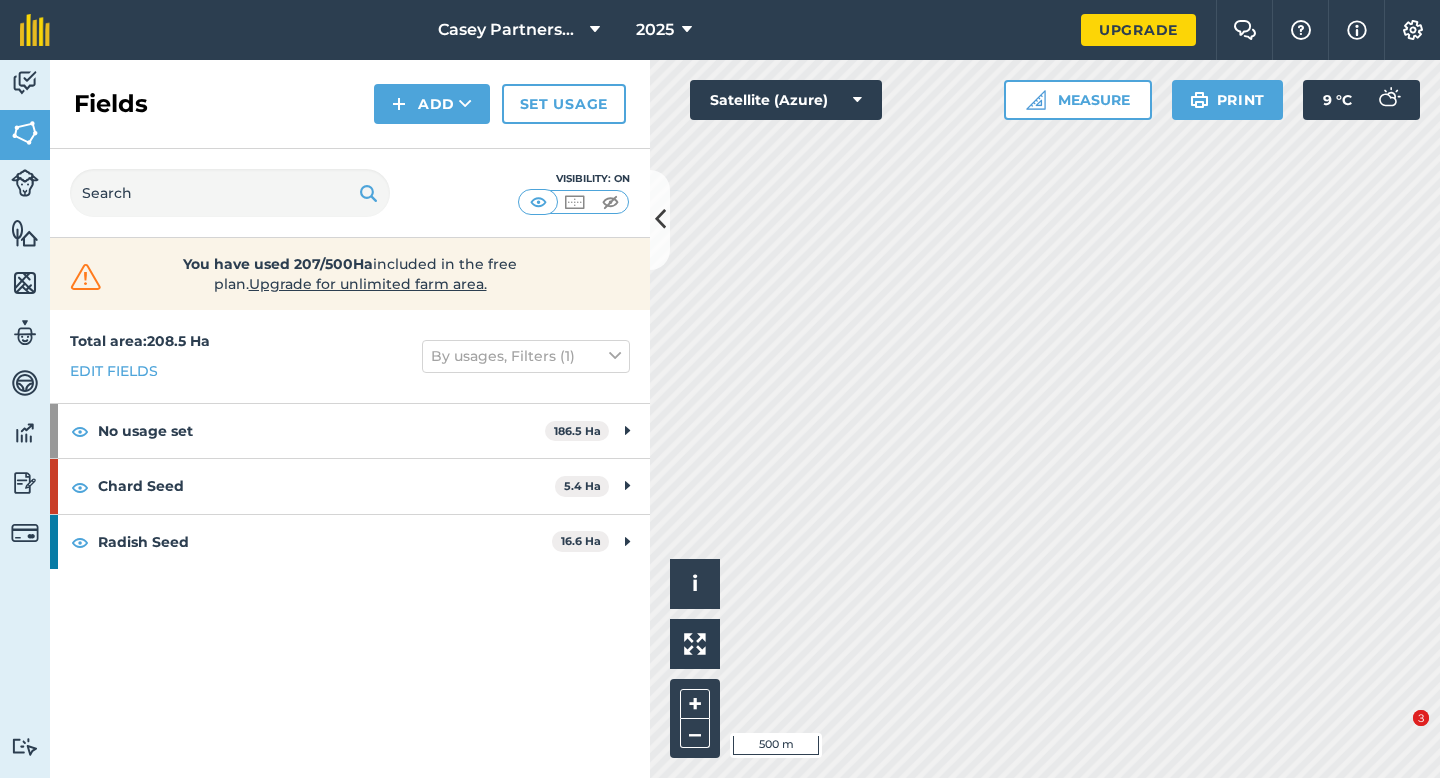 scroll, scrollTop: 0, scrollLeft: 0, axis: both 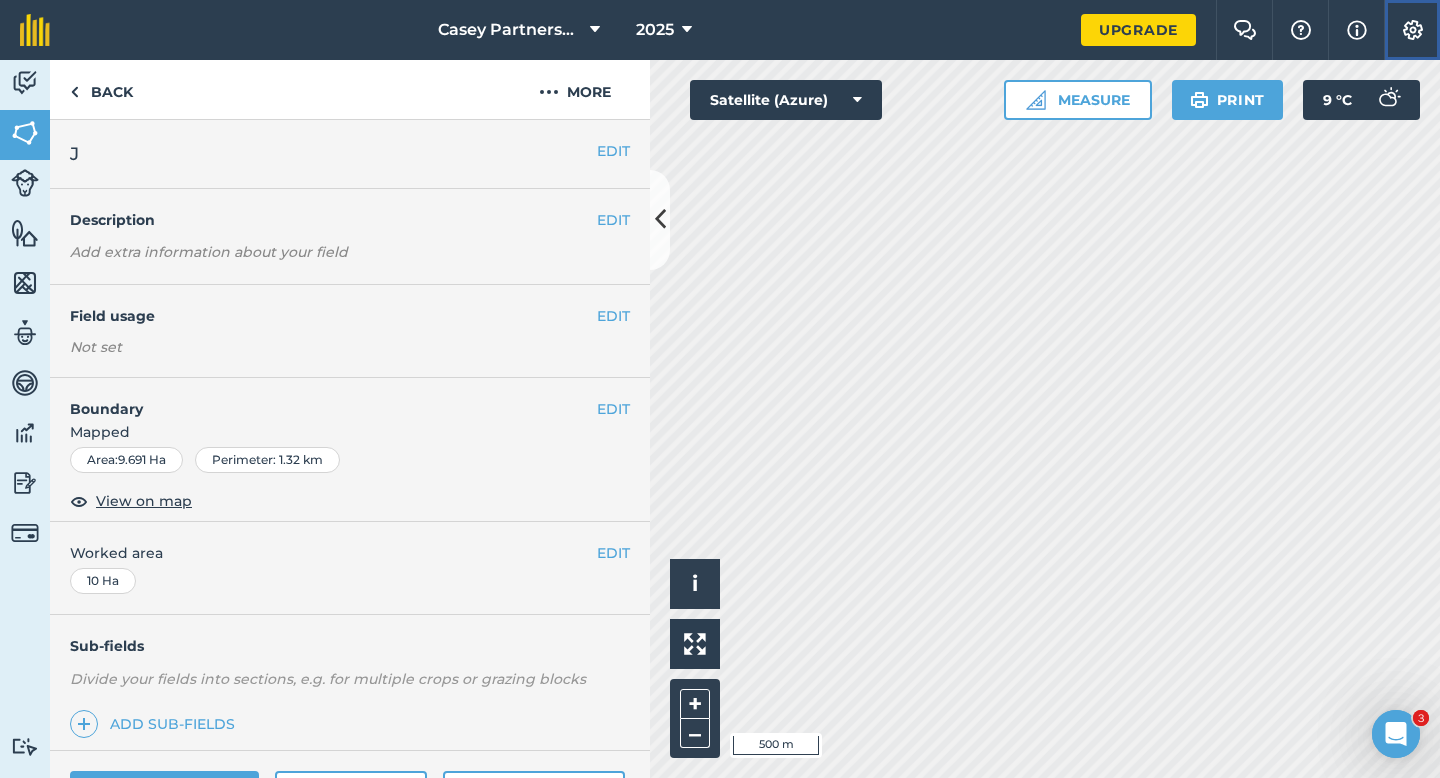 click at bounding box center (1413, 30) 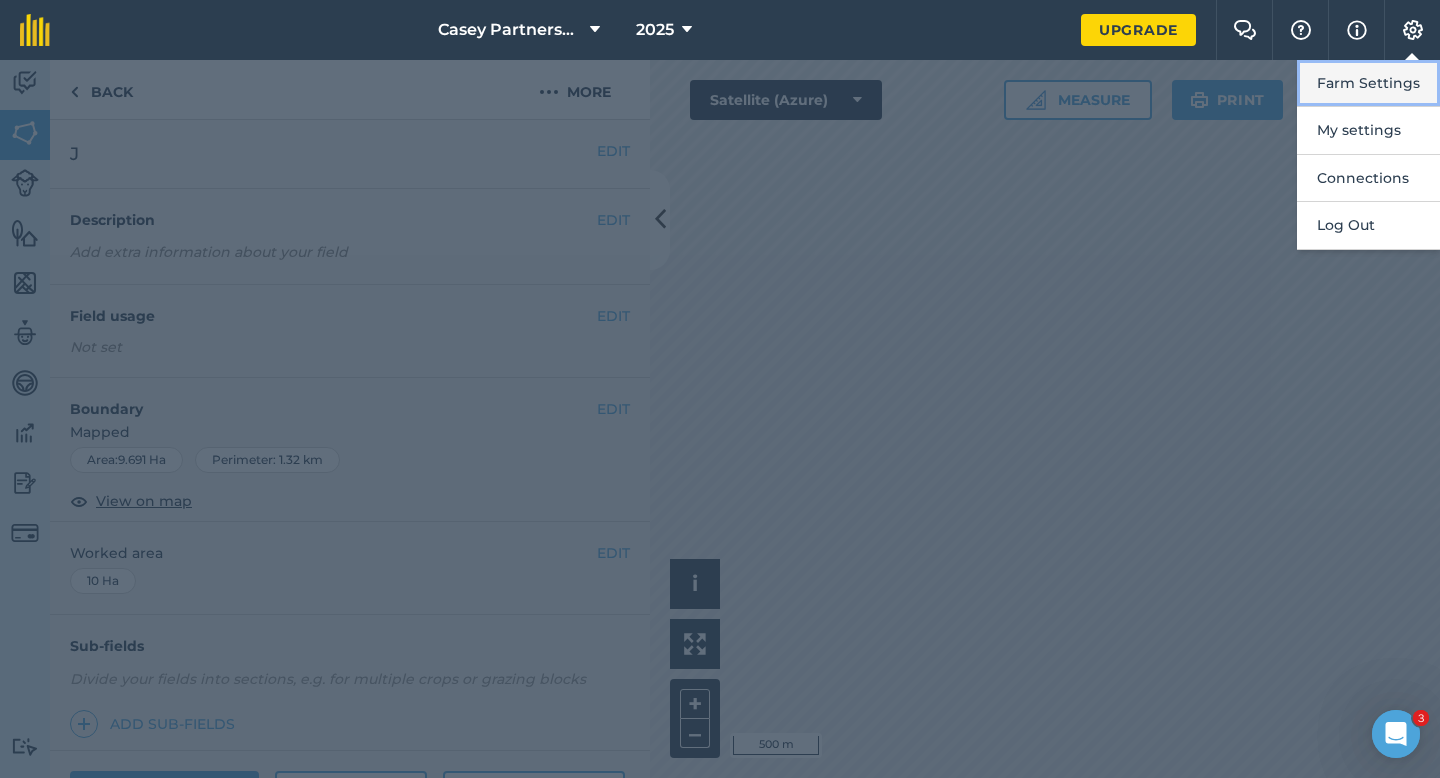 click on "Farm Settings" at bounding box center [1368, 83] 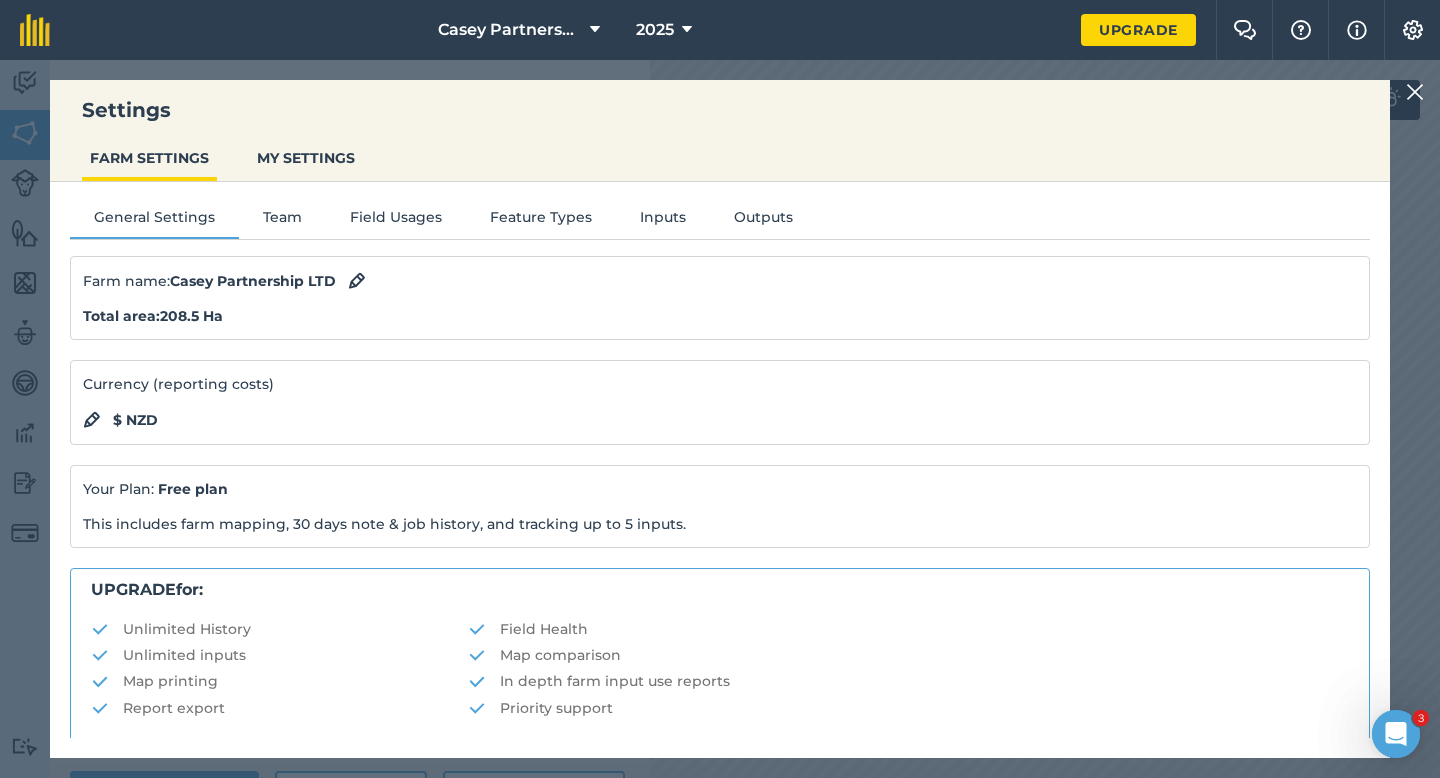 scroll, scrollTop: 384, scrollLeft: 0, axis: vertical 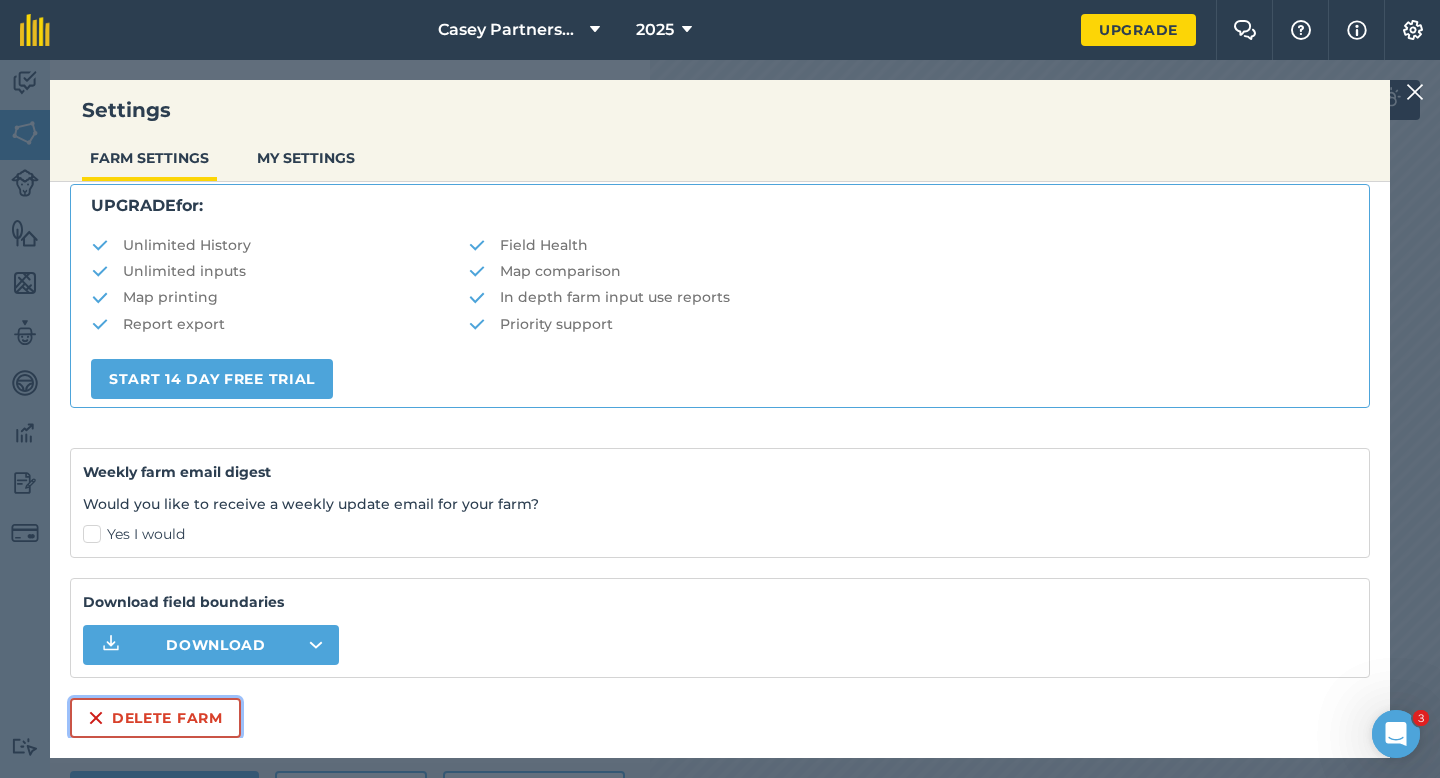 click on "Delete farm" at bounding box center (155, 718) 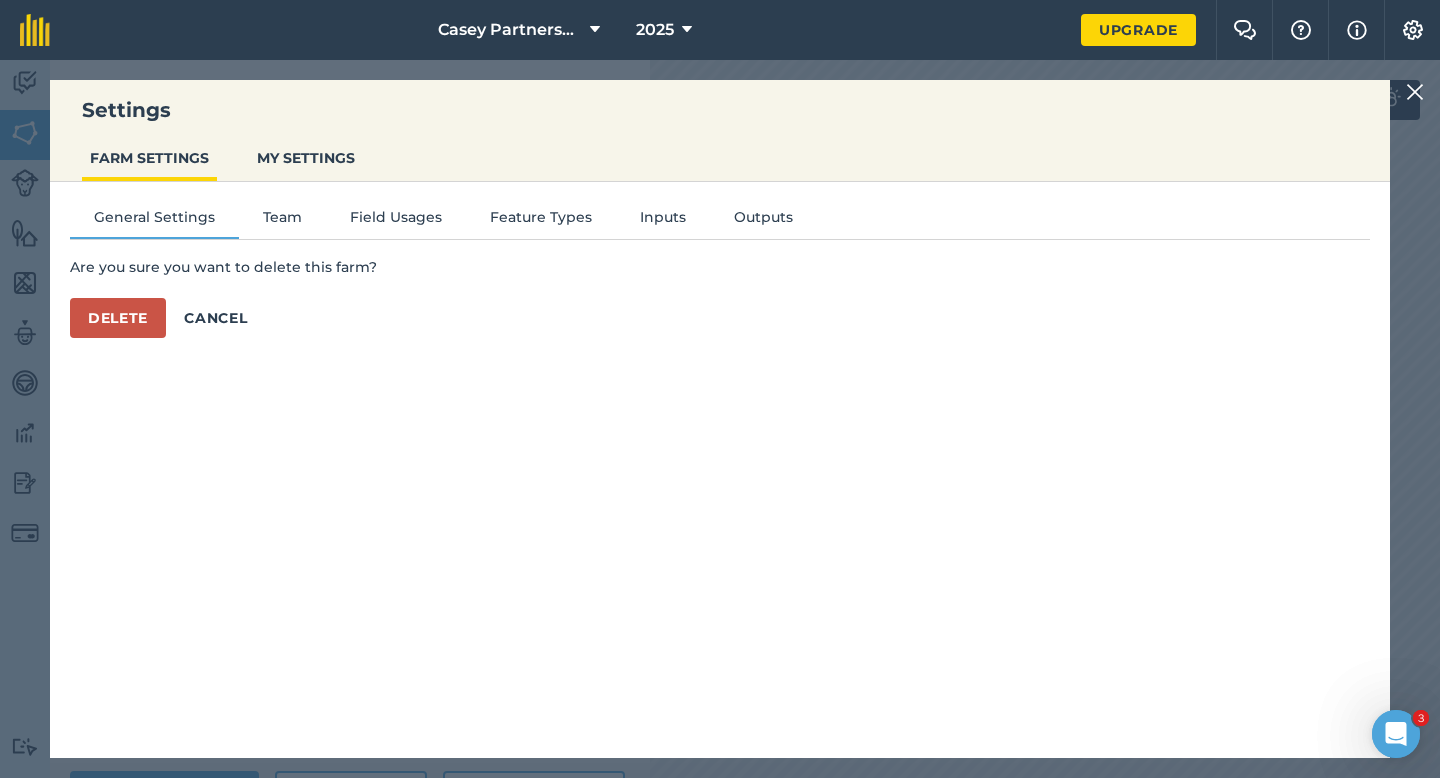 scroll, scrollTop: 0, scrollLeft: 0, axis: both 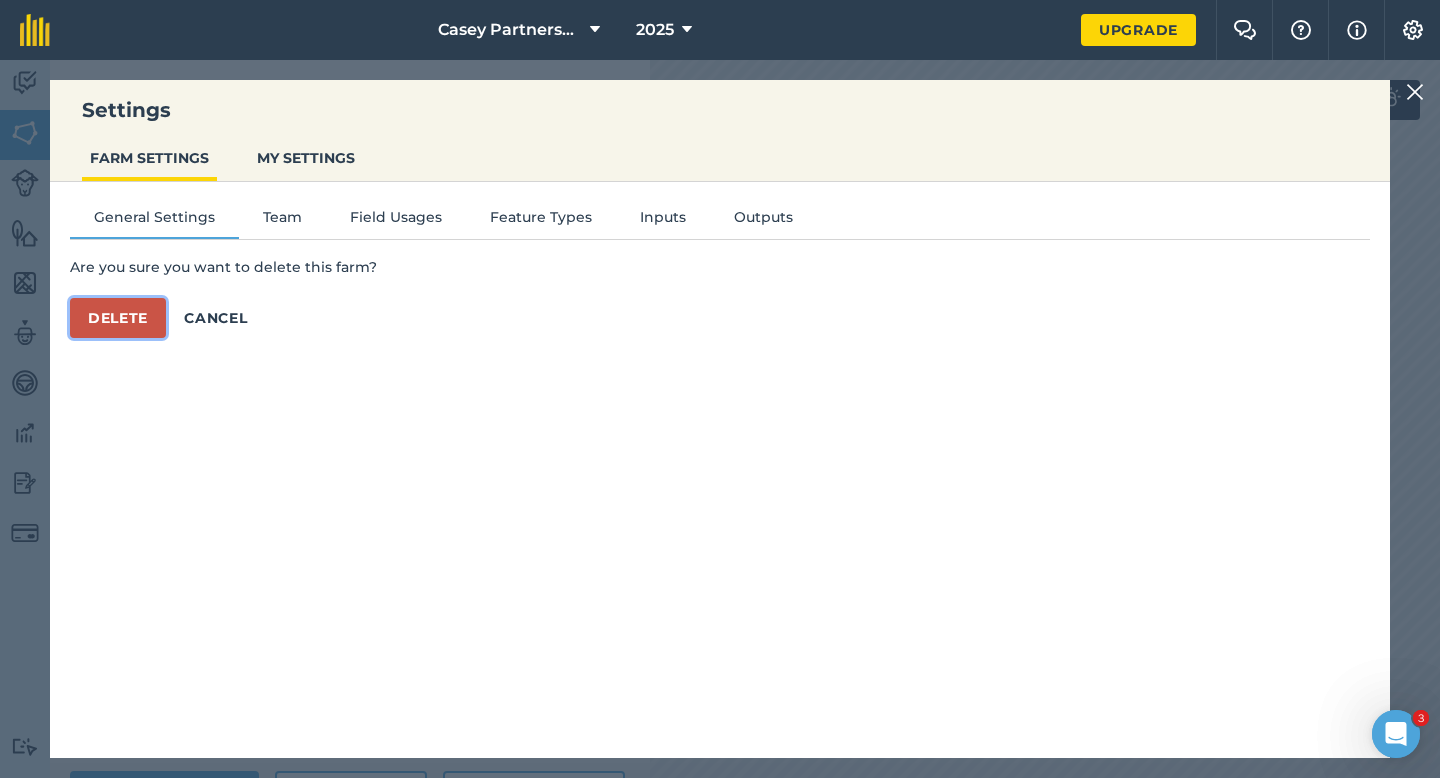 click on "Delete" at bounding box center (118, 318) 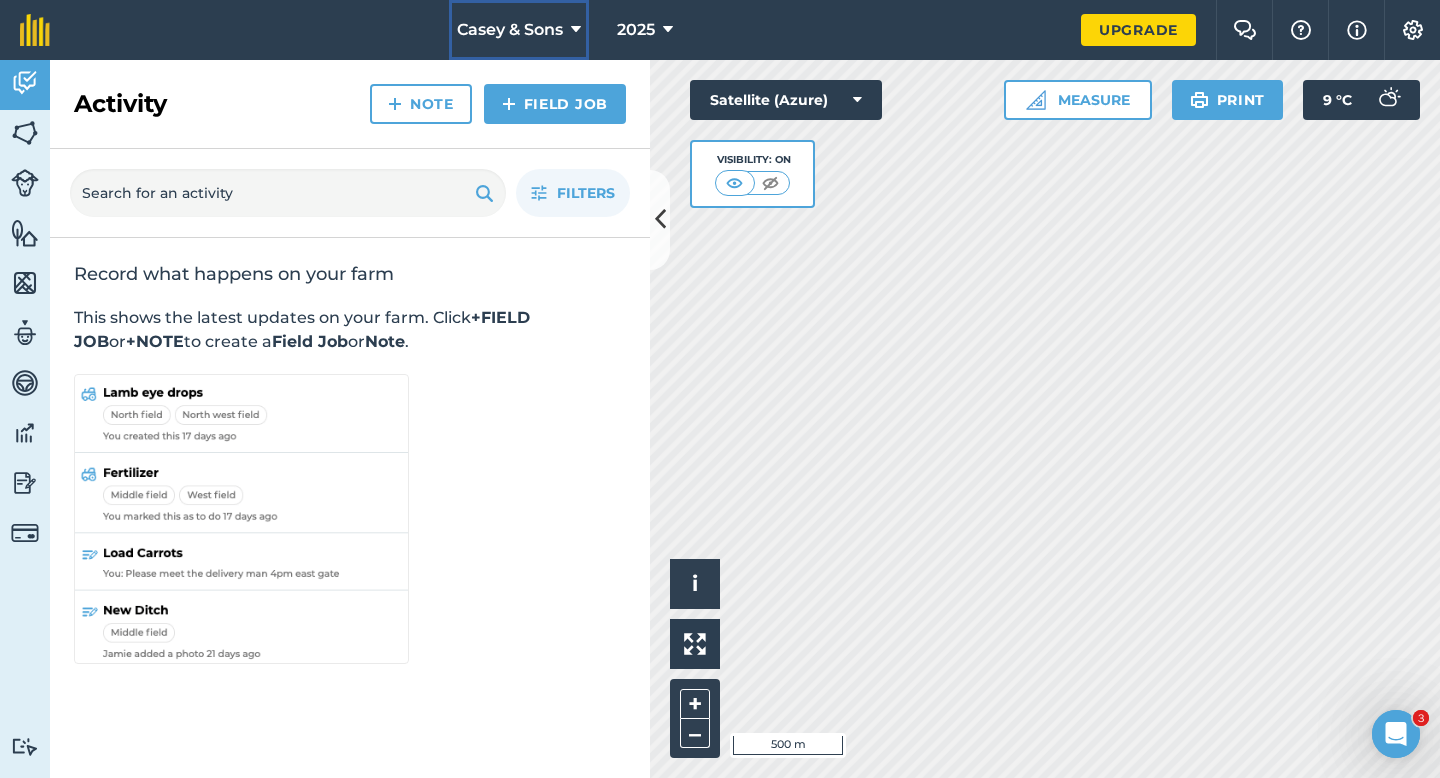 click at bounding box center (576, 30) 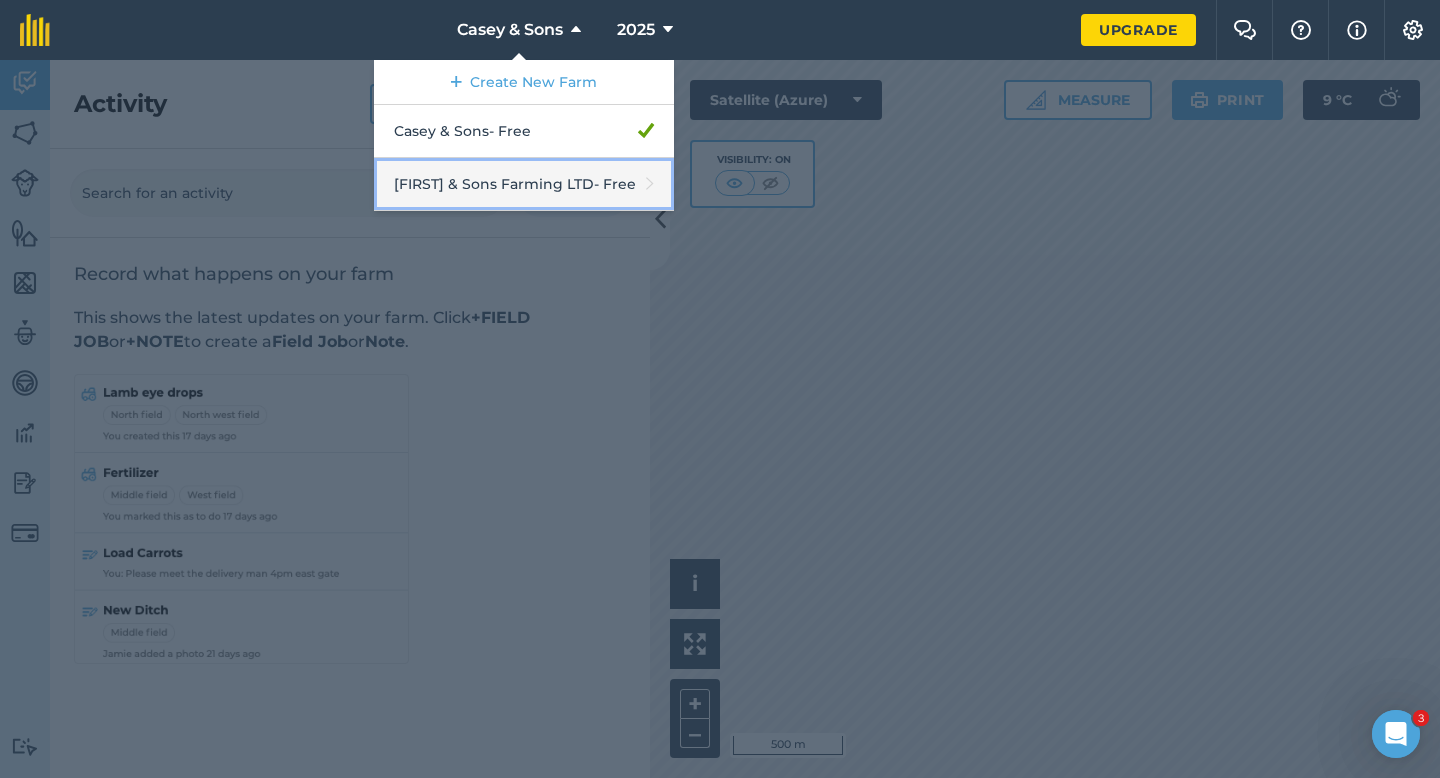 click on "[COMPANY] - Free" at bounding box center (524, 184) 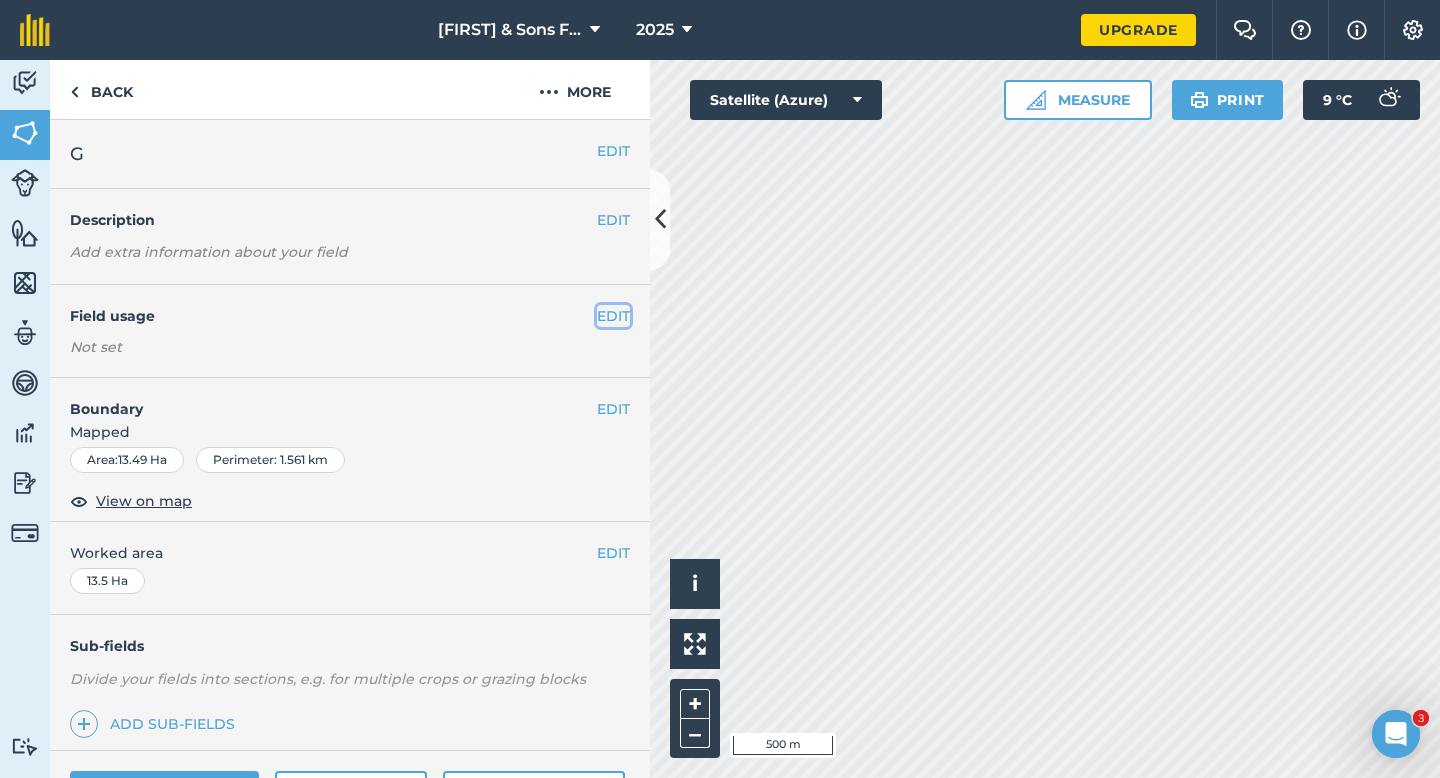 click on "EDIT" at bounding box center (613, 316) 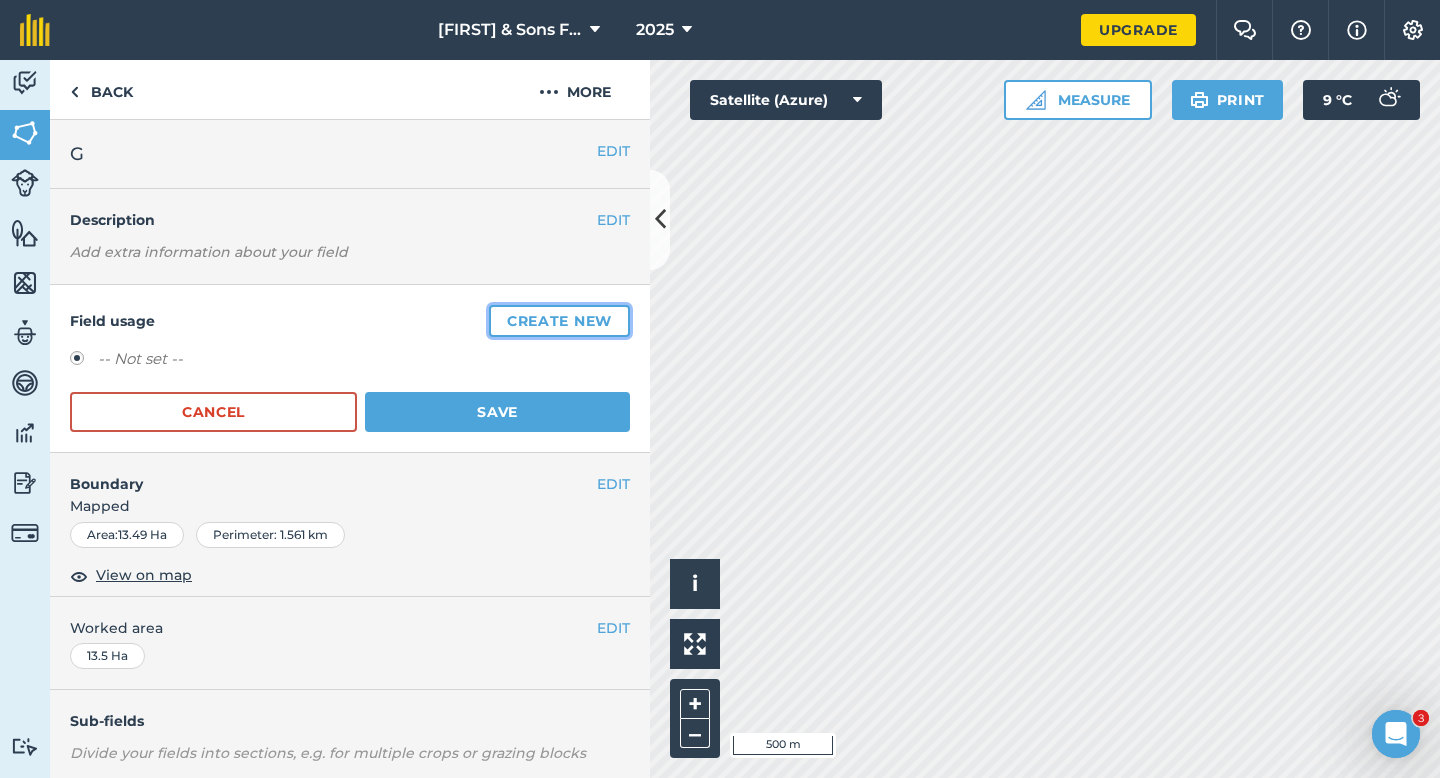 click on "Create new" at bounding box center [559, 321] 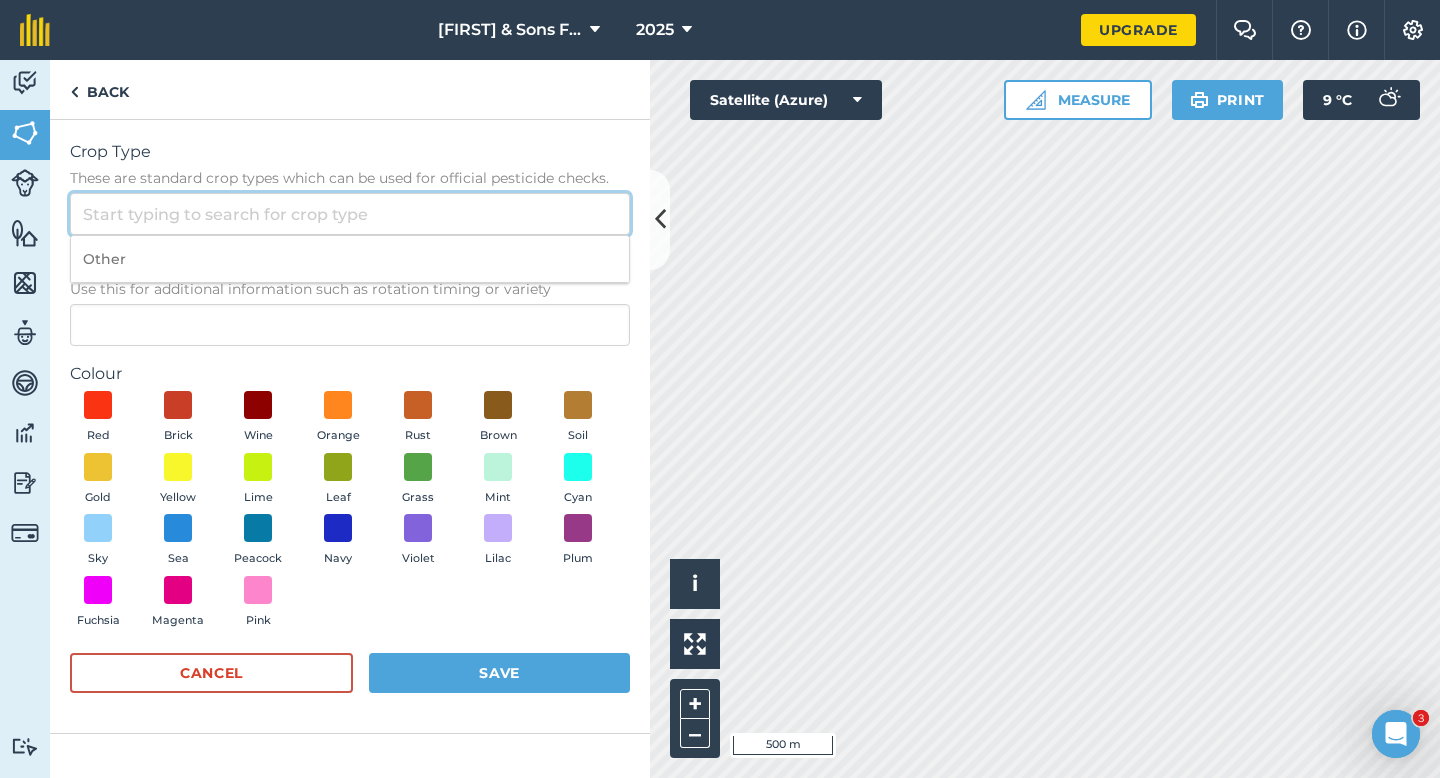 click on "Crop Type These are standard crop types which can be used for official pesticide checks." at bounding box center [350, 214] 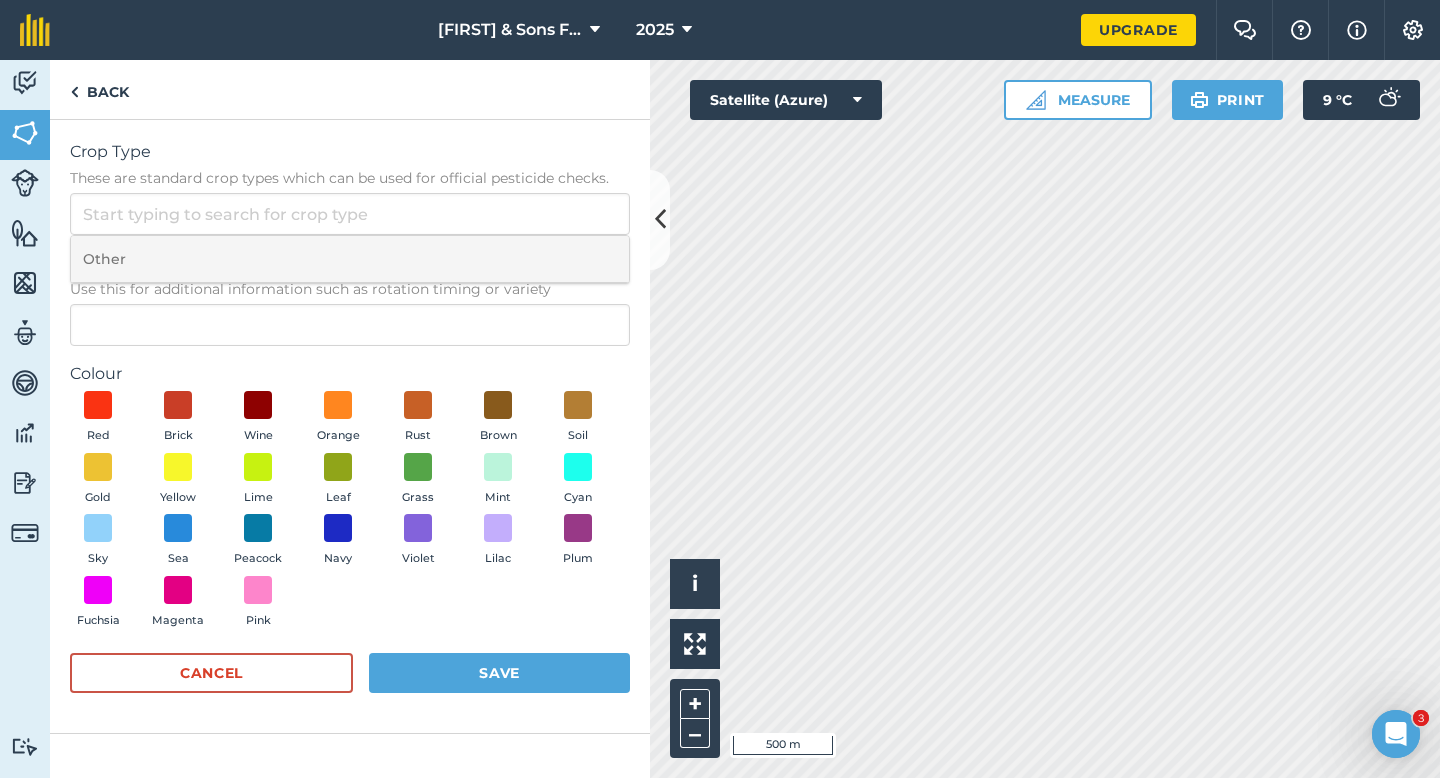 click on "Other" at bounding box center (350, 259) 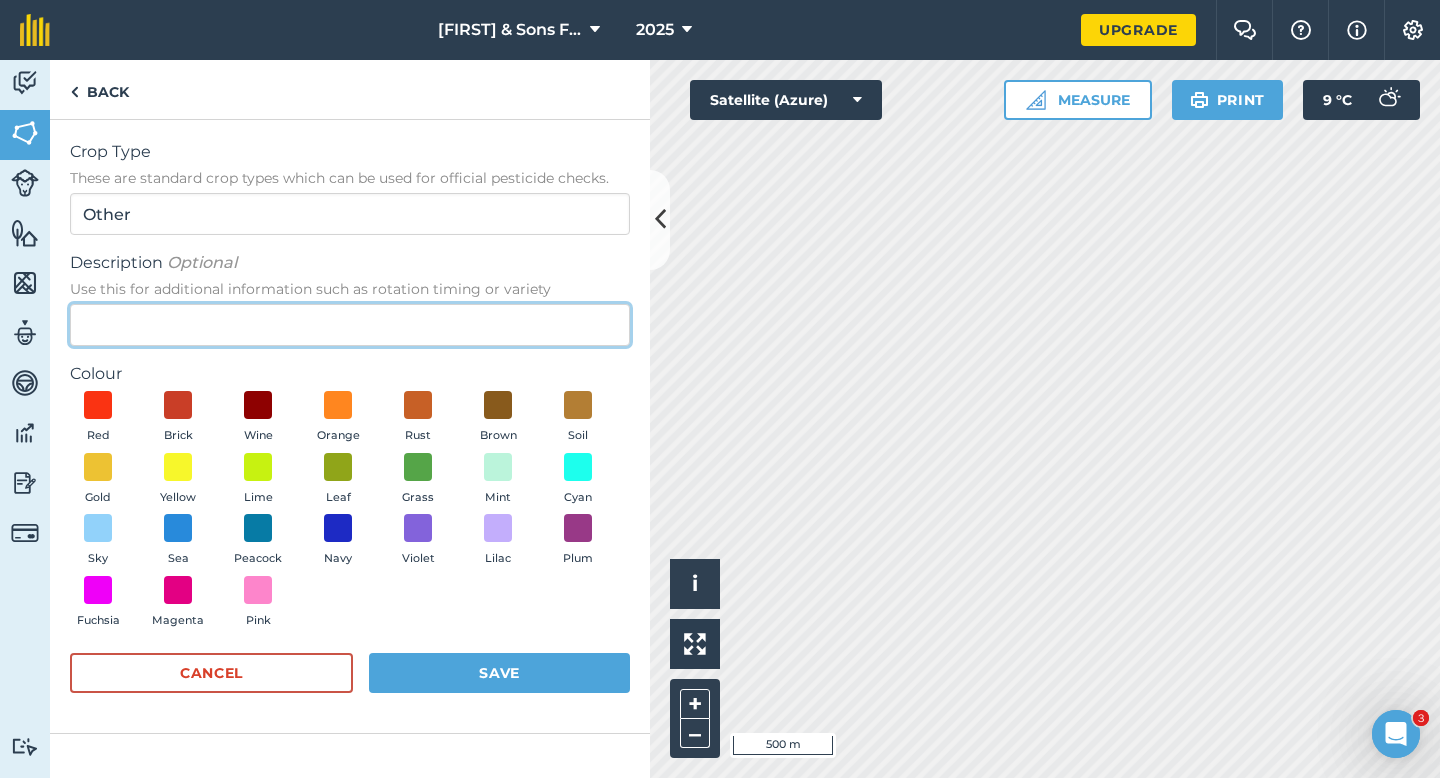 click on "Description   Optional Use this for additional information such as rotation timing or variety" at bounding box center (350, 325) 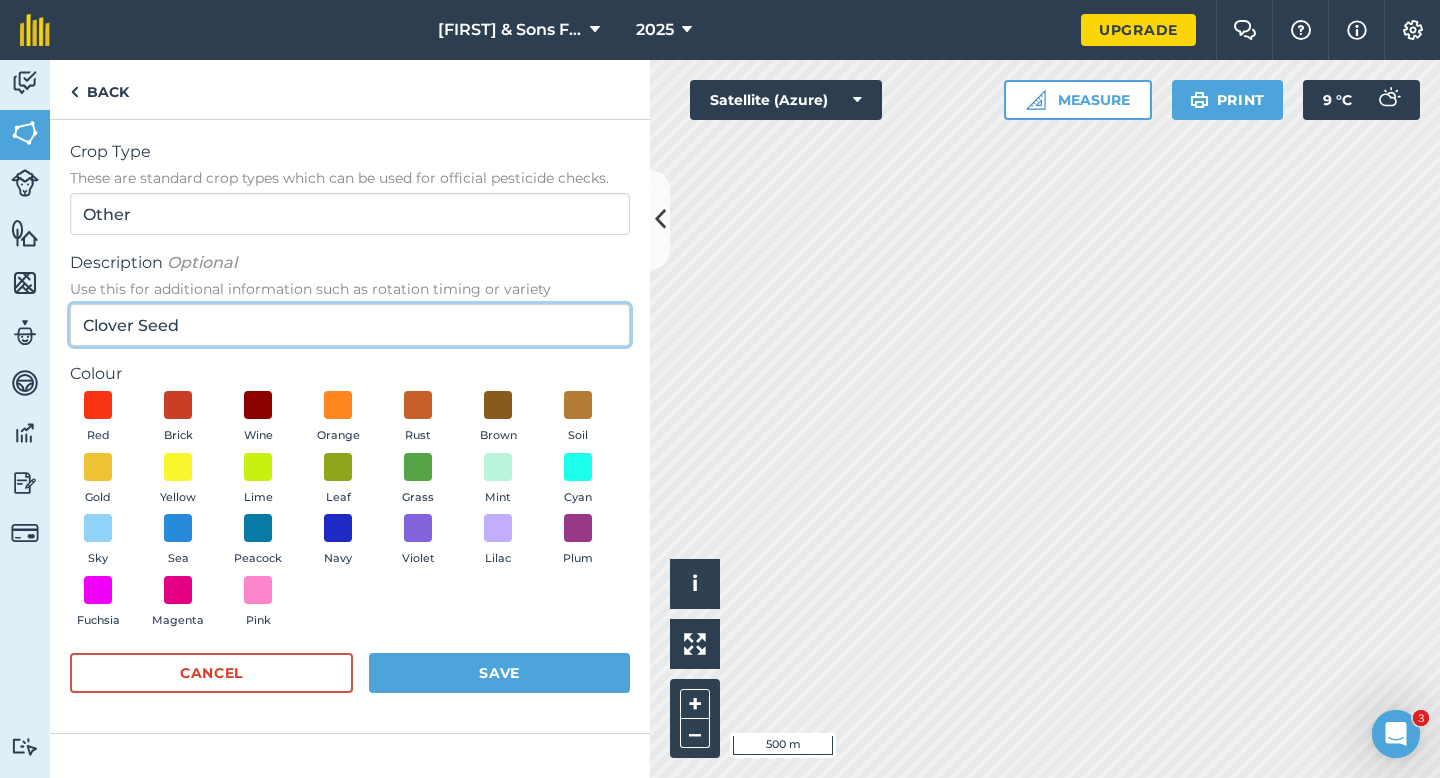 type on "Clover Seed" 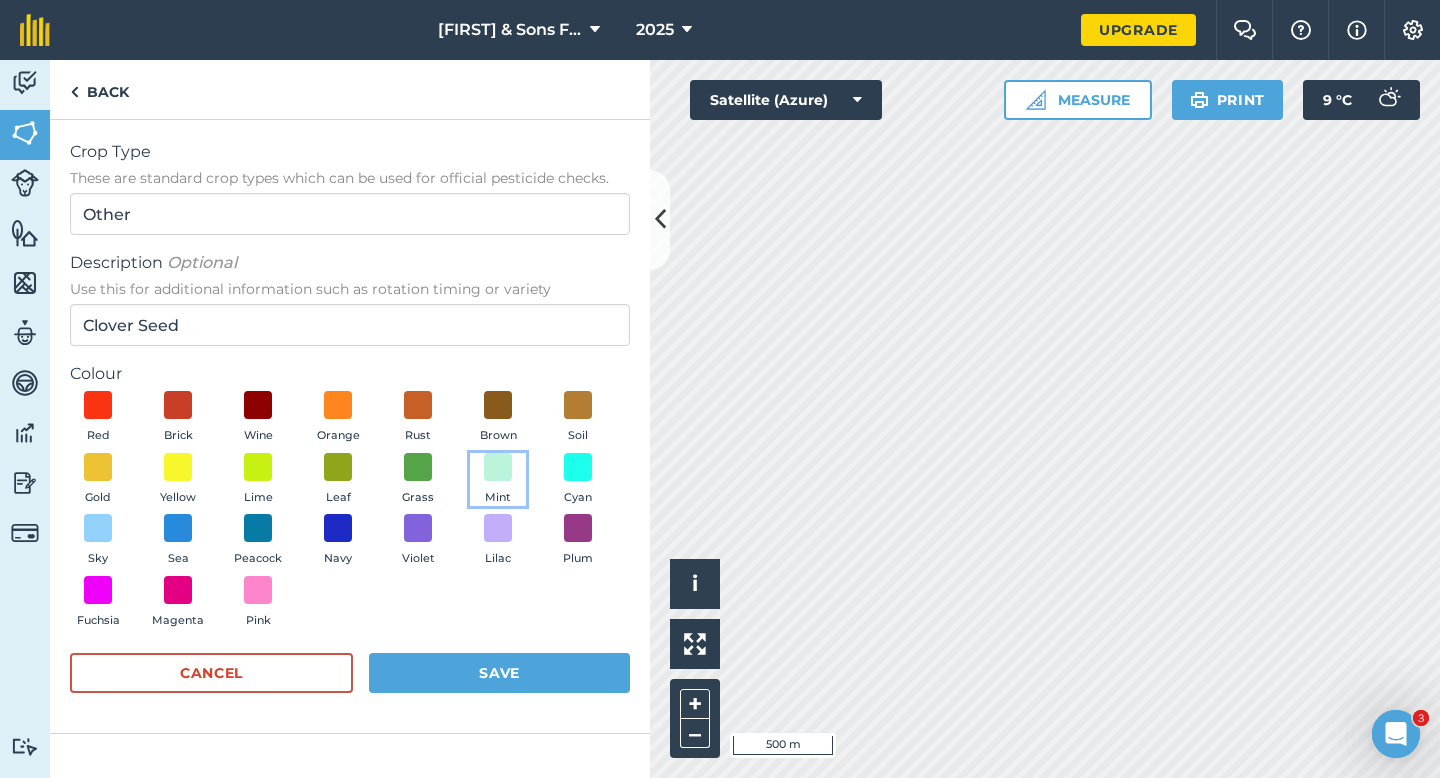 click on "Mint" at bounding box center [498, 480] 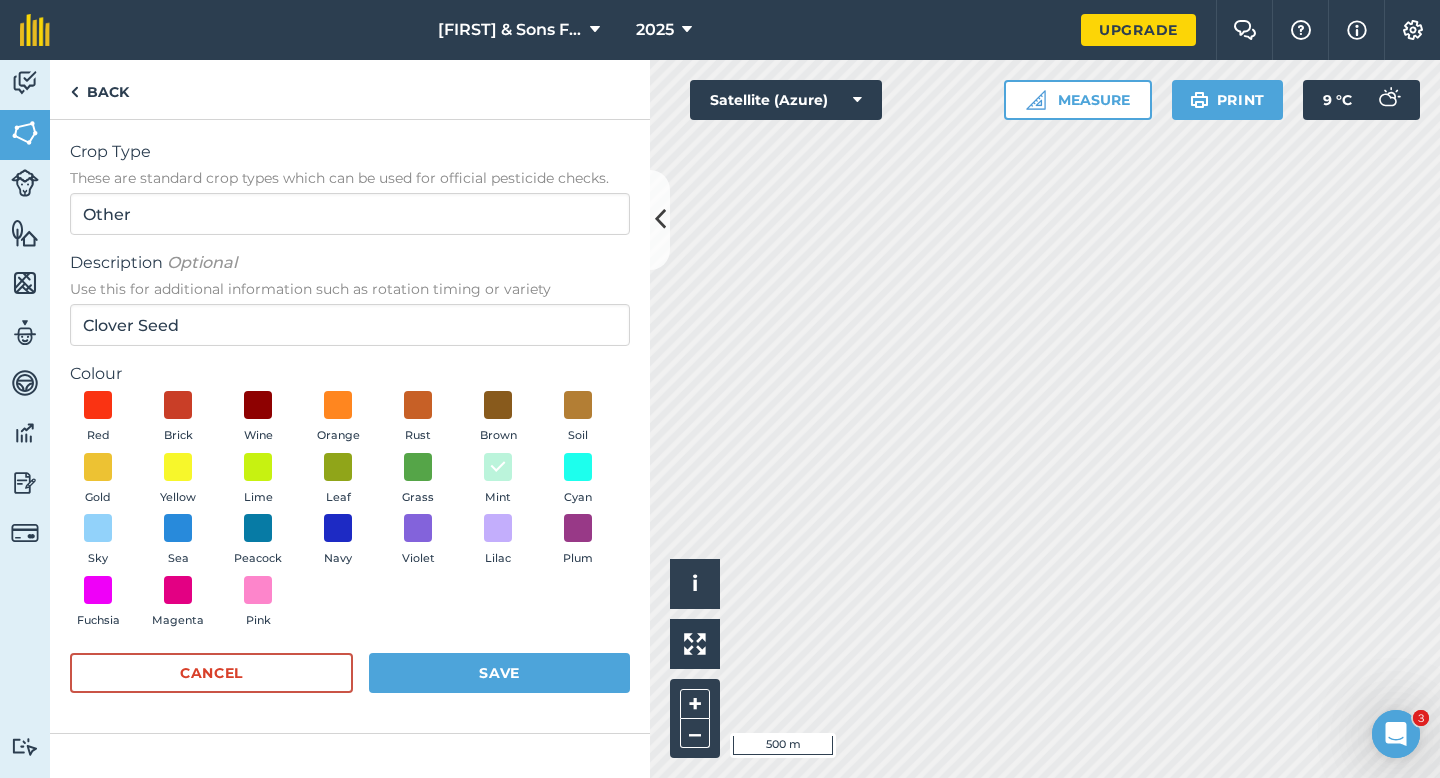 click on "Crop Type These are standard crop types which can be used for official pesticide checks. Other Description   Optional Use this for additional information such as rotation timing or variety Clover Seed Colour Red Brick Wine Orange Rust Brown Soil Gold Yellow Lime Leaf Grass Mint Cyan Sky Sea Peacock Navy Violet Lilac Plum Fuchsia Magenta Pink Cancel Save" at bounding box center [350, 449] 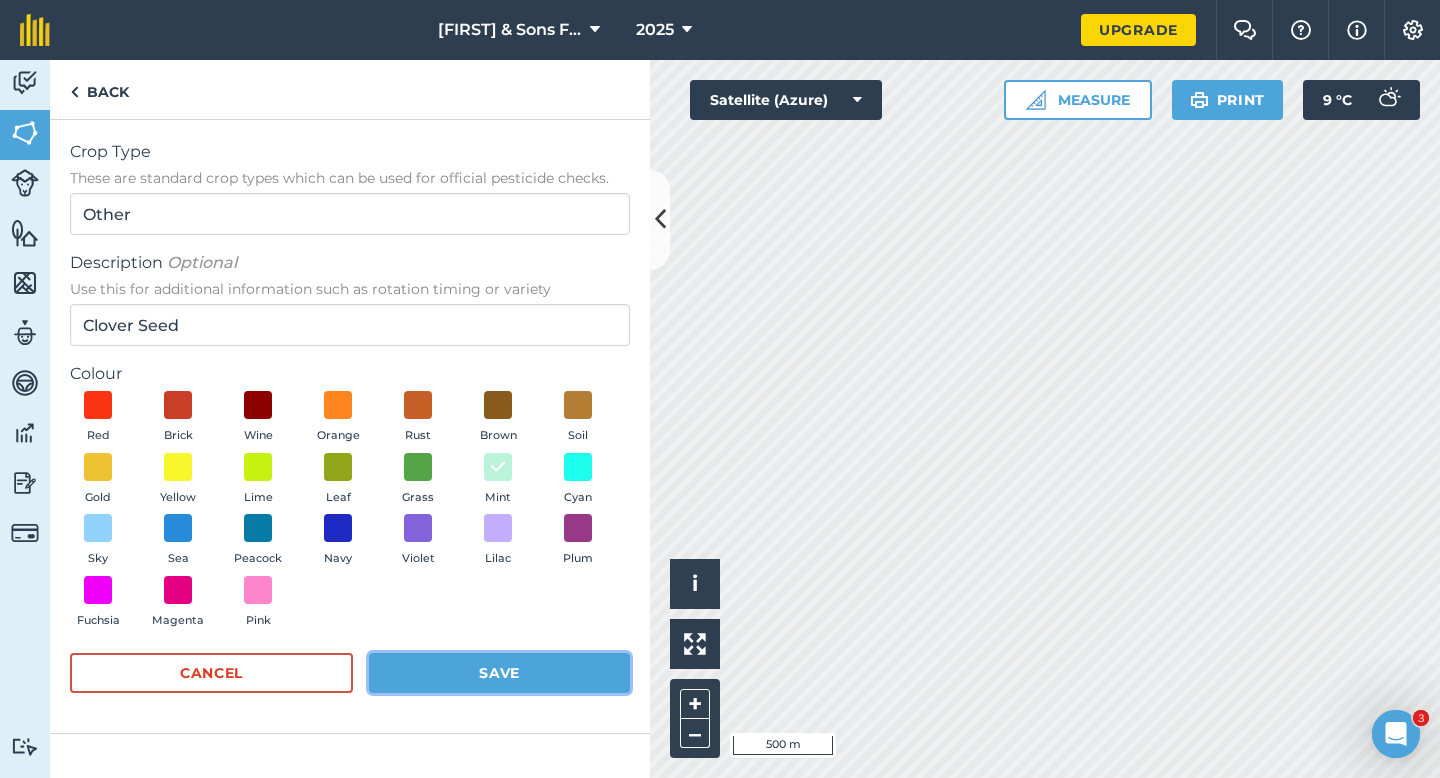 click on "Save" at bounding box center [499, 673] 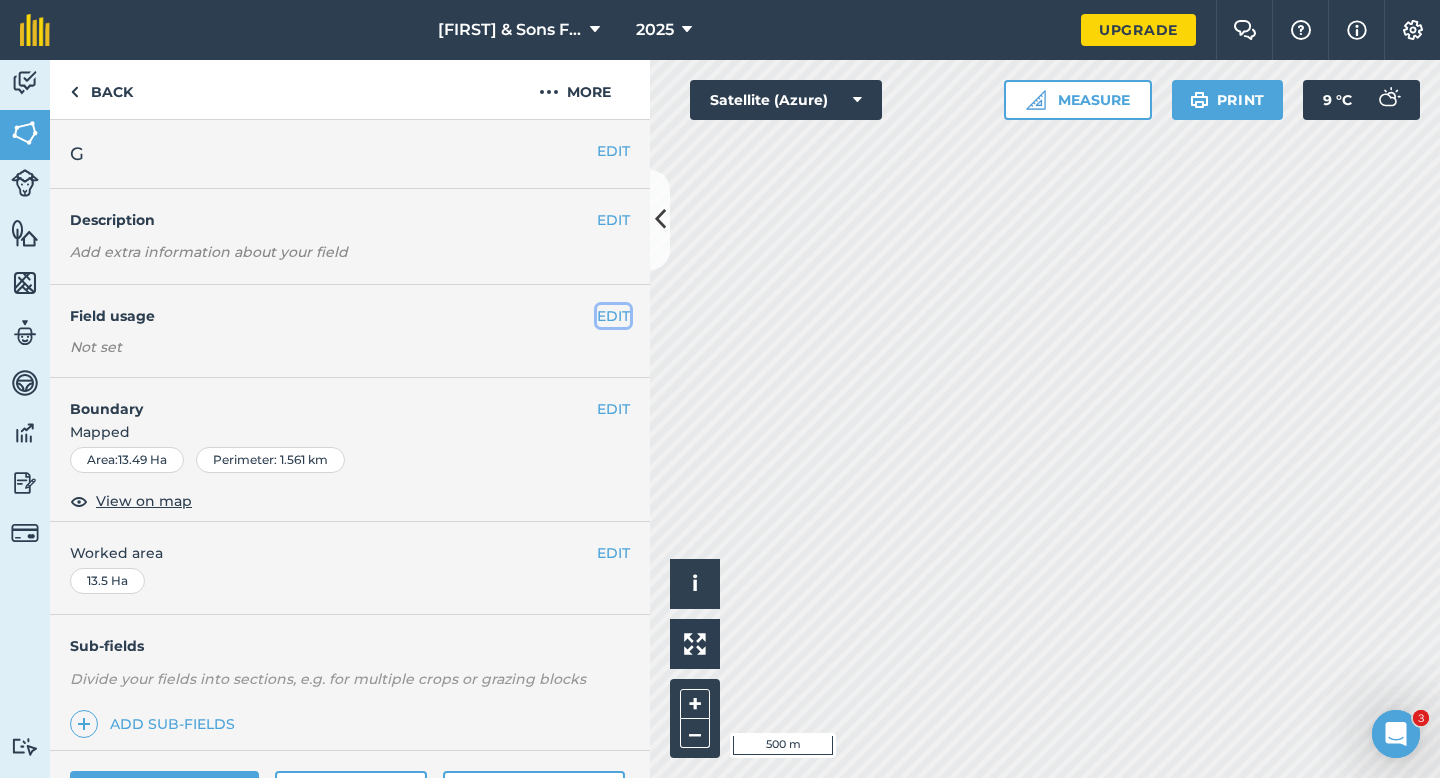 click on "EDIT" at bounding box center (613, 316) 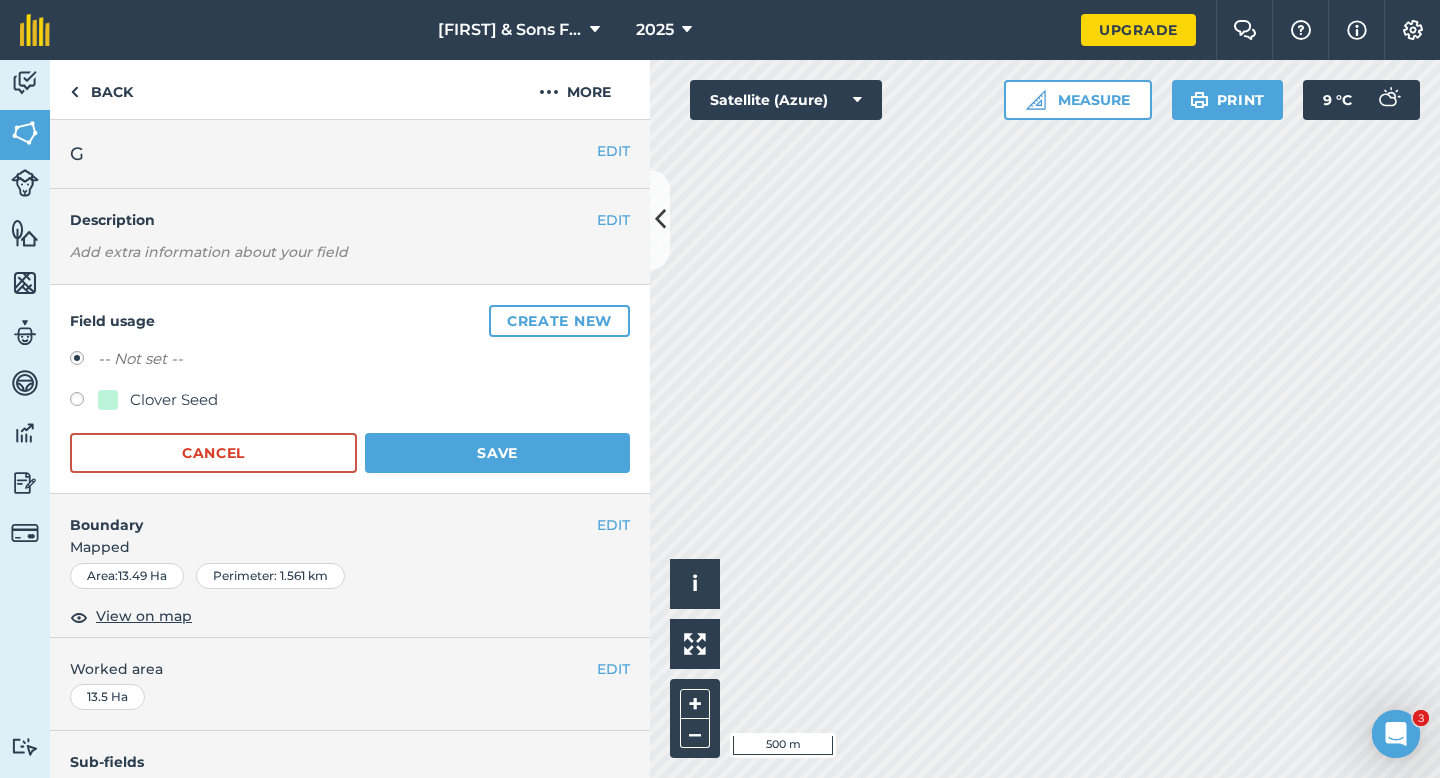 click on "Clover Seed" at bounding box center (174, 400) 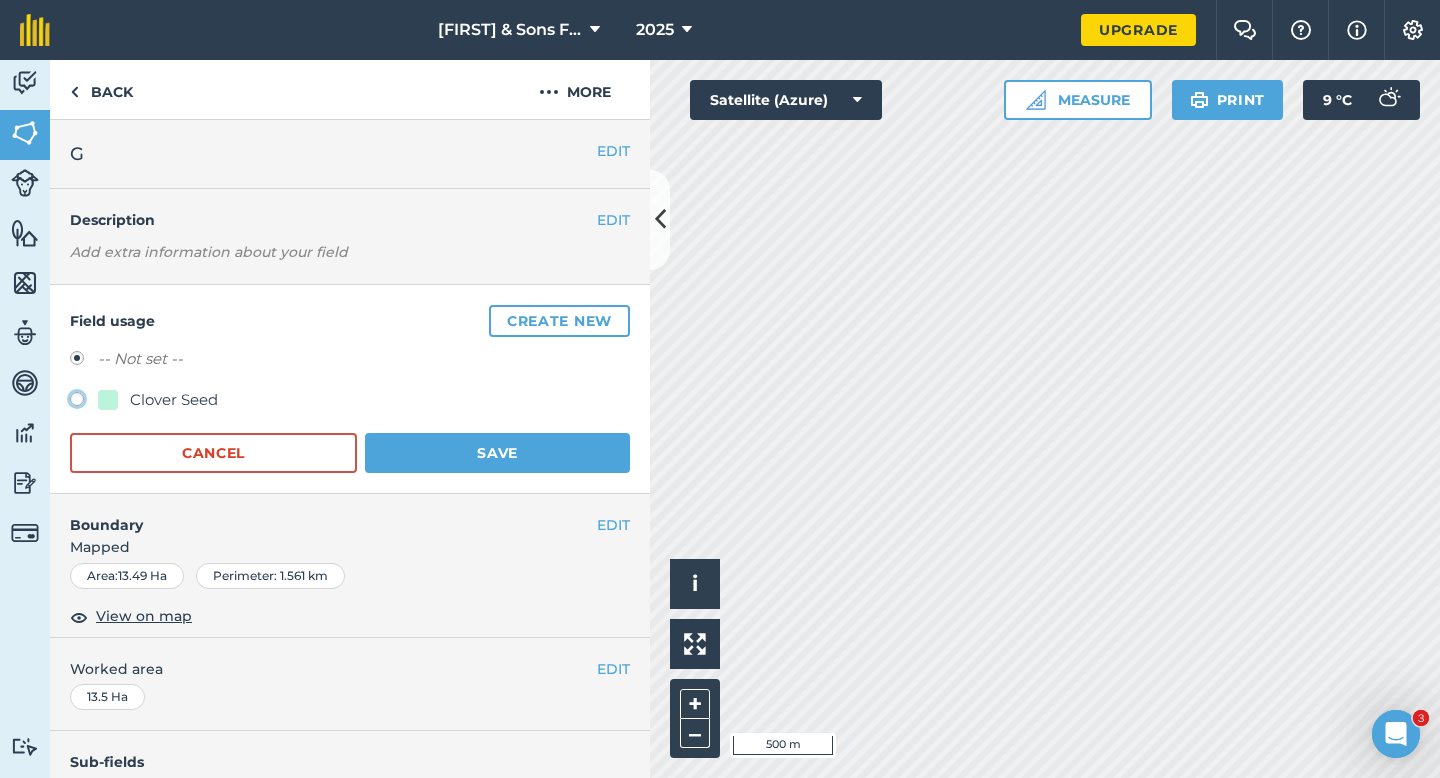 click on "Clover Seed" at bounding box center [-9923, 398] 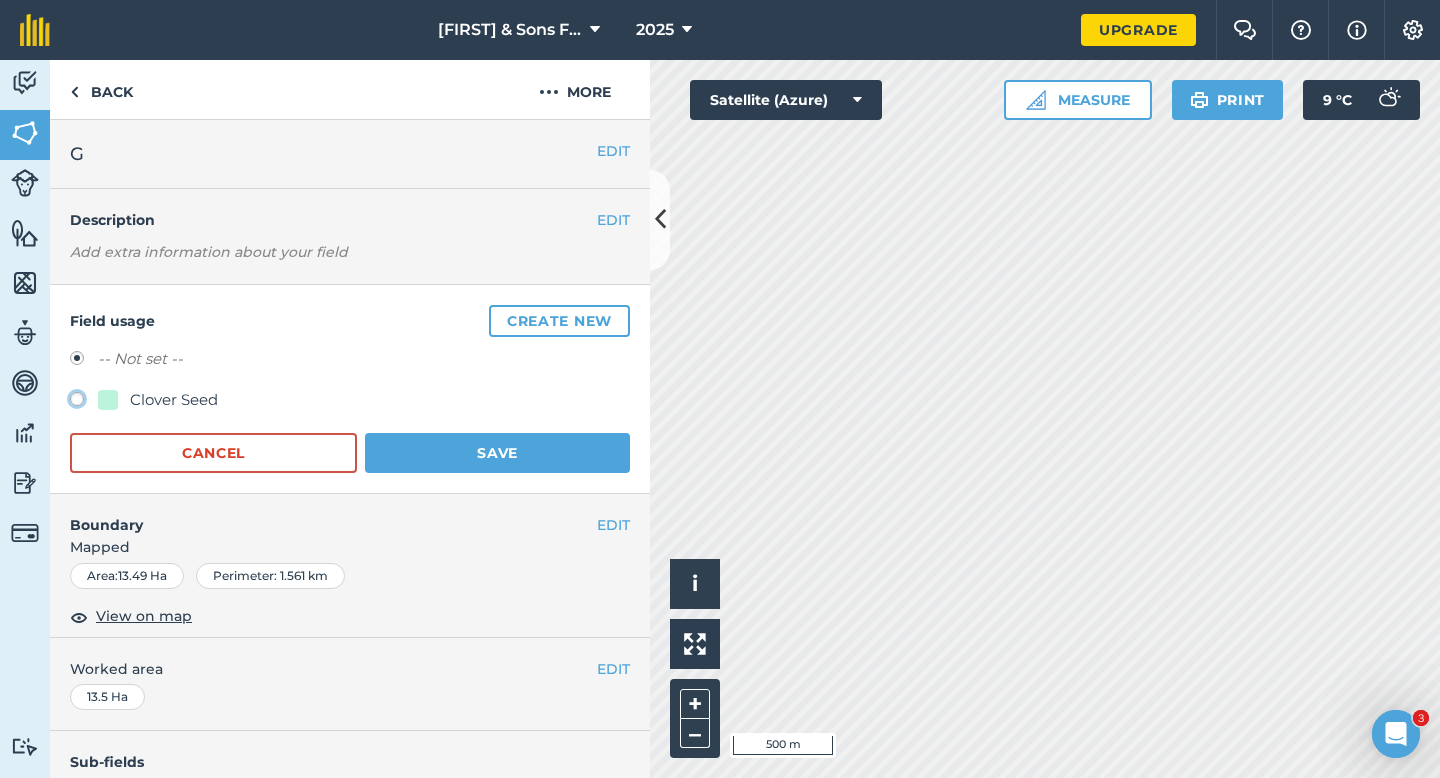 radio on "true" 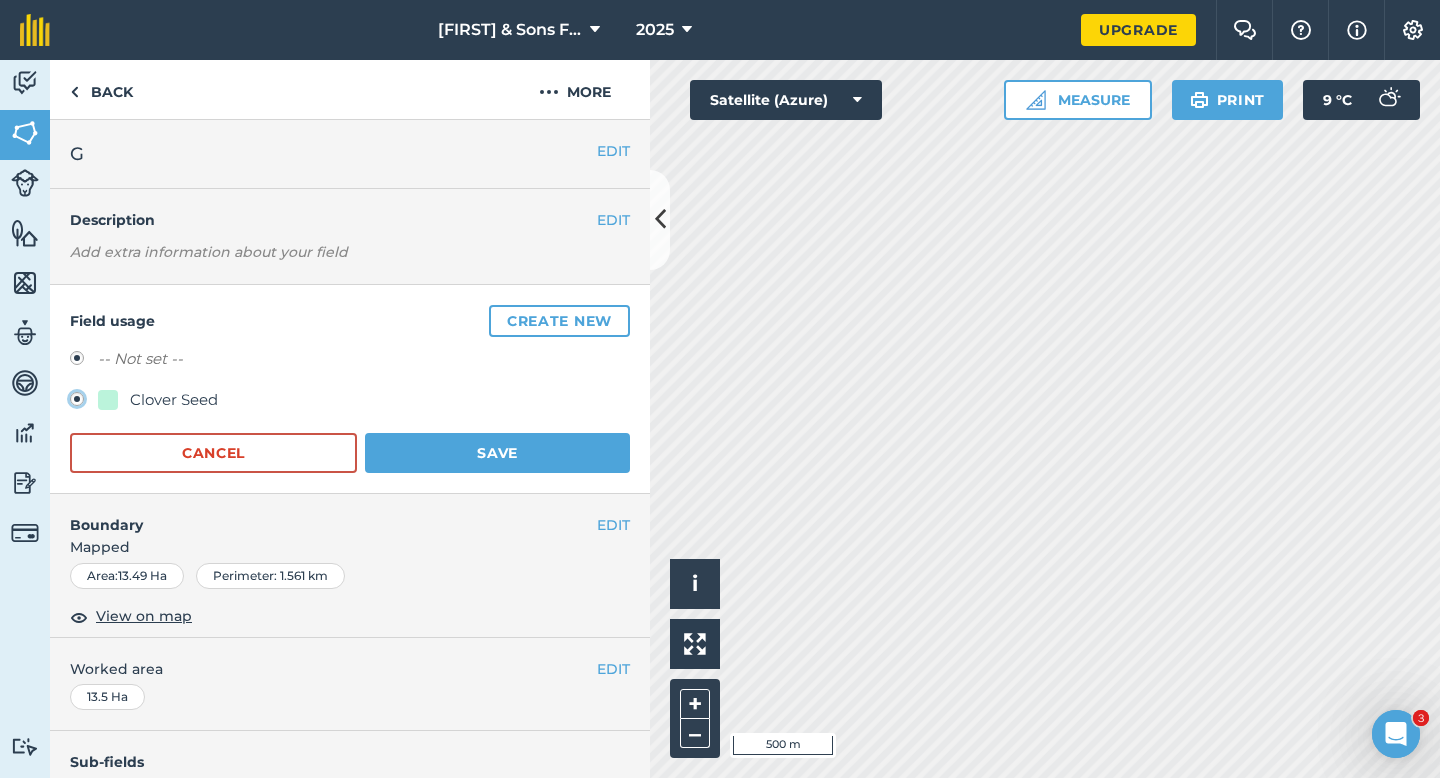 radio on "false" 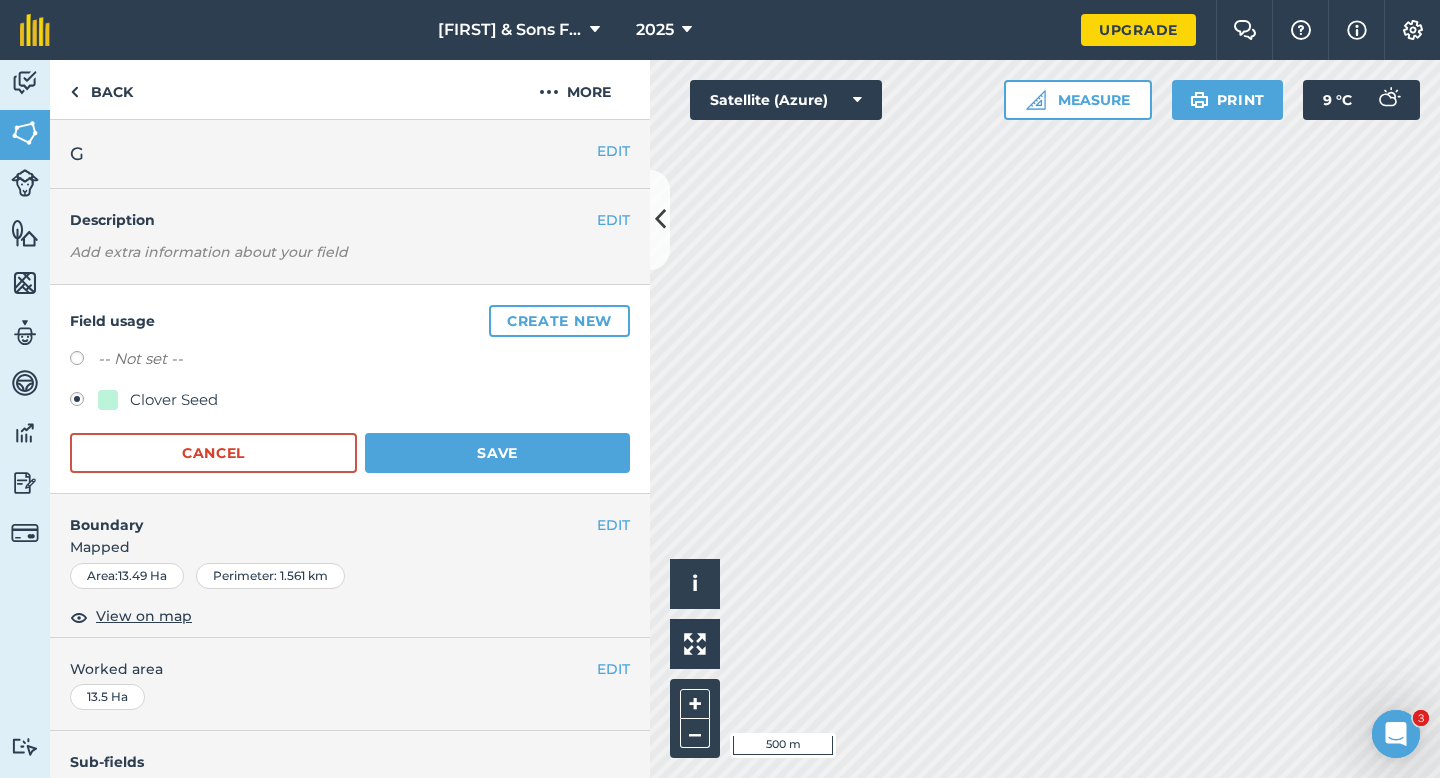 click on "Boundary" at bounding box center [323, 515] 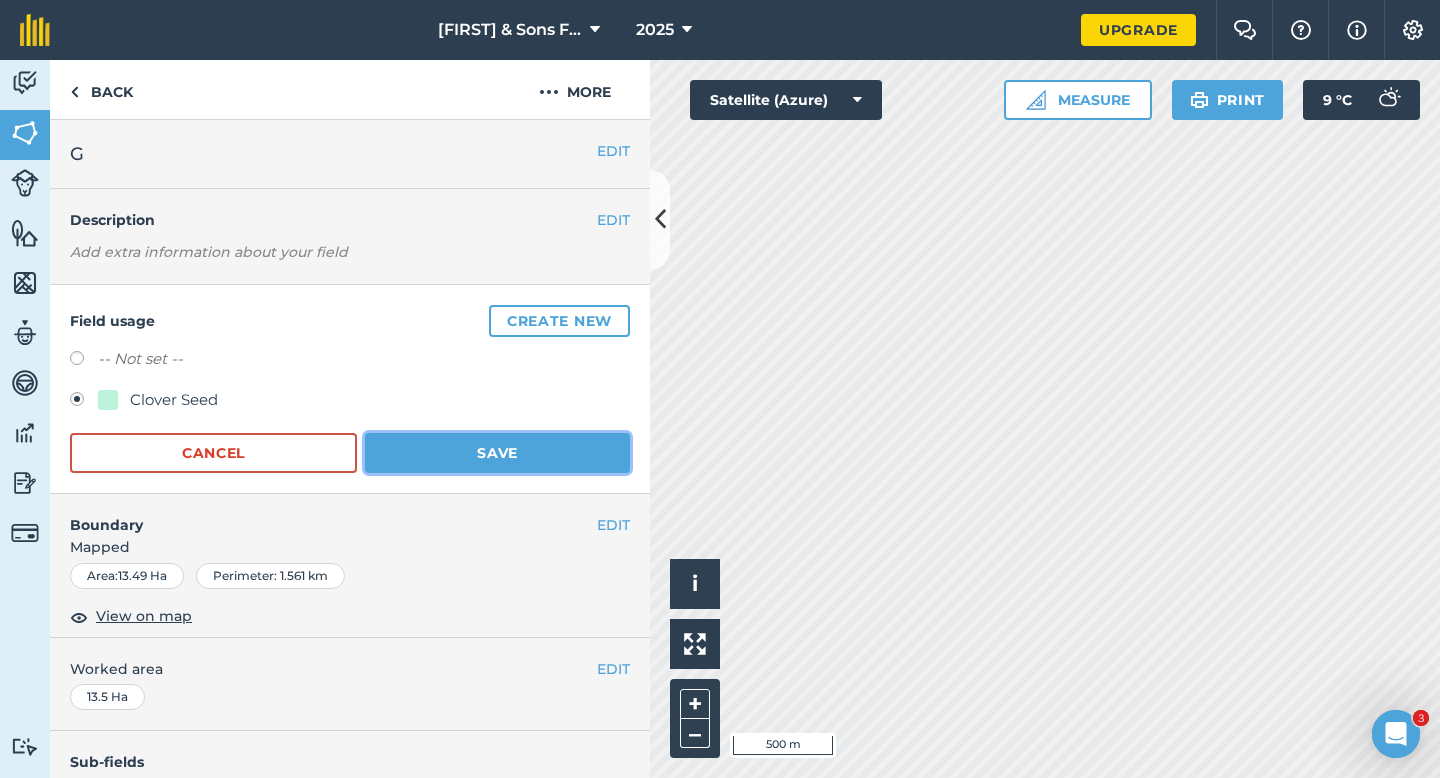 click on "Save" at bounding box center [497, 453] 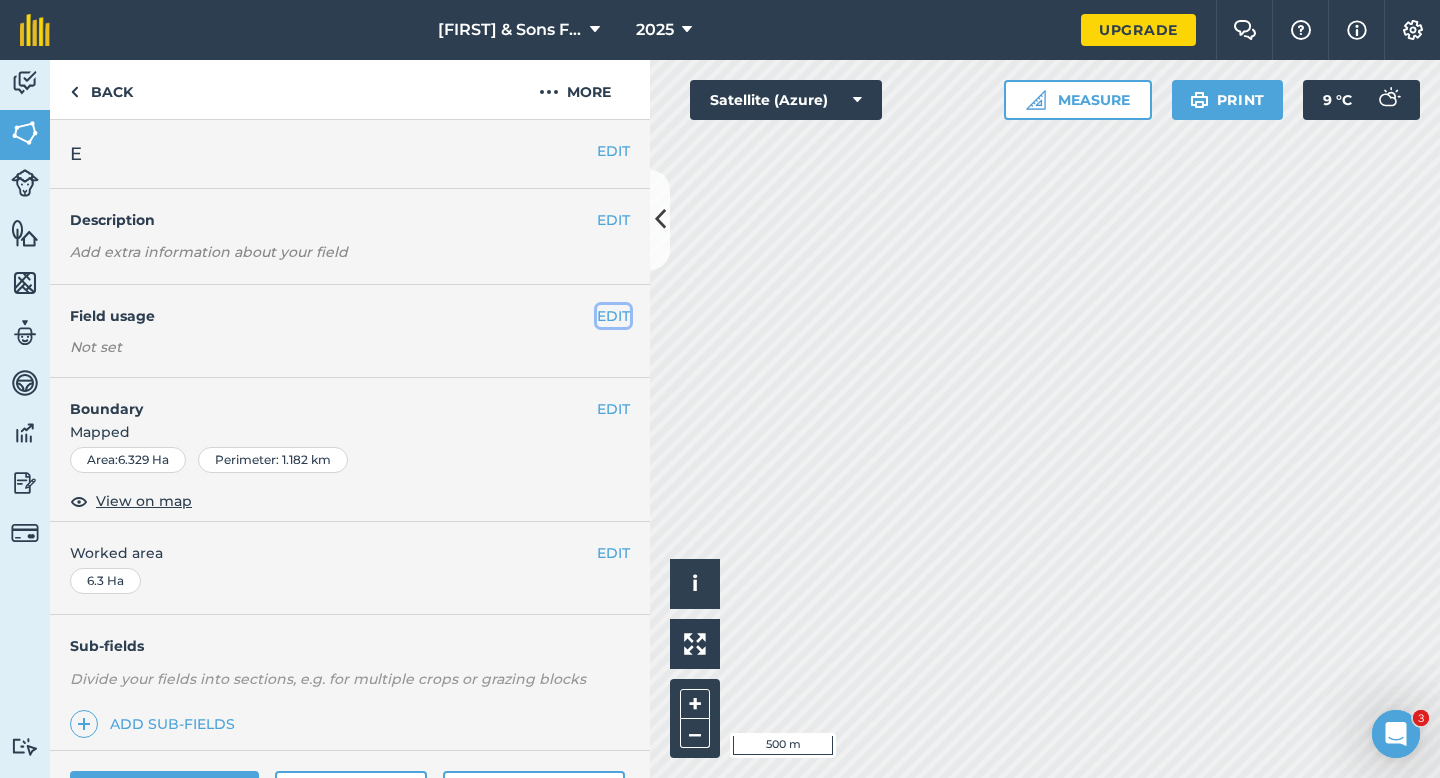 click on "EDIT" at bounding box center (613, 316) 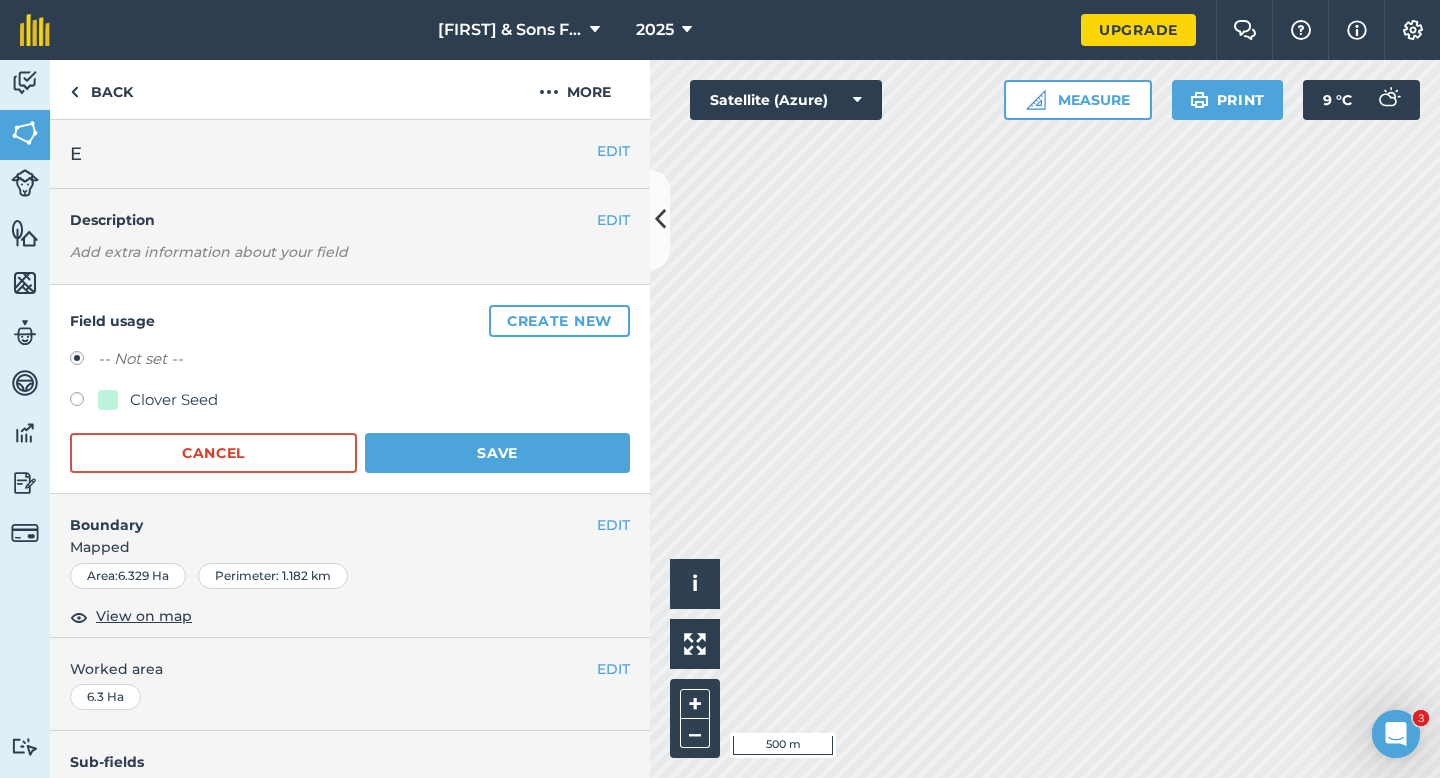 click on "Clover Seed" at bounding box center (174, 400) 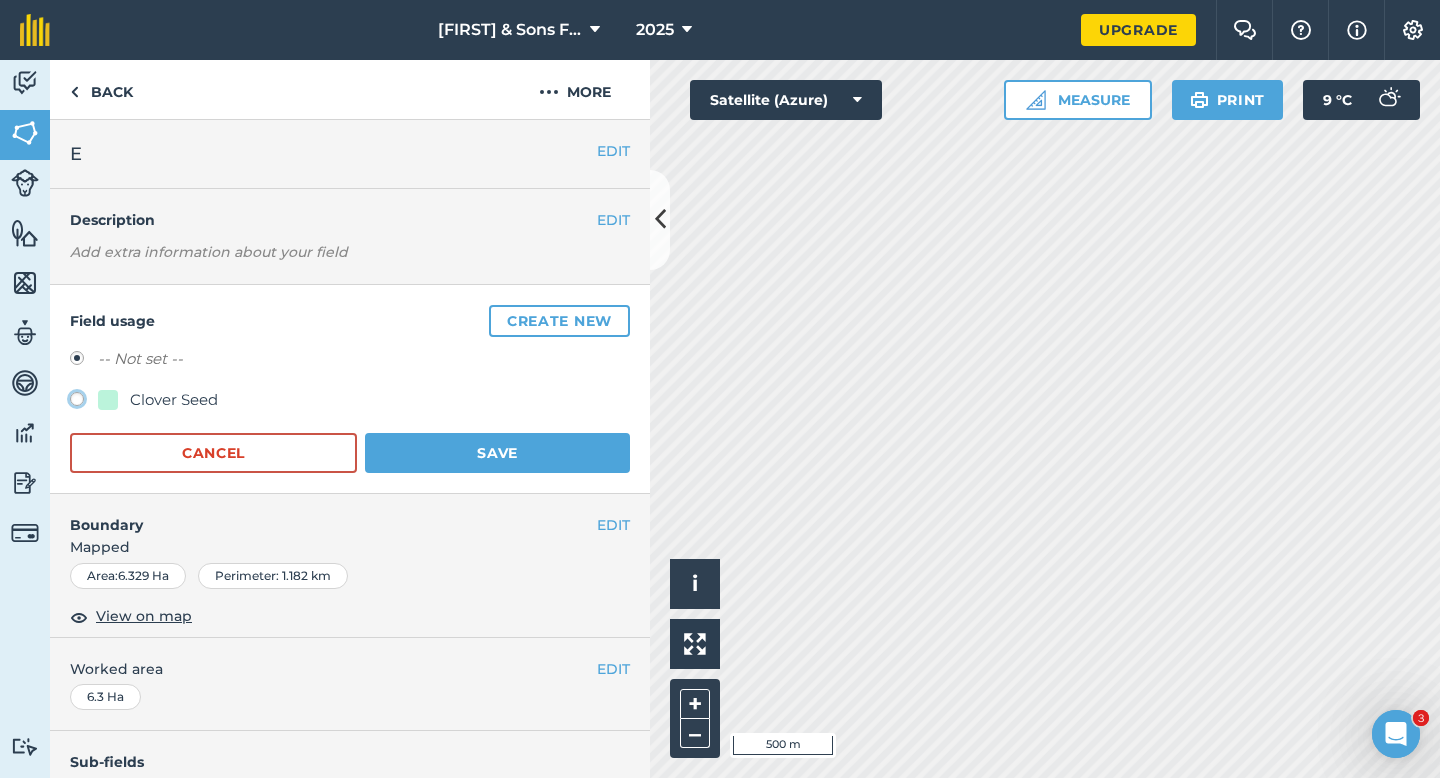 click on "Clover Seed" at bounding box center [-9923, 398] 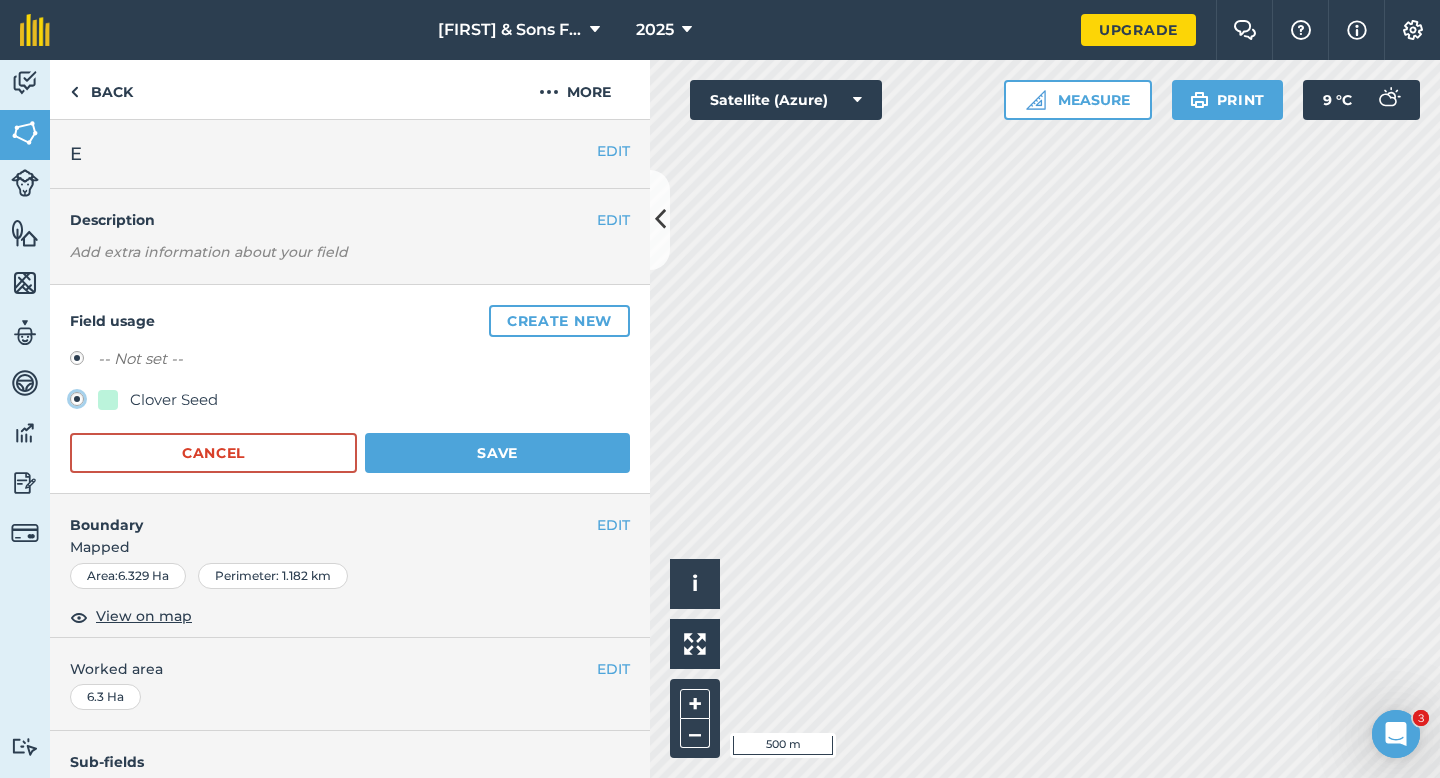 radio on "true" 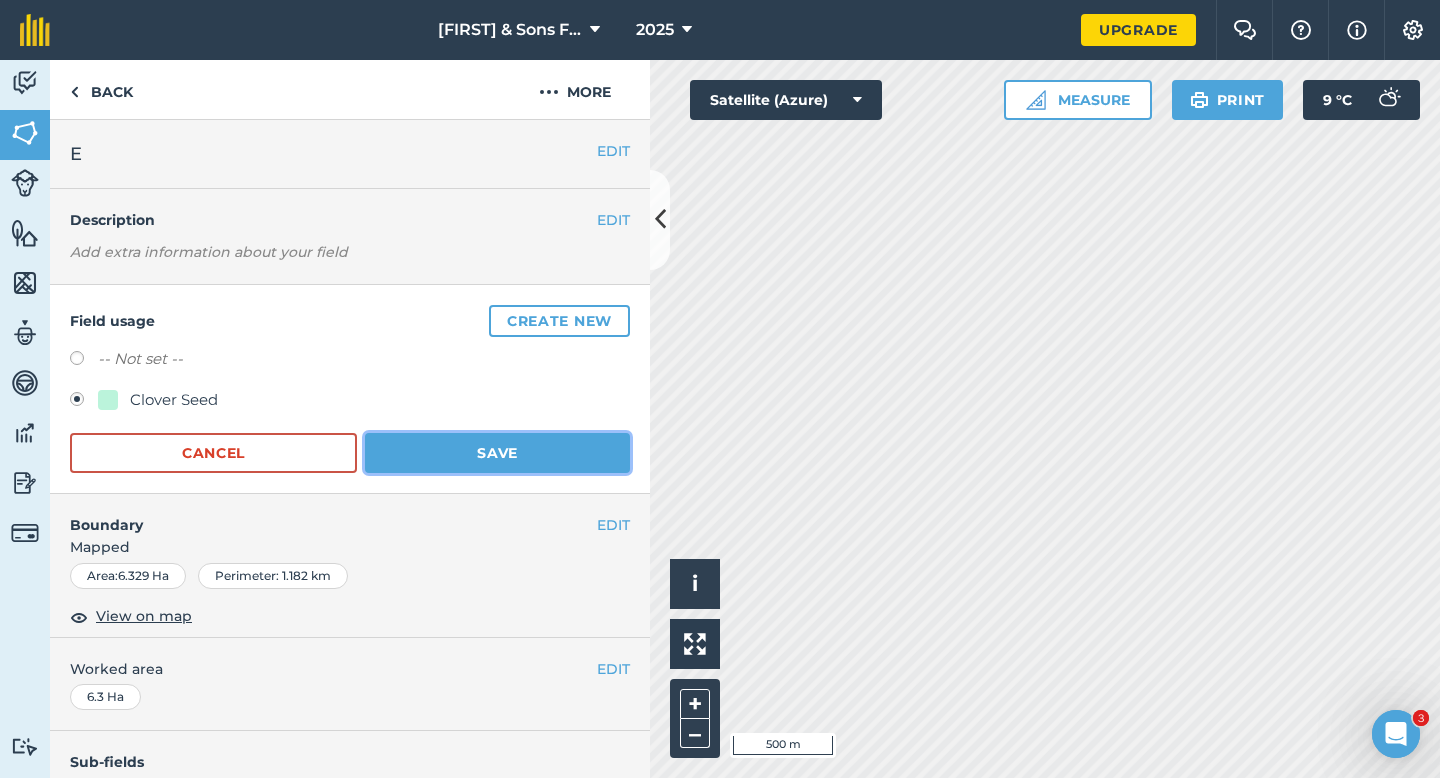 click on "Save" at bounding box center [497, 453] 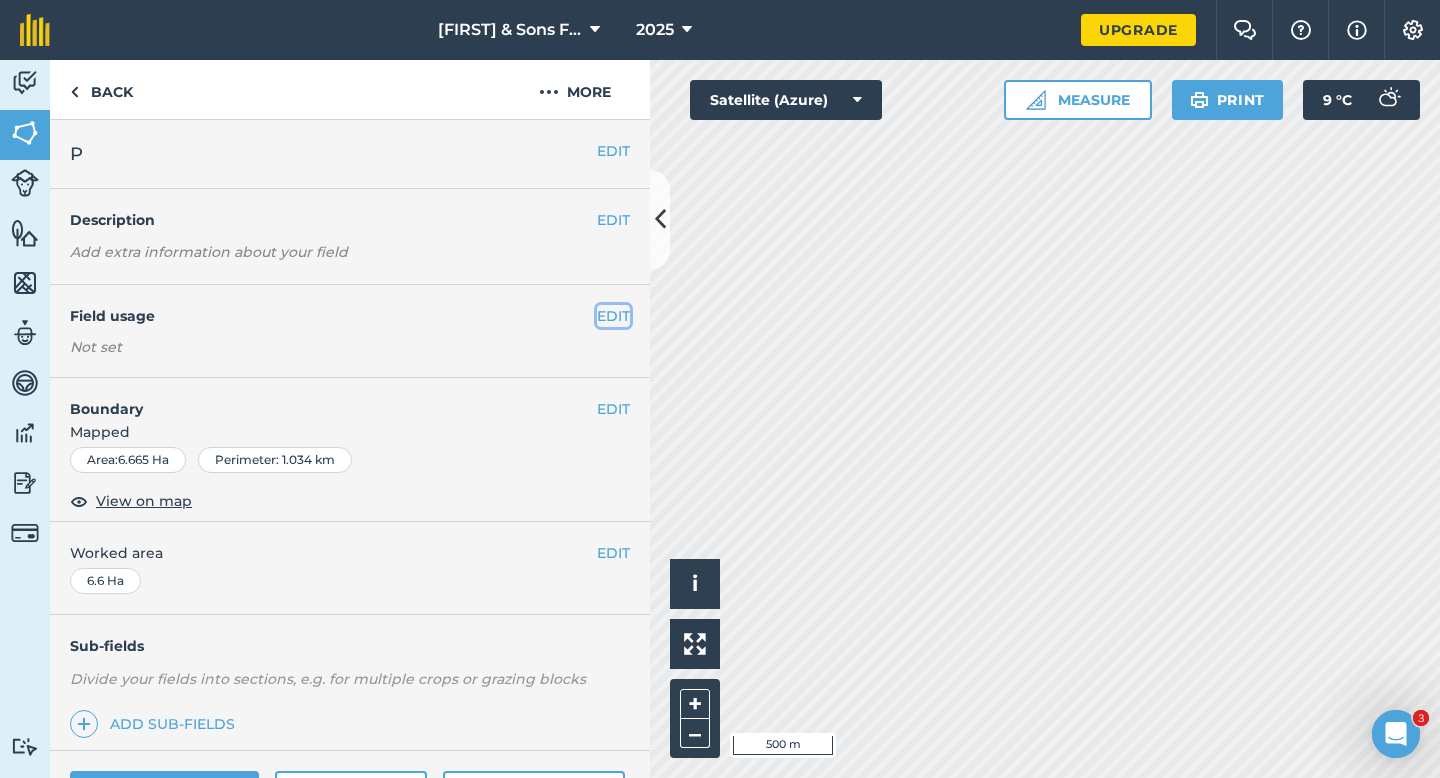 click on "EDIT" at bounding box center (613, 316) 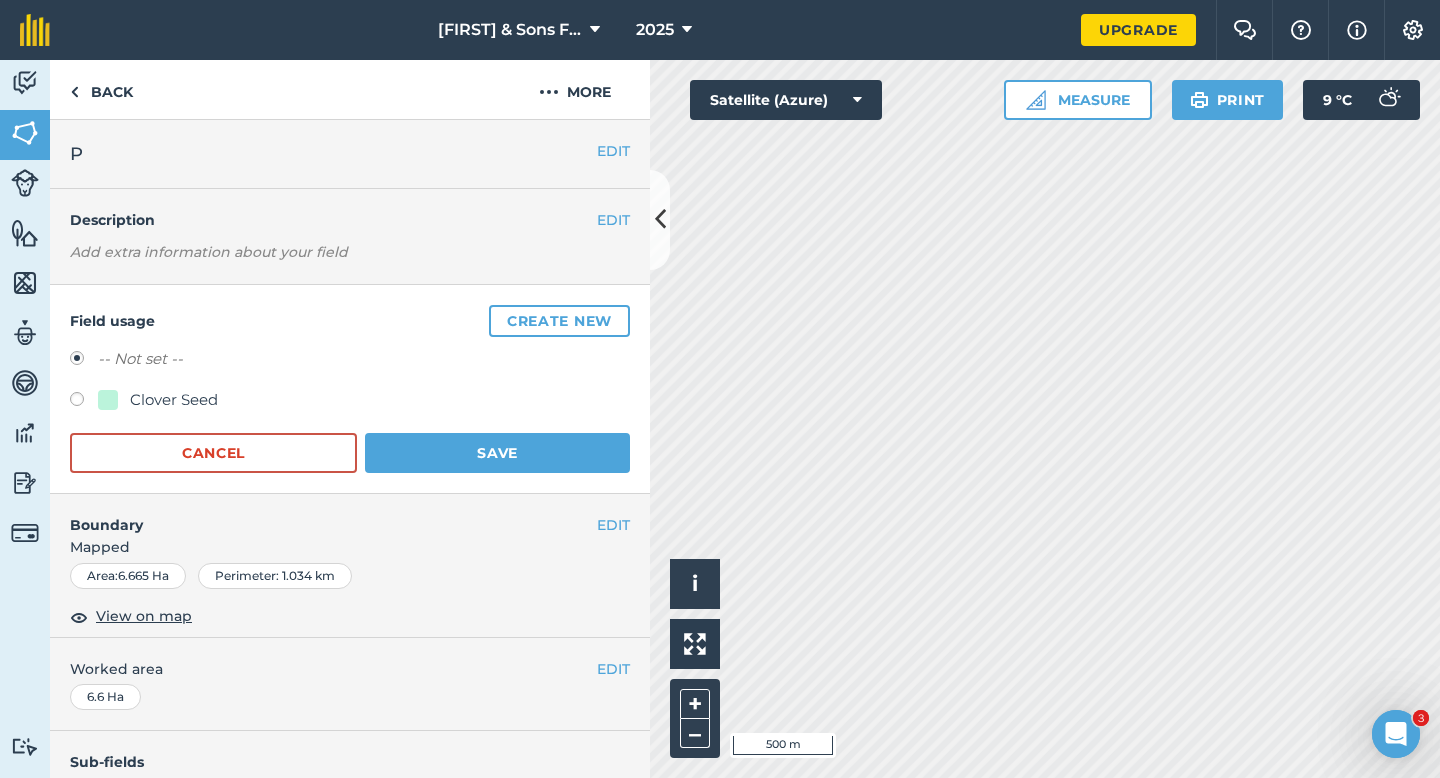 click on "Clover Seed" at bounding box center (174, 400) 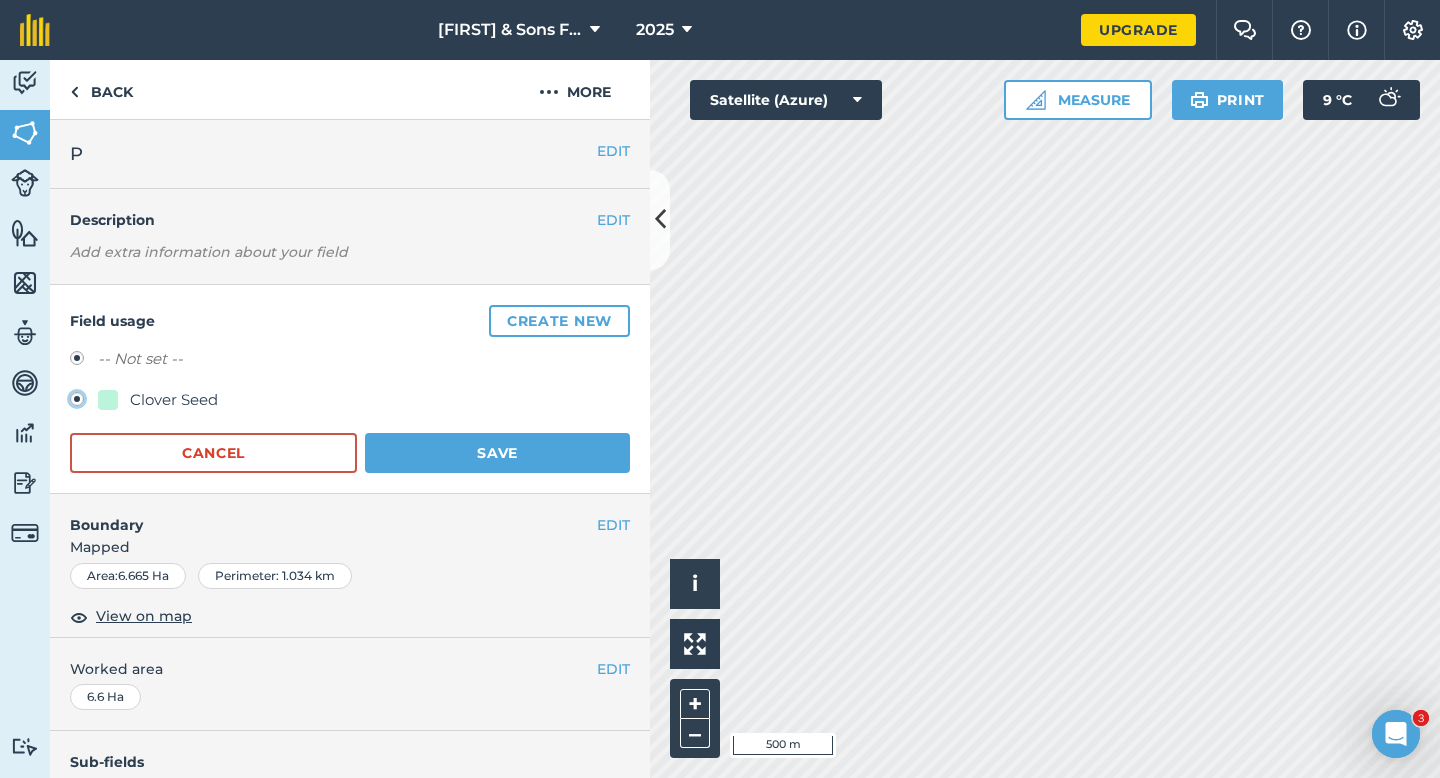 radio on "true" 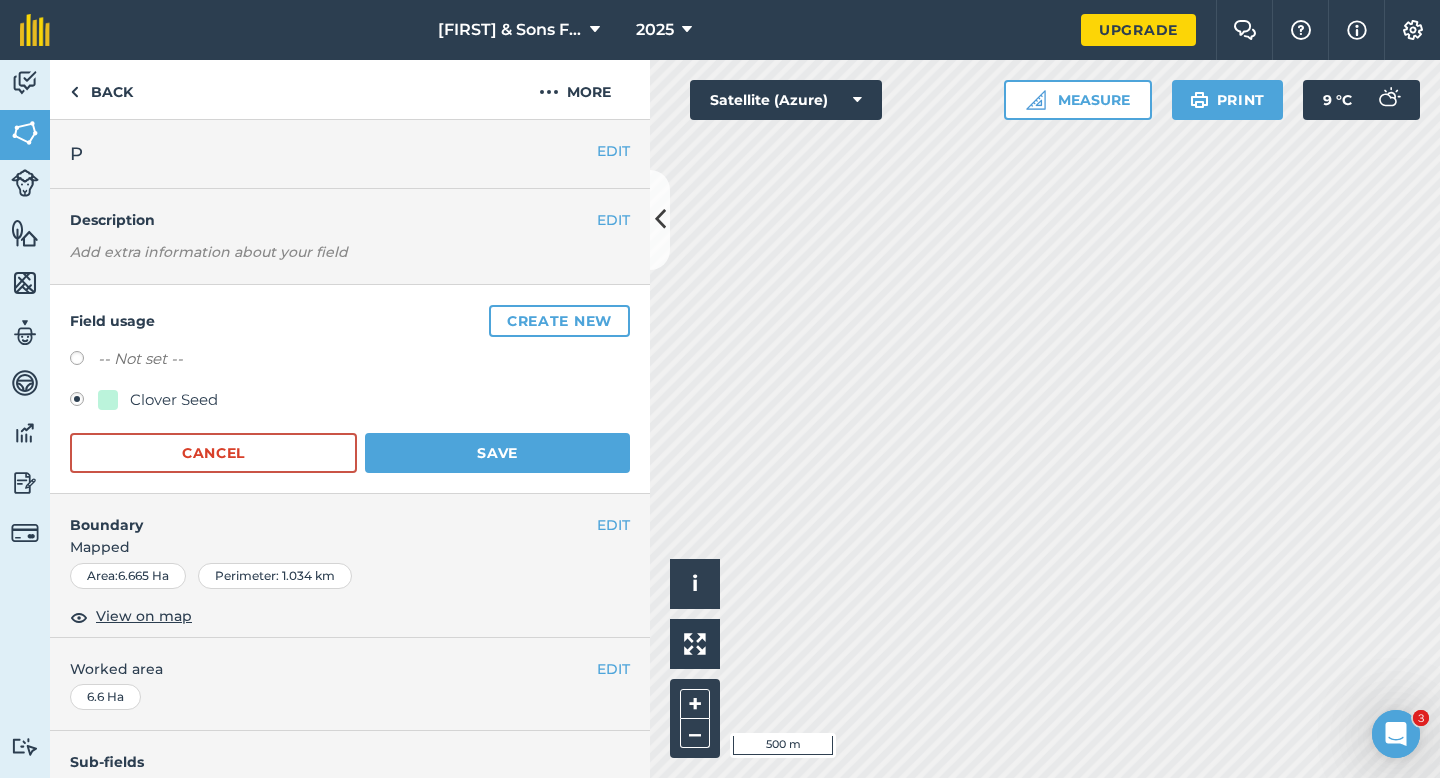 click on "-- Not set -- Clover Seed Cancel Save" at bounding box center (350, 410) 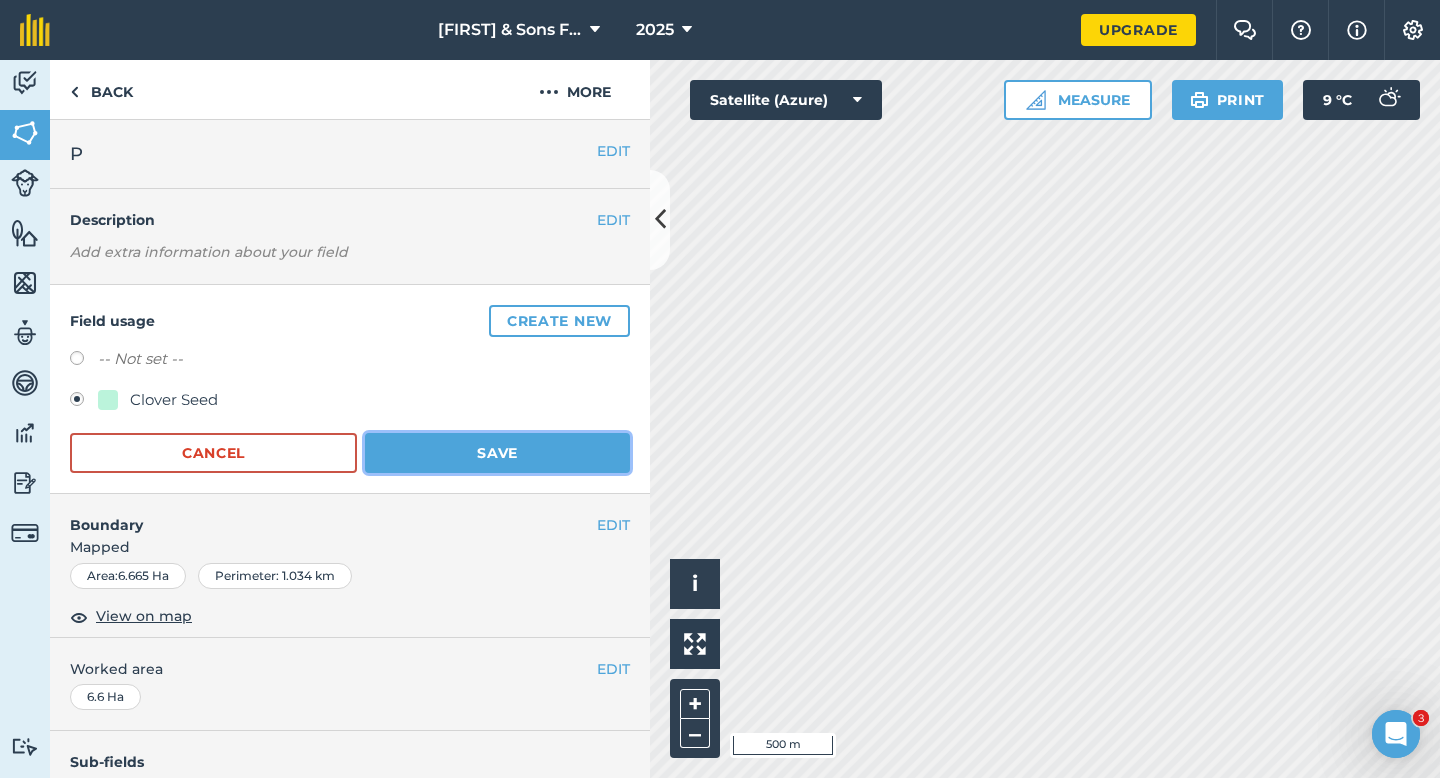 click on "Save" at bounding box center [497, 453] 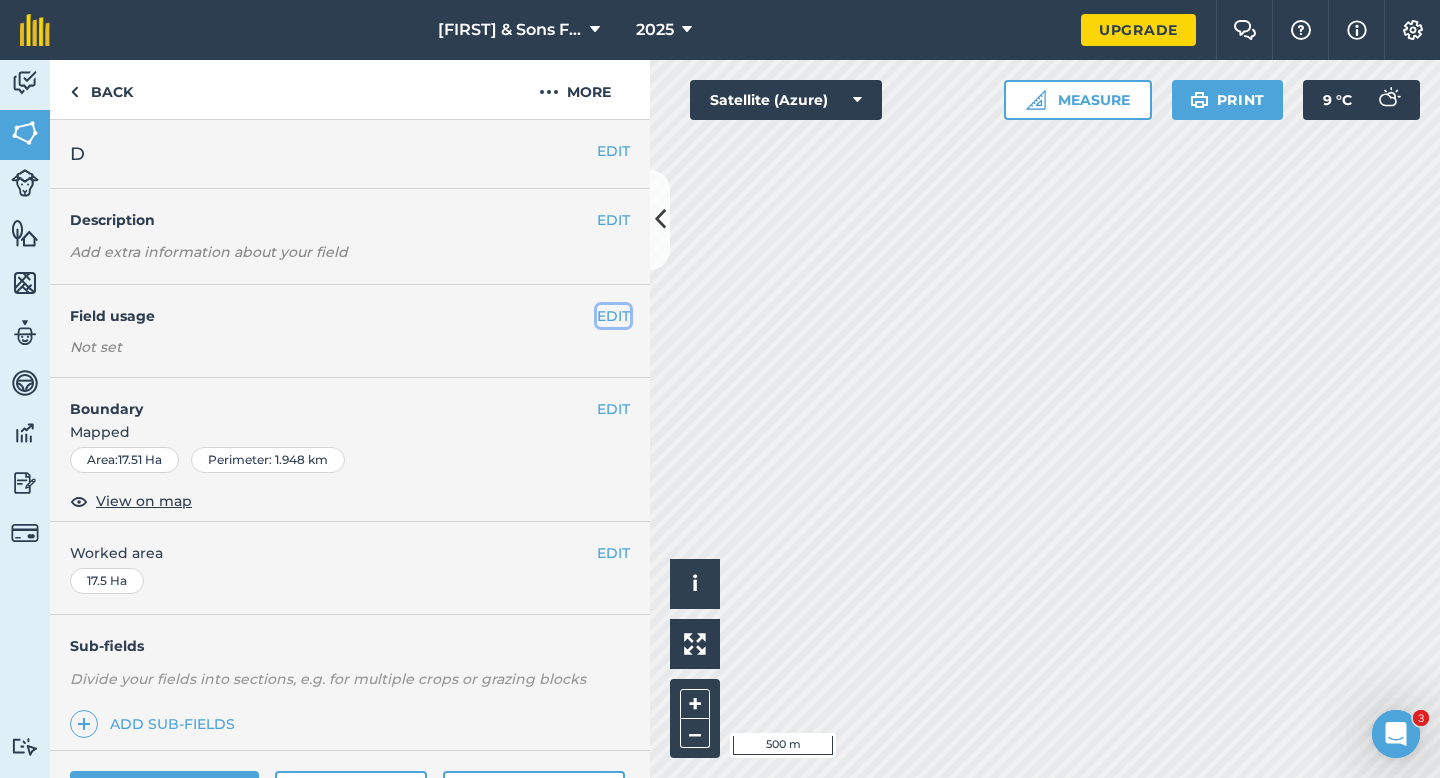 click on "EDIT" at bounding box center [613, 316] 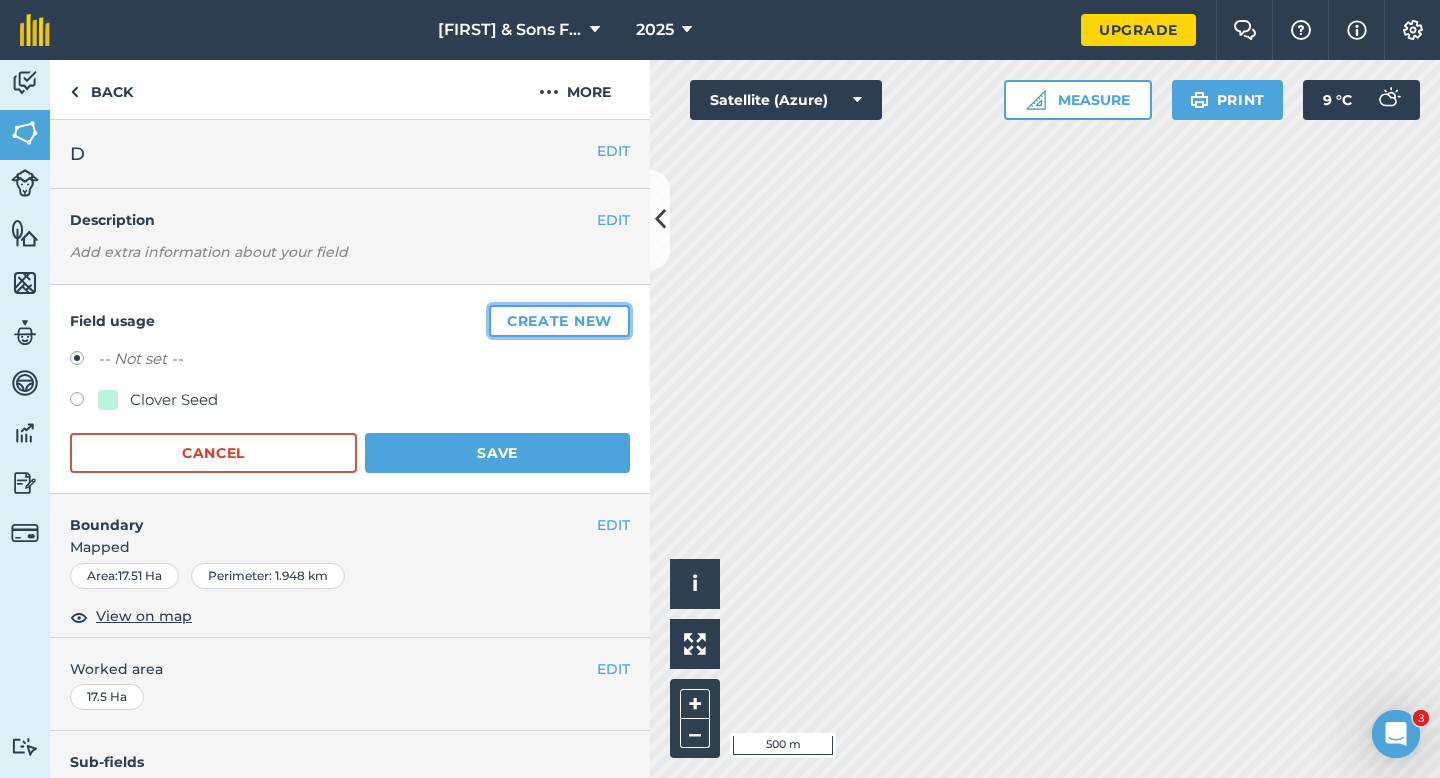 click on "Create new" at bounding box center [559, 321] 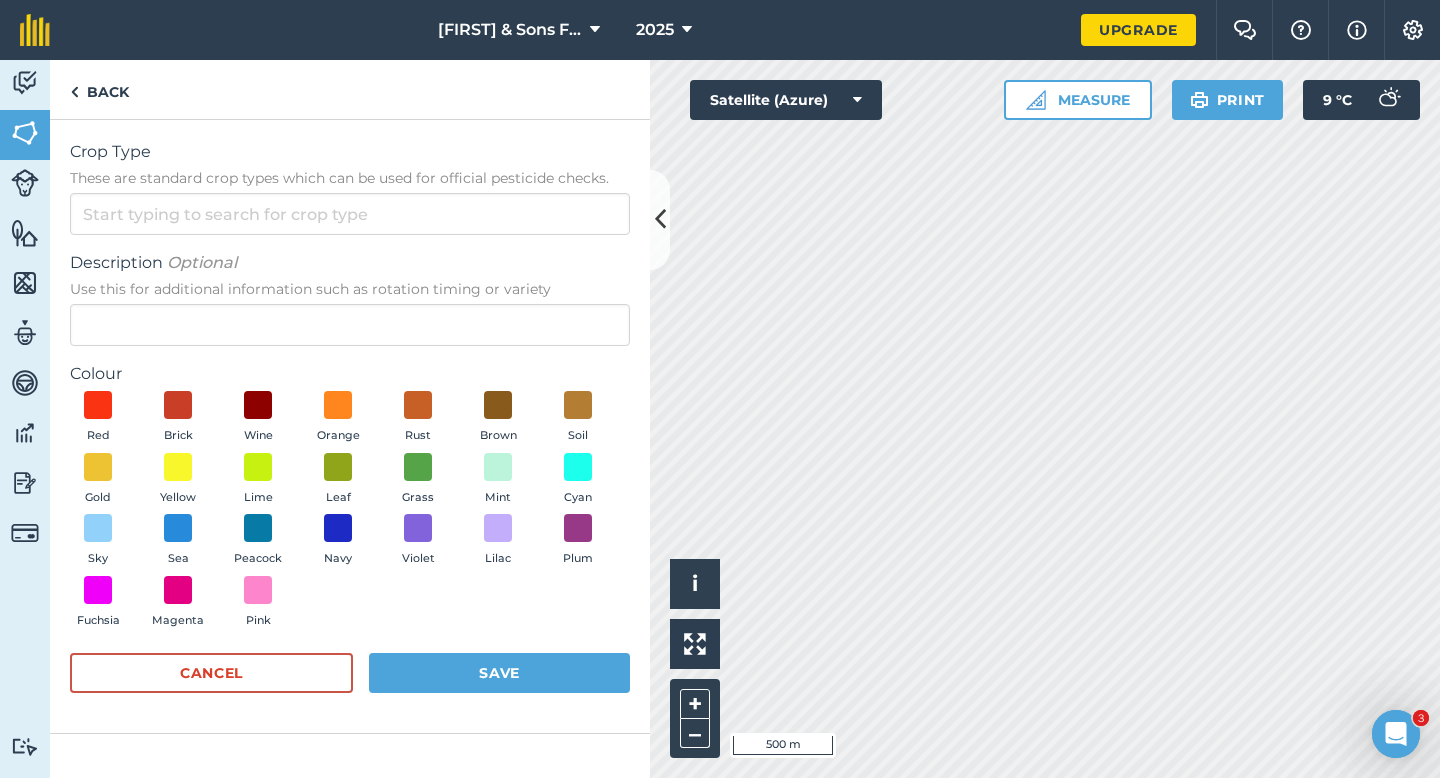 click on "Crop Type These are standard crop types which can be used for official pesticide checks. Description   Optional Use this for additional information such as rotation timing or variety Colour Red Brick Wine Orange Rust Brown Soil Gold Yellow Lime Leaf Grass Mint Cyan Sky Sea Peacock Navy Violet Lilac Plum Fuchsia Magenta Pink Cancel Save" at bounding box center (350, 426) 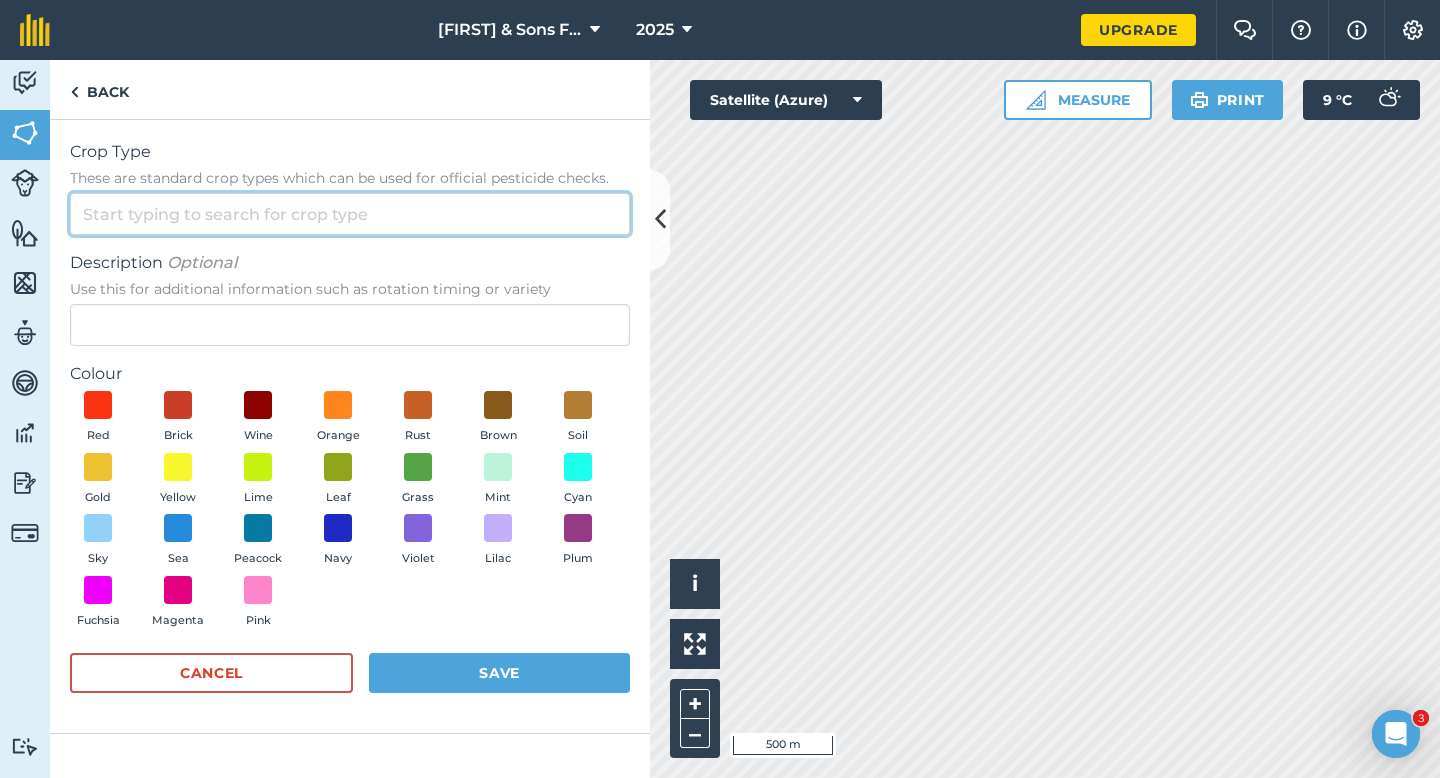 click on "Crop Type These are standard crop types which can be used for official pesticide checks." at bounding box center (350, 214) 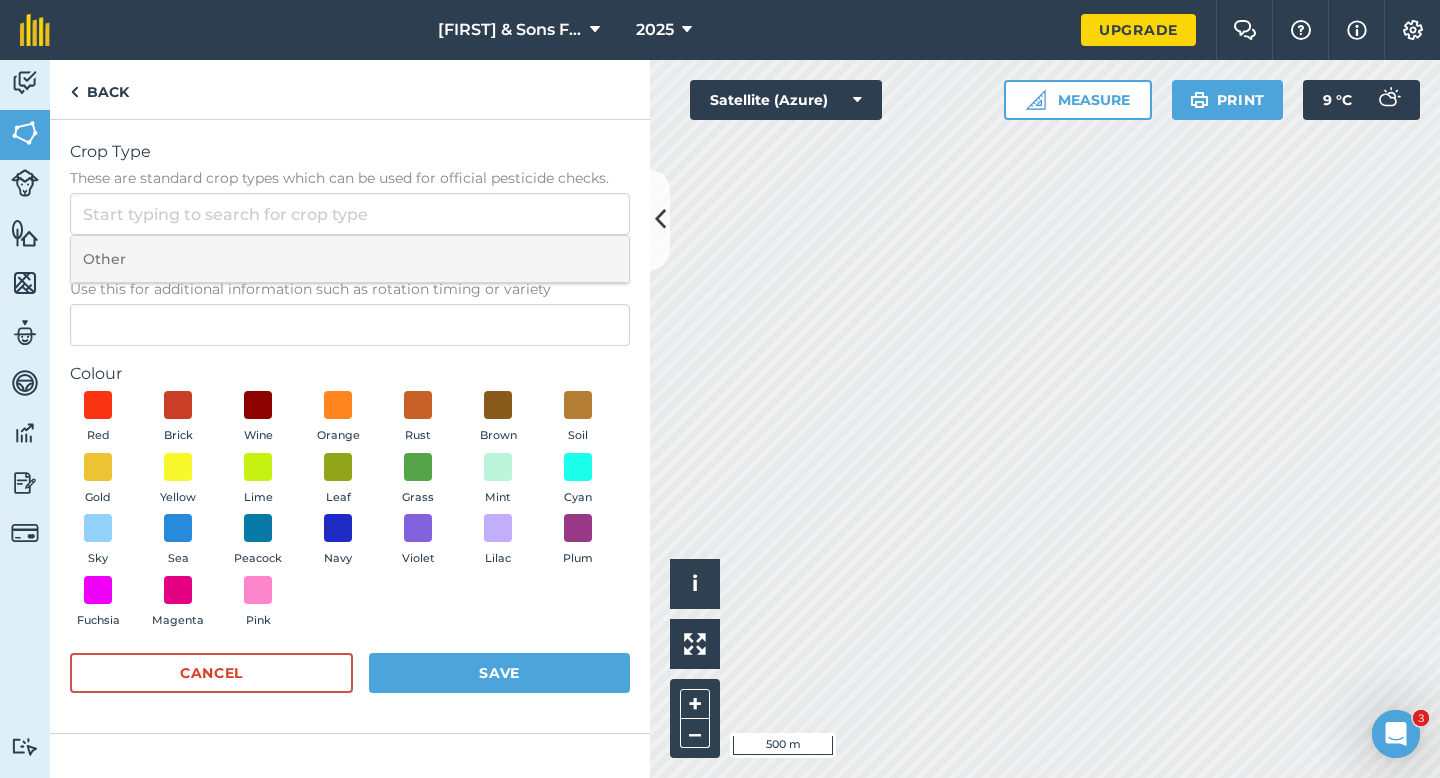 click on "Other" at bounding box center (350, 259) 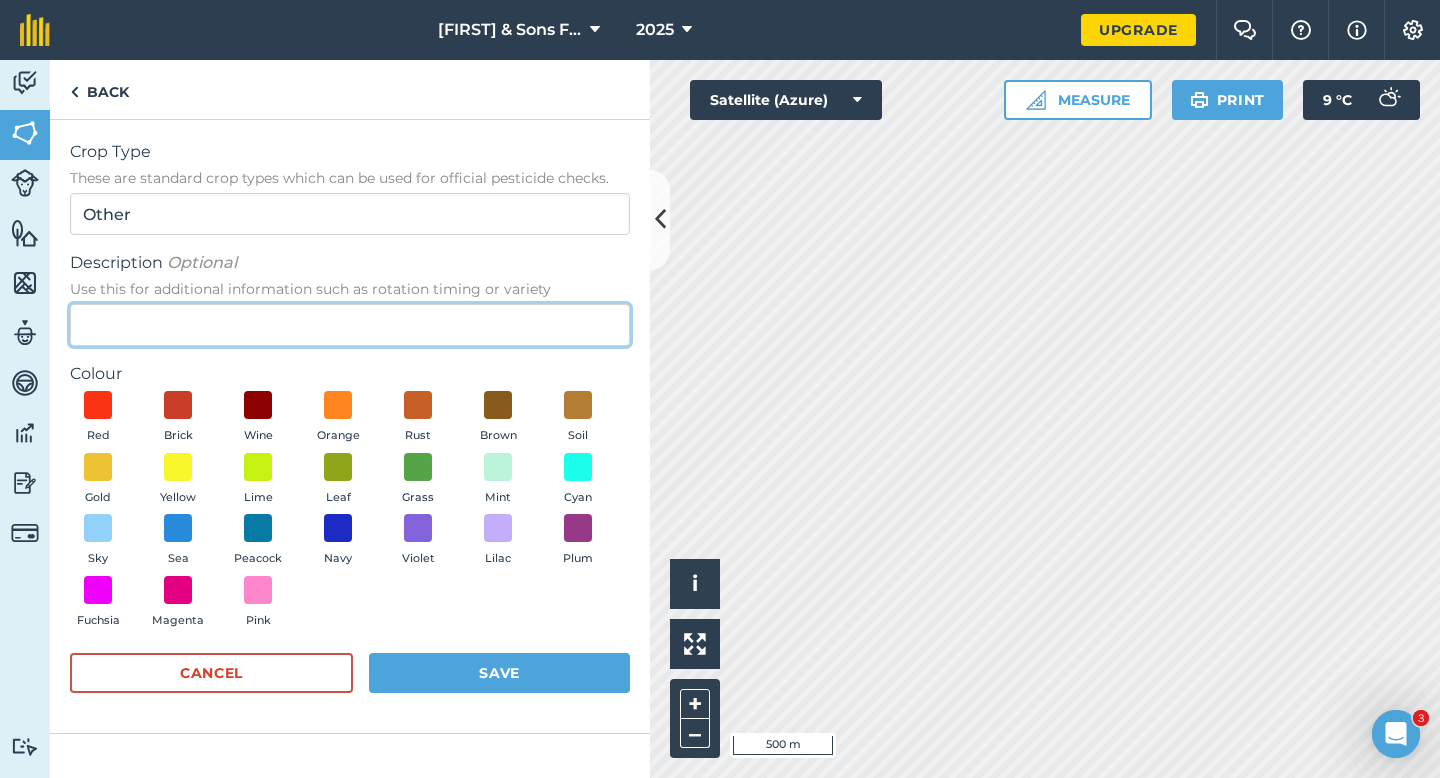 click on "Description   Optional Use this for additional information such as rotation timing or variety" at bounding box center [350, 325] 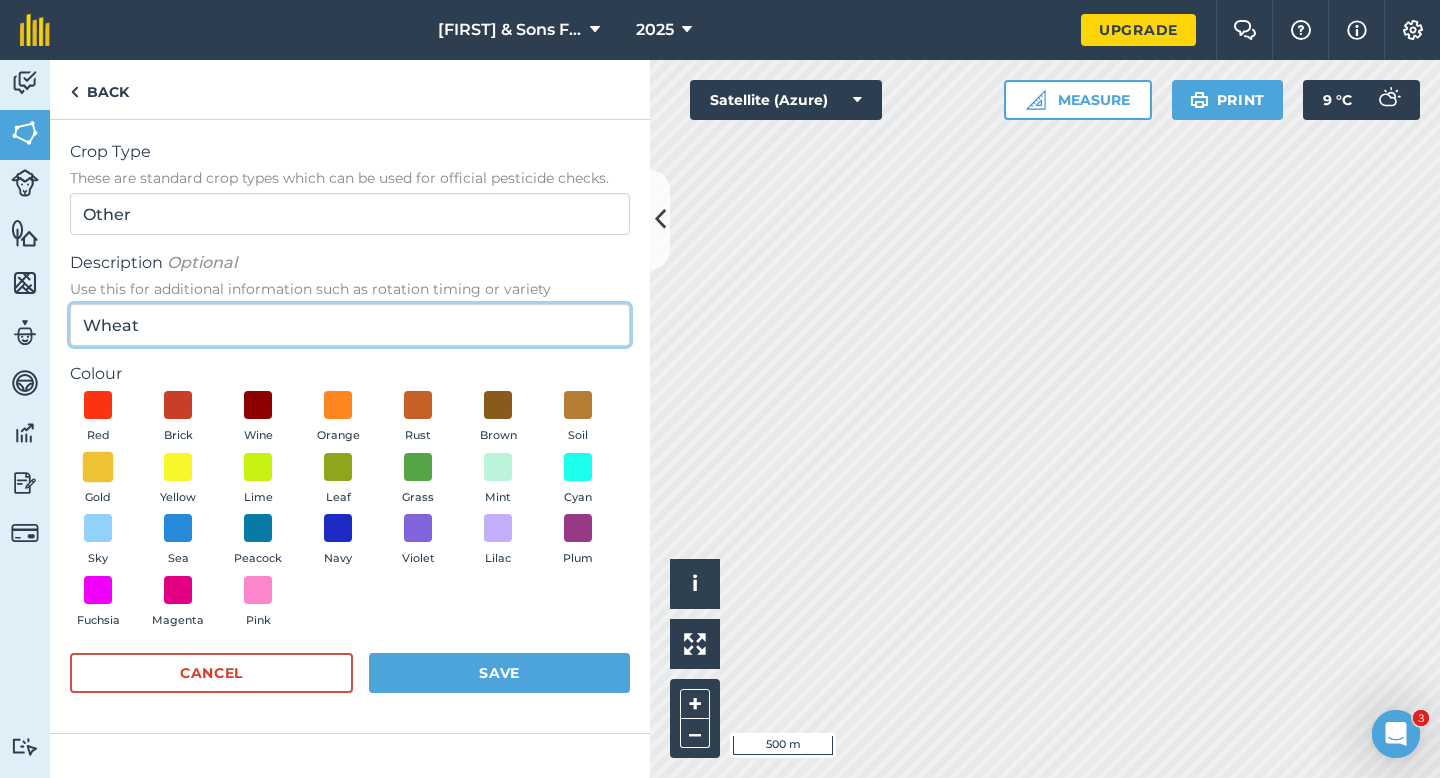 type on "Wheat" 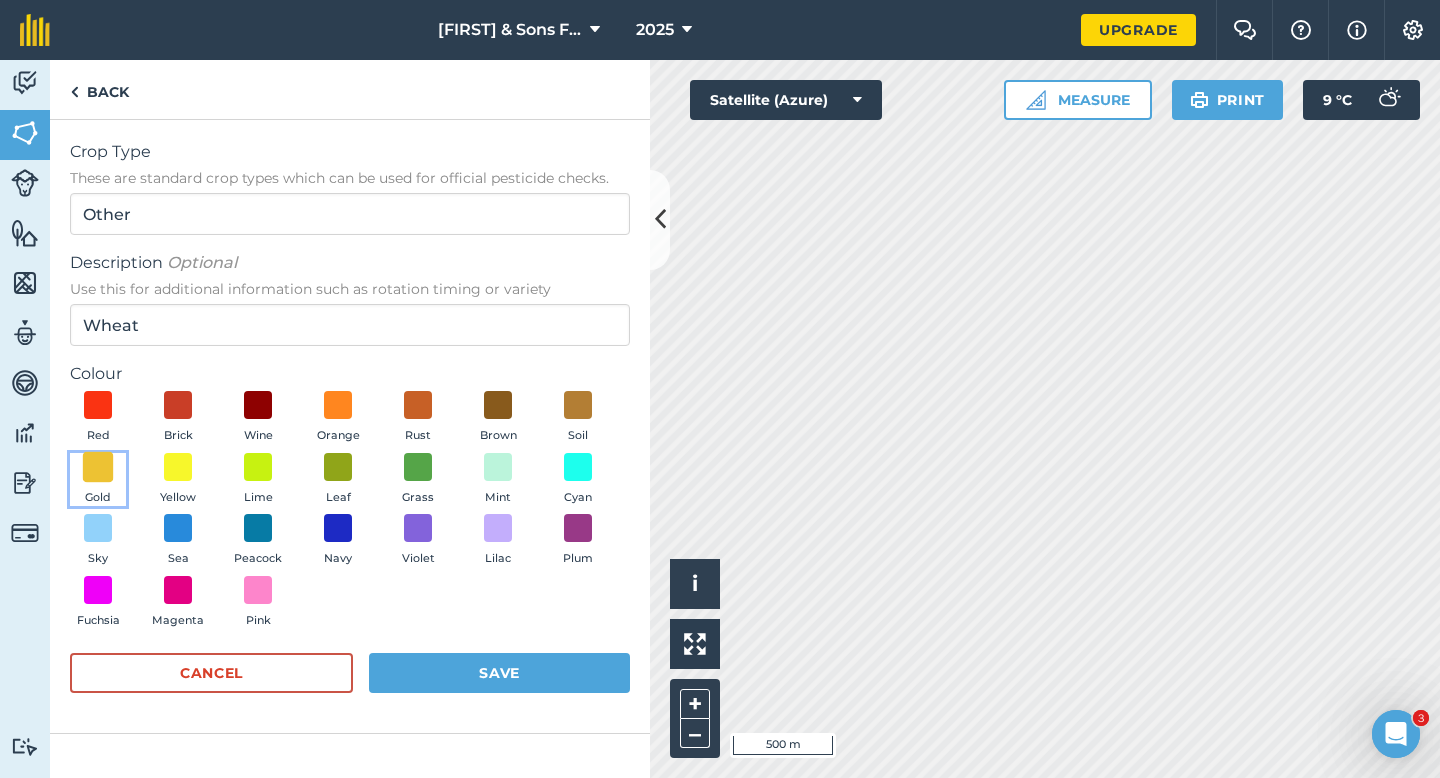 click at bounding box center [98, 466] 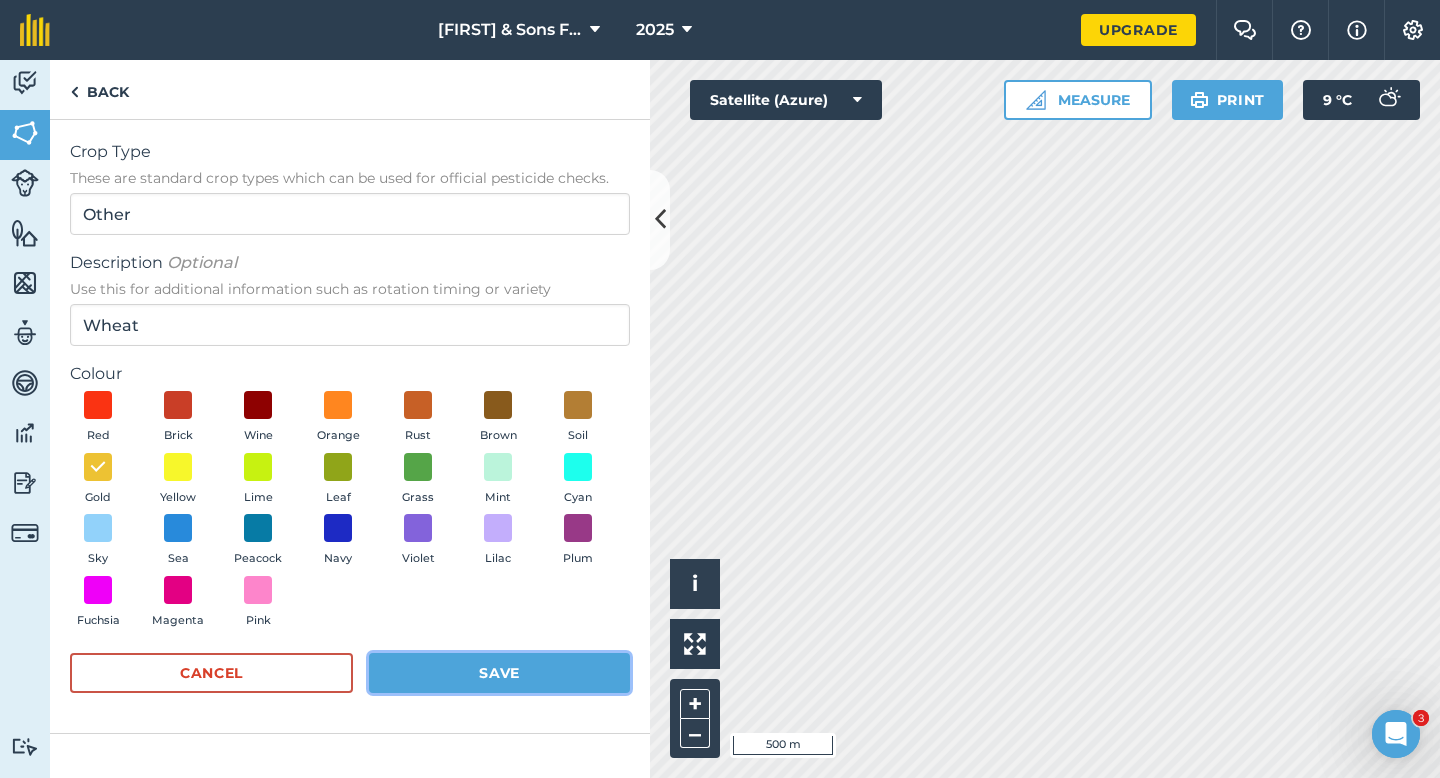 click on "Save" at bounding box center [499, 673] 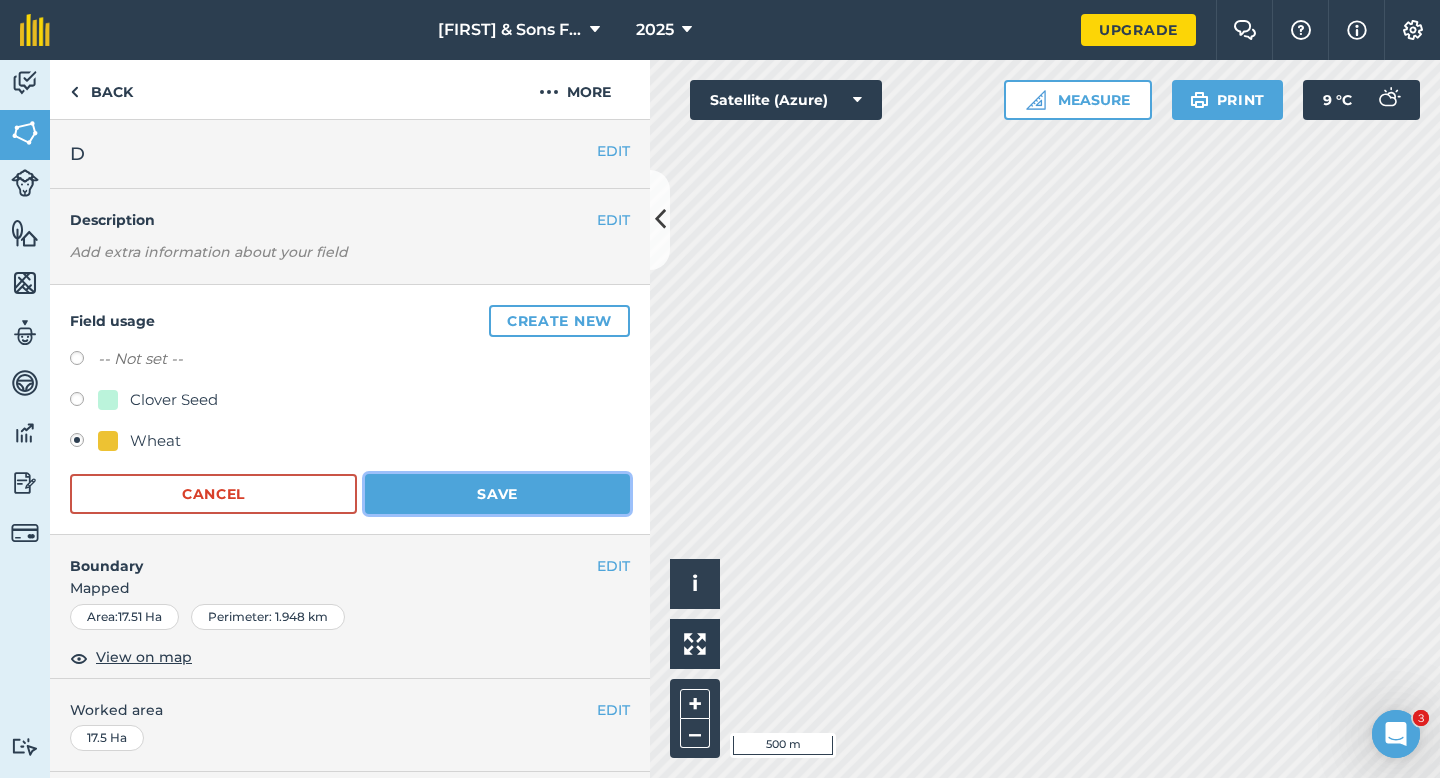 click on "Save" at bounding box center (497, 494) 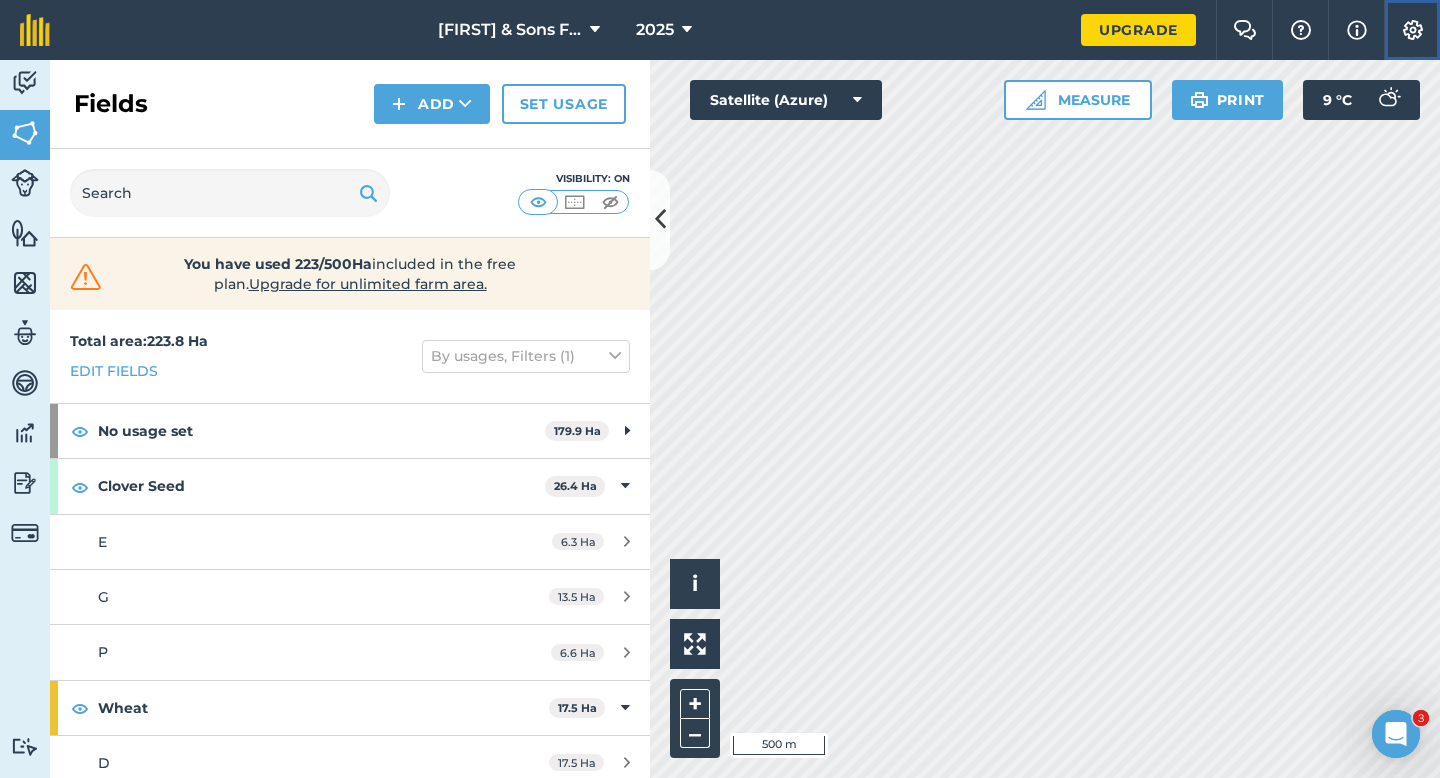 click at bounding box center [1413, 30] 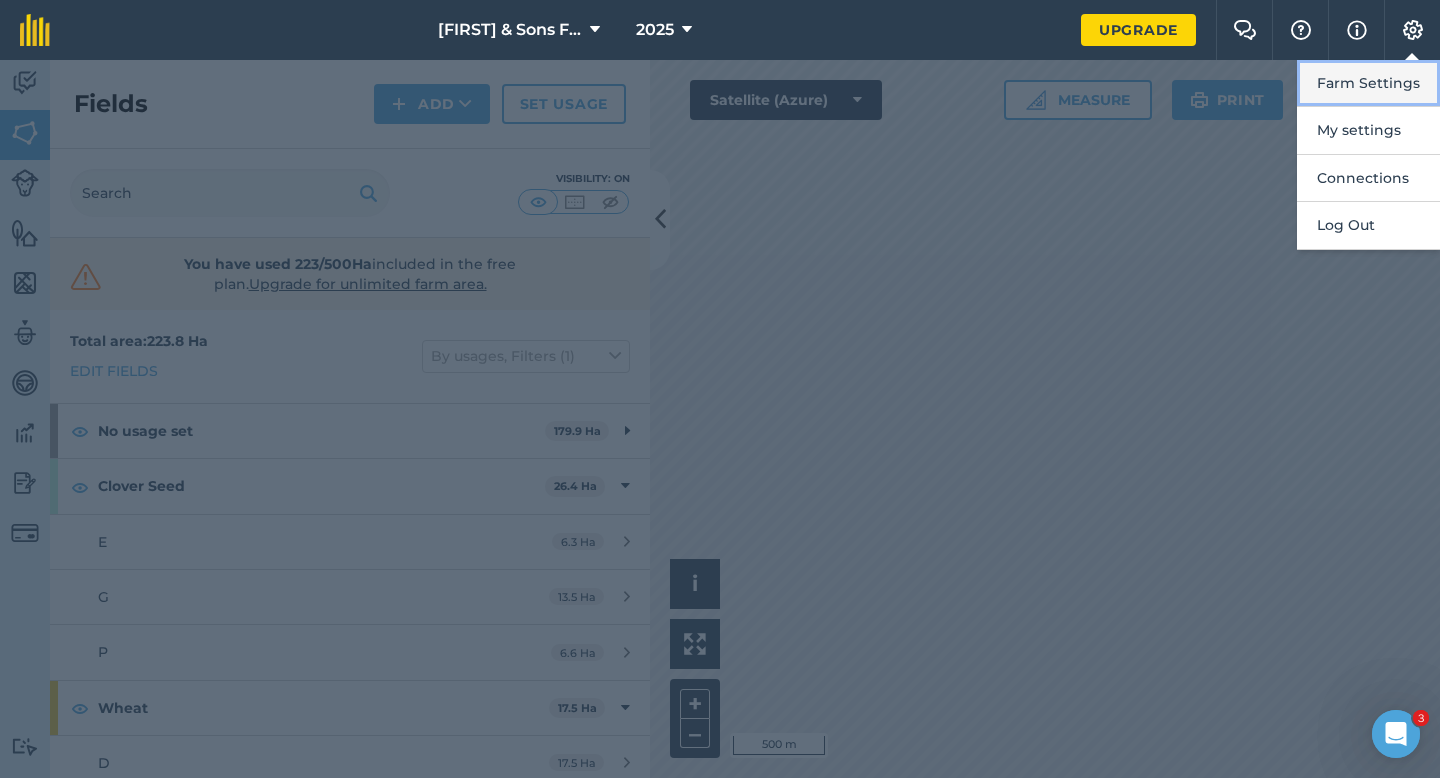 drag, startPoint x: 1408, startPoint y: 38, endPoint x: 1408, endPoint y: 74, distance: 36 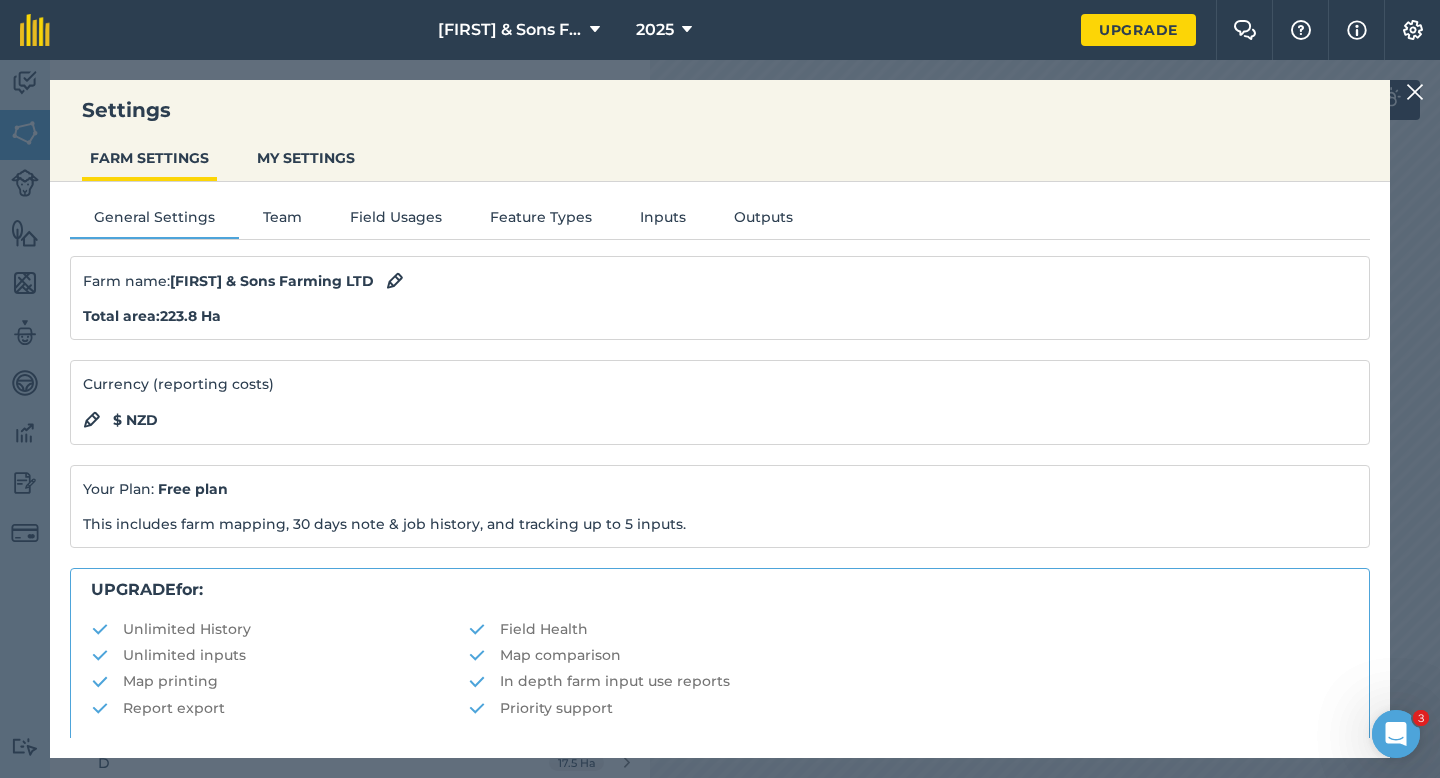 scroll, scrollTop: 384, scrollLeft: 0, axis: vertical 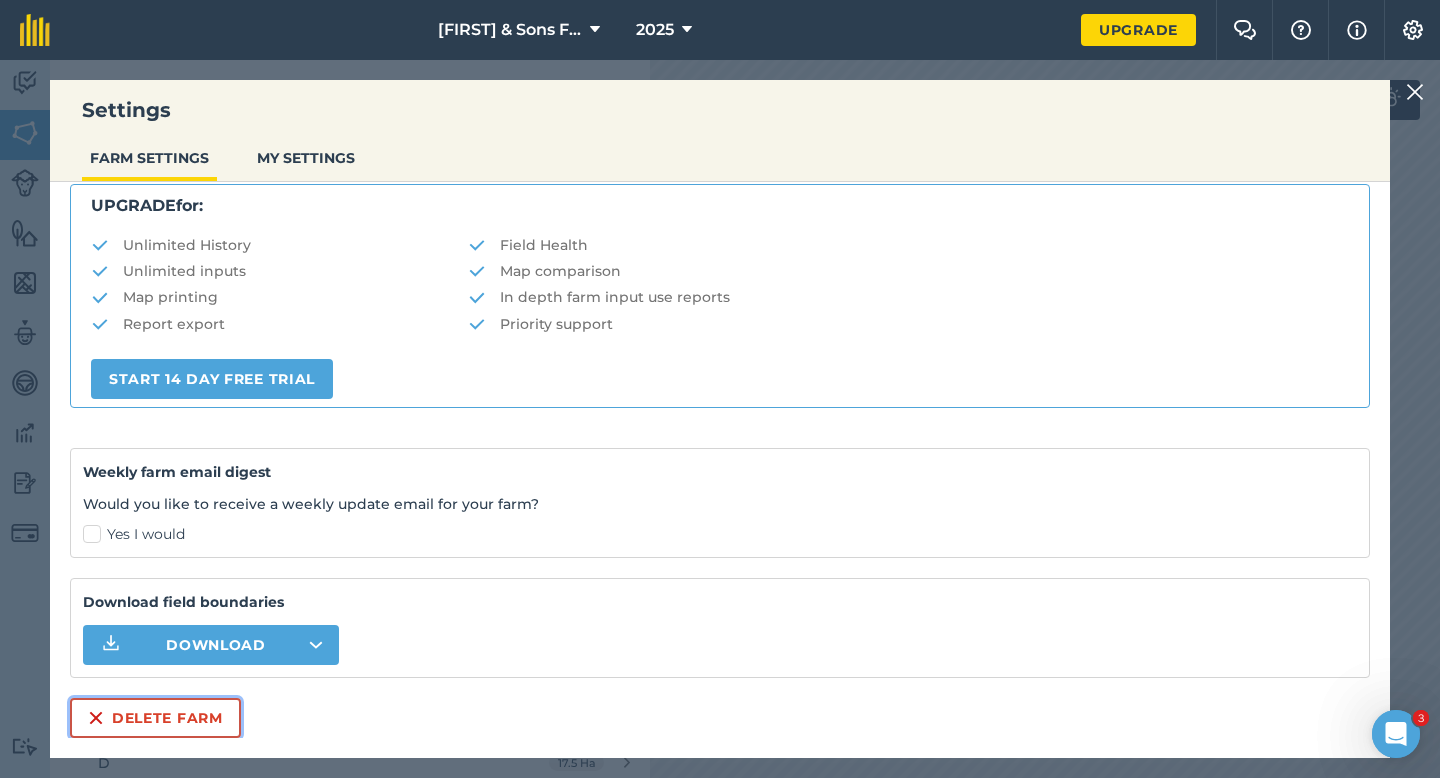 click on "Delete farm" at bounding box center (155, 718) 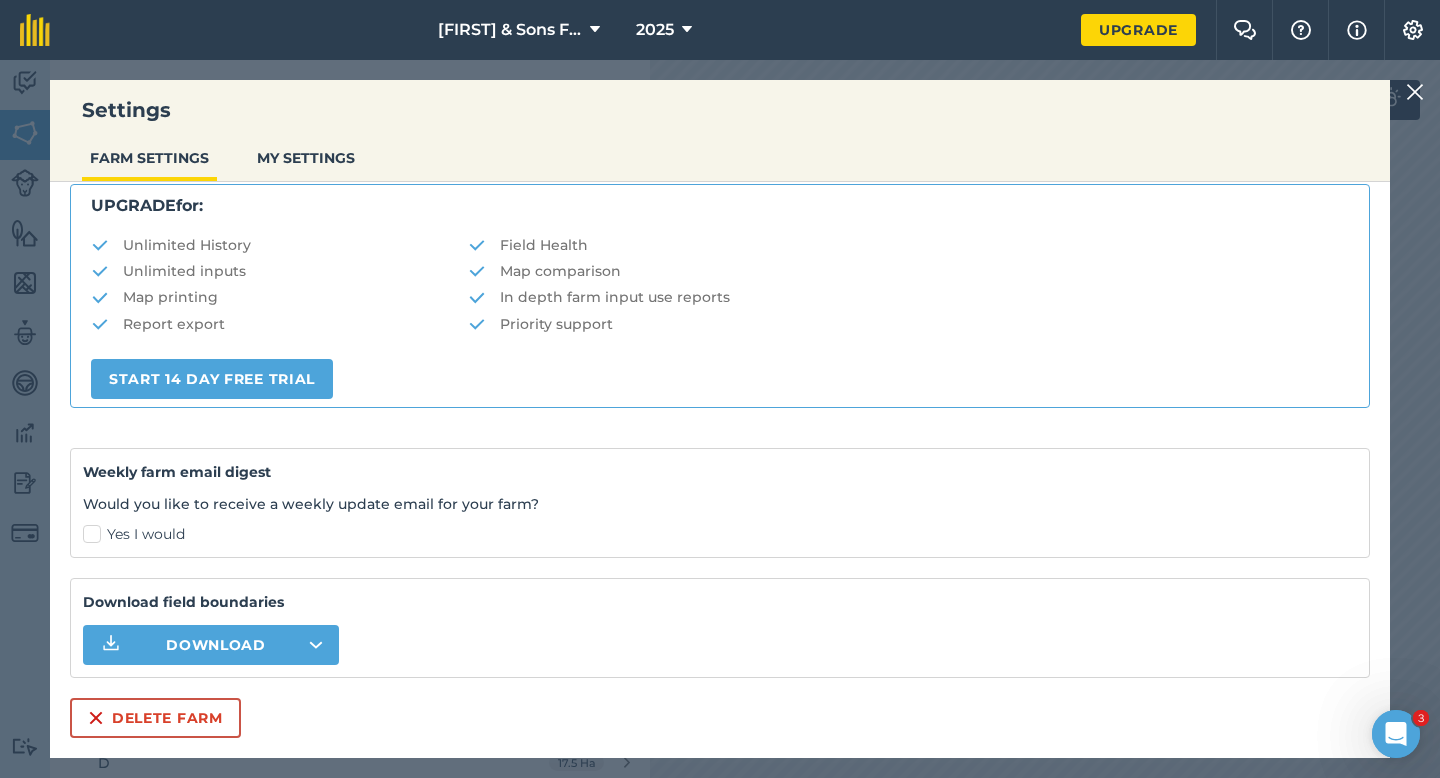 scroll, scrollTop: 0, scrollLeft: 0, axis: both 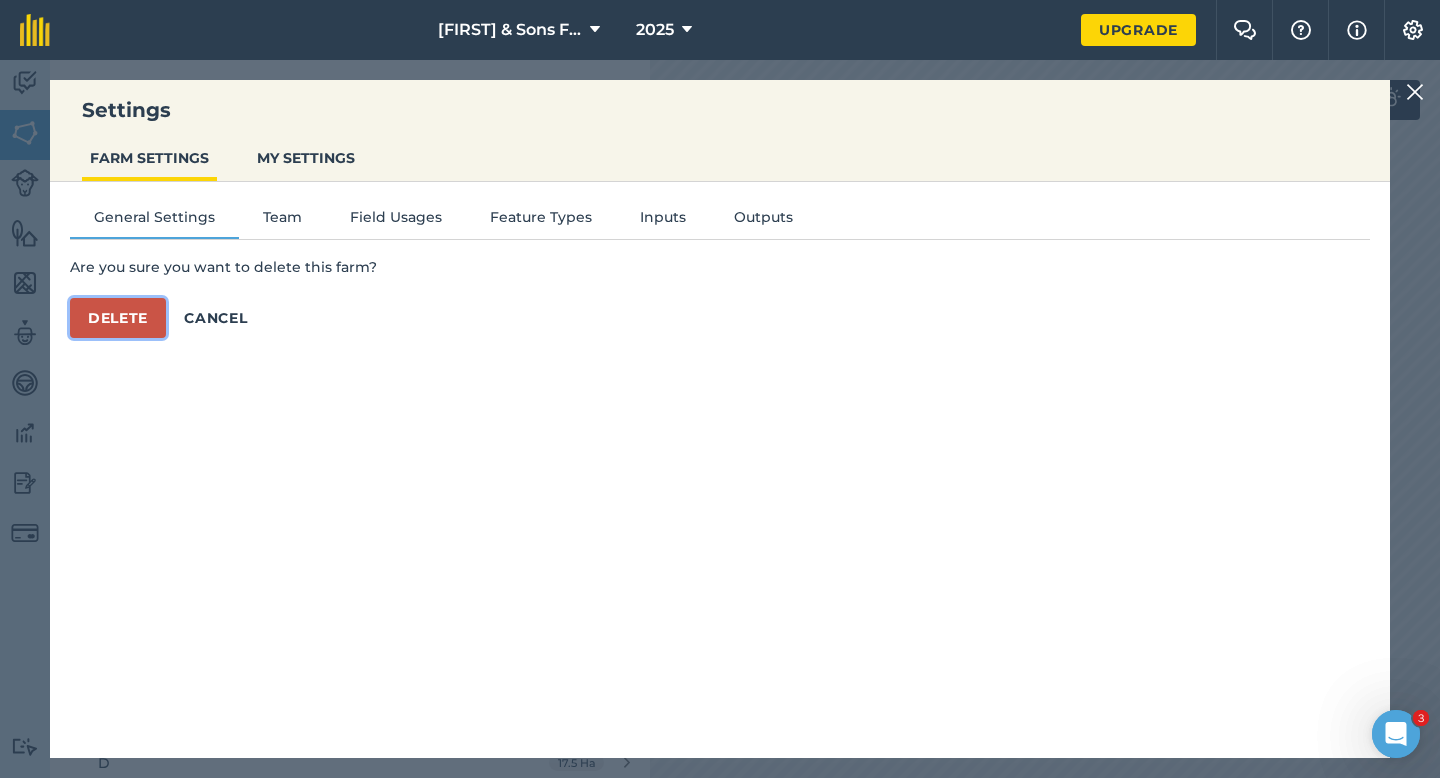 click on "Delete" at bounding box center (118, 318) 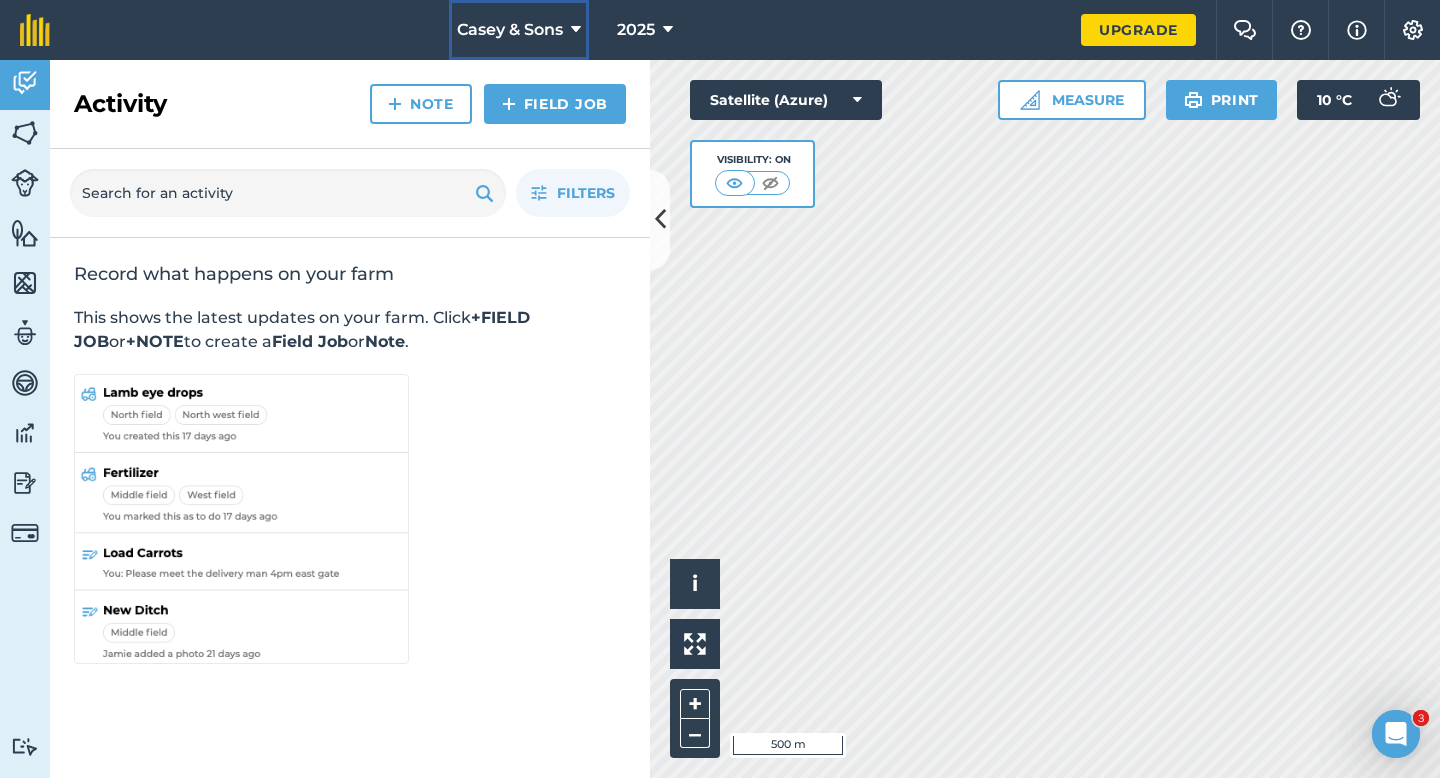 click on "Casey & Sons" at bounding box center (519, 30) 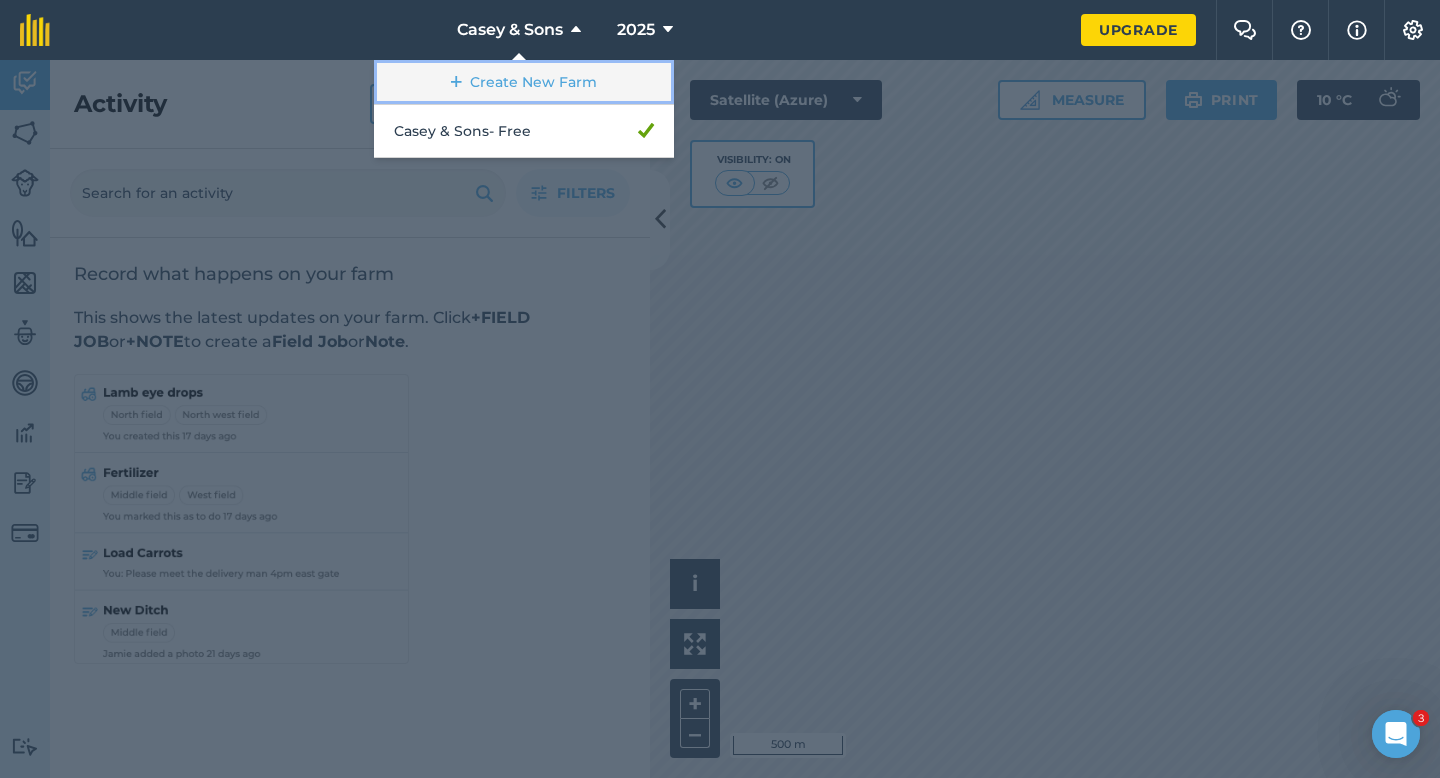 click on "Create New Farm" at bounding box center (524, 82) 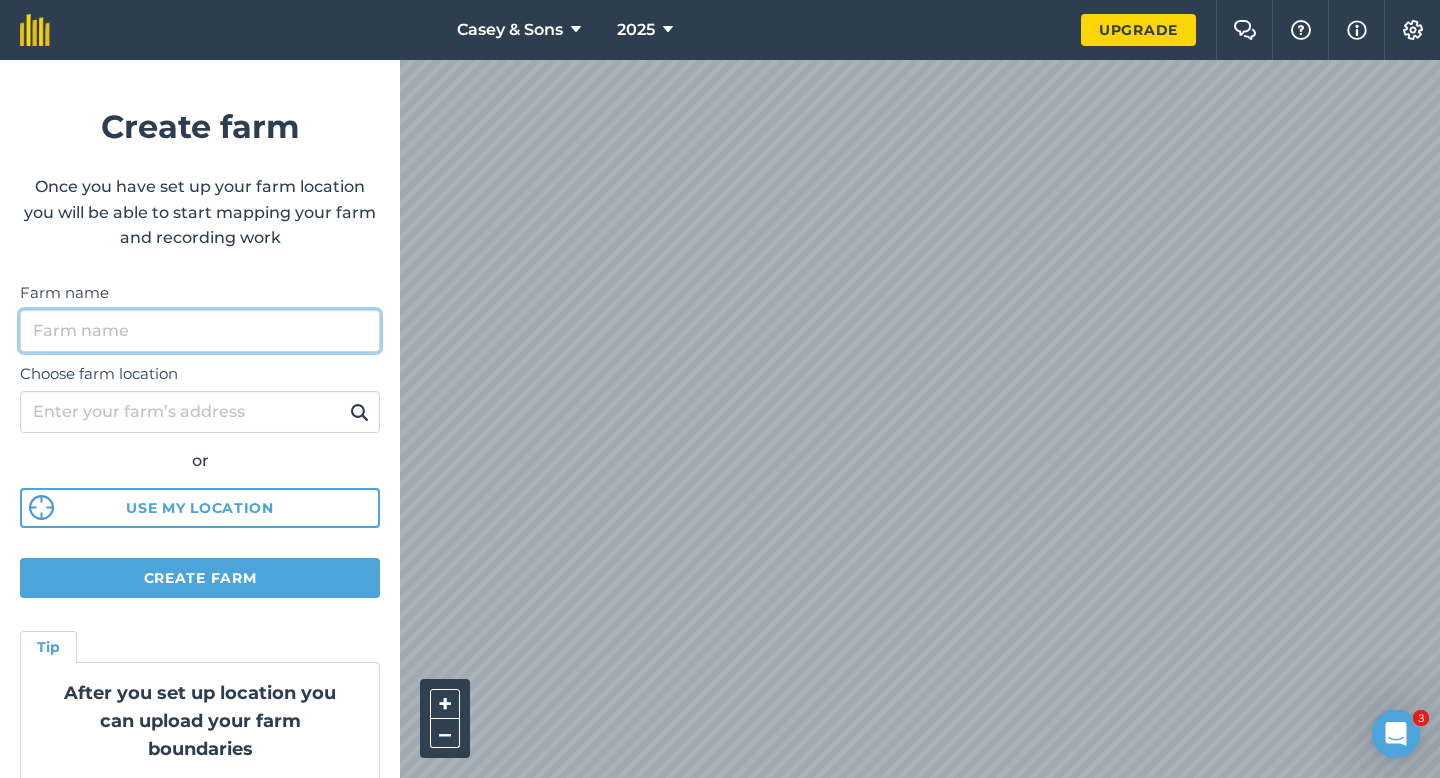 click on "Farm name" at bounding box center [200, 331] 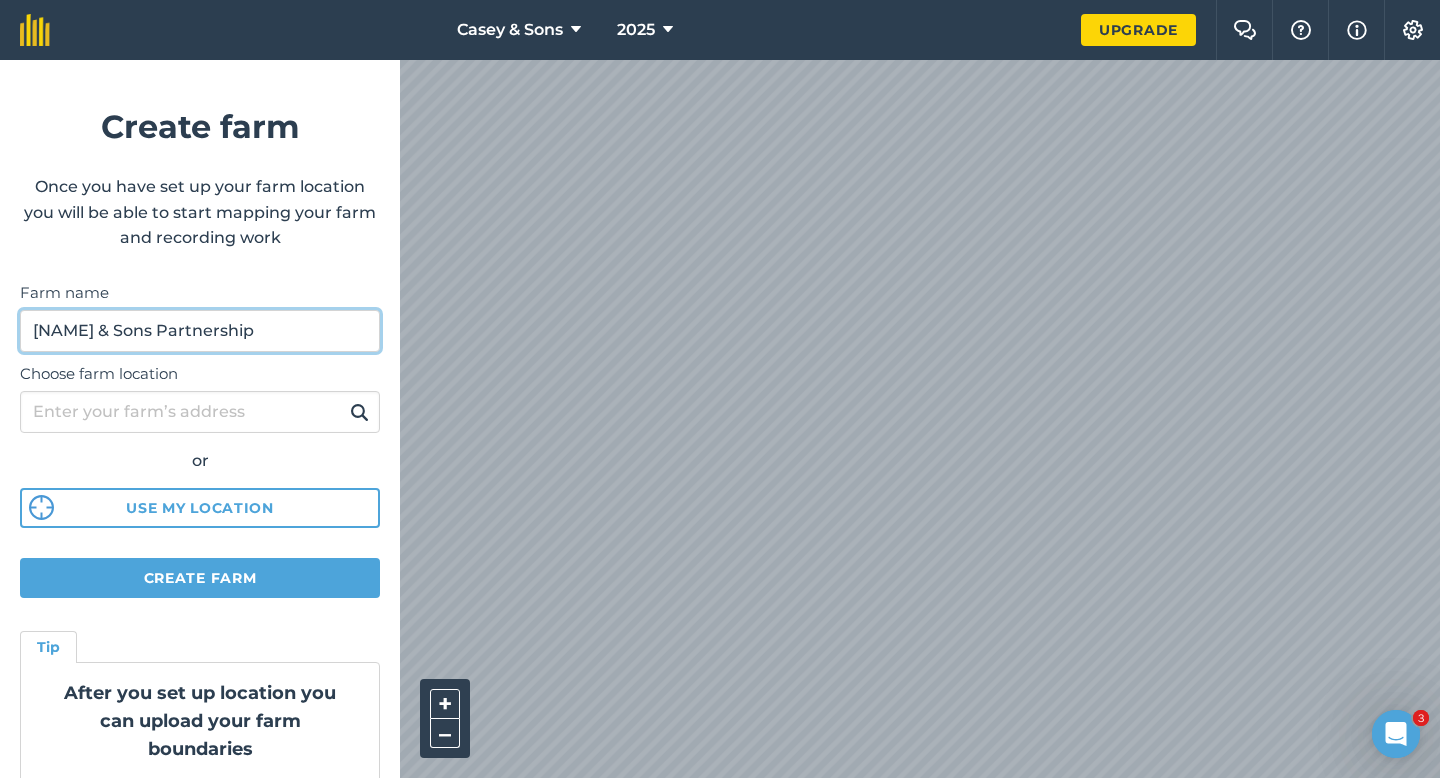 type on "[NAME] & Sons Partnership" 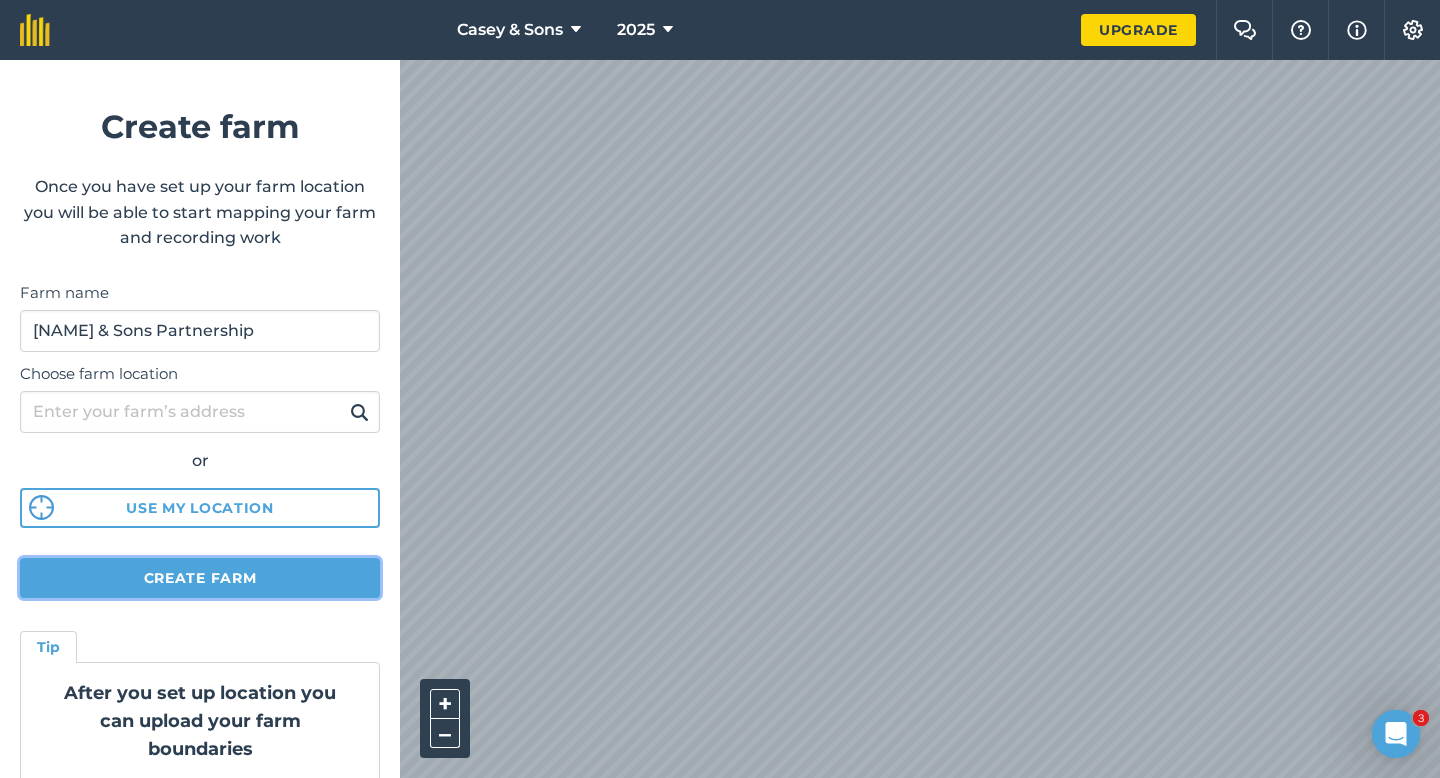 click on "Create farm" at bounding box center (200, 578) 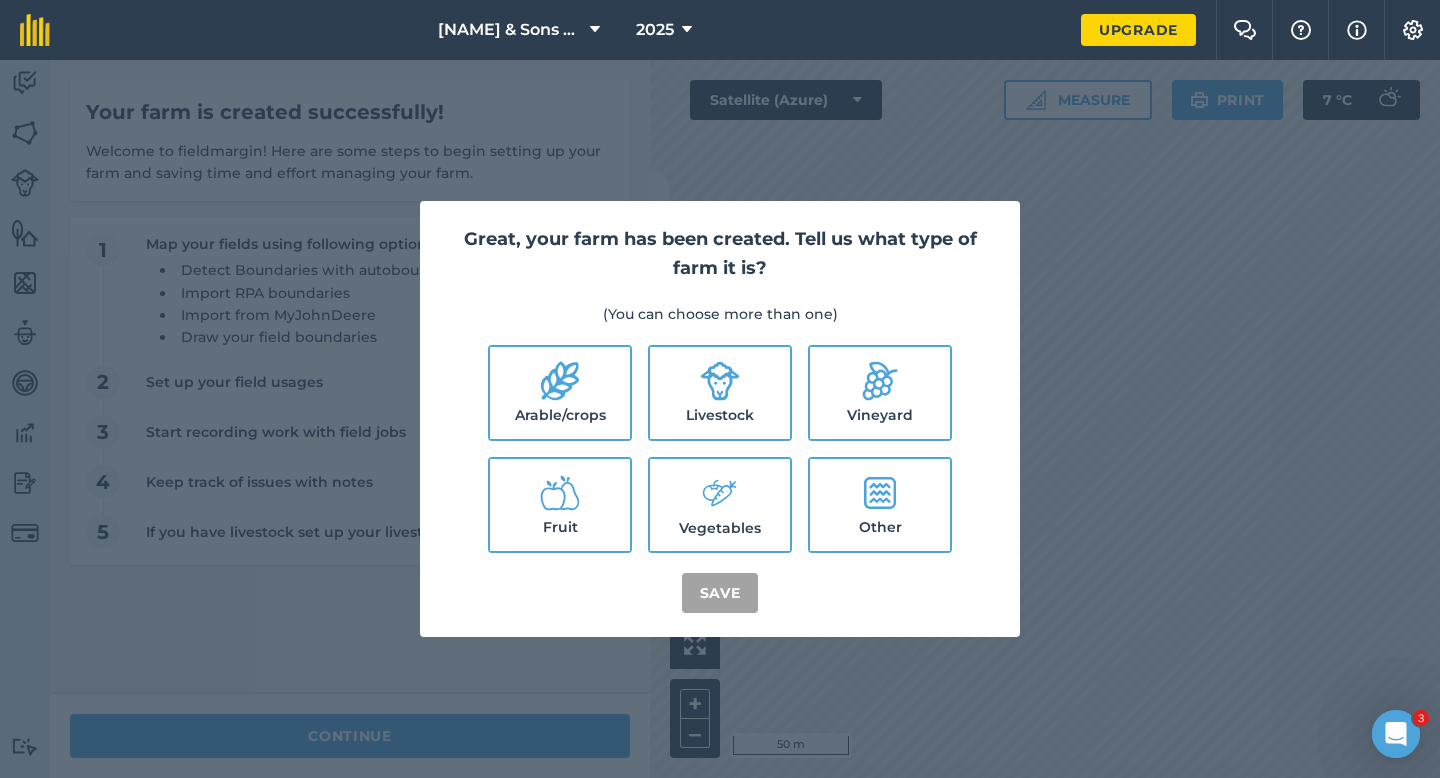 click on "Arable/crops" at bounding box center [560, 393] 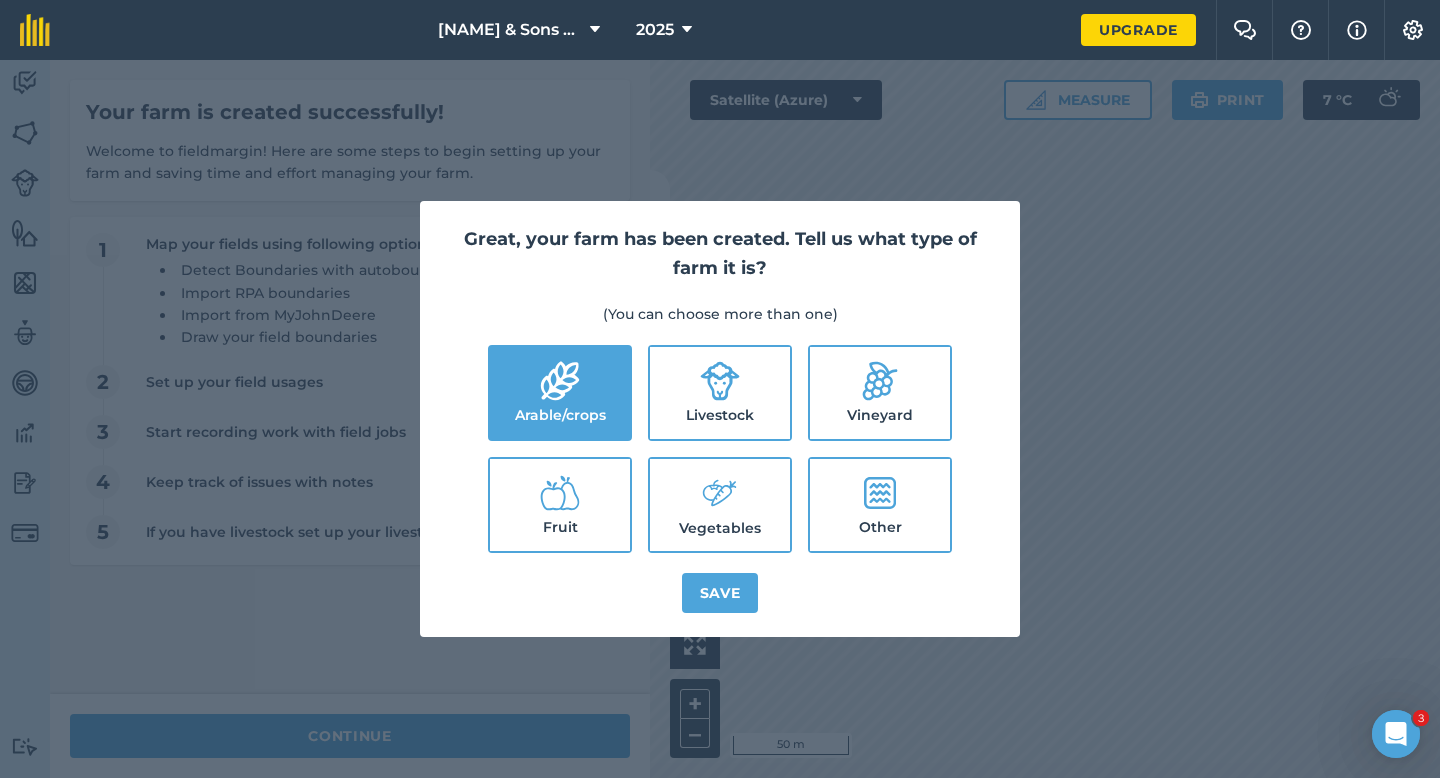 click on "Livestock" at bounding box center (720, 393) 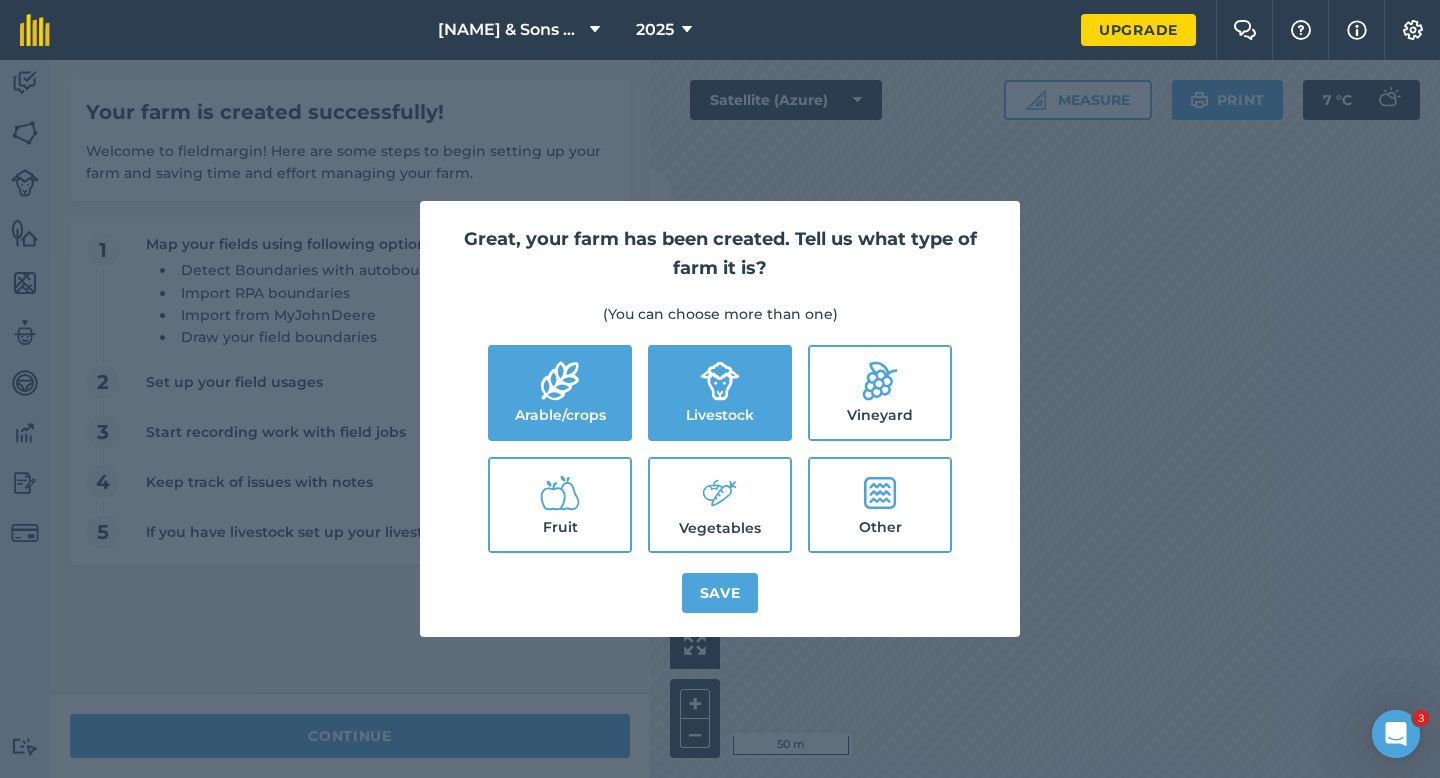 click on "Vegetables" at bounding box center [720, 505] 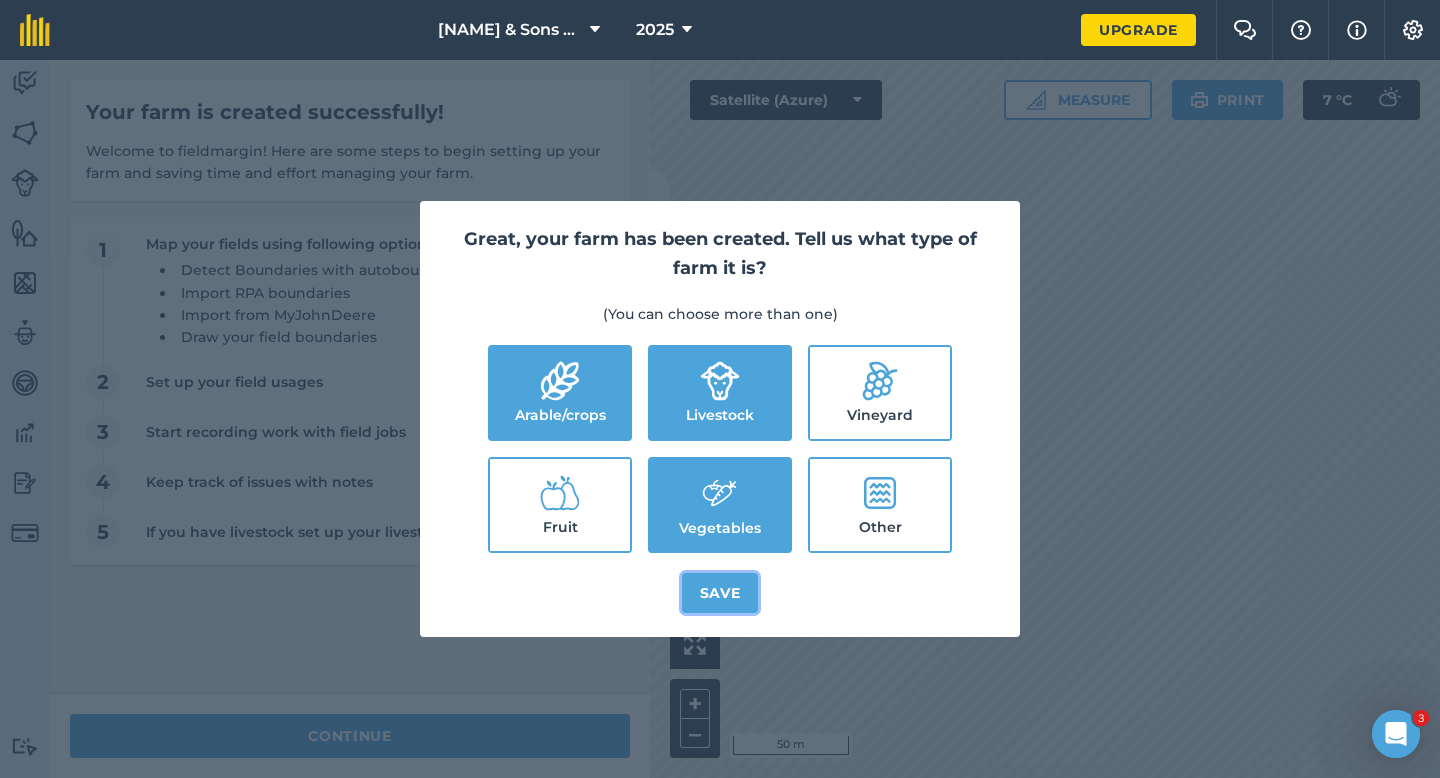 click on "Save" at bounding box center [720, 593] 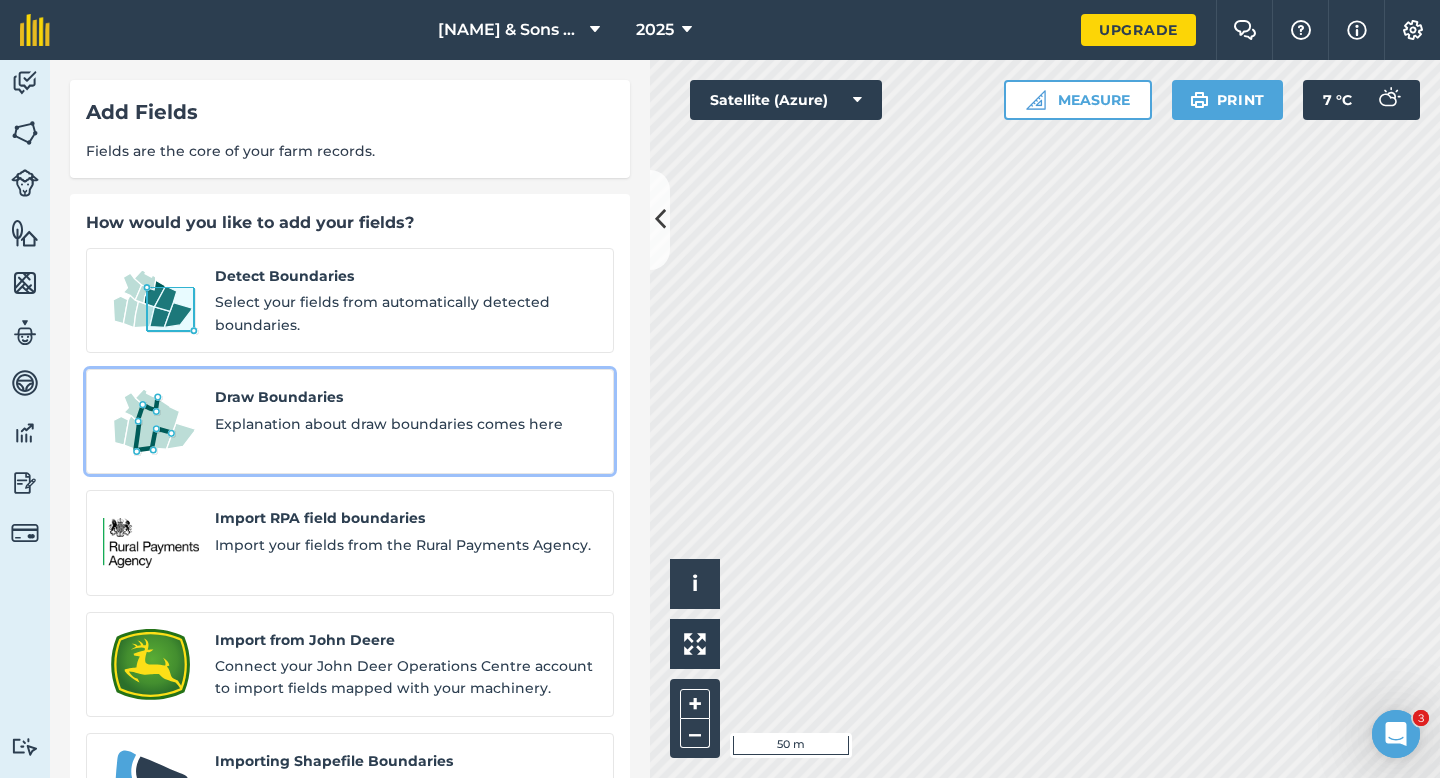 click on "Draw Boundaries" at bounding box center (406, 397) 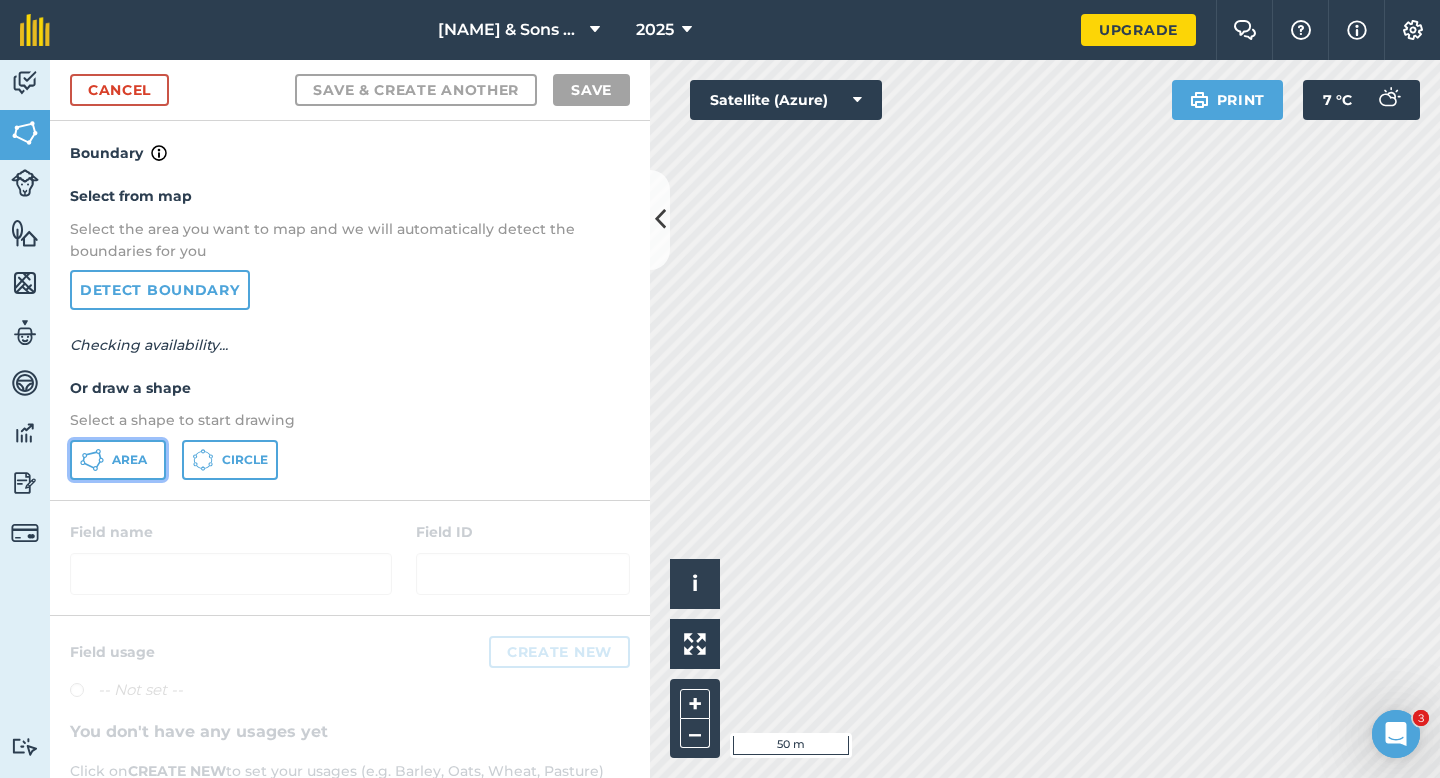 click on "Area" at bounding box center [118, 460] 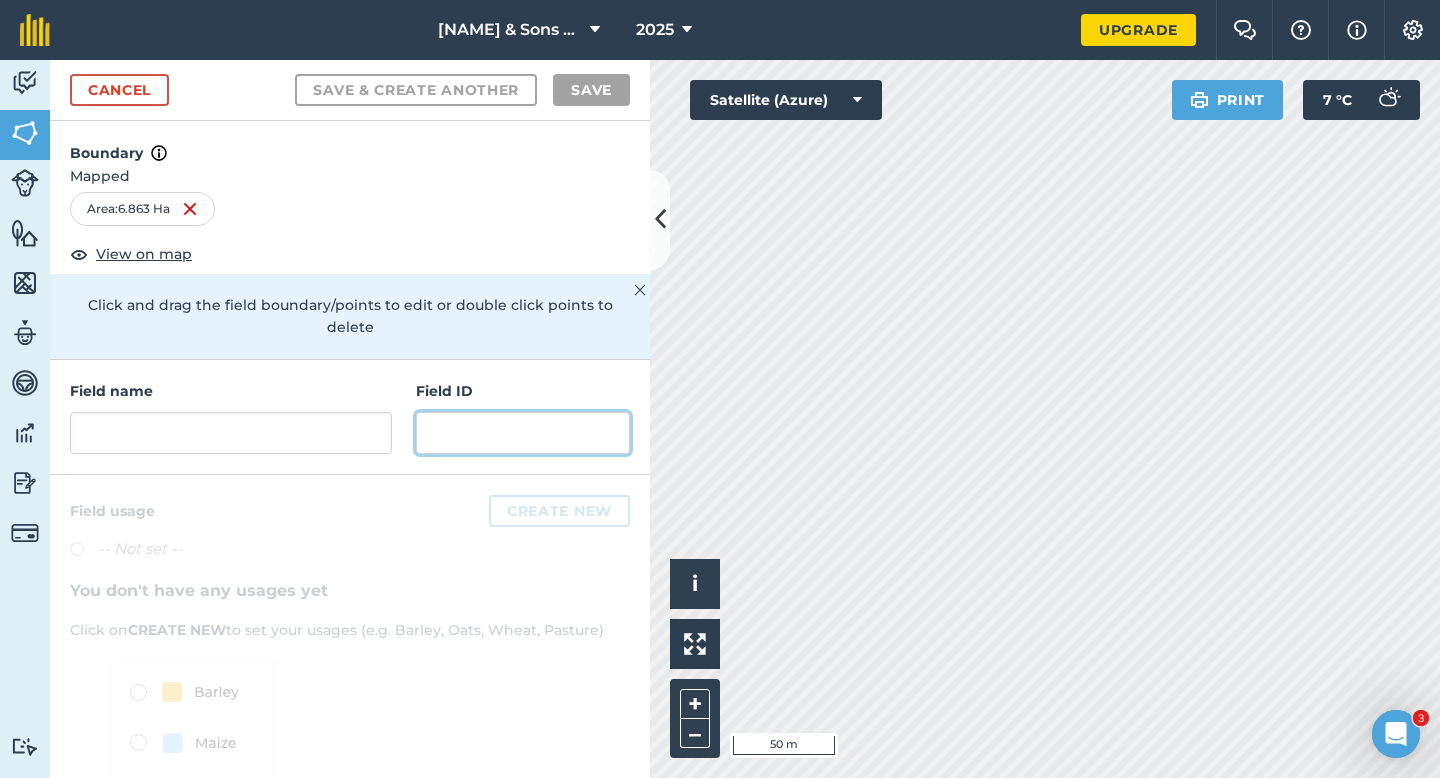 click at bounding box center [523, 433] 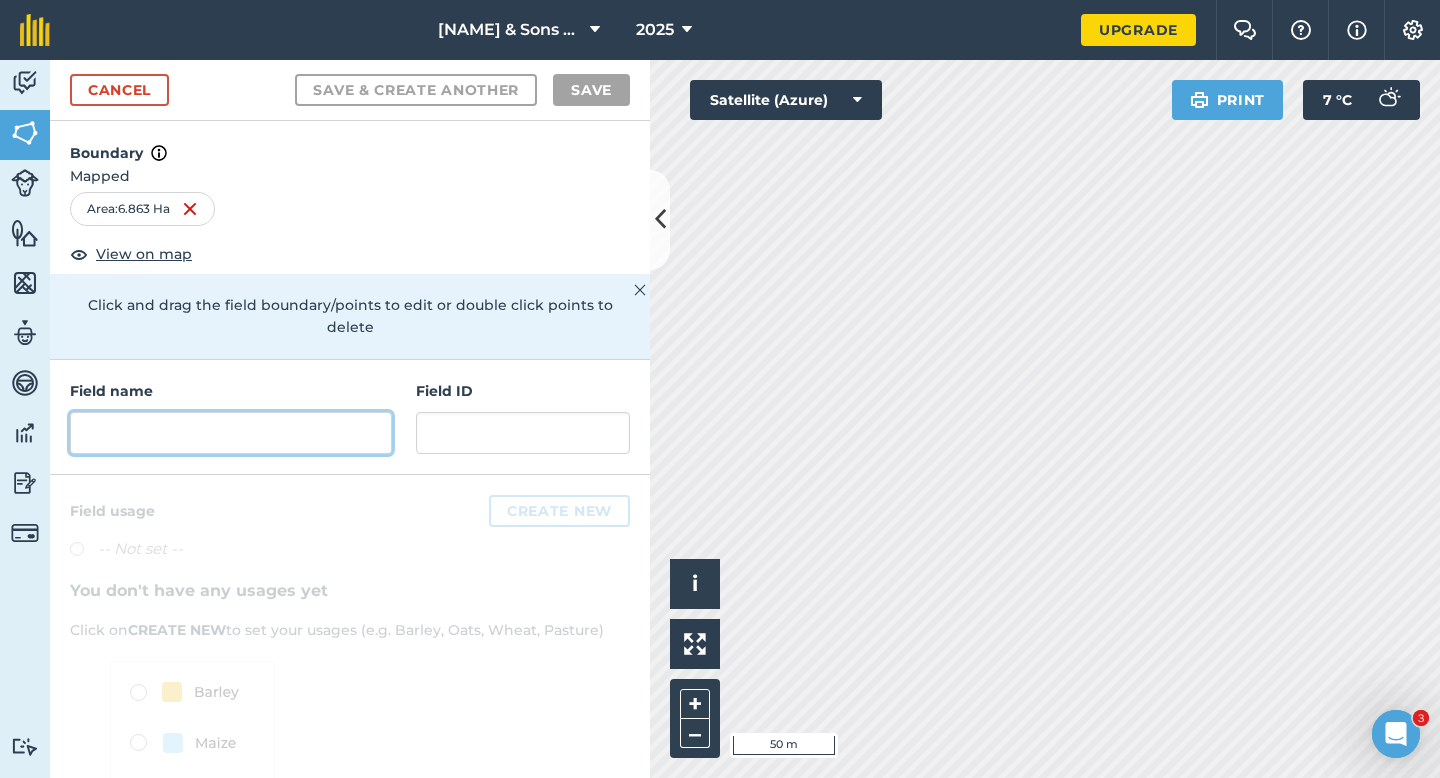 click at bounding box center [231, 433] 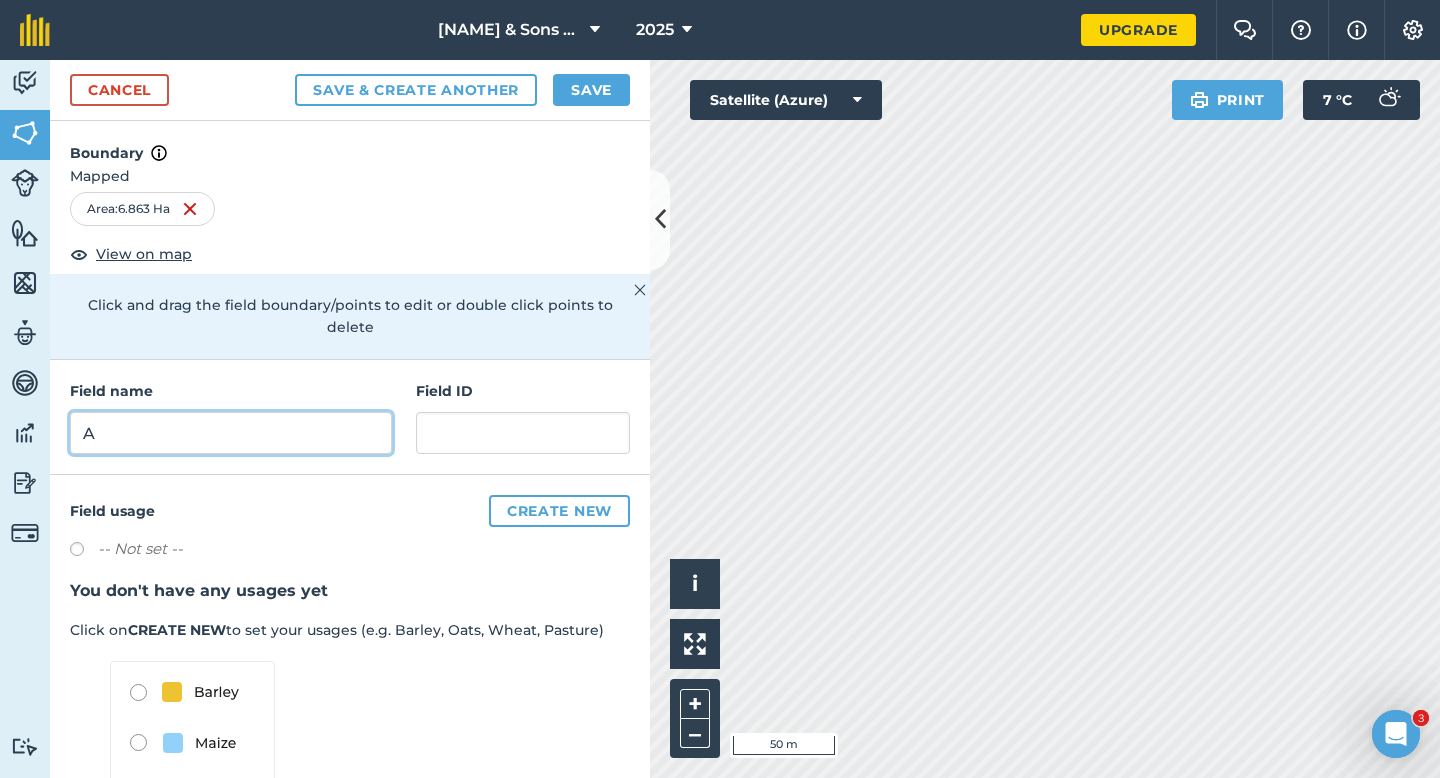 type on "A" 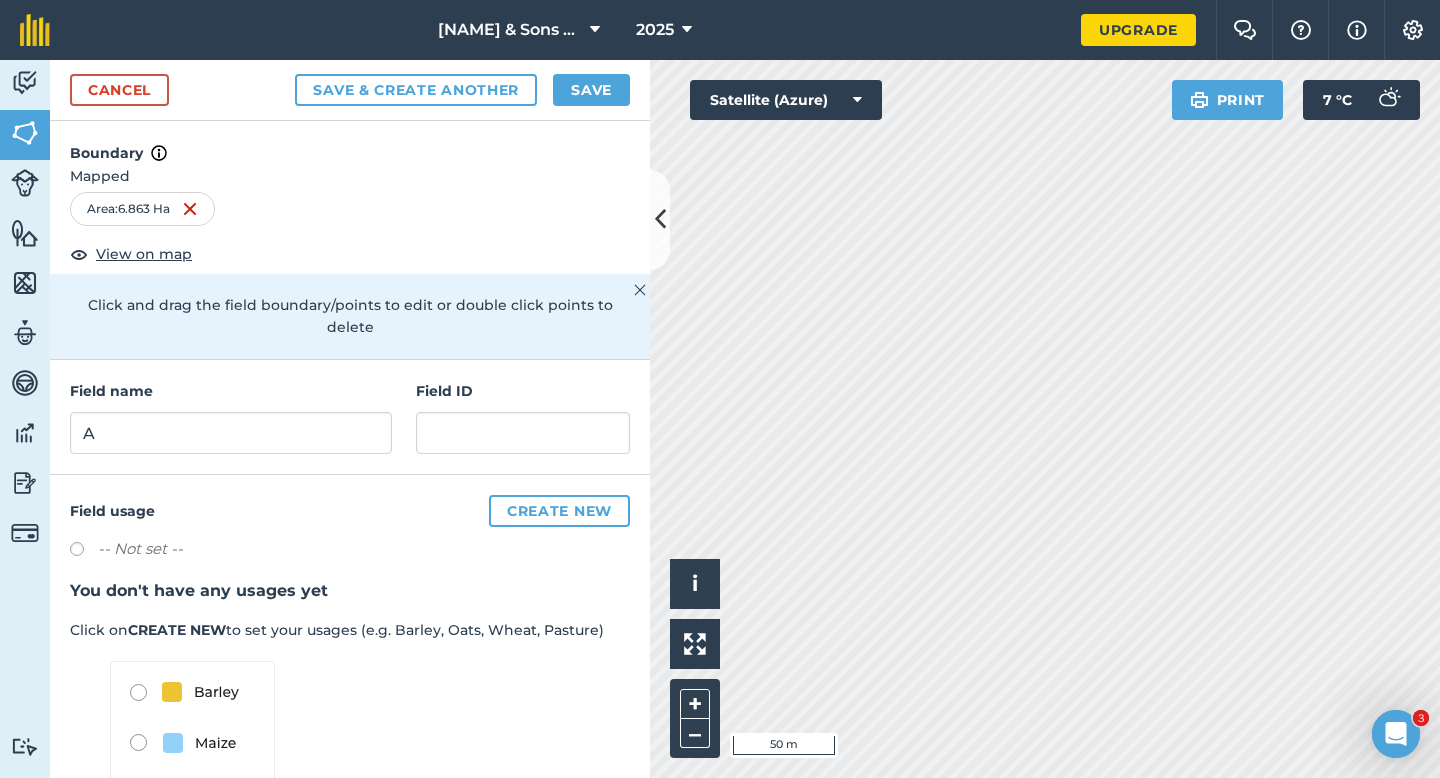 click on "Cancel Save & Create Another Save" at bounding box center [350, 90] 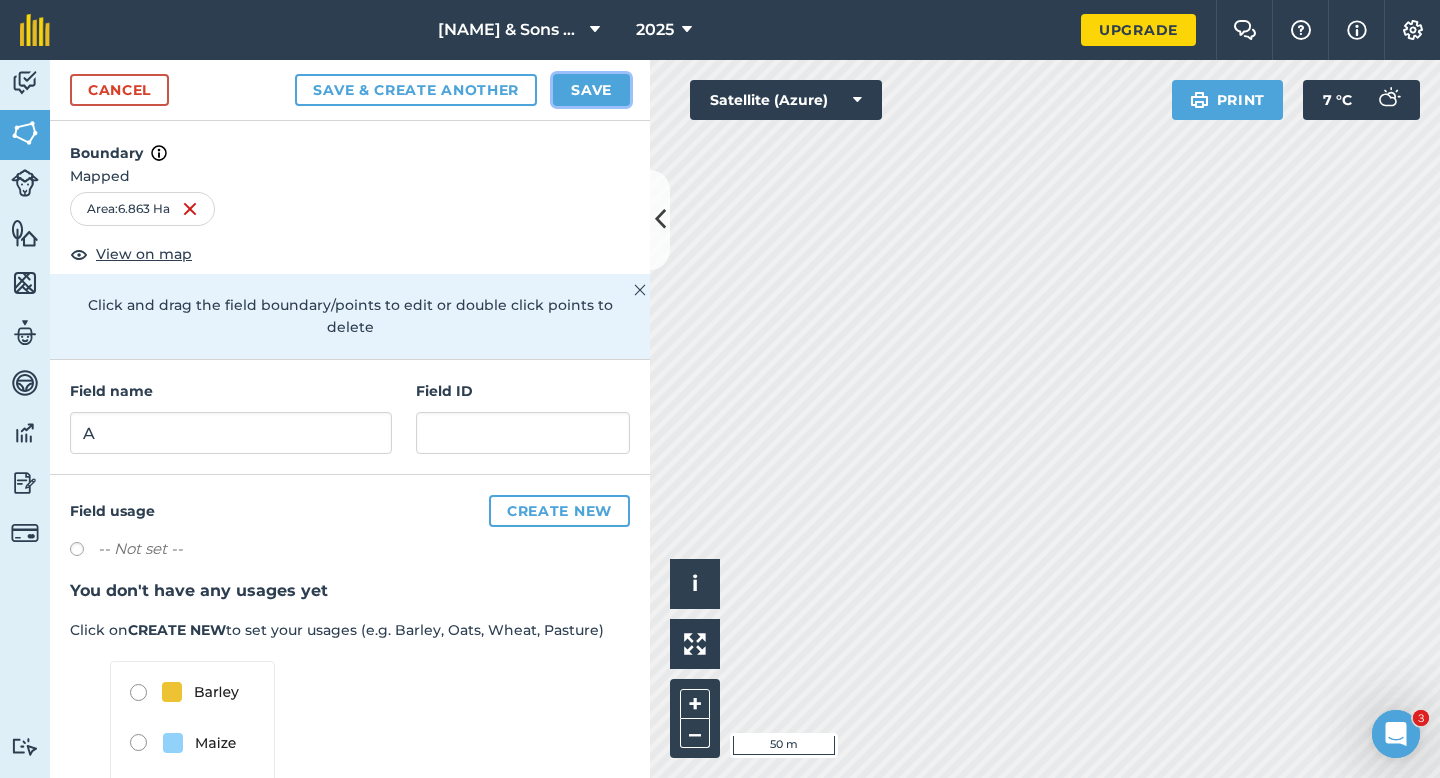 click on "Save" at bounding box center (591, 90) 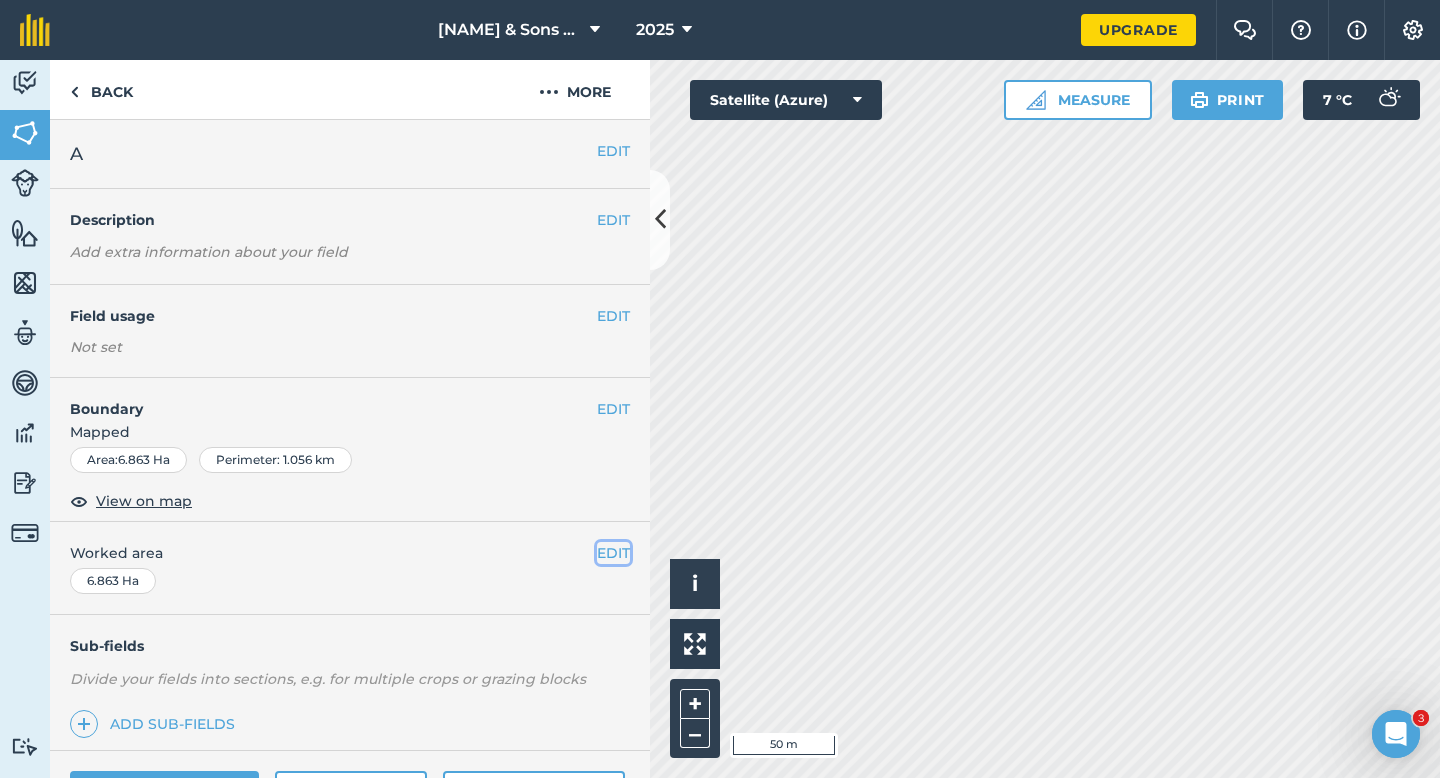 click on "EDIT" at bounding box center [613, 553] 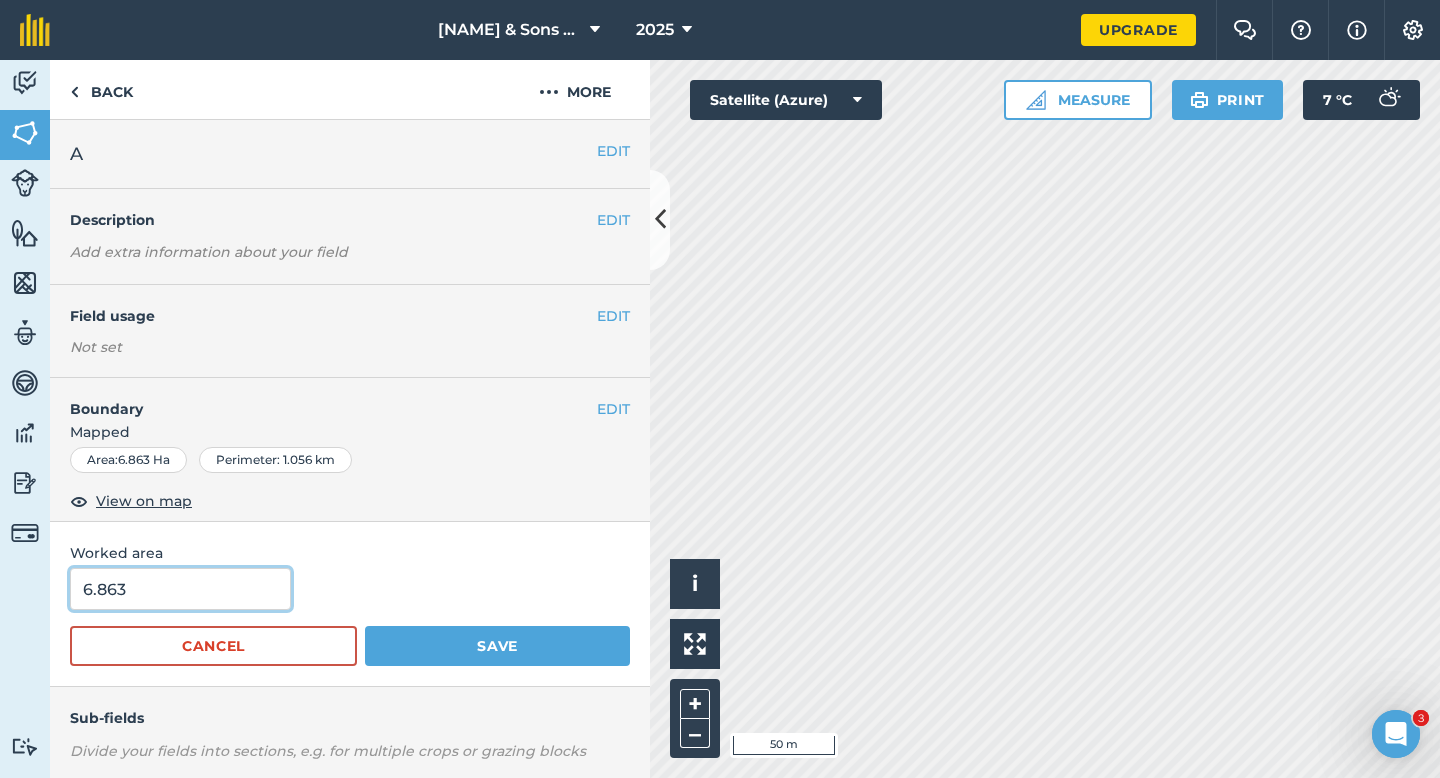 click on "6.863" at bounding box center [180, 589] 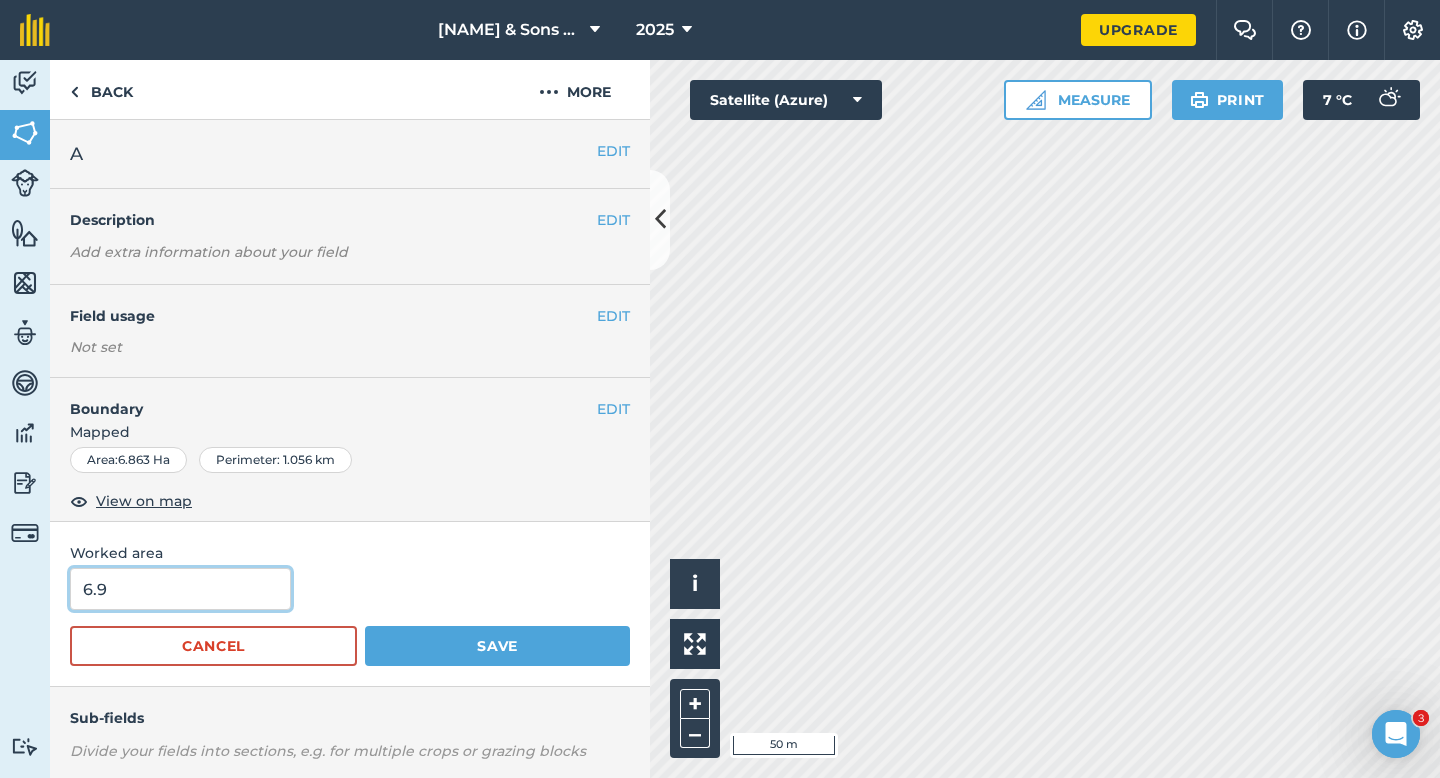 type on "6.9" 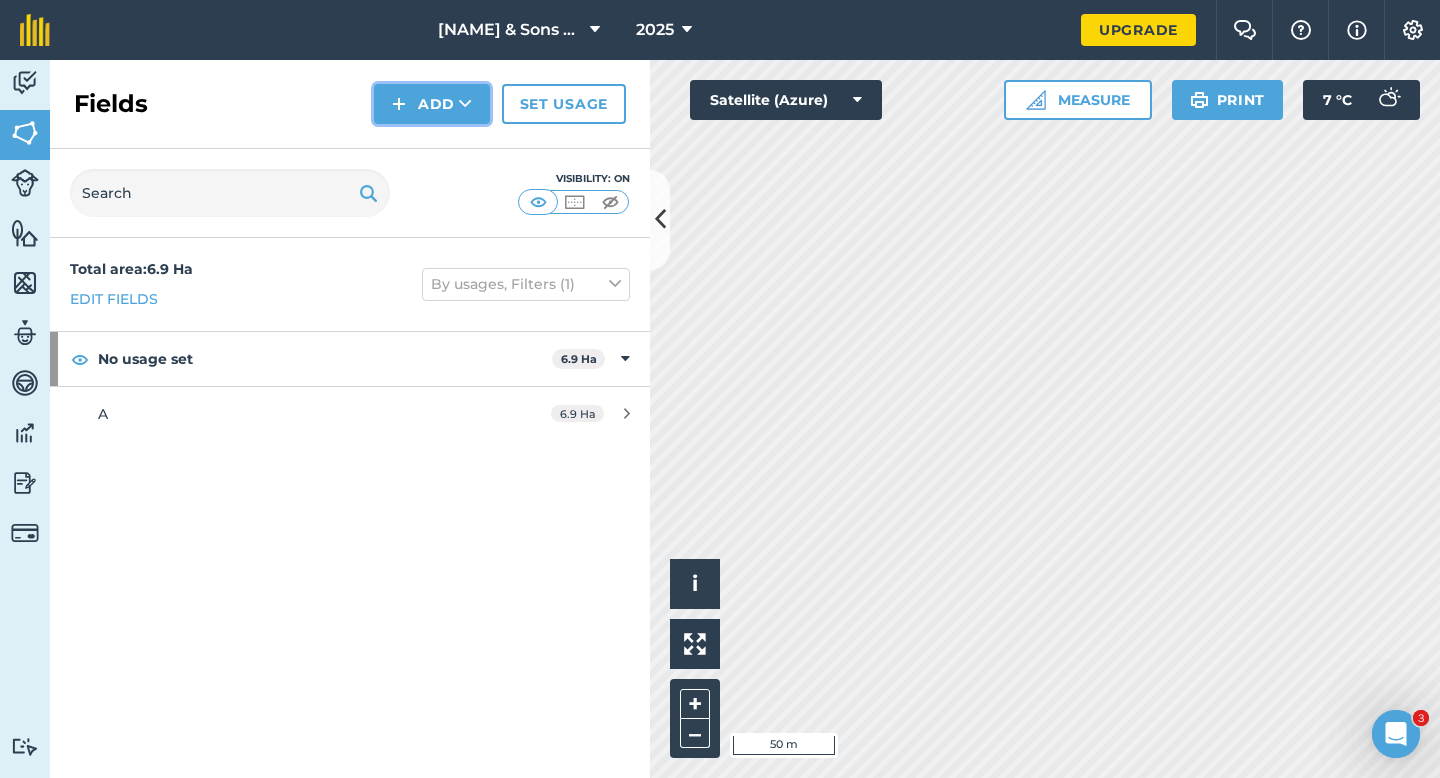 click at bounding box center (399, 104) 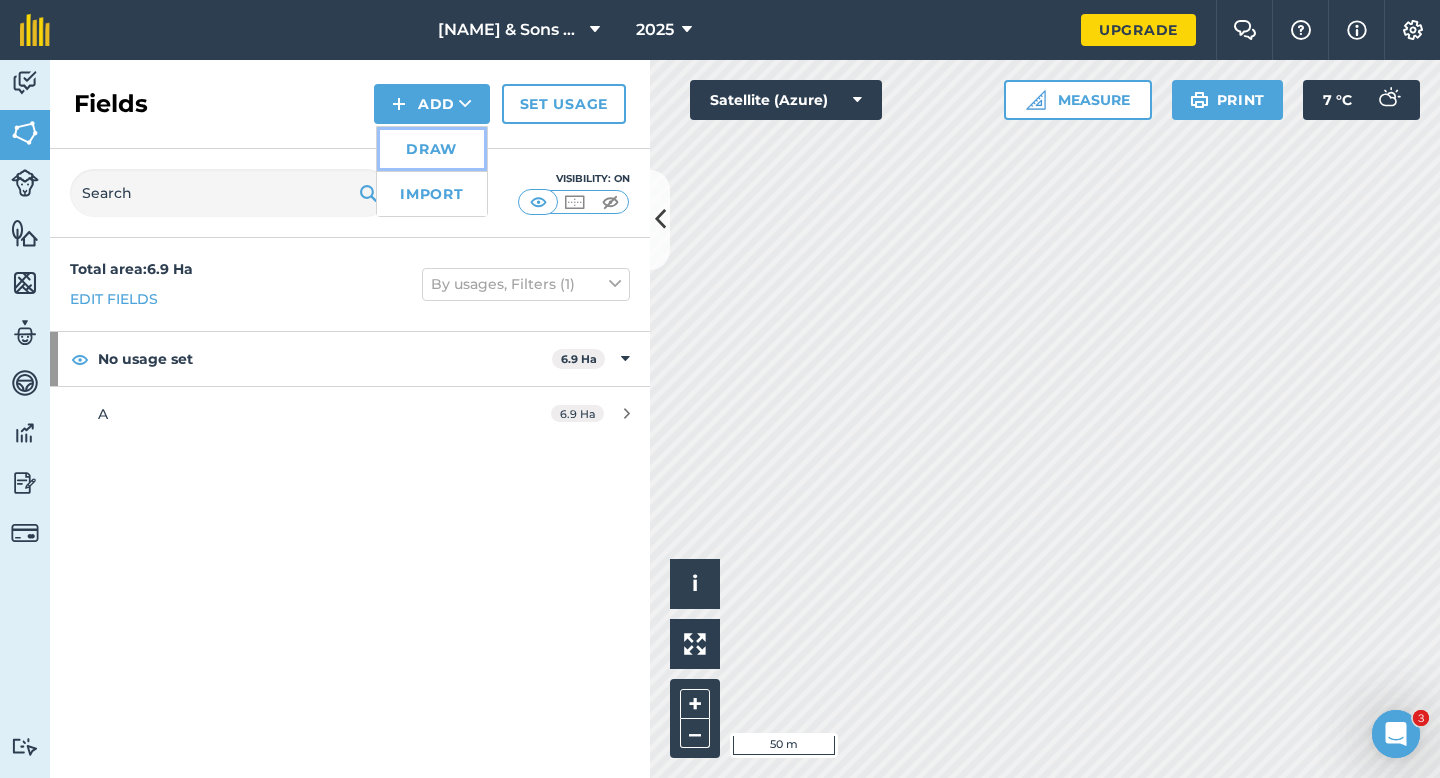 click on "Draw" at bounding box center [432, 149] 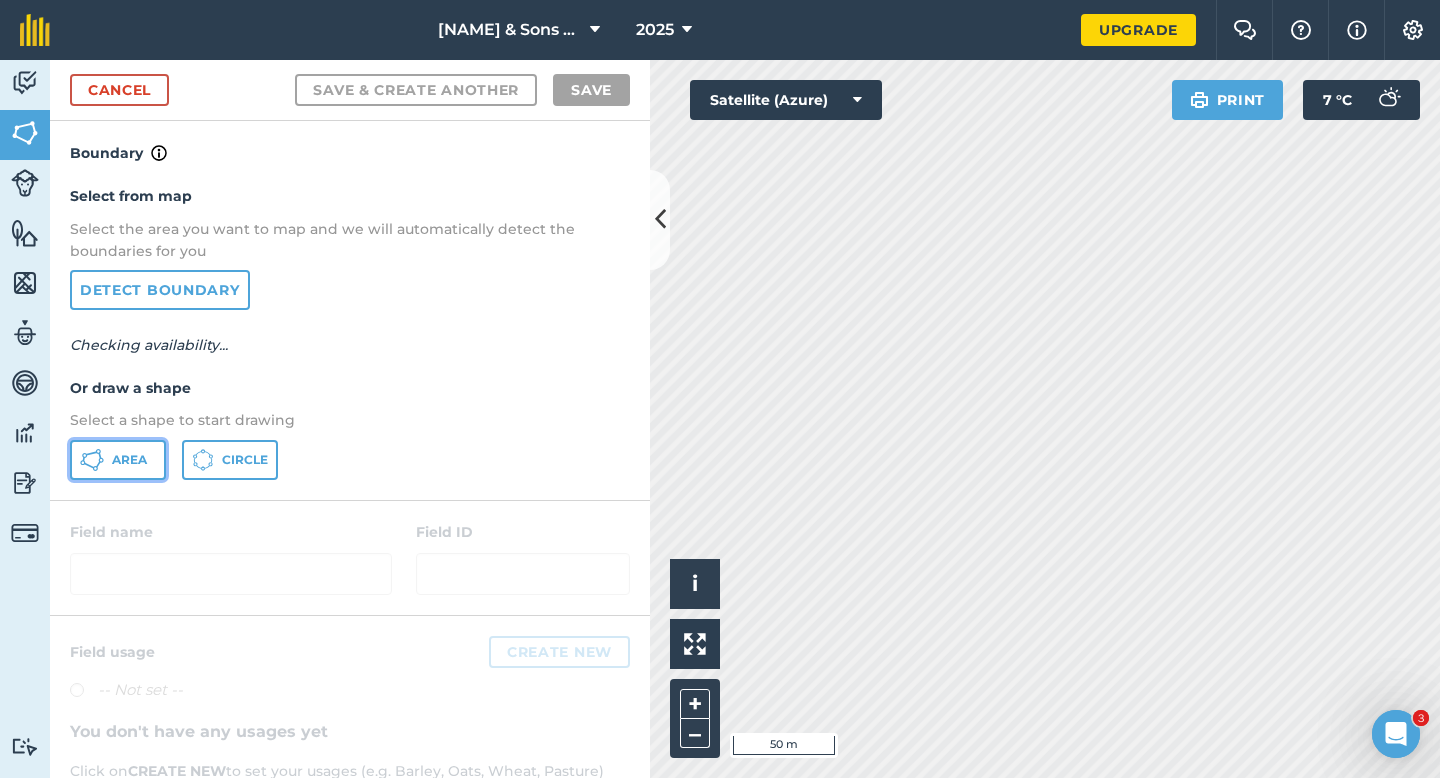 click on "Area" at bounding box center [118, 460] 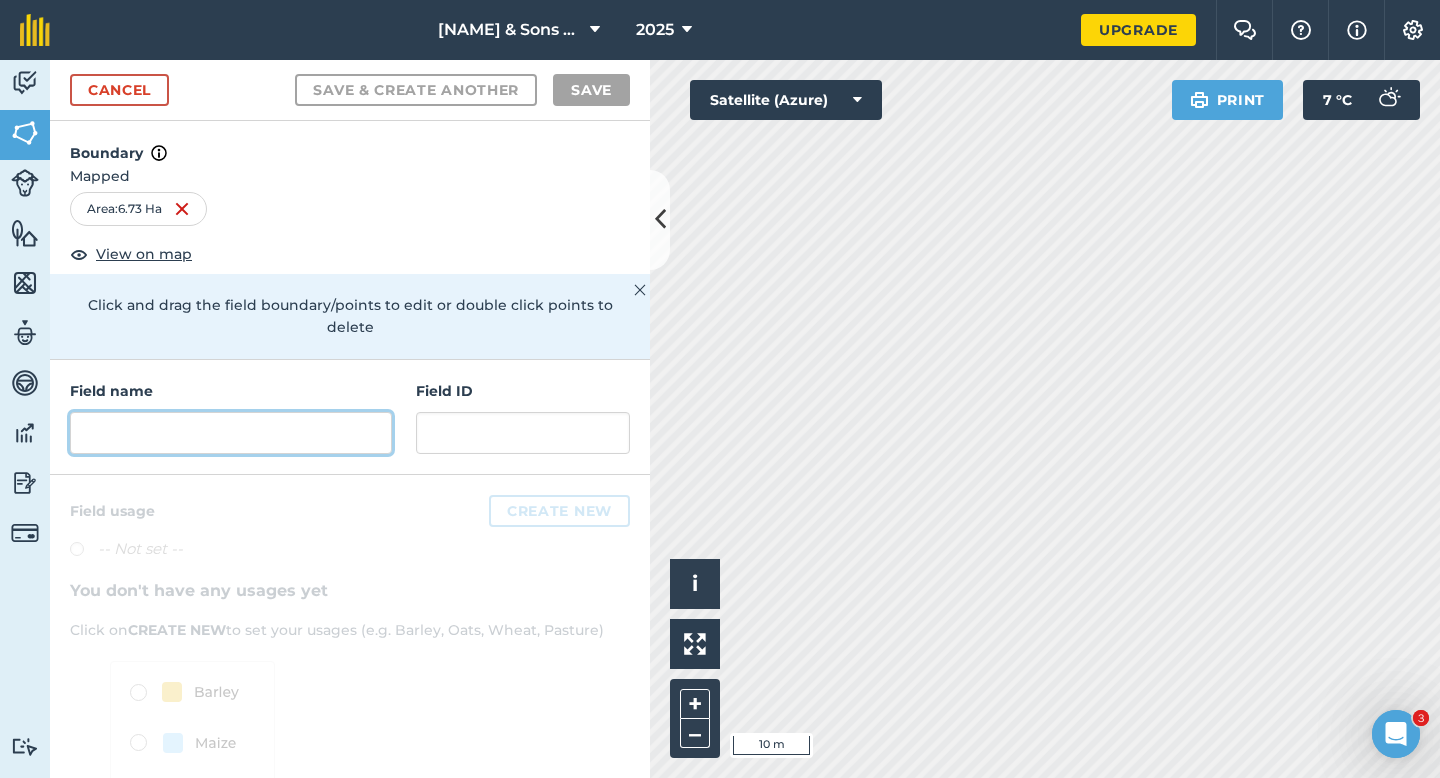 click at bounding box center (231, 433) 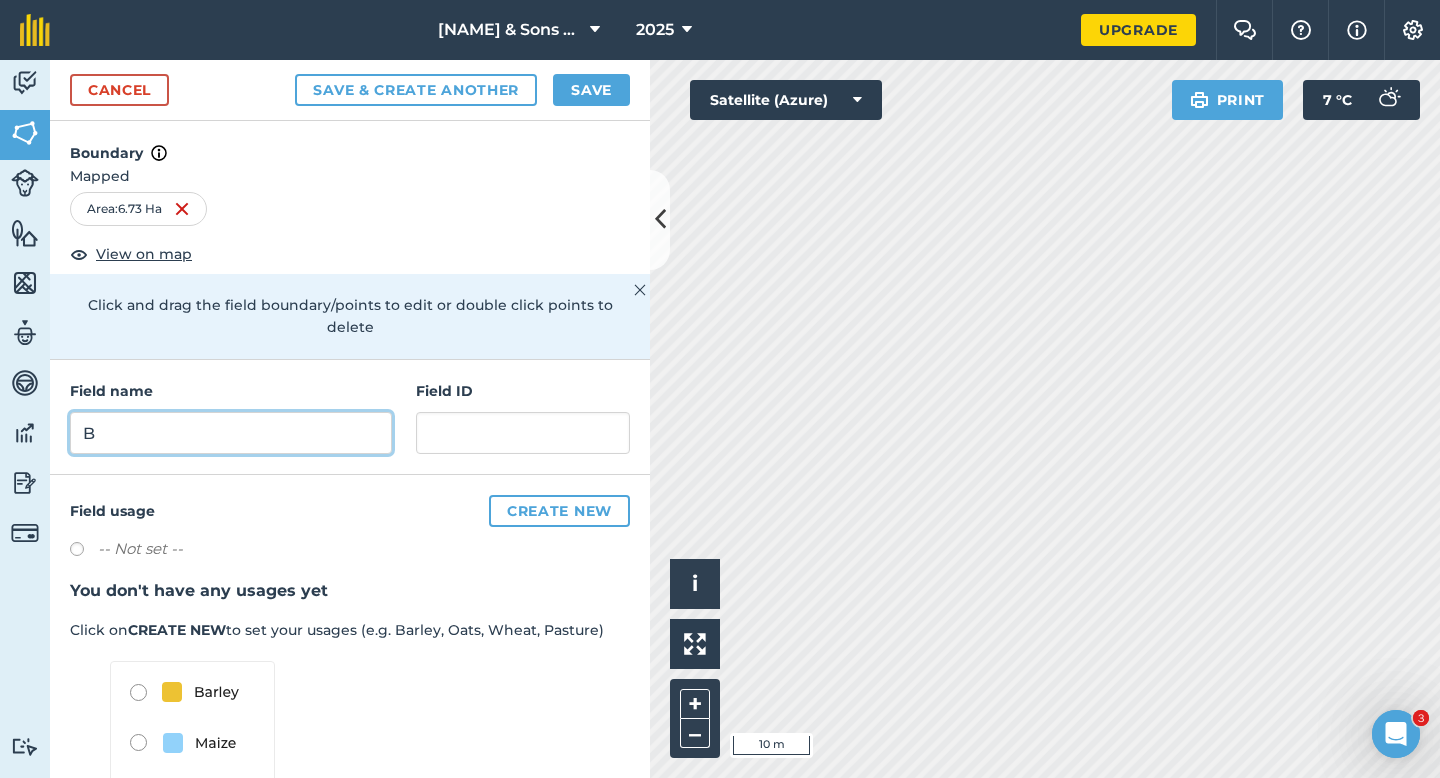type on "B" 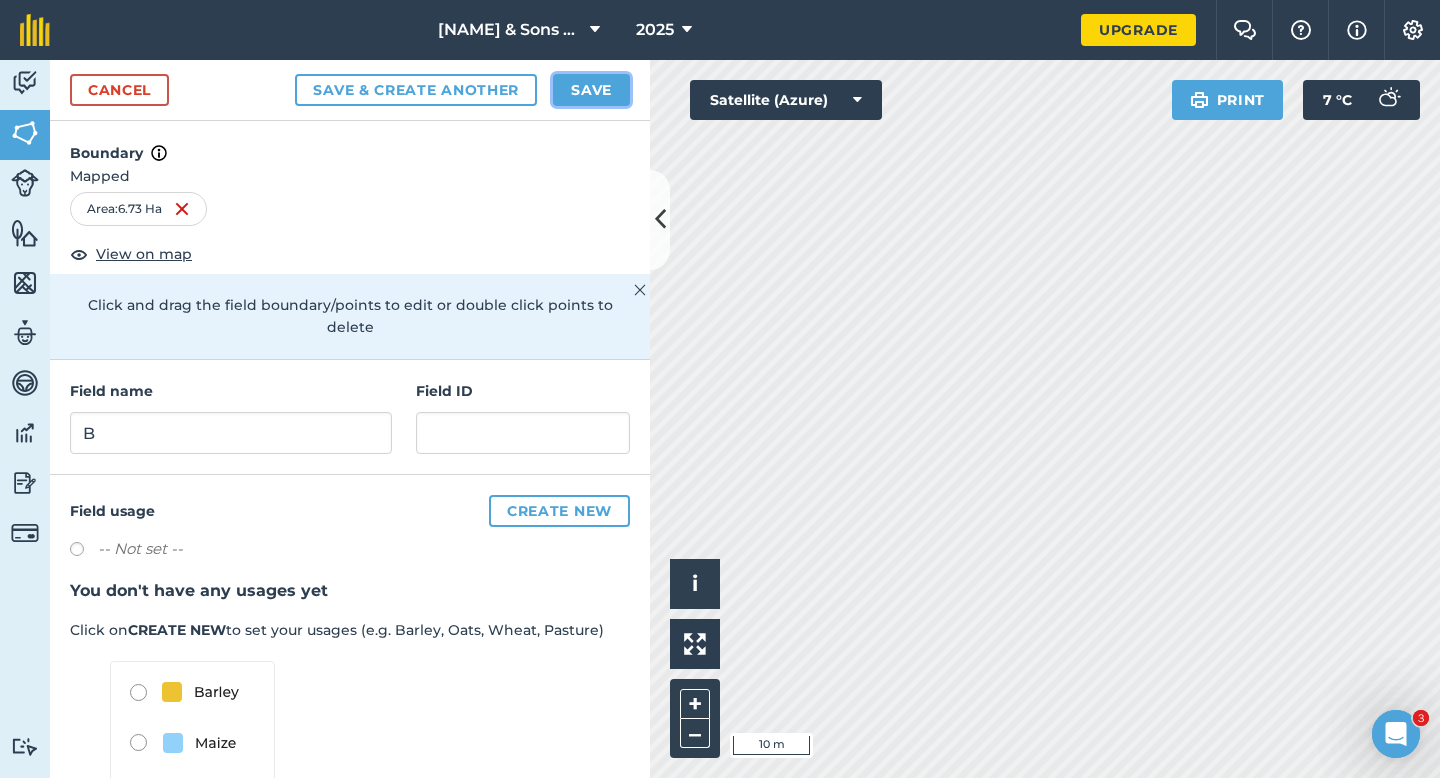 click on "Save" at bounding box center [591, 90] 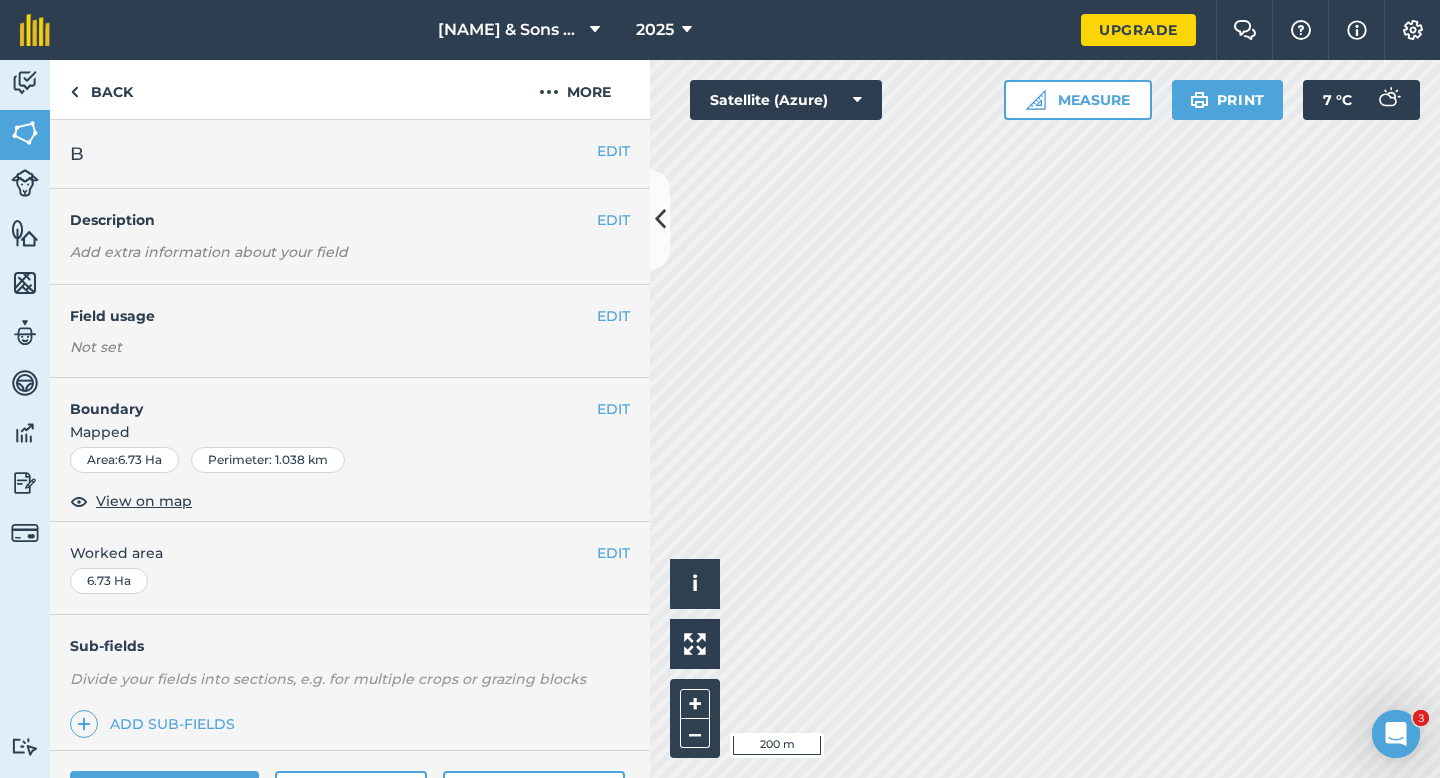 click on "EDIT Worked area 6.73   Ha" at bounding box center (350, 568) 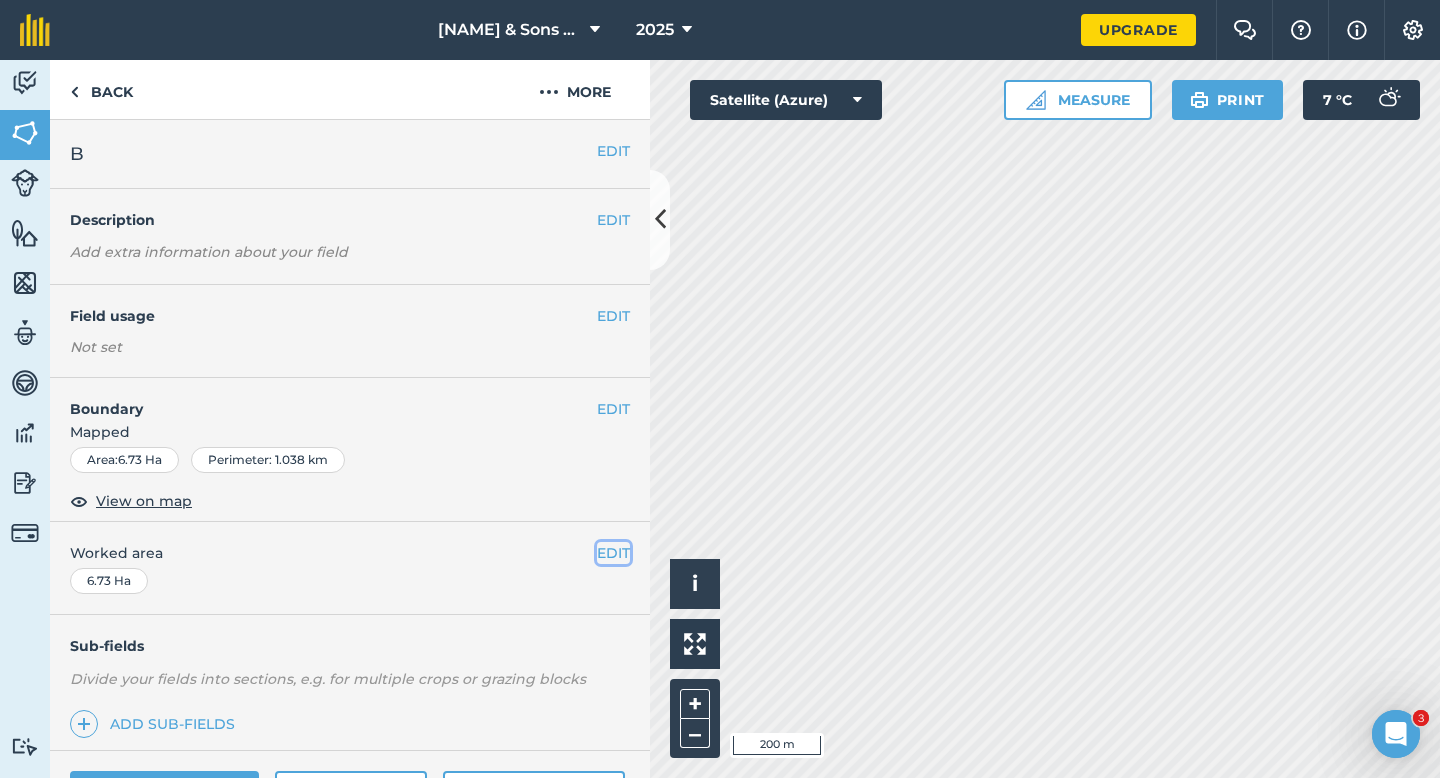 click on "EDIT" at bounding box center (613, 553) 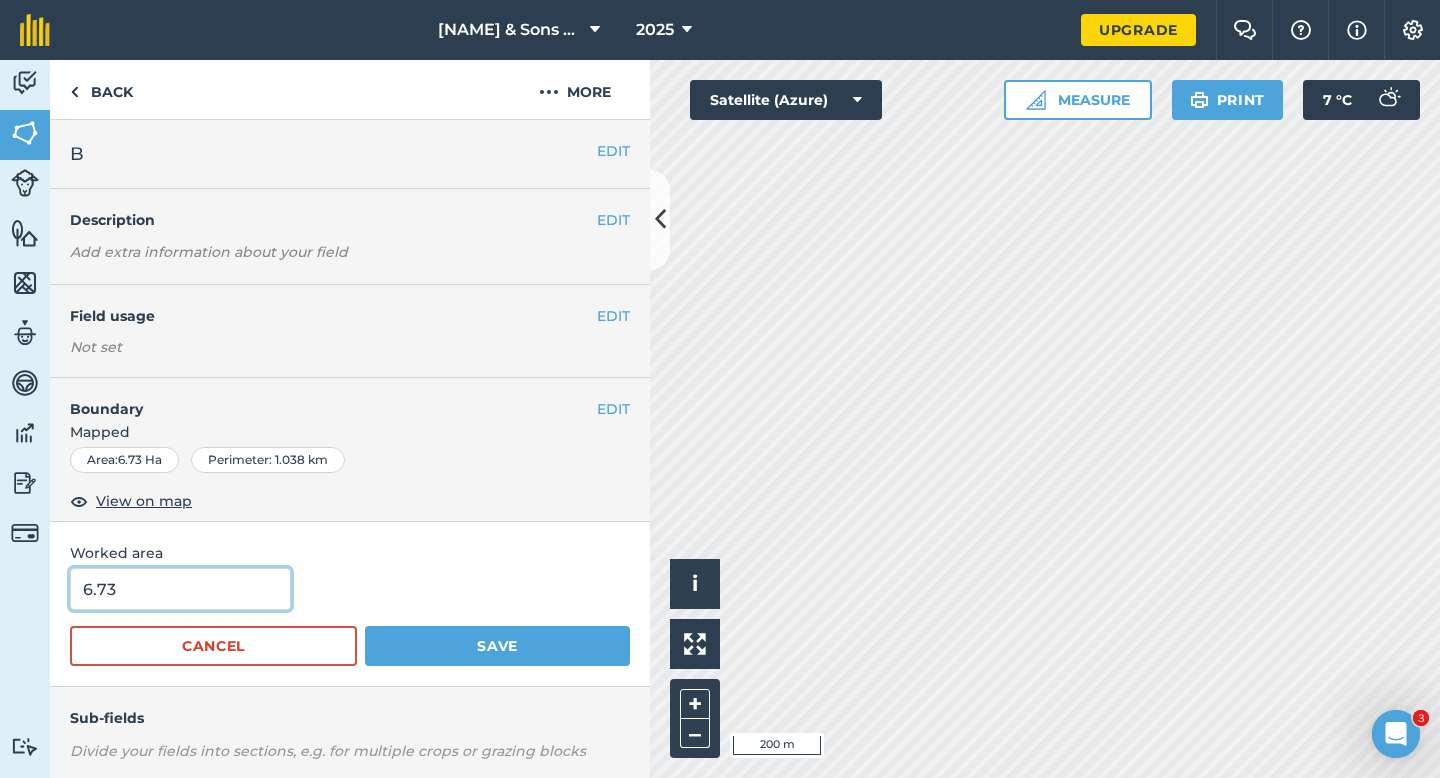 click on "6.73" at bounding box center [180, 589] 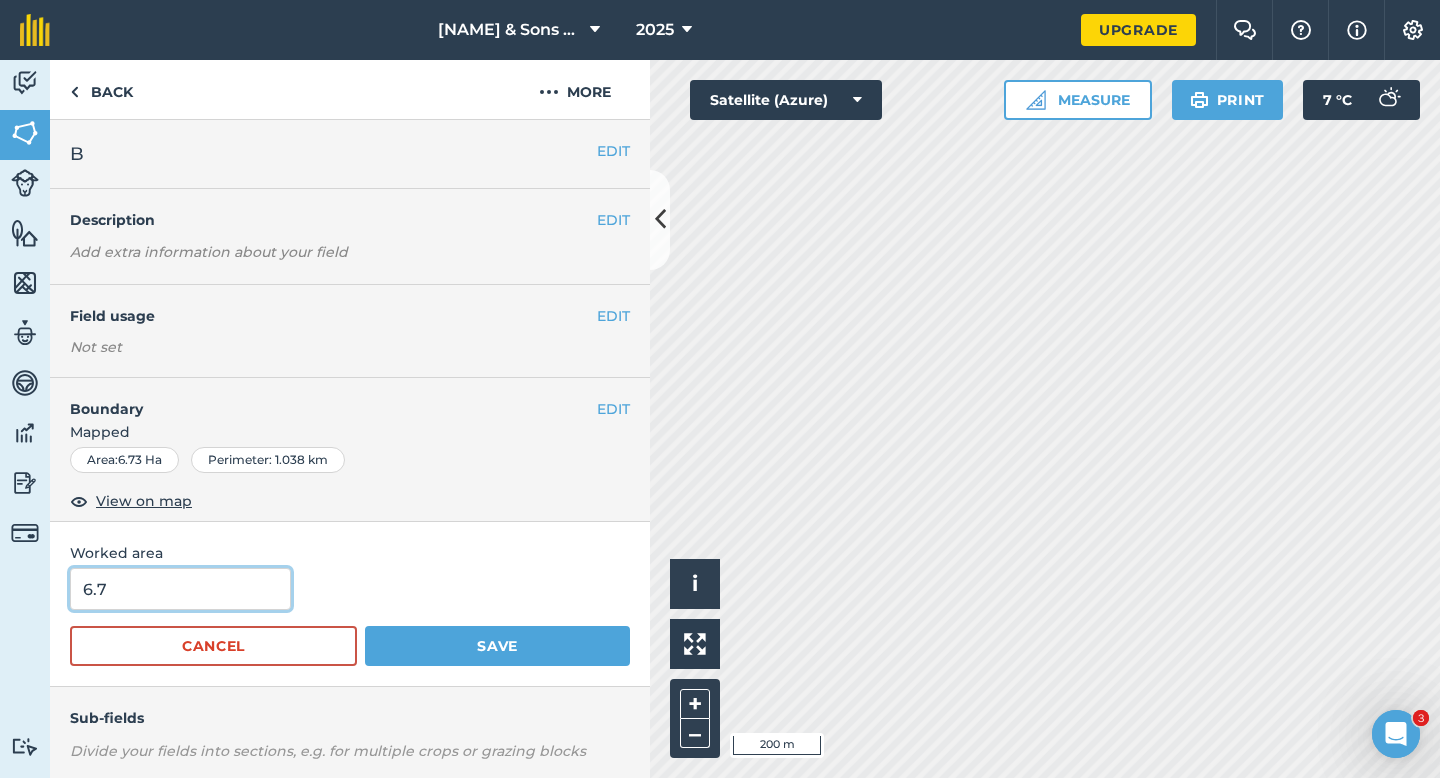type on "6.7" 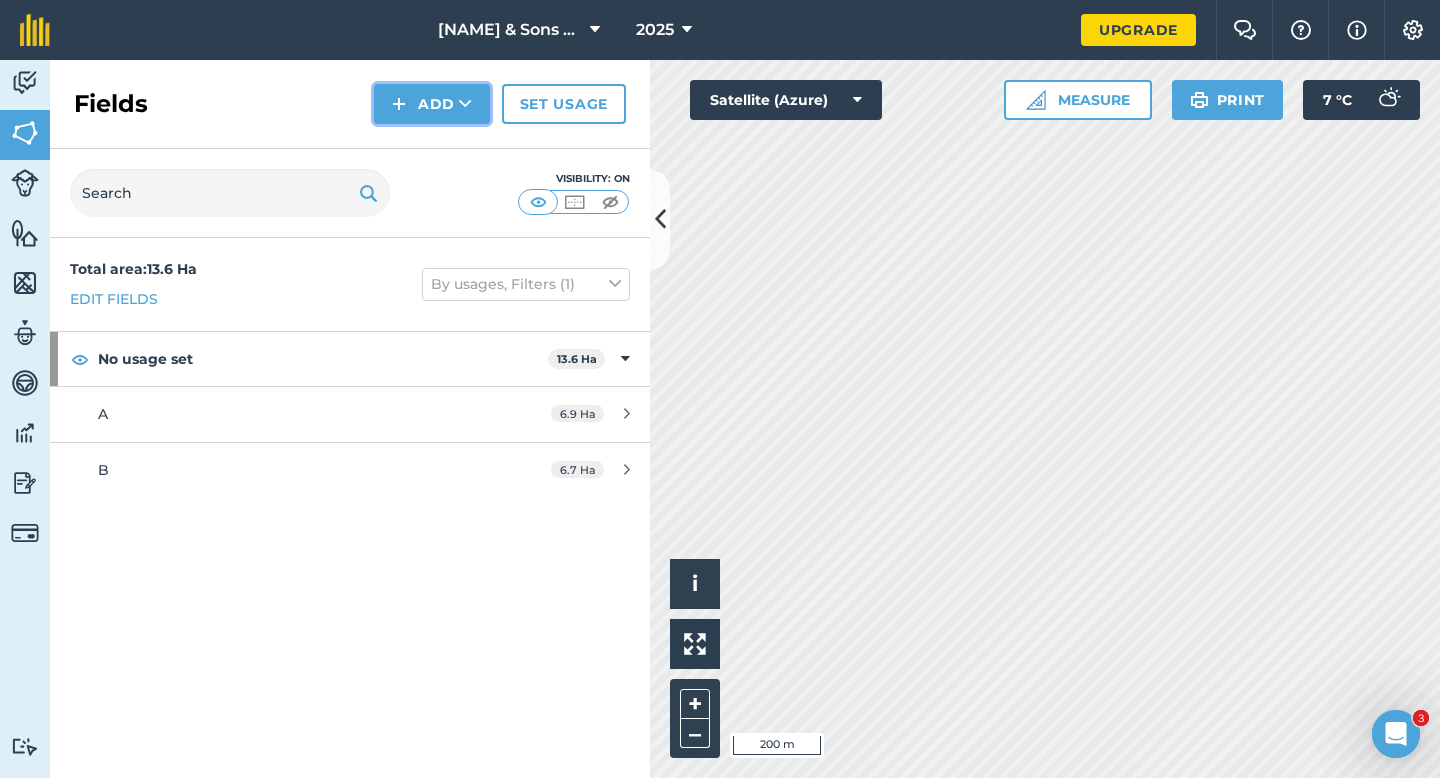click on "Add" at bounding box center [432, 104] 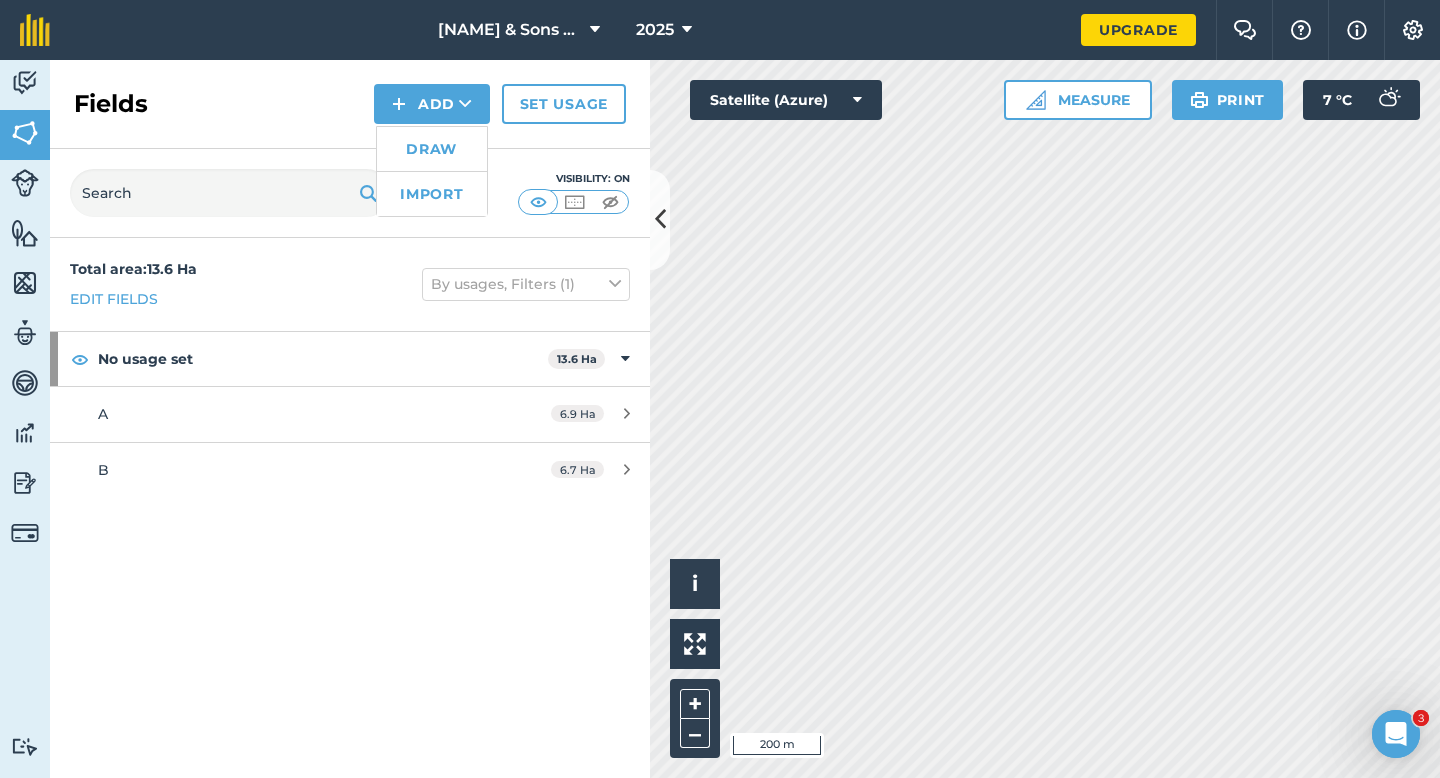 click on "Draw" at bounding box center [432, 149] 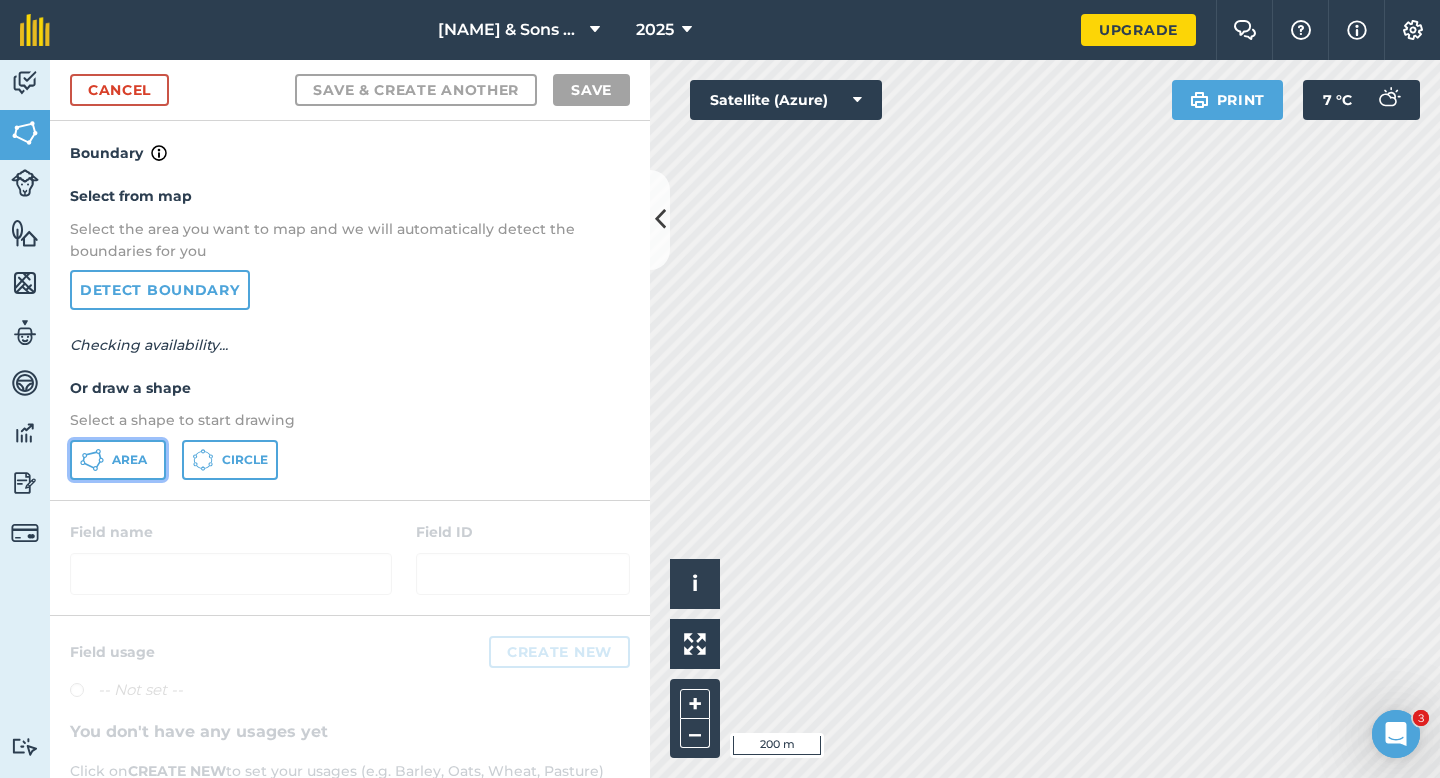 click on "Area" at bounding box center (129, 460) 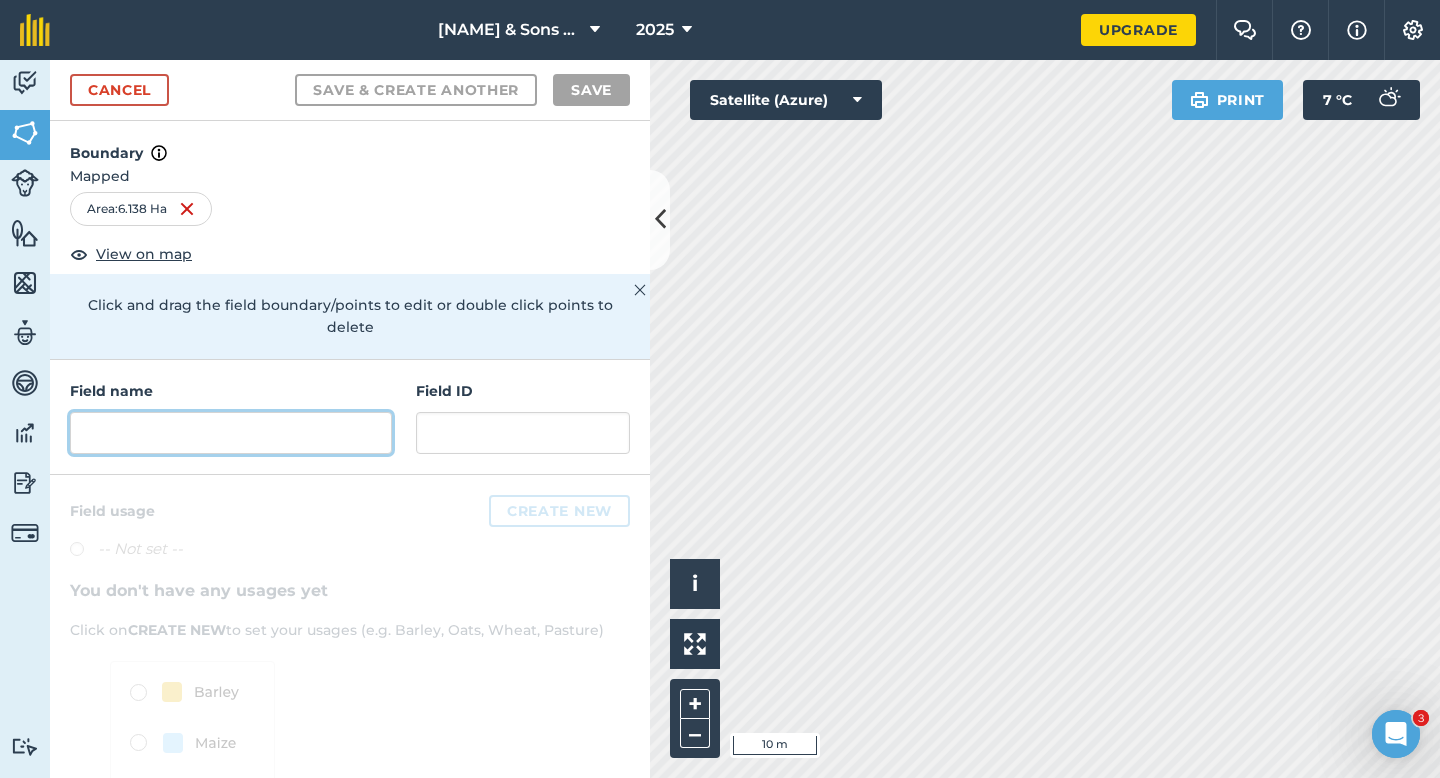 click at bounding box center (231, 433) 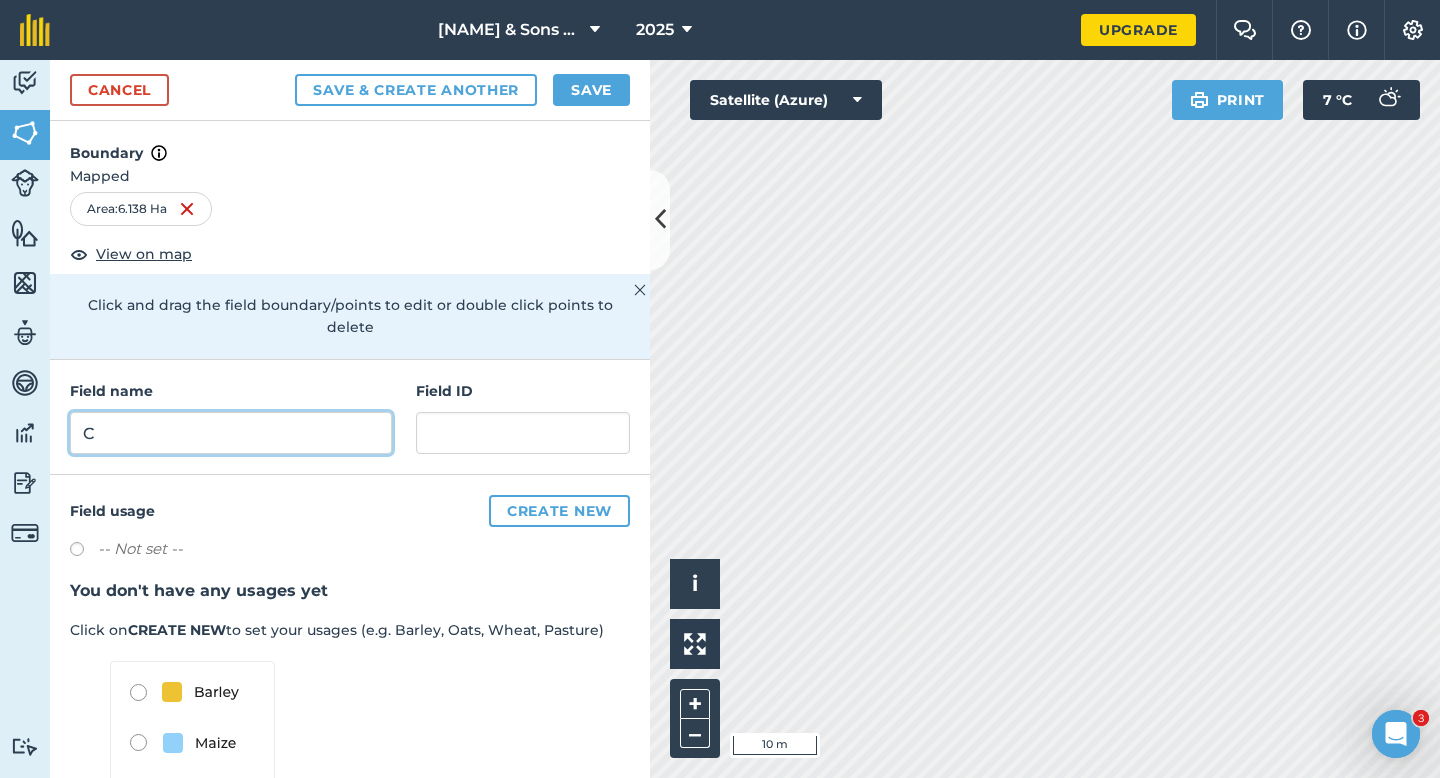 type on "C" 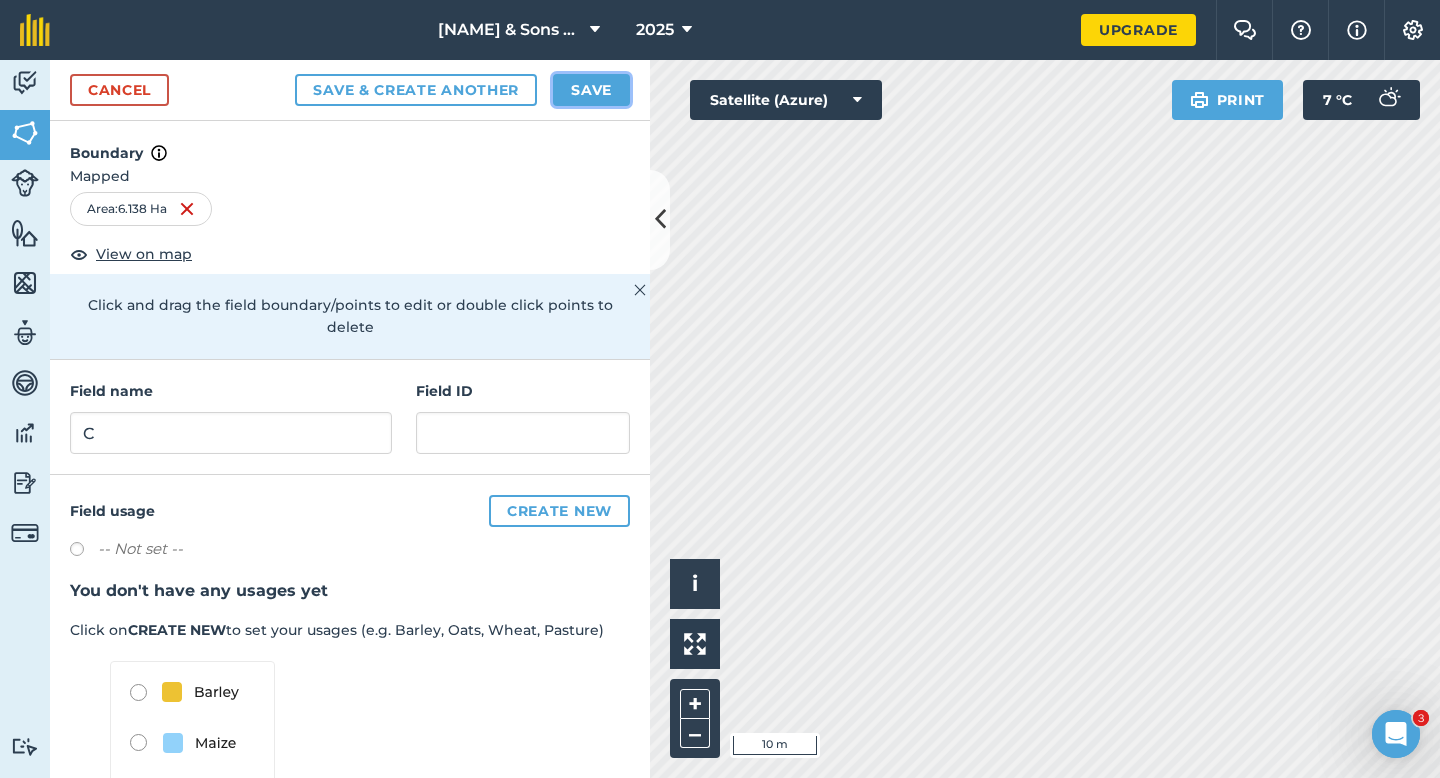 click on "Save" at bounding box center [591, 90] 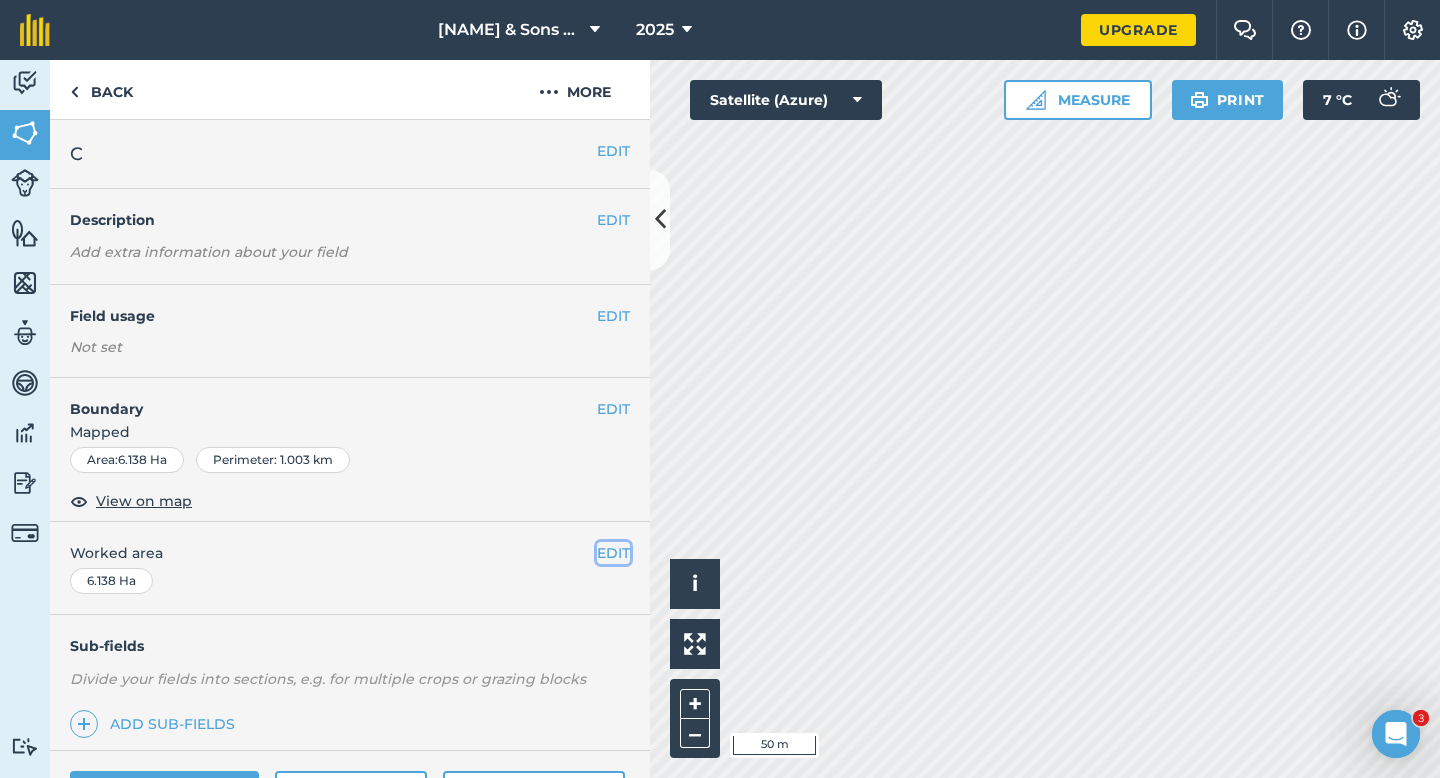 click on "EDIT" at bounding box center (613, 553) 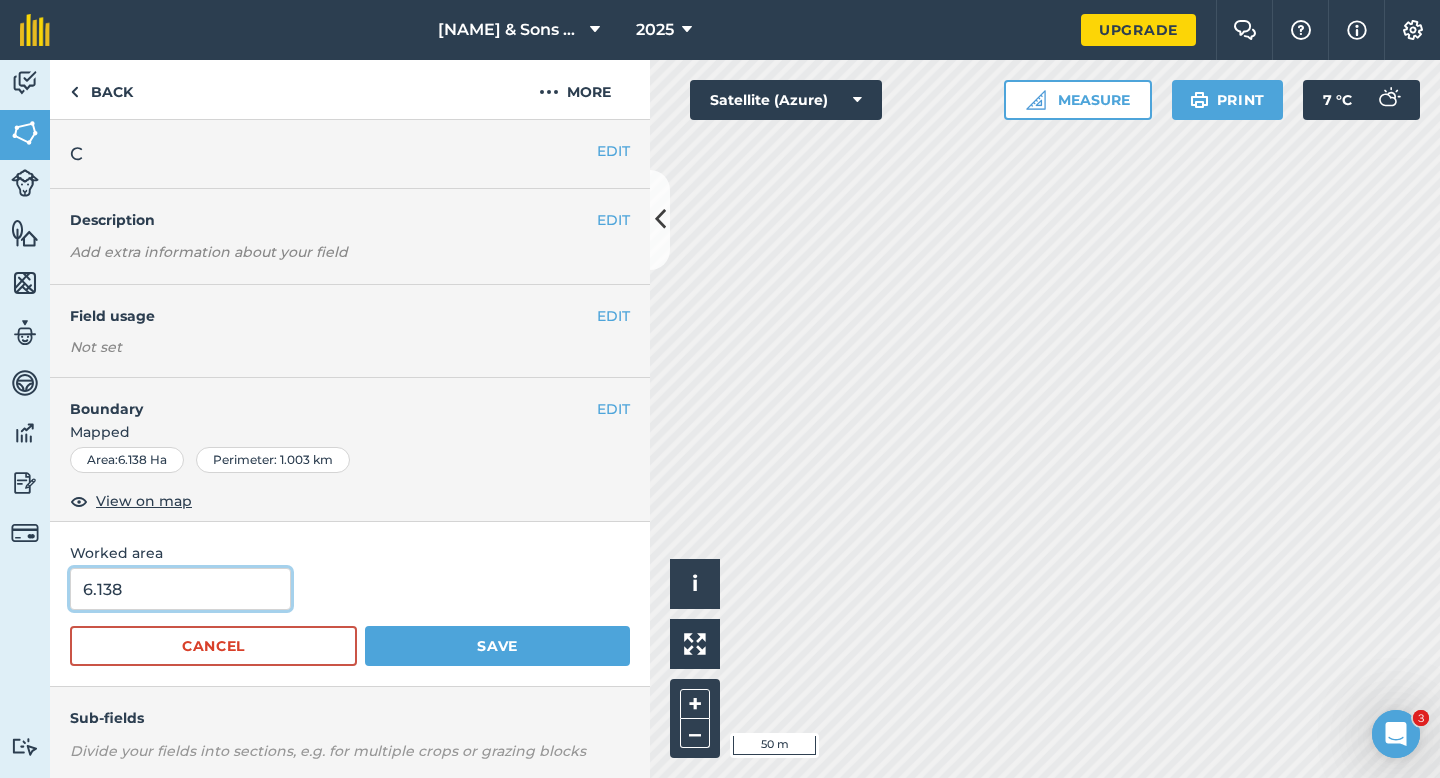 click on "6.138" at bounding box center [180, 589] 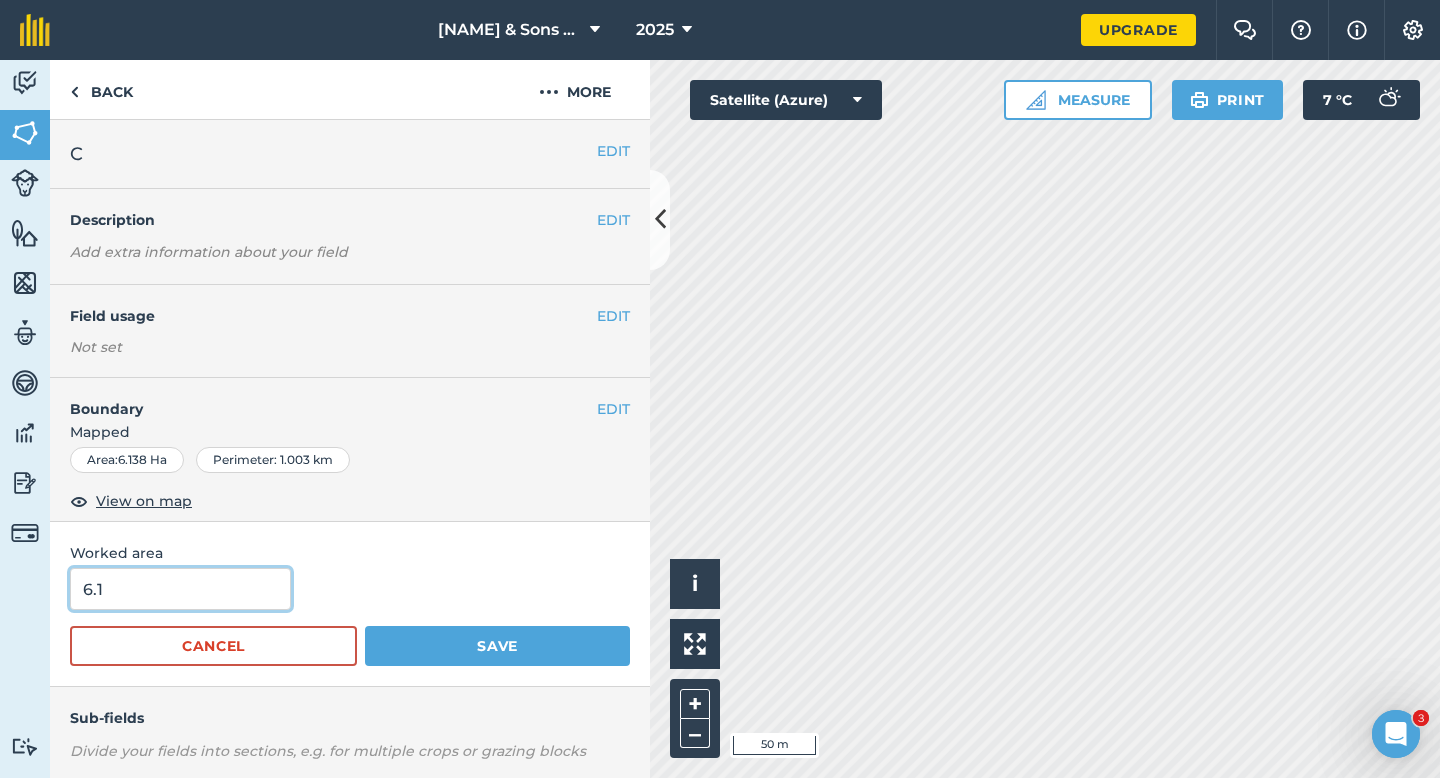 type on "6.1" 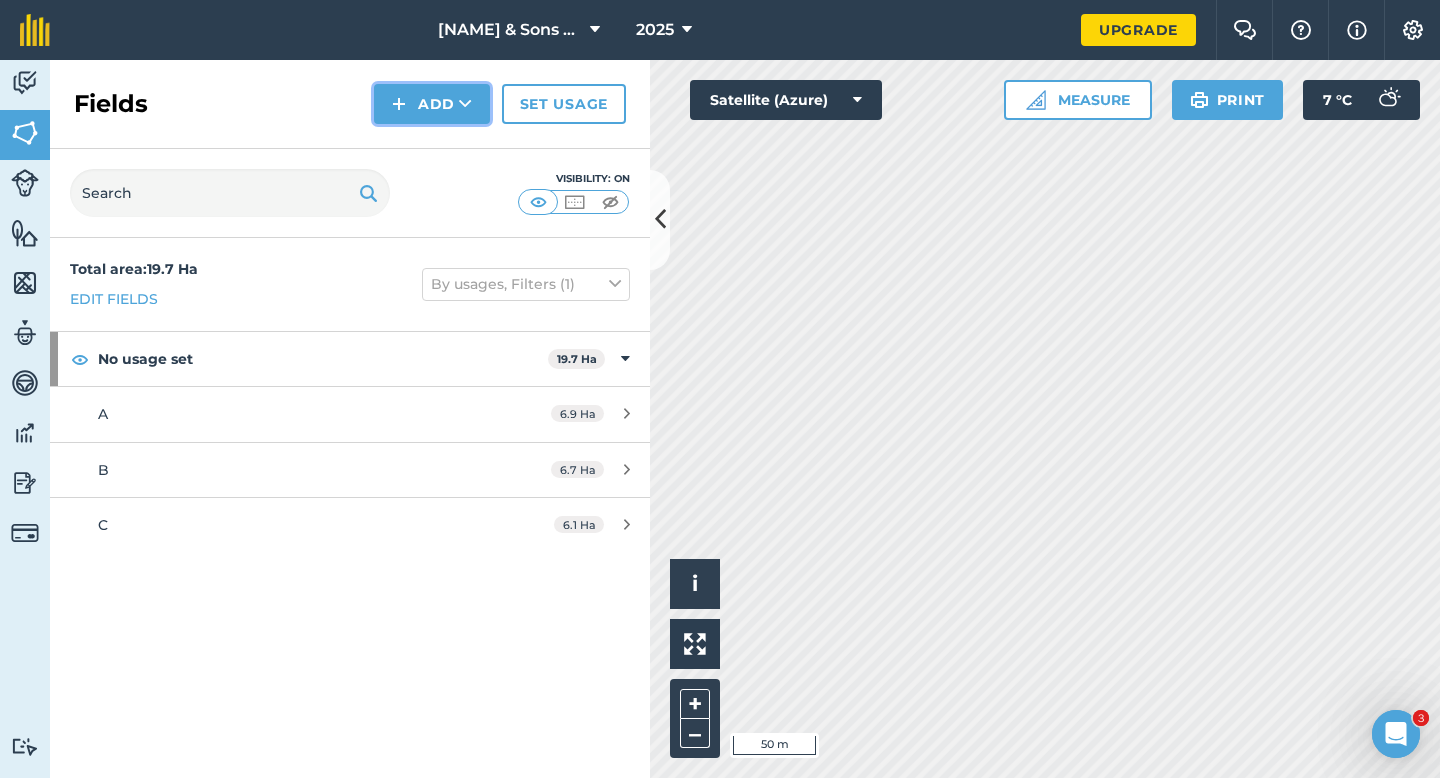 click on "Add" at bounding box center (432, 104) 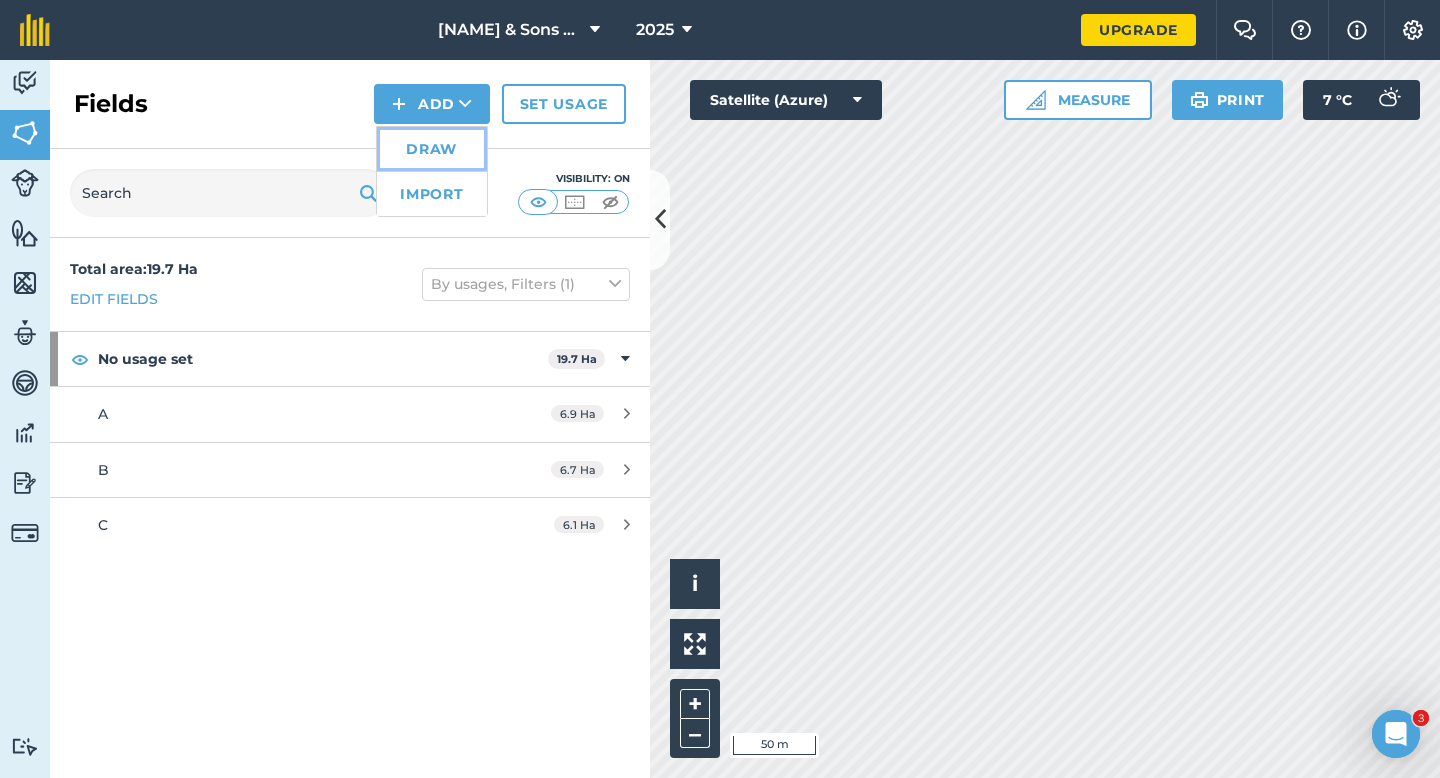 click on "Draw" at bounding box center (432, 149) 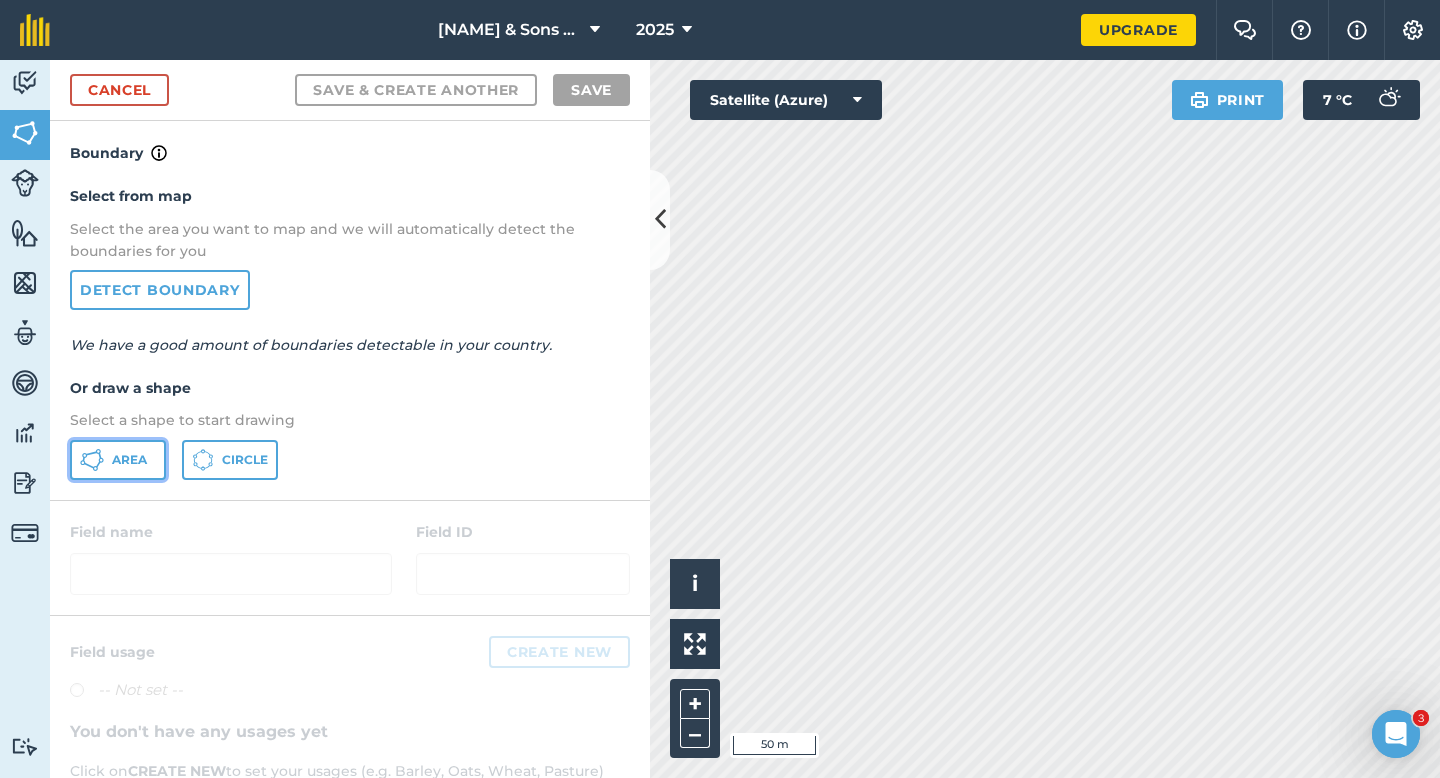 click on "Area" at bounding box center (118, 460) 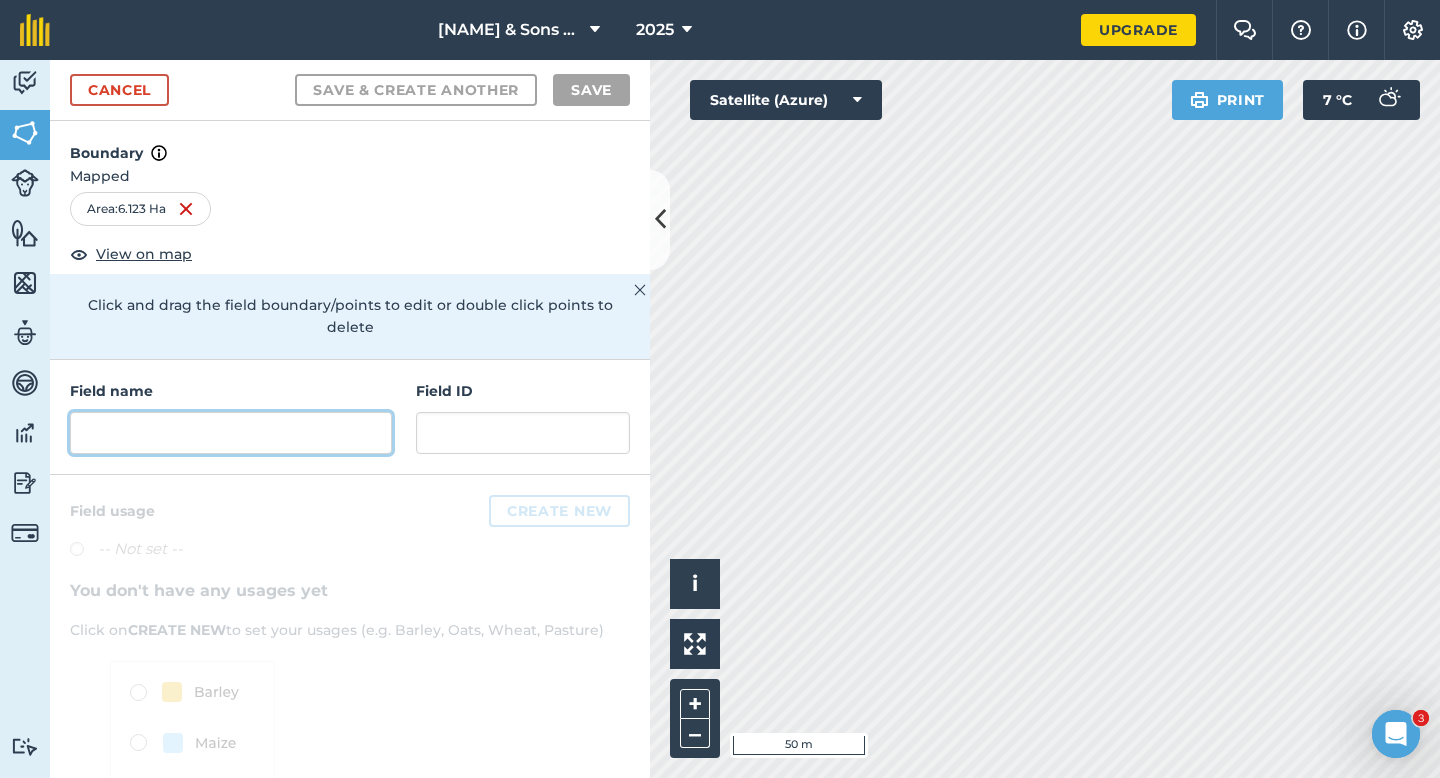 click at bounding box center (231, 433) 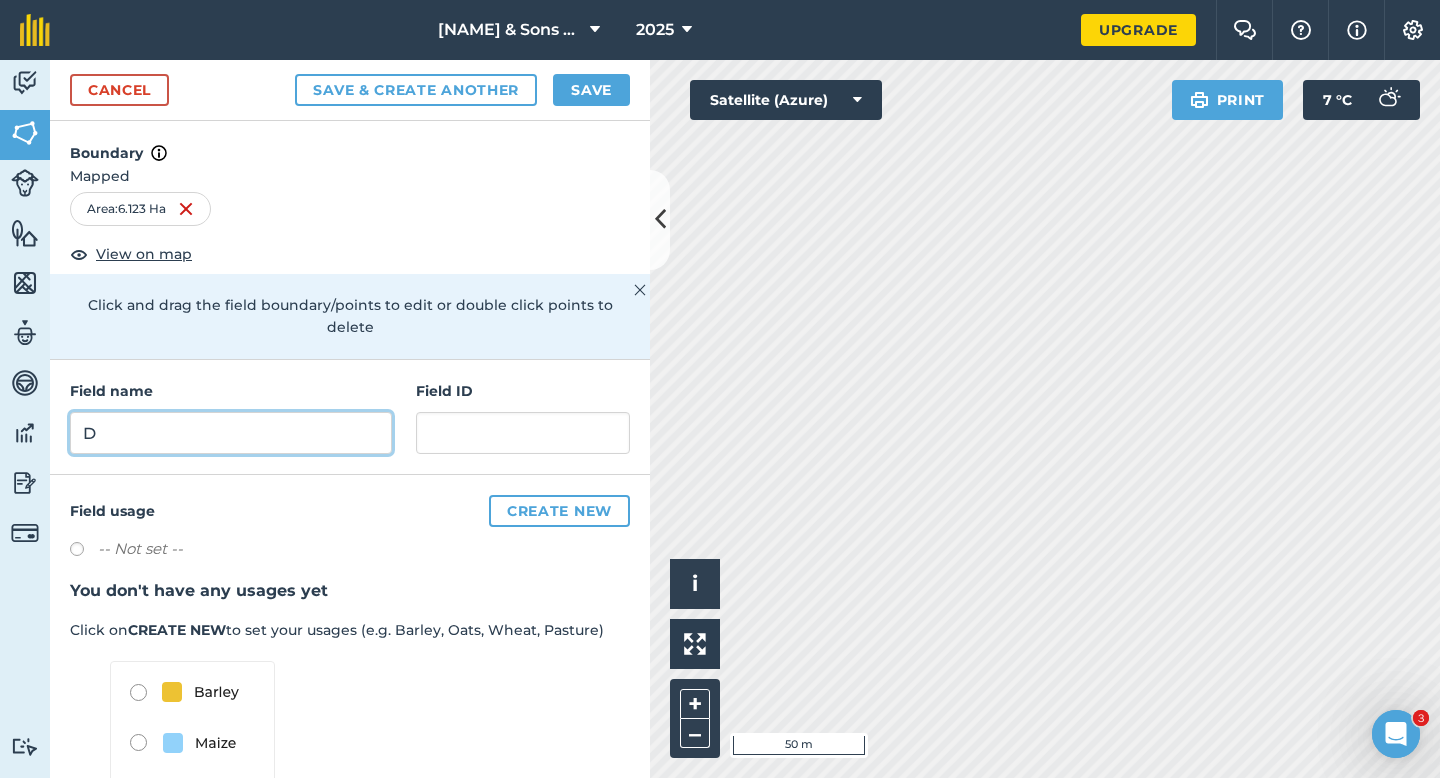 type on "D" 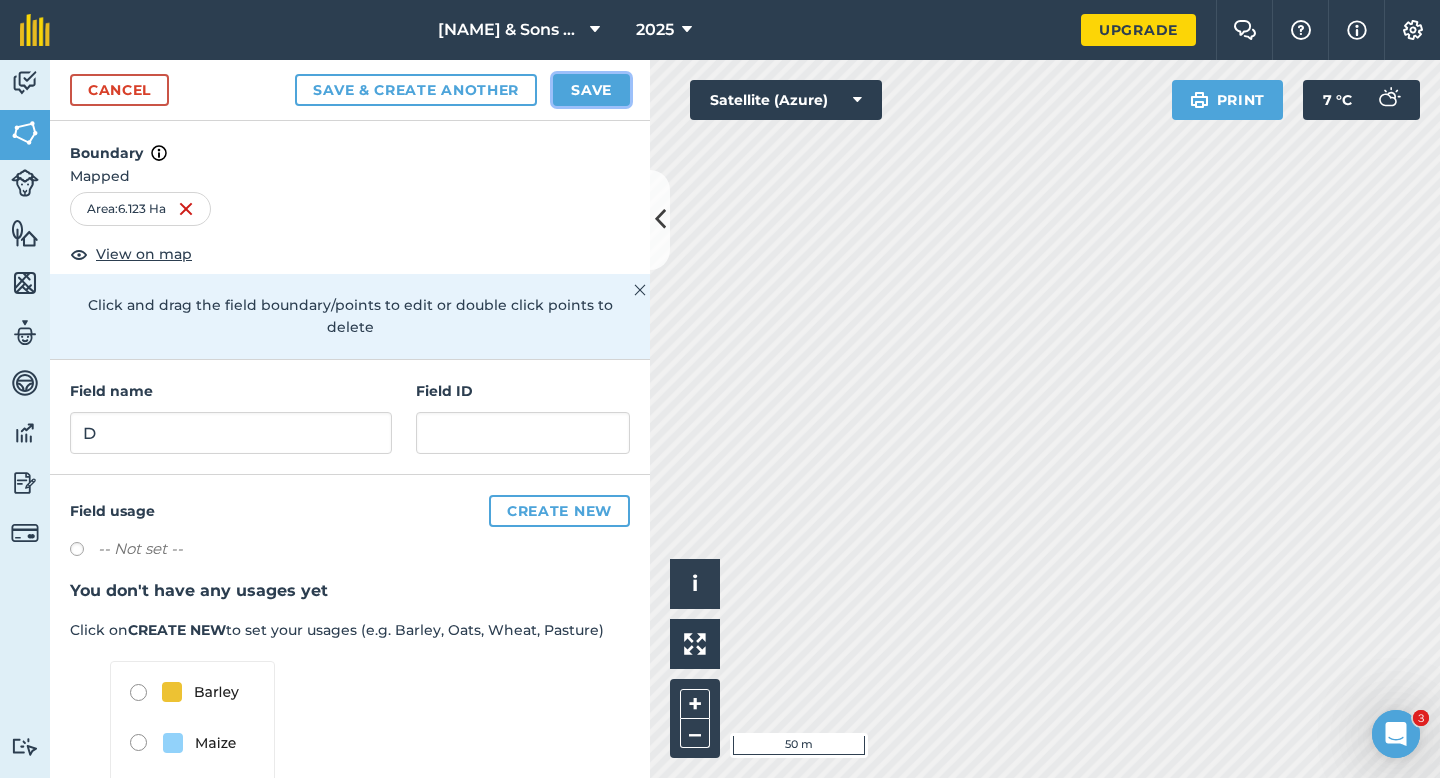 click on "Save" at bounding box center (591, 90) 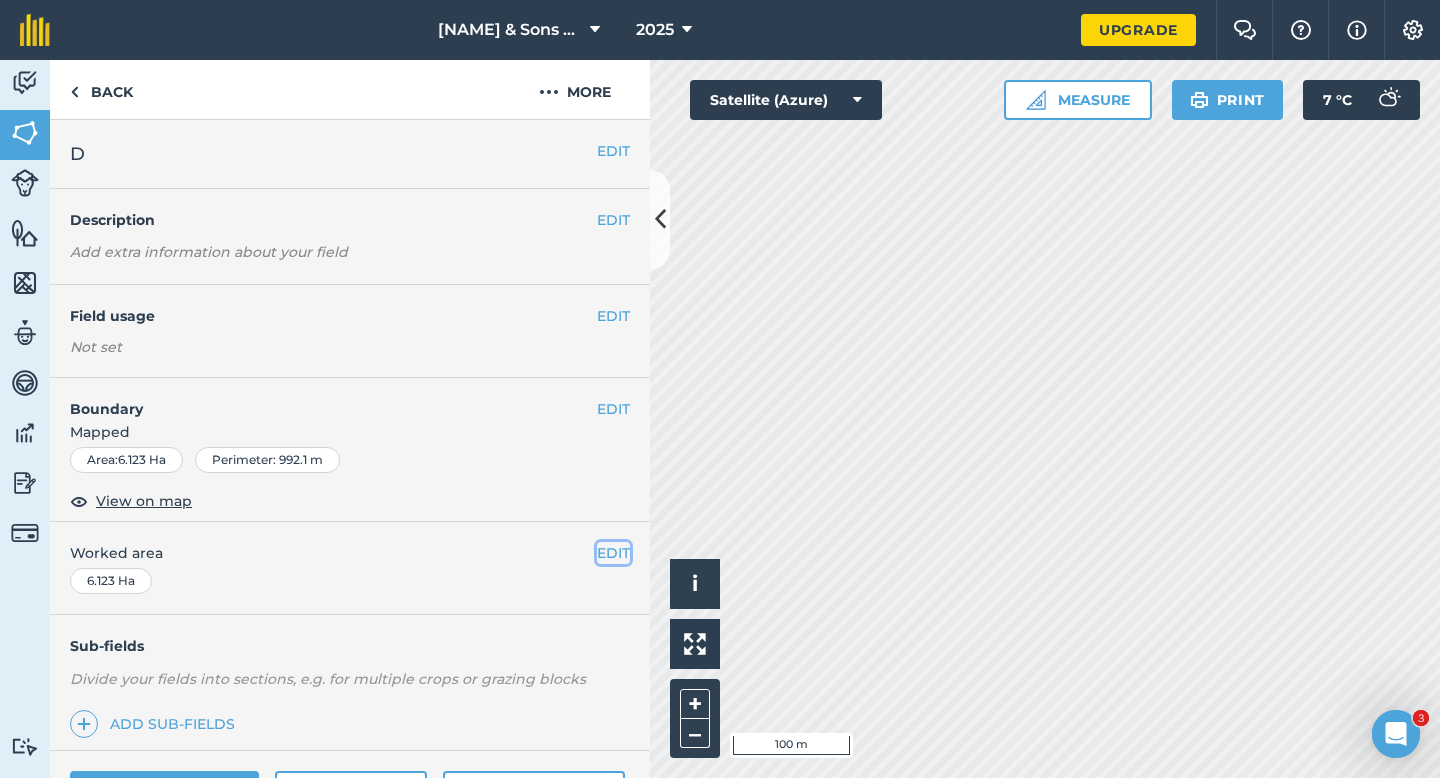 click on "EDIT" at bounding box center (613, 553) 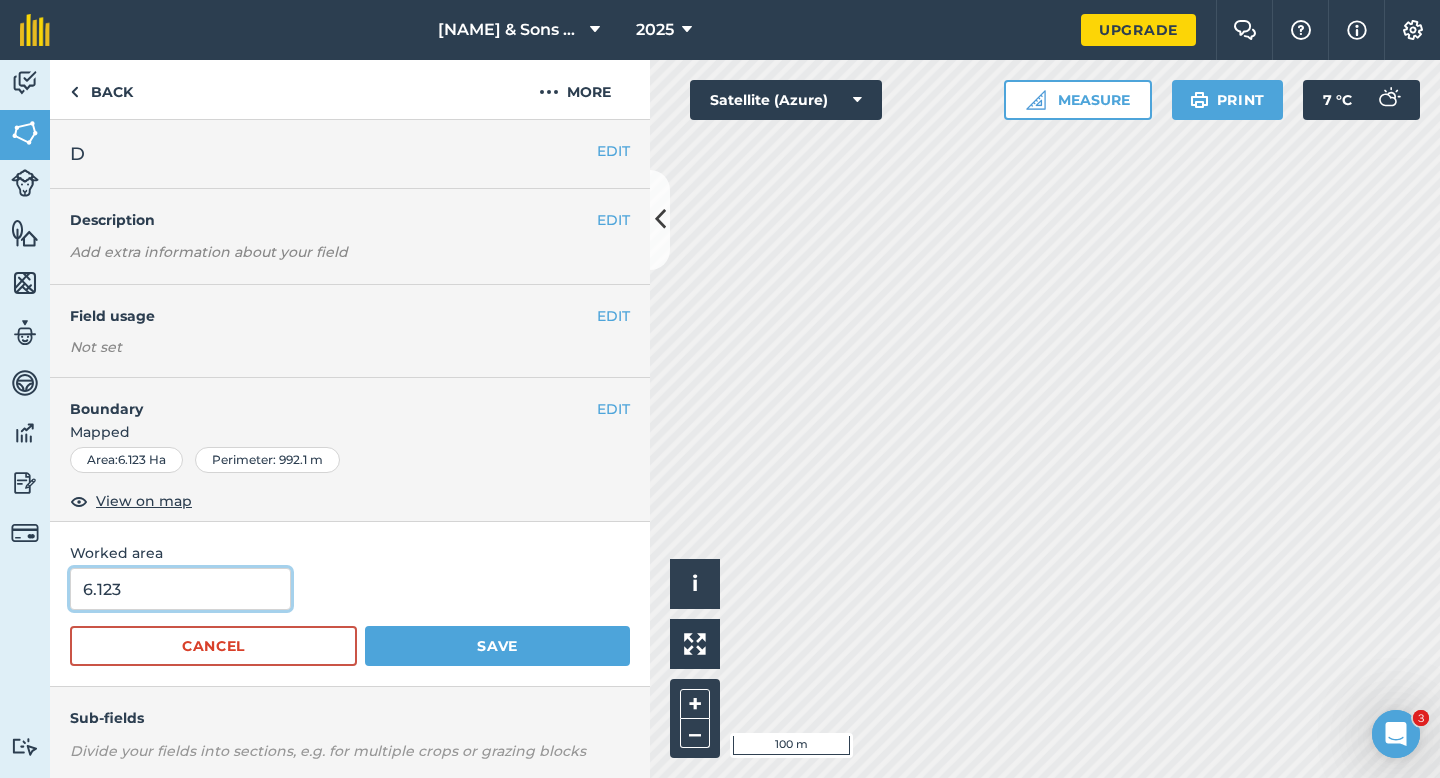 click on "6.123" at bounding box center (180, 589) 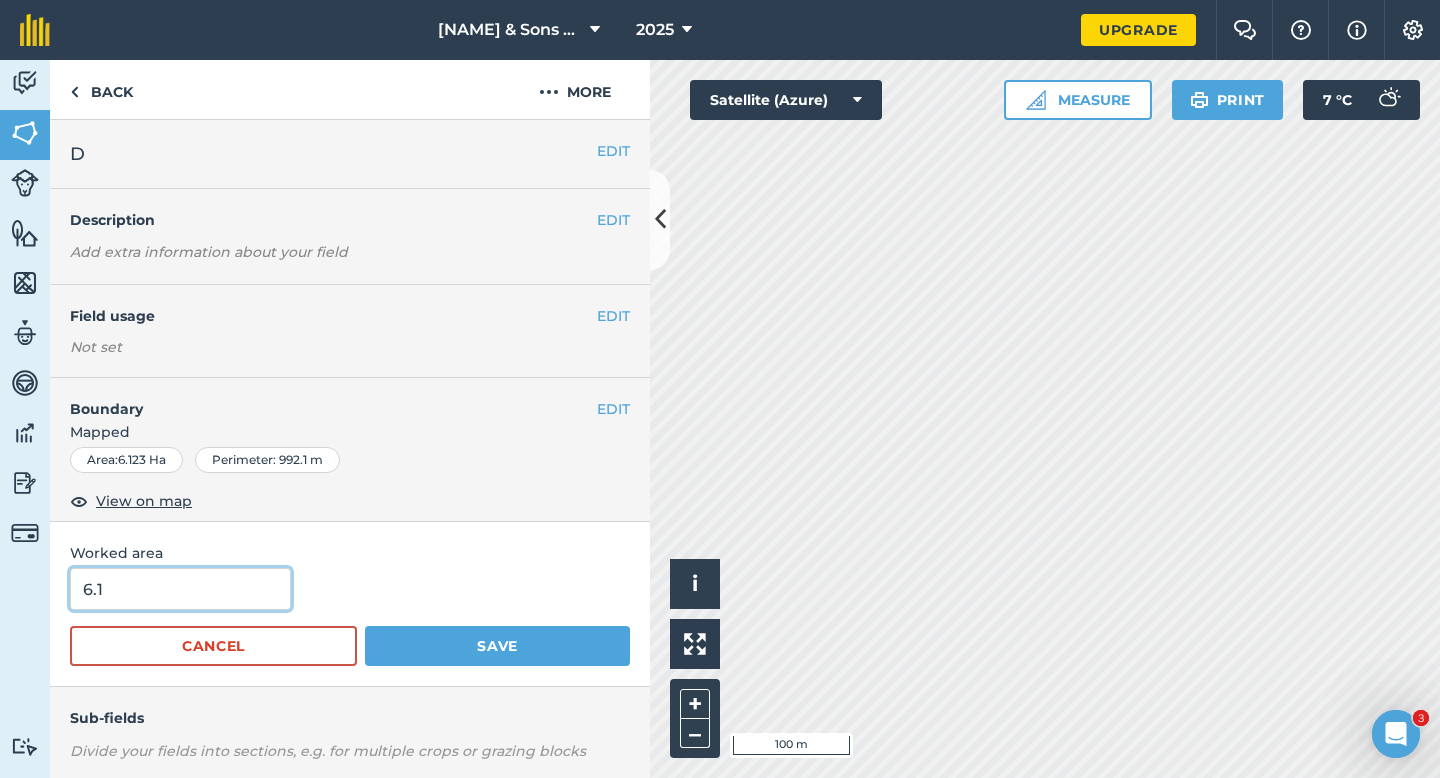 type on "6.1" 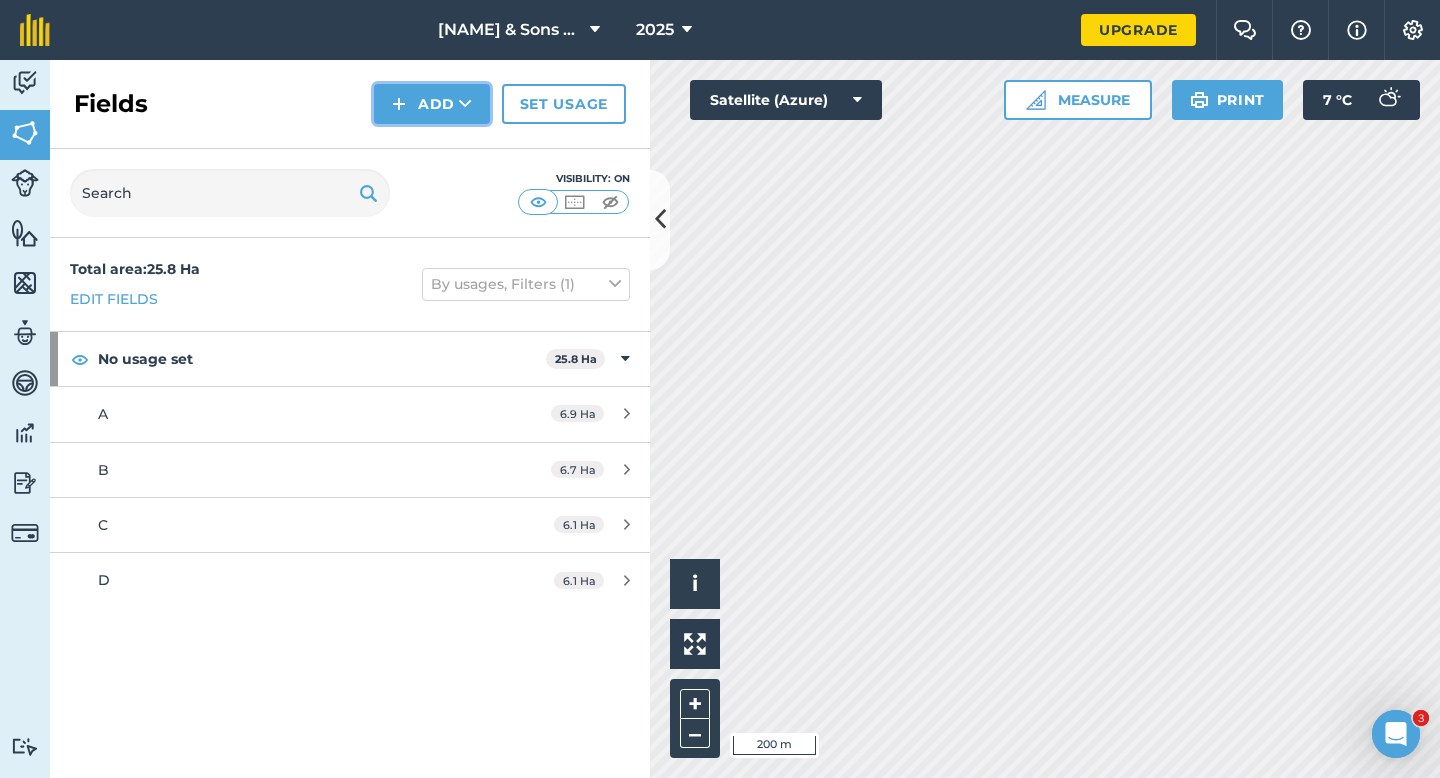click on "Add" at bounding box center (432, 104) 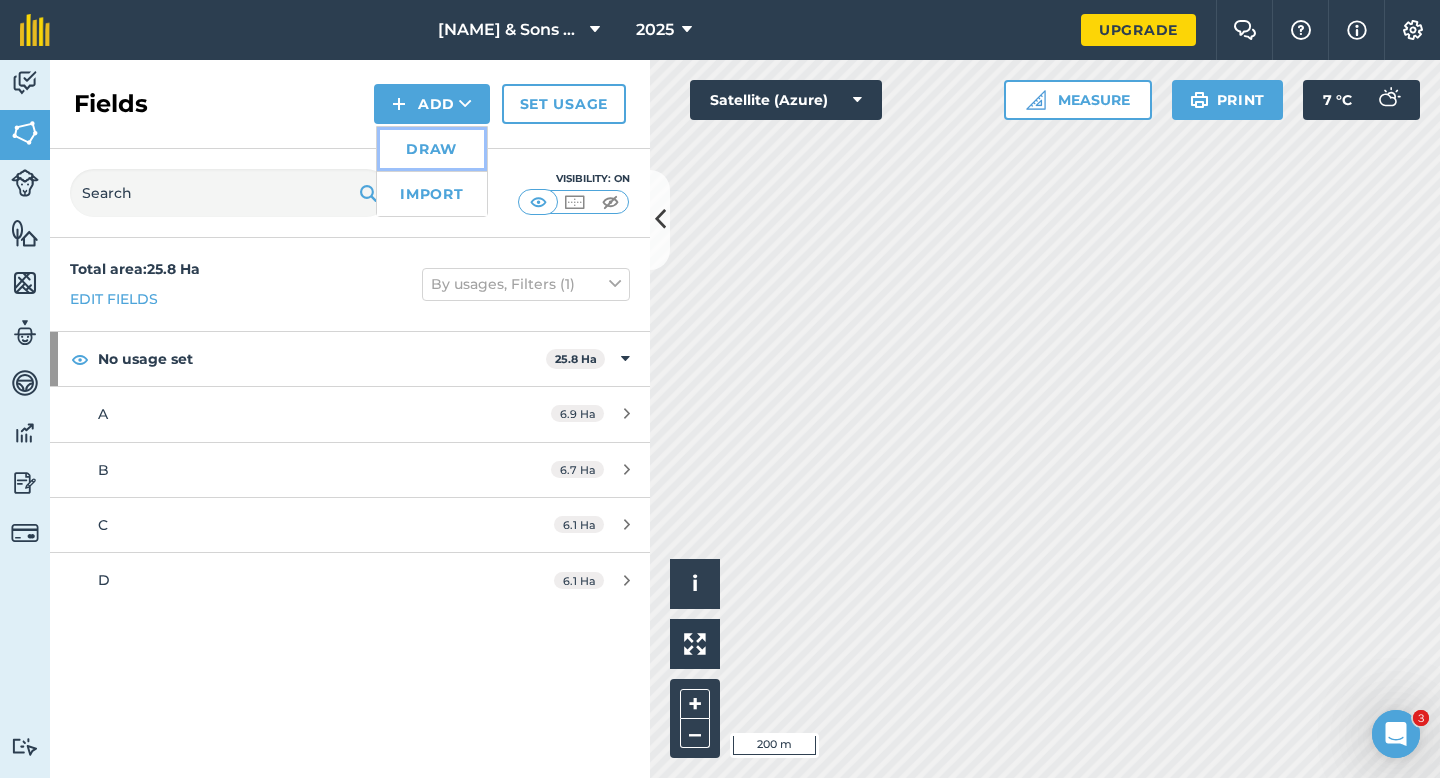 click on "Draw" at bounding box center (432, 149) 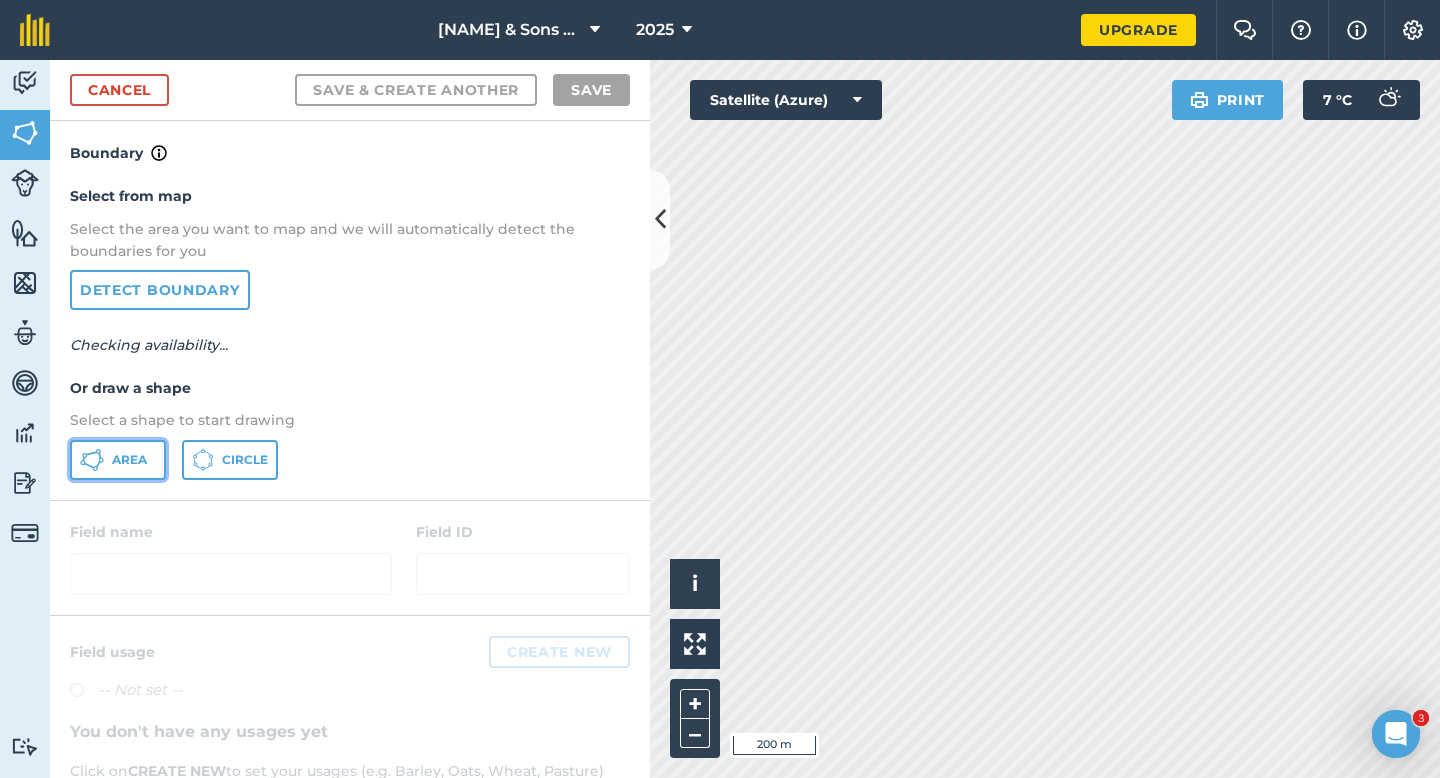 click on "Area" at bounding box center (118, 460) 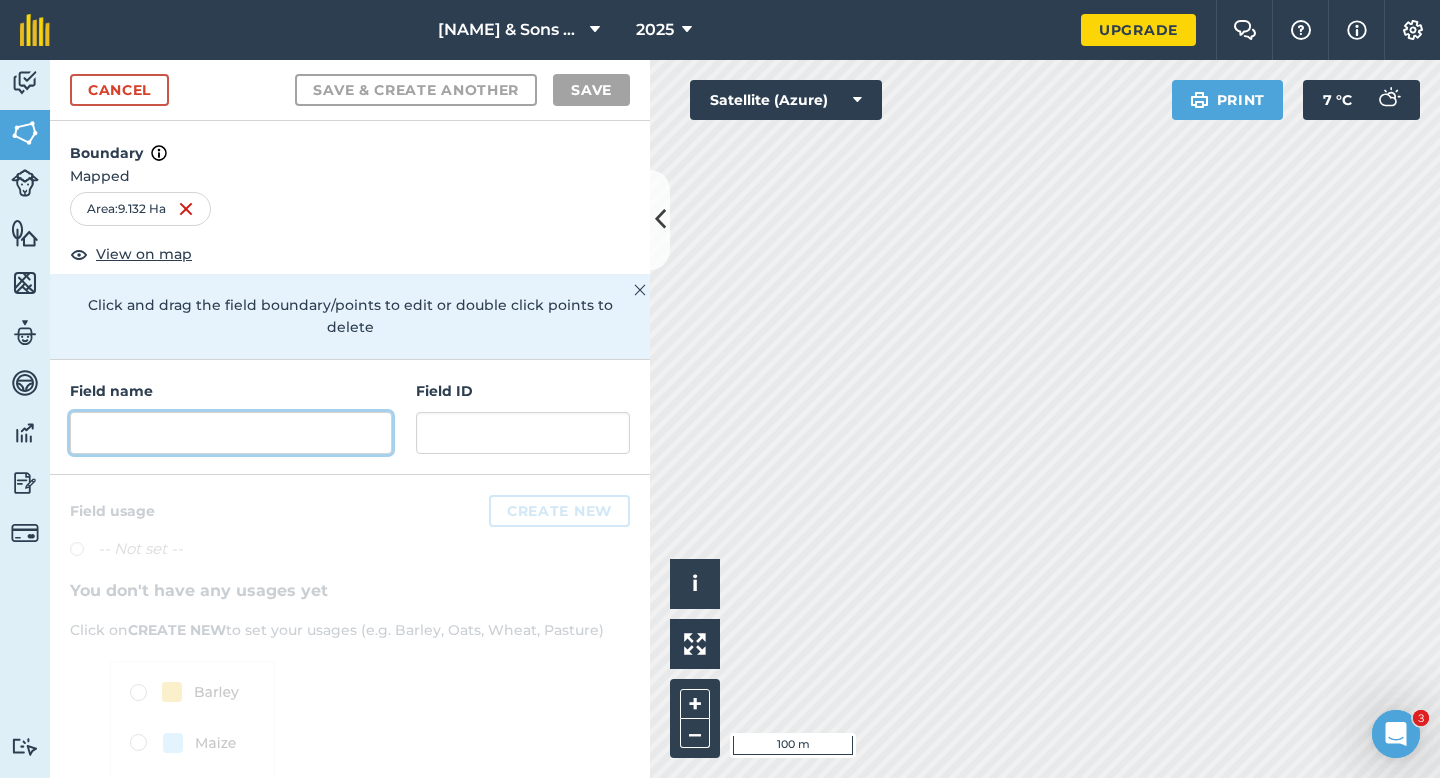 click at bounding box center [231, 433] 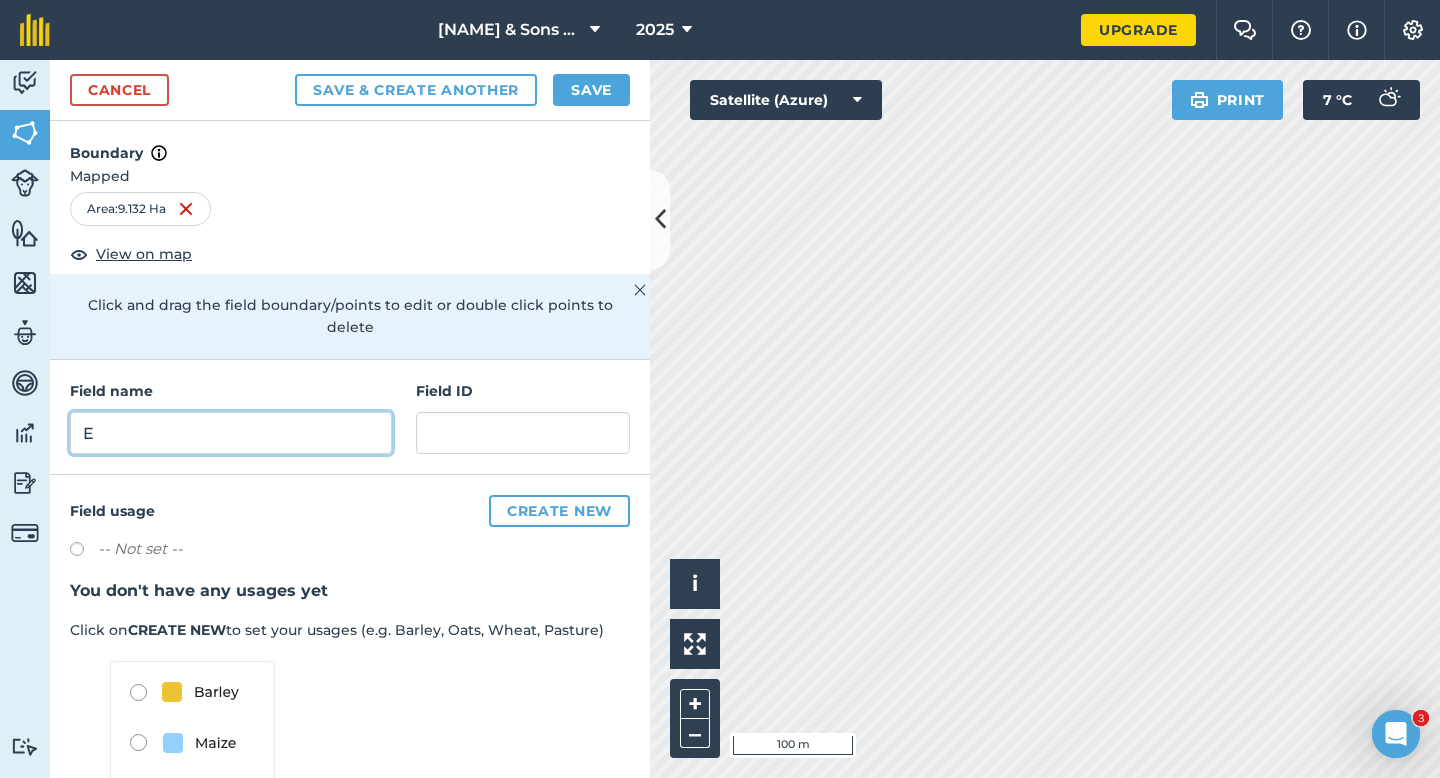 type on "E" 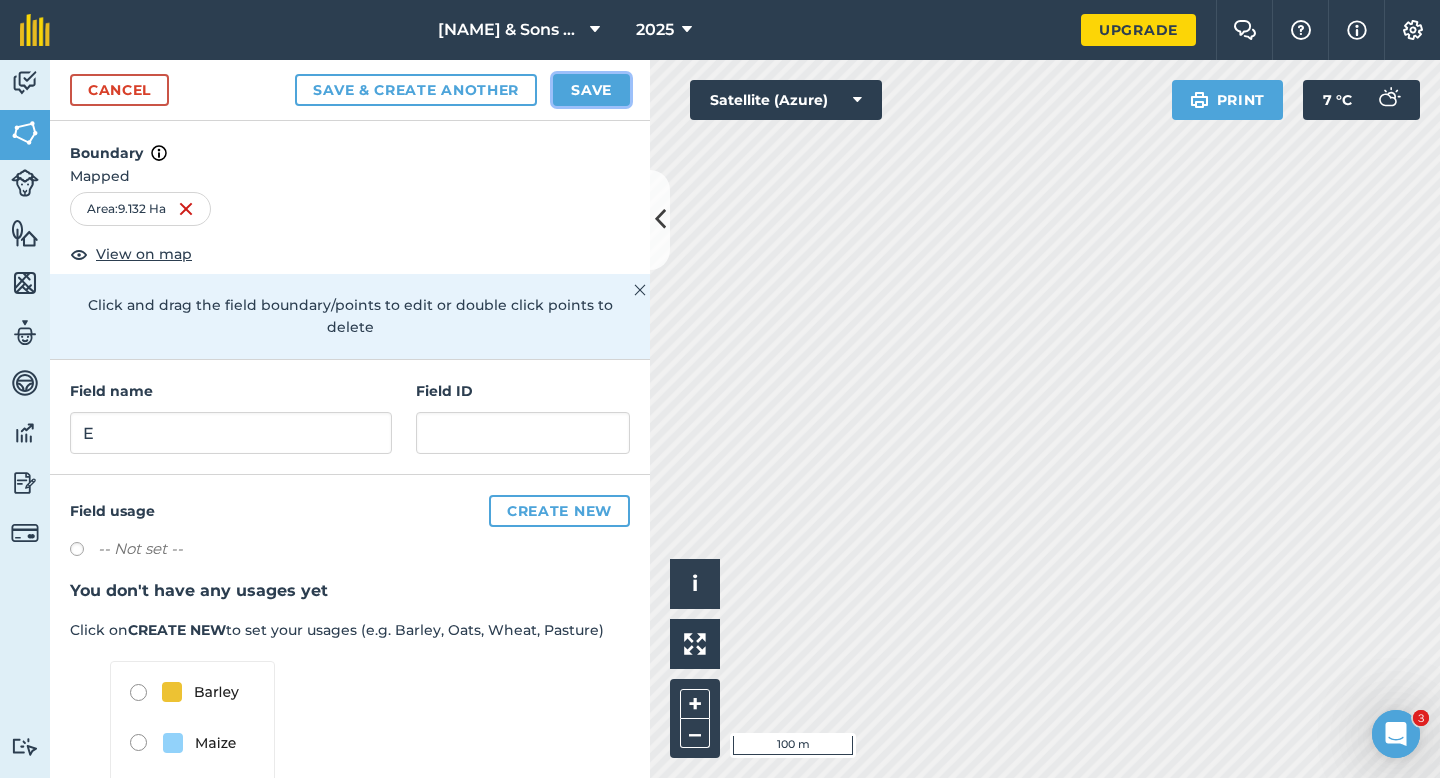 click on "Save" at bounding box center (591, 90) 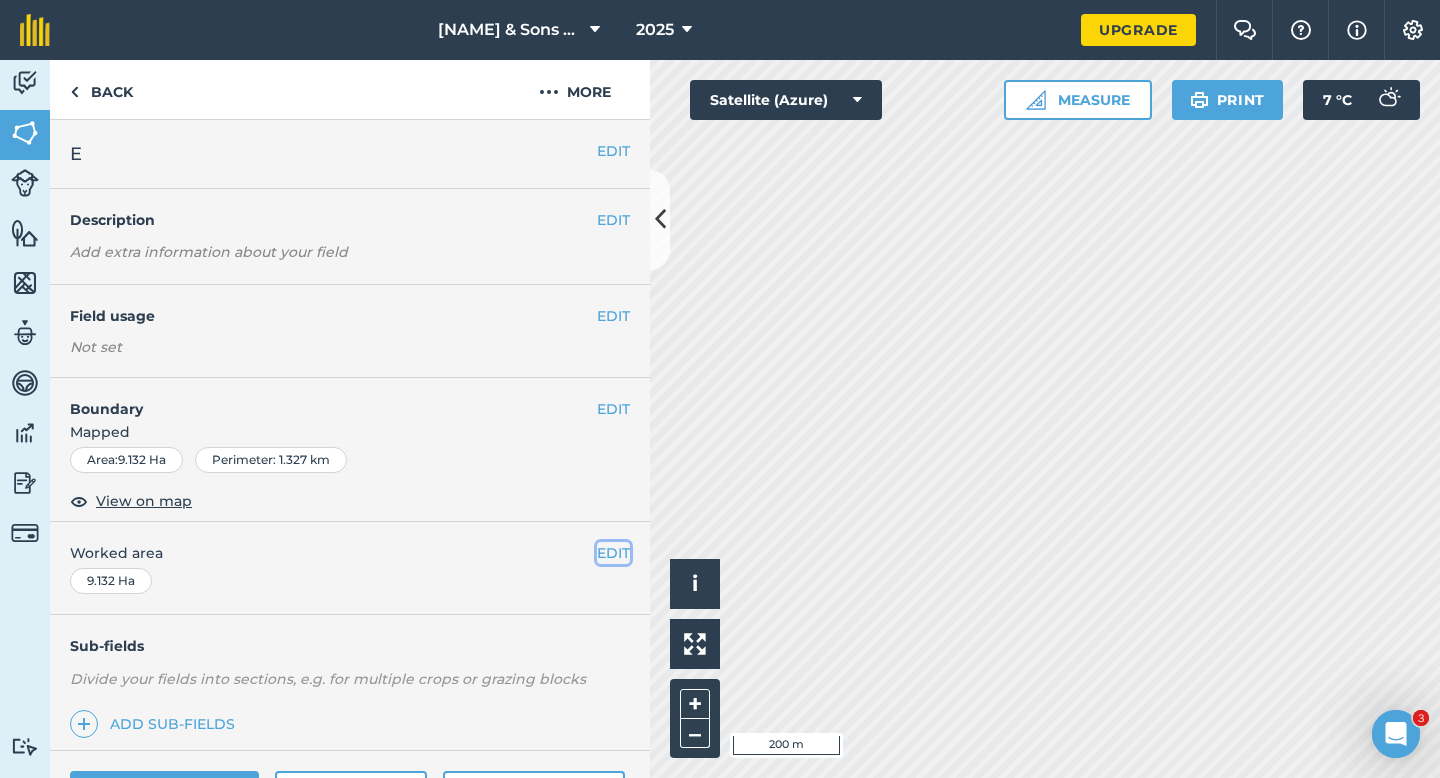 click on "EDIT" at bounding box center (613, 553) 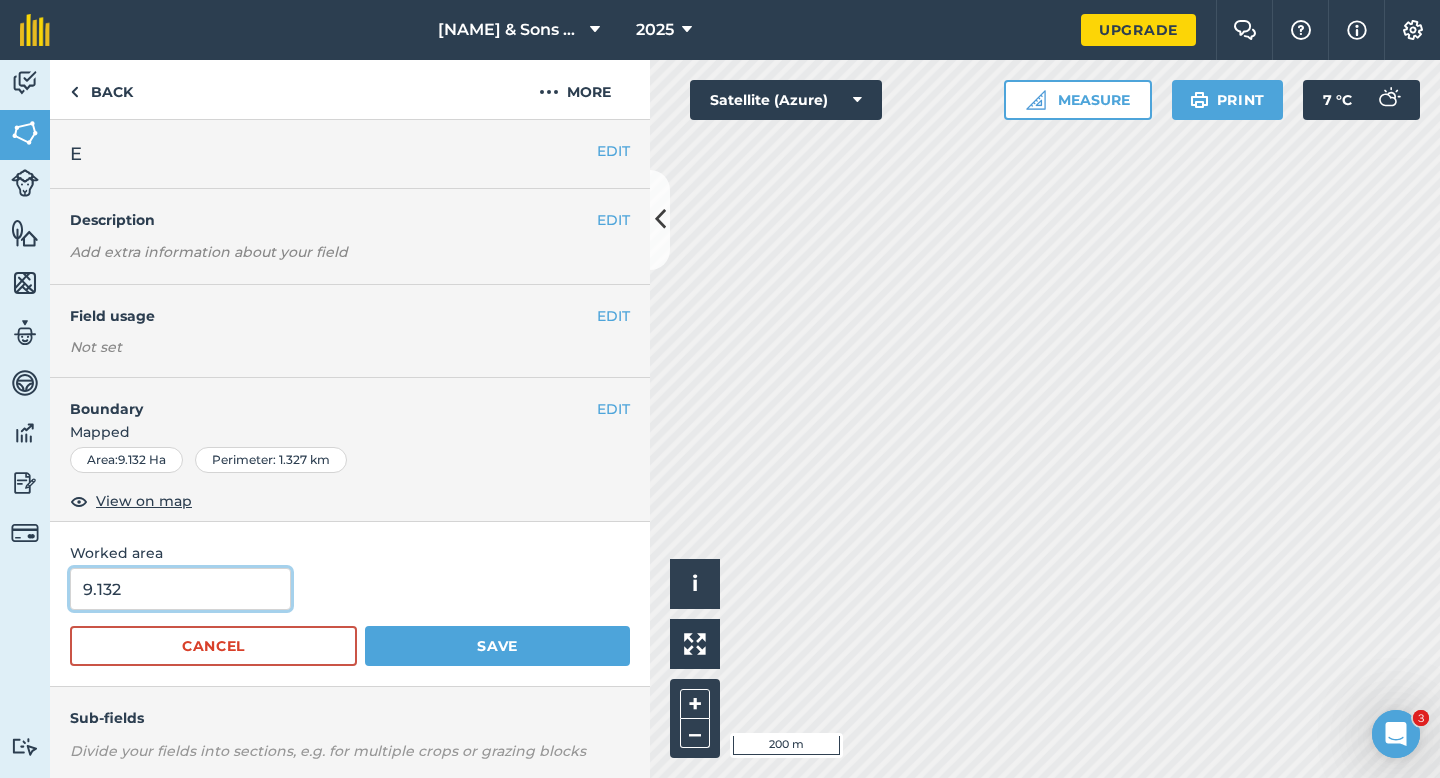 click on "9.132" at bounding box center [180, 589] 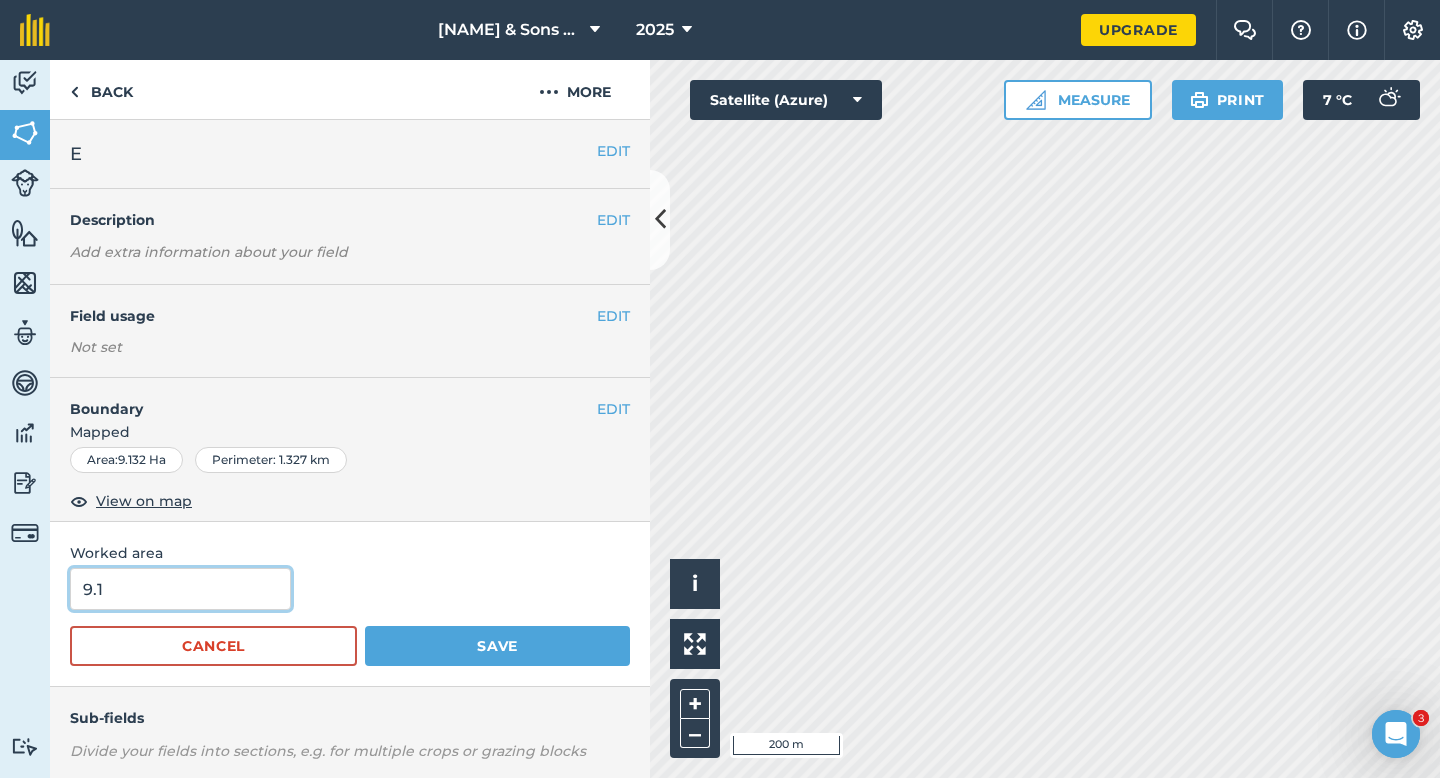 type on "9.1" 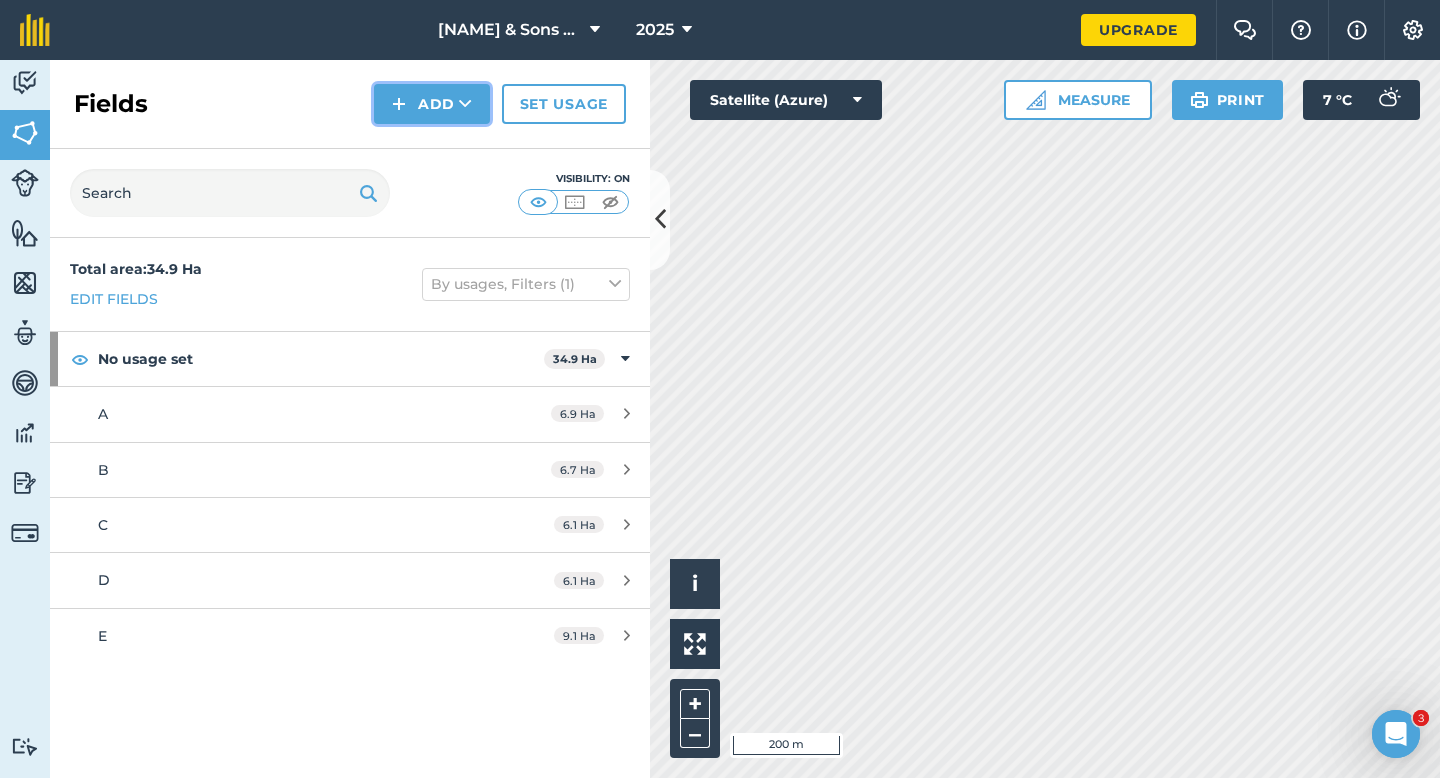 click on "Add" at bounding box center (432, 104) 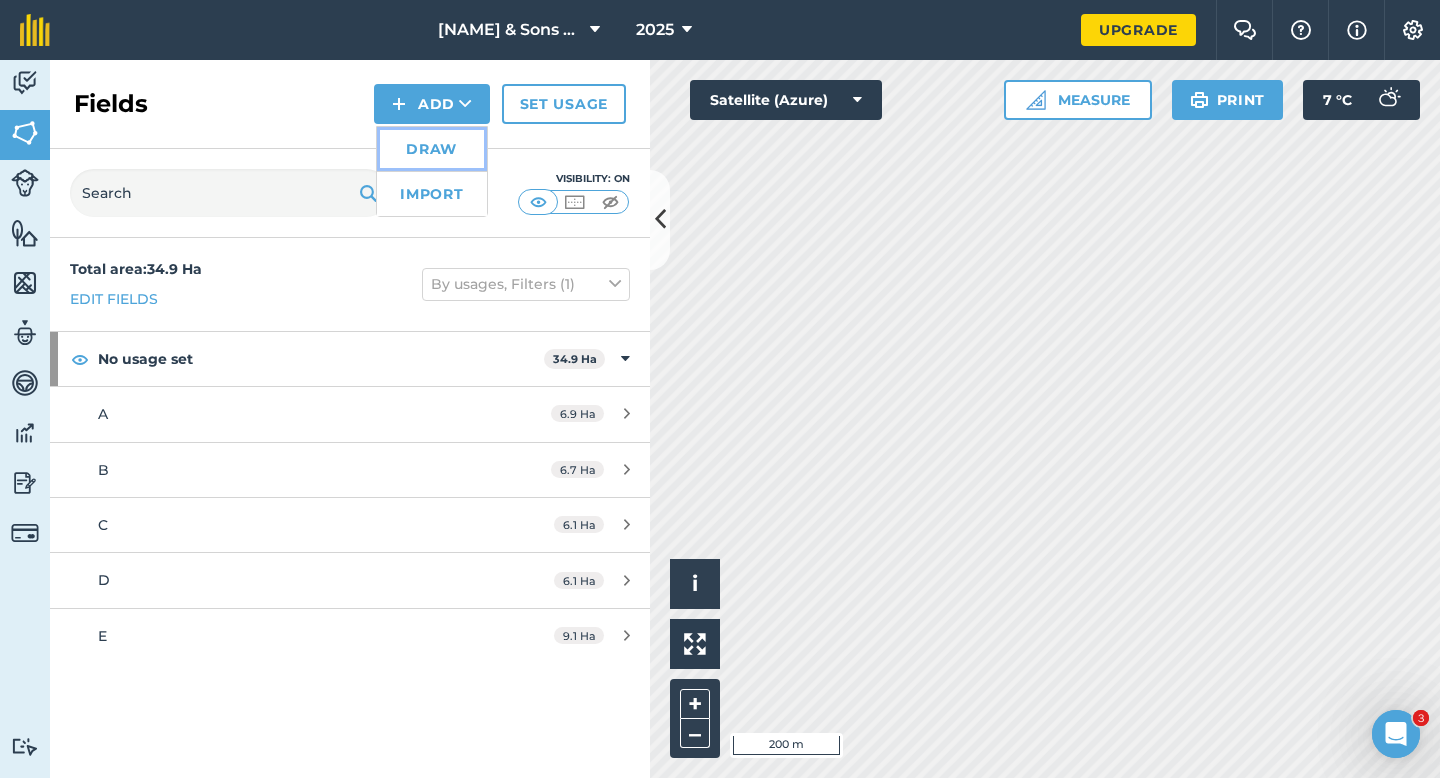 click on "Draw" at bounding box center [432, 149] 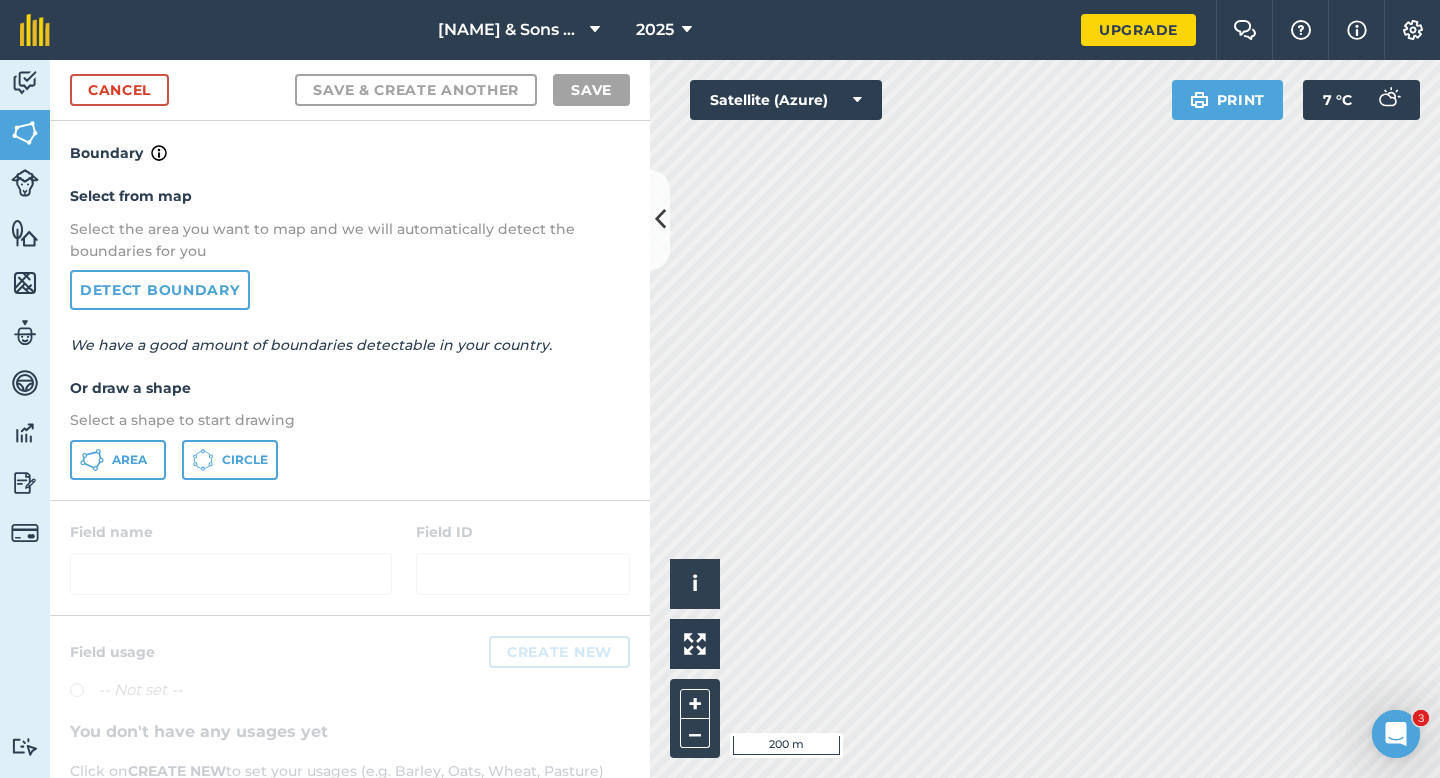 click on "Select from map Select the area you want to map and we will automatically detect the boundaries for you Detect boundary We have a good amount of boundaries detectable in your country. Or draw a shape Select a shape to start drawing Area Circle" at bounding box center [350, 332] 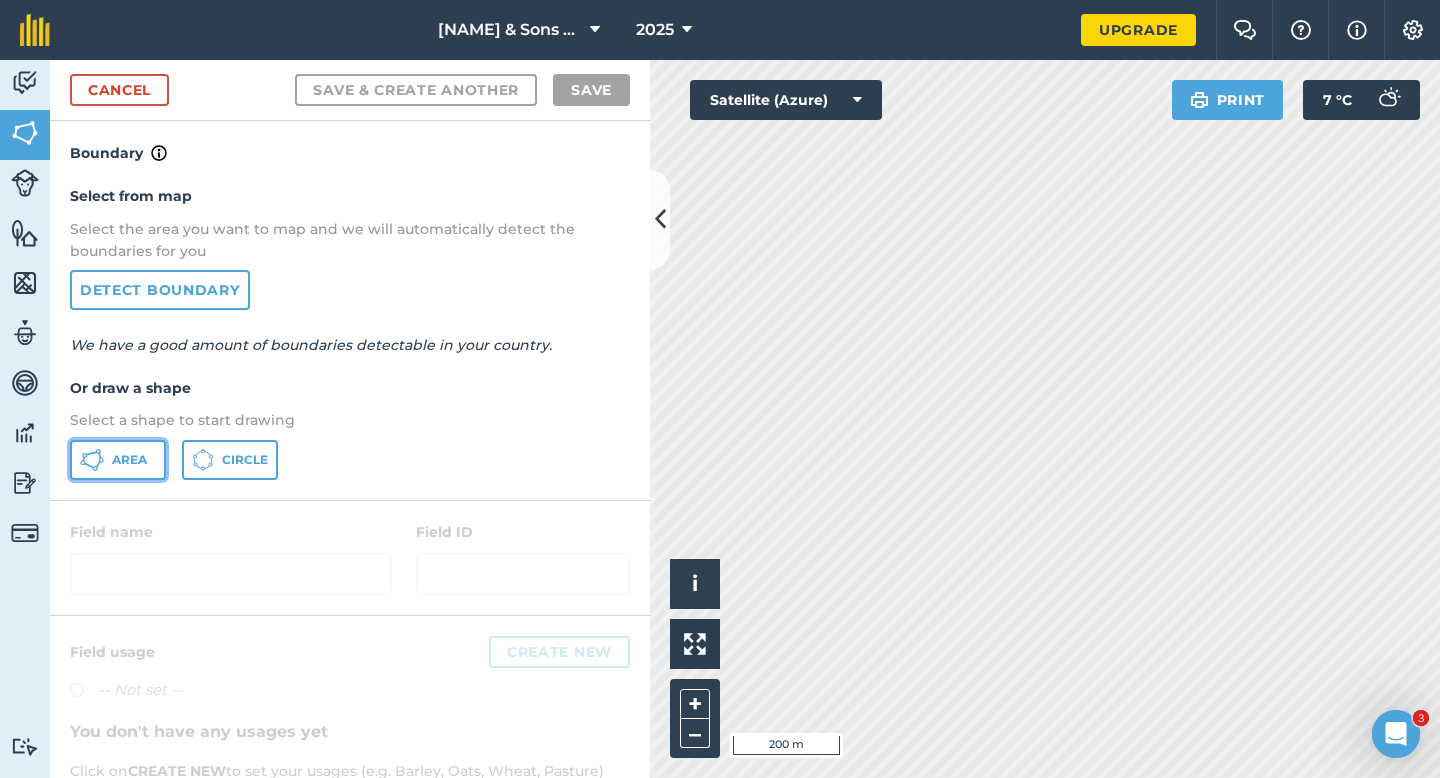 click on "Area" at bounding box center (118, 460) 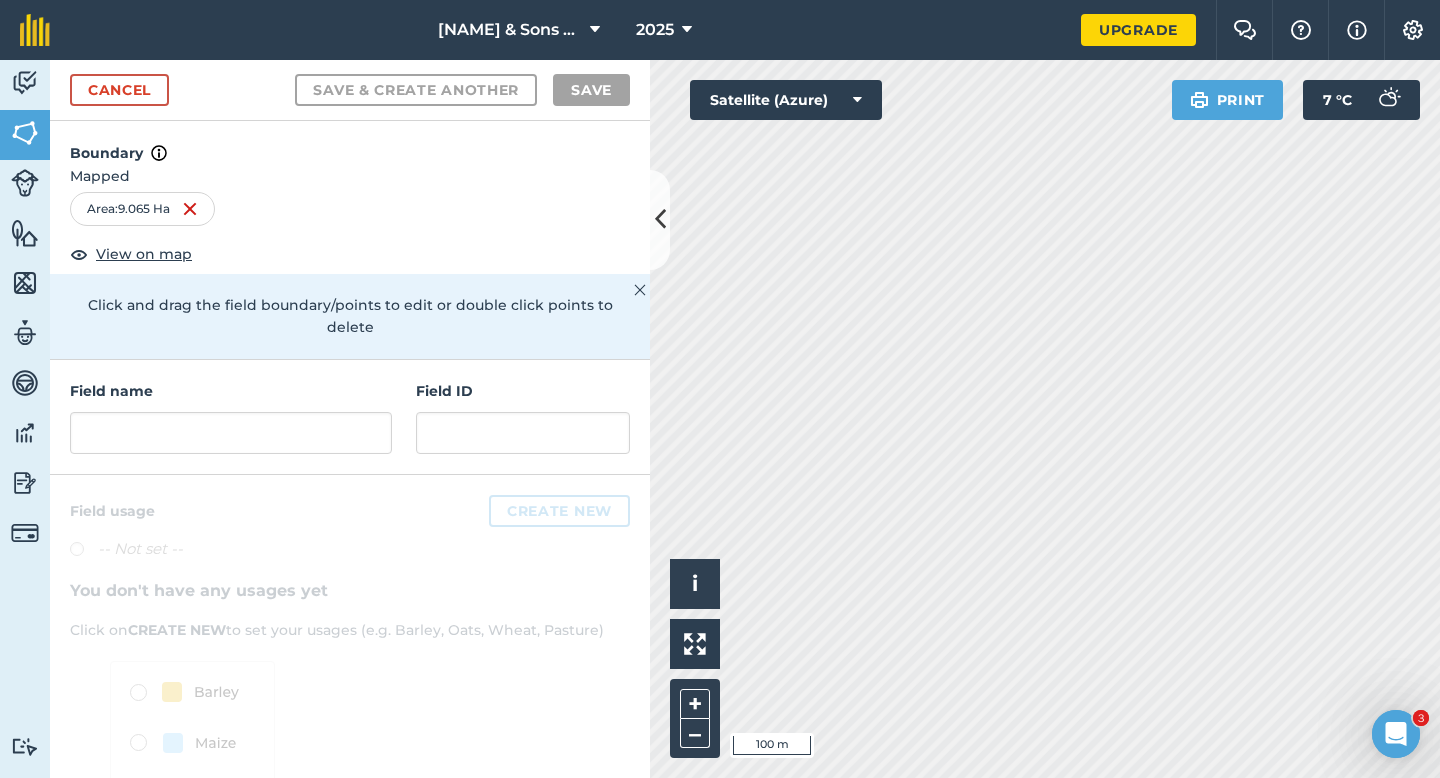 click on "Field name" at bounding box center [231, 417] 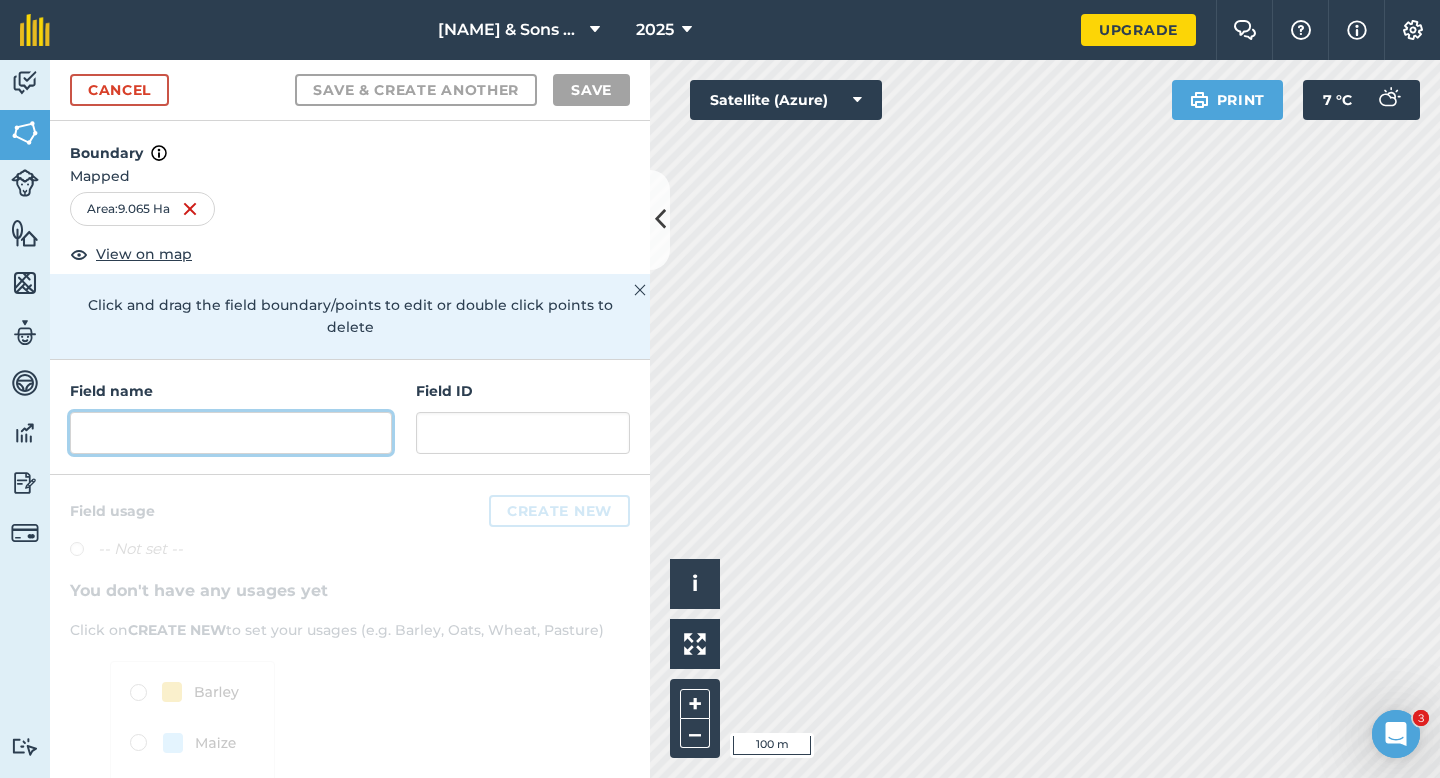click at bounding box center (231, 433) 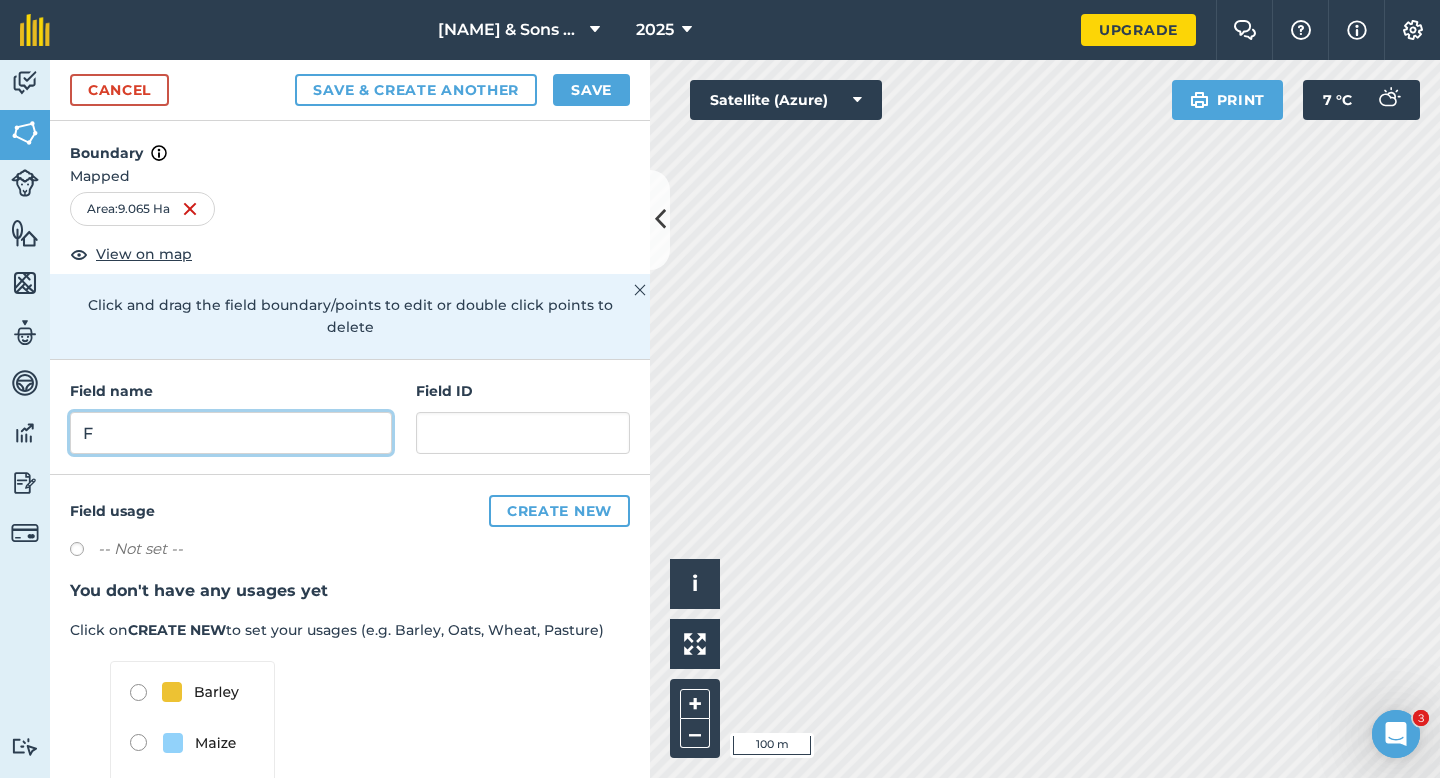 type on "F" 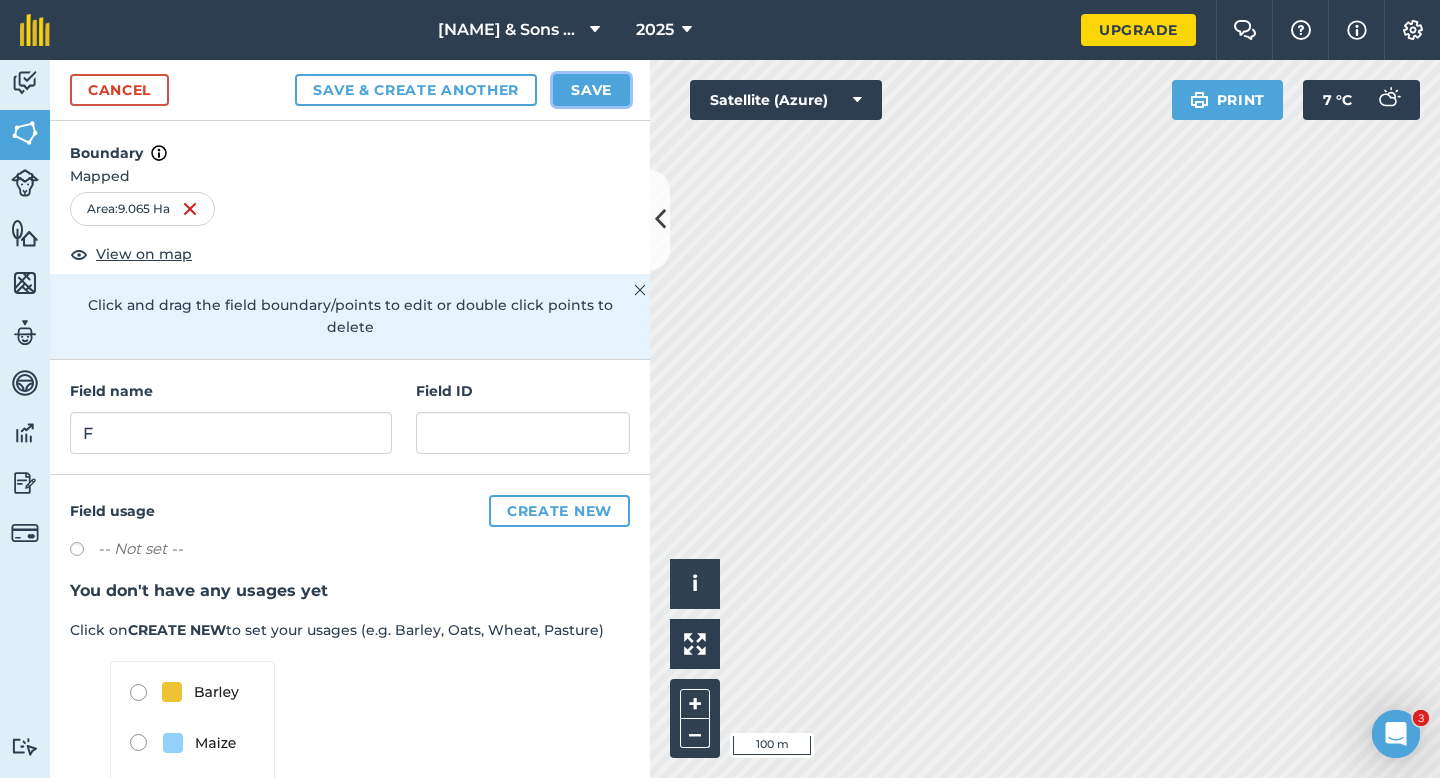 click on "Save" at bounding box center [591, 90] 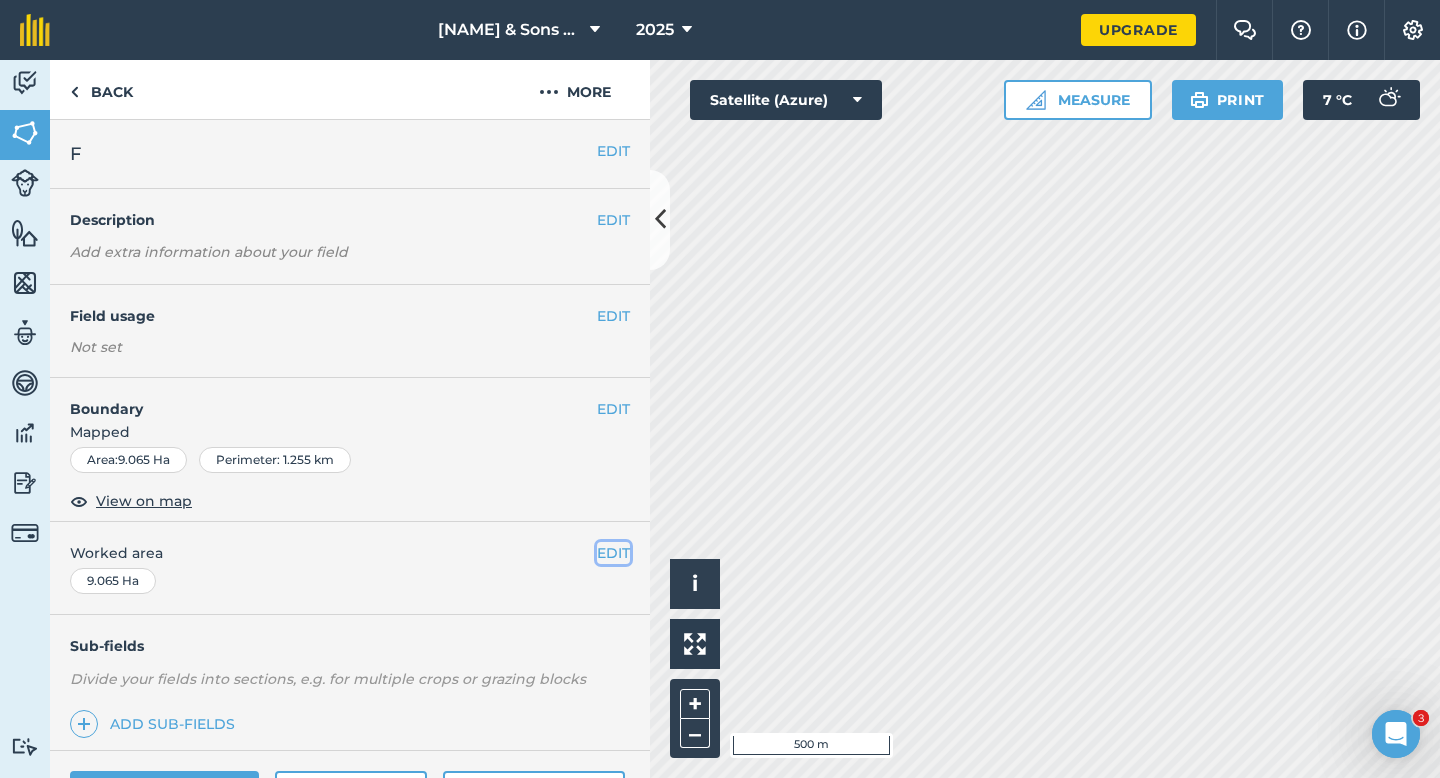 click on "EDIT" at bounding box center (613, 553) 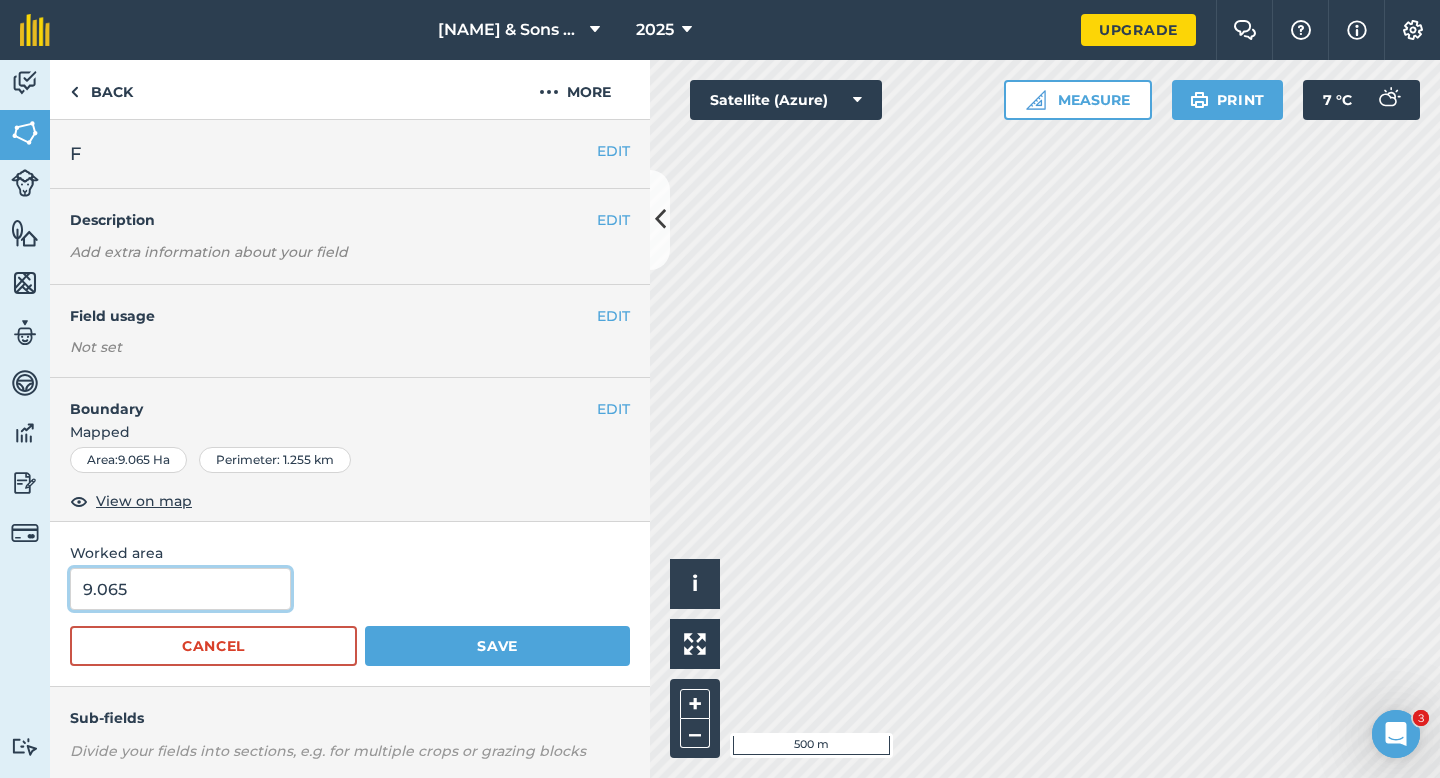 click on "9.065" at bounding box center [180, 589] 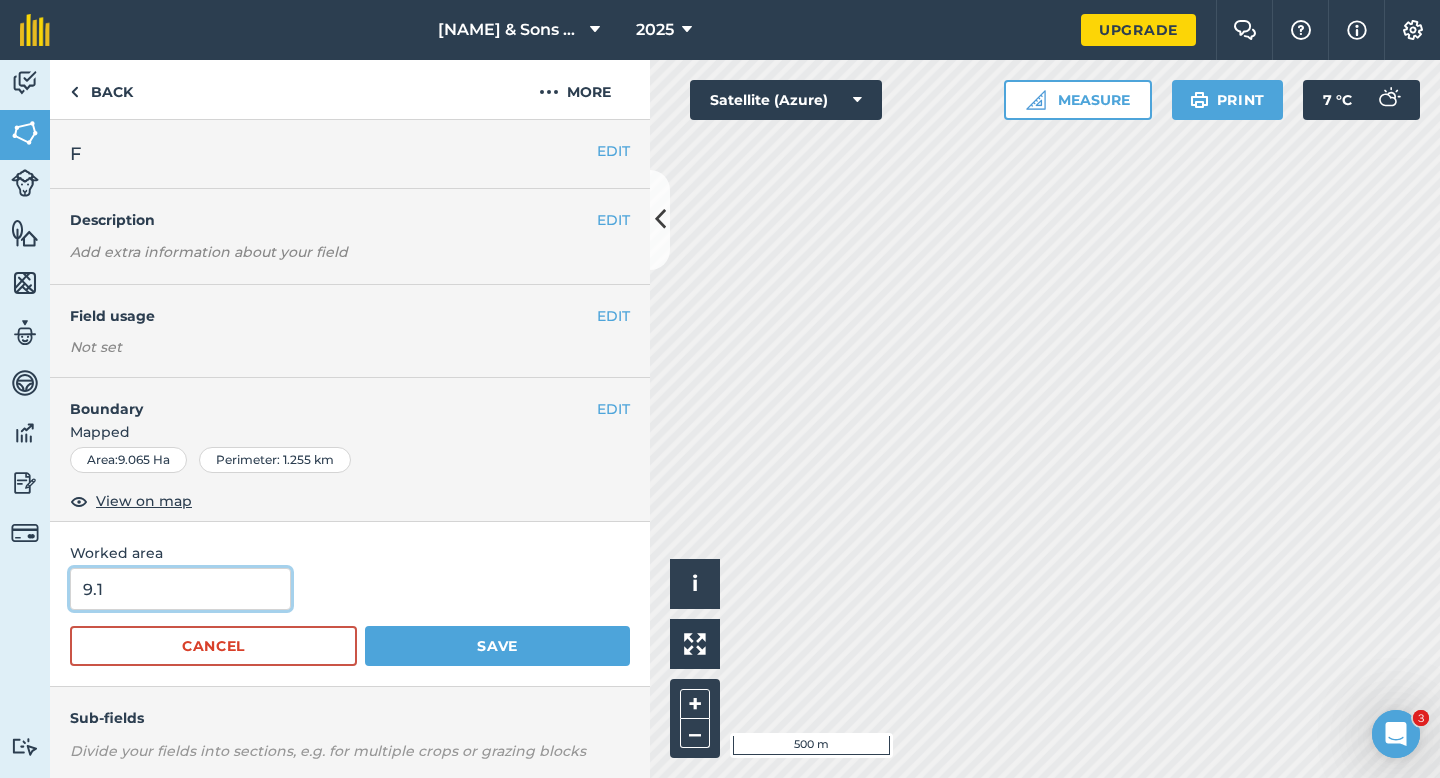 type on "9.1" 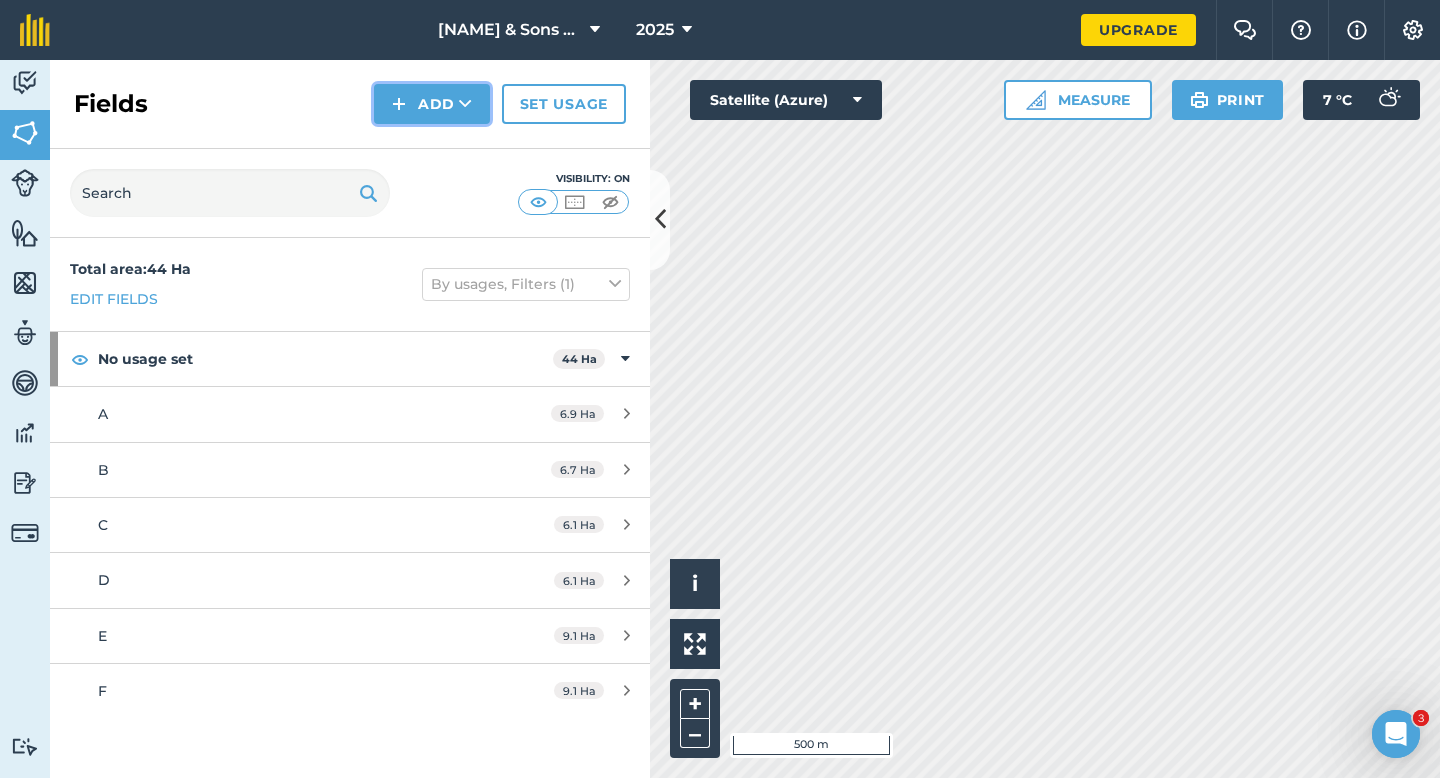 click on "Add" at bounding box center (432, 104) 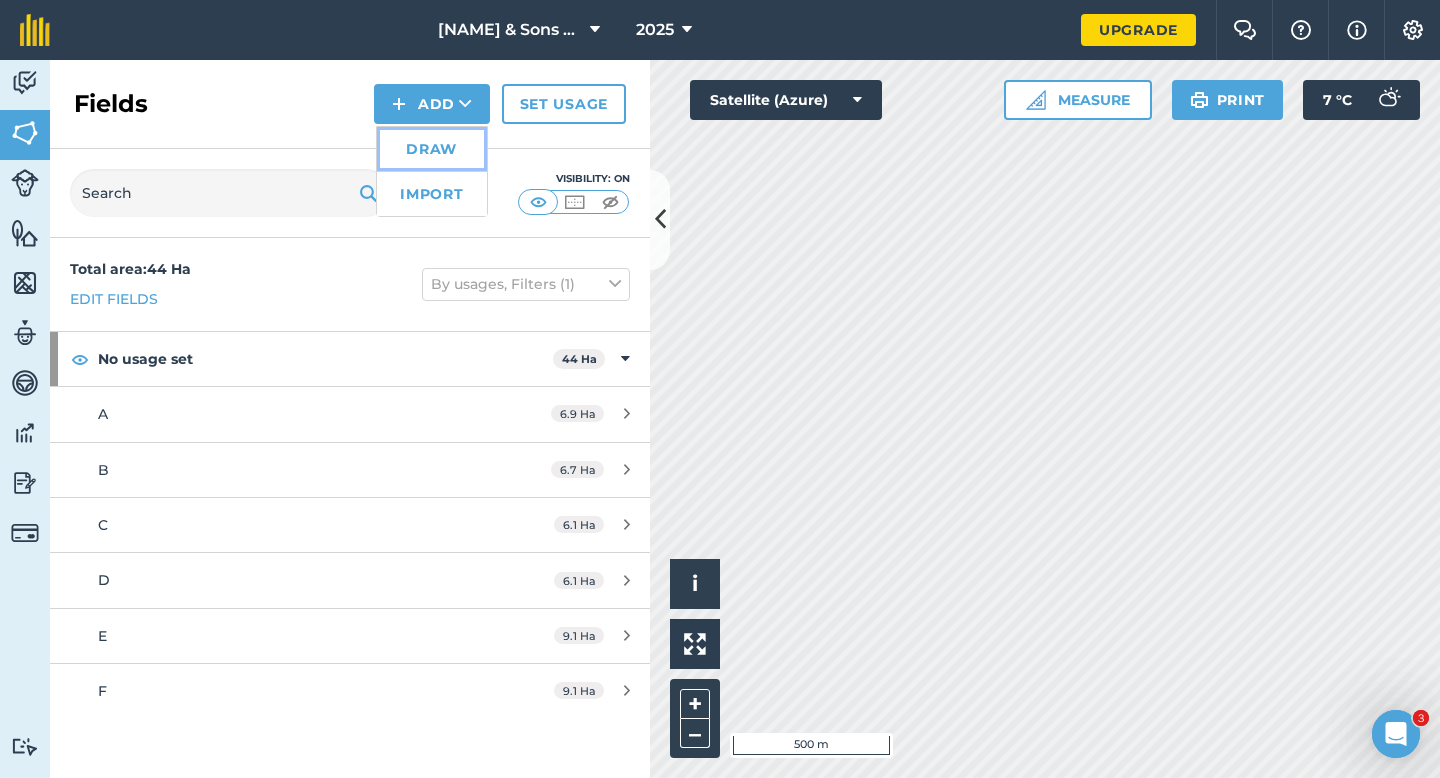 click on "Draw" at bounding box center (432, 149) 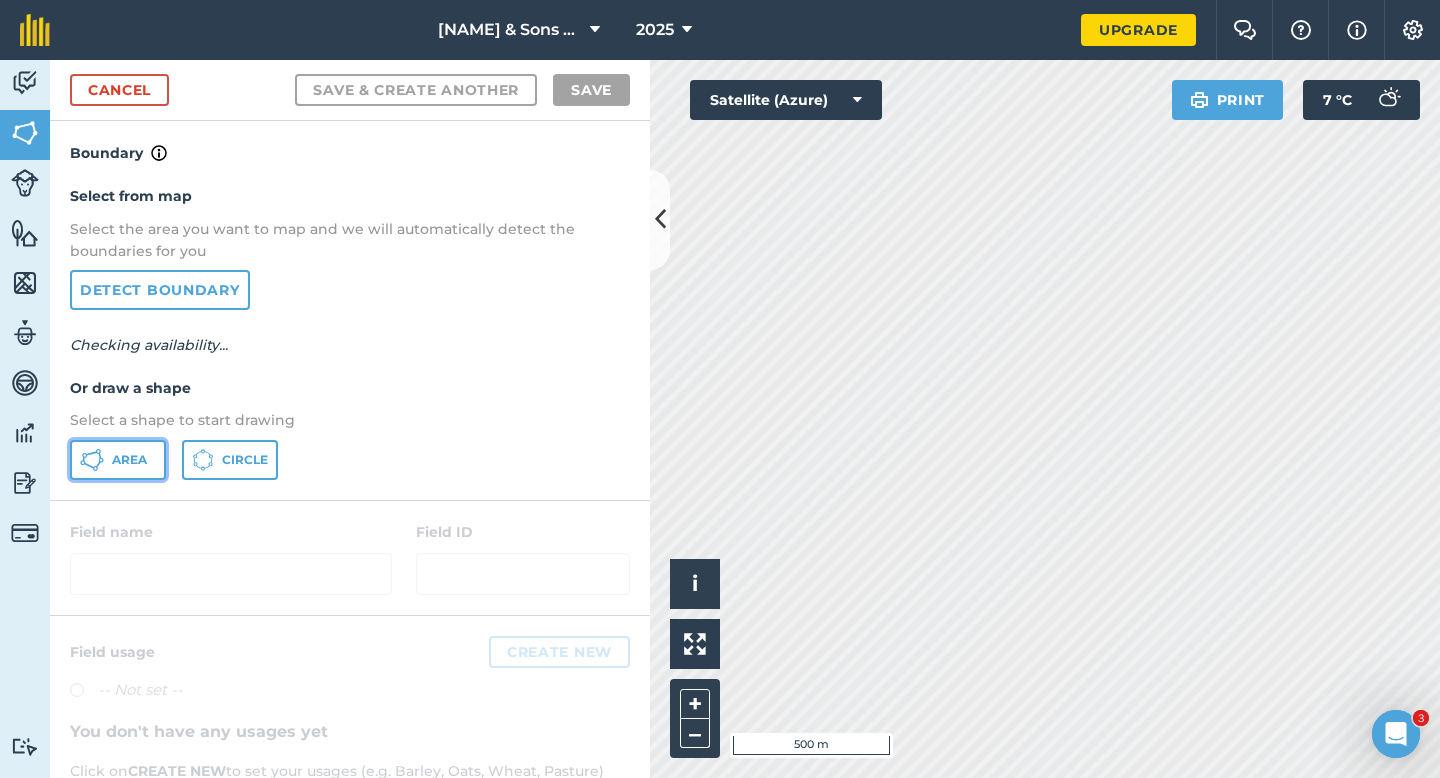 click on "Area" at bounding box center (118, 460) 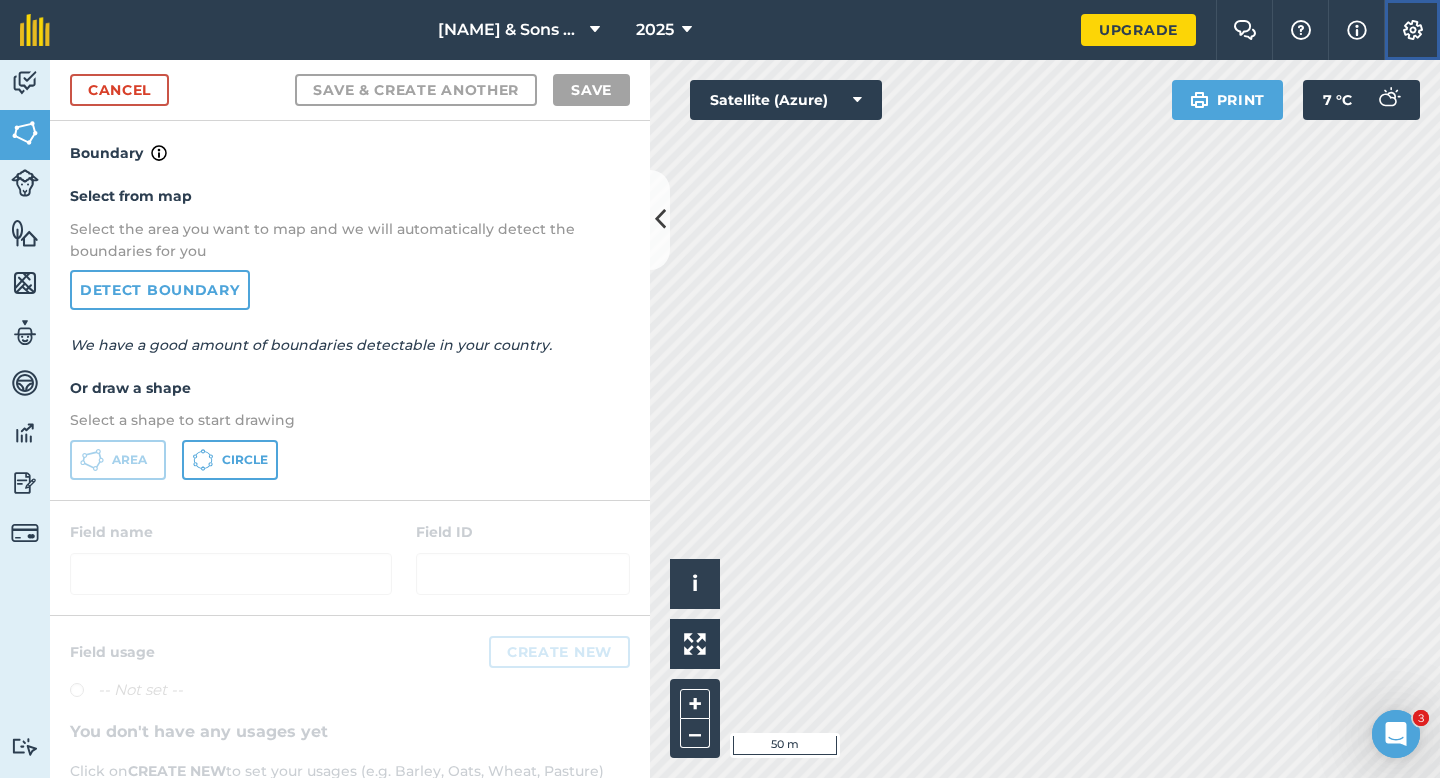 click on "Settings" at bounding box center (1412, 30) 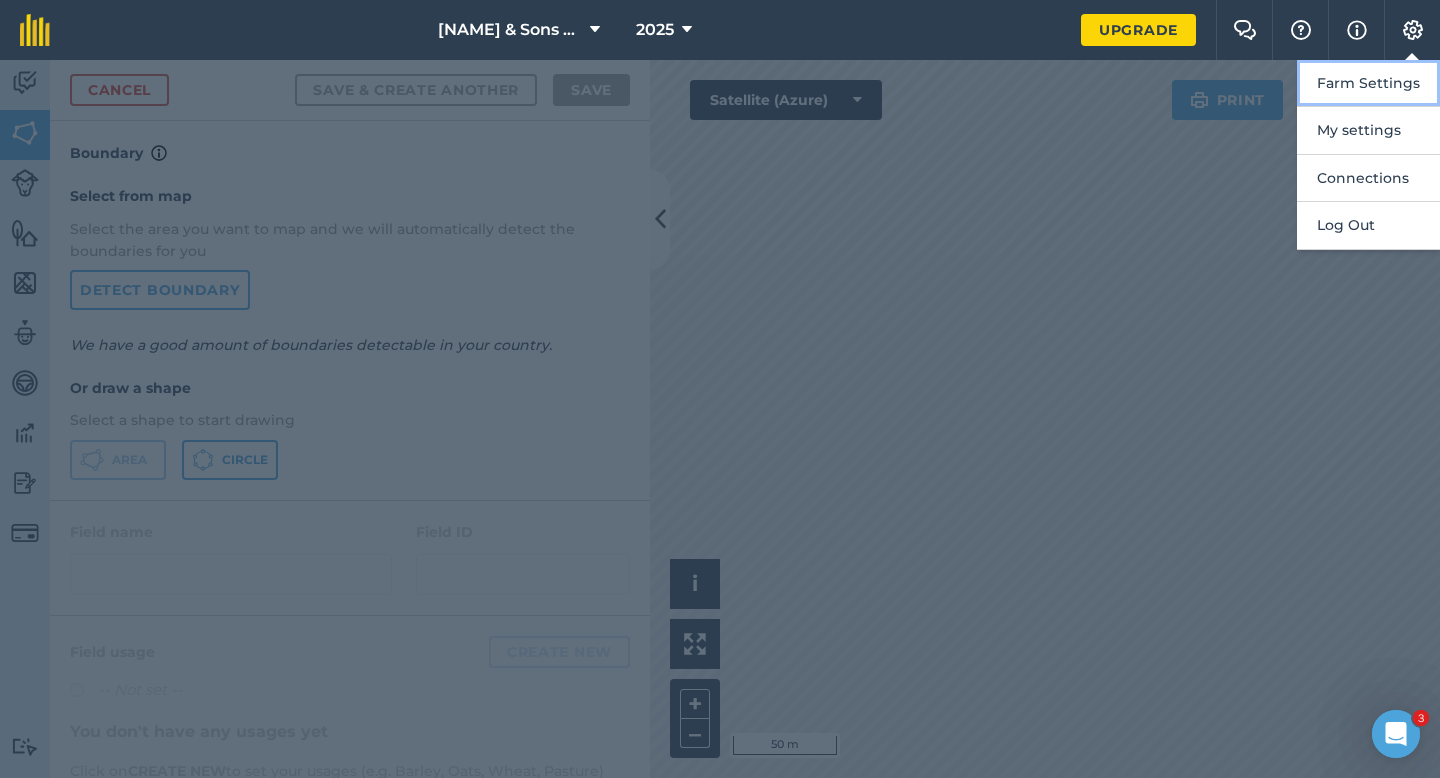 click on "Farm Settings" at bounding box center (1368, 83) 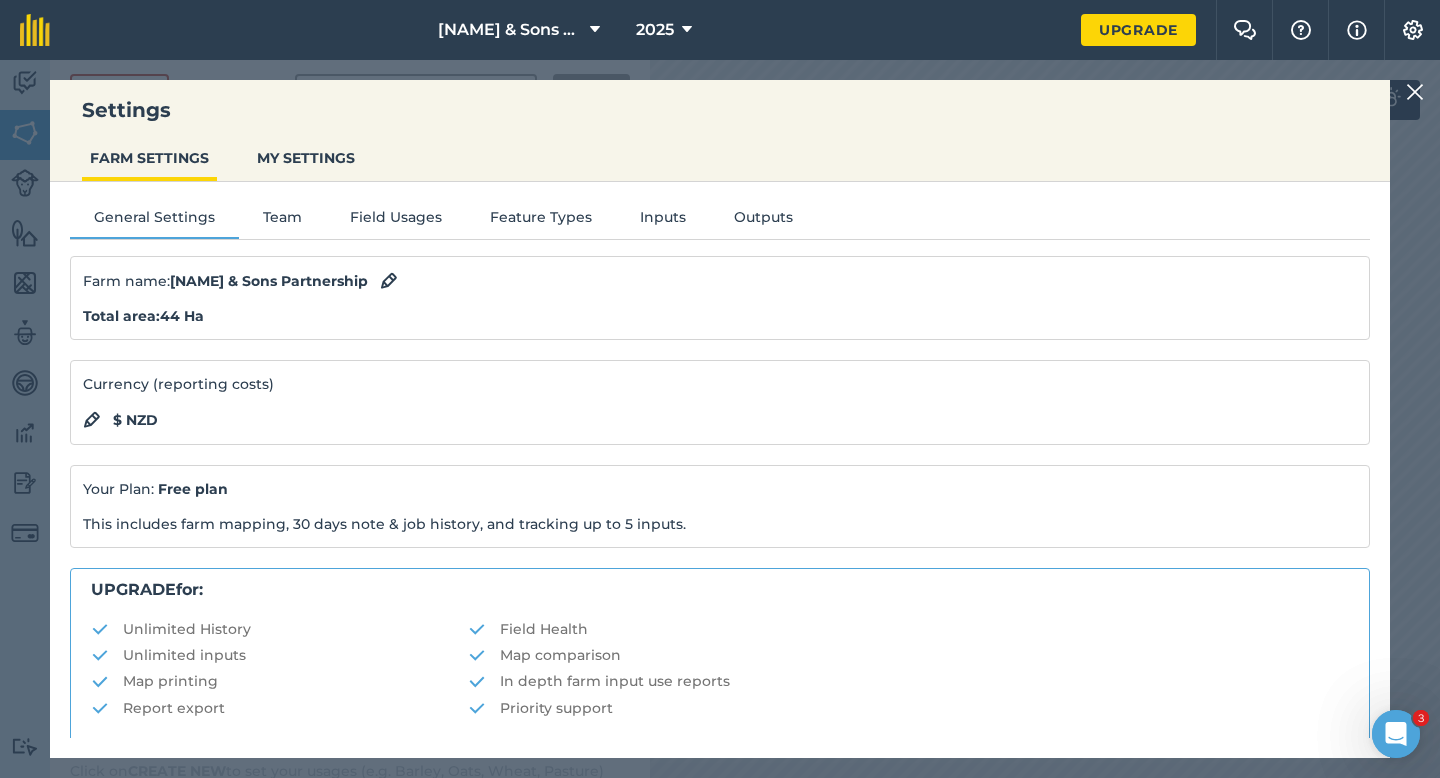 scroll, scrollTop: 384, scrollLeft: 0, axis: vertical 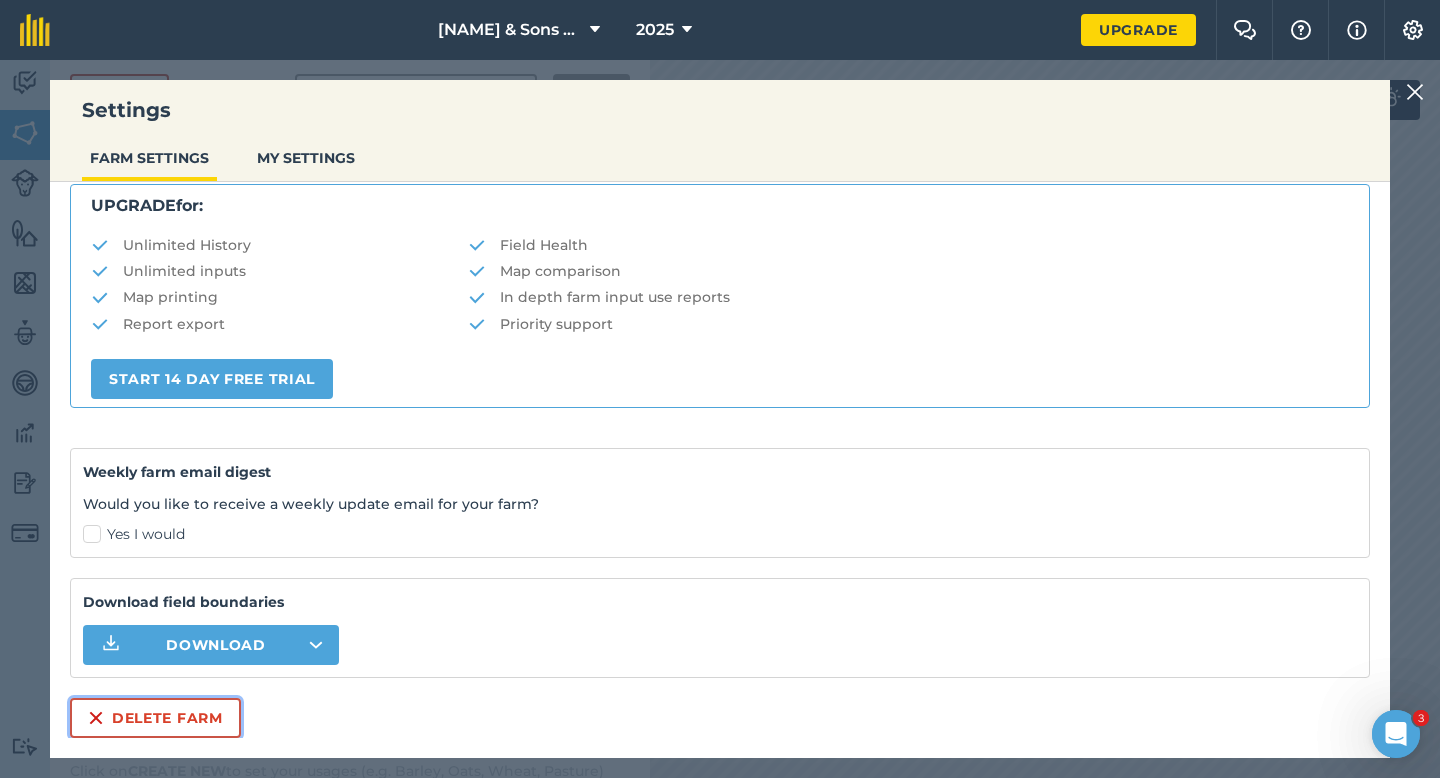 click on "Delete farm" at bounding box center [155, 718] 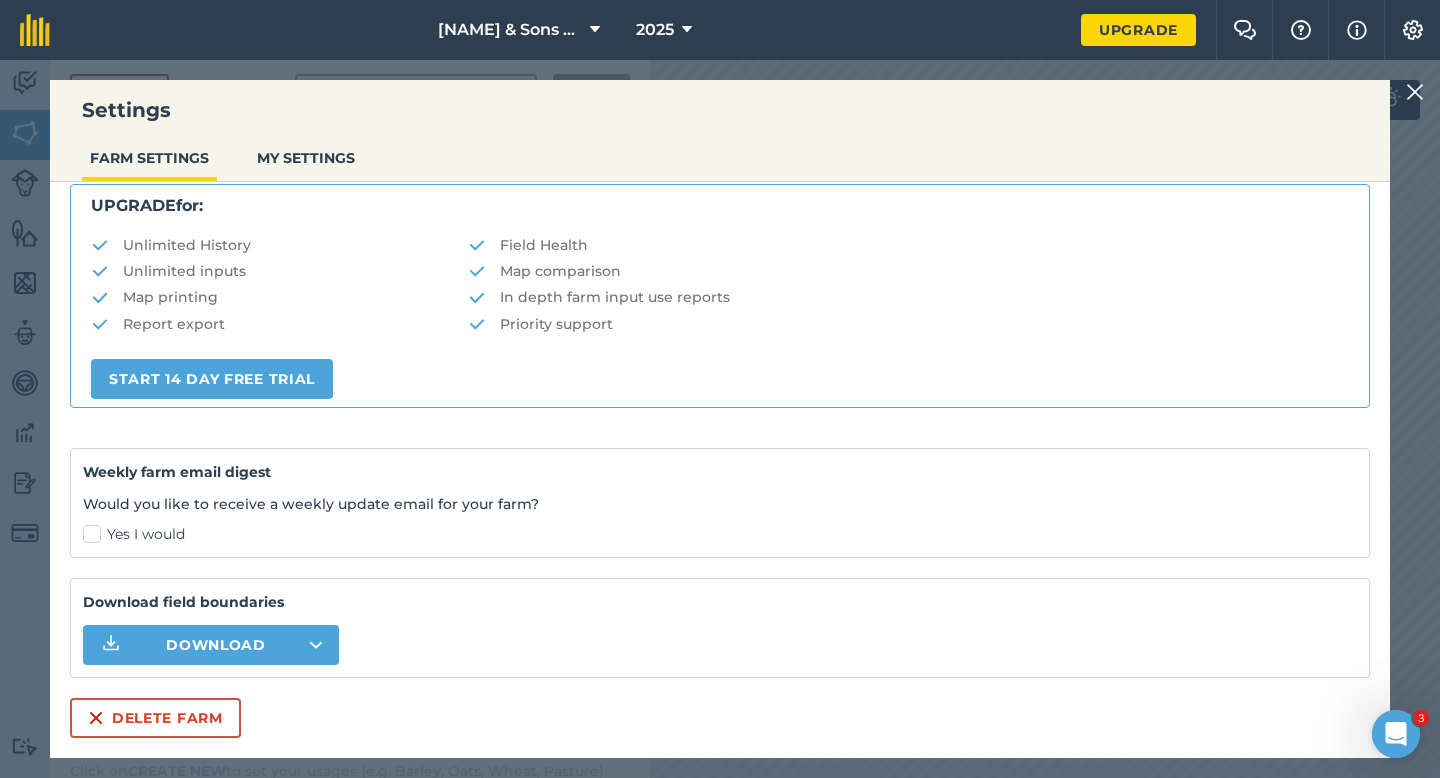 scroll, scrollTop: 0, scrollLeft: 0, axis: both 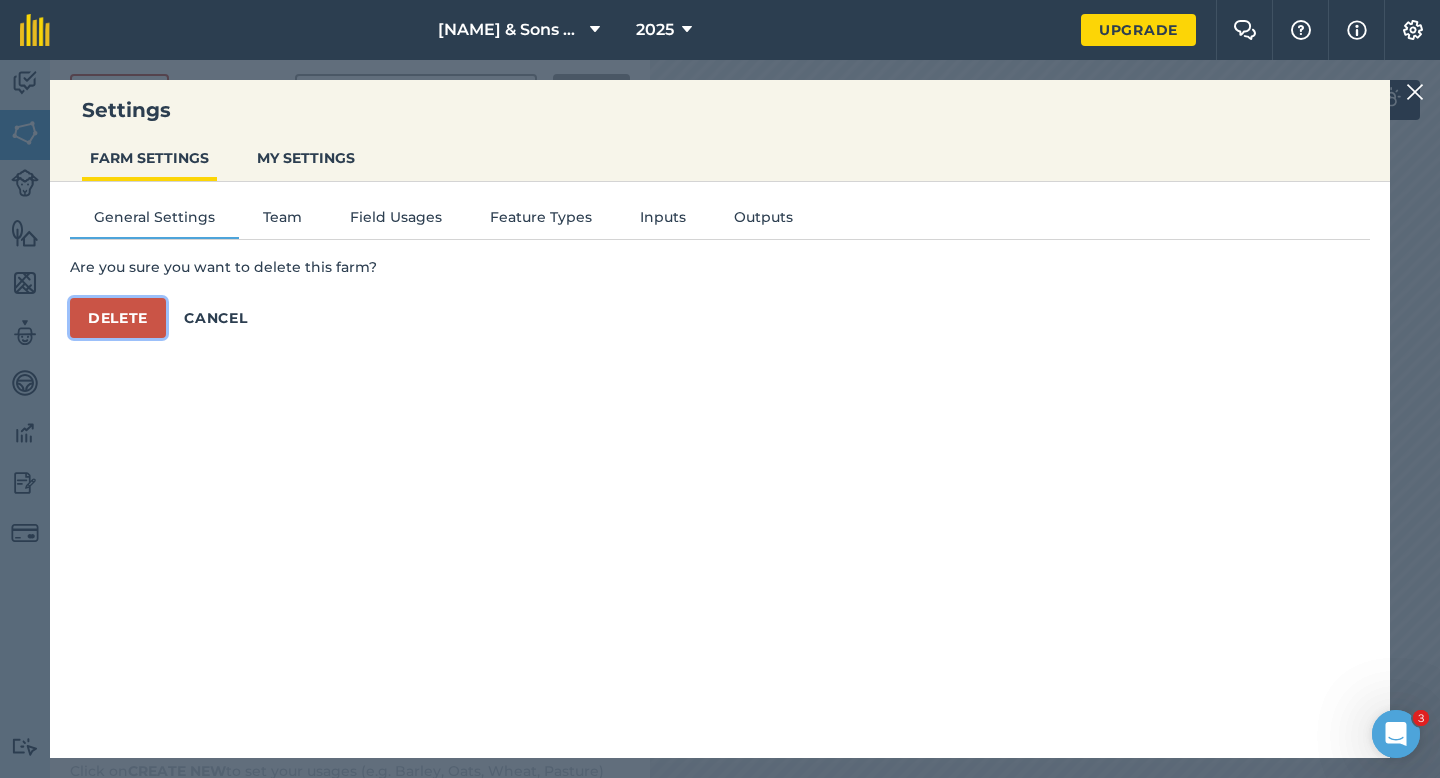 click on "Delete" at bounding box center [118, 318] 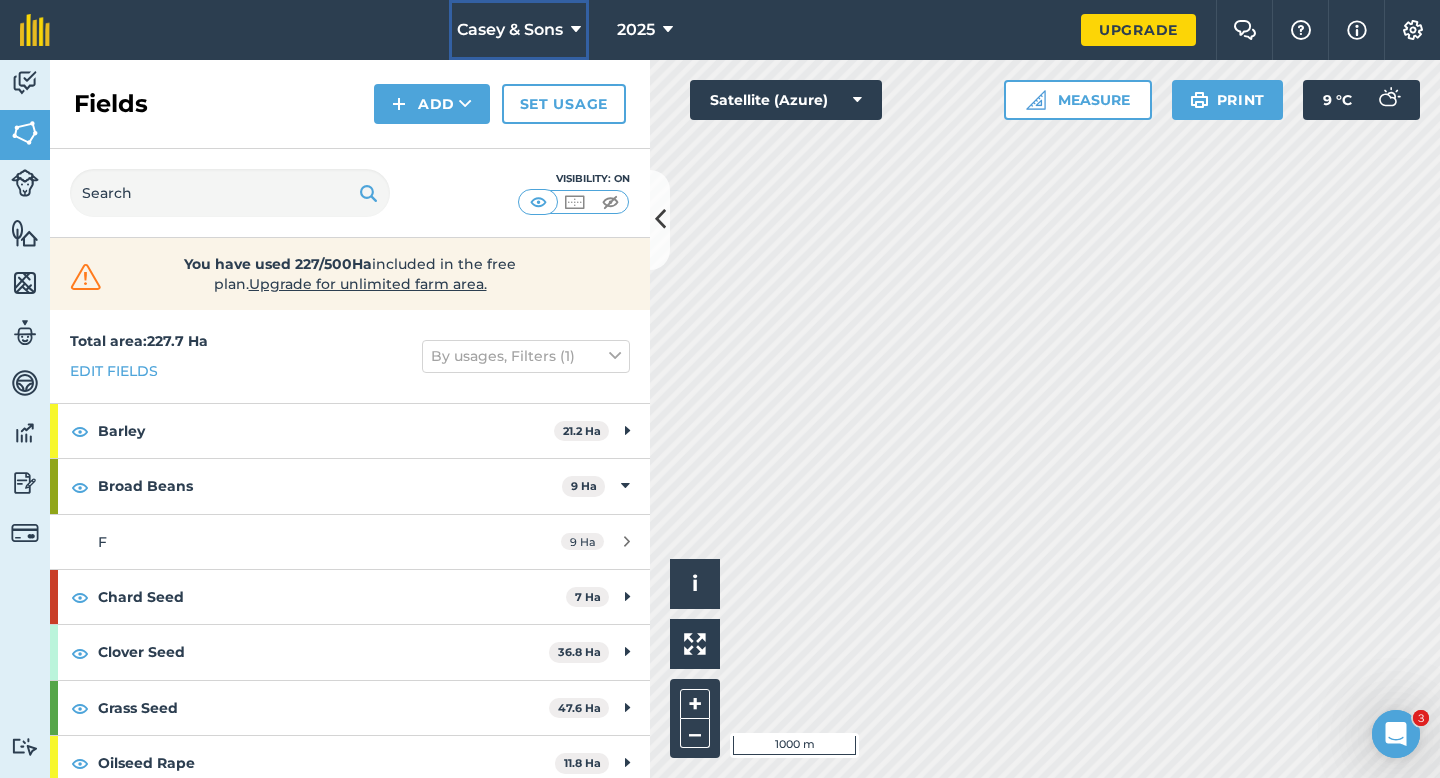 click on "Casey & Sons" at bounding box center (519, 30) 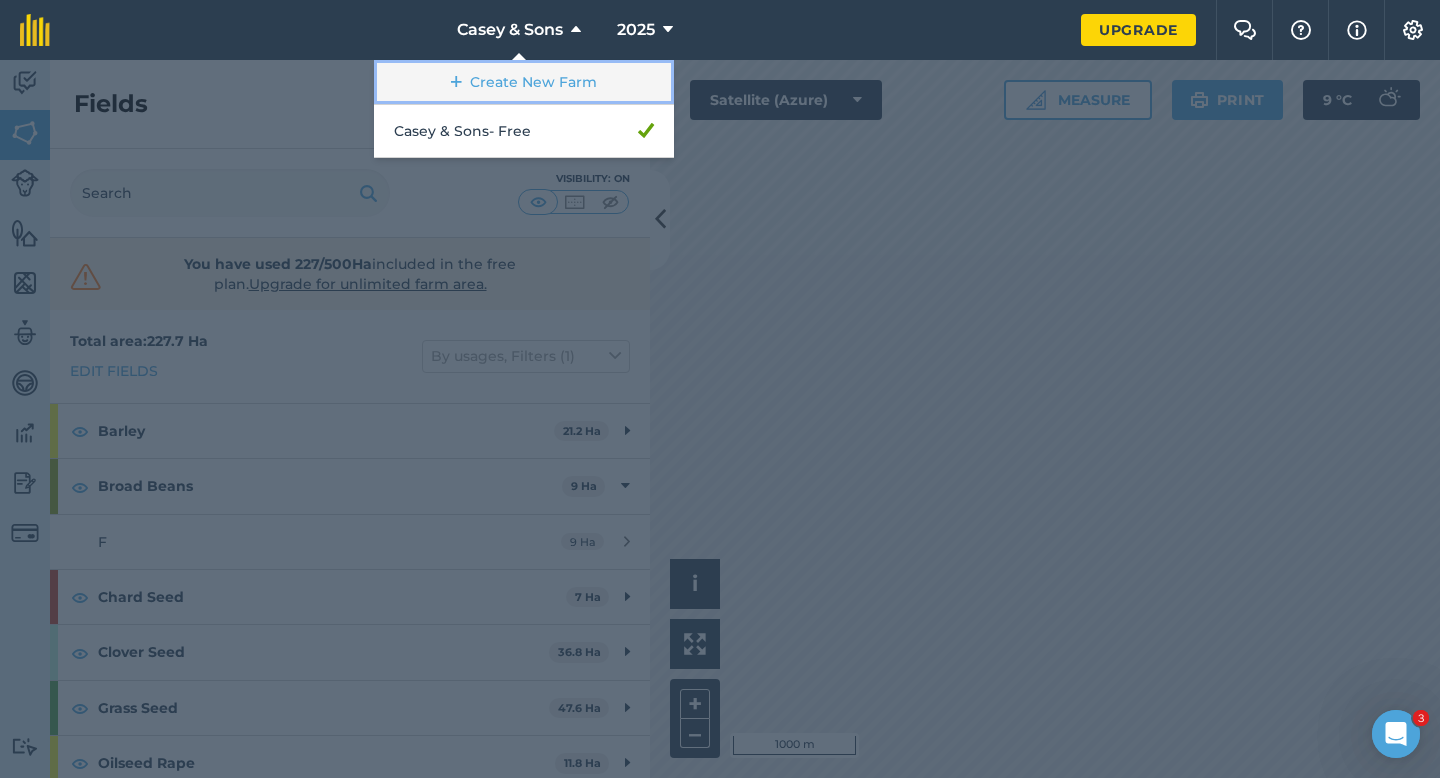 click on "Create New Farm" at bounding box center [524, 82] 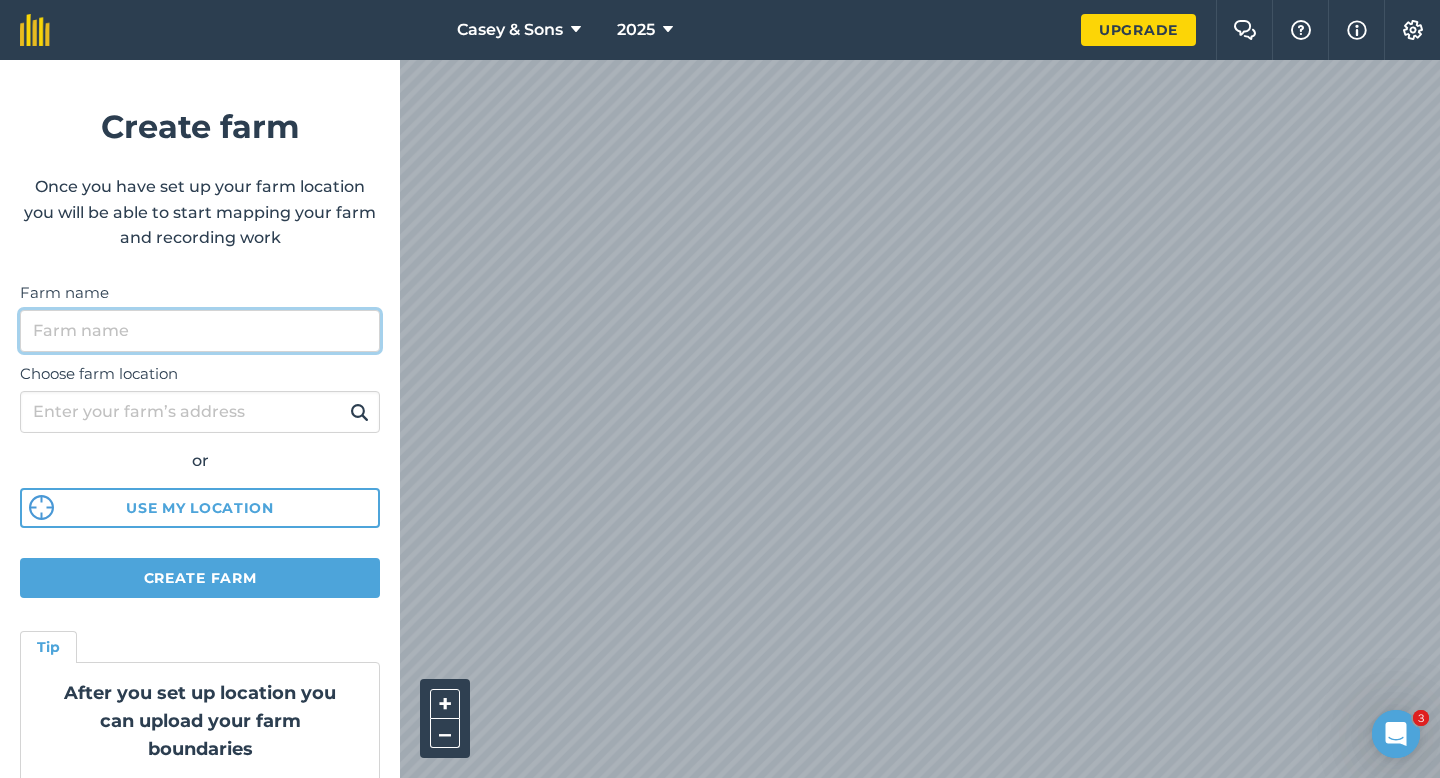 click on "Farm name" at bounding box center (200, 331) 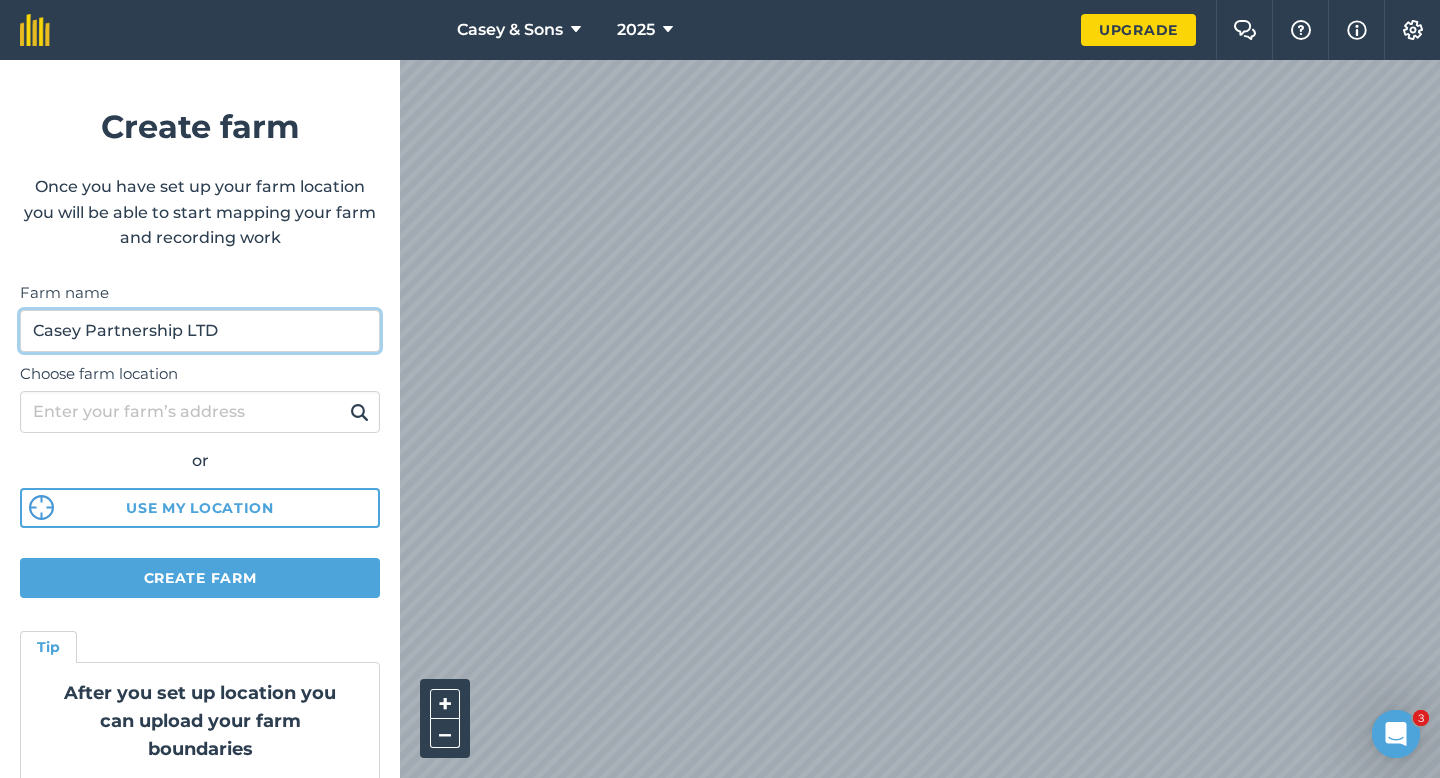 type on "Casey Partnership LTD" 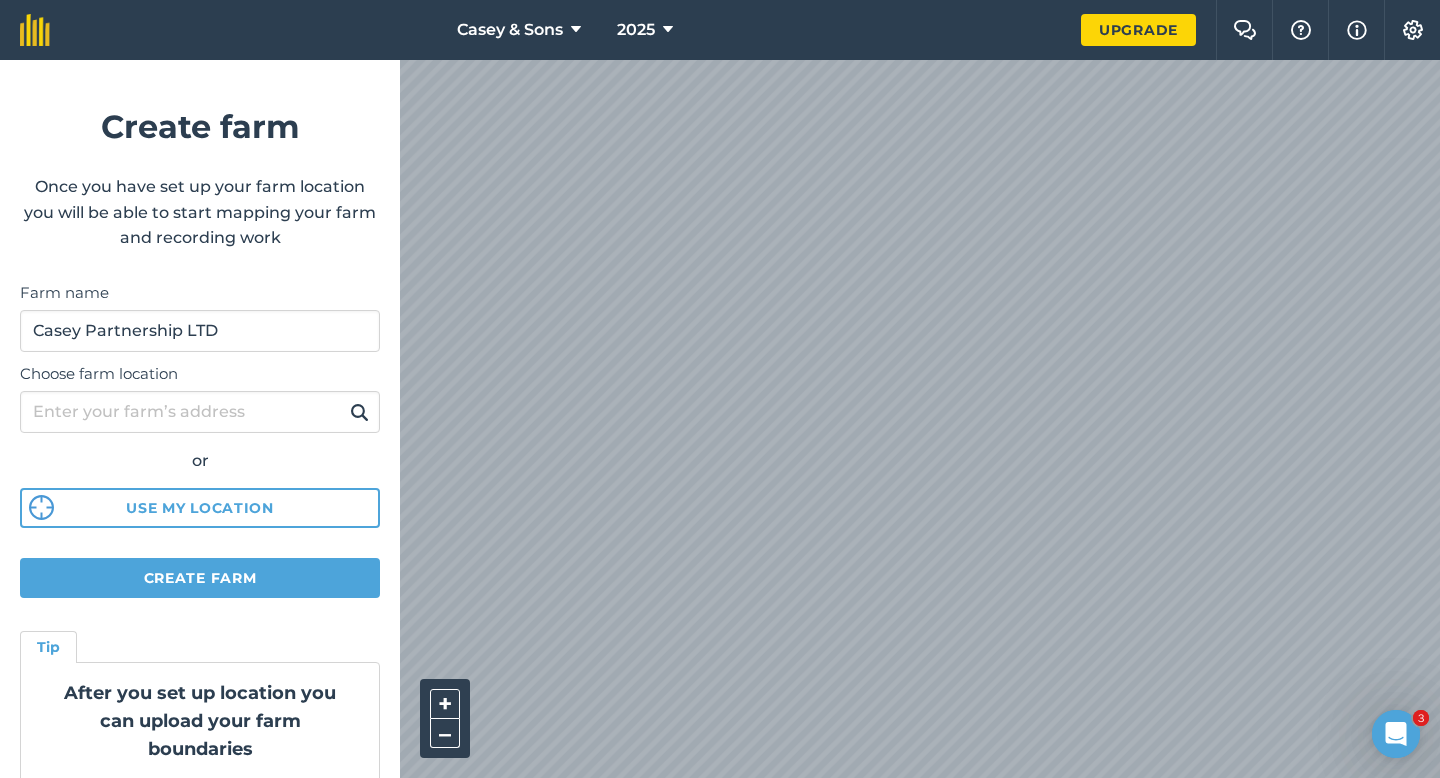 click on "Casey Farming Partner - fieldmargin Create farm Once you have set up your farm location you will be able to start mapping your farm and recording work Farm name Casey Partnership LTD Choose farm location or Use my location Create farm Tip After you set up location you can upload your farm boundaries Just go to Settings > Connections + – Satellite (Azure)" at bounding box center (720, 30) 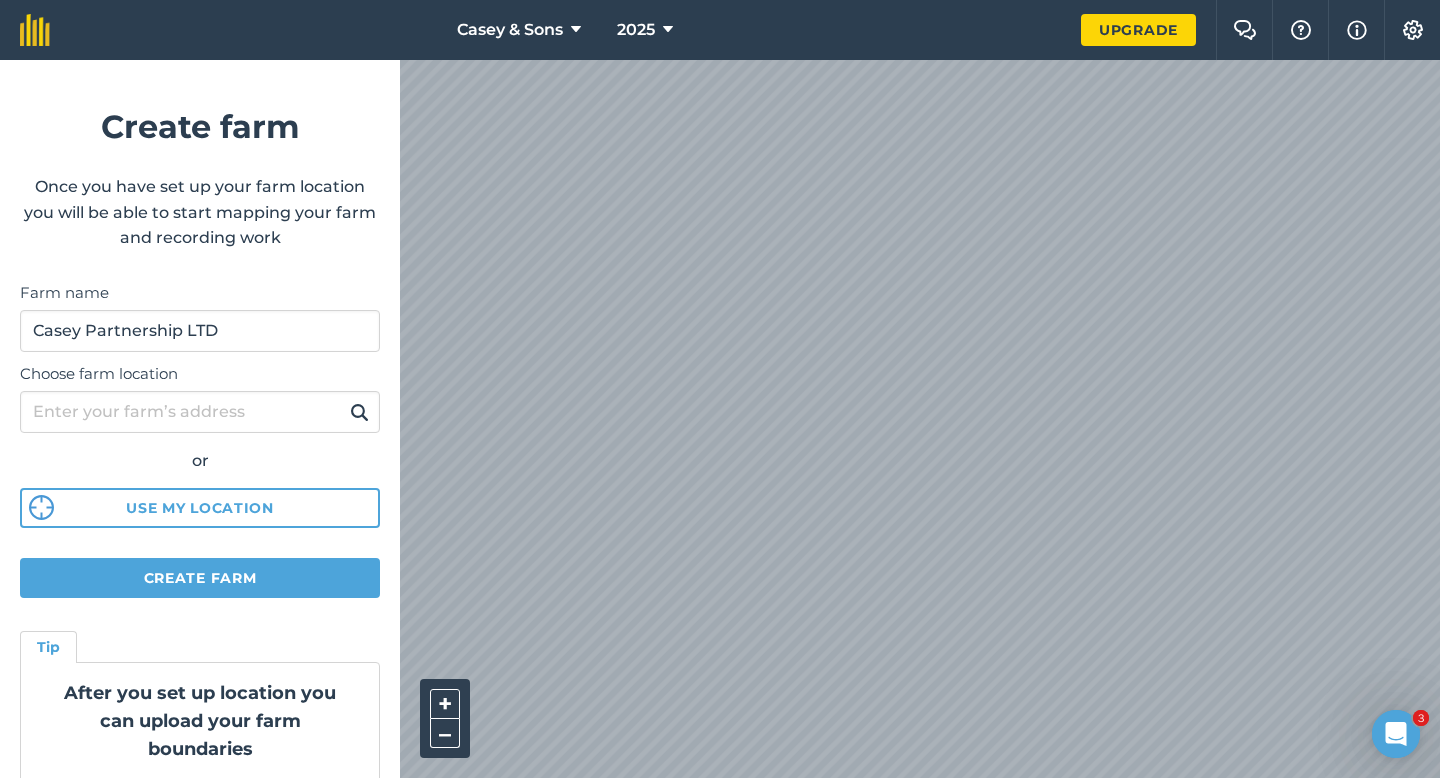 click on "Casey Farming Partner - fieldmargin Create farm Once you have set up your farm location you will be able to start mapping your farm and recording work Farm name Casey Partnership LTD Choose farm location or Use my location Create farm Tip After you set up location you can upload your farm boundaries Just go to Settings > Connections + – Satellite (Azure)" at bounding box center (720, 30) 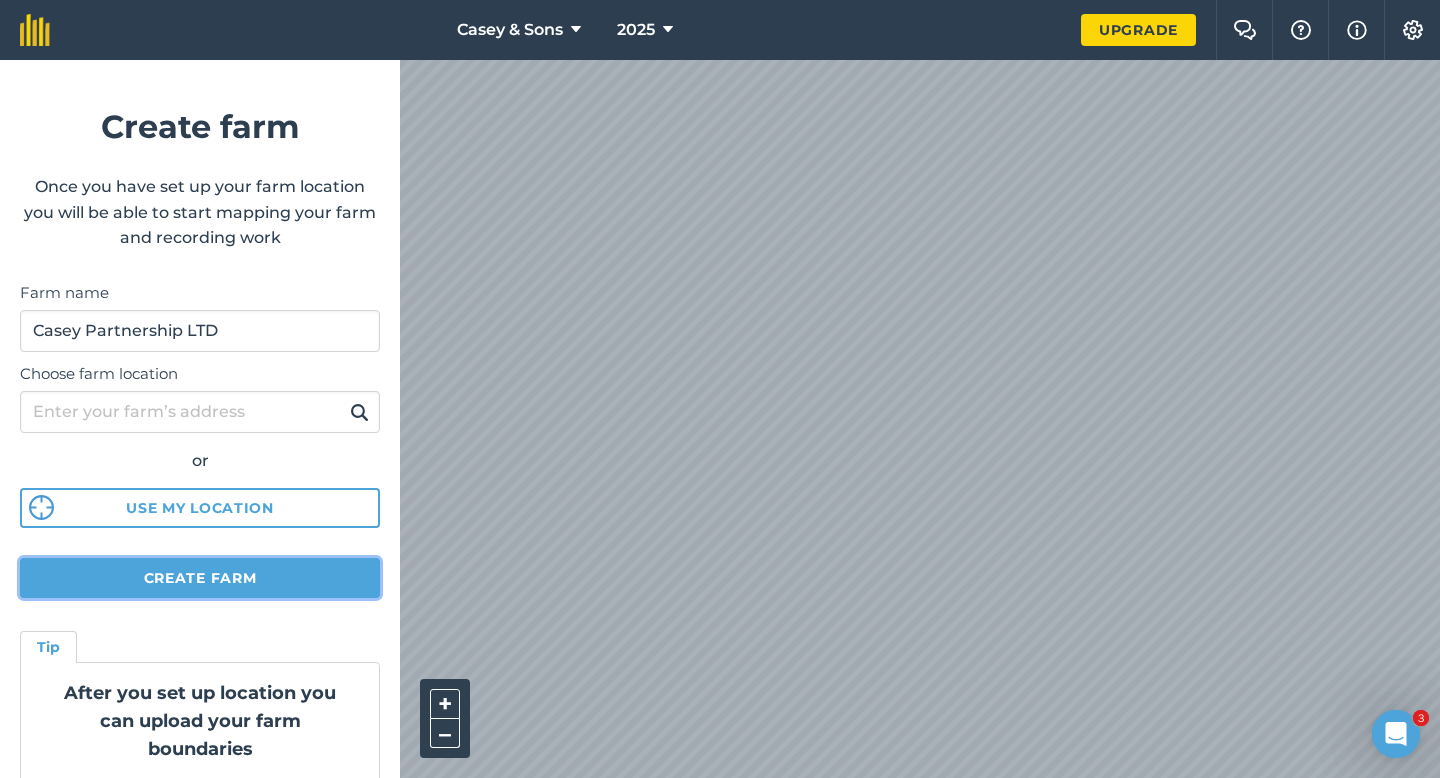 click on "Create farm" at bounding box center (200, 578) 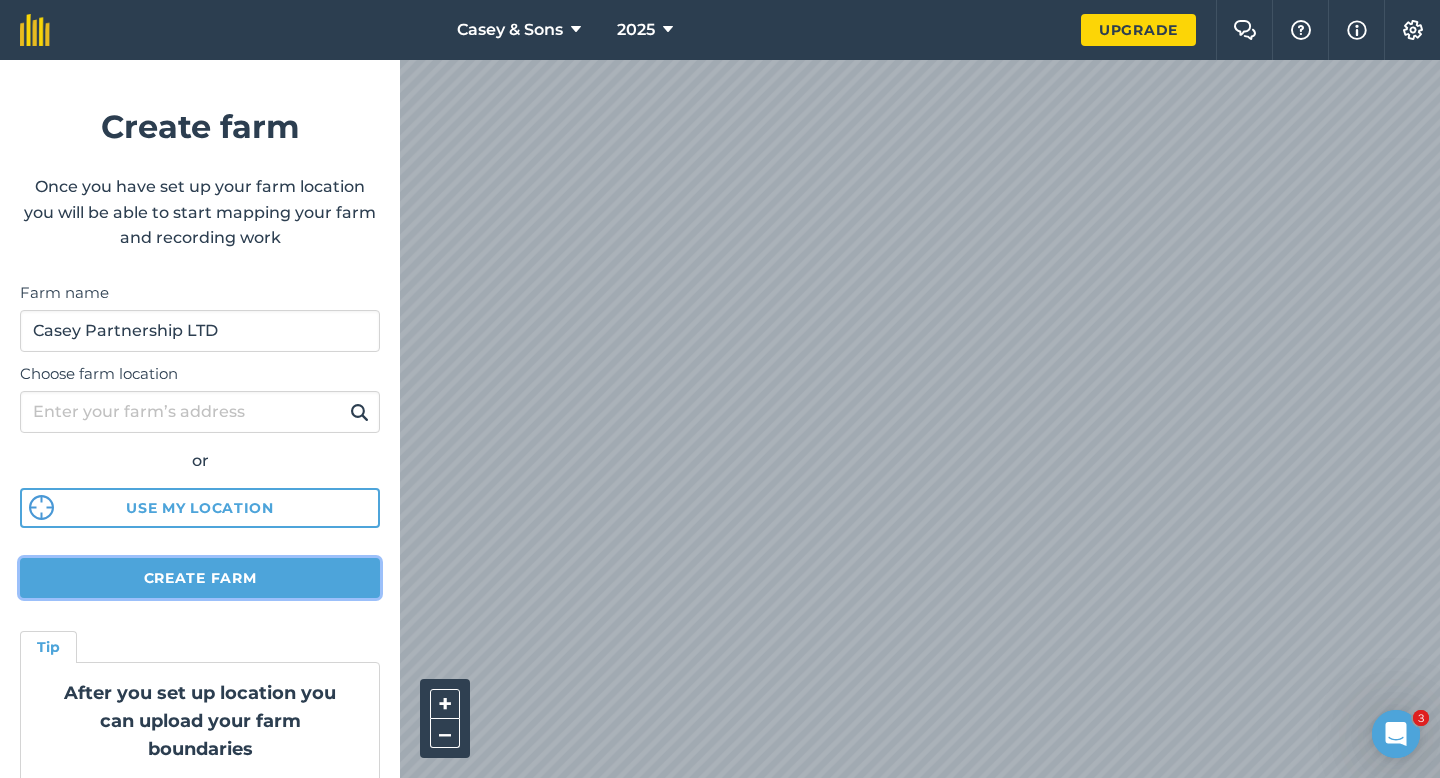click on "Create farm" at bounding box center [200, 578] 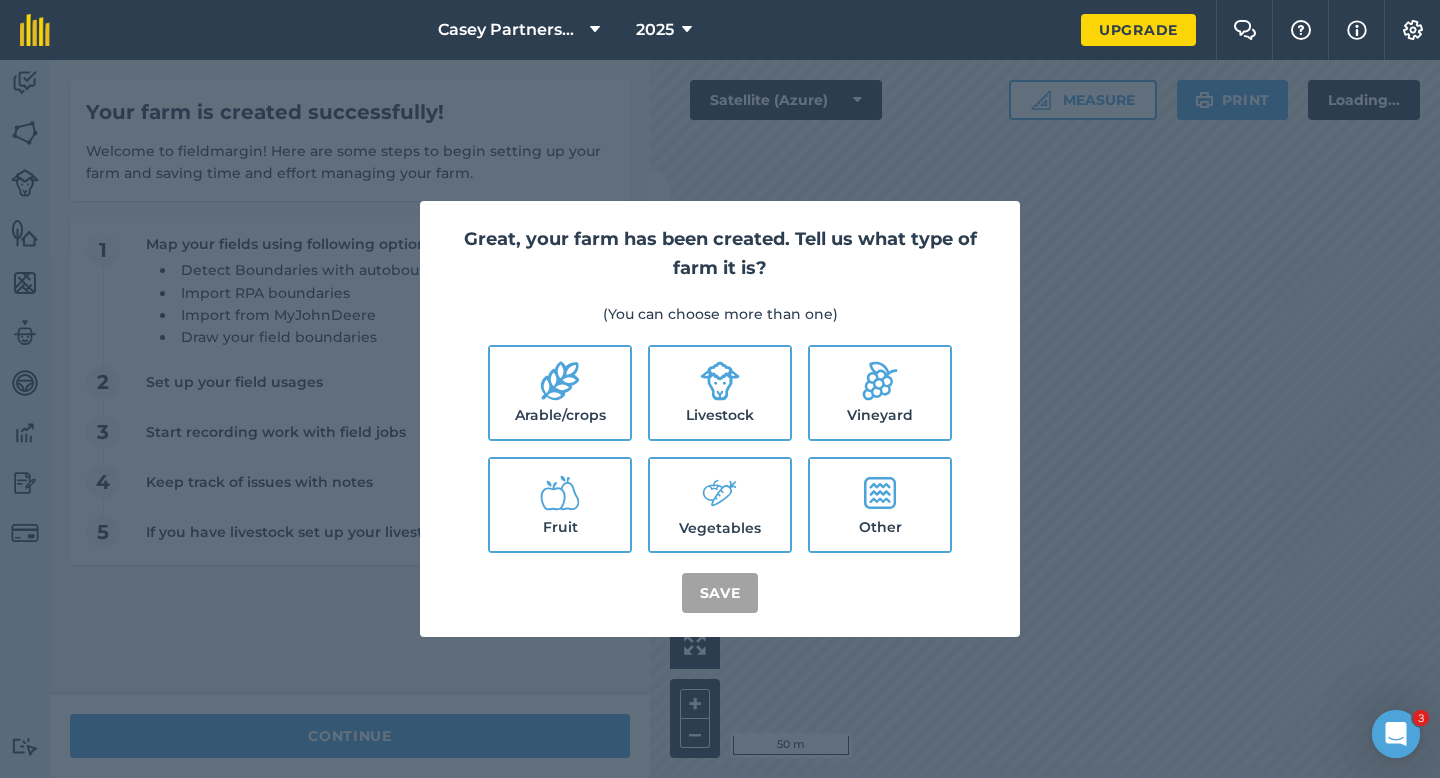 click on "Arable/crops" at bounding box center [560, 393] 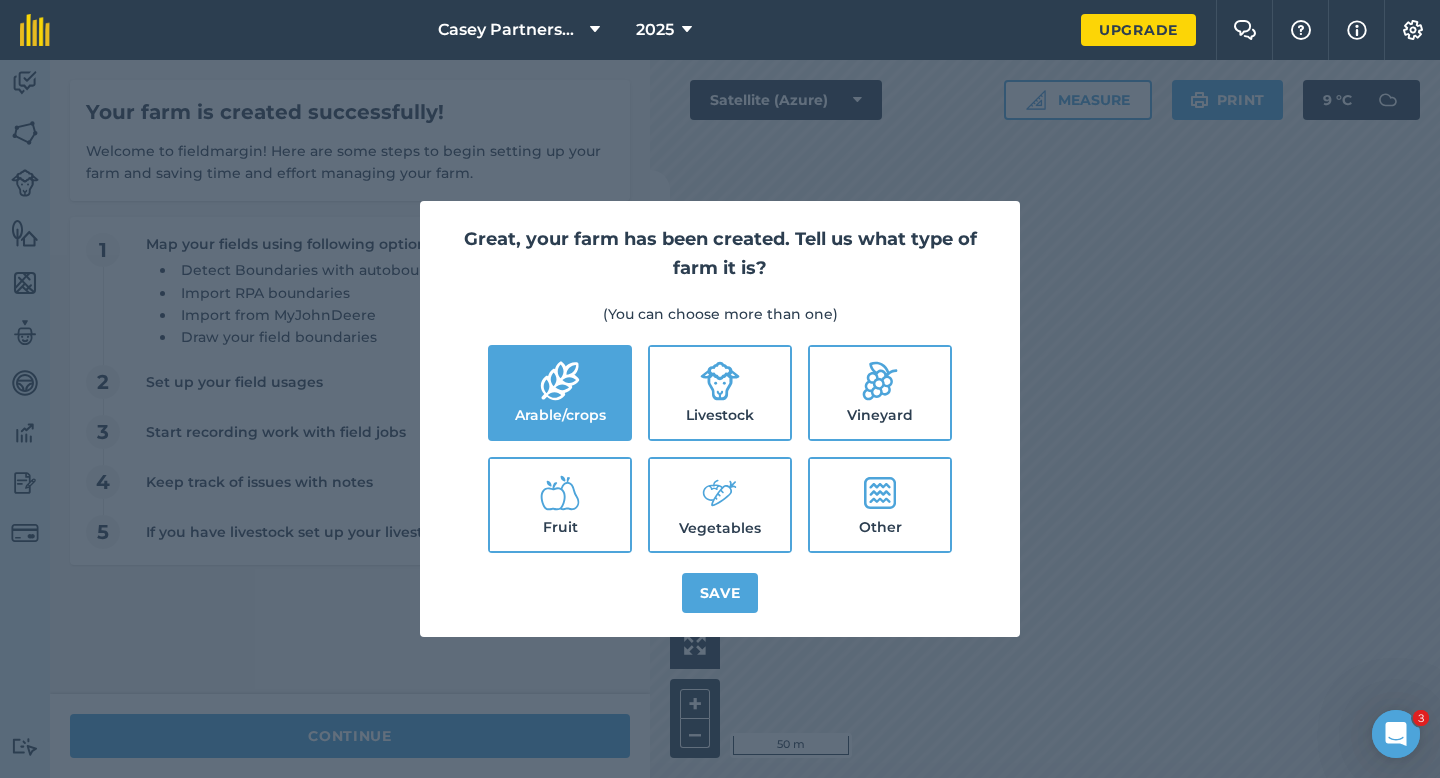 click on "Livestock" at bounding box center [720, 393] 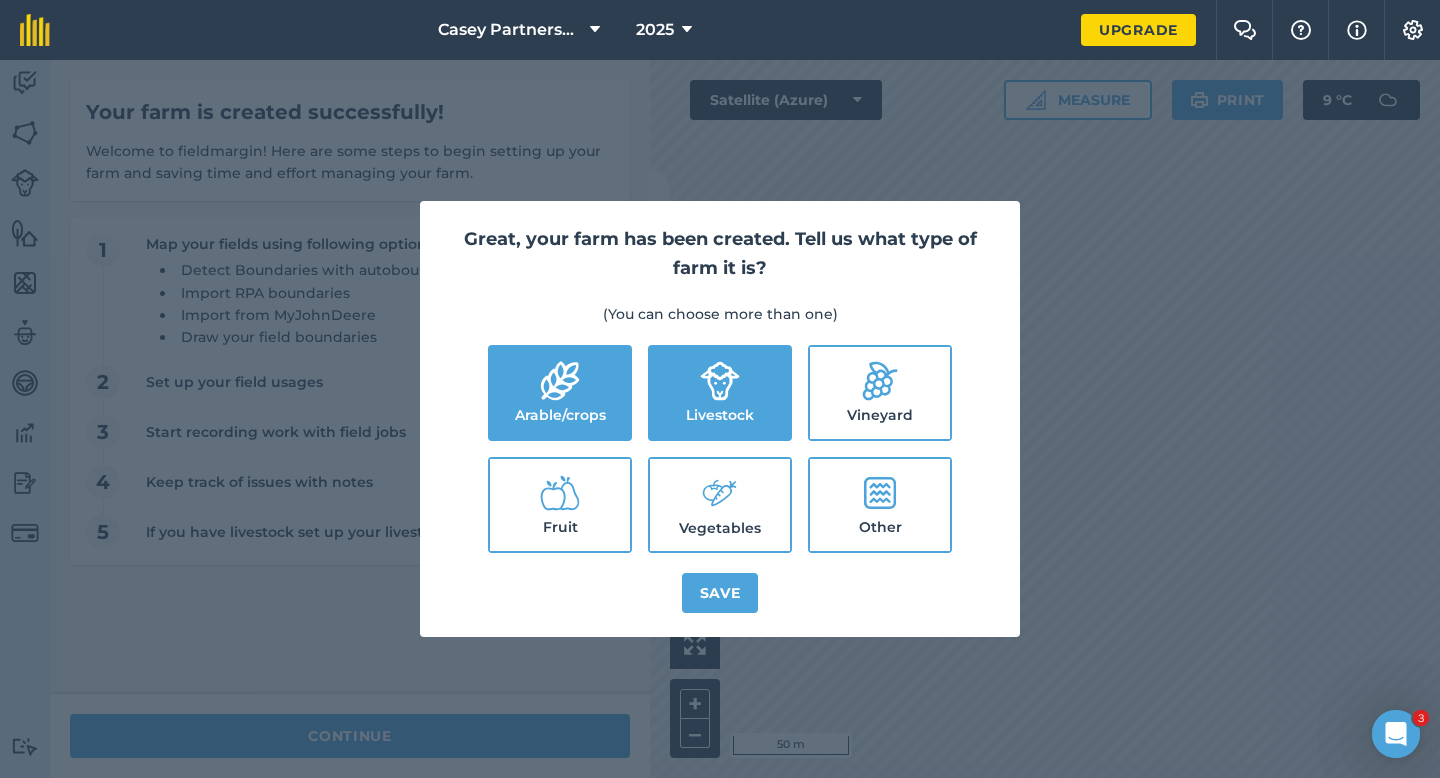 click on "Vegetables" at bounding box center [720, 505] 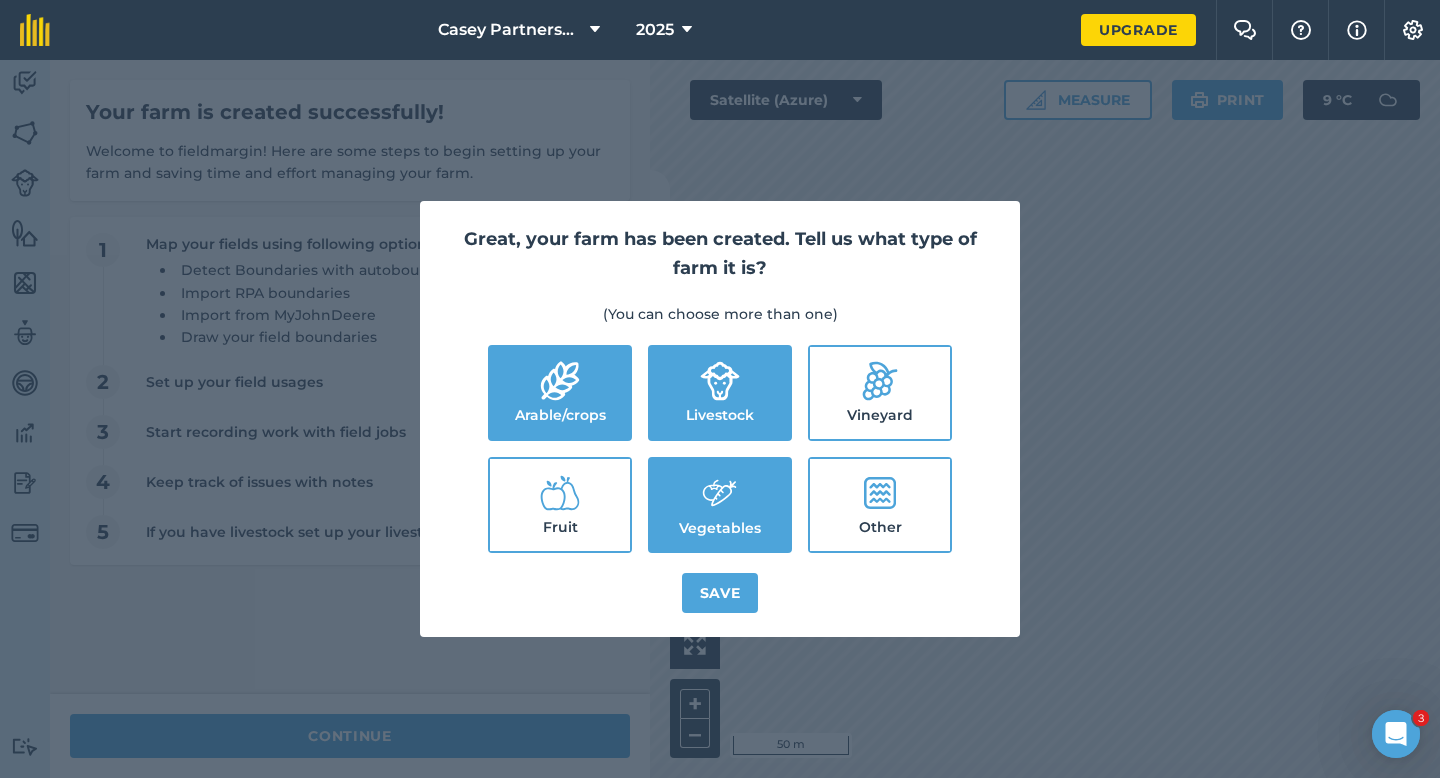 click on "Great, your farm has been created. Tell us what type of farm it is? (You can choose more than one) Arable/crops Livestock Vineyard Fruit Vegetables Other Save" at bounding box center [720, 419] 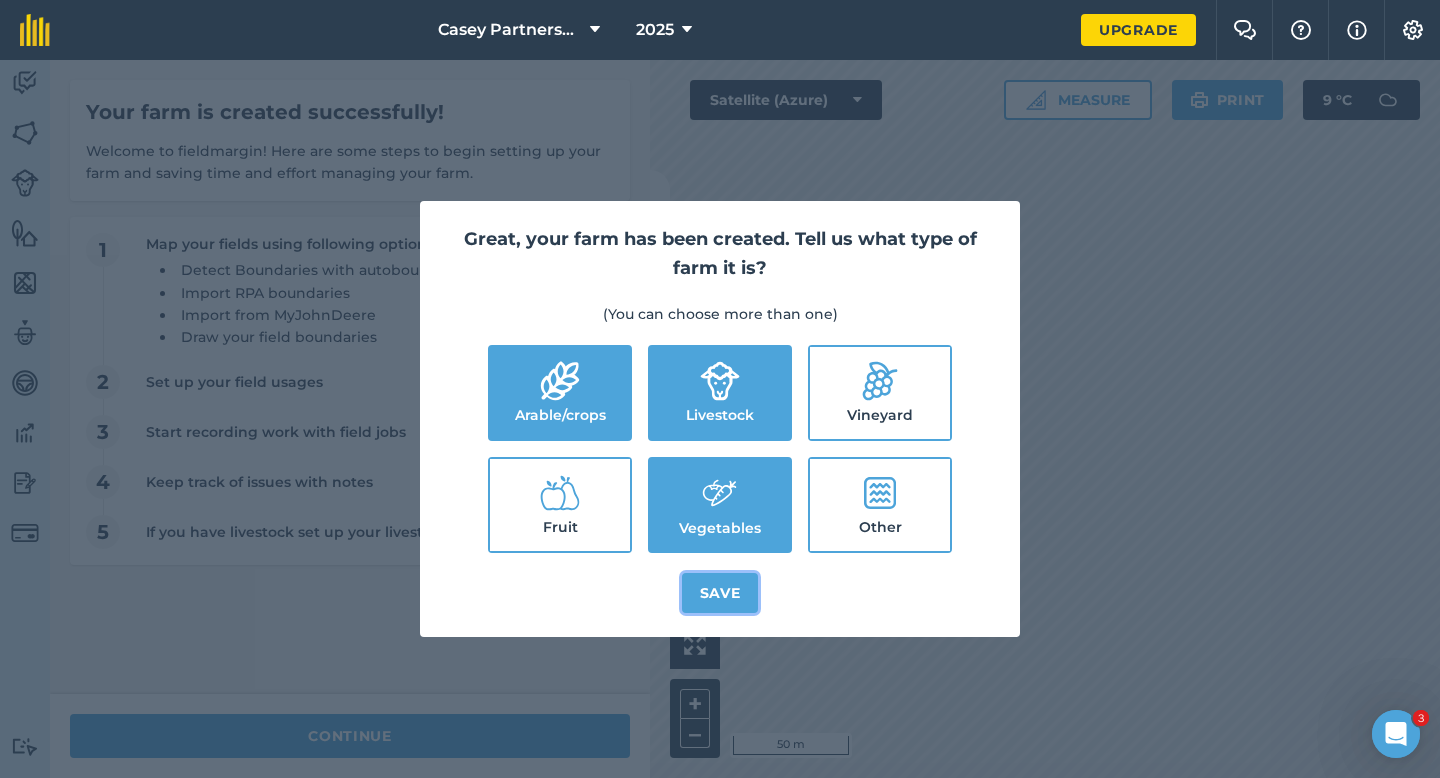 click on "Save" at bounding box center (720, 593) 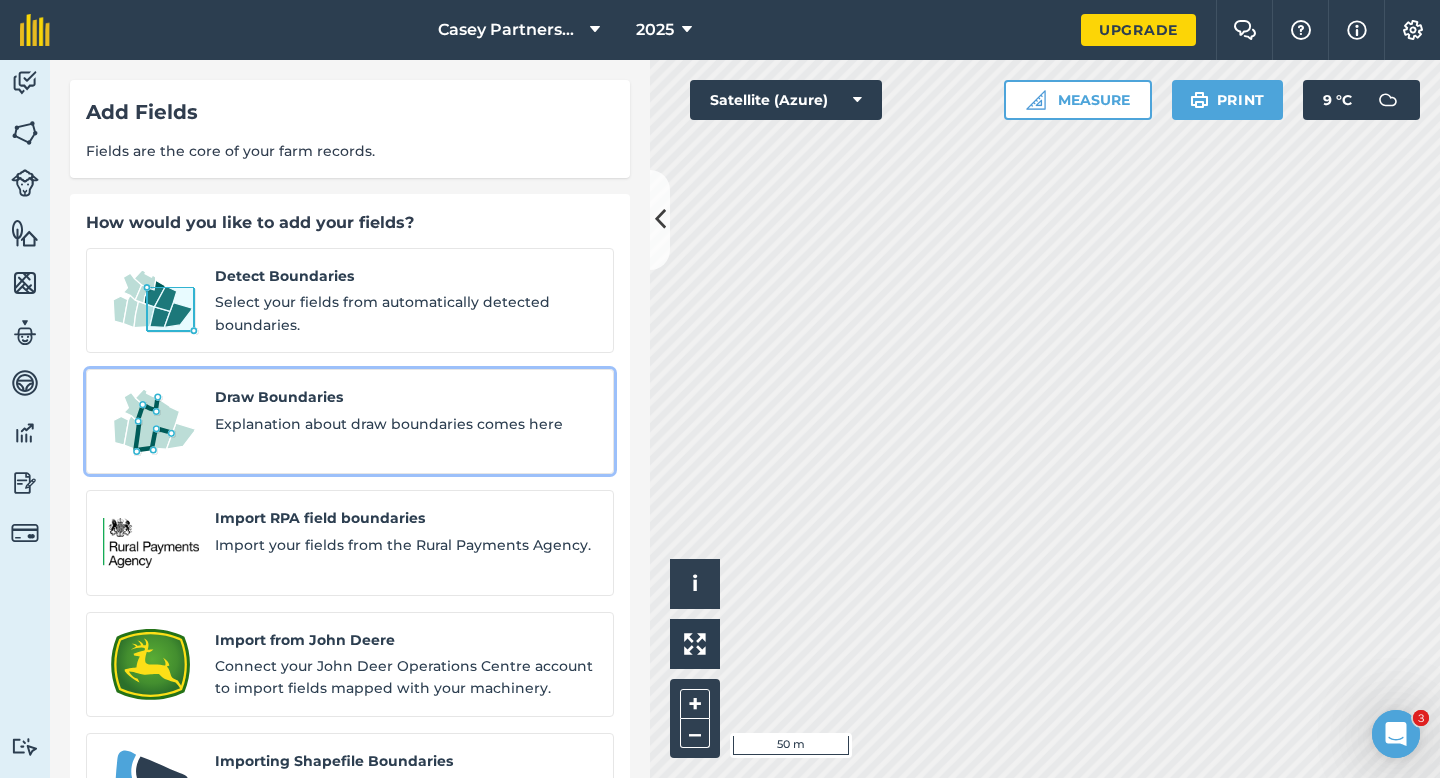 click on "Draw Boundaries Explanation about draw boundaries comes here" at bounding box center [406, 421] 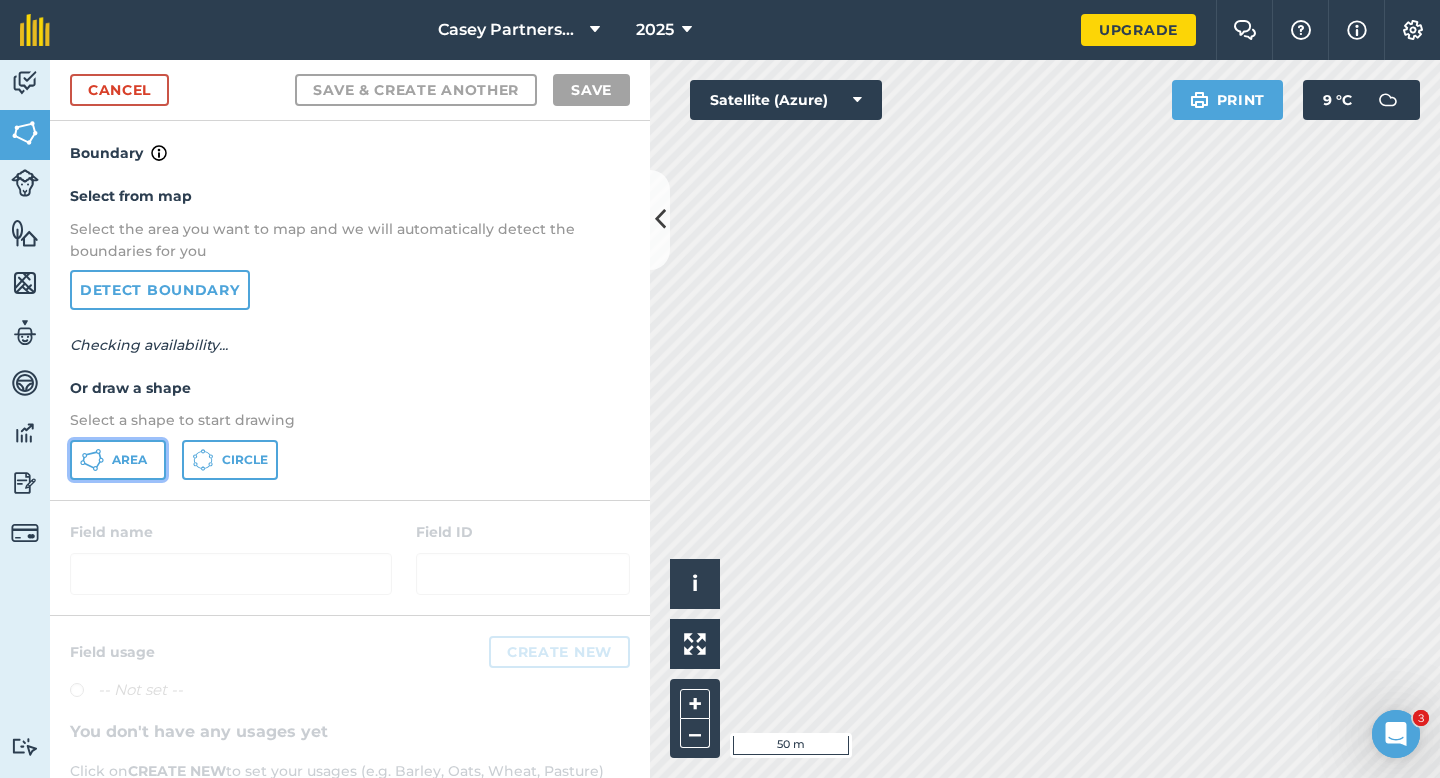 click on "Area" at bounding box center (118, 460) 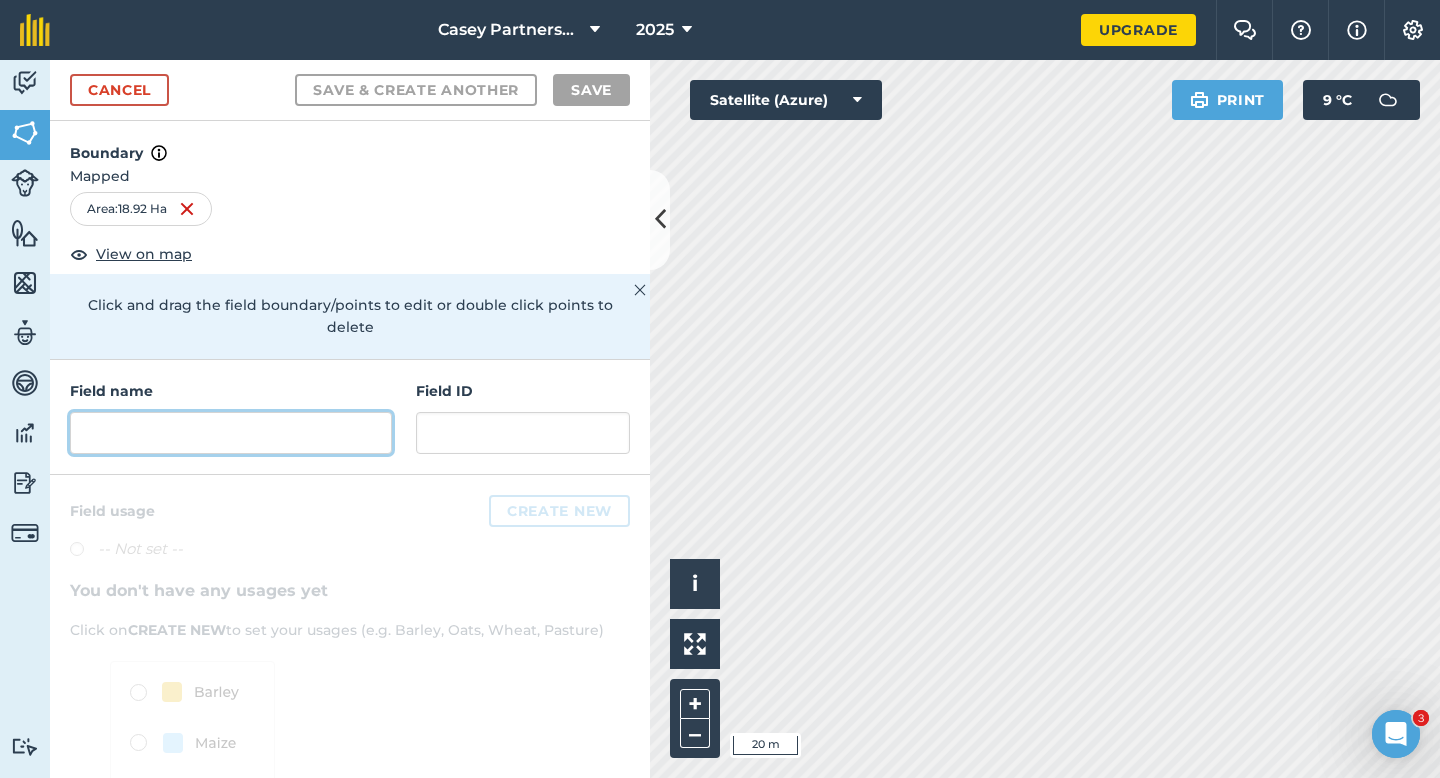 click at bounding box center (231, 433) 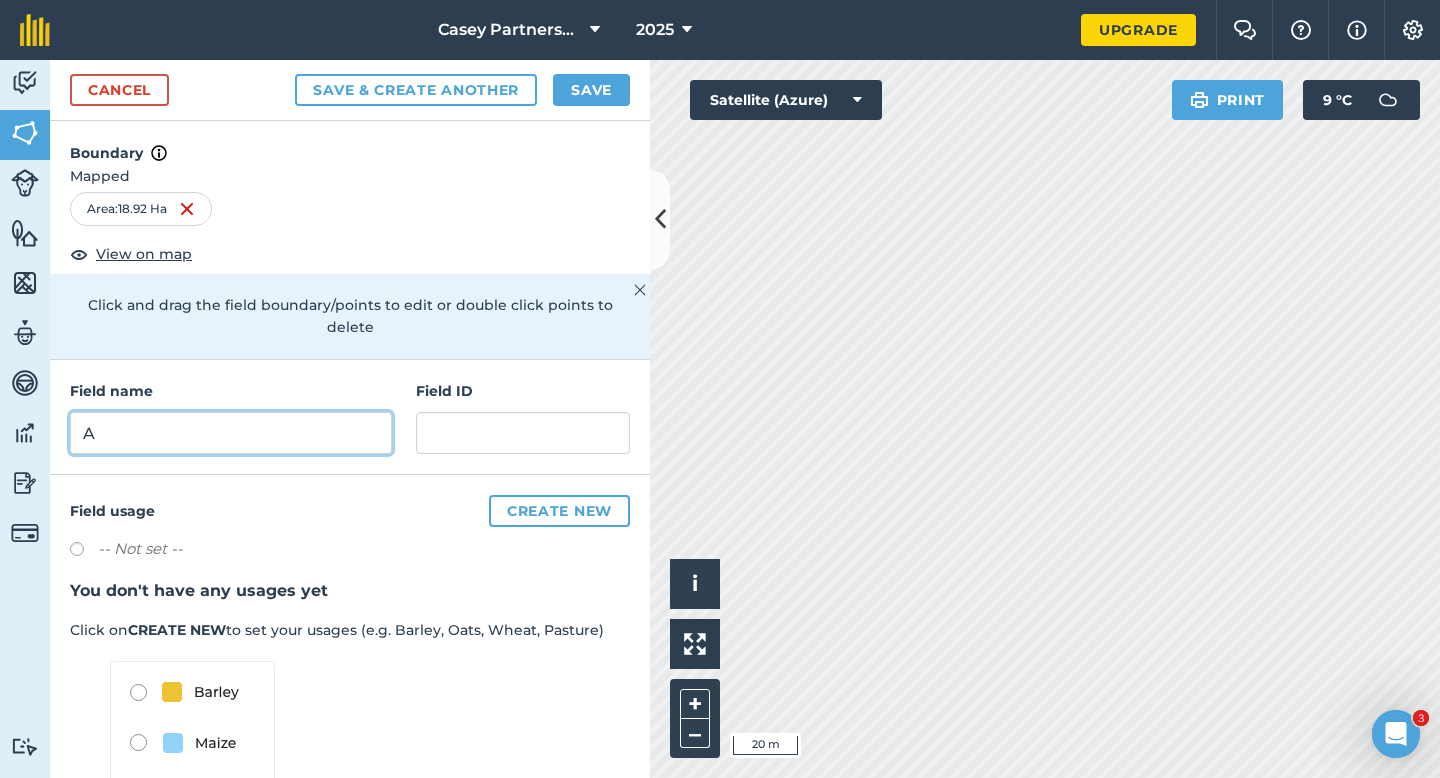 type on "A" 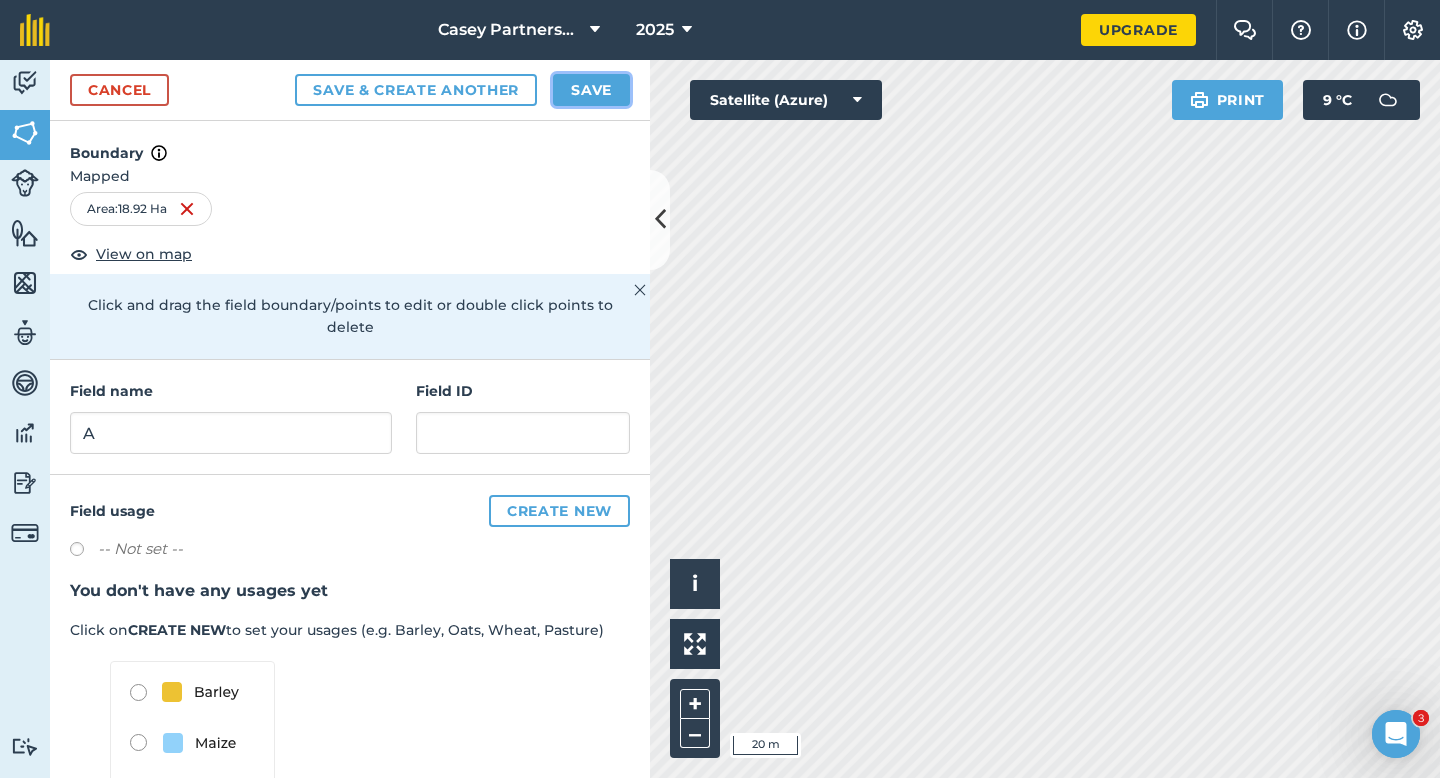 click on "Save" at bounding box center (591, 90) 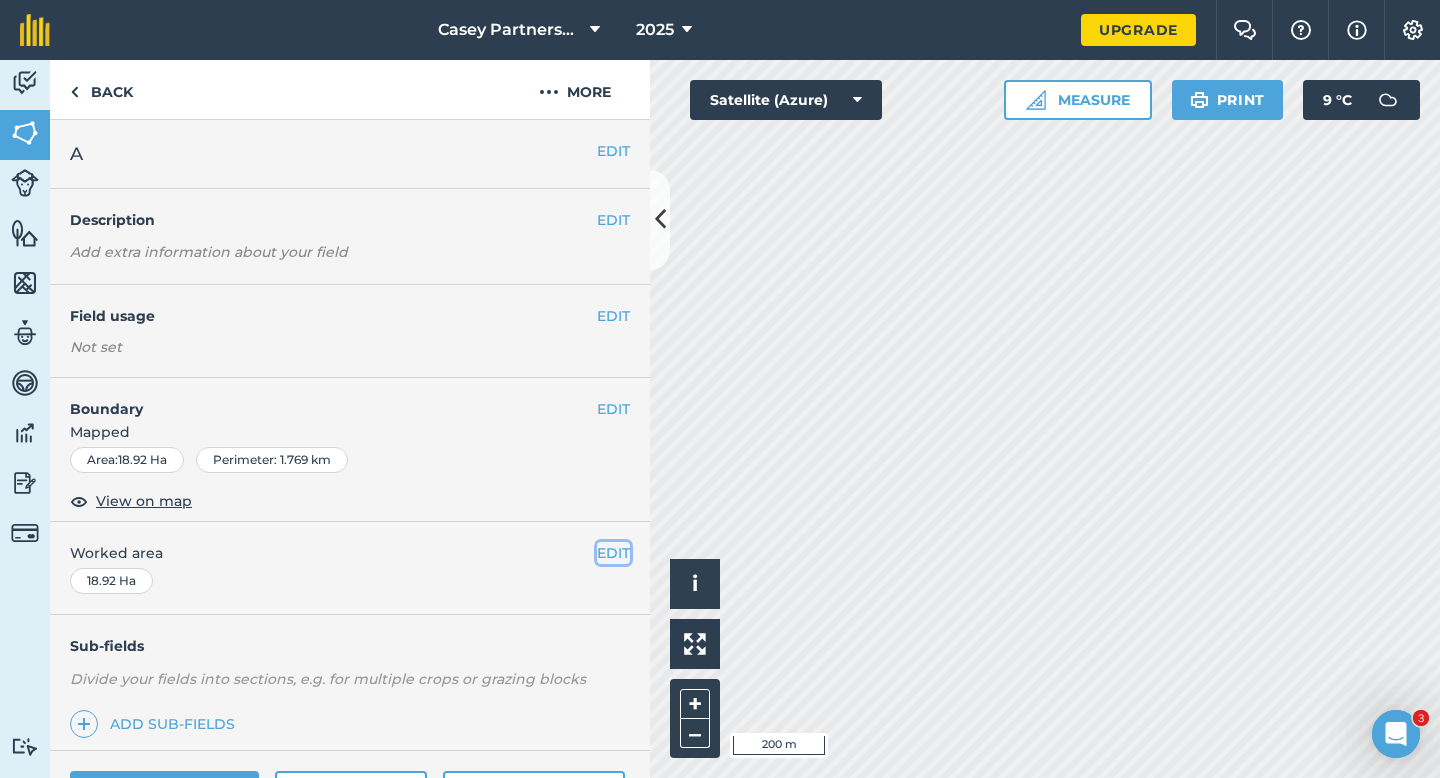 click on "EDIT" at bounding box center (613, 553) 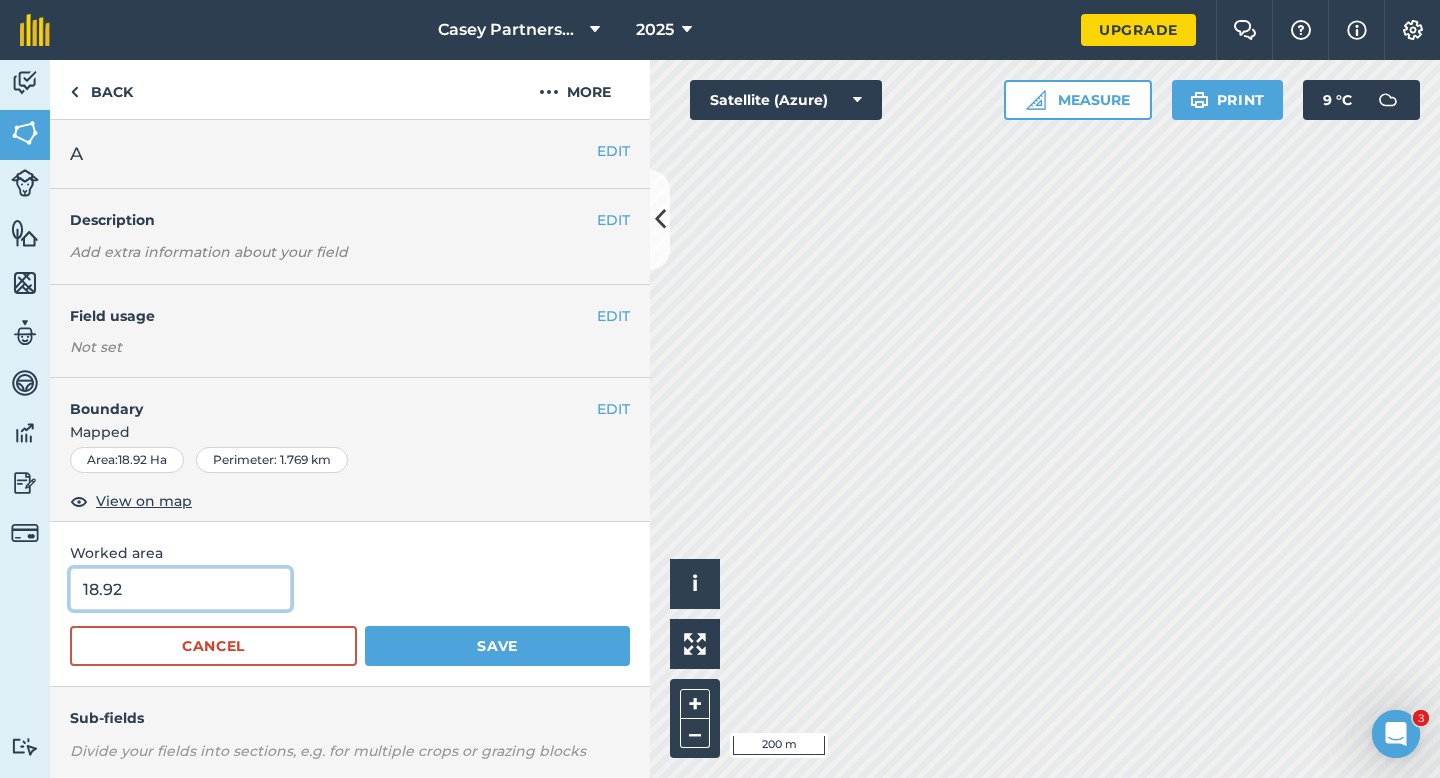 click on "18.92" at bounding box center (180, 589) 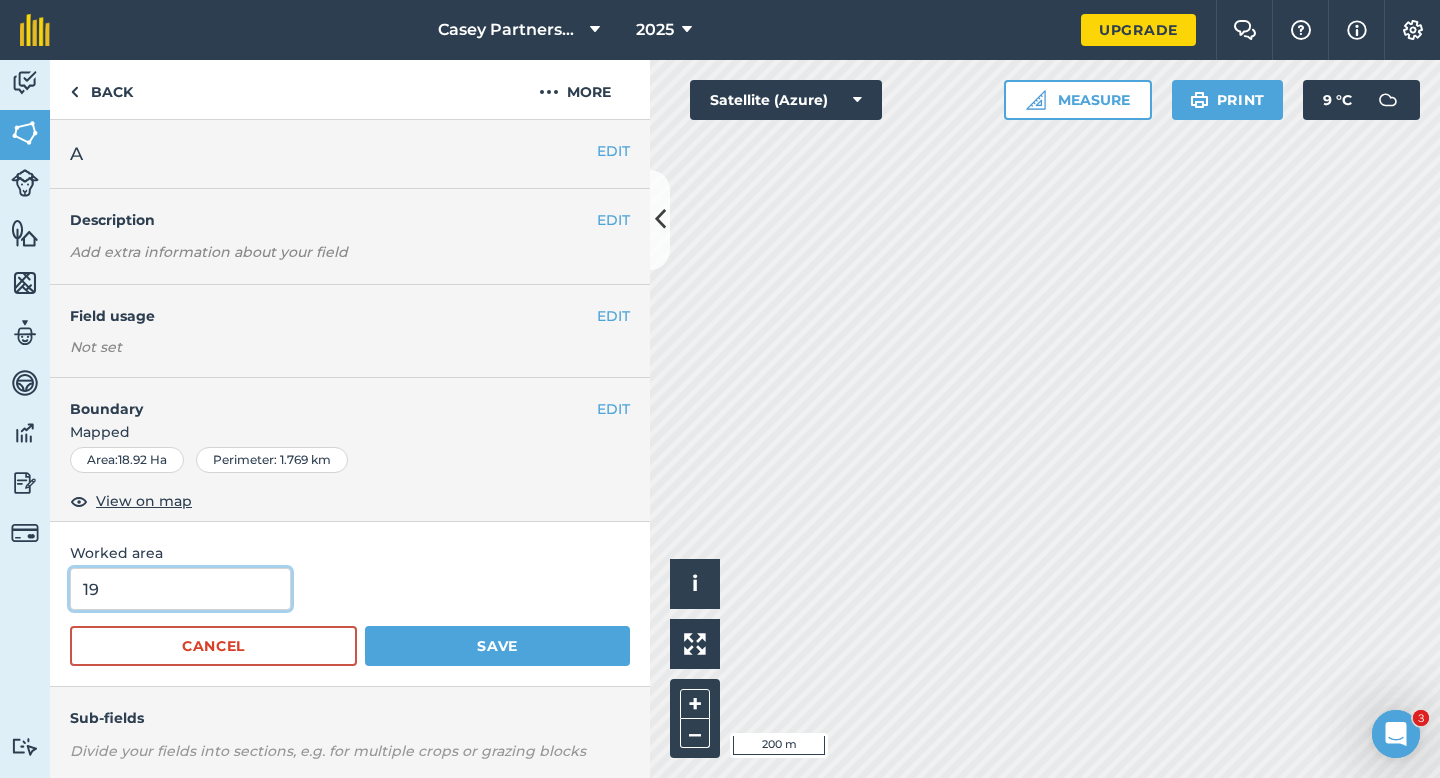 click on "Save" at bounding box center [497, 646] 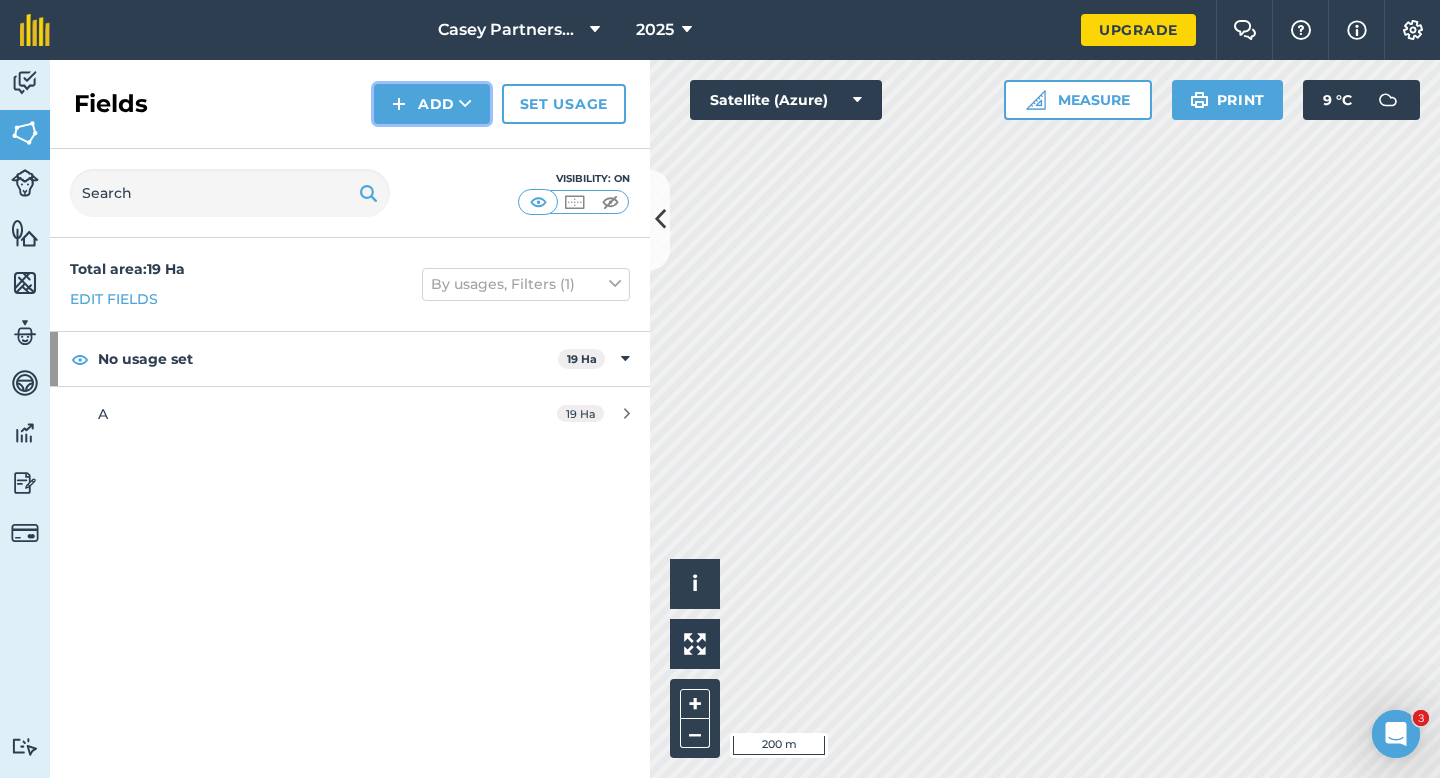 click on "Add" at bounding box center (432, 104) 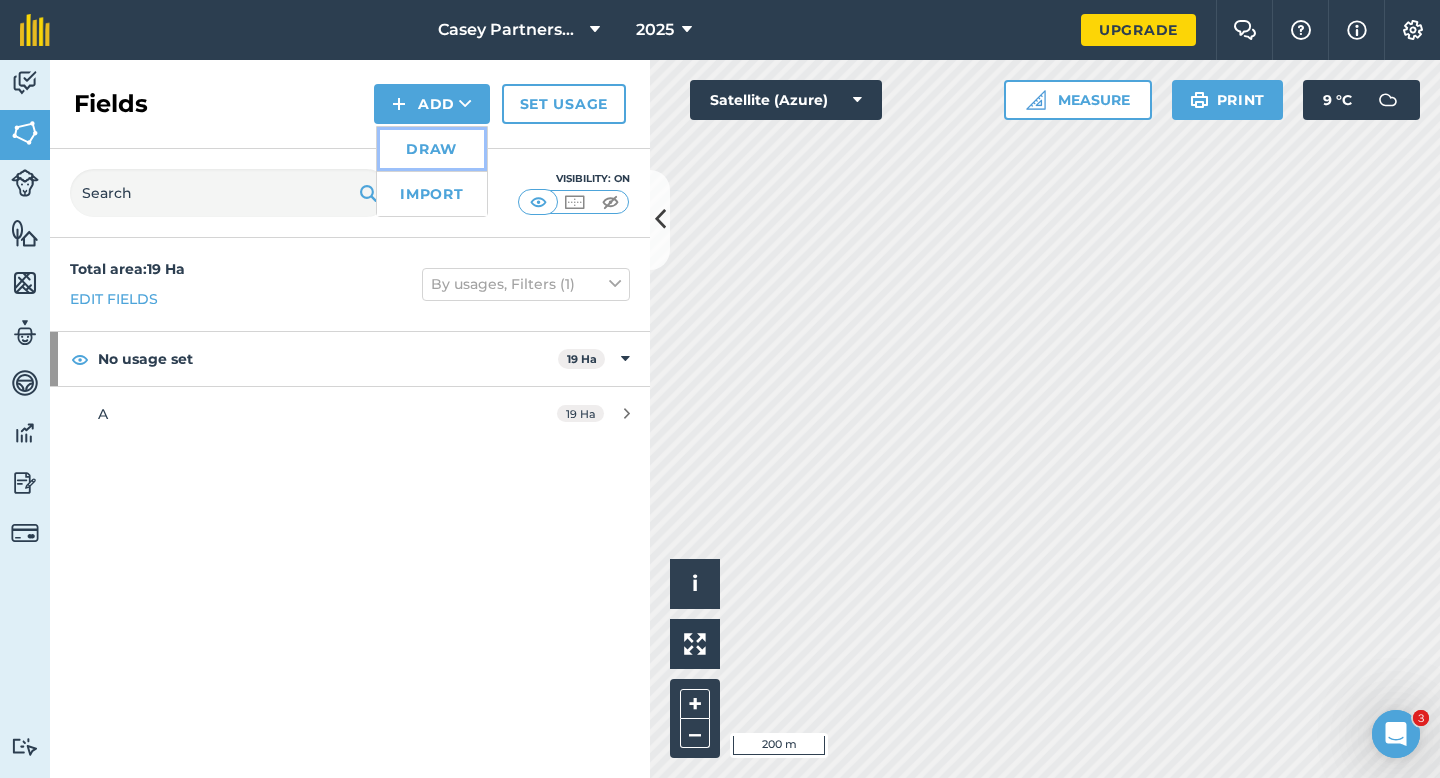 click on "Draw" at bounding box center (432, 149) 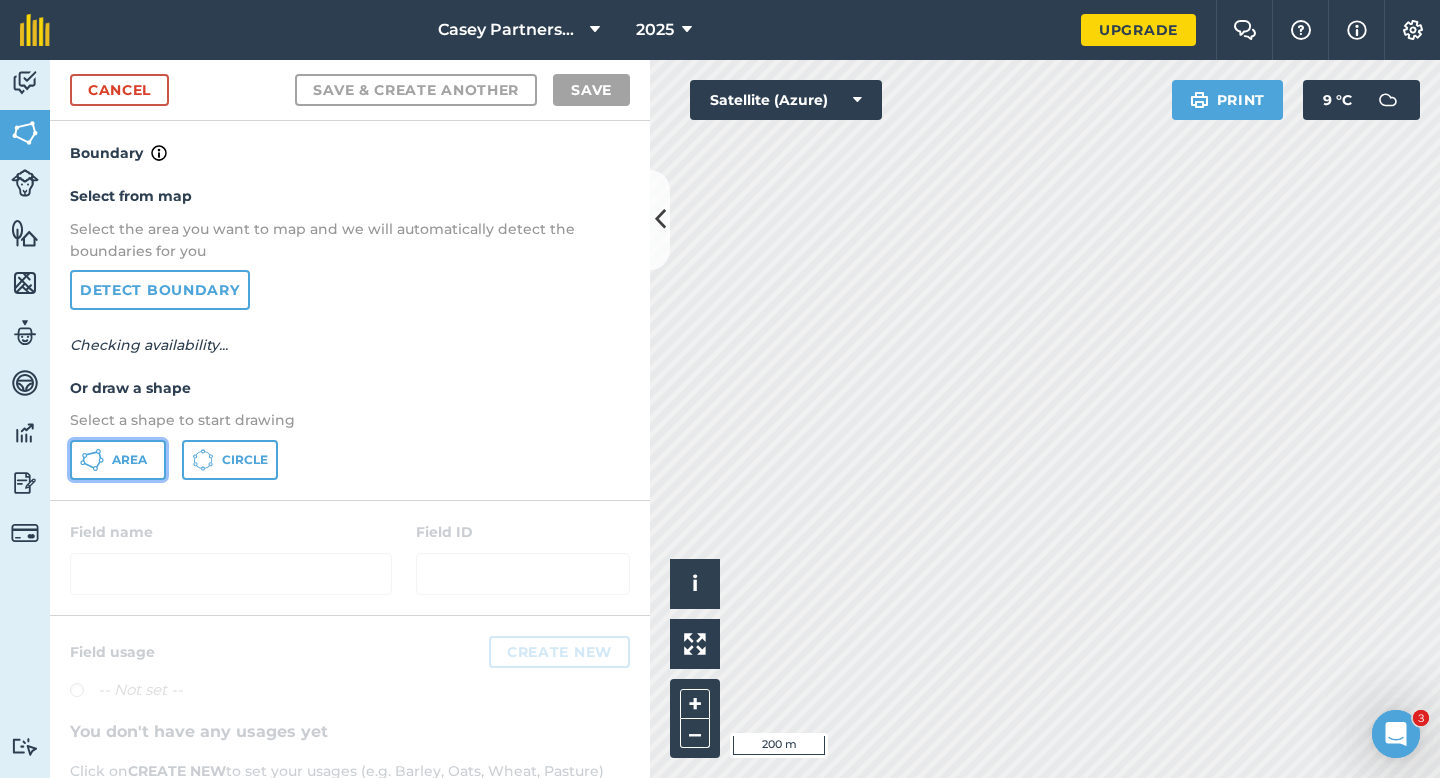 click on "Area" at bounding box center (129, 460) 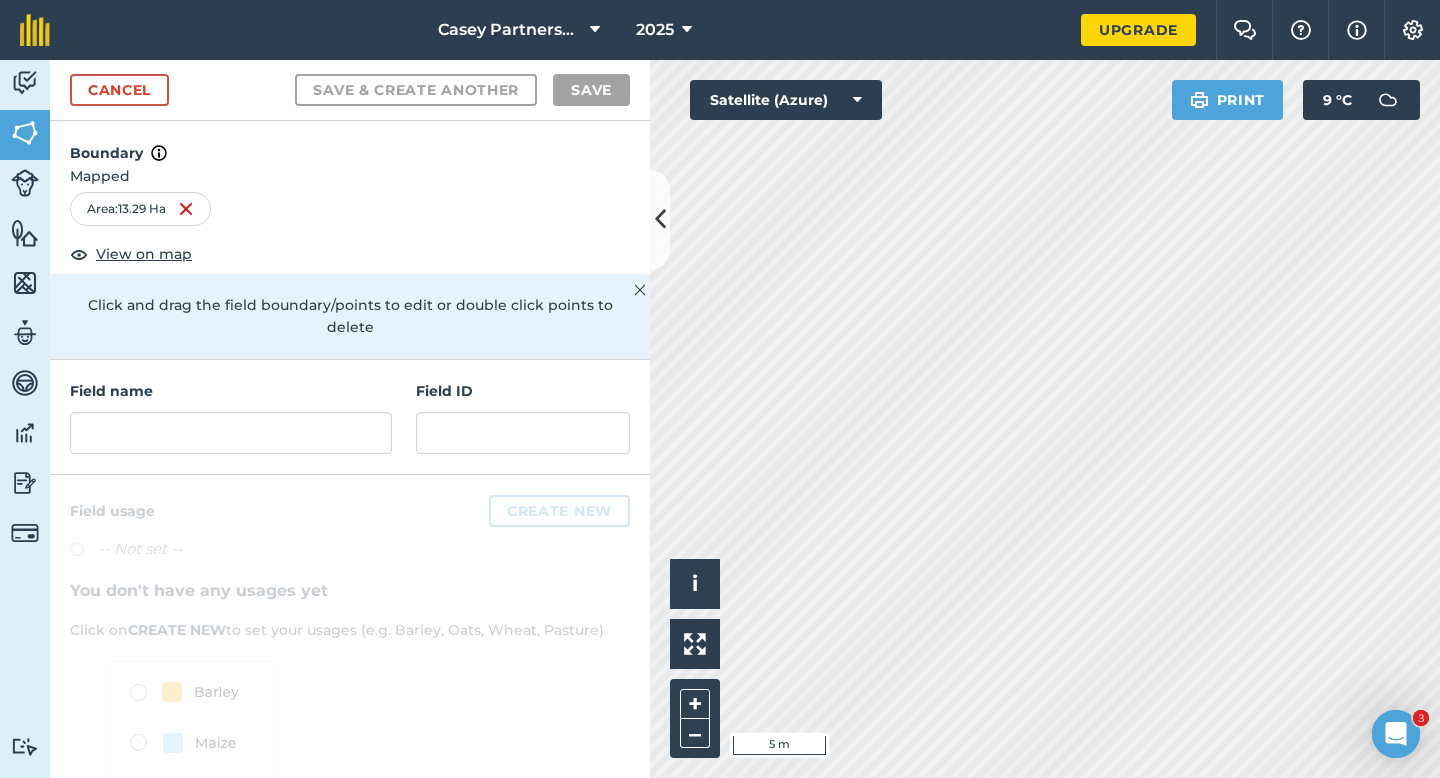 click on "Field name Field ID" at bounding box center (350, 417) 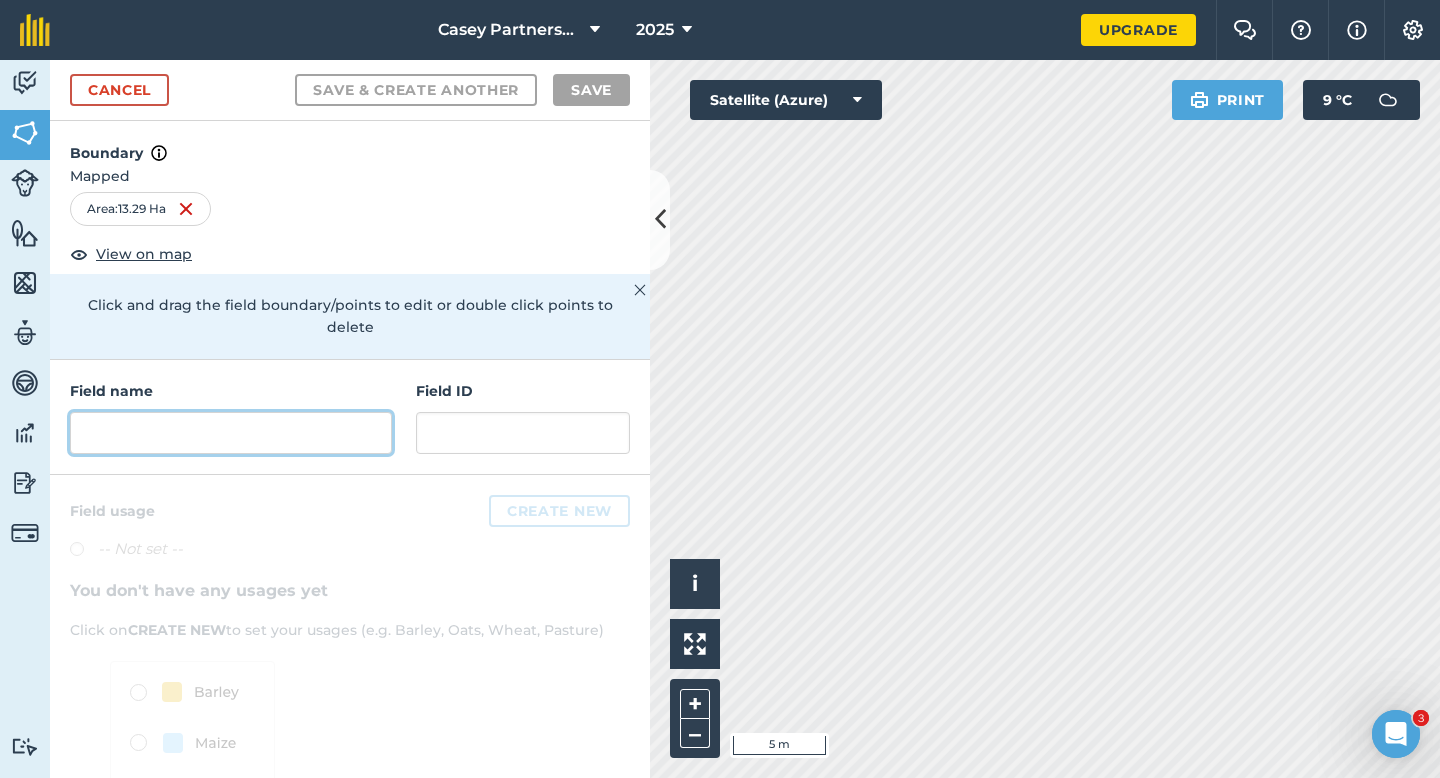click at bounding box center (231, 433) 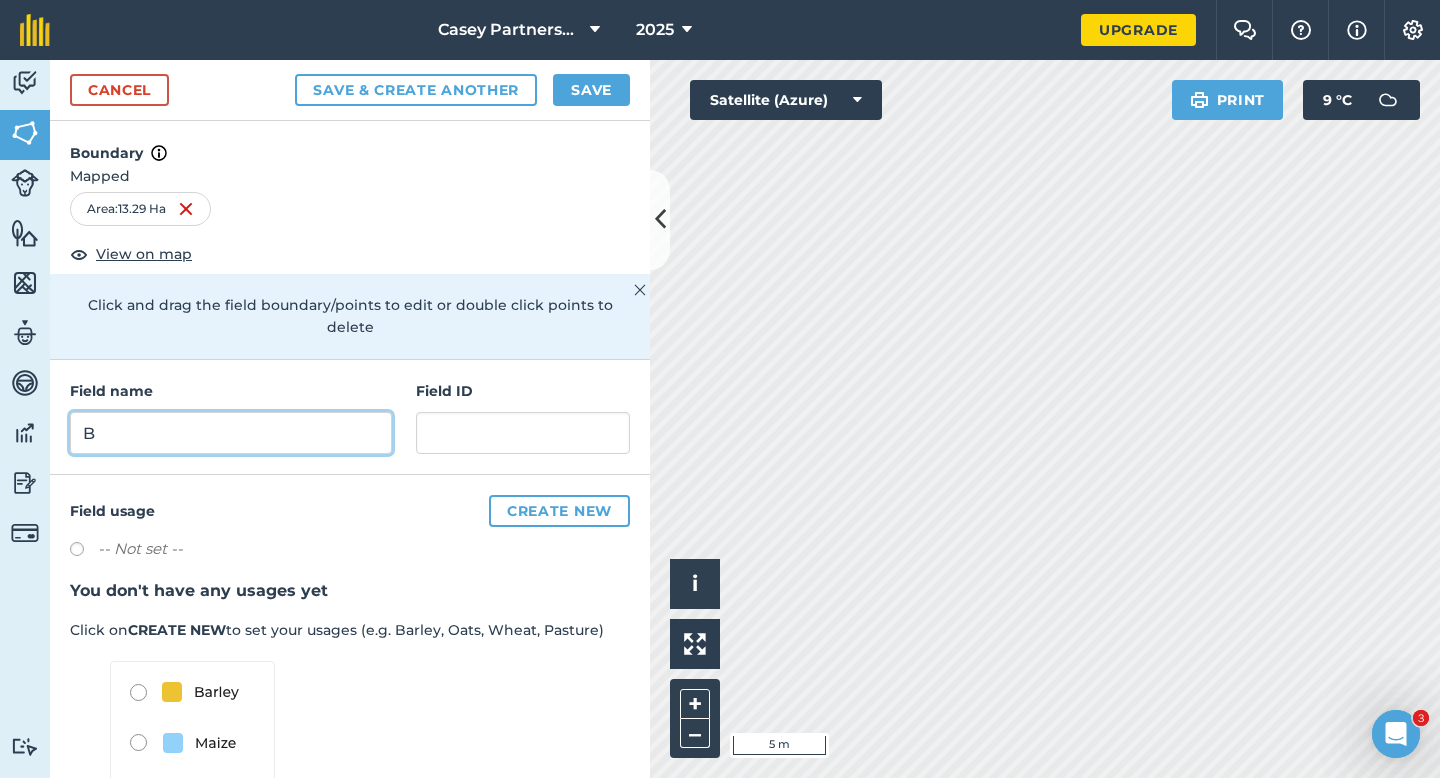 type on "B" 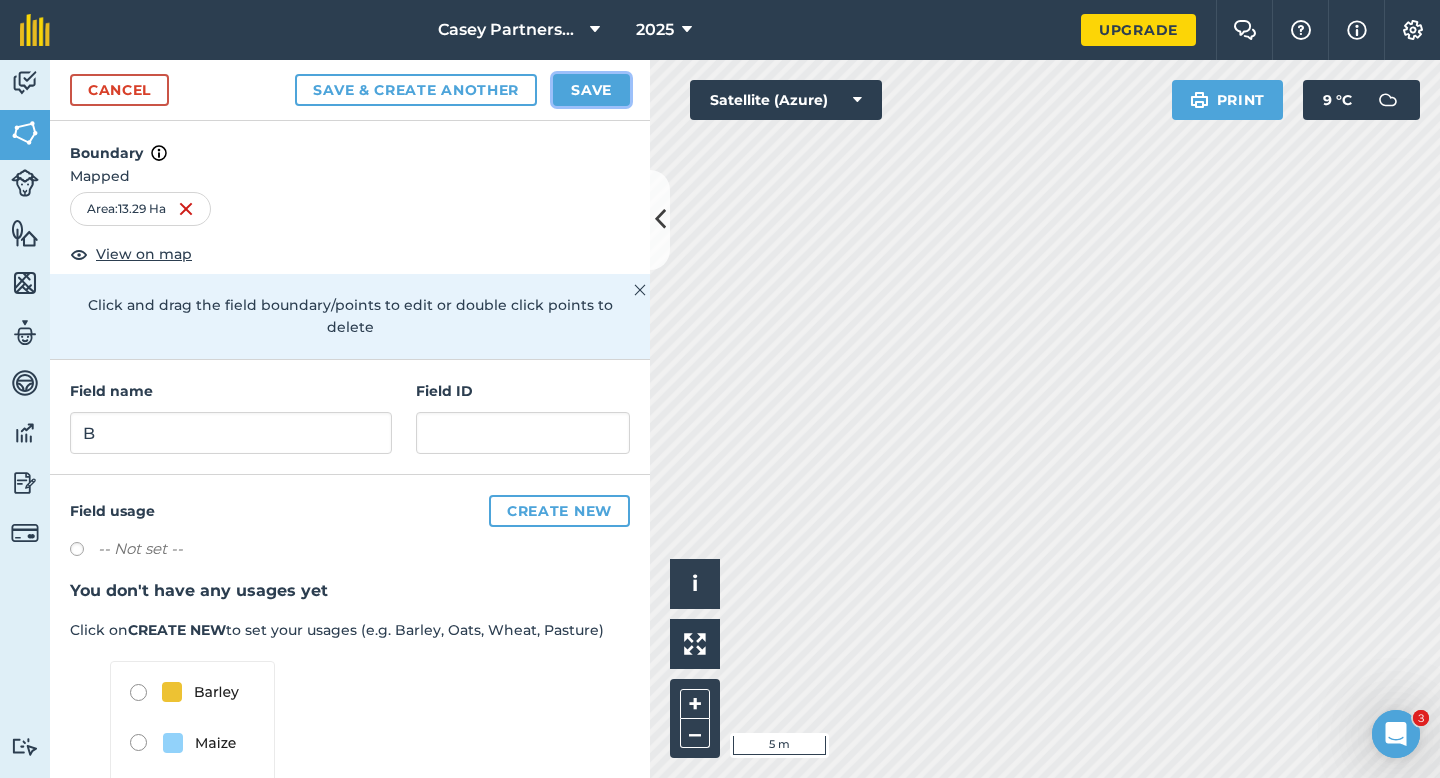 click on "Save" at bounding box center (591, 90) 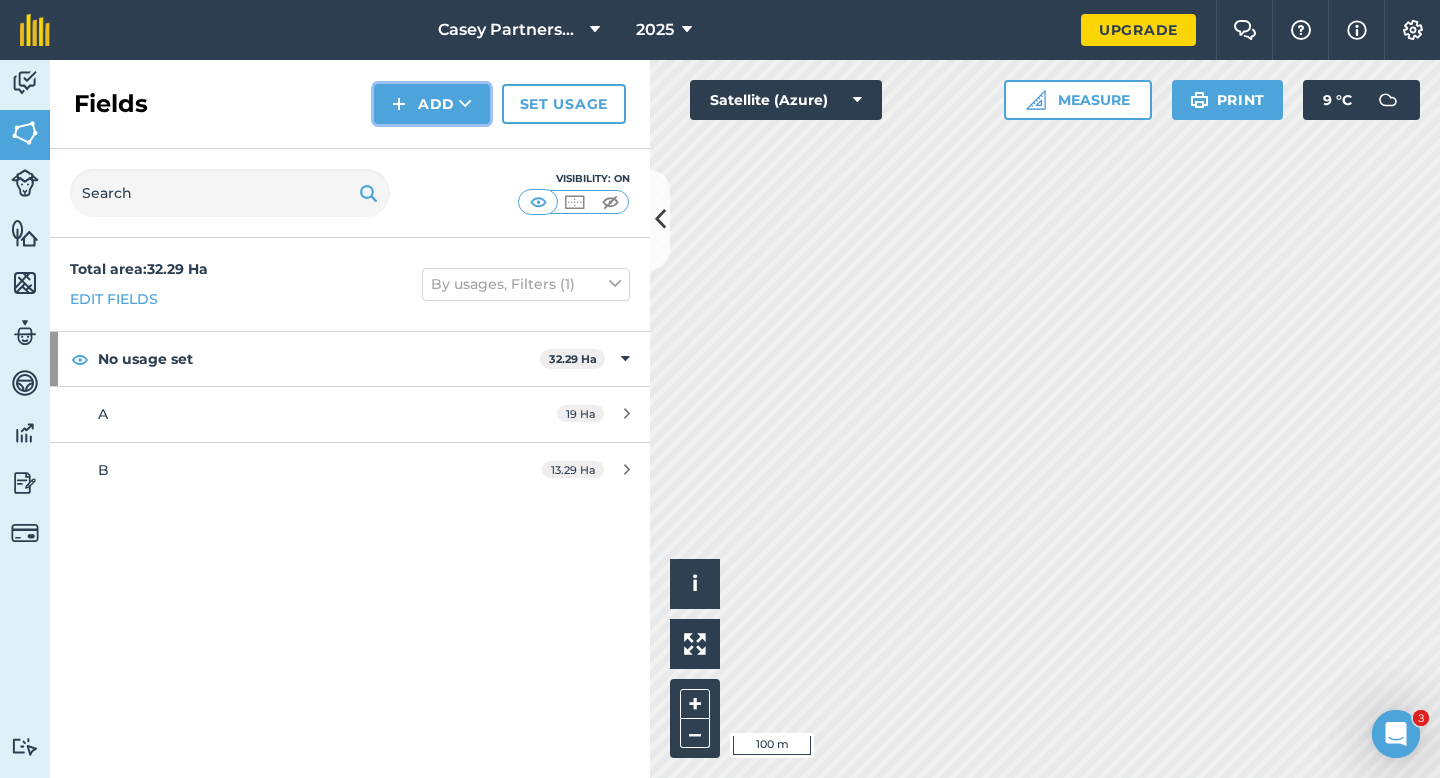 click on "Add" at bounding box center (432, 104) 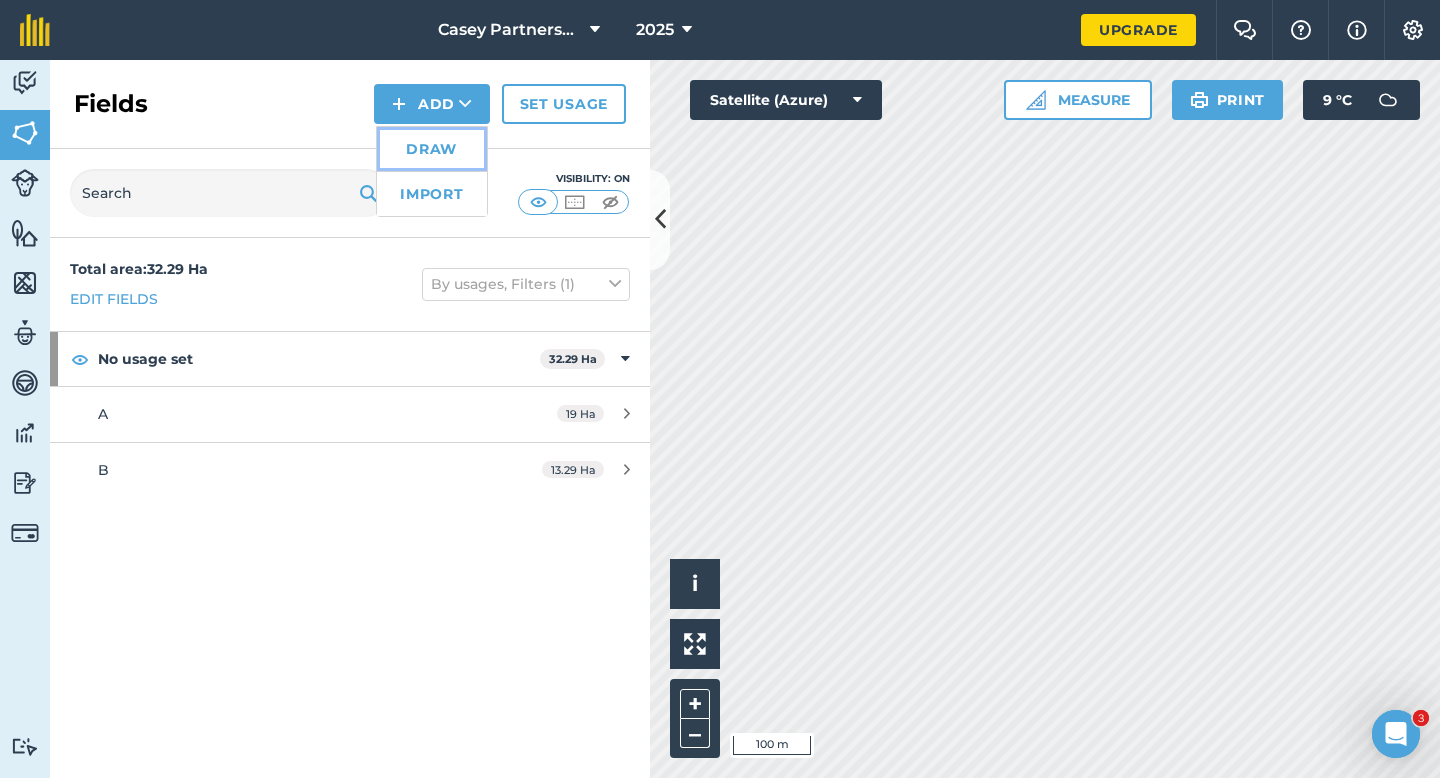 click on "Draw" at bounding box center (432, 149) 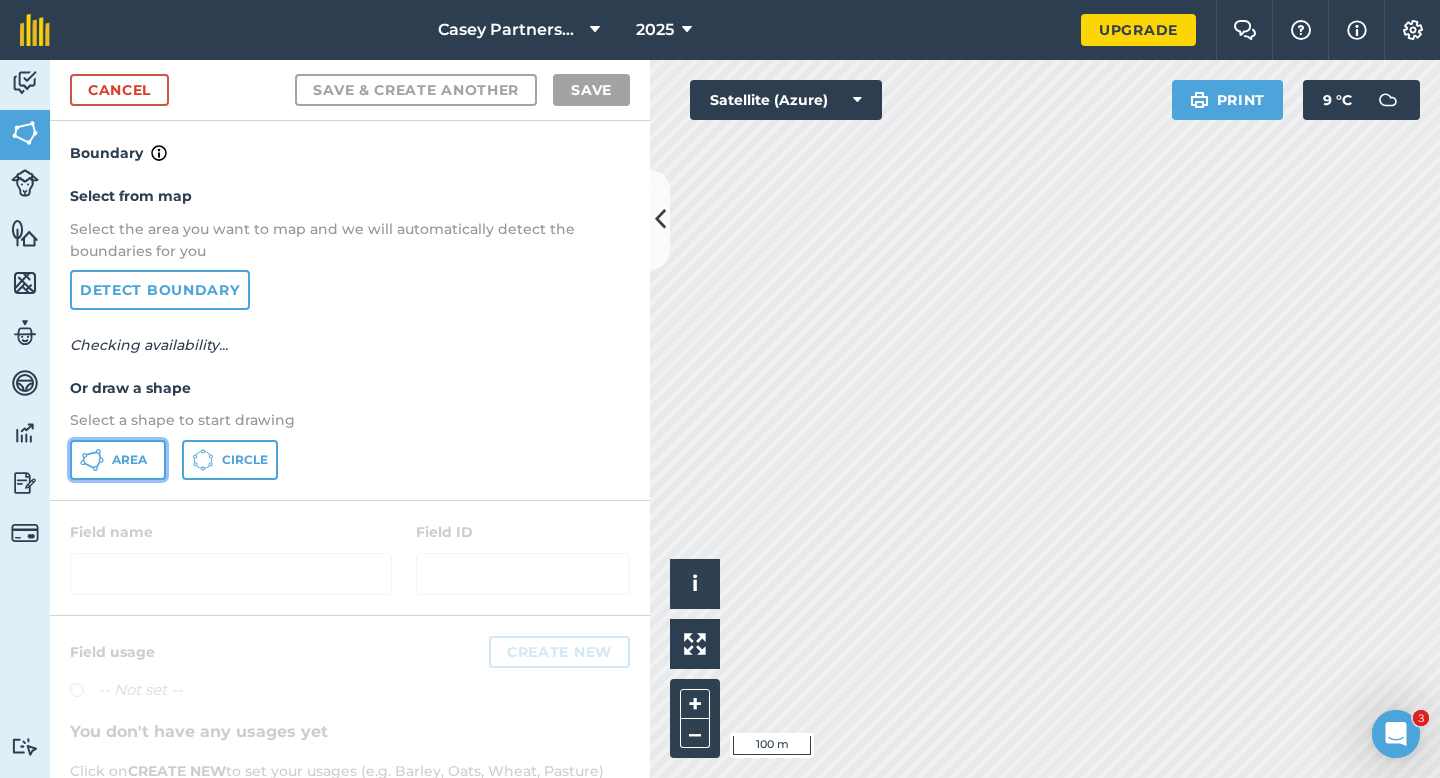 click 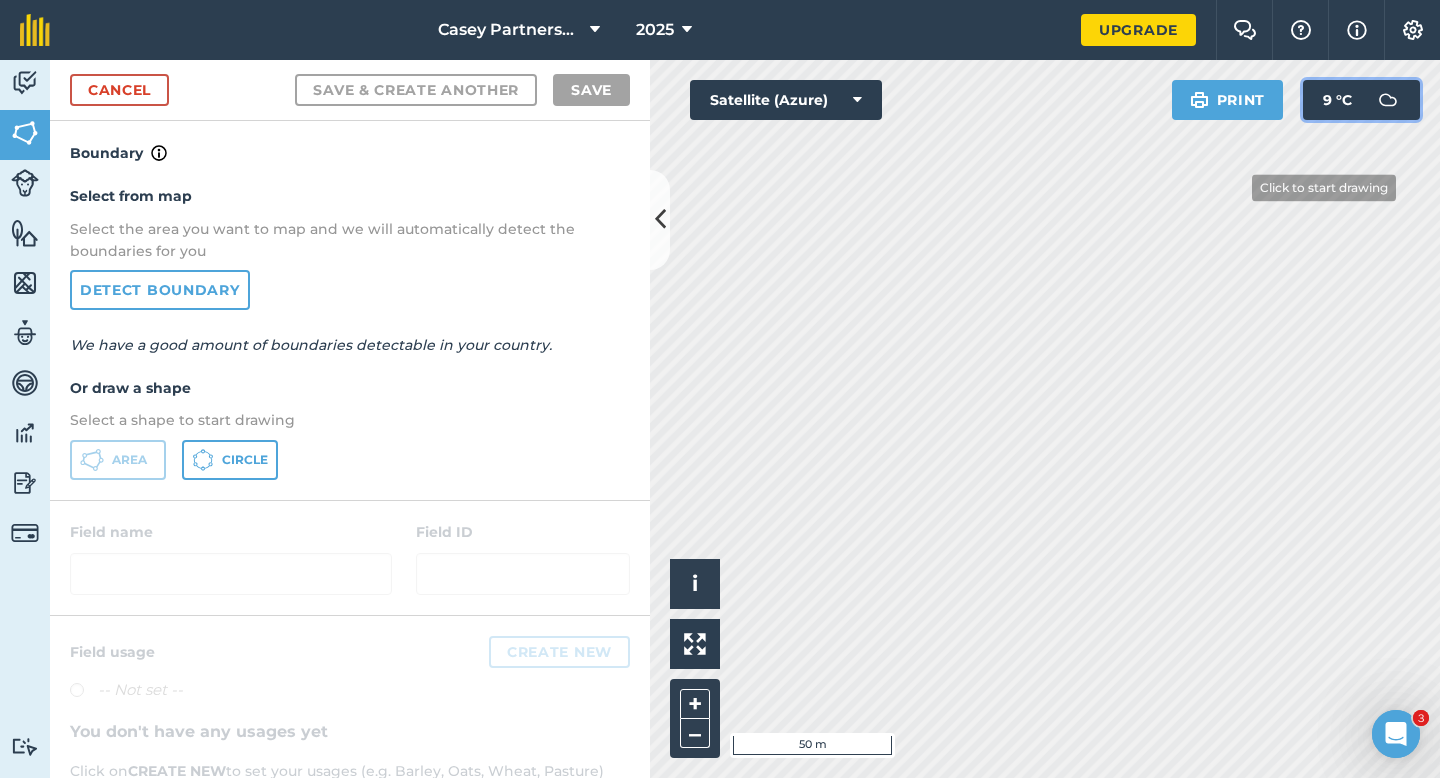 click on "Click to start drawing i © 2025 TomTom, Microsoft 50 m + – Satellite (Azure) Print 9   ° C" at bounding box center (1045, 419) 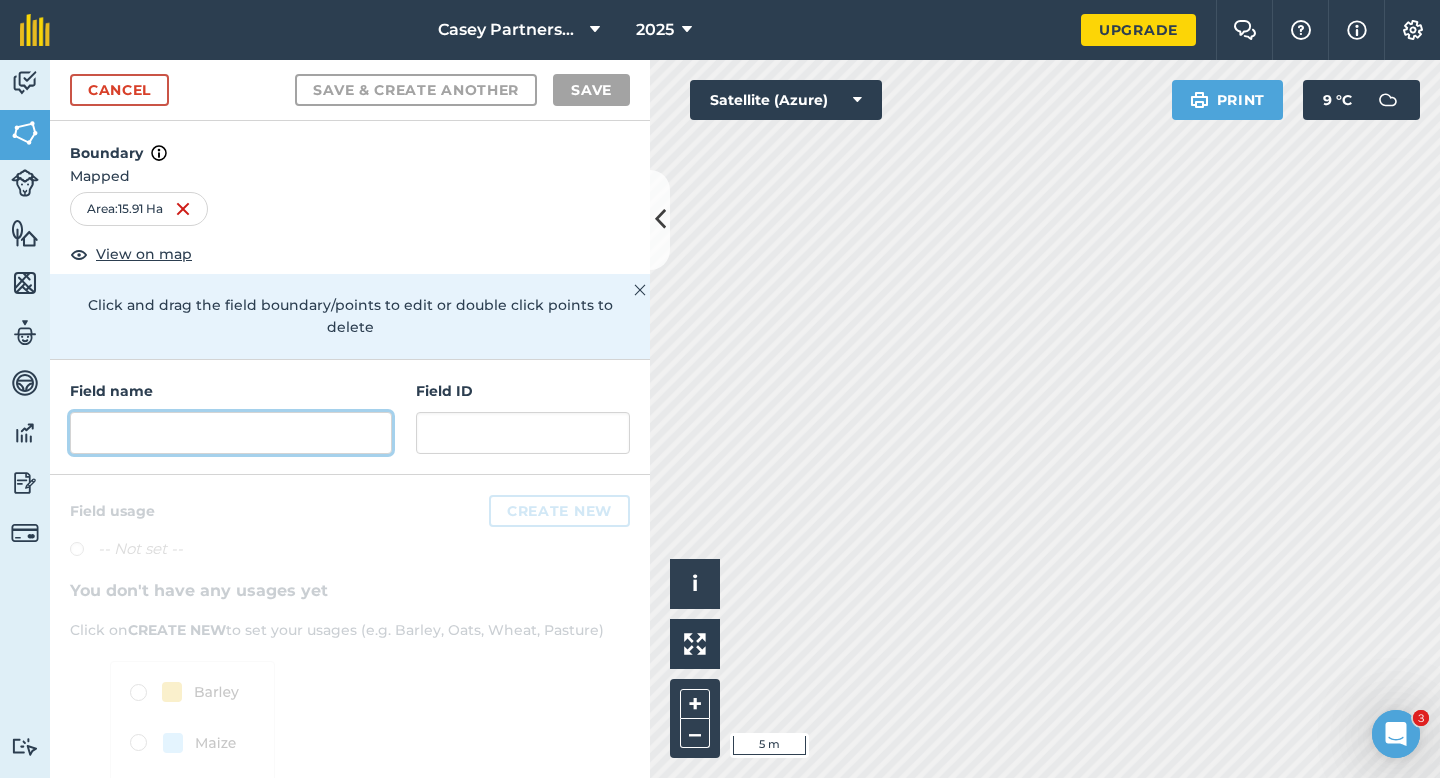 click at bounding box center (231, 433) 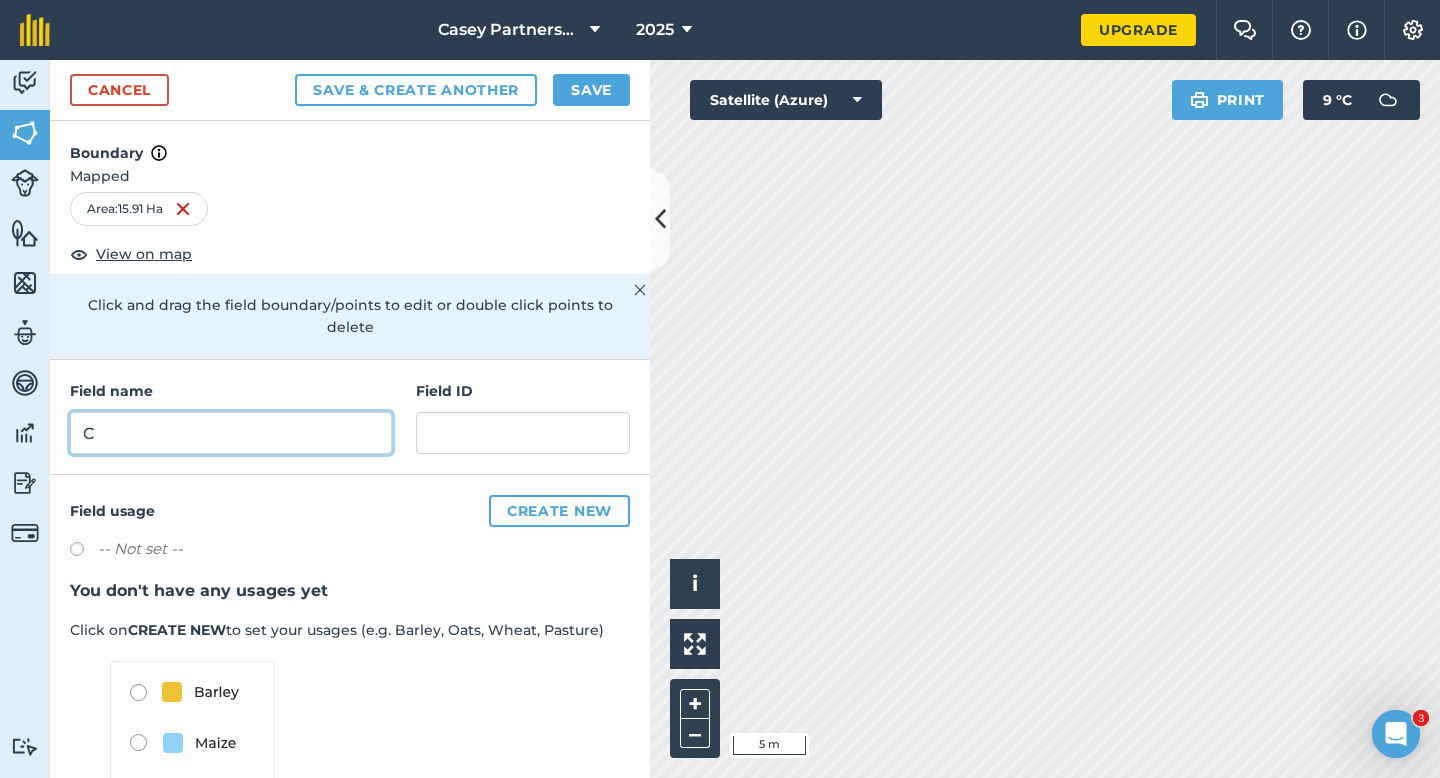 type on "C" 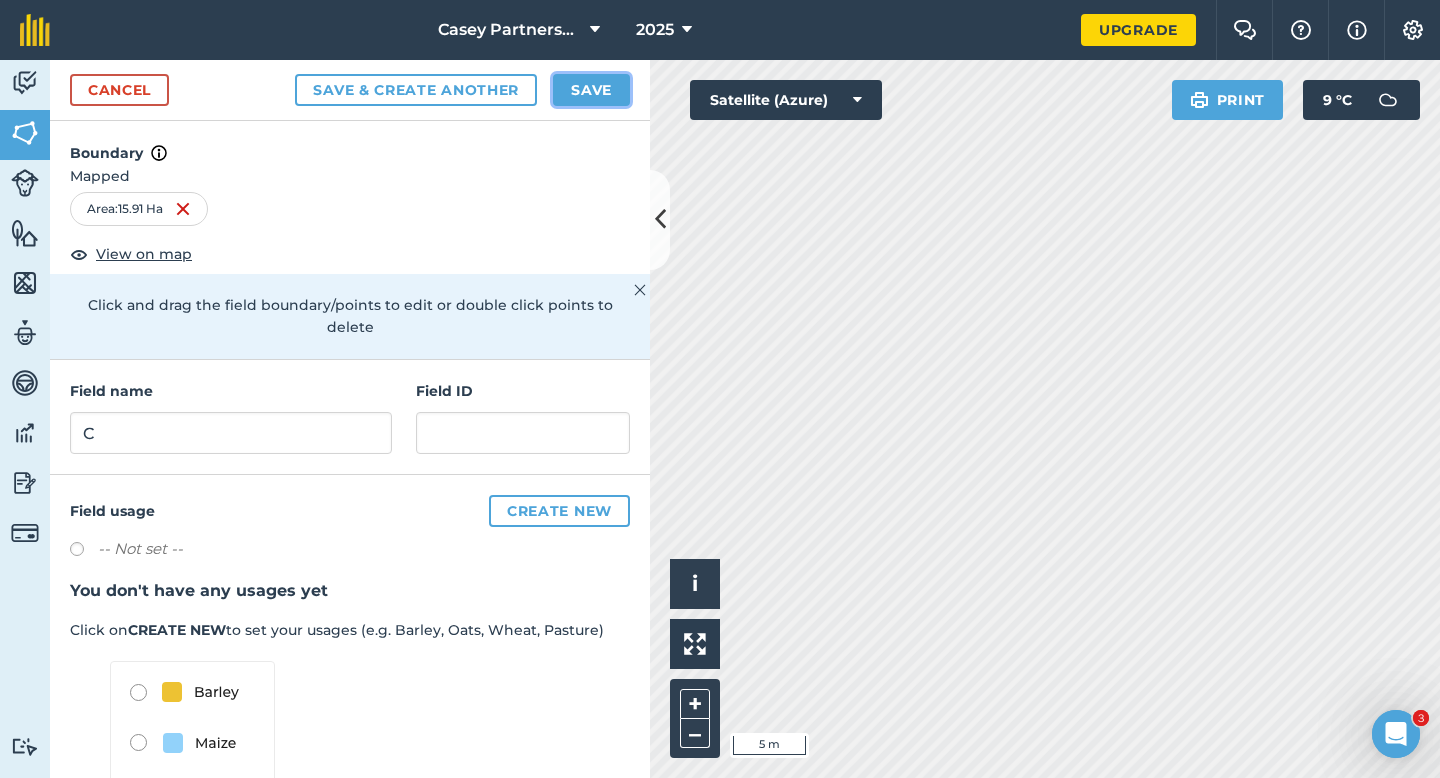 click on "Save" at bounding box center (591, 90) 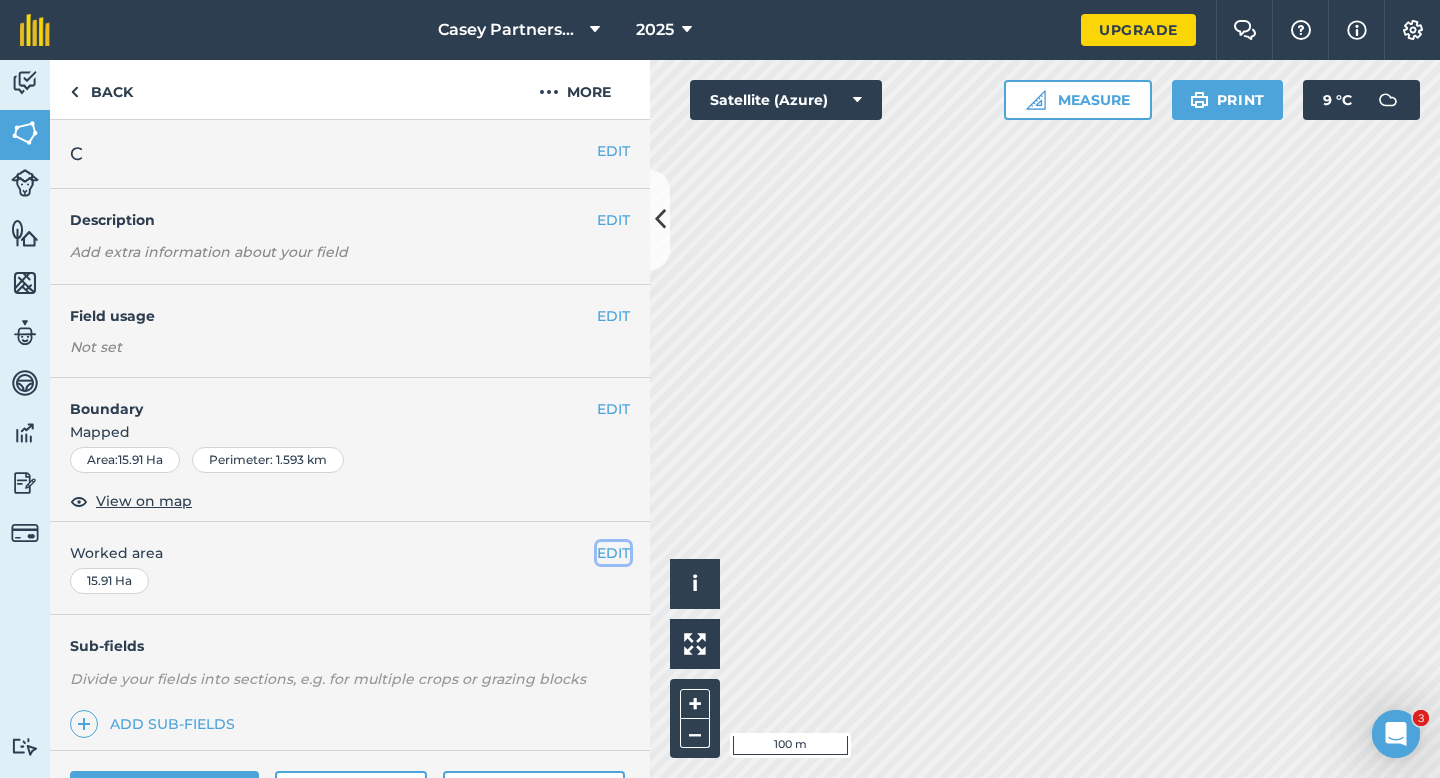 click on "EDIT" at bounding box center [613, 553] 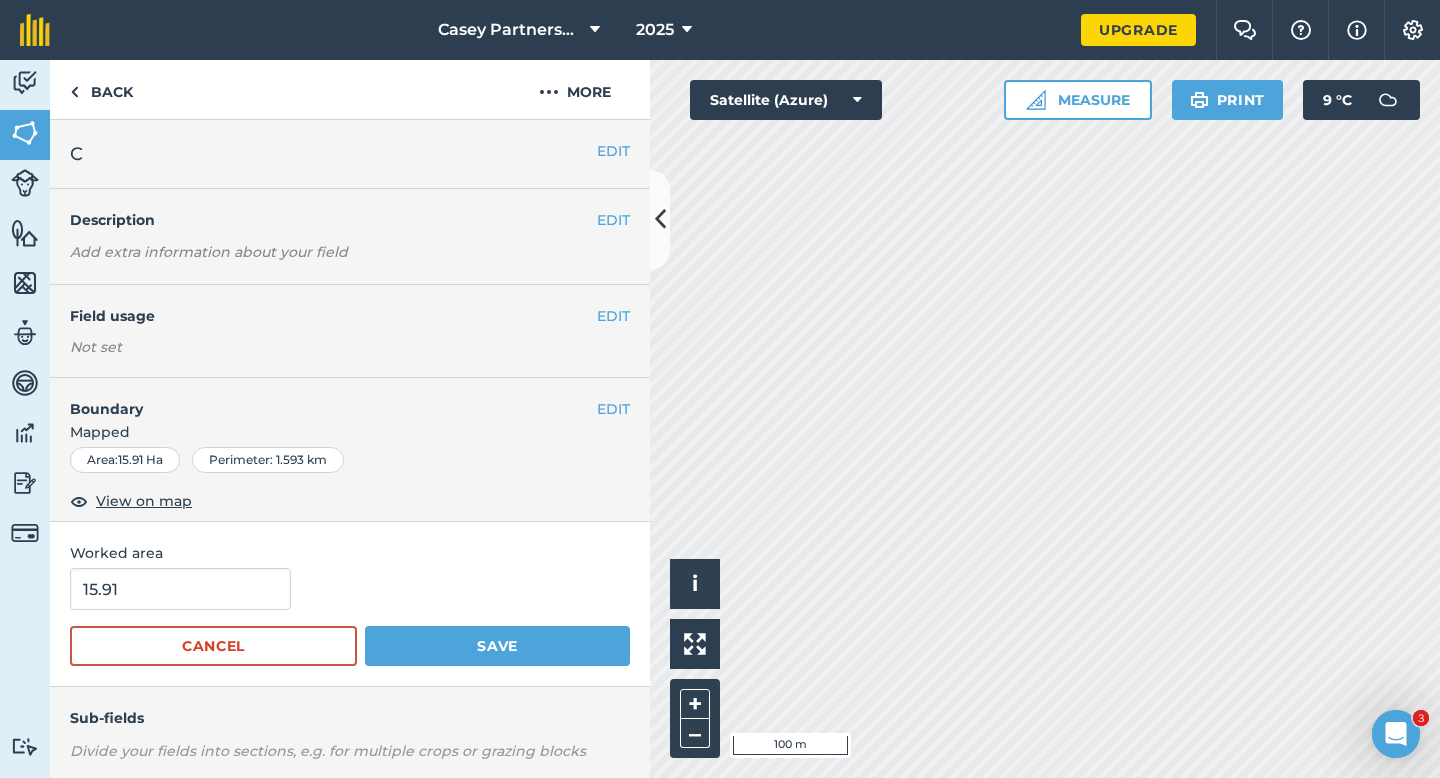 click on "Worked area" at bounding box center (350, 553) 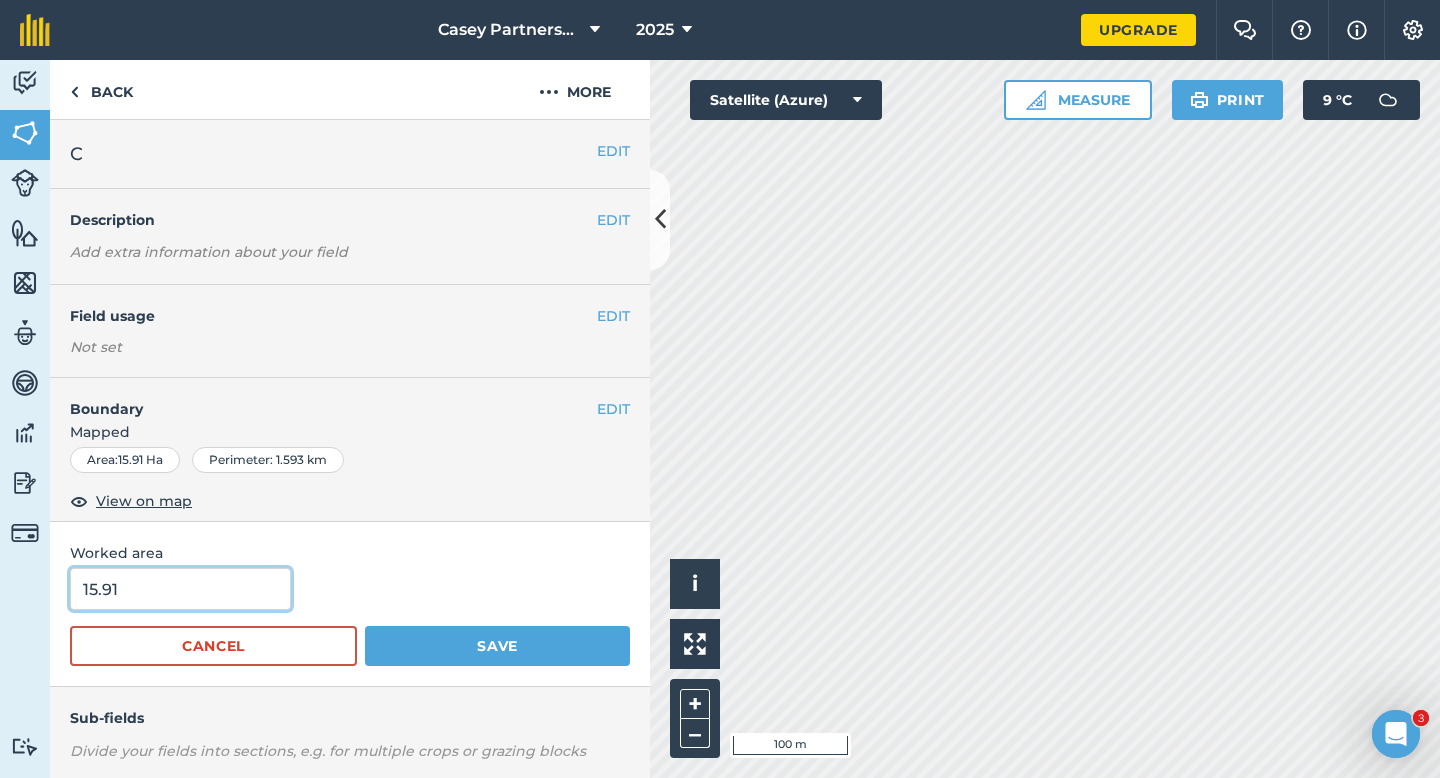 click on "15.91" at bounding box center [180, 589] 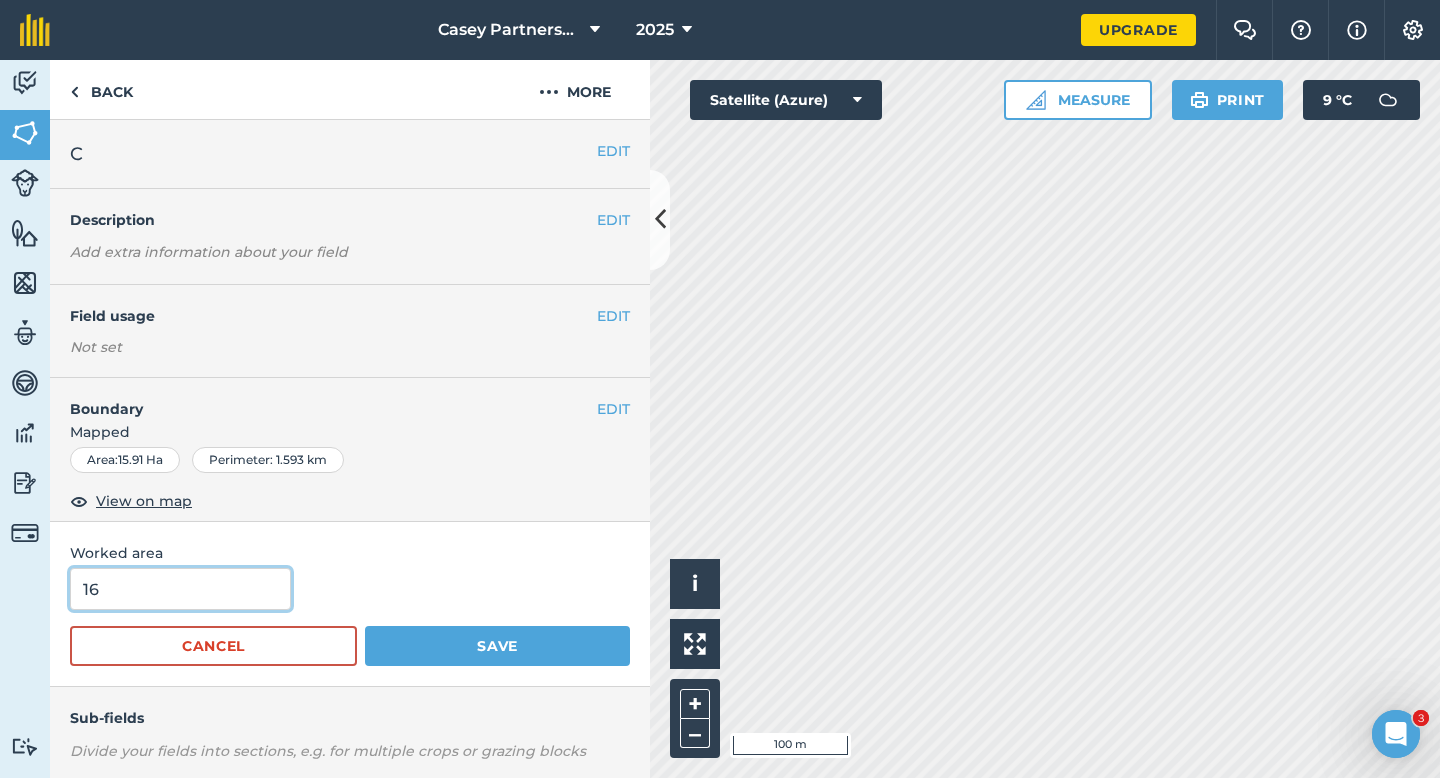 click on "Save" at bounding box center [497, 646] 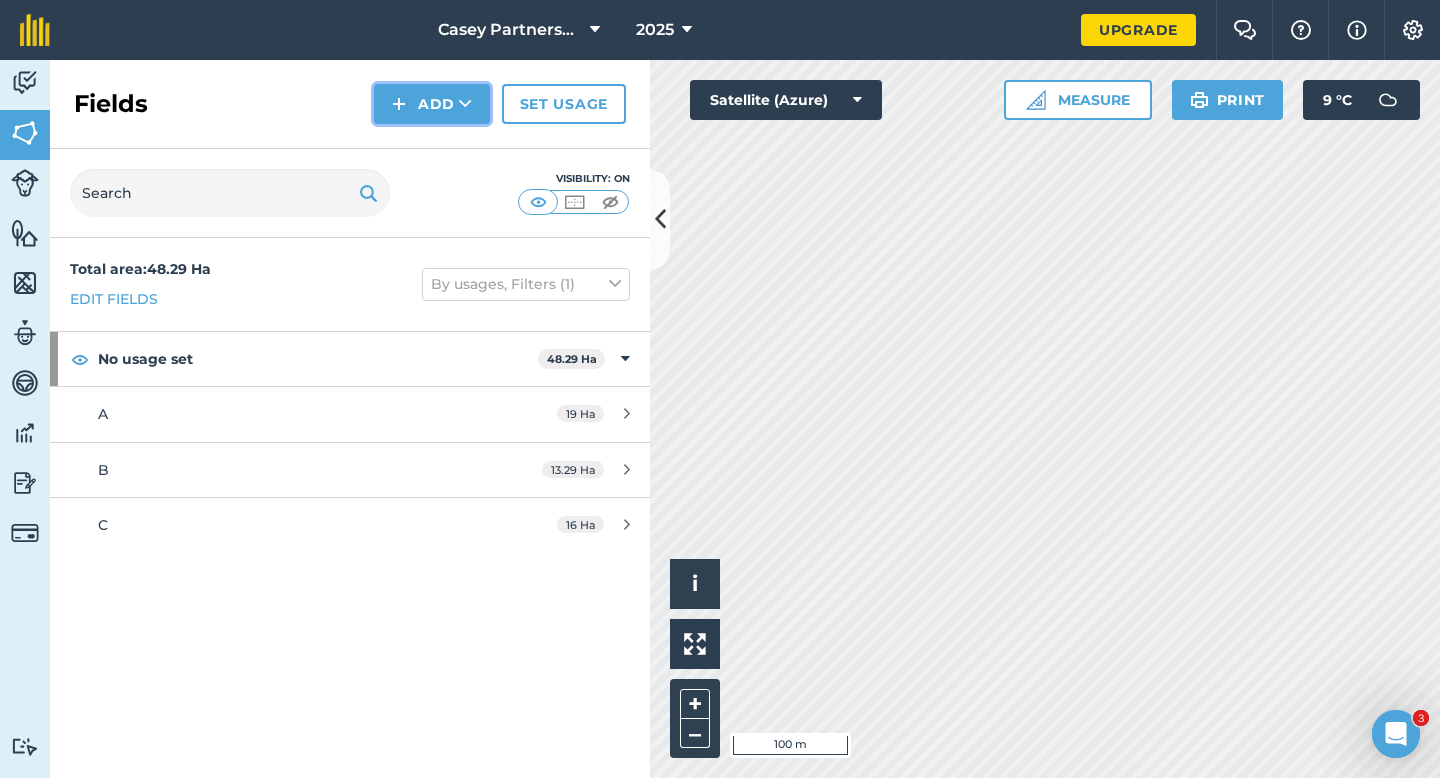 click on "Add" at bounding box center [432, 104] 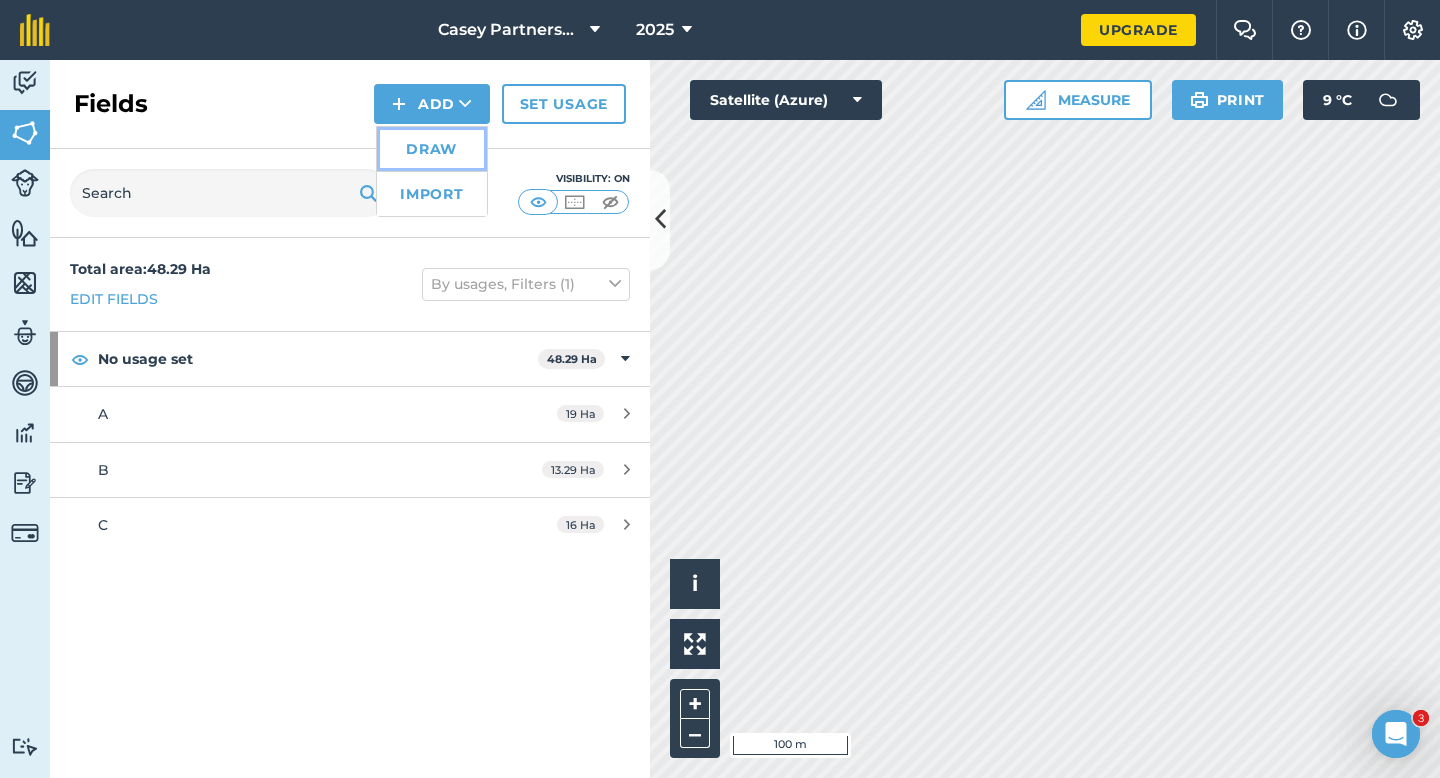click on "Draw" at bounding box center (432, 149) 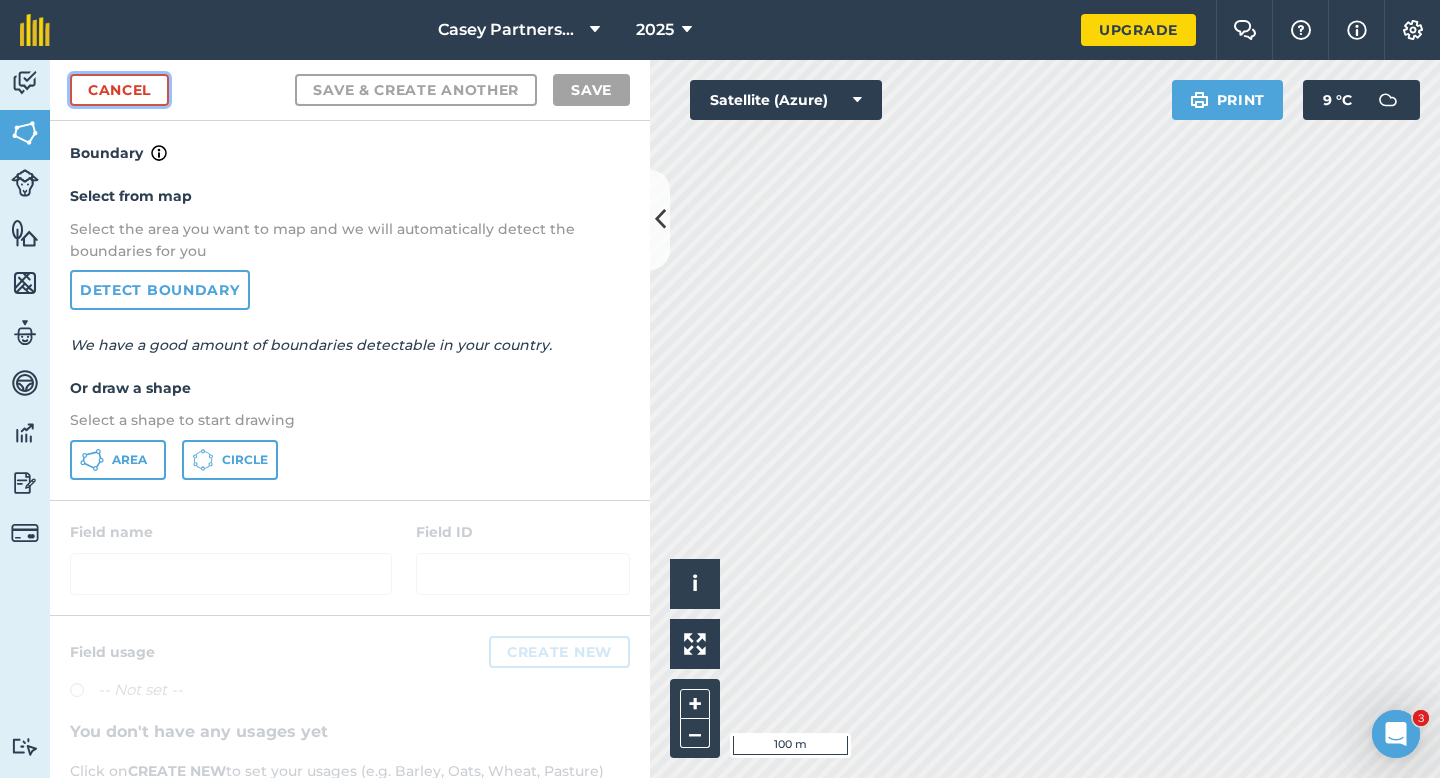 click on "Cancel" at bounding box center (119, 90) 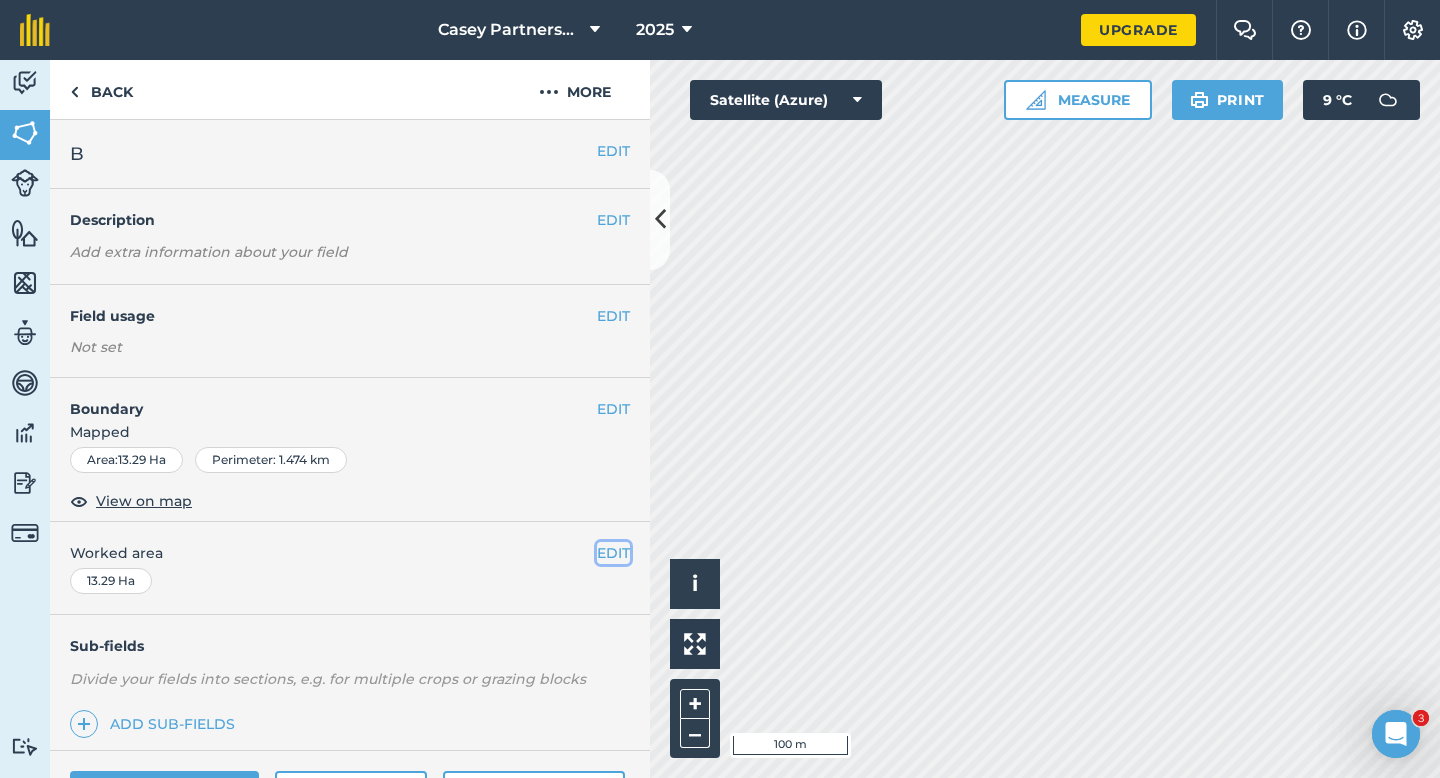 click on "EDIT" at bounding box center (613, 553) 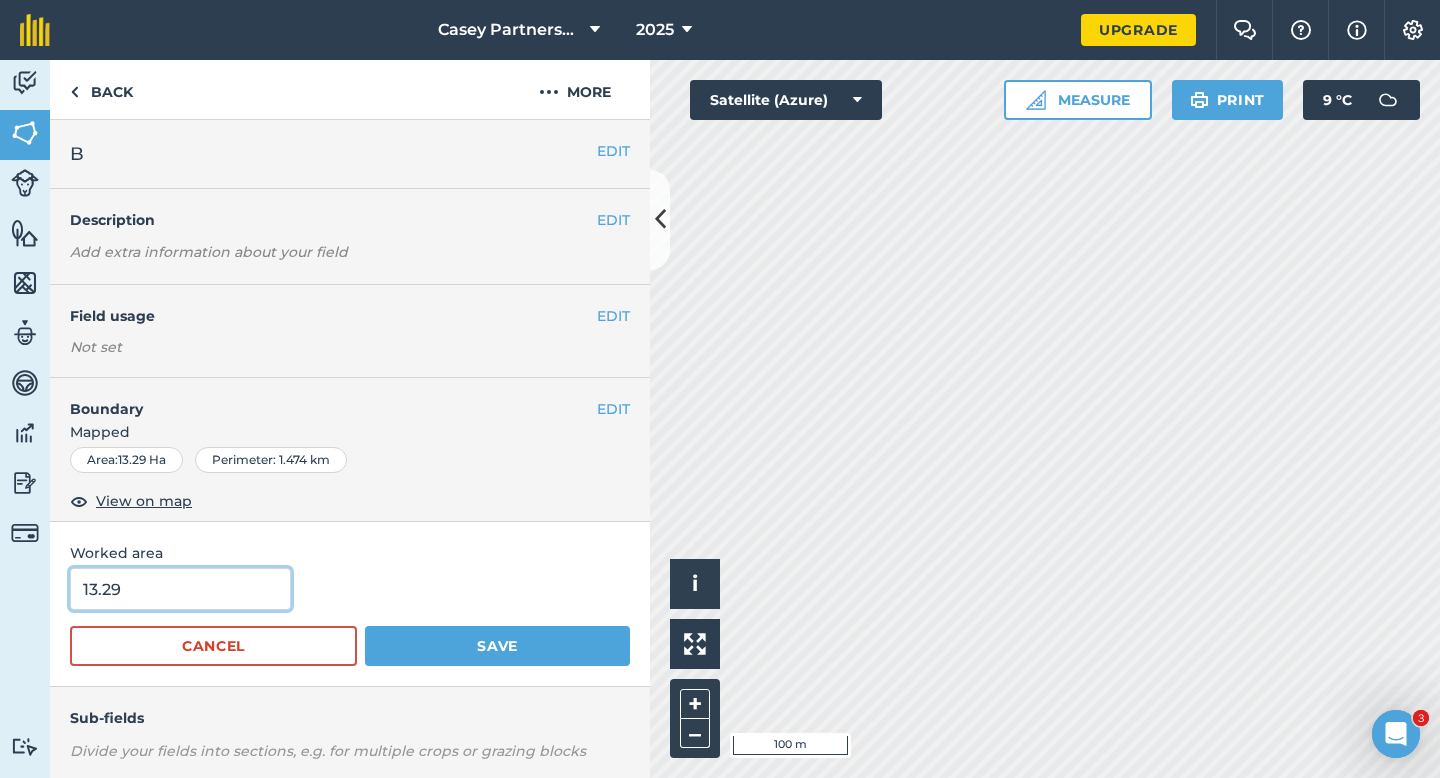 click on "13.29" at bounding box center [180, 589] 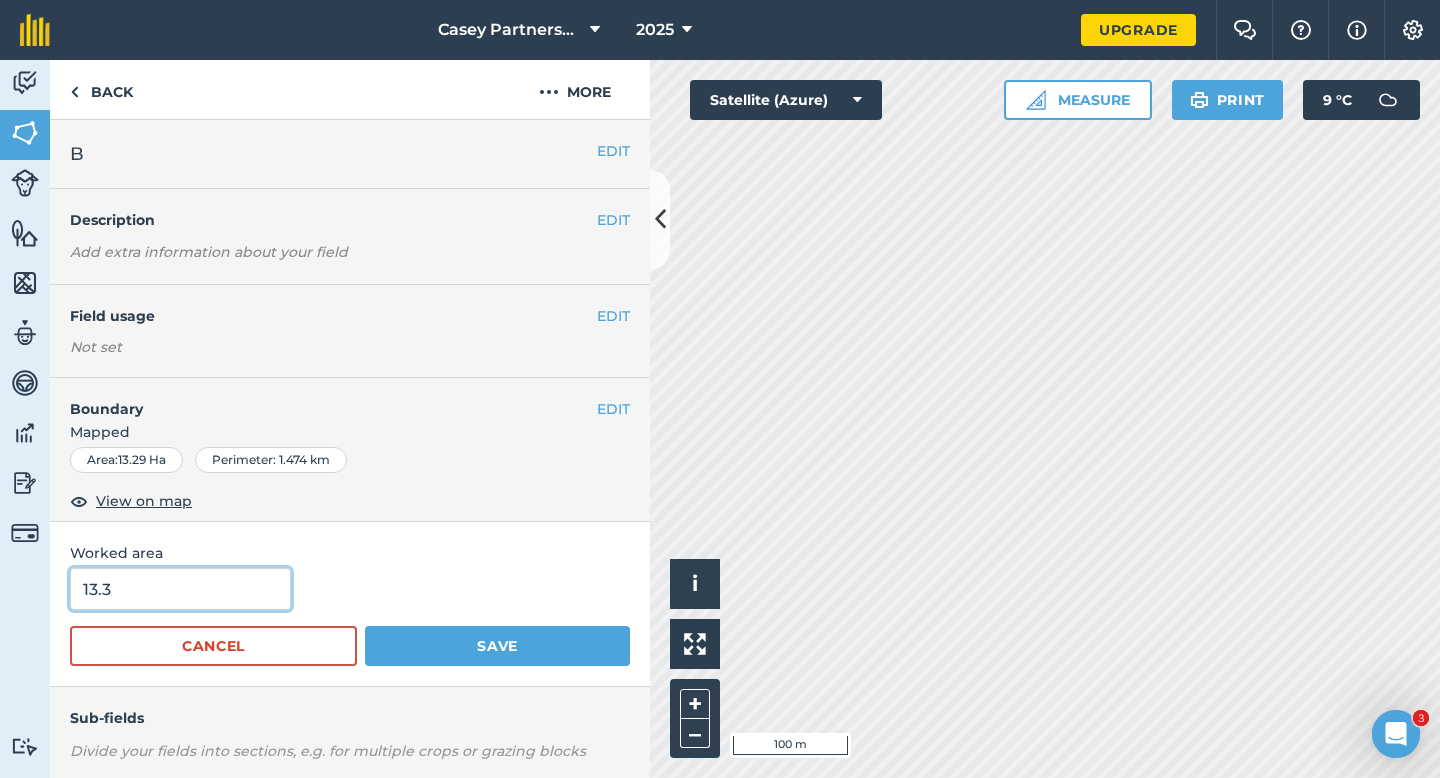 type on "13.3" 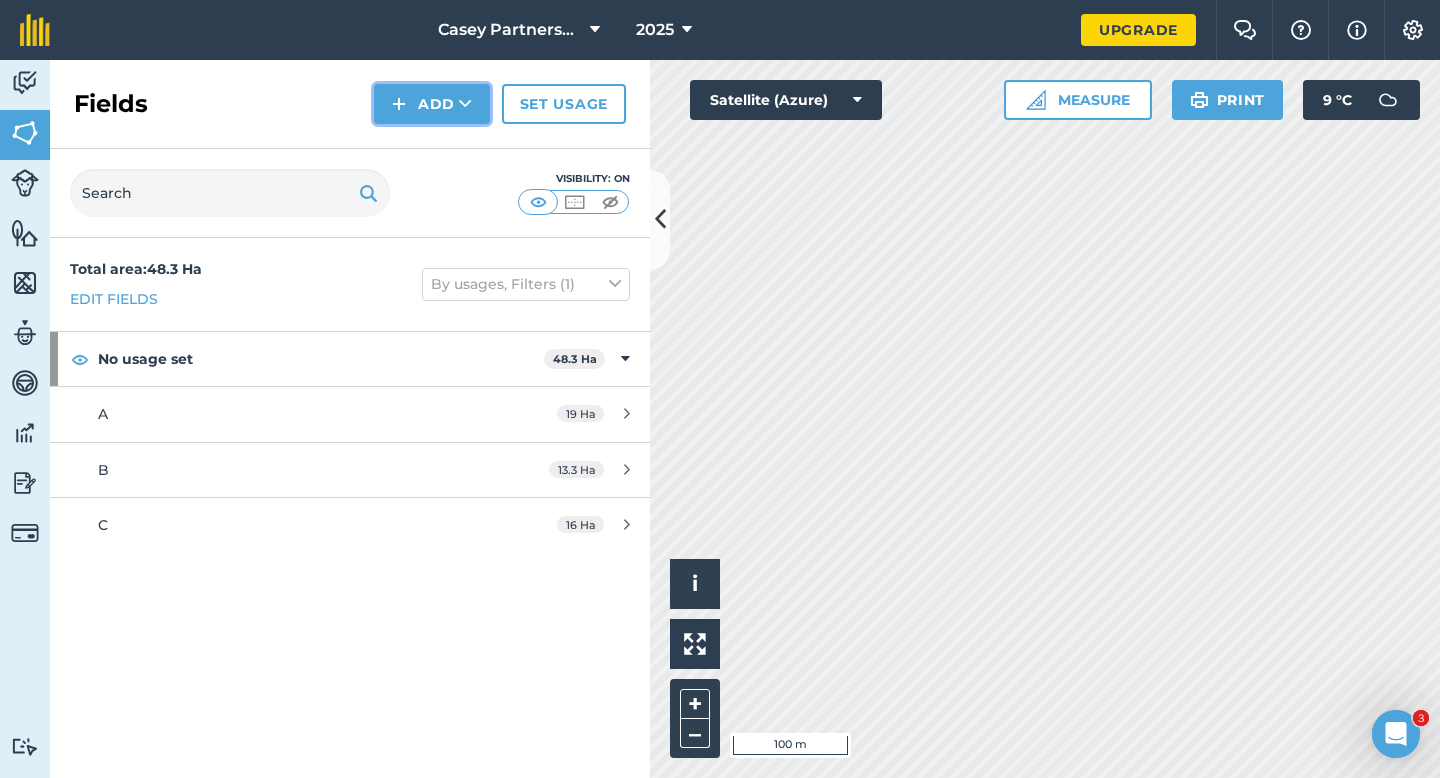 click on "Add" at bounding box center [432, 104] 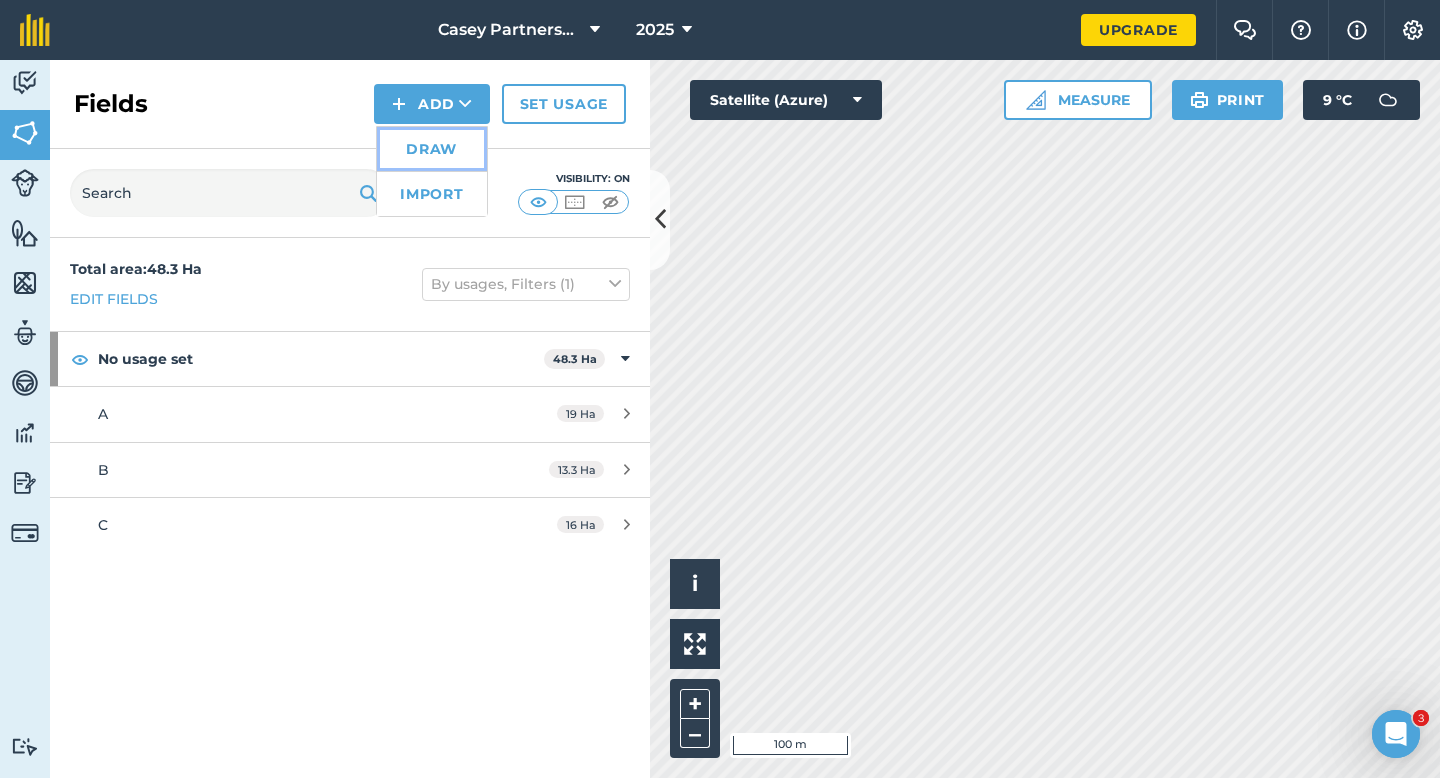 click on "Draw" at bounding box center [432, 149] 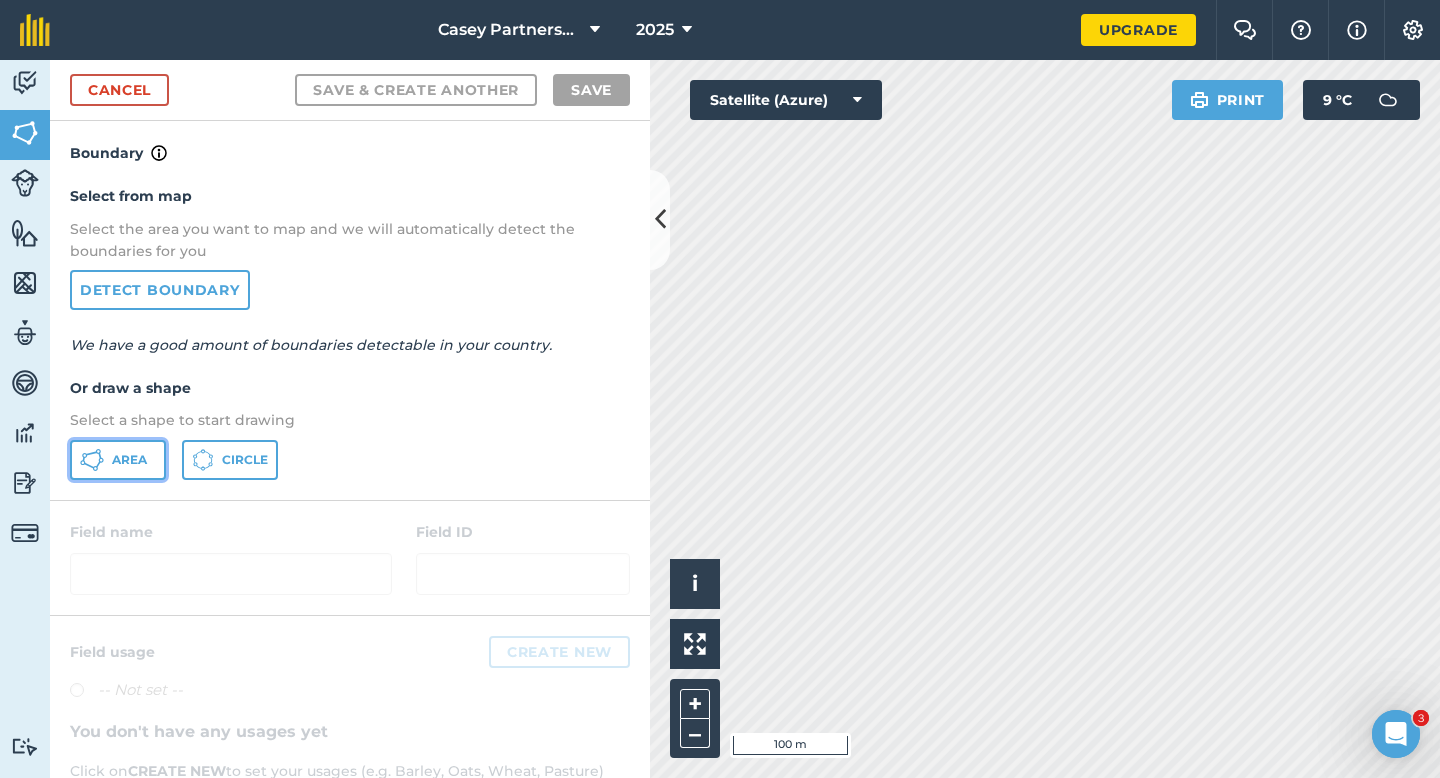 click on "Area" at bounding box center (118, 460) 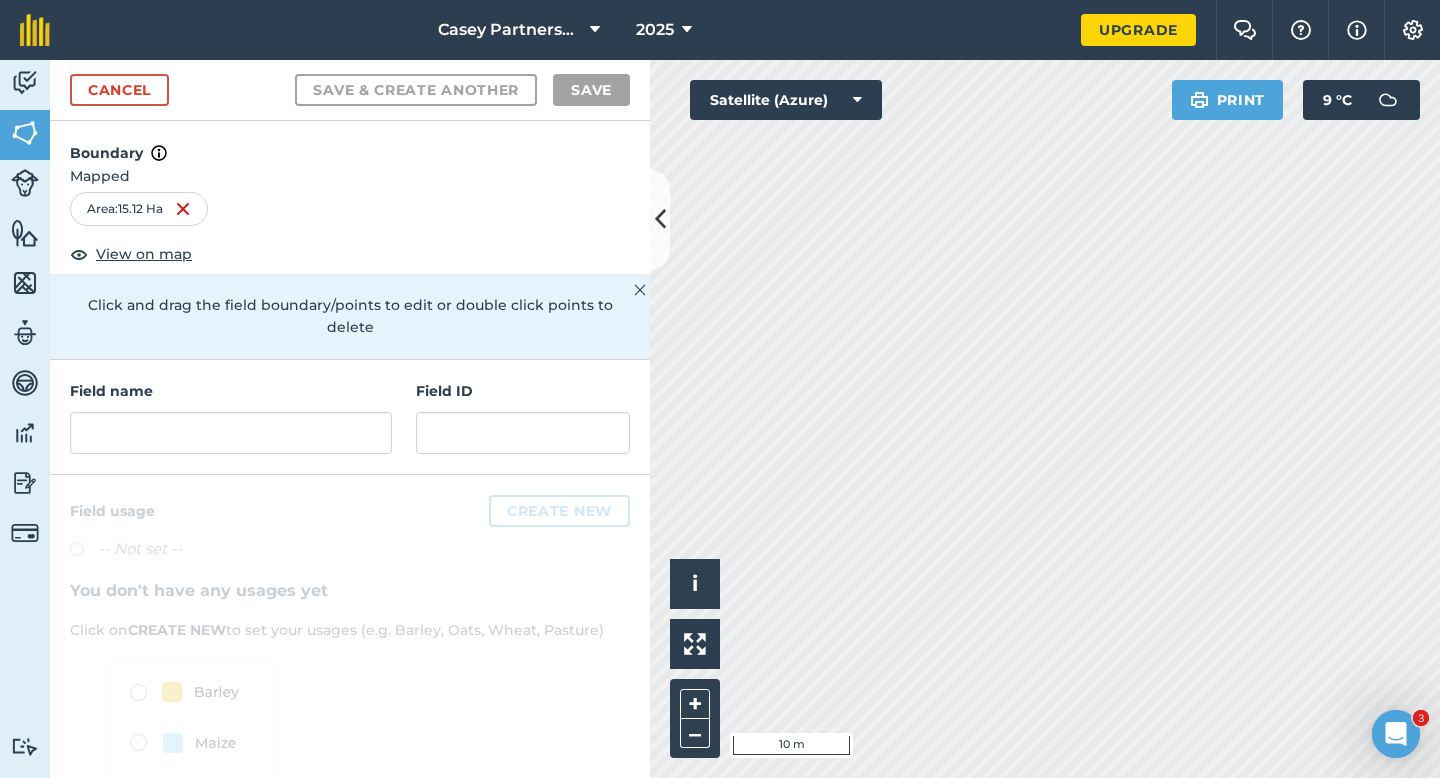 click on "Field name" at bounding box center (231, 417) 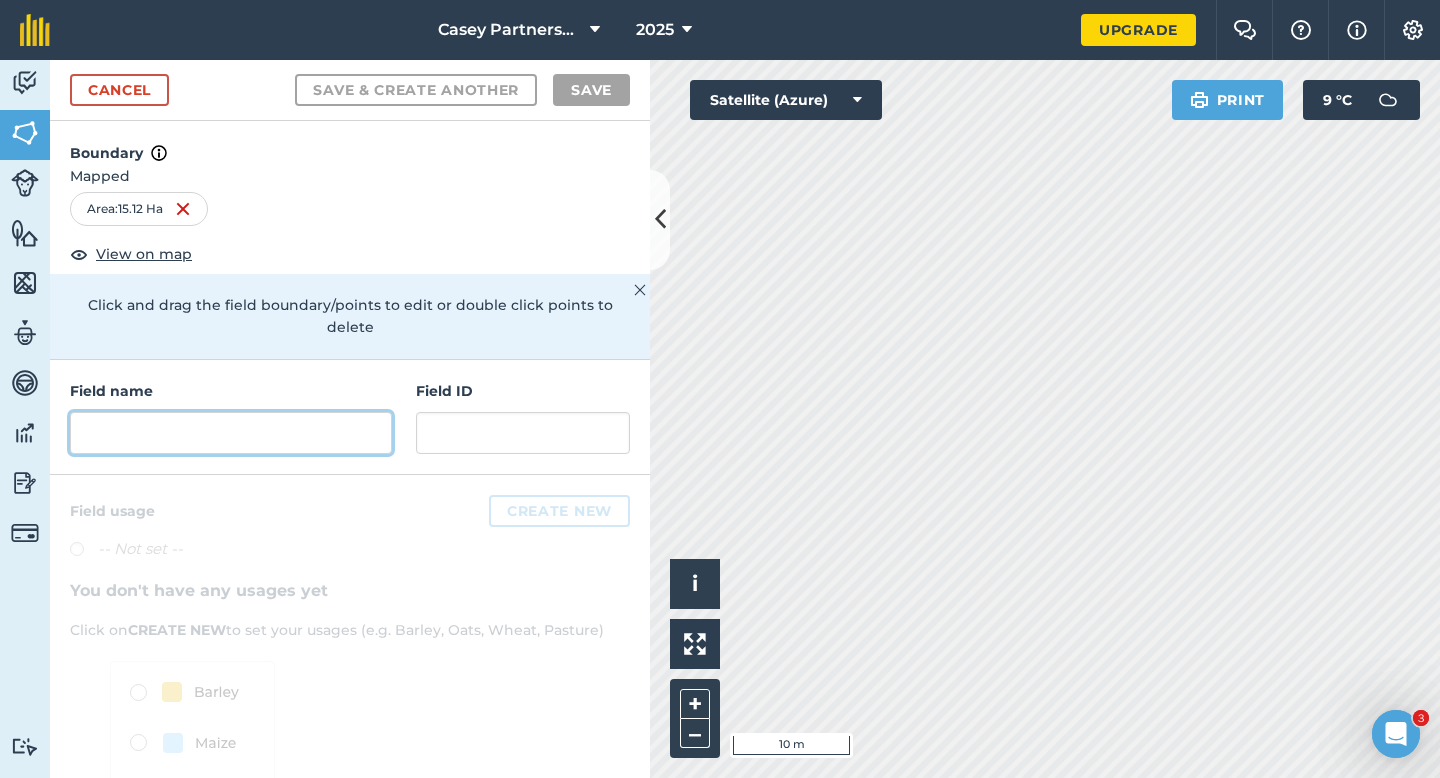 click at bounding box center [231, 433] 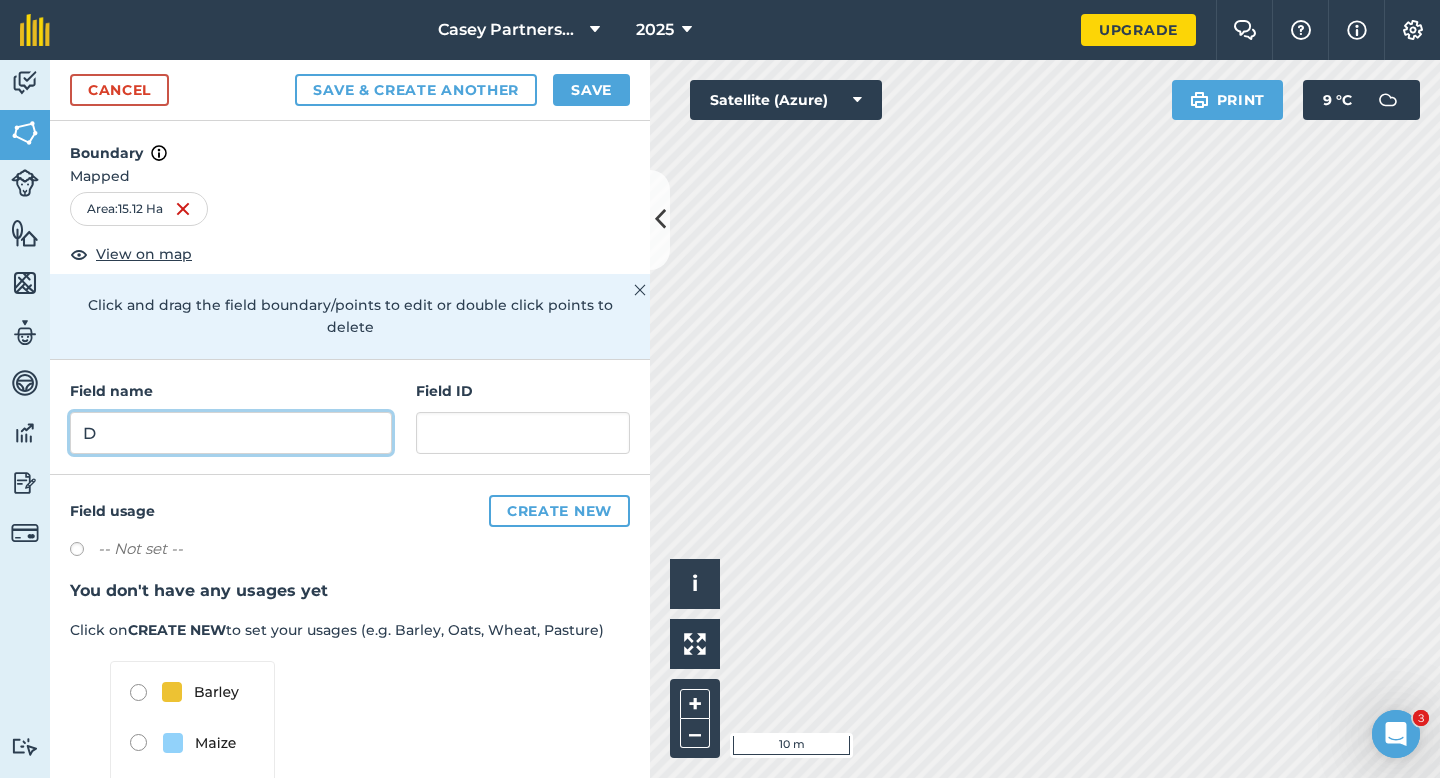 type on "D" 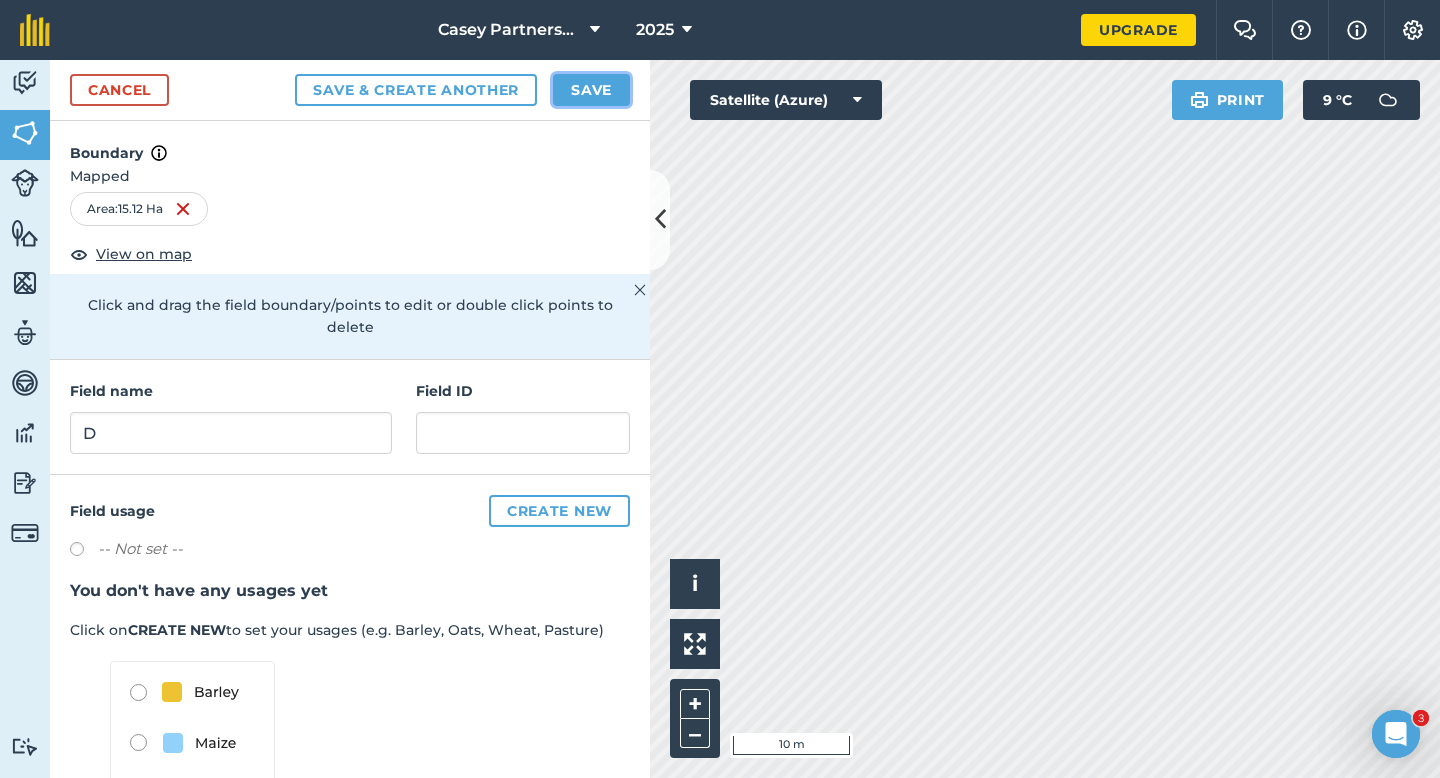 click on "Save" at bounding box center [591, 90] 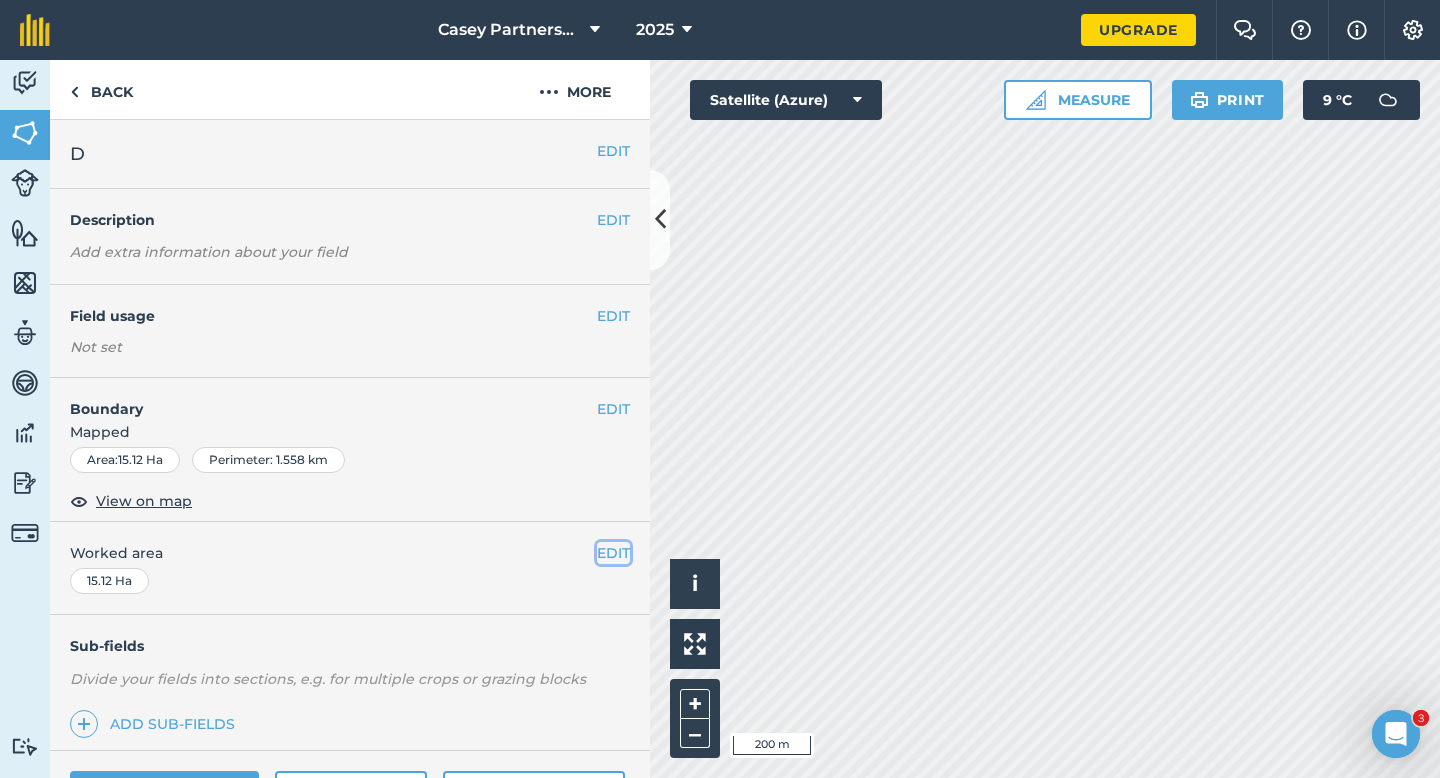 click on "EDIT" at bounding box center (613, 553) 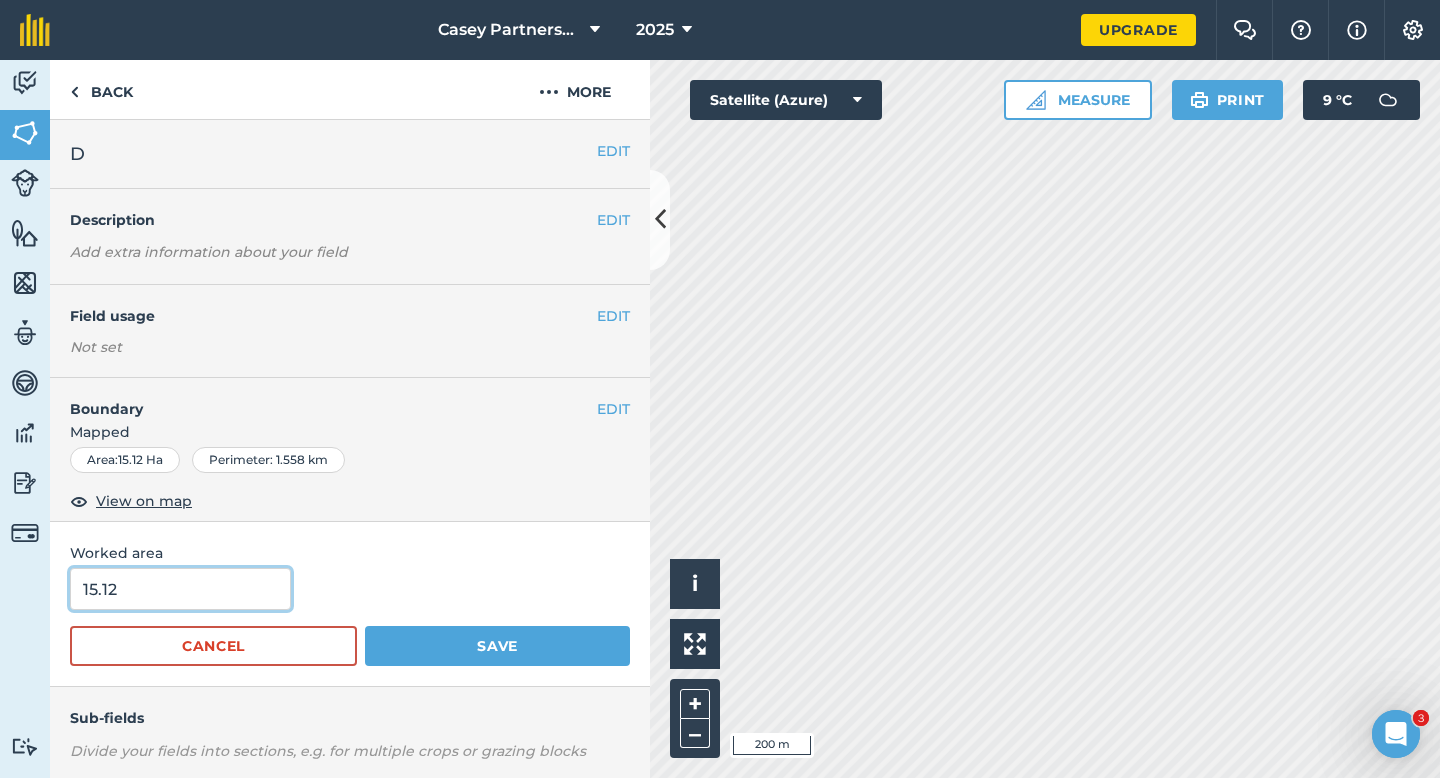 click on "15.12" at bounding box center [180, 589] 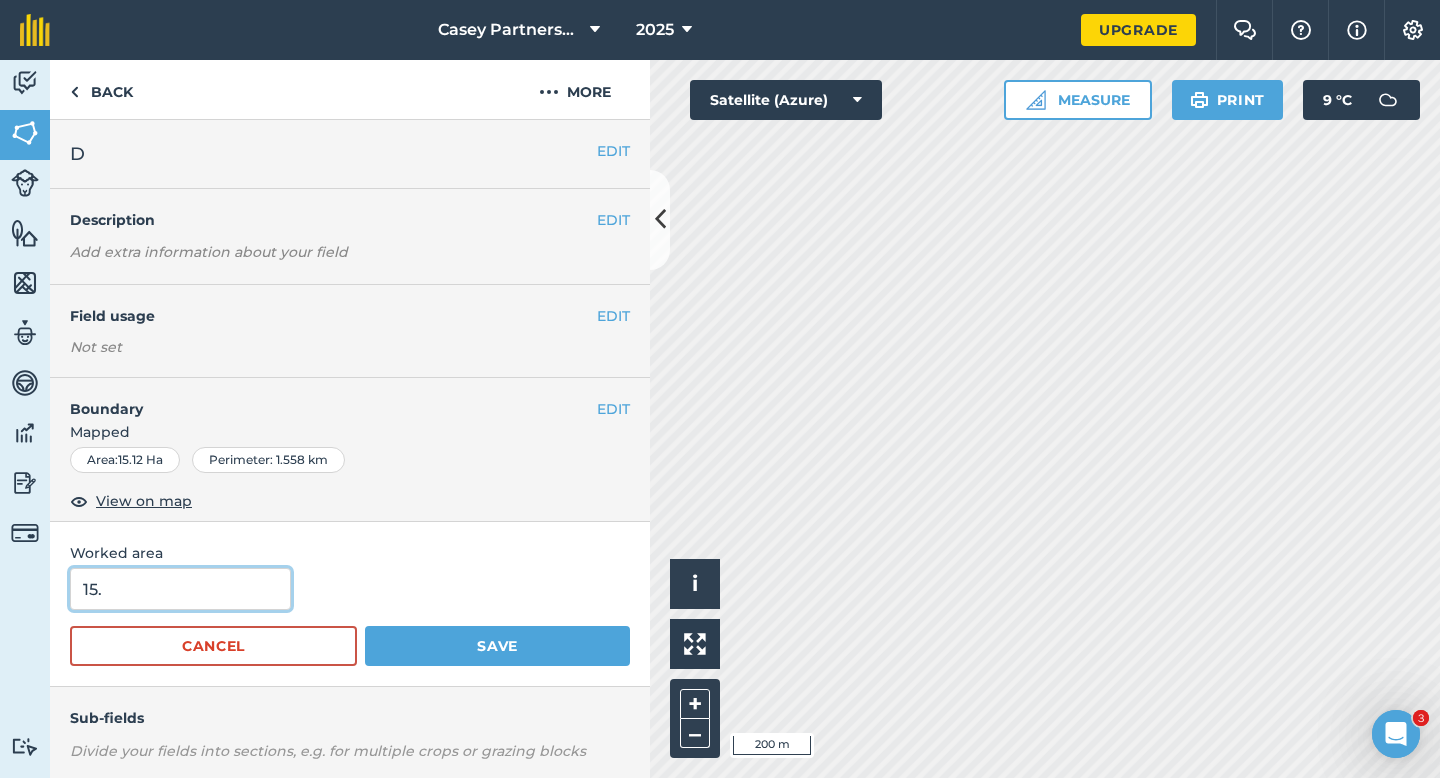 type on "15" 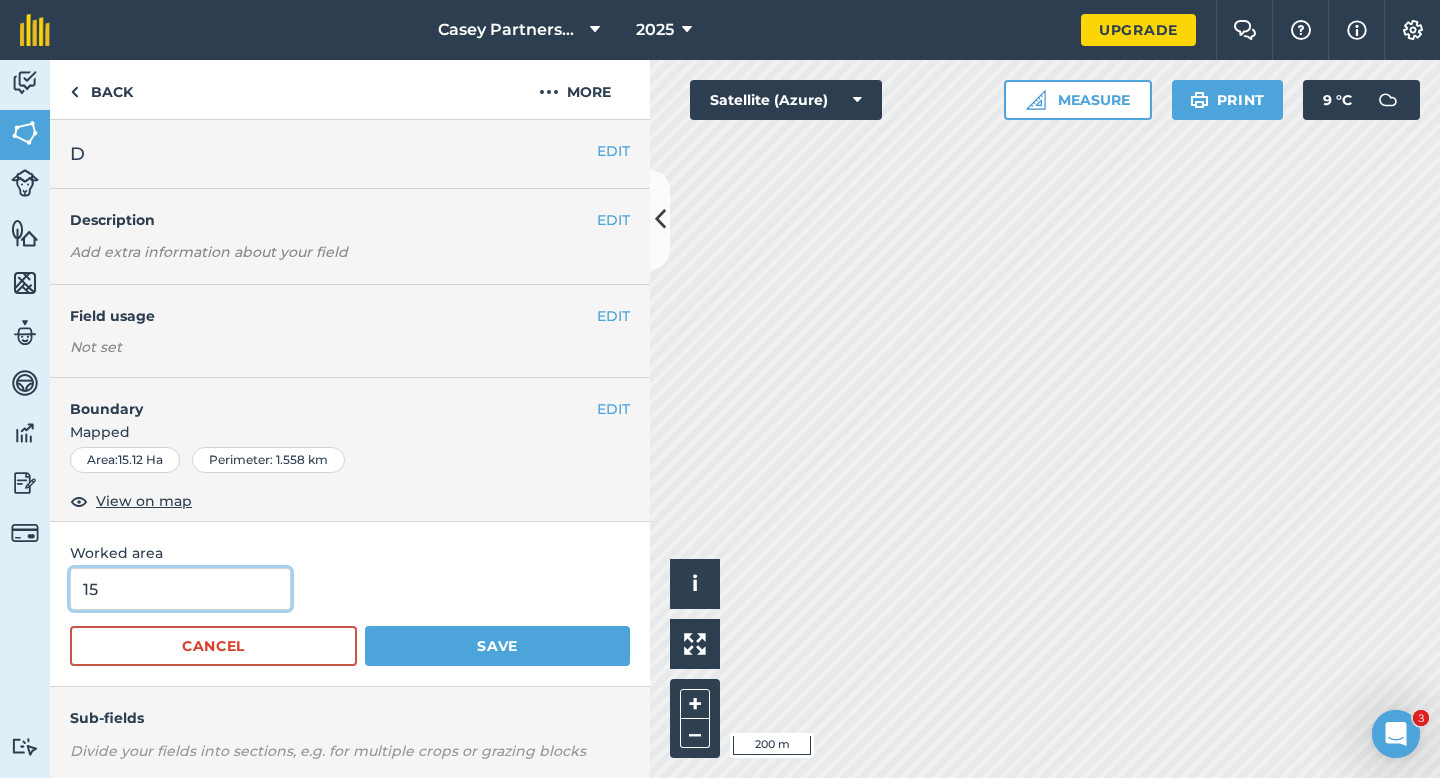 click on "Save" at bounding box center (497, 646) 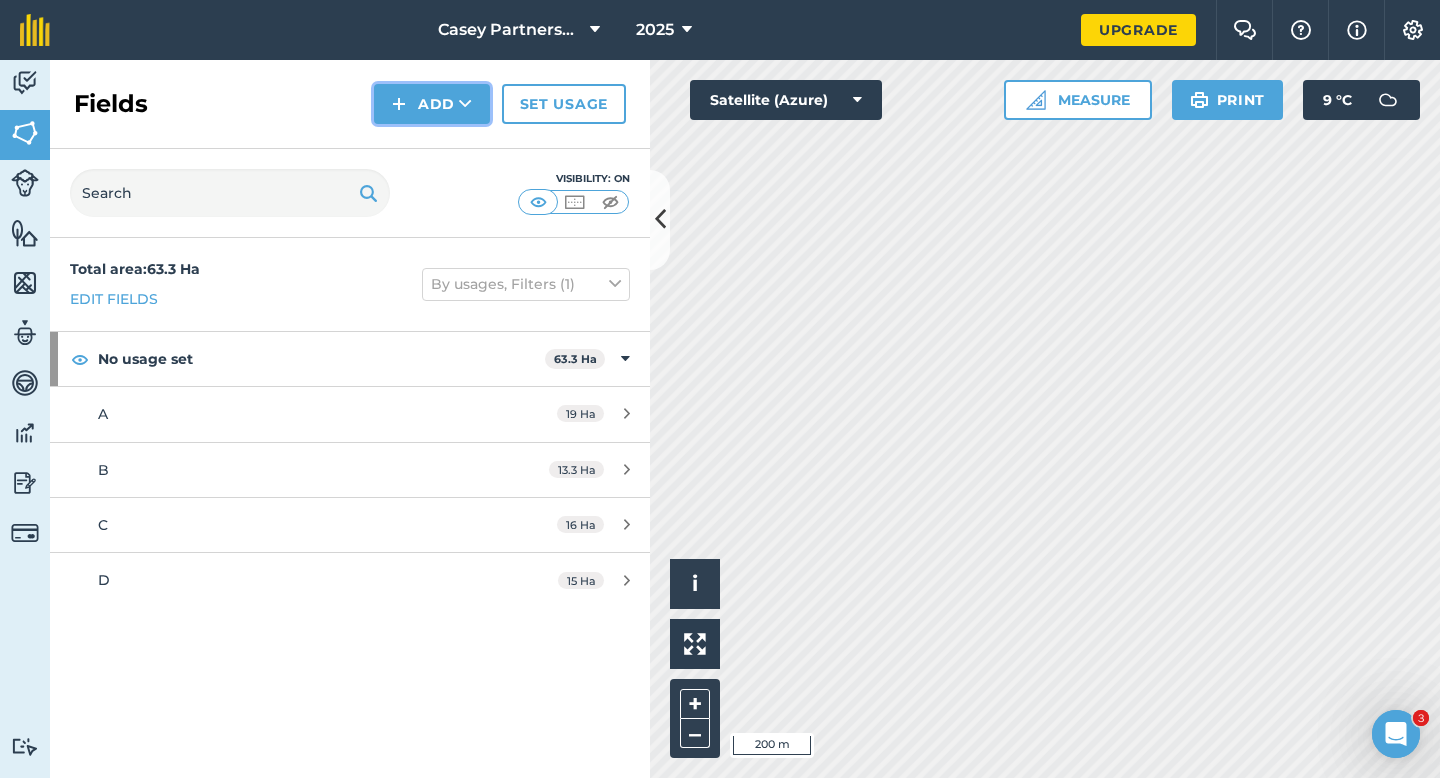 click on "Add" at bounding box center (432, 104) 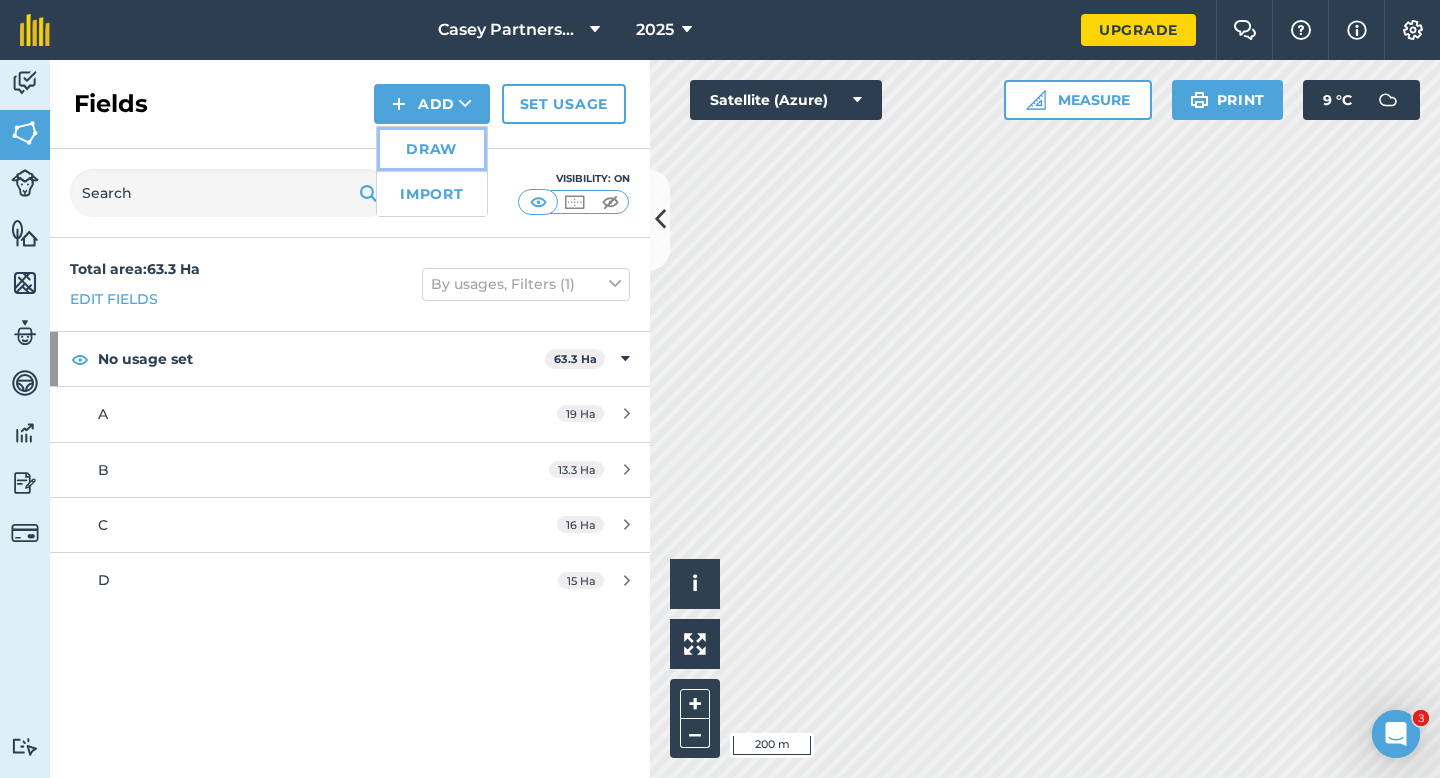 click on "Draw" at bounding box center [432, 149] 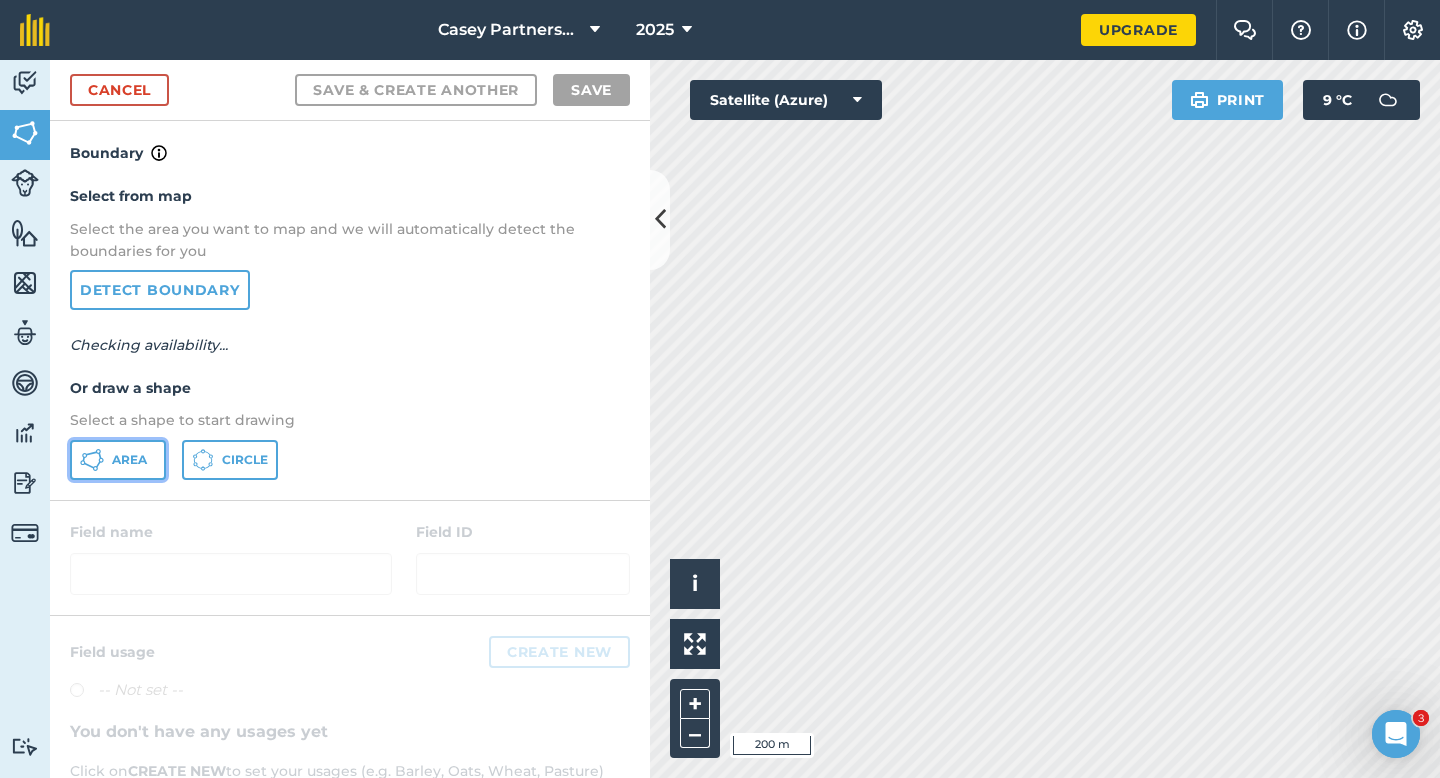 click on "Area" at bounding box center [129, 460] 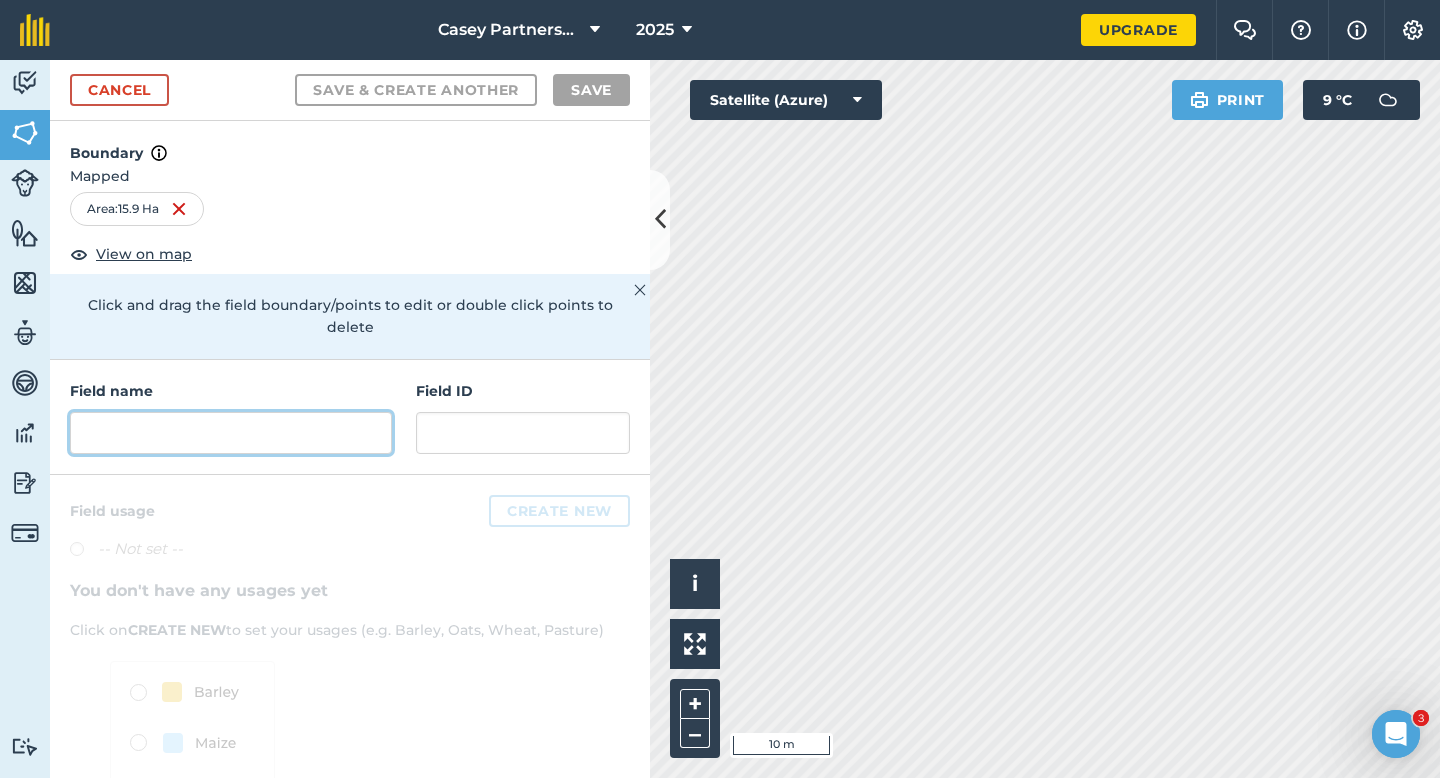 click at bounding box center (231, 433) 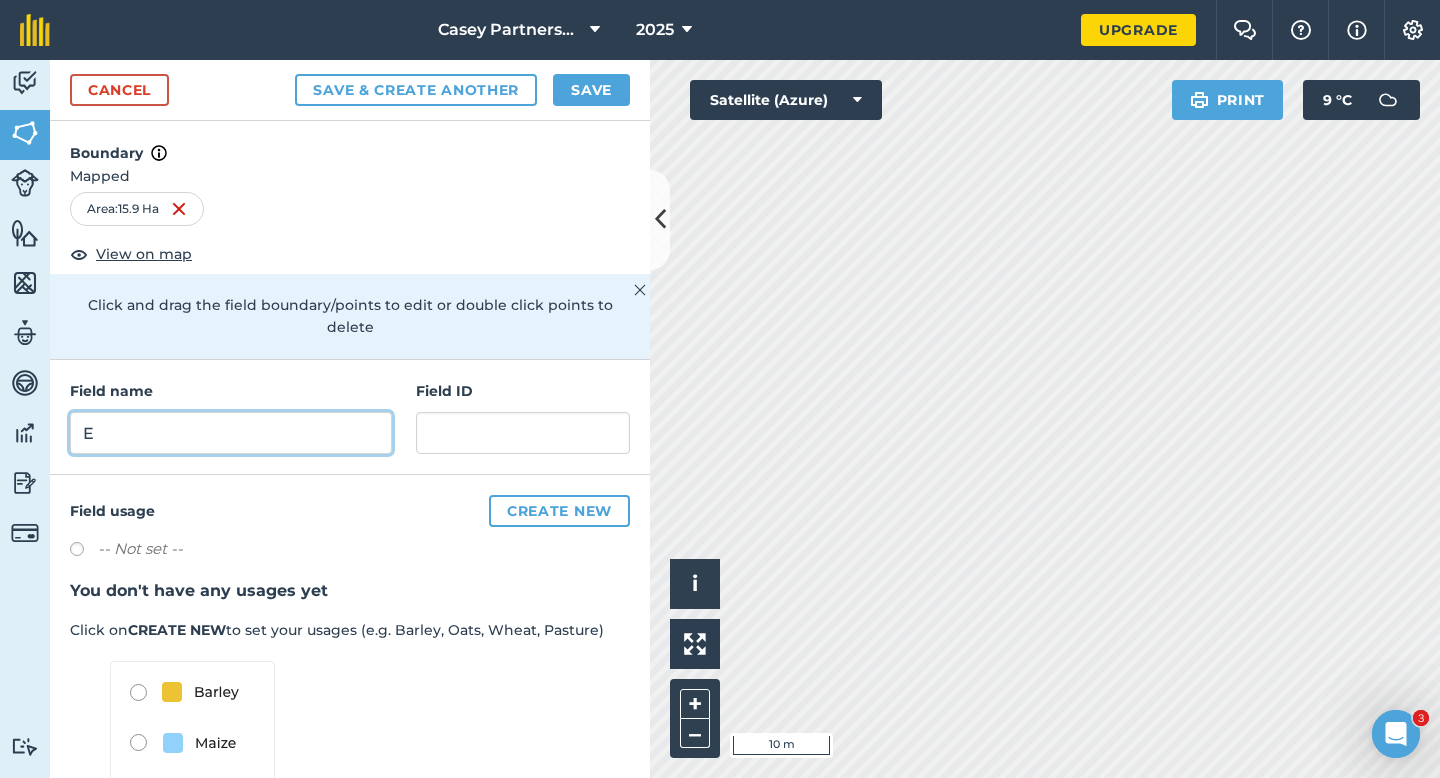 type on "E" 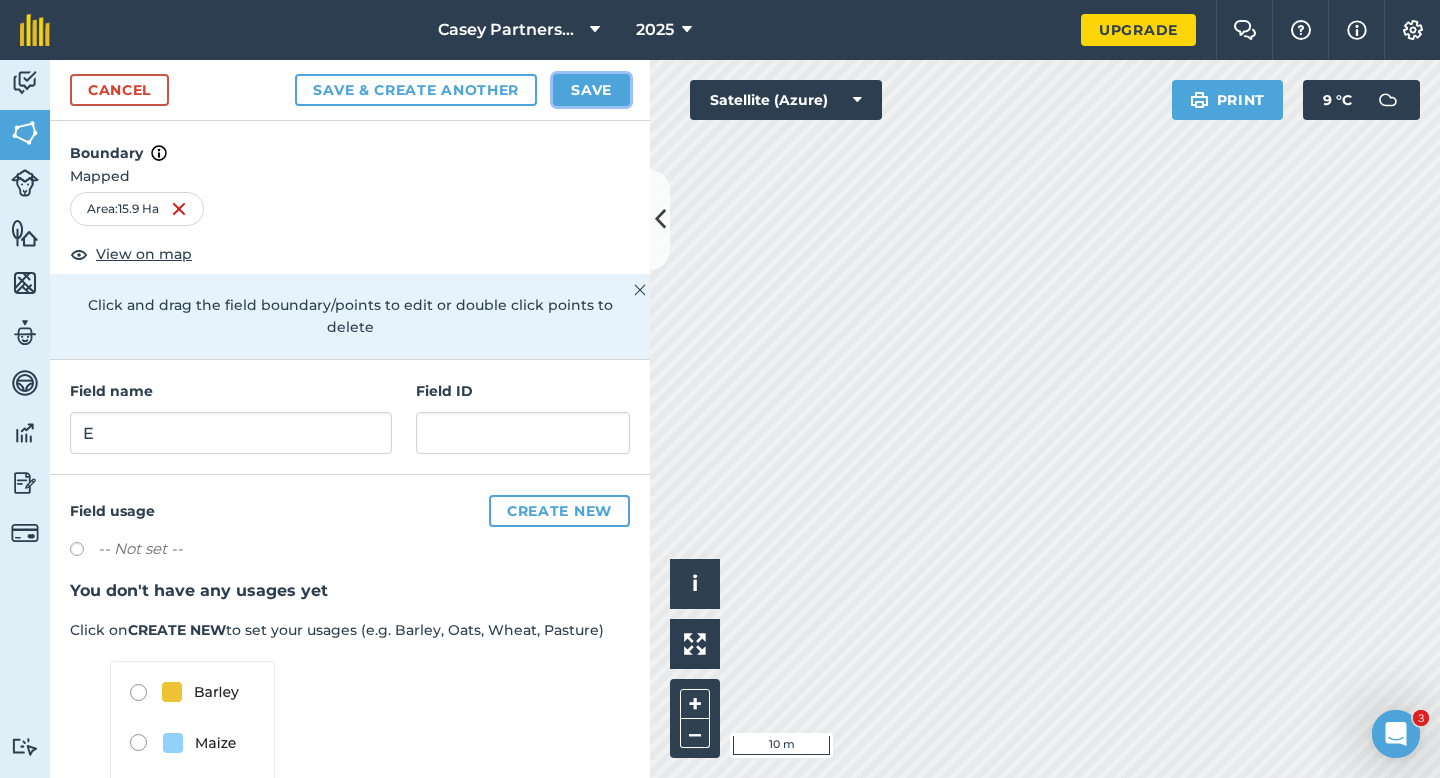 click on "Save" at bounding box center (591, 90) 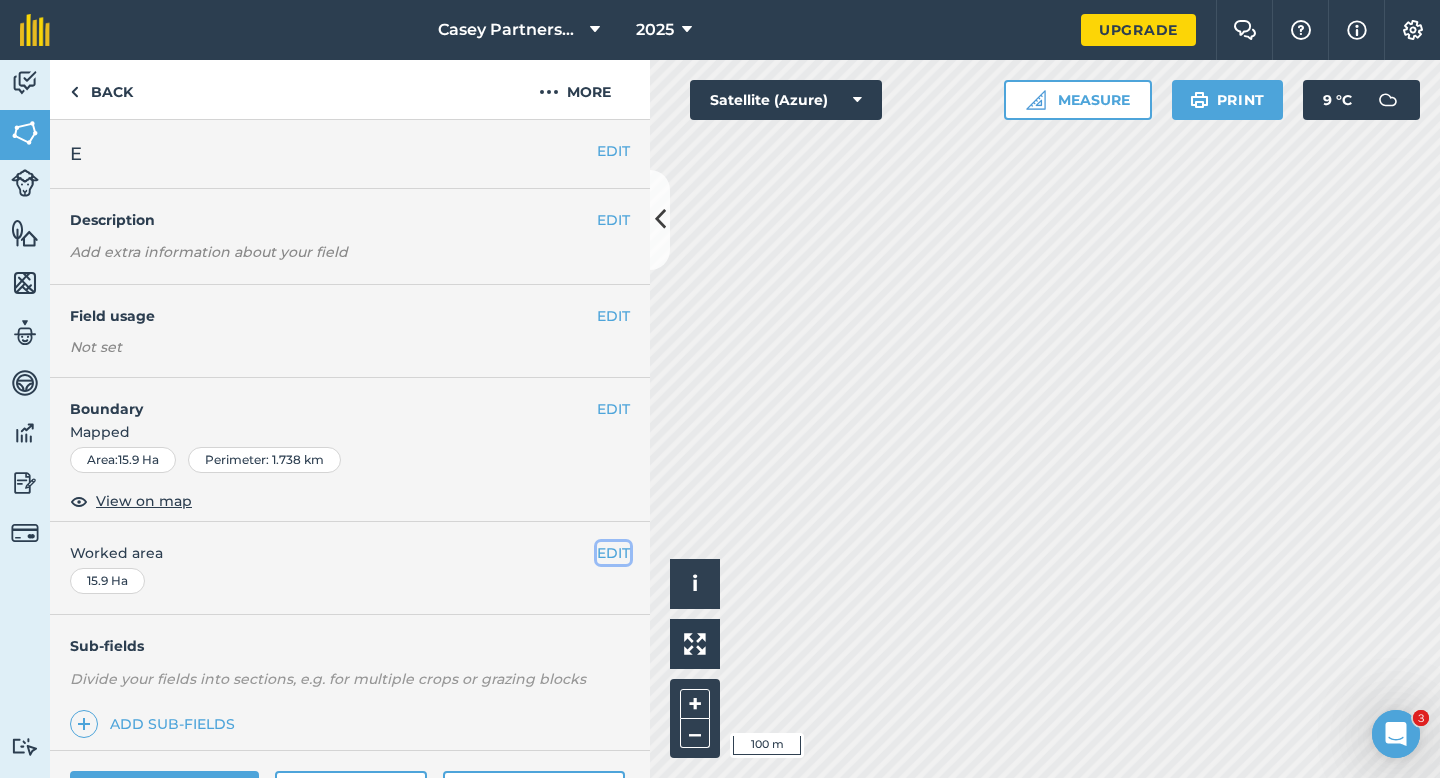 click on "EDIT" at bounding box center (613, 553) 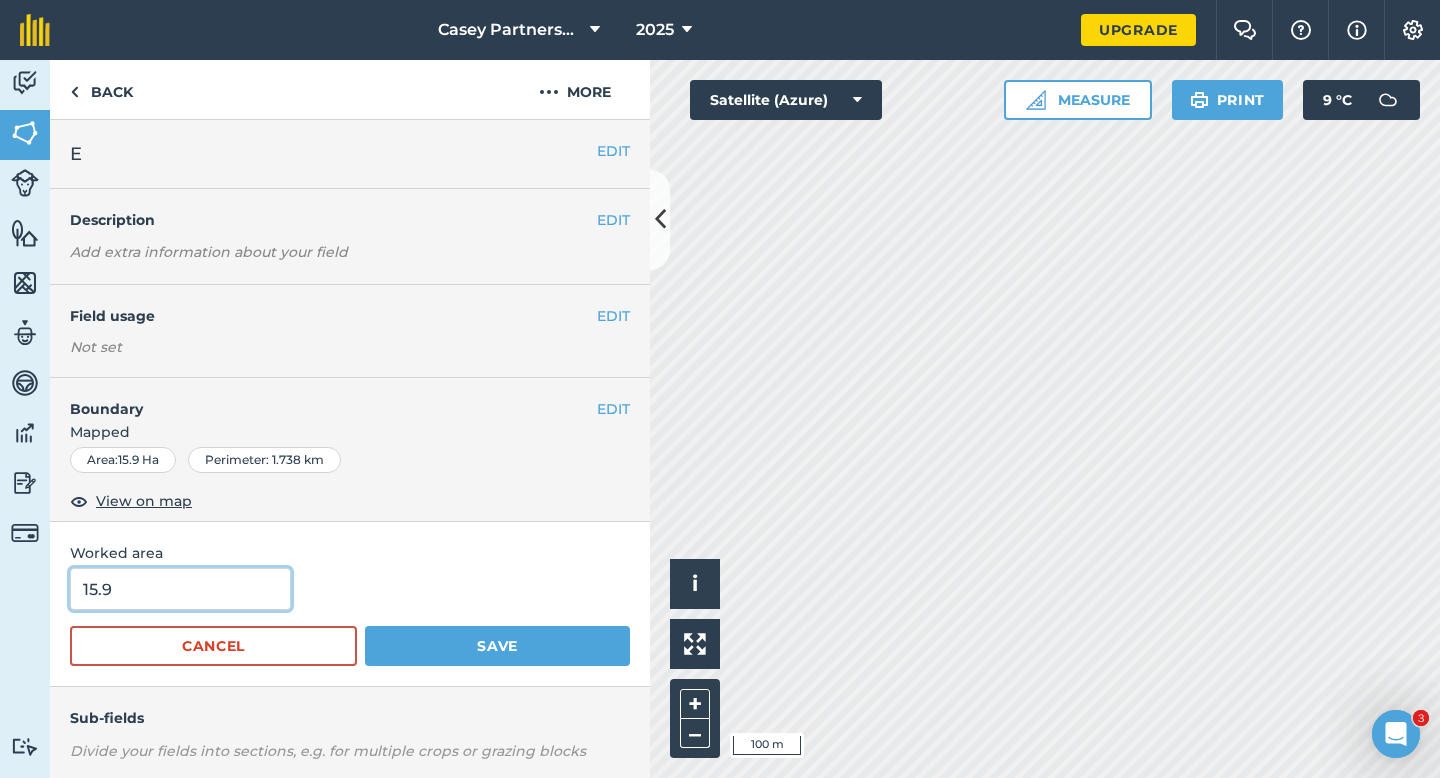 click on "15.9" at bounding box center (180, 589) 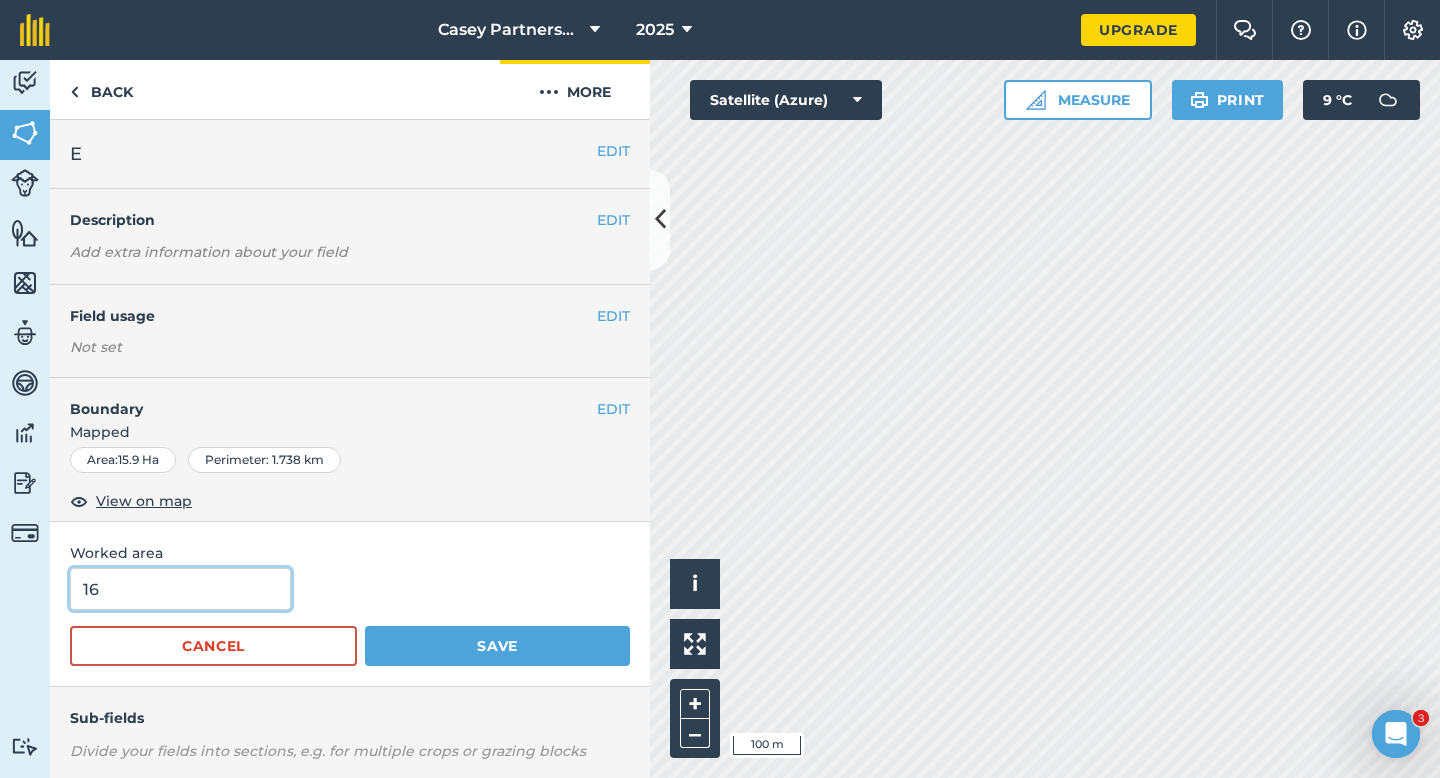 click on "Save" at bounding box center [497, 646] 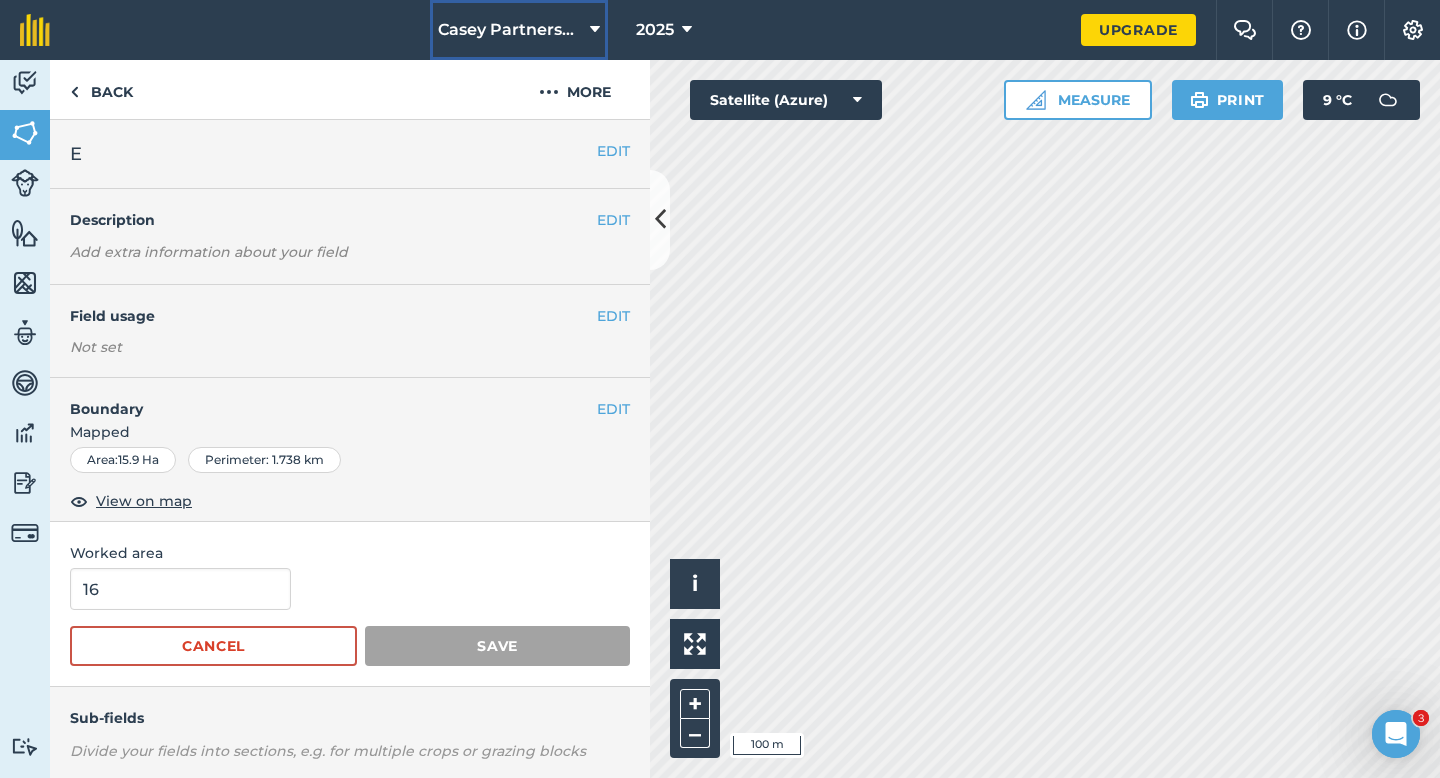 click at bounding box center (595, 30) 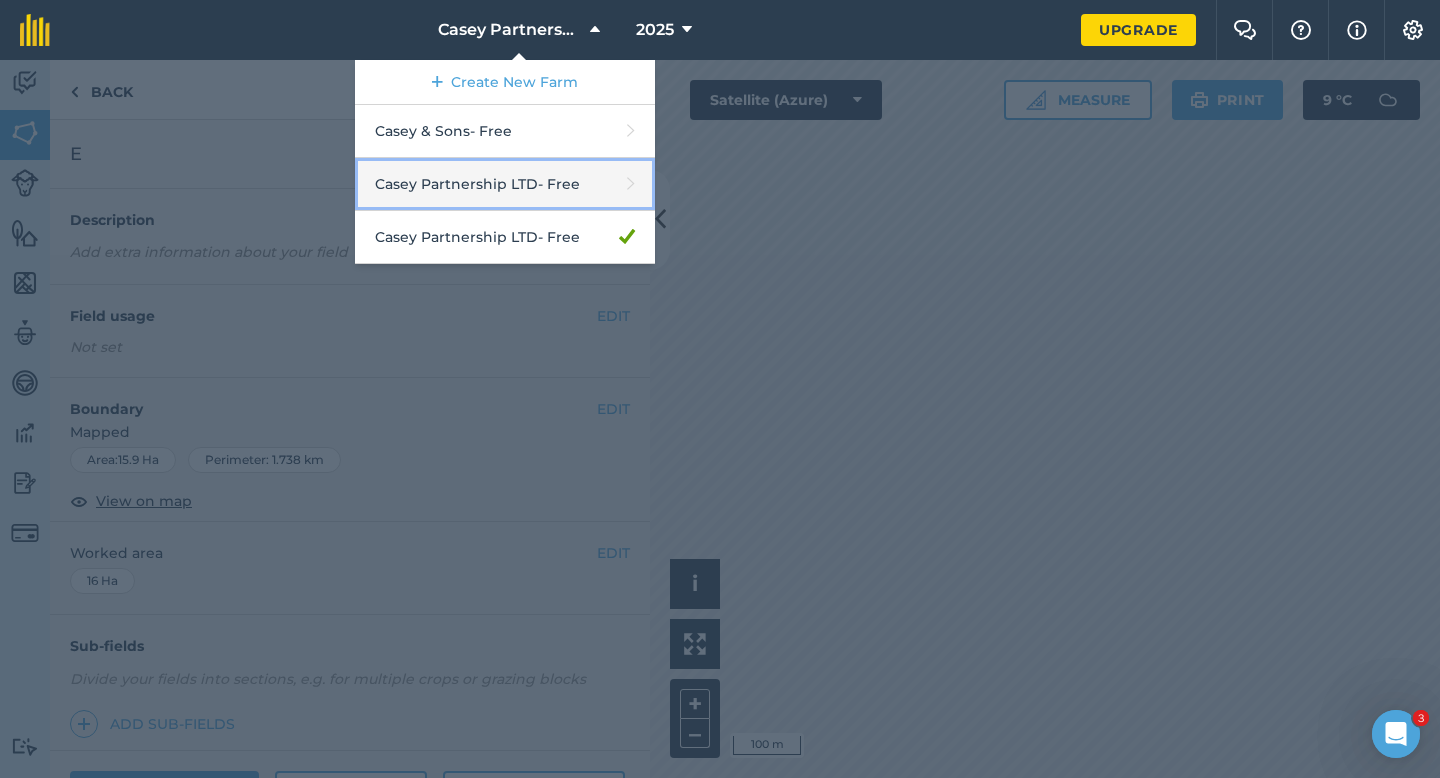 click on "[COMPANY] LTD - Free" at bounding box center [505, 184] 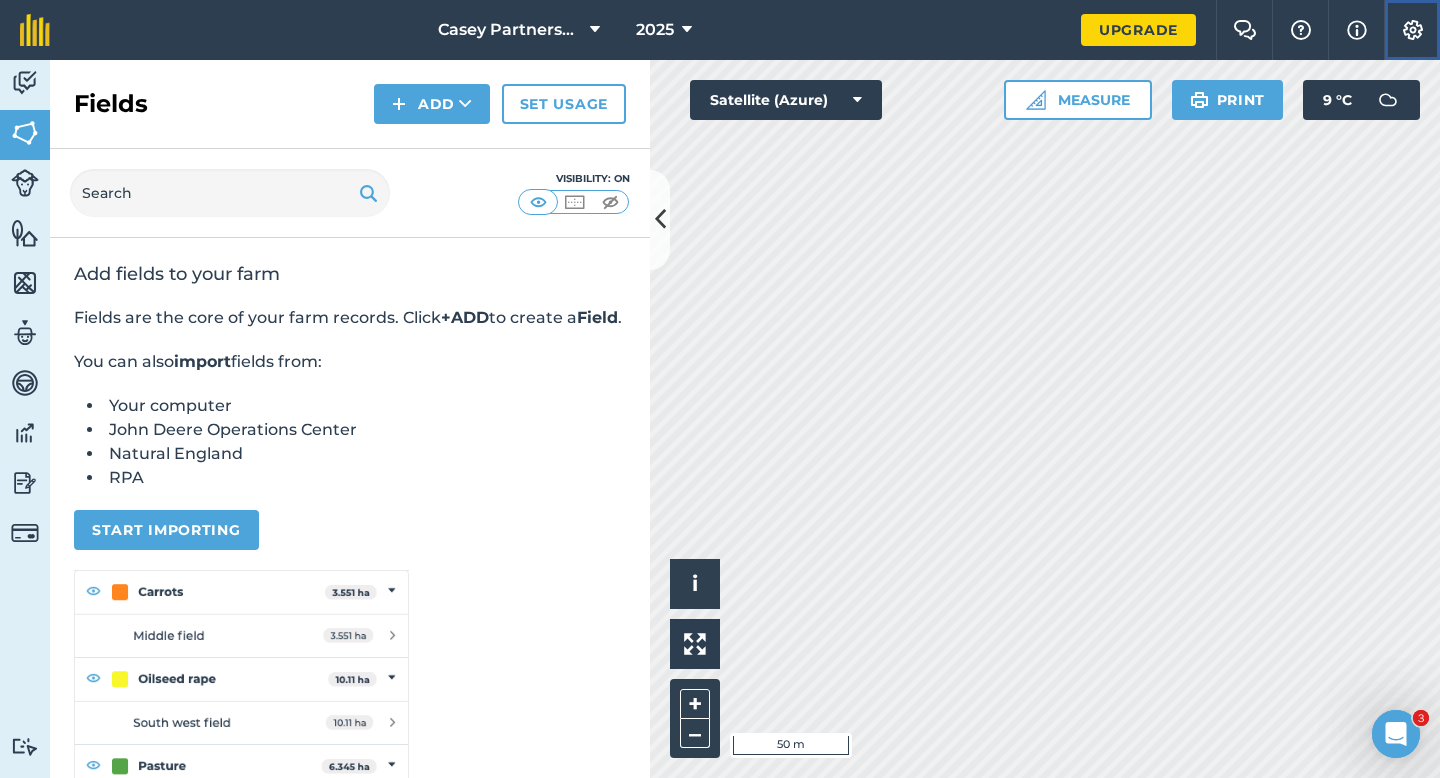 click at bounding box center [1413, 30] 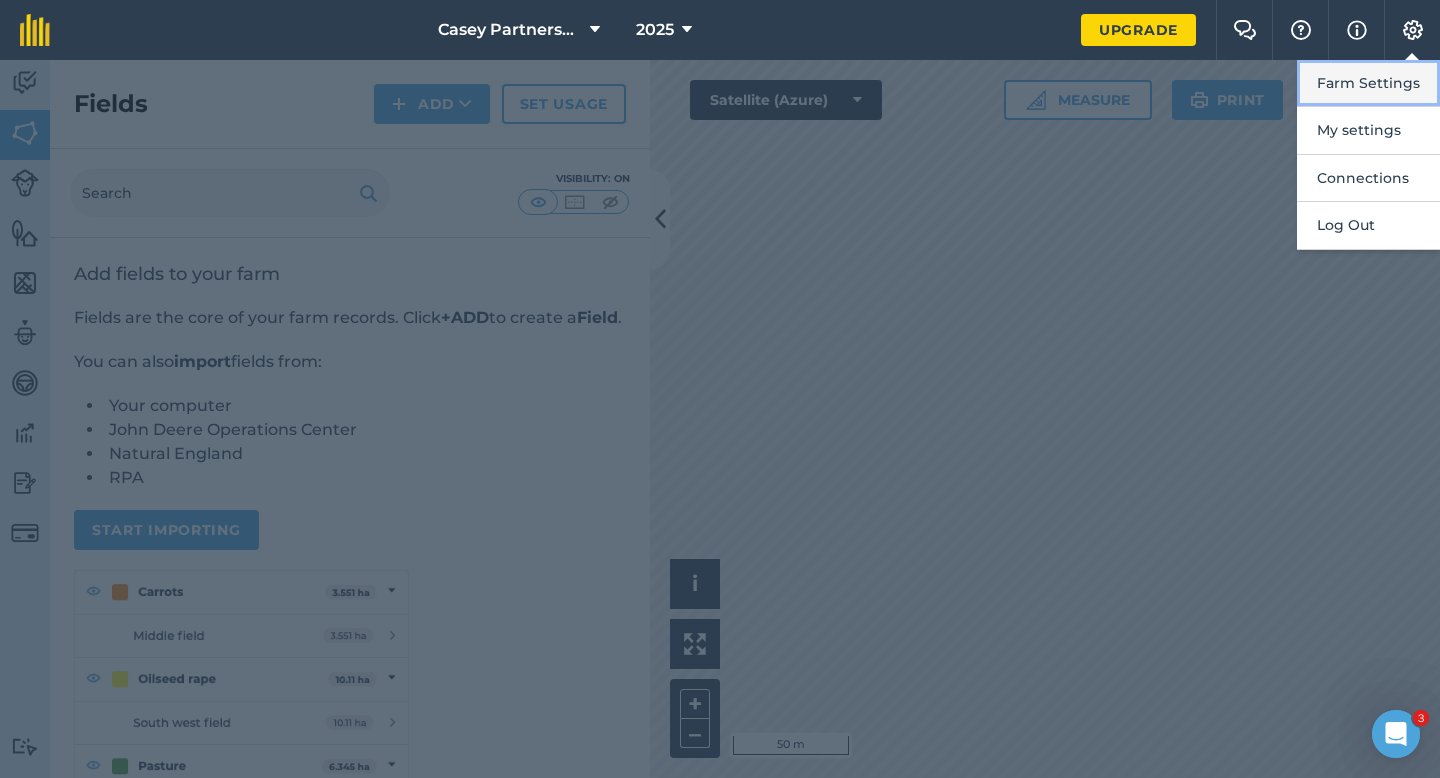 click on "Farm Settings" at bounding box center [1368, 83] 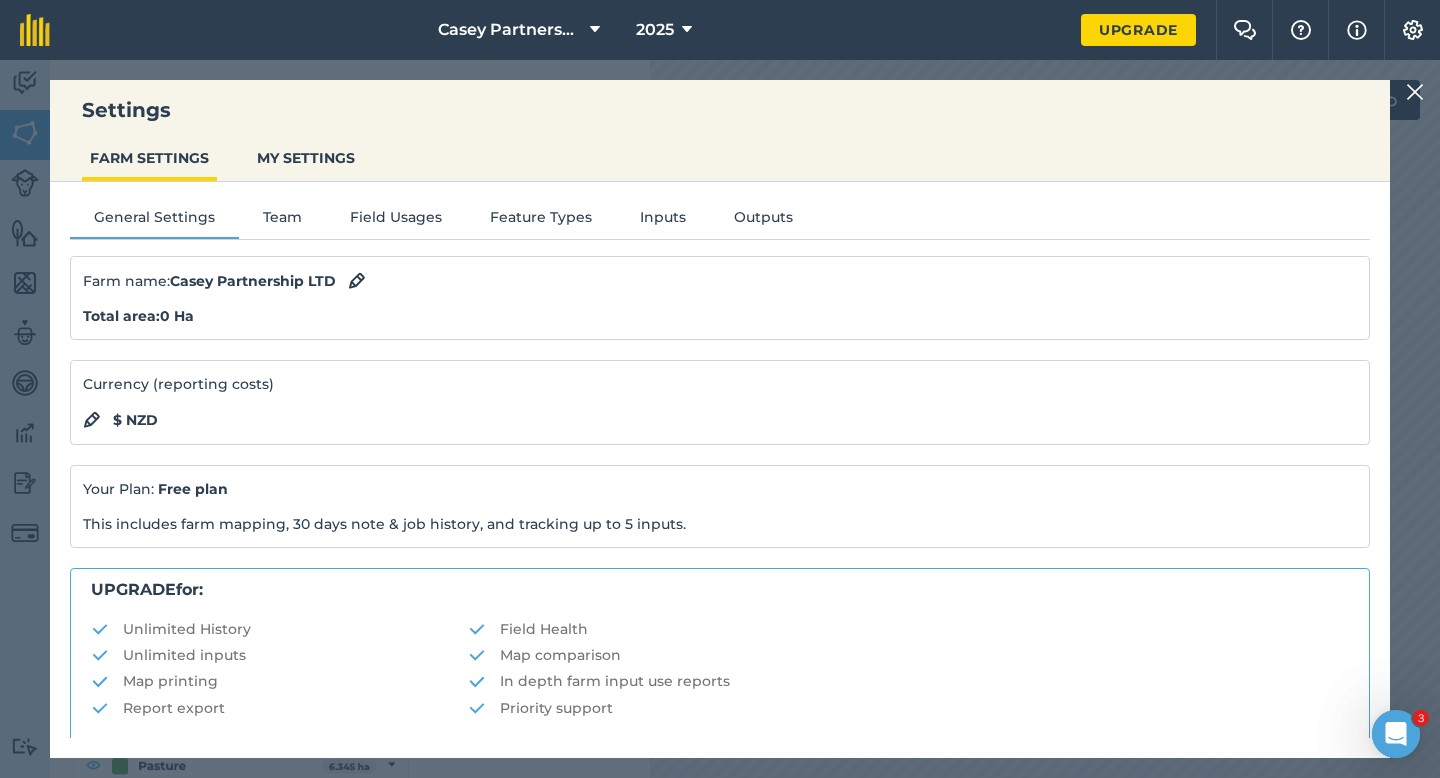 scroll, scrollTop: 384, scrollLeft: 0, axis: vertical 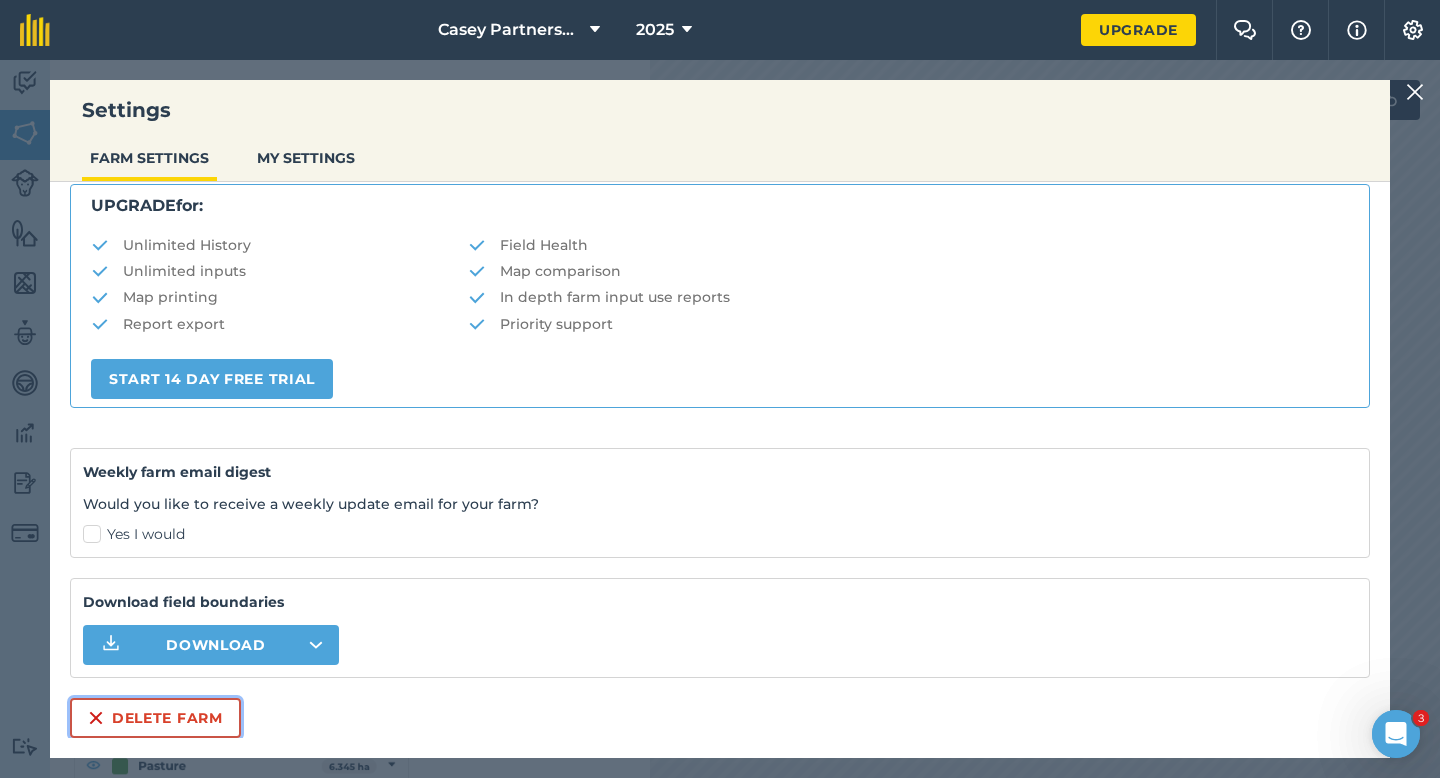 click on "Delete farm" at bounding box center (155, 718) 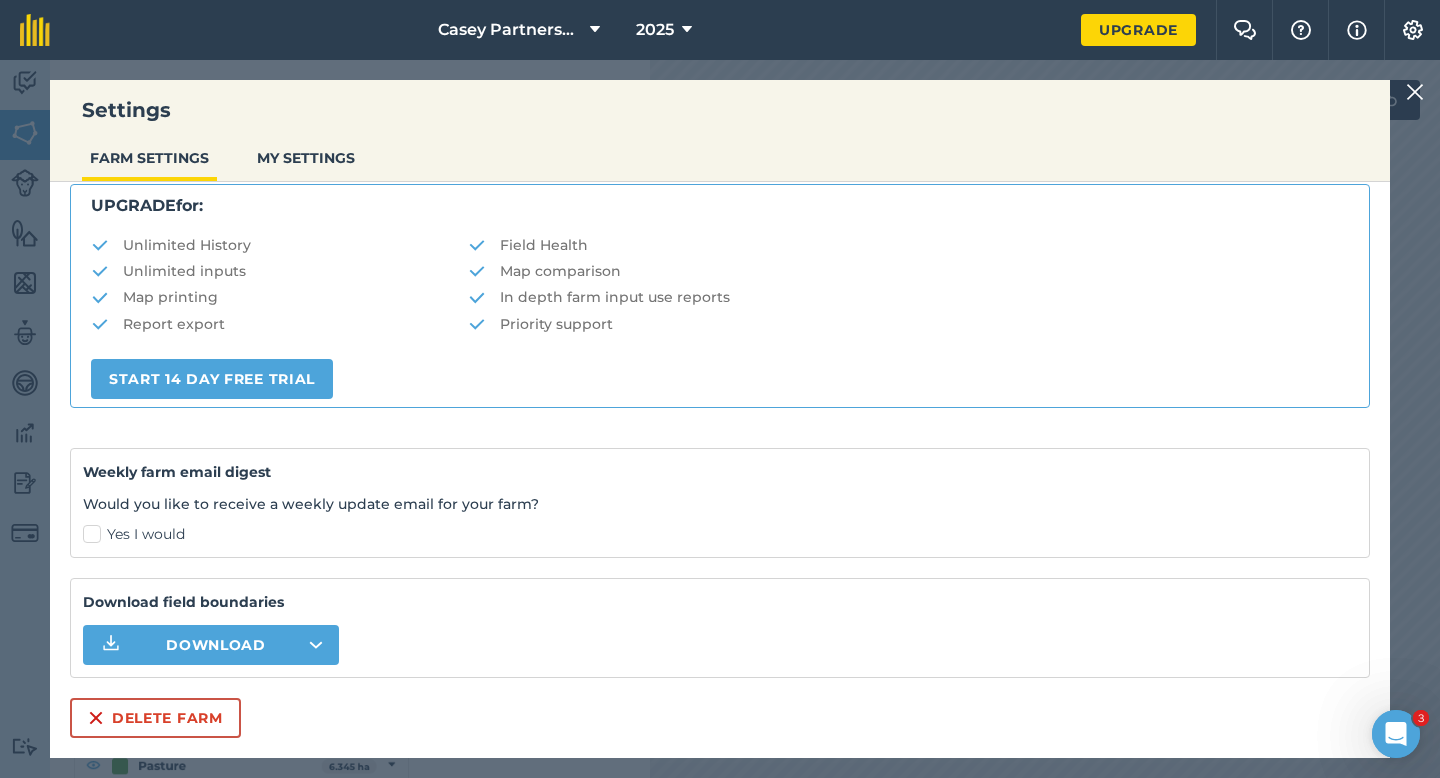 scroll, scrollTop: 0, scrollLeft: 0, axis: both 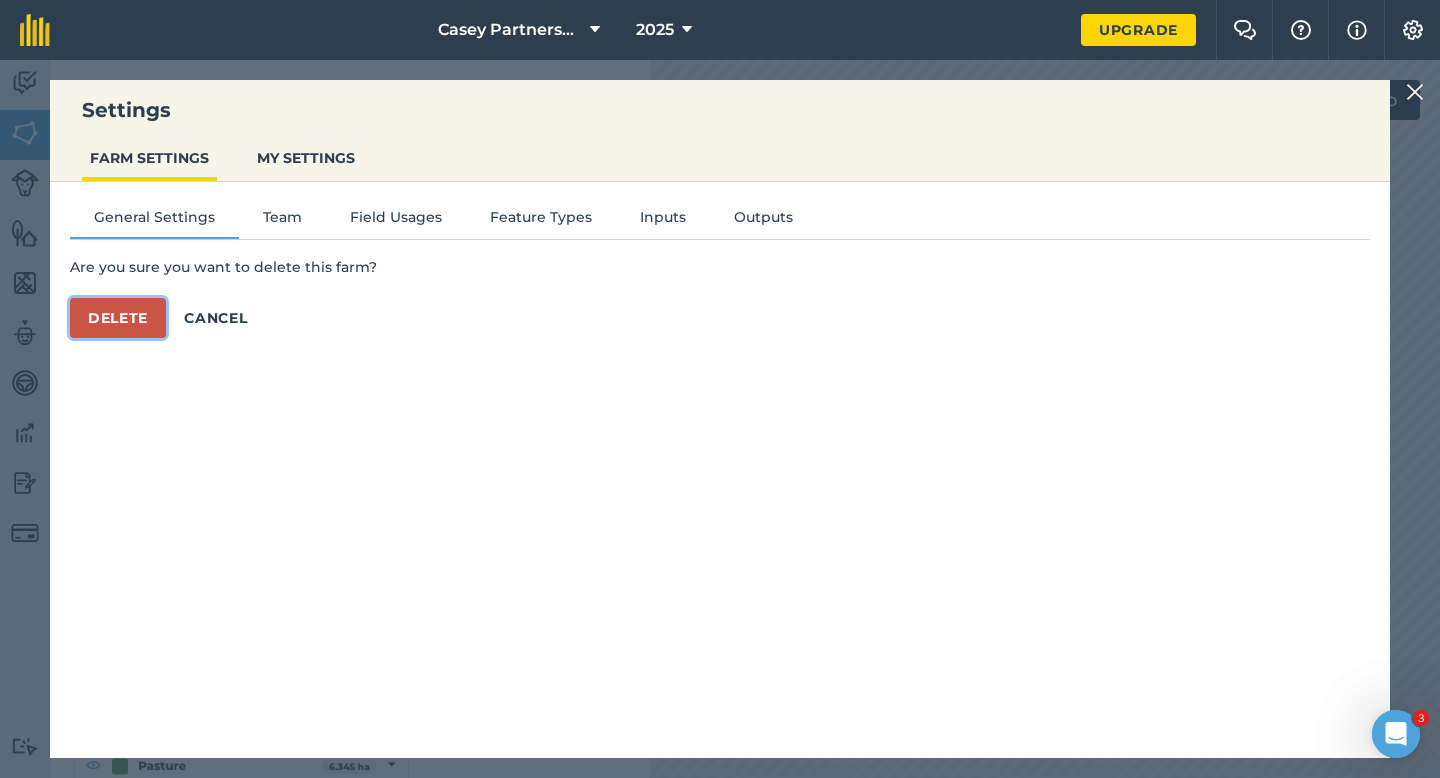 click on "Delete" at bounding box center (118, 318) 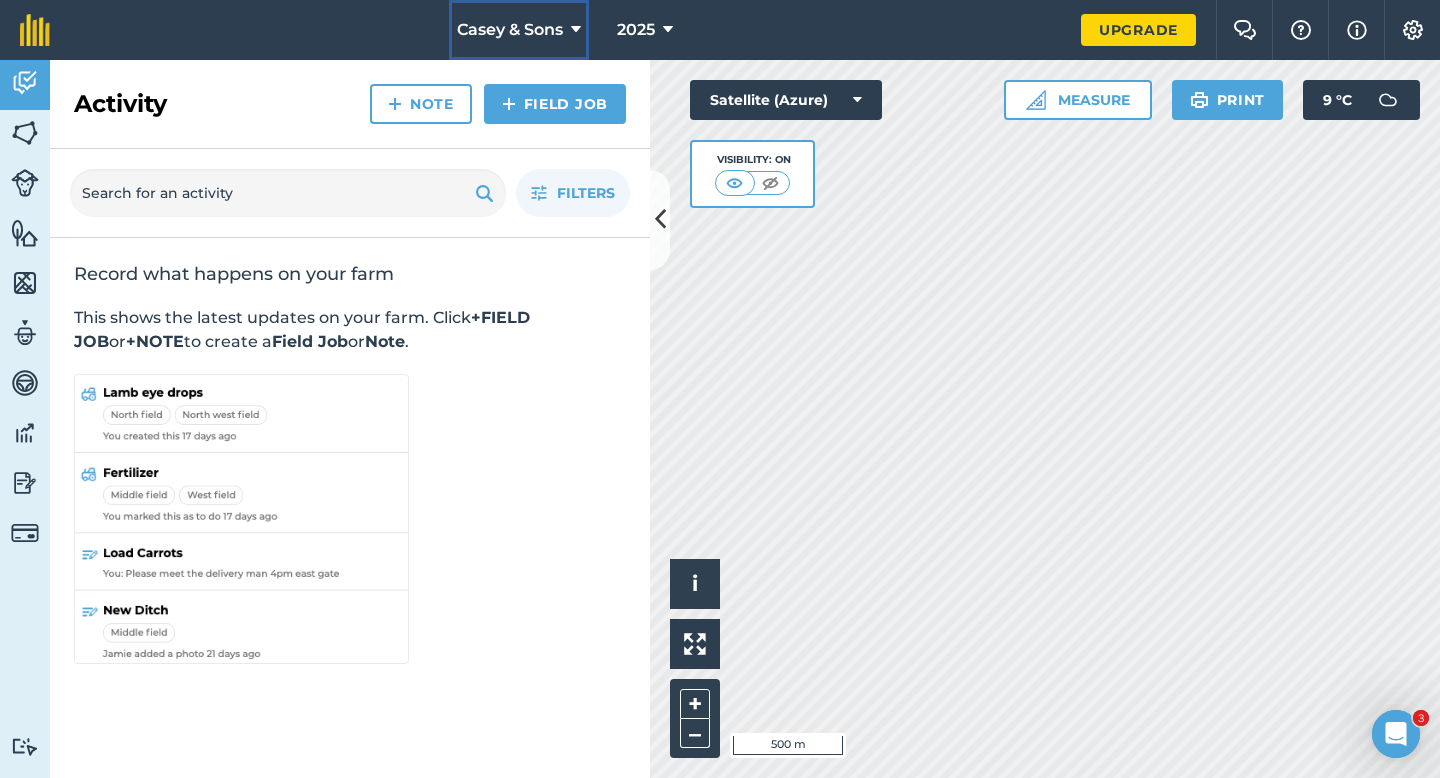 click on "Casey & Sons" at bounding box center [519, 30] 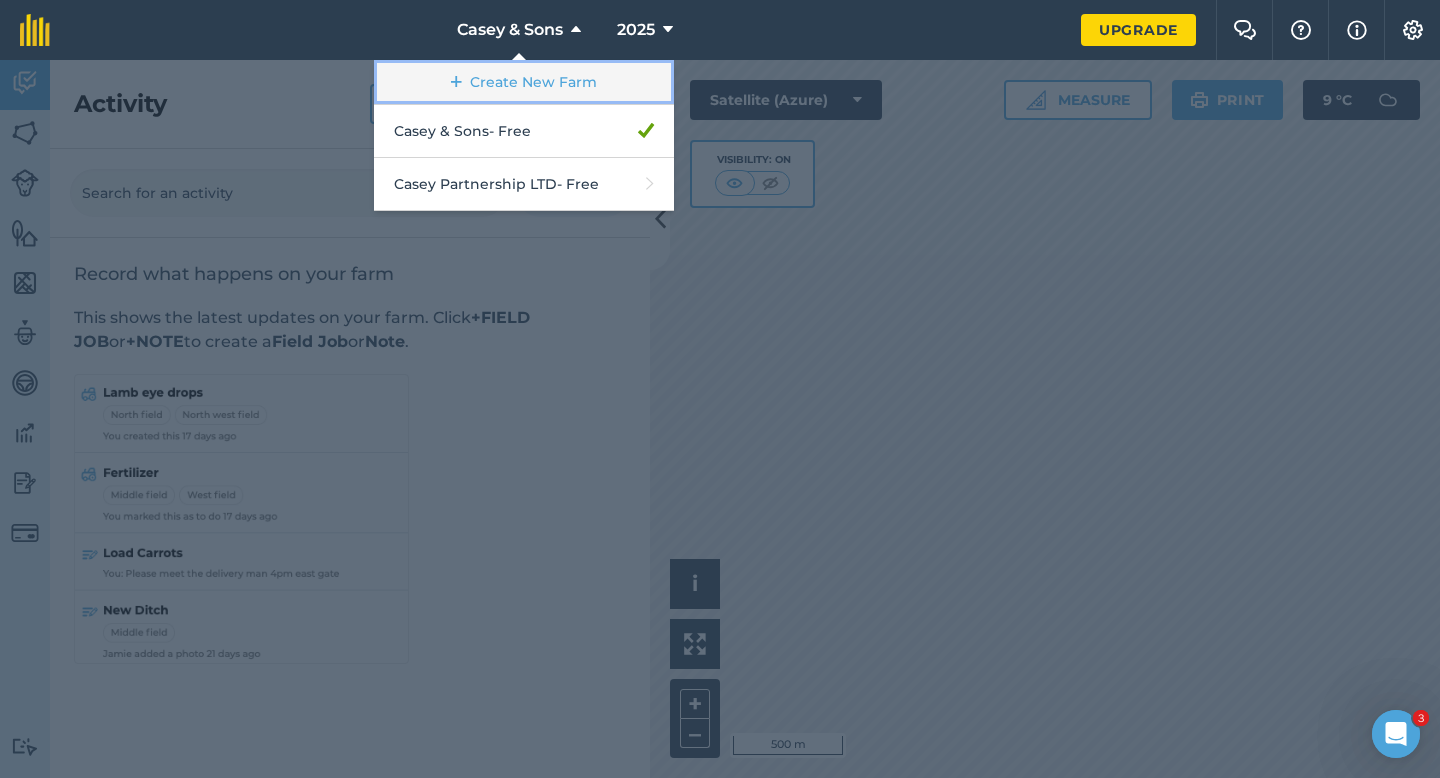click at bounding box center [456, 82] 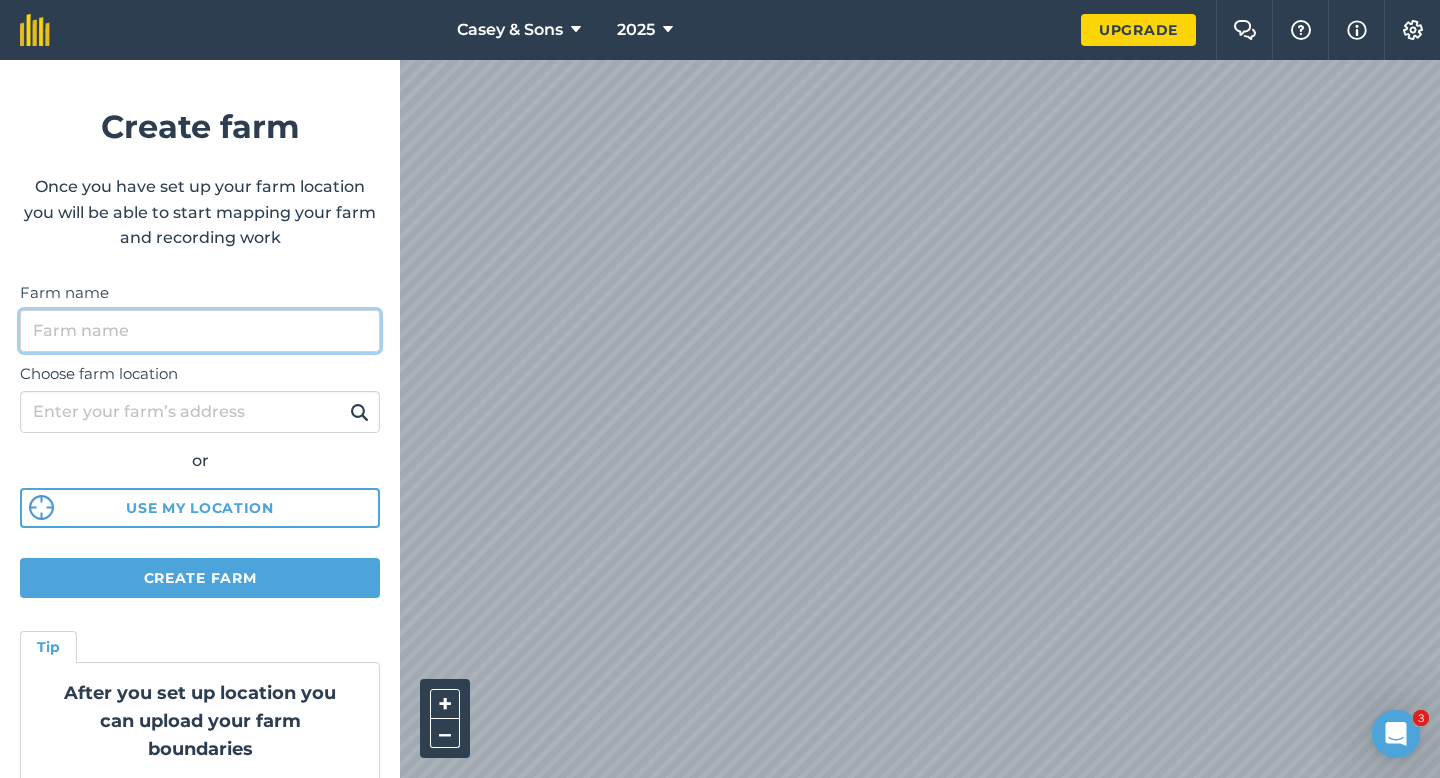 click on "Farm name" at bounding box center (200, 331) 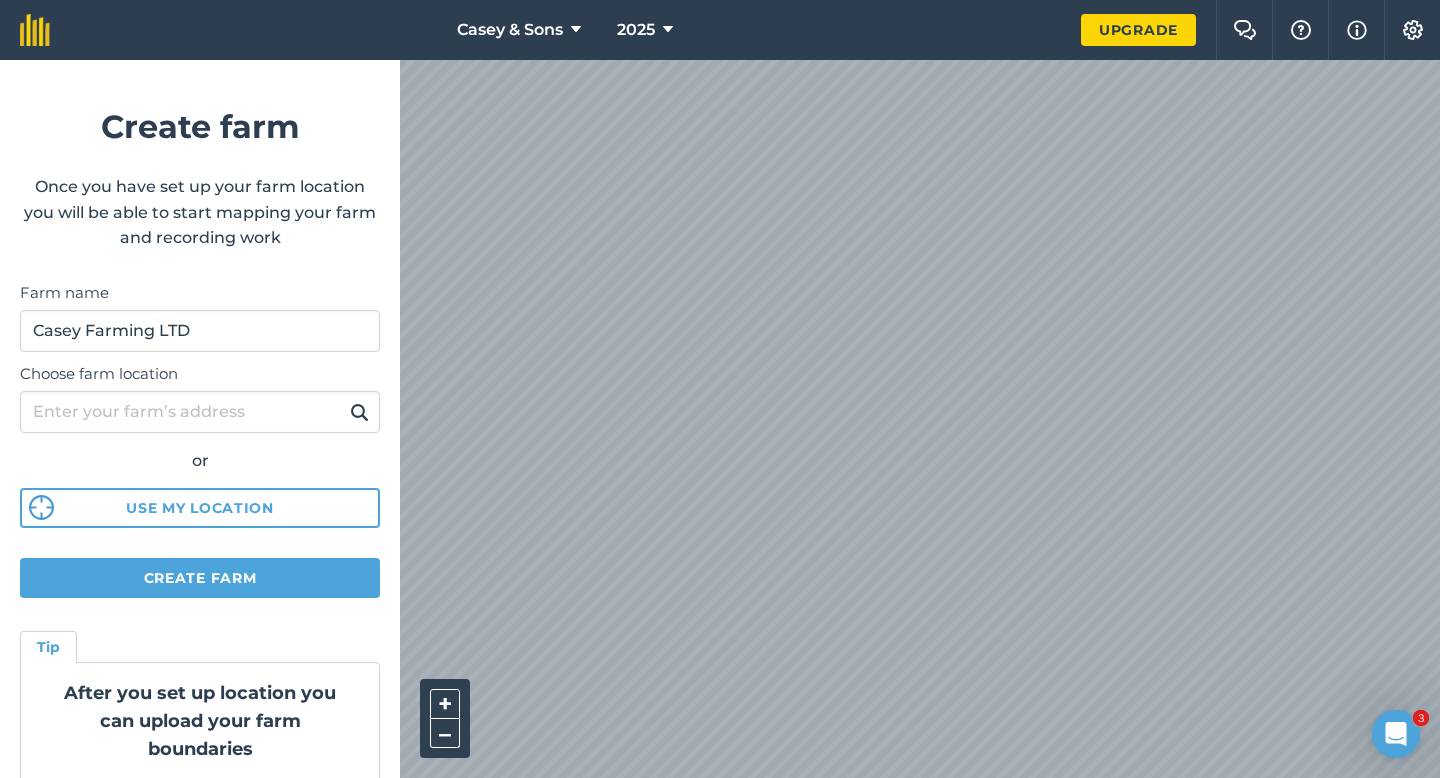 click on "[NAME] & Sons  2025 Upgrade Farm Chat Help Info Settings Create farm Once you have set up your farm location you will be able to start mapping your farm and recording work Farm name [NAME] Farming LTD Choose farm location or   Use my location Create farm Tip After you set up location you can upload your farm boundaries Just go to  Settings > Connections + – Satellite (Azure)" at bounding box center [720, 30] 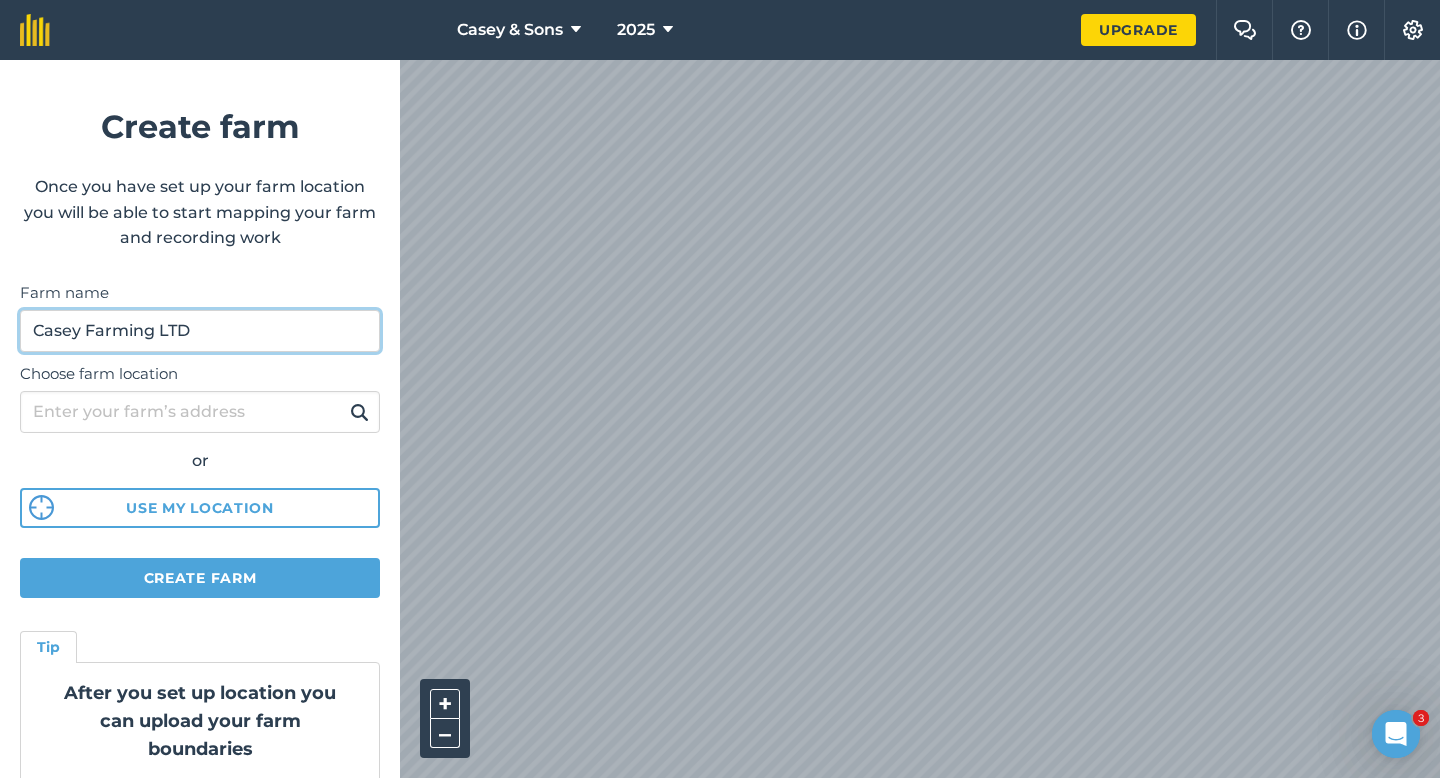 drag, startPoint x: 222, startPoint y: 341, endPoint x: 158, endPoint y: 334, distance: 64.381676 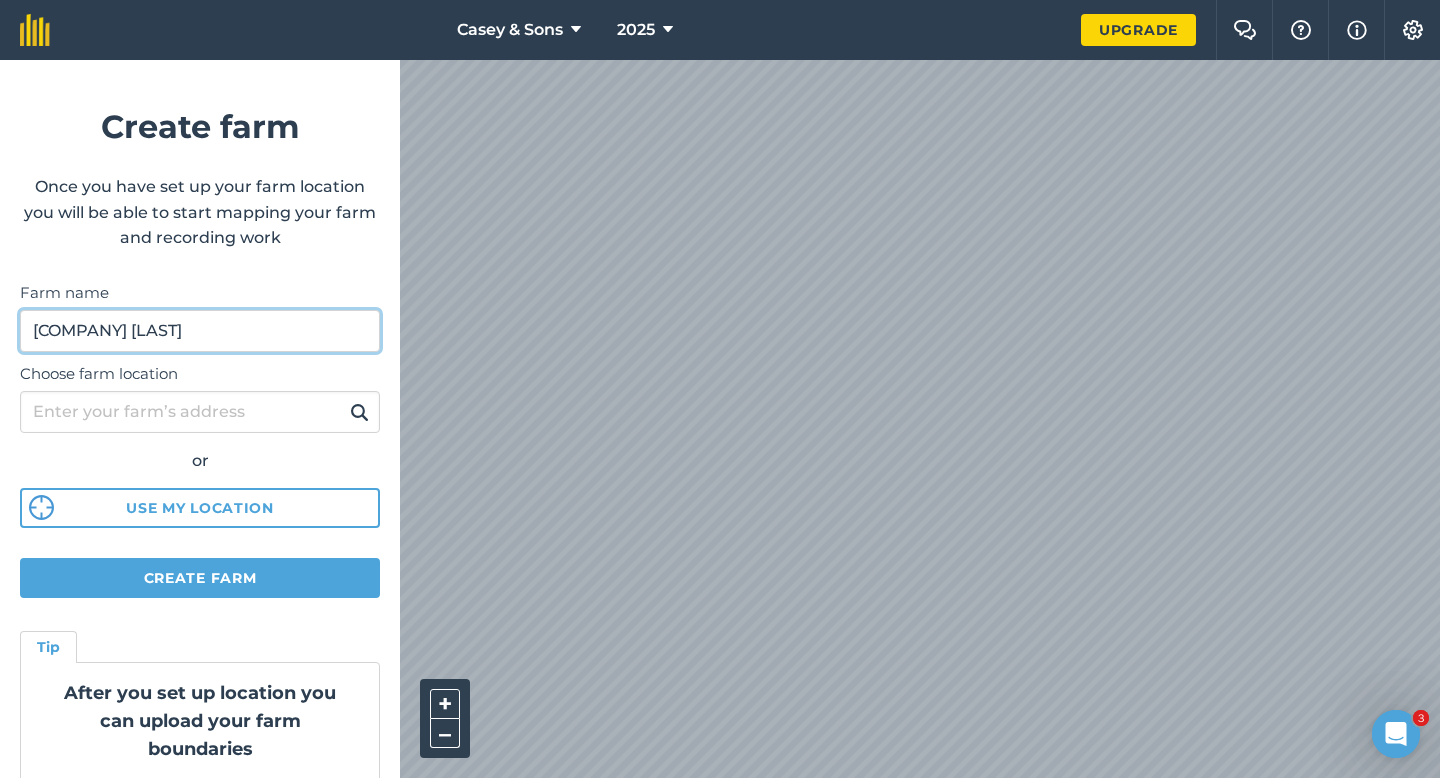 click on "[COMPANY] [LAST]" at bounding box center [200, 331] 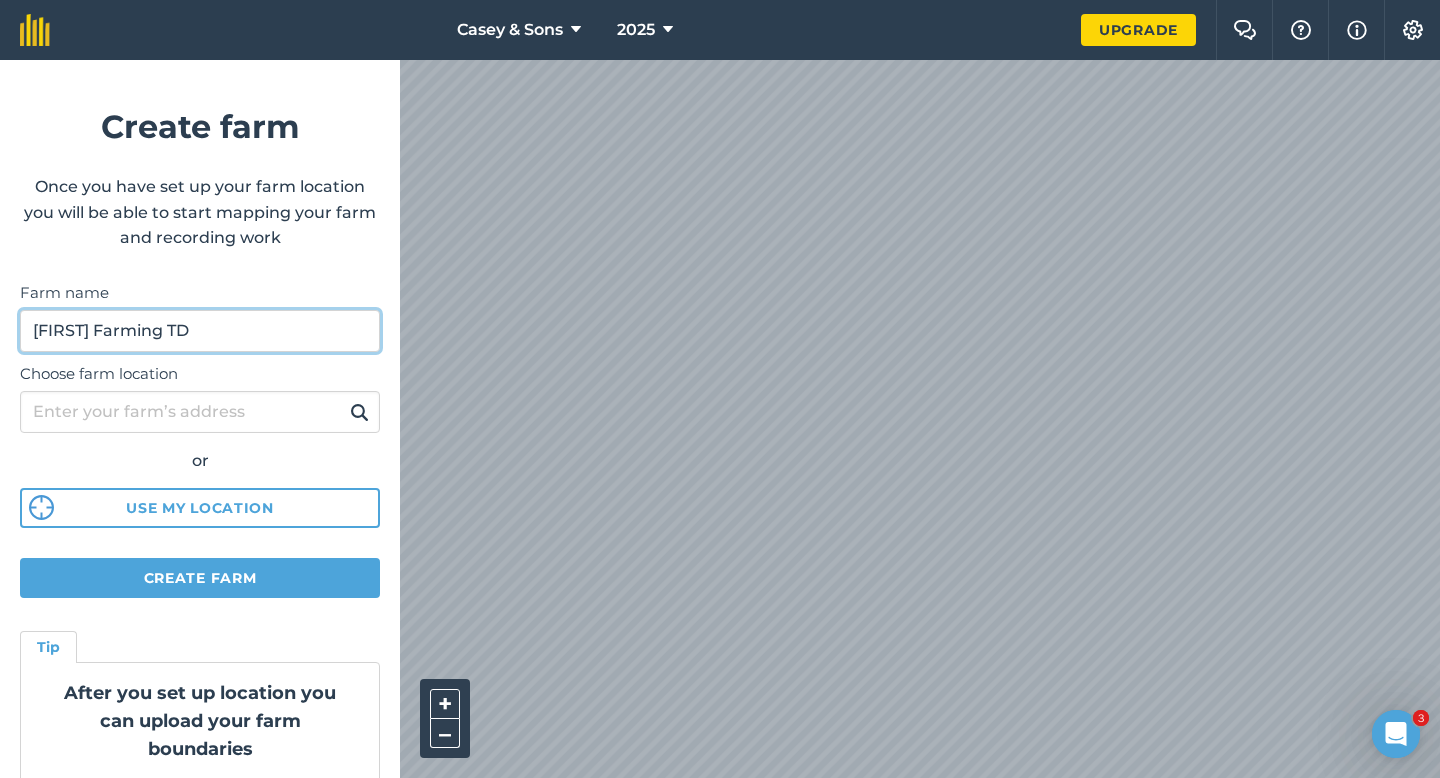click on "[FIRST] Farming TD" at bounding box center (200, 331) 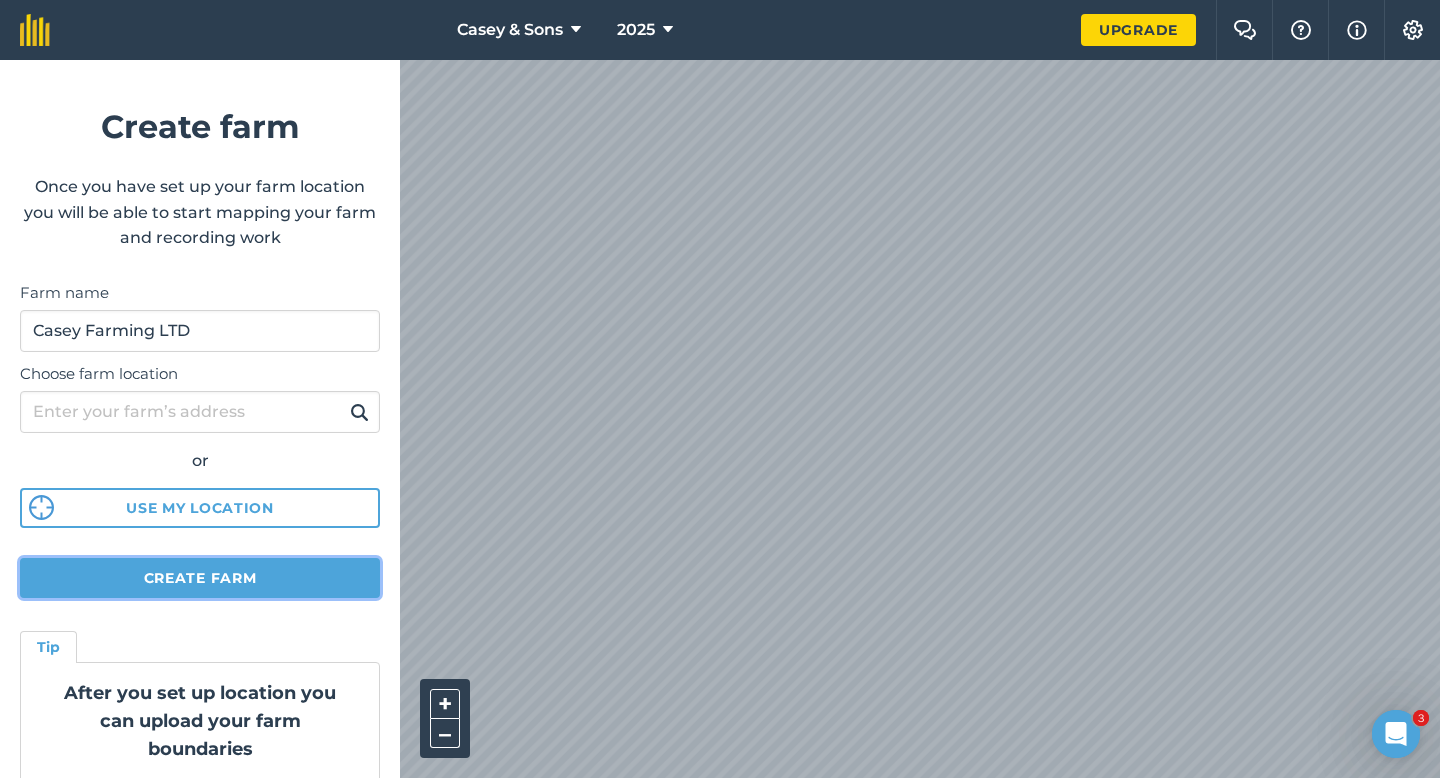 click on "Create farm" at bounding box center [200, 578] 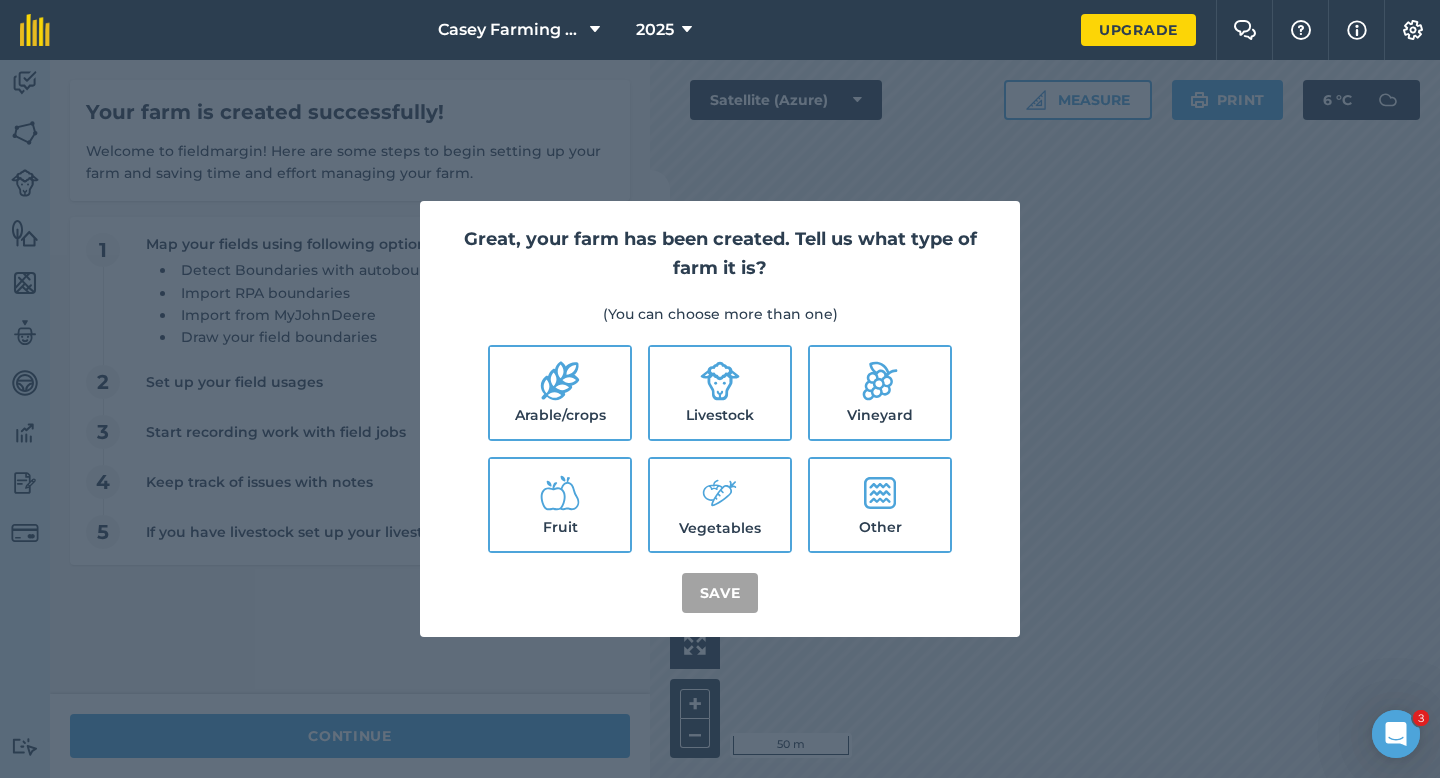 click on "Arable/crops Livestock Vineyard Fruit Vegetables Other" at bounding box center [720, 449] 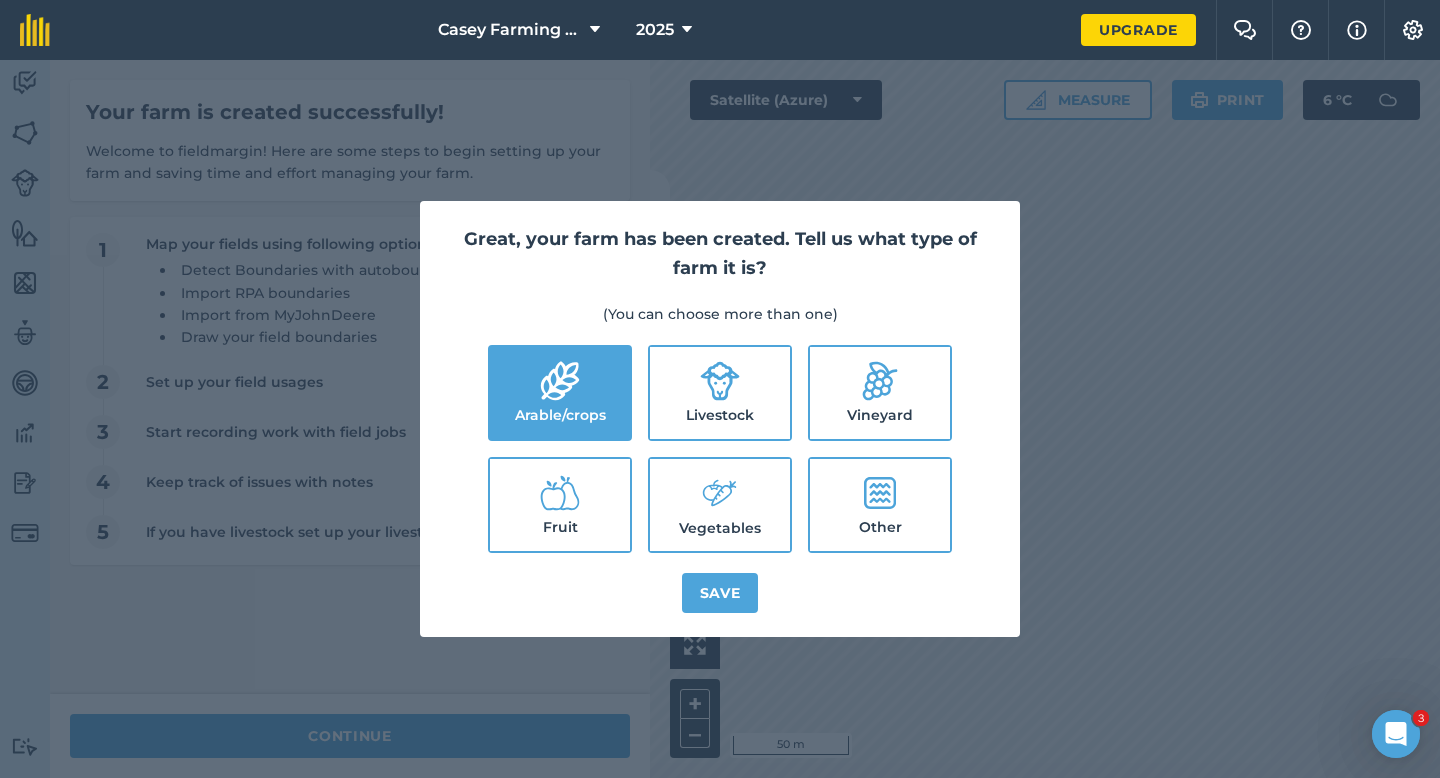 click 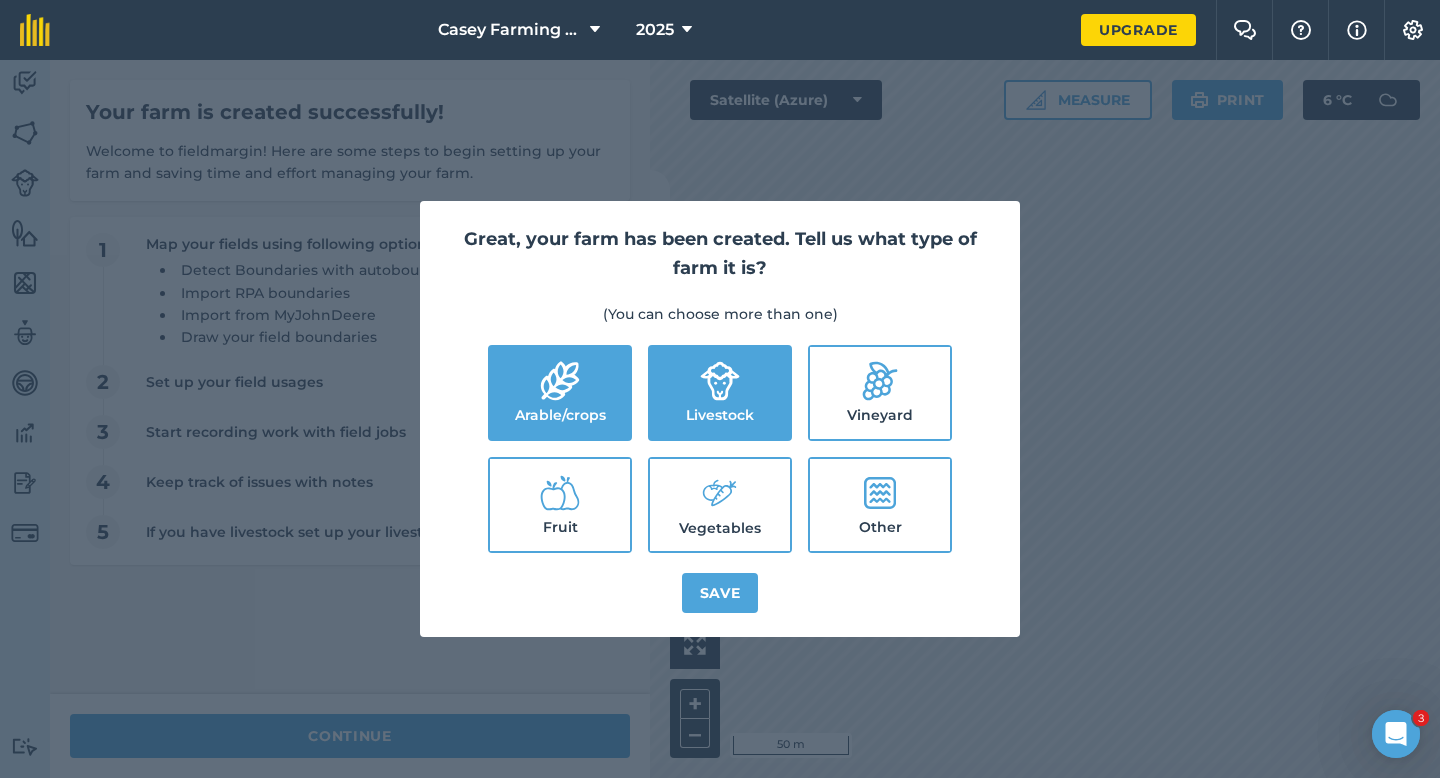 click 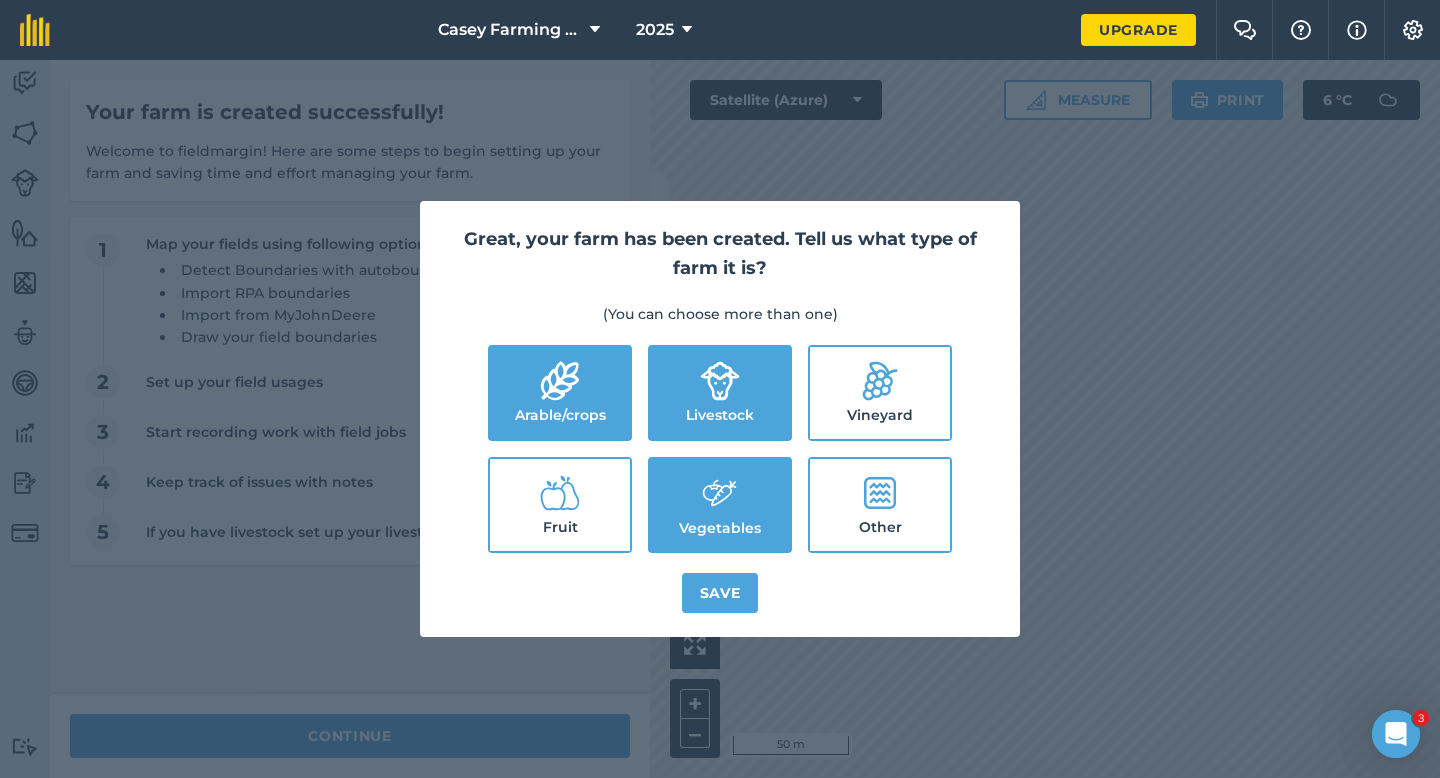 click on "Great, your farm has been created. Tell us what type of farm it is? (You can choose more than one) Arable/crops Livestock Vineyard Fruit Vegetables Other Save" at bounding box center (720, 419) 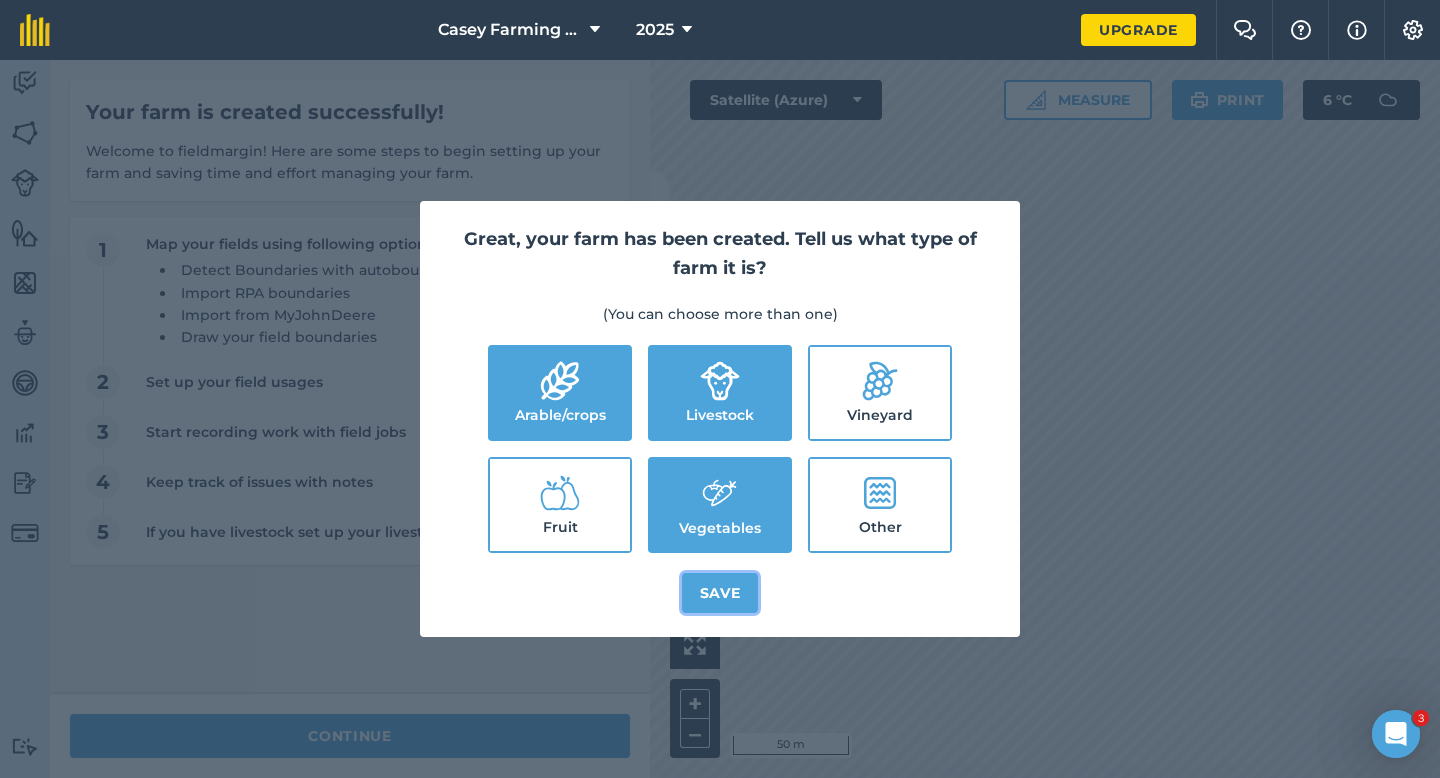 click on "Save" at bounding box center (720, 593) 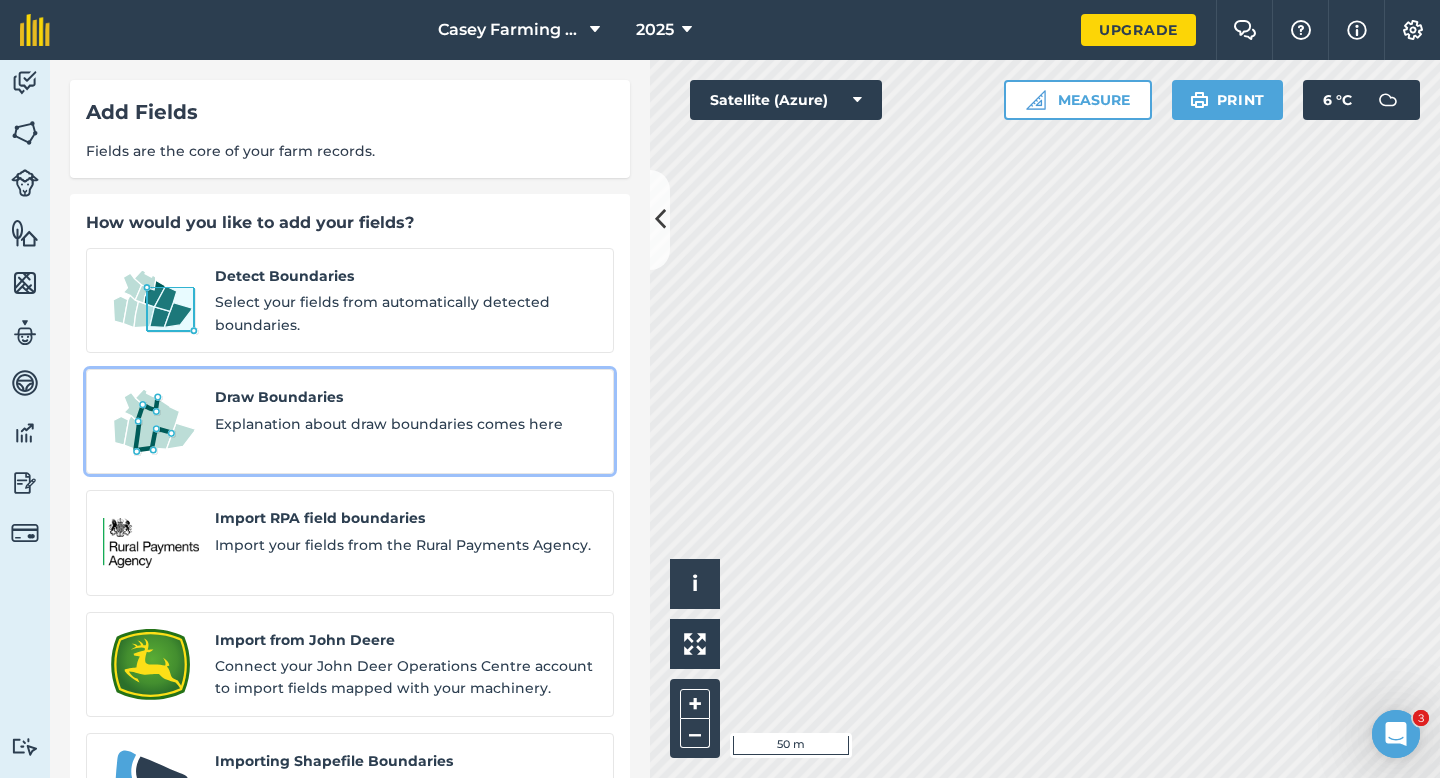 click on "Explanation about draw boundaries comes here" at bounding box center (406, 424) 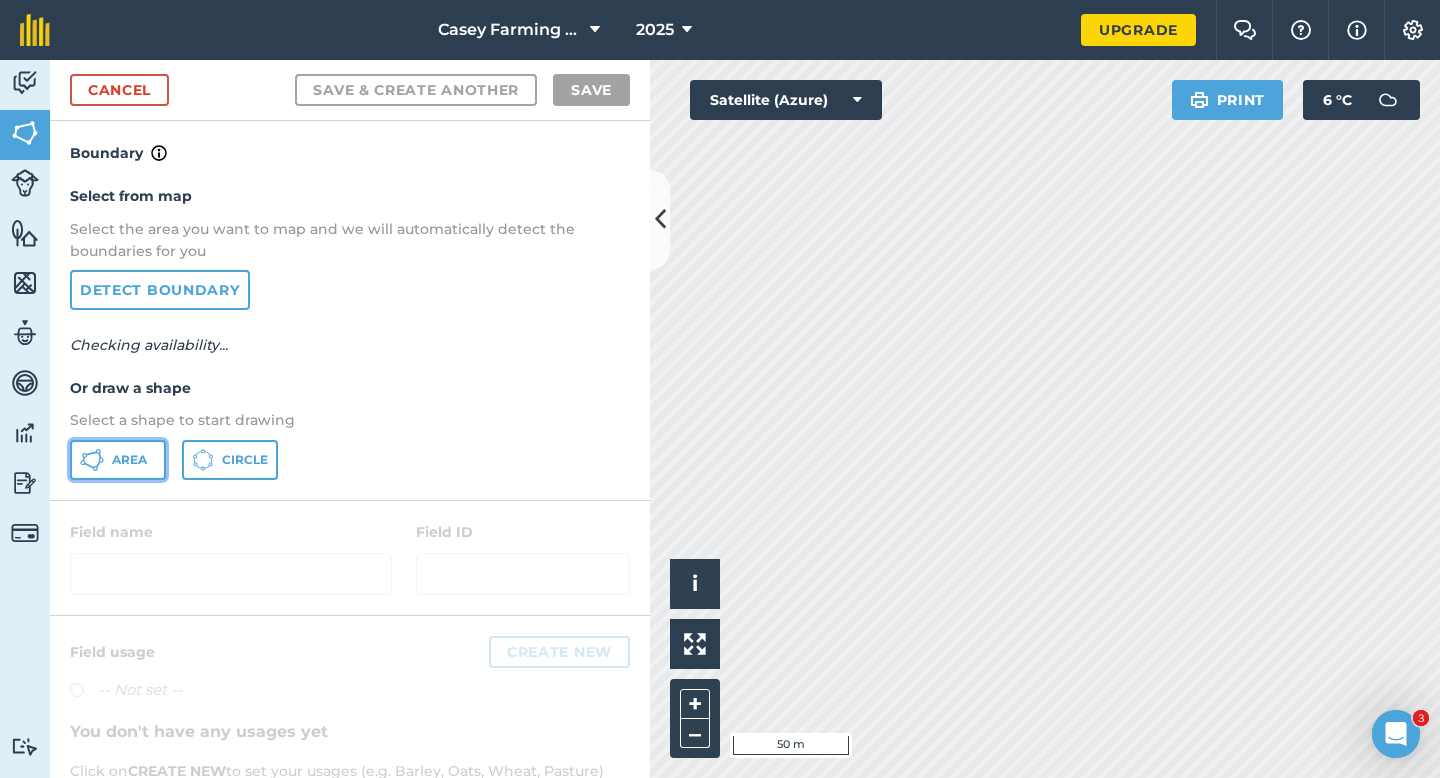click on "Area" at bounding box center (118, 460) 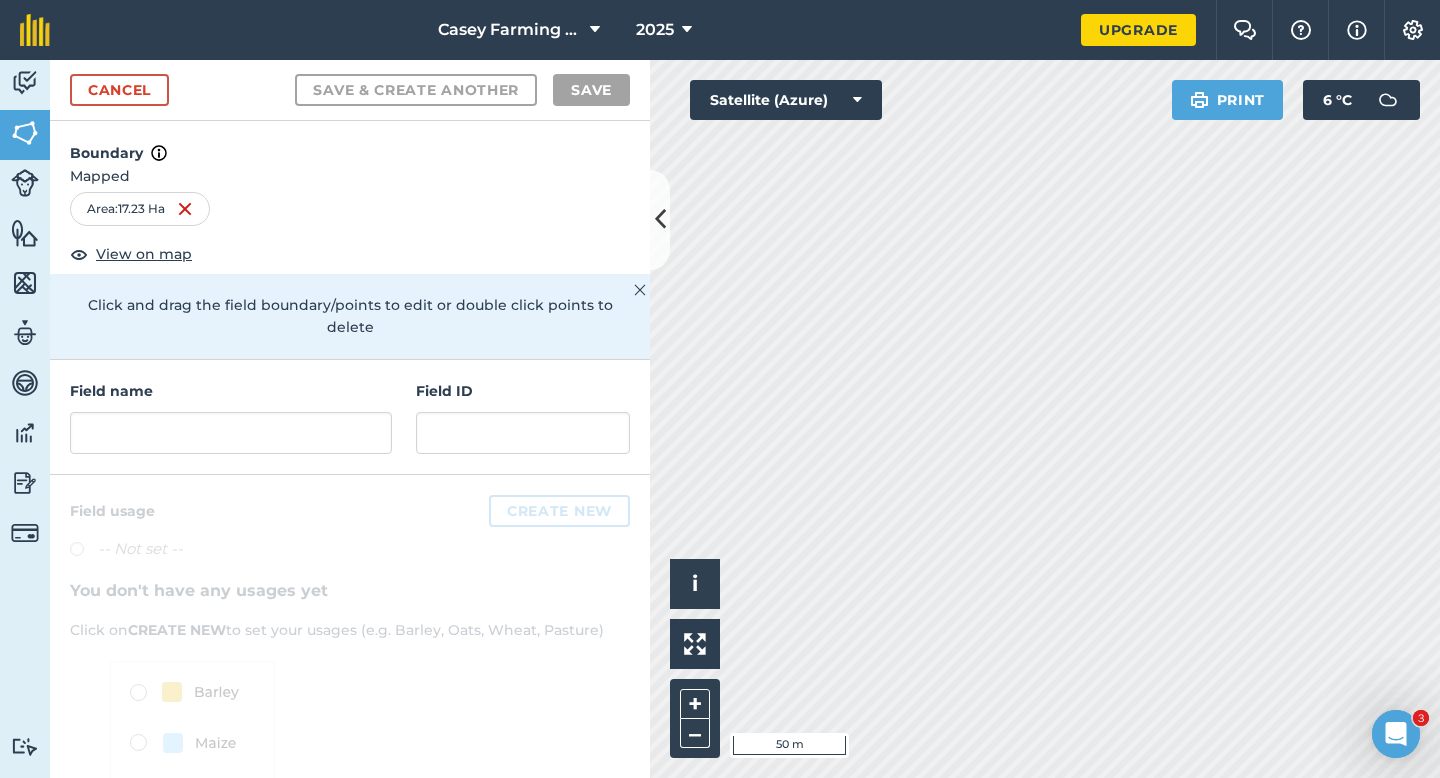 click on "Field name" at bounding box center (231, 417) 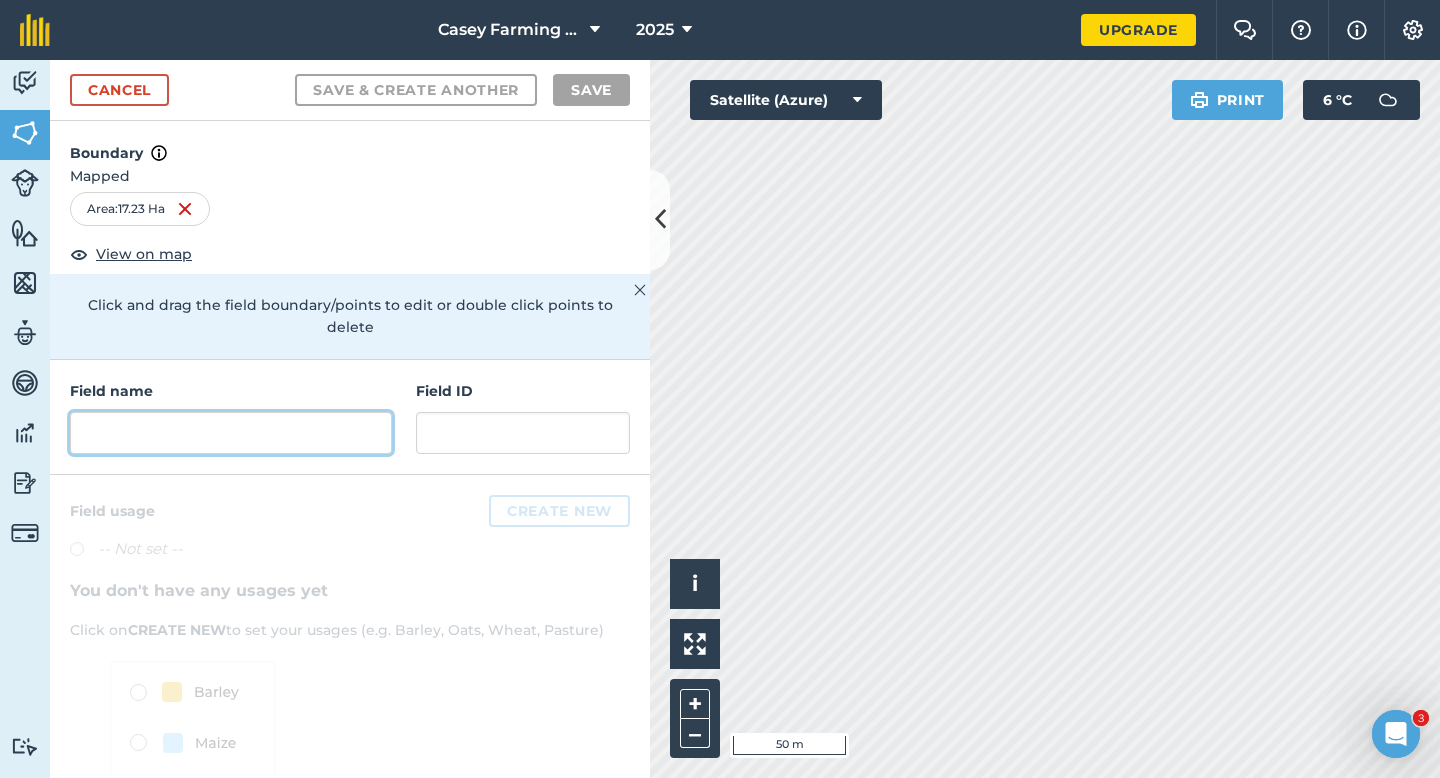 click at bounding box center (231, 433) 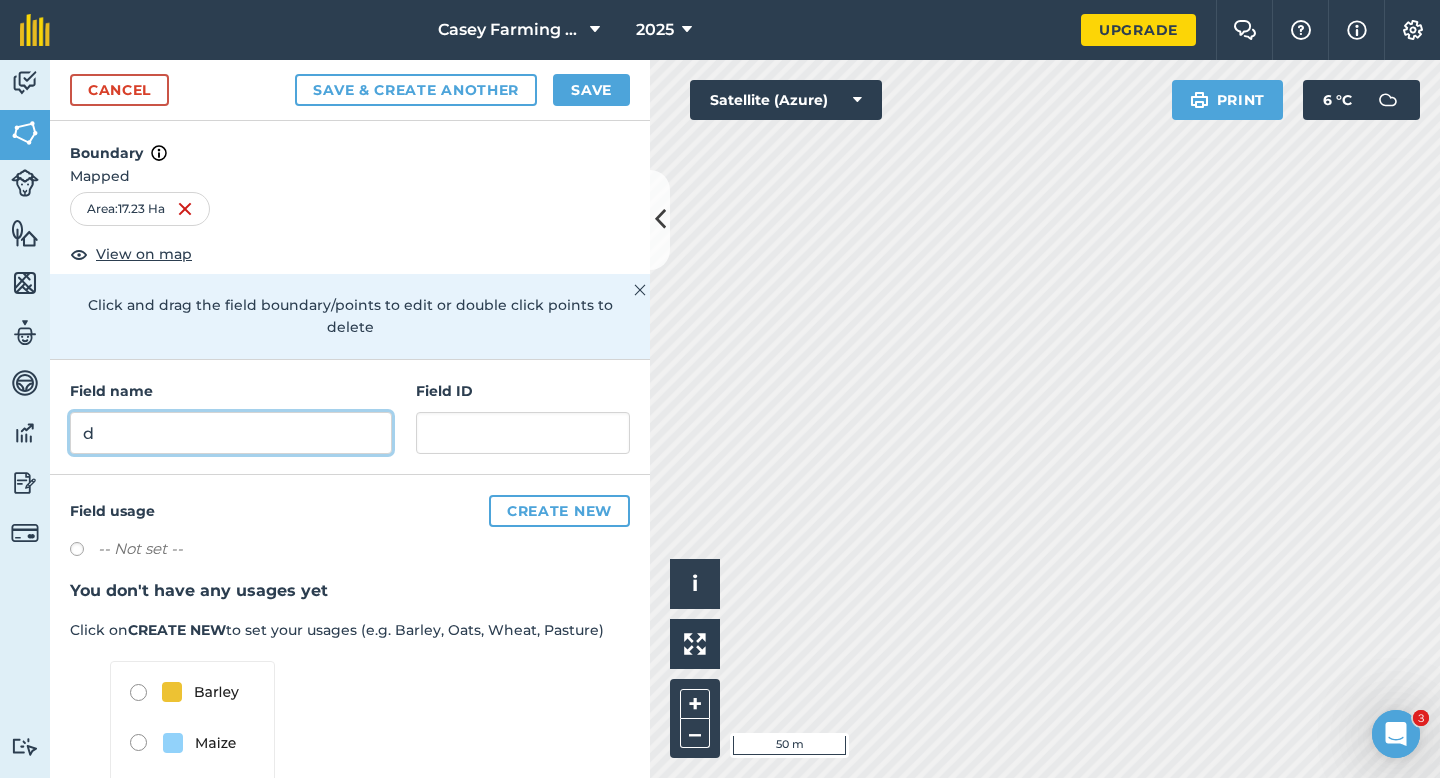 click on "d" at bounding box center [231, 433] 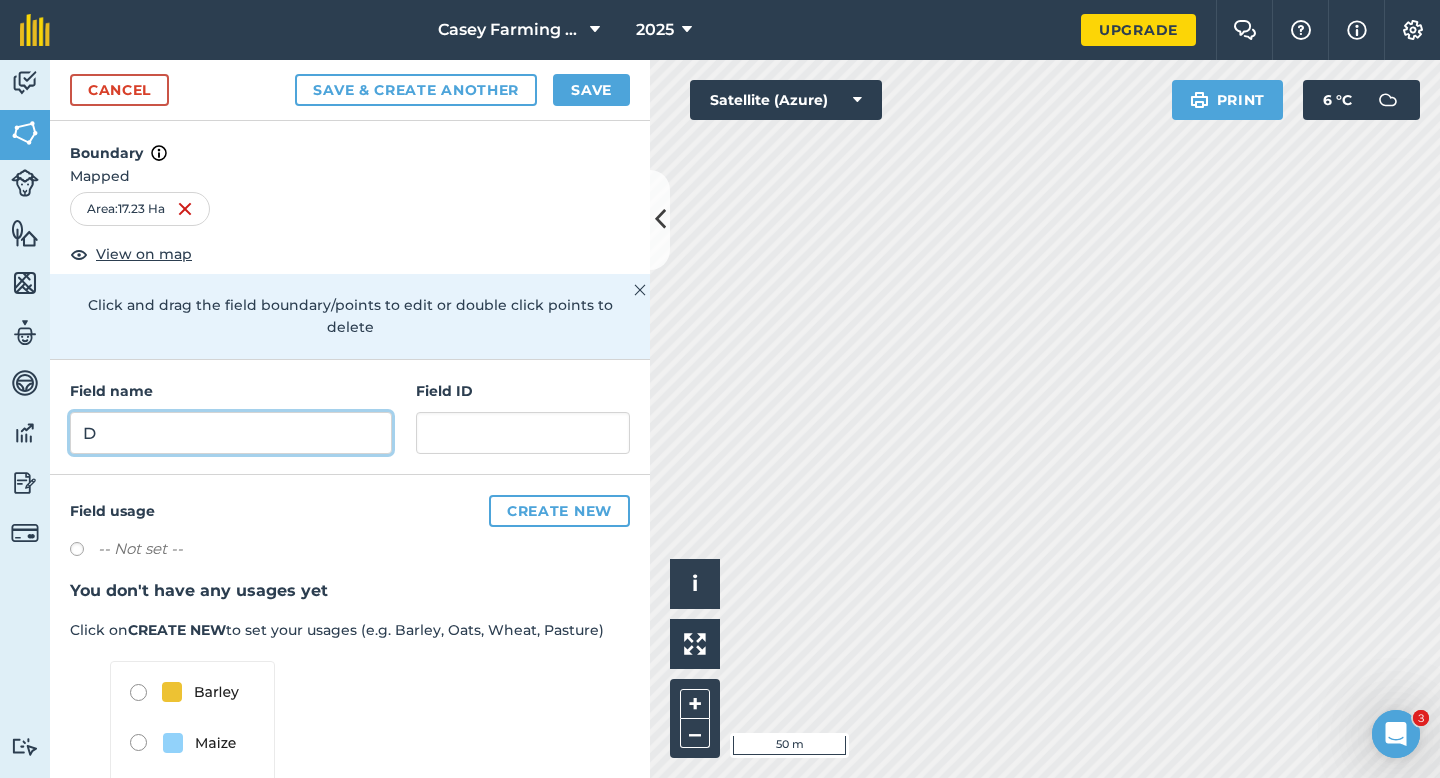 type on "D" 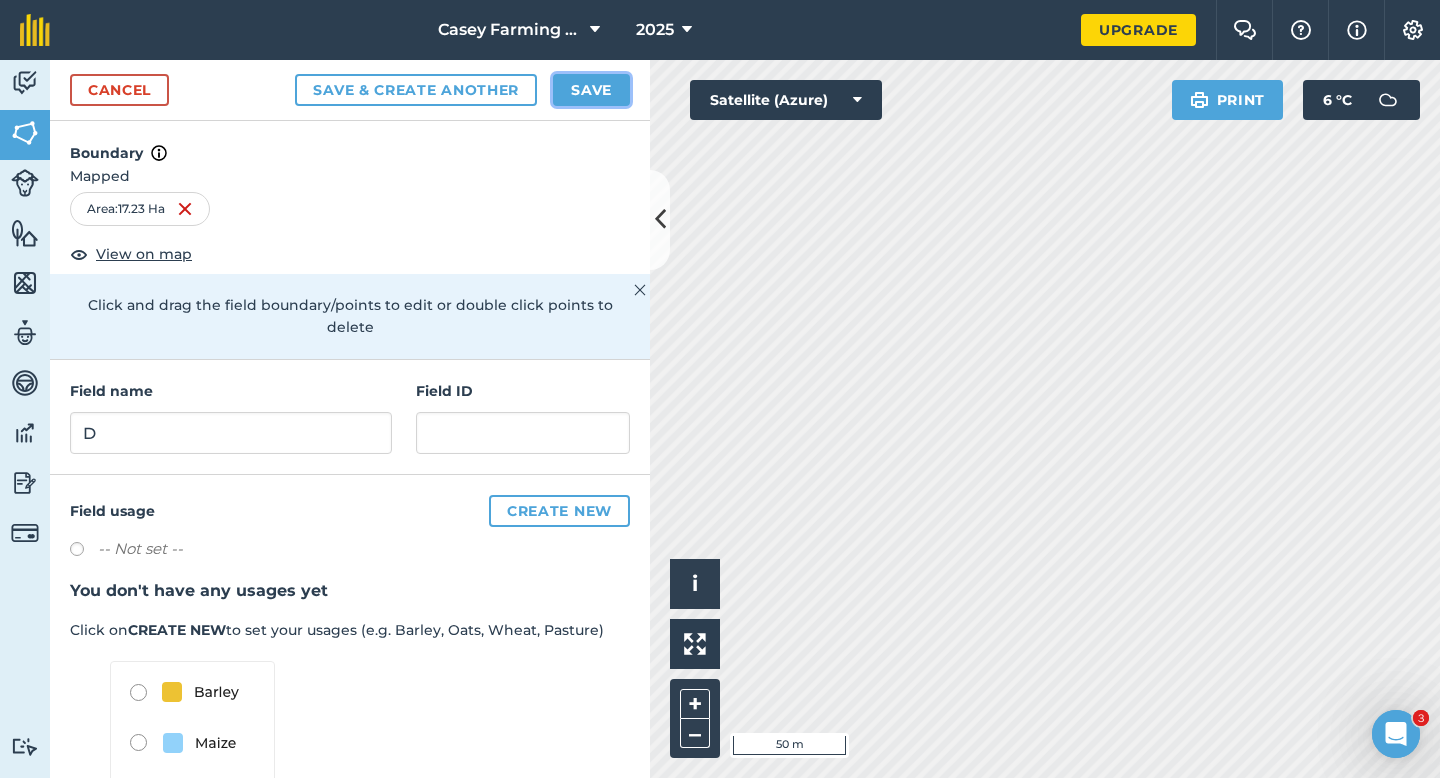 click on "Save" at bounding box center (591, 90) 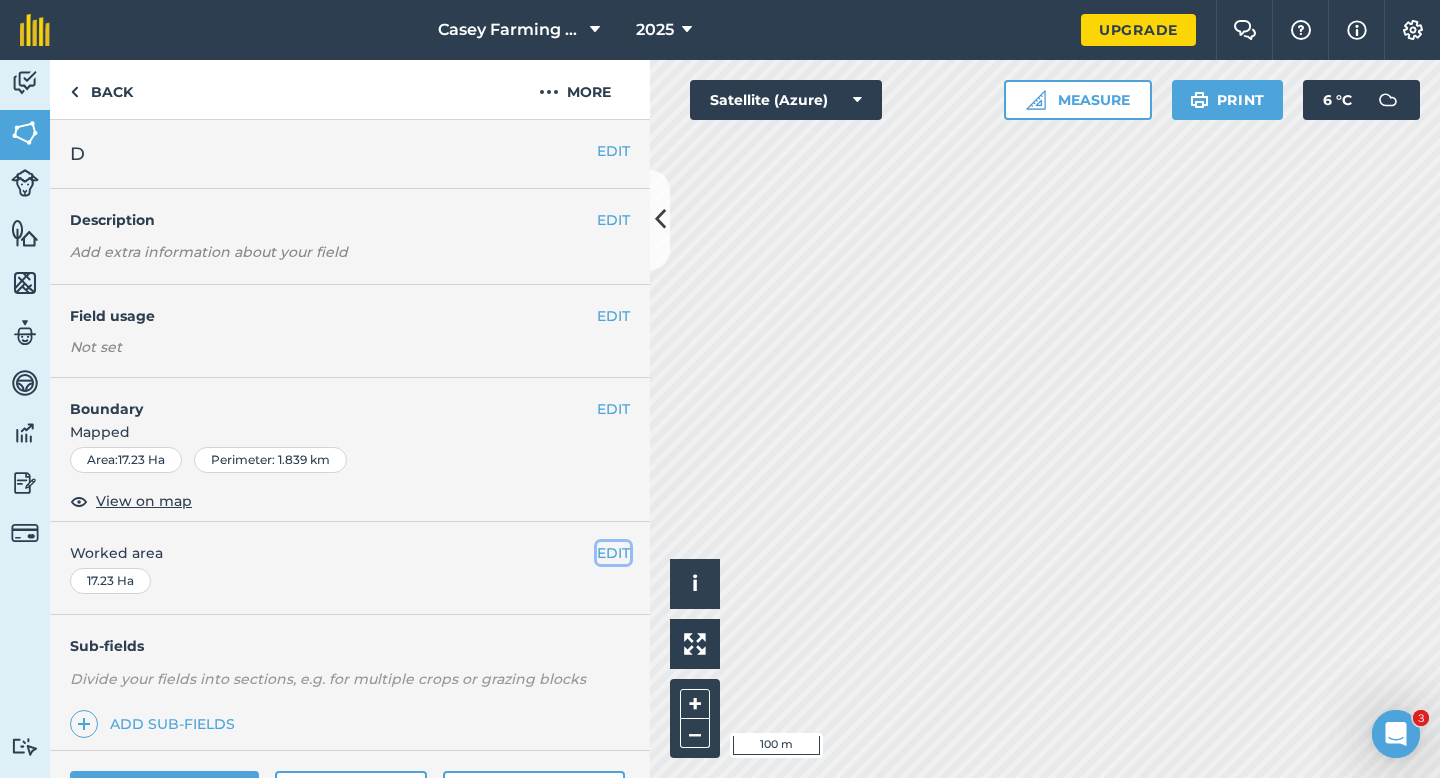 click on "EDIT" at bounding box center (613, 553) 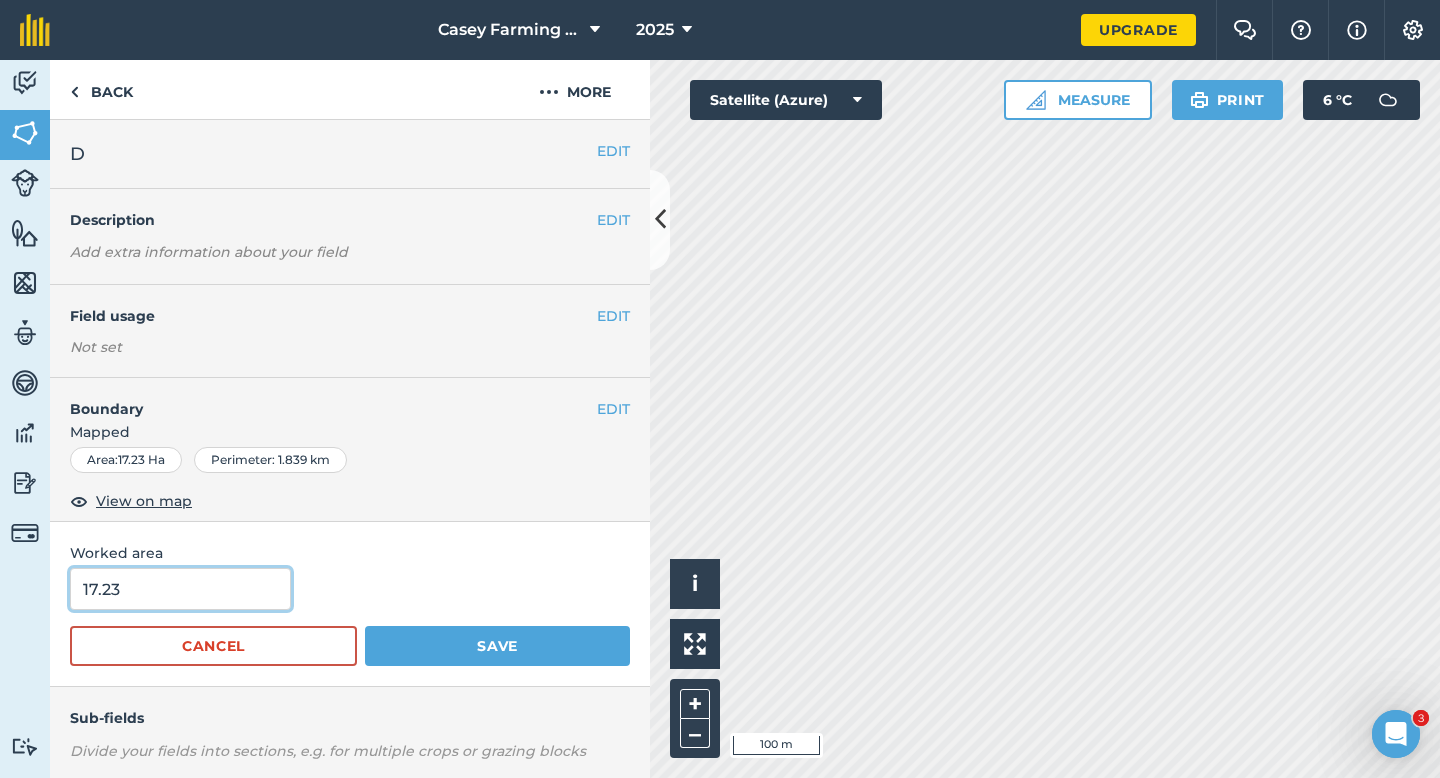 click on "17.23" at bounding box center [180, 589] 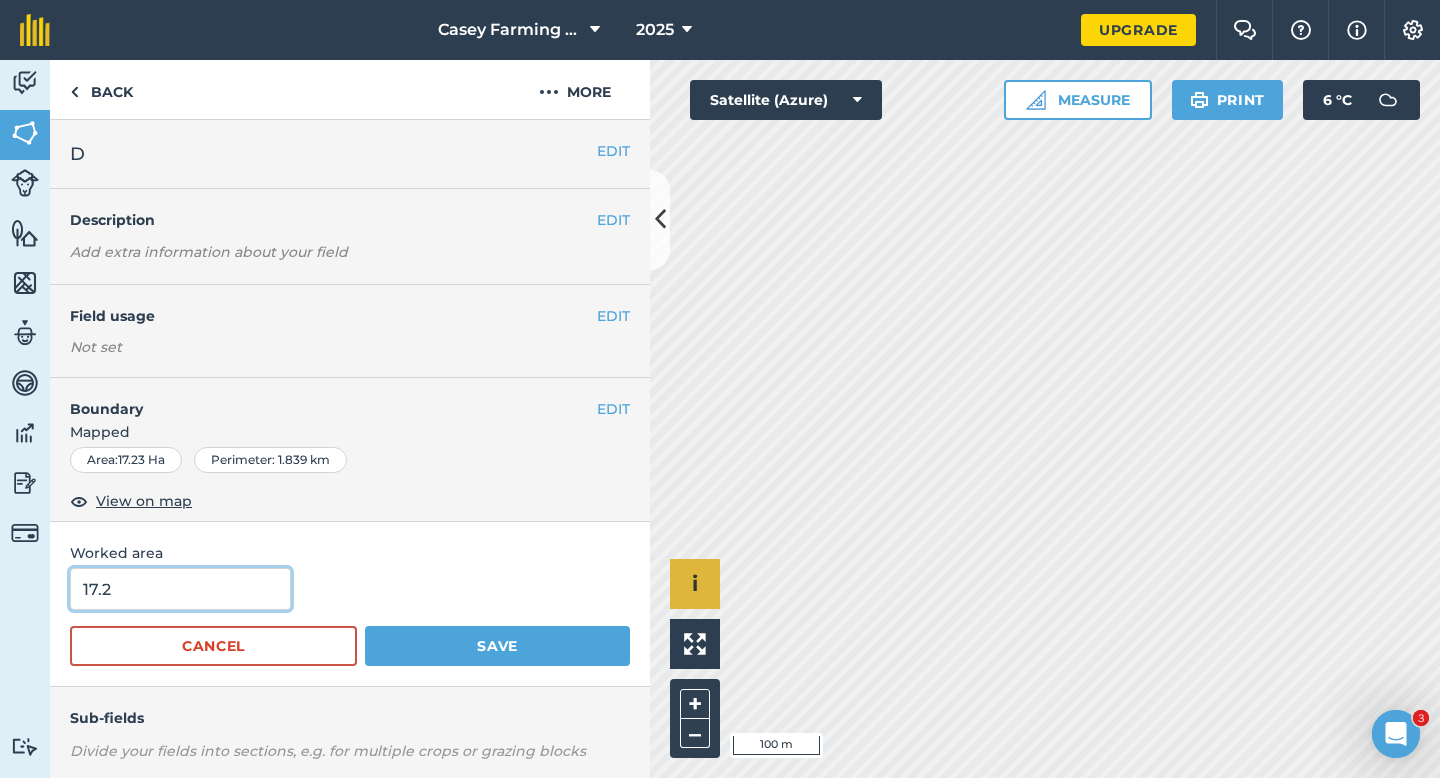 type on "17.2" 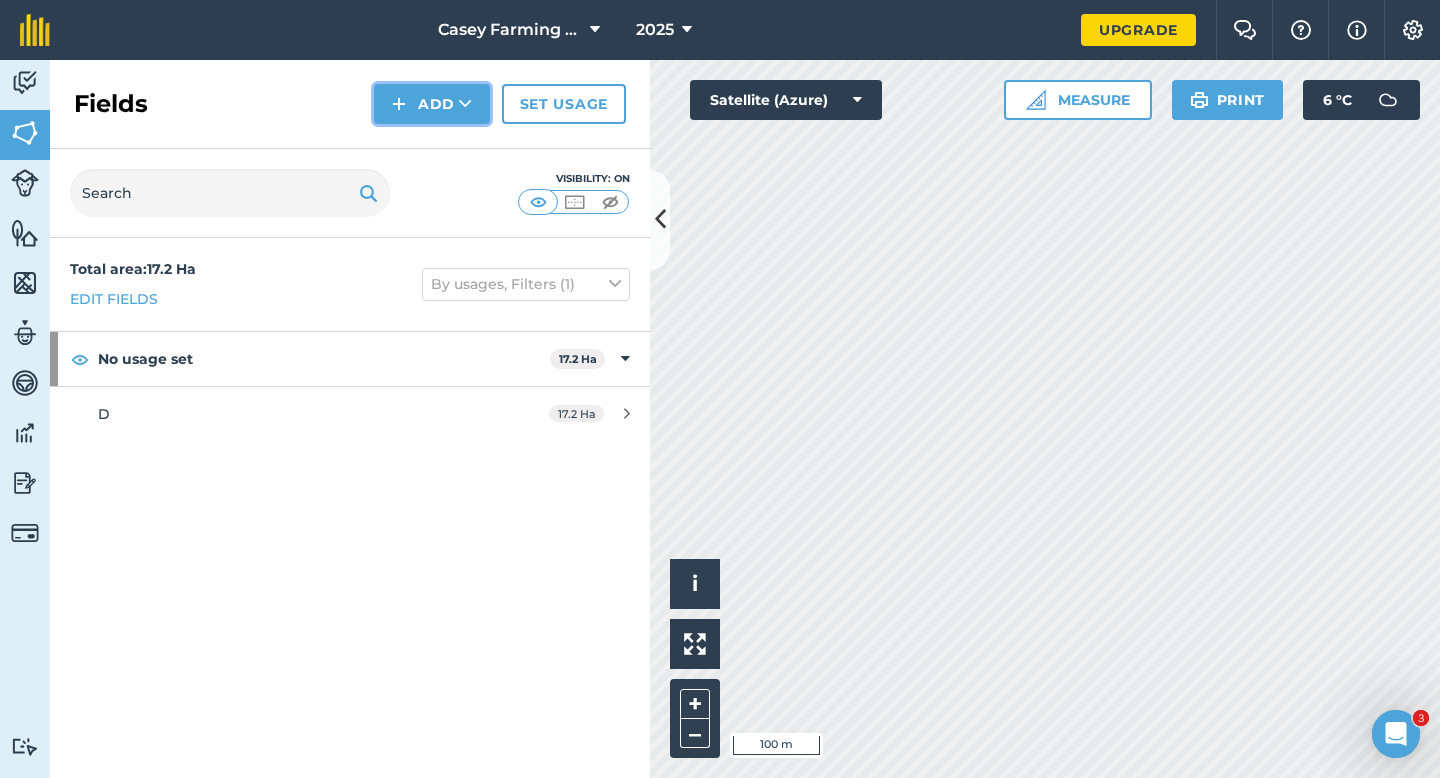 click on "Add" at bounding box center (432, 104) 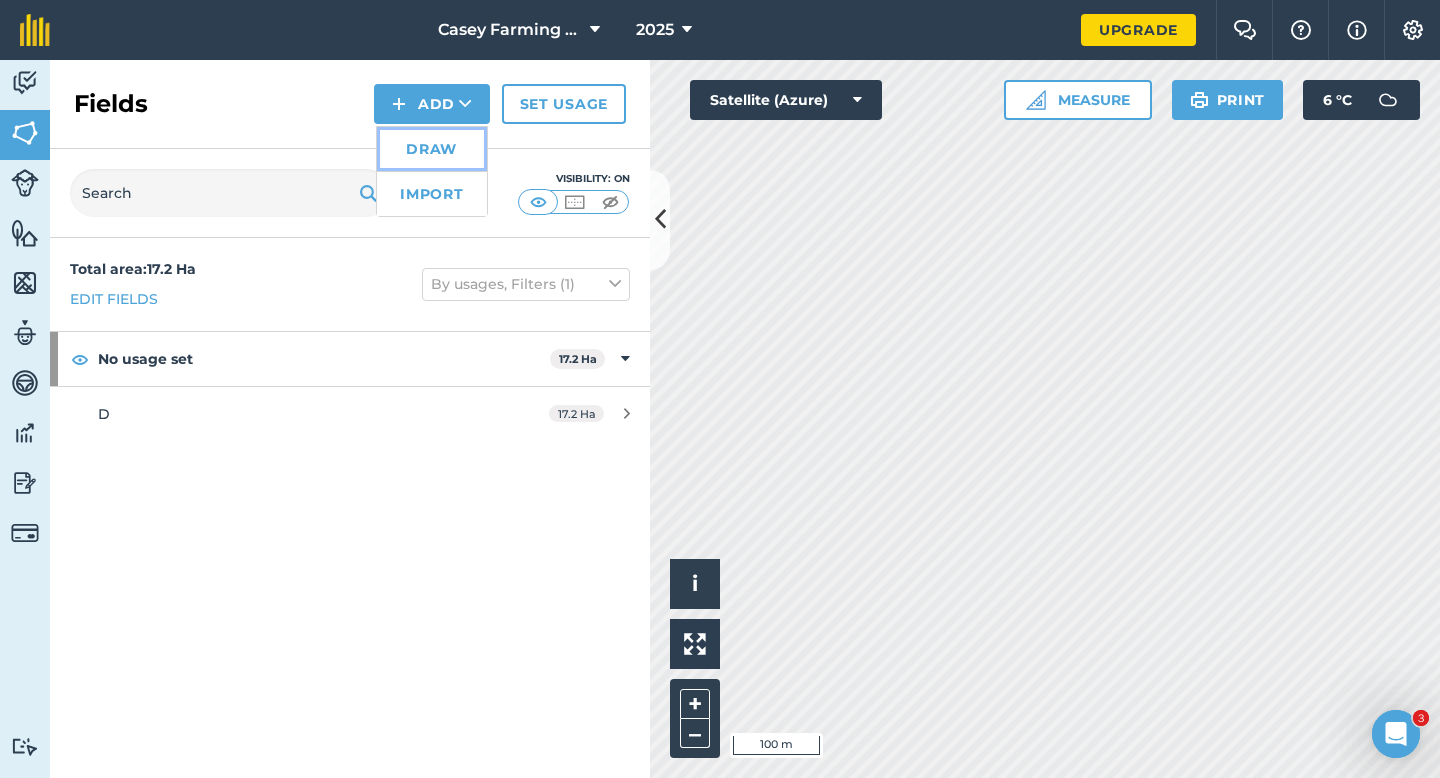 click on "Draw" at bounding box center (432, 149) 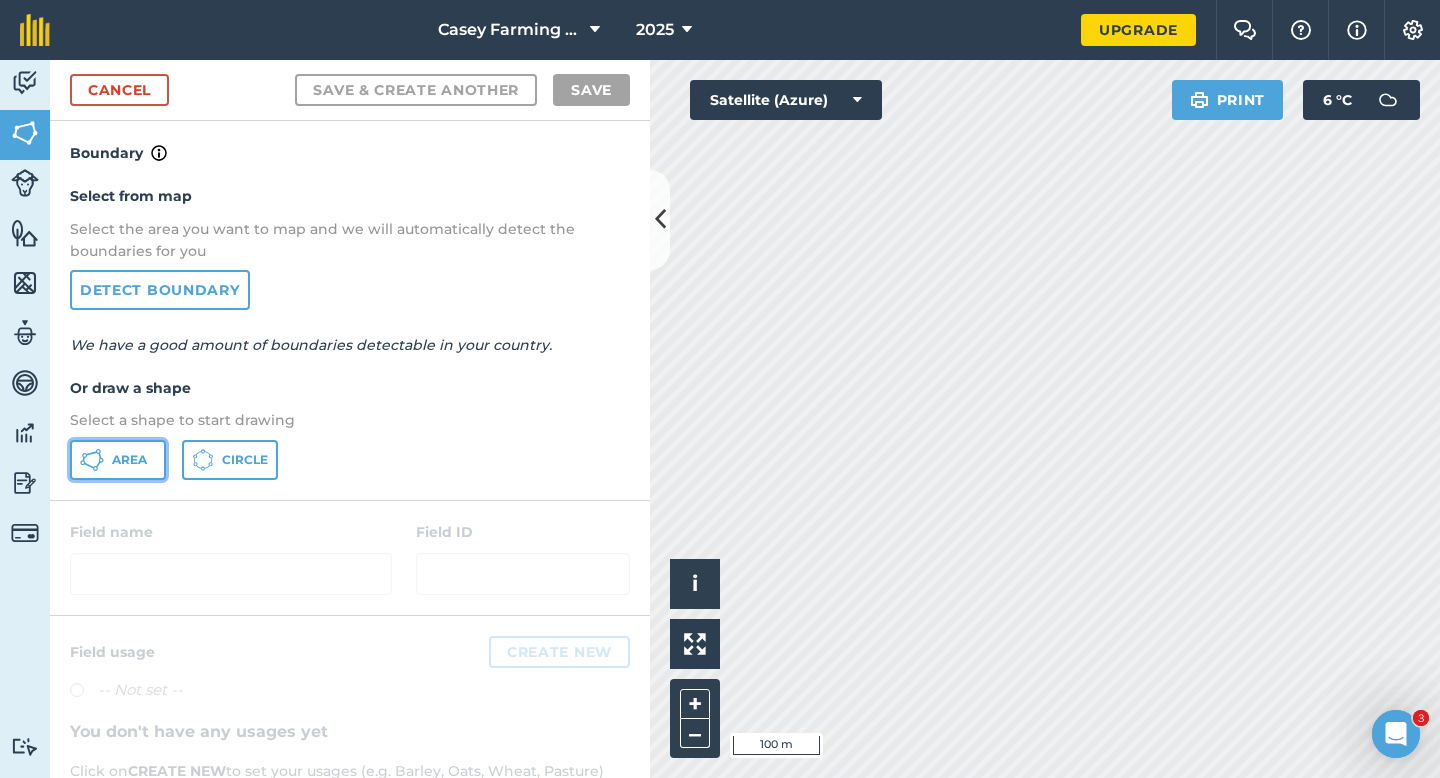 click on "Area" at bounding box center (118, 460) 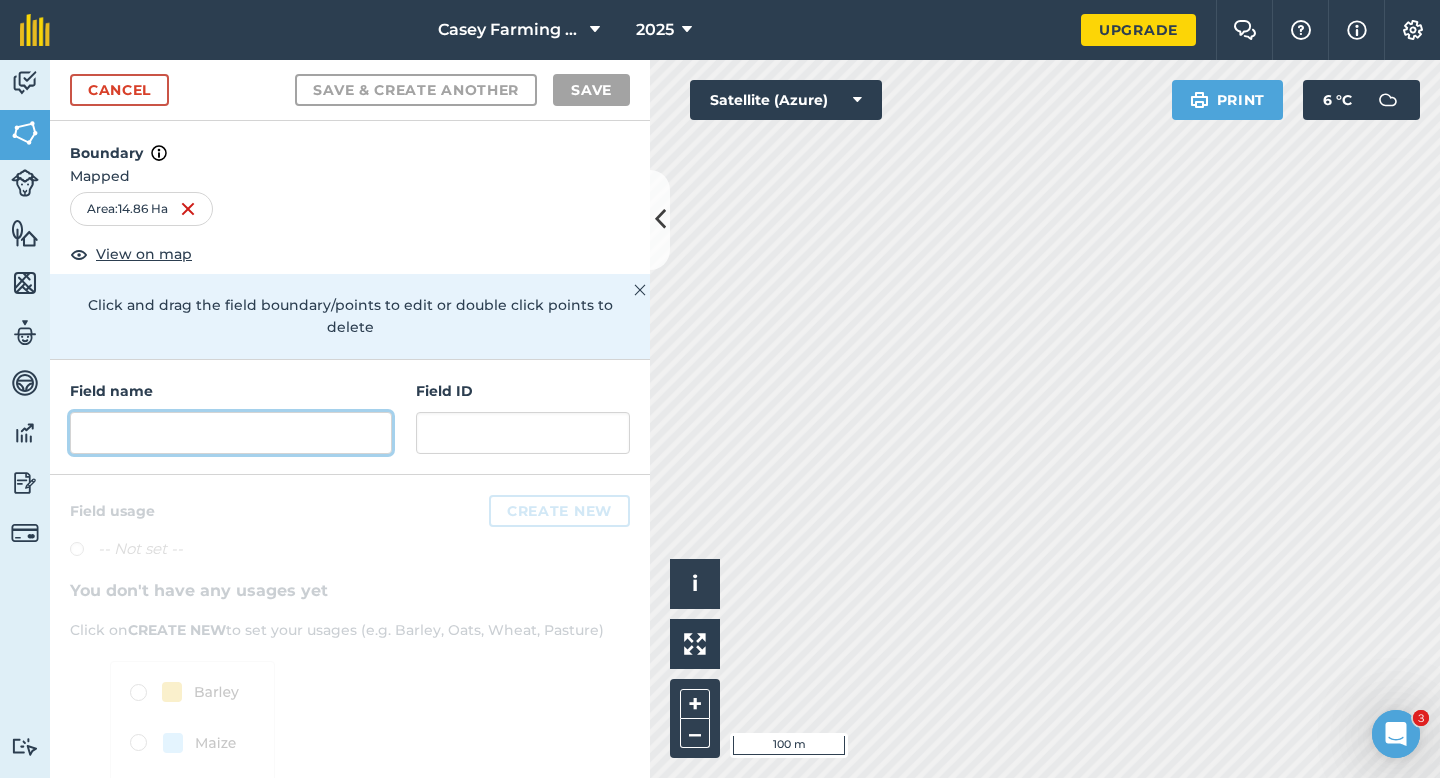 click at bounding box center [231, 433] 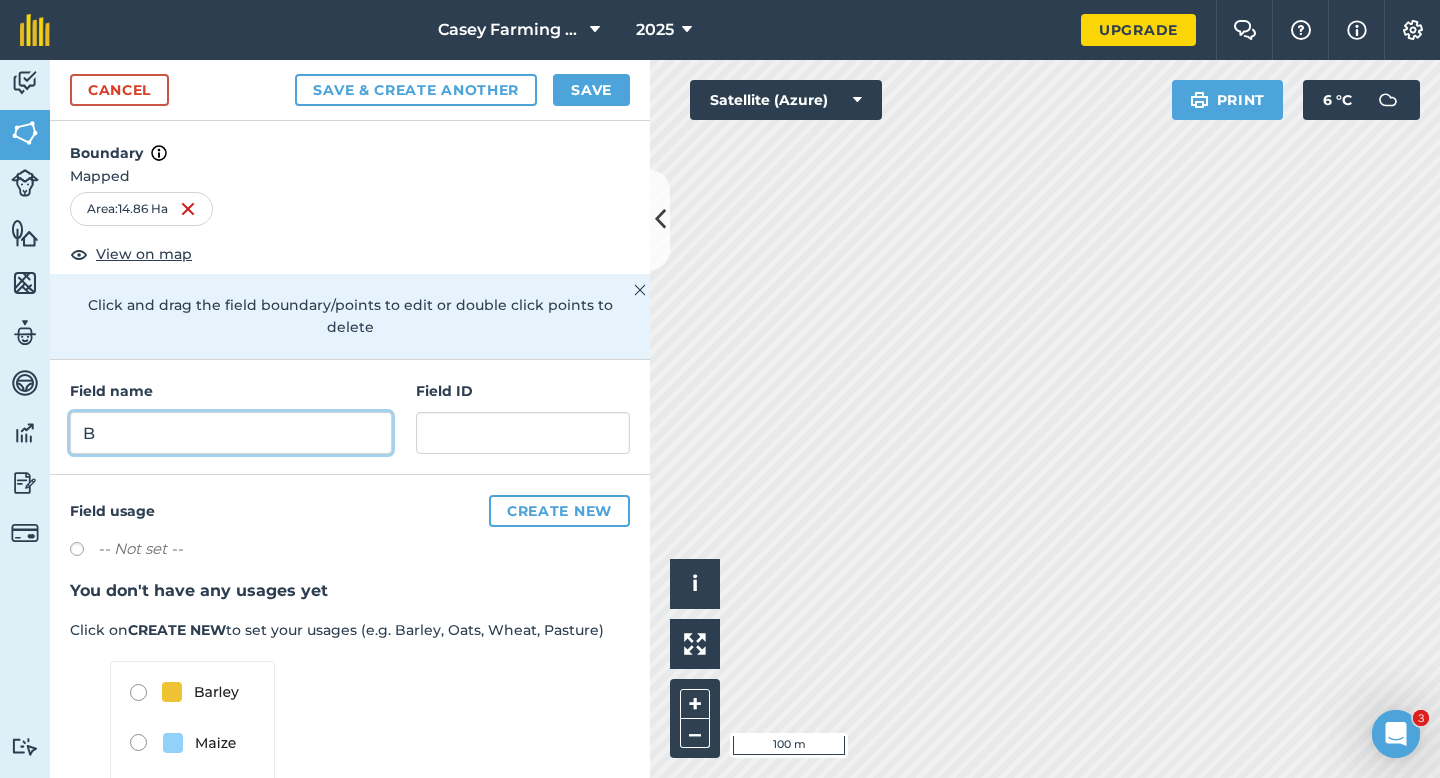 type on "B" 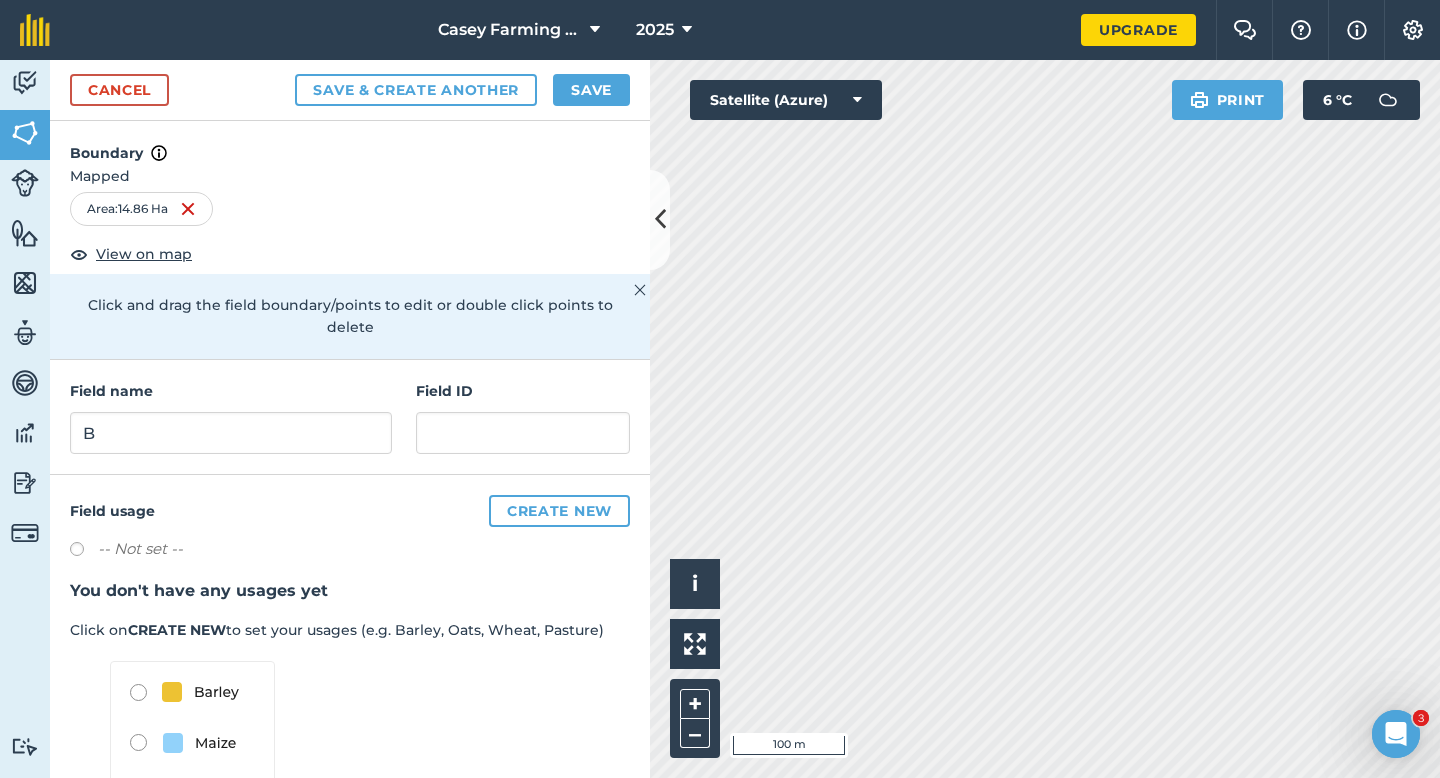 click on "Cancel Save & Create Another Save" at bounding box center [350, 90] 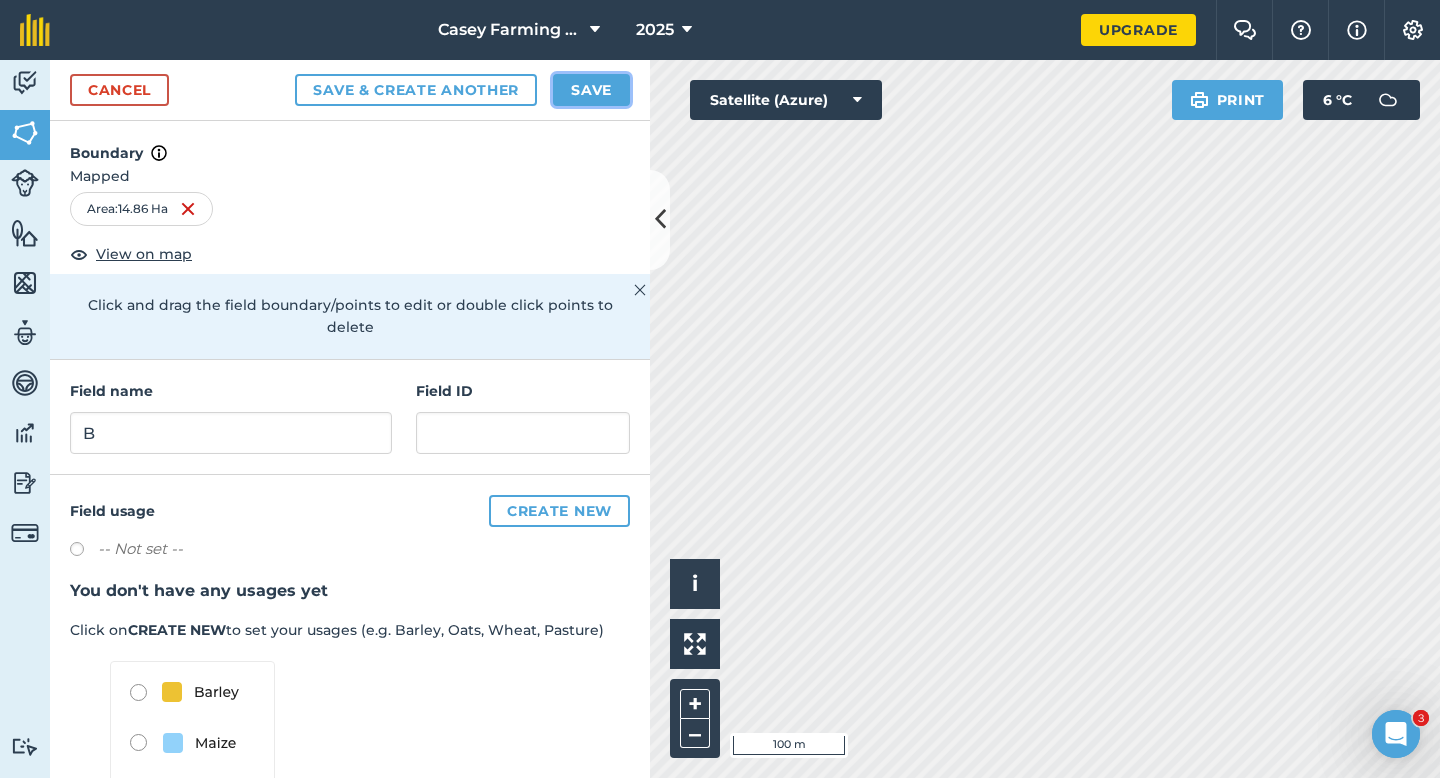 click on "Save" at bounding box center [591, 90] 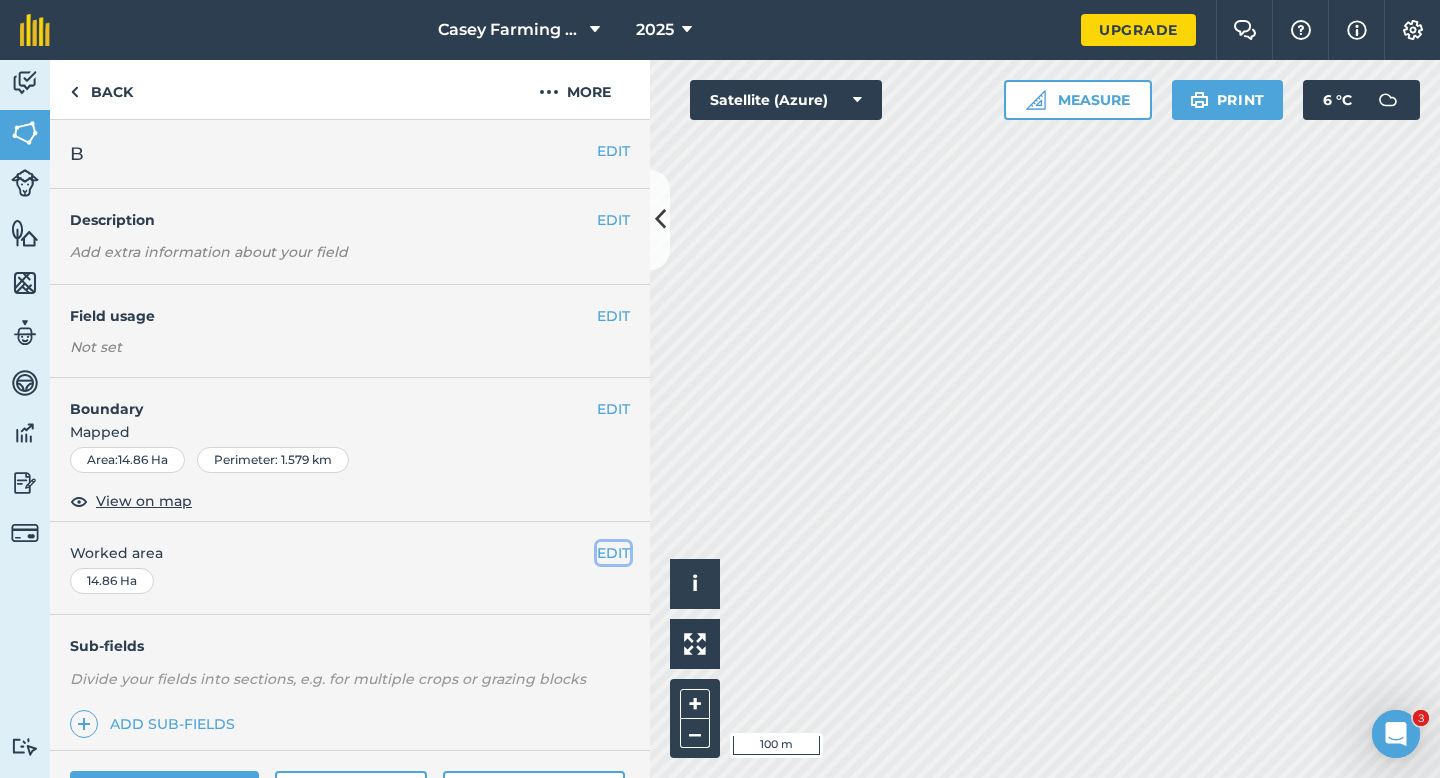 click on "EDIT" at bounding box center (613, 553) 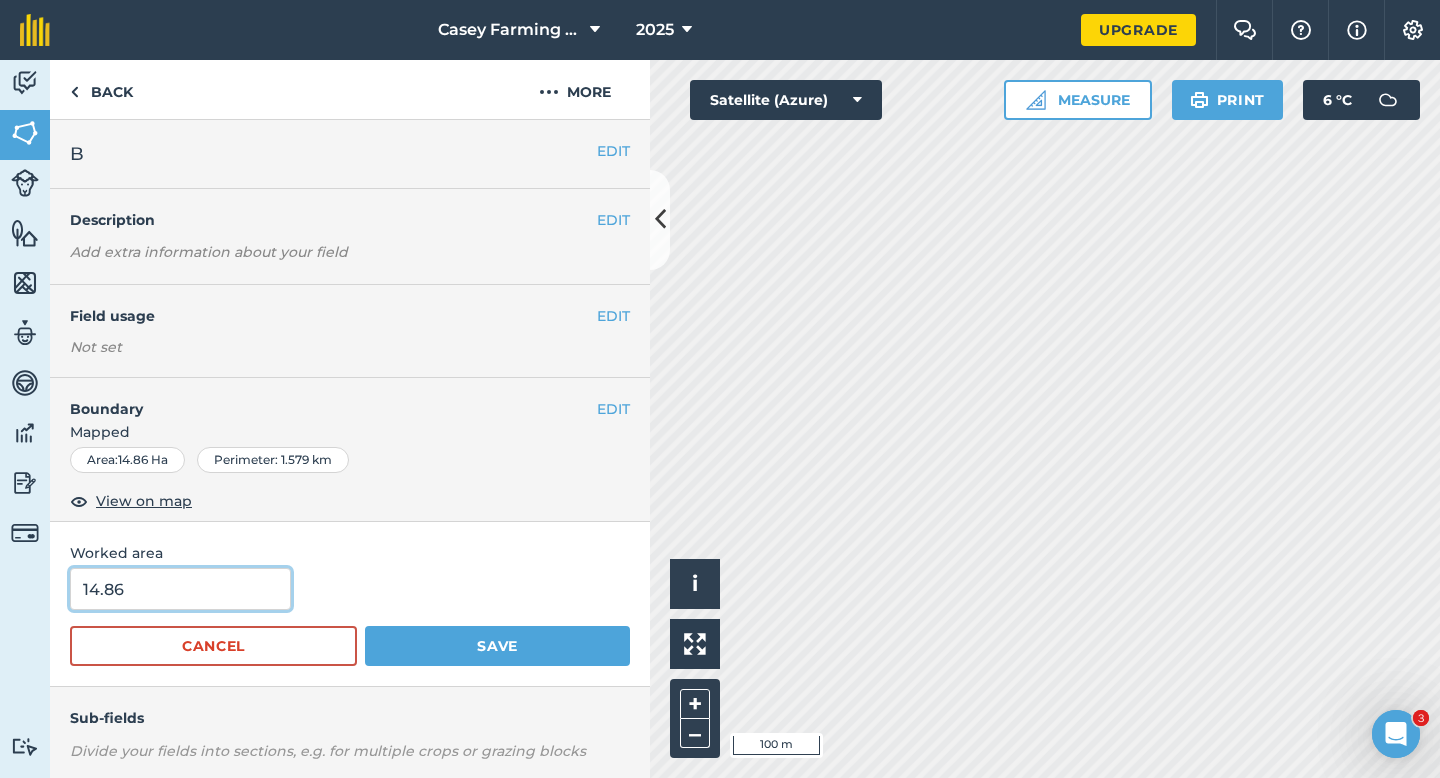 click on "14.86" at bounding box center [180, 589] 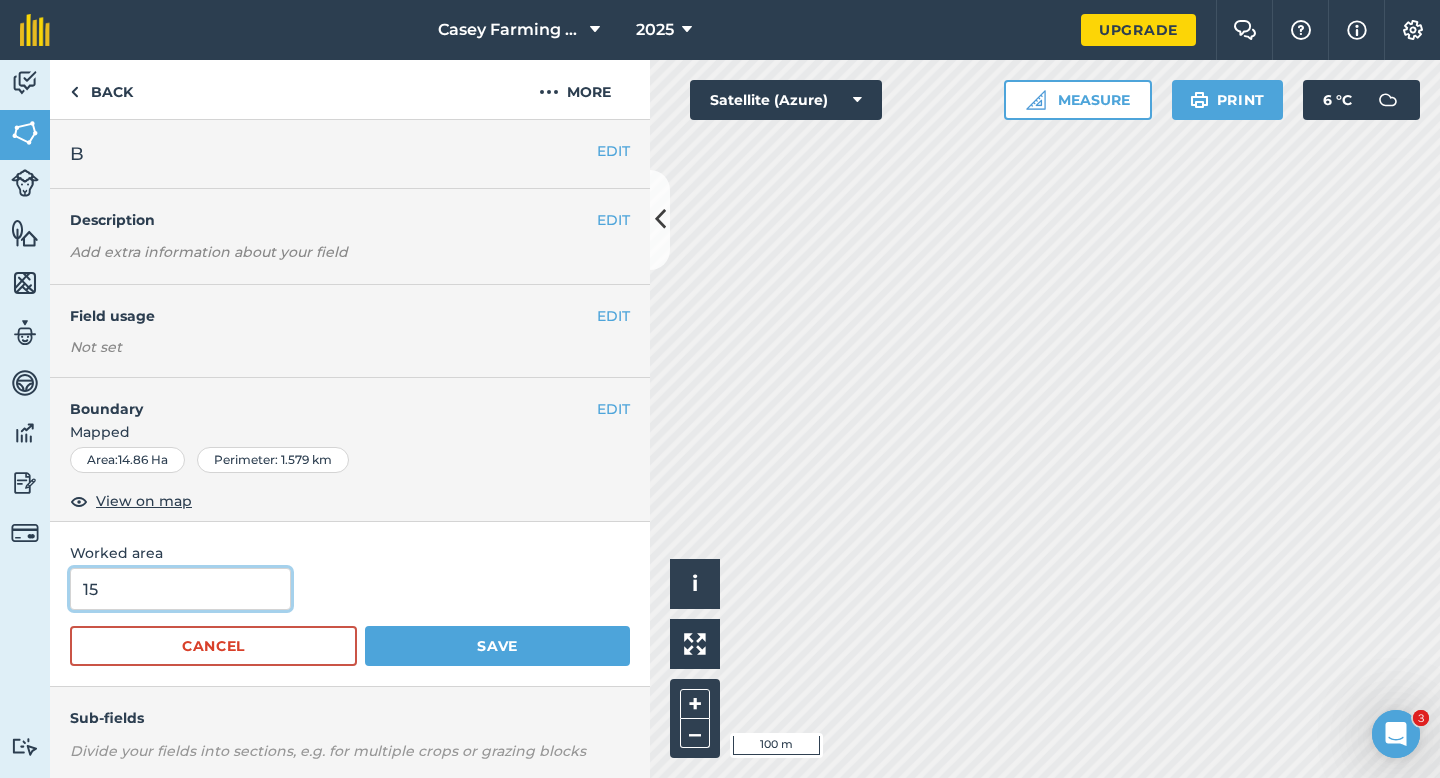 click on "Save" at bounding box center (497, 646) 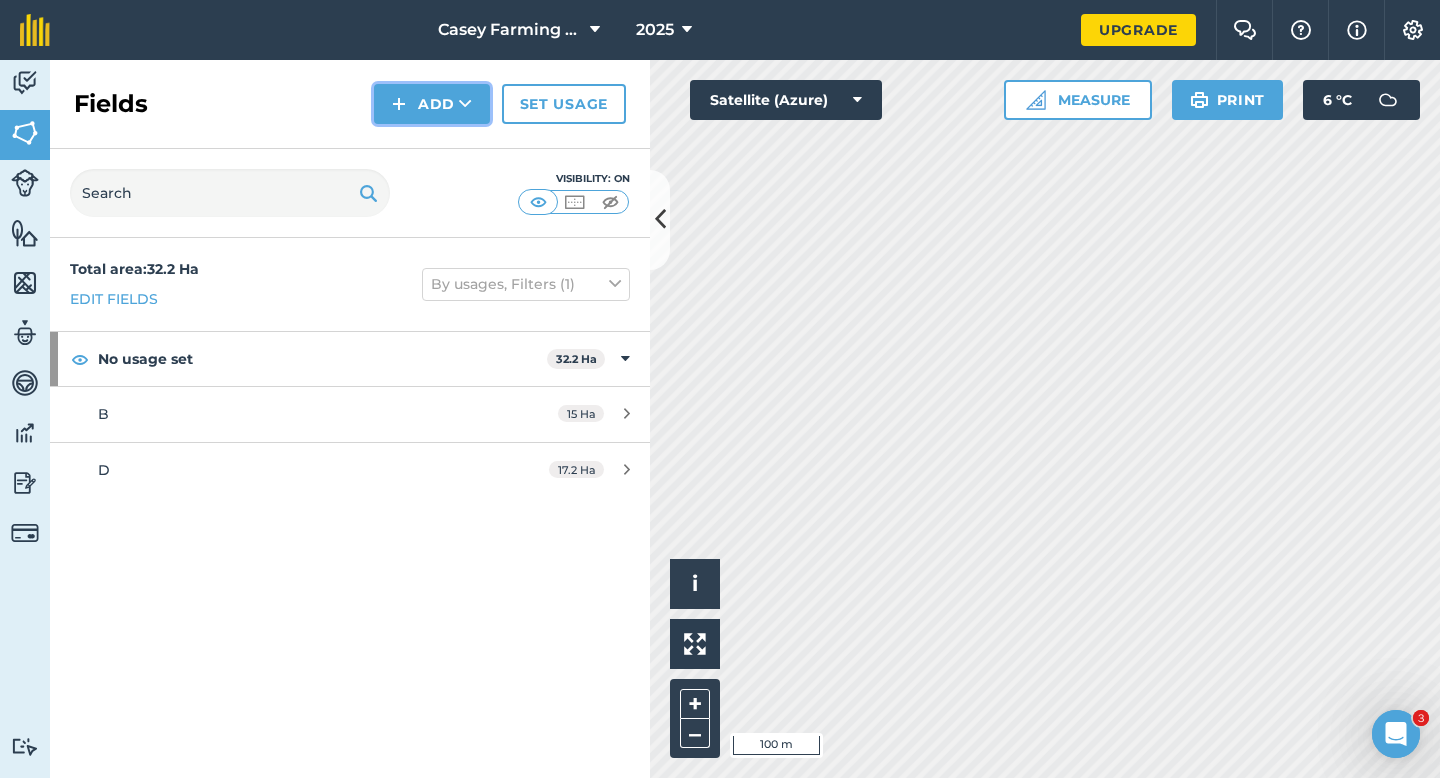 click on "Add" at bounding box center [432, 104] 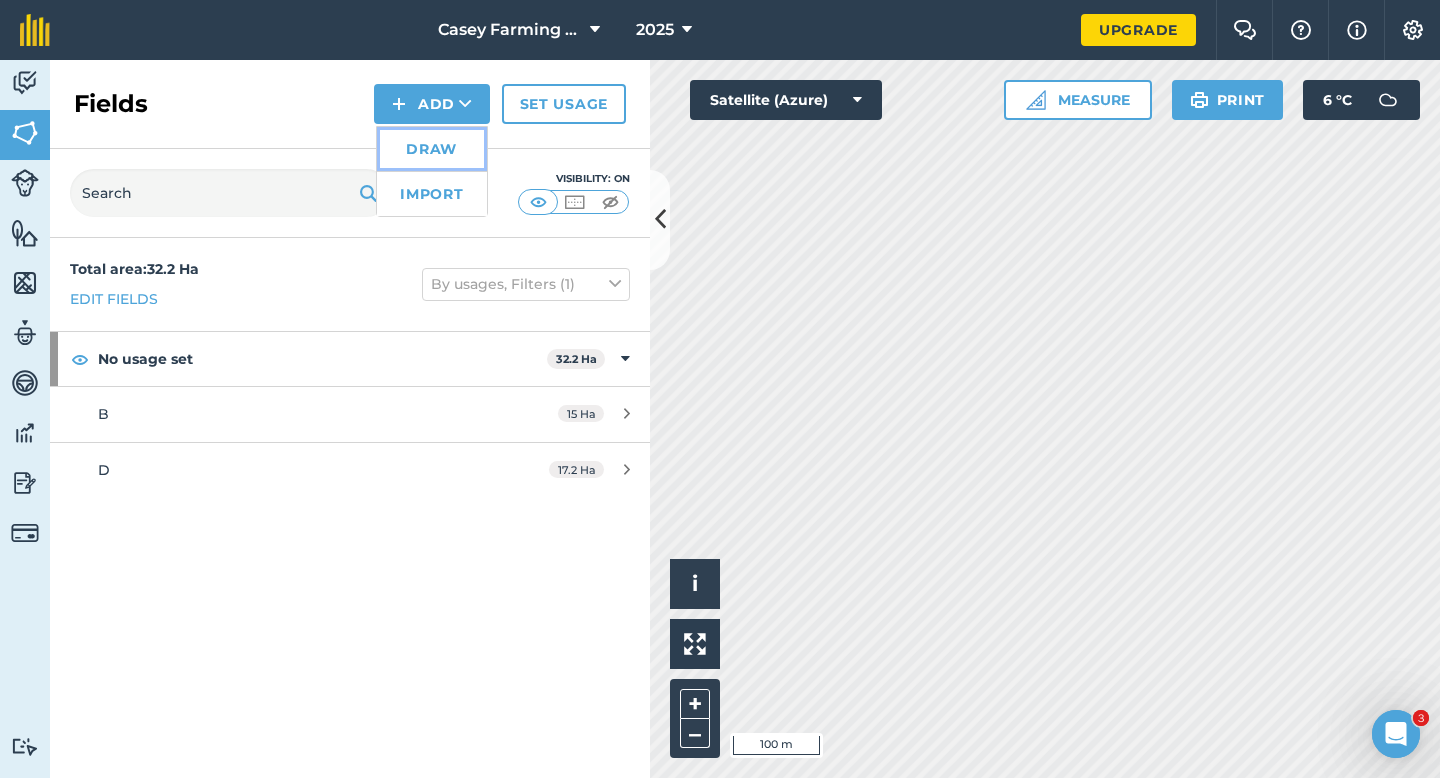 click on "Draw" at bounding box center (432, 149) 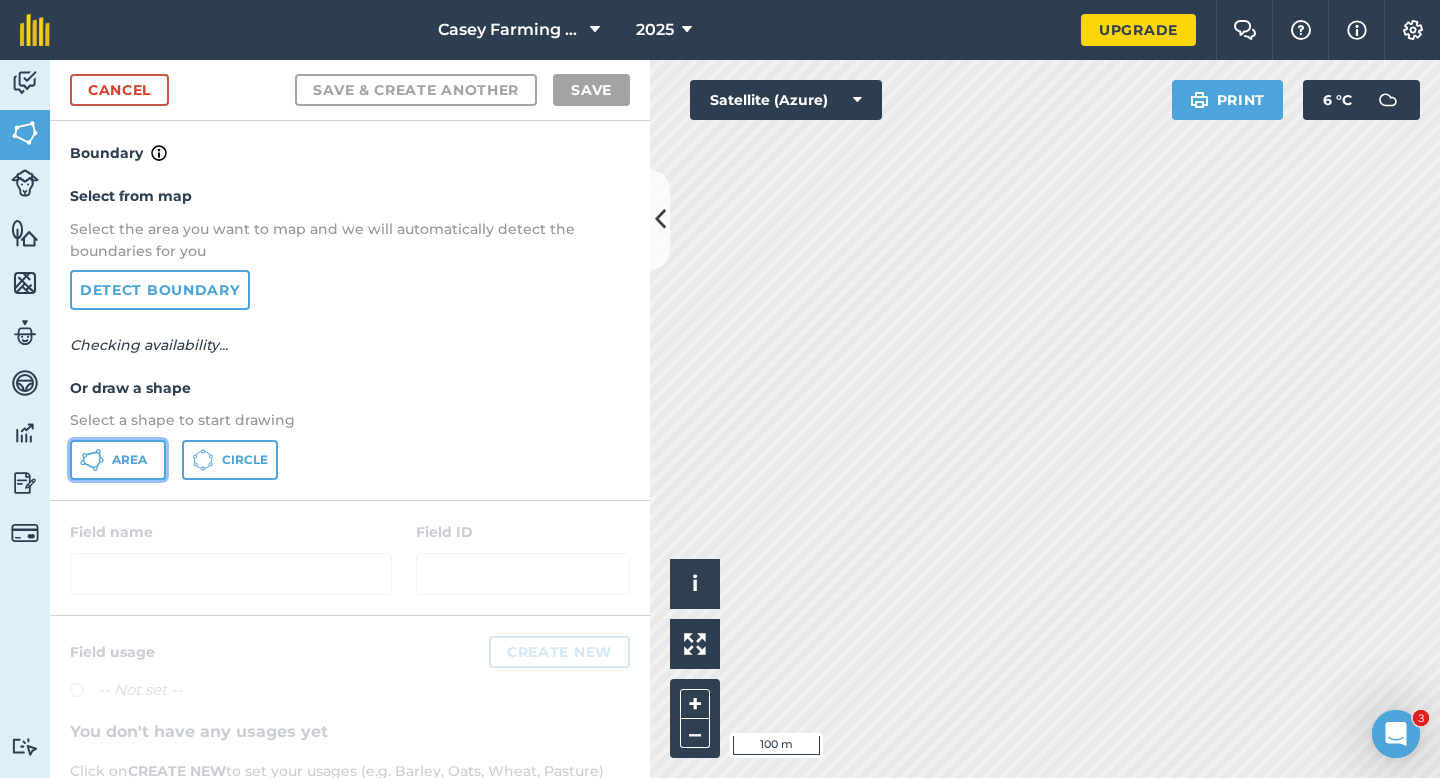 click on "Area" at bounding box center (118, 460) 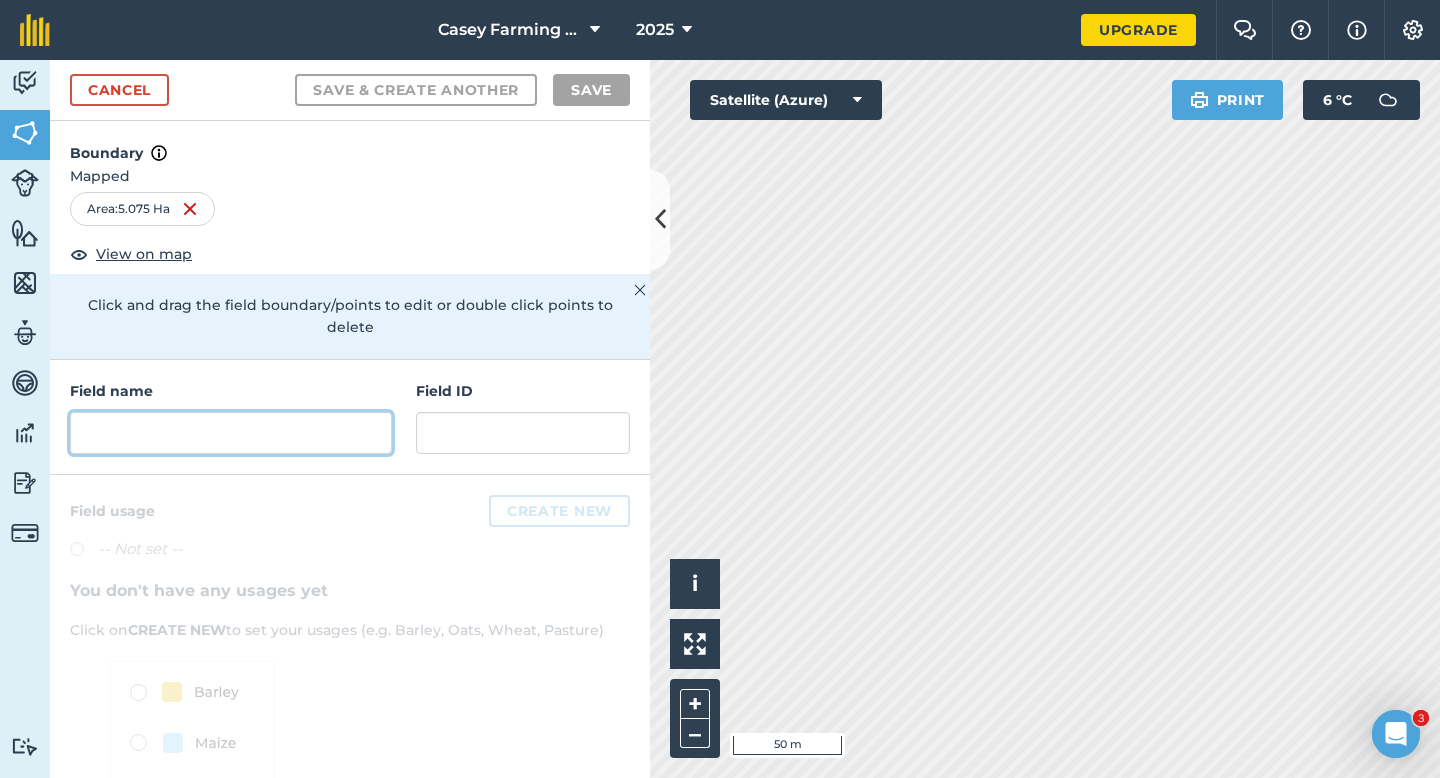 click at bounding box center (231, 433) 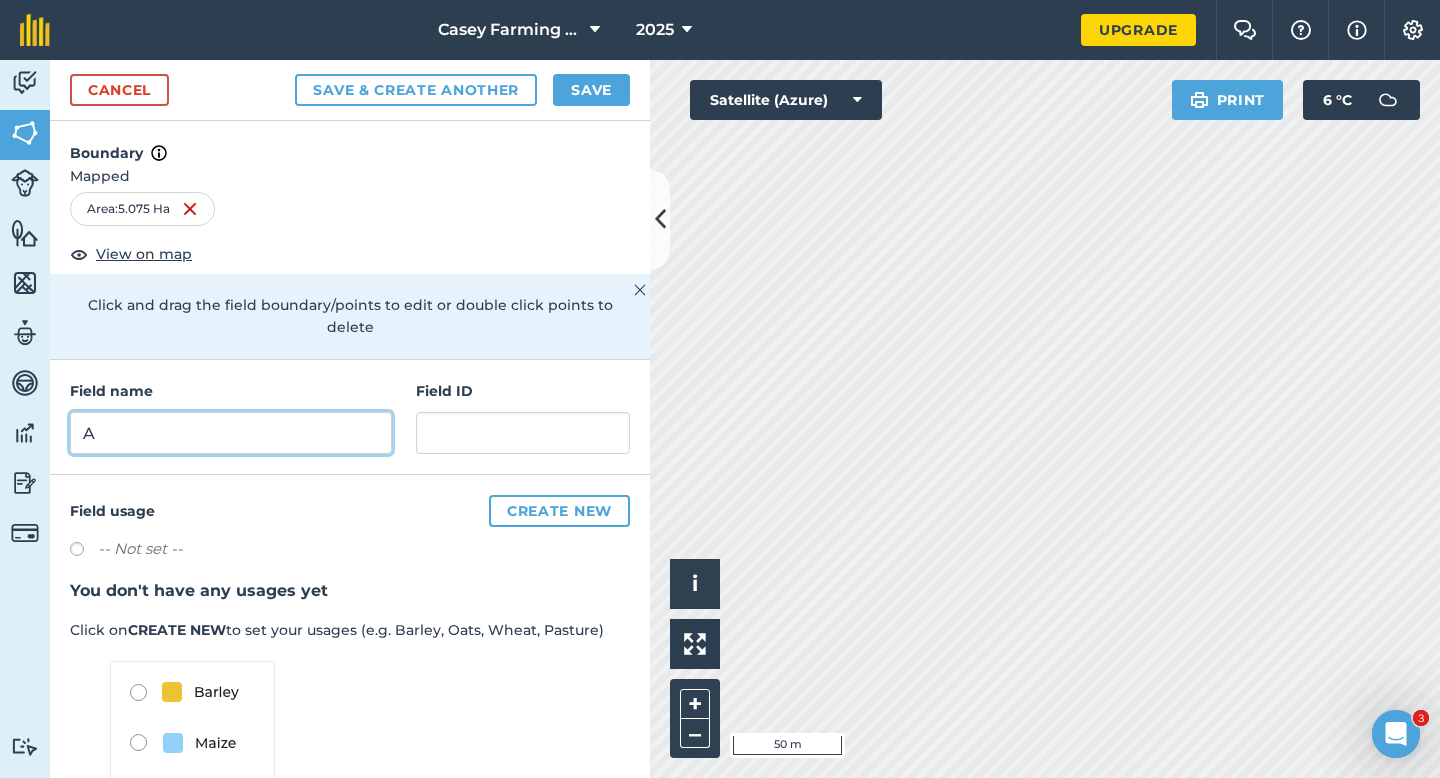 type on "A" 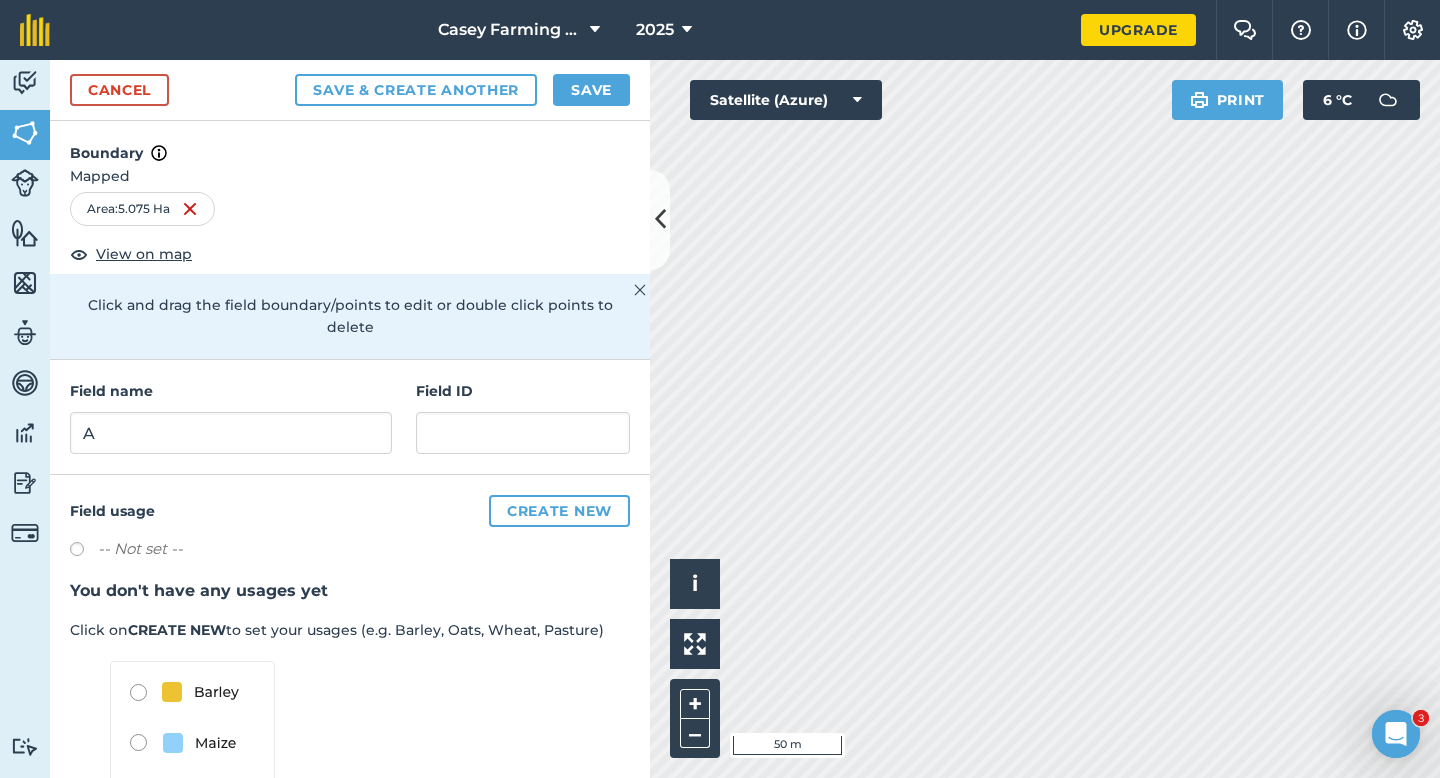 click on "Cancel Save & Create Another Save" at bounding box center [350, 90] 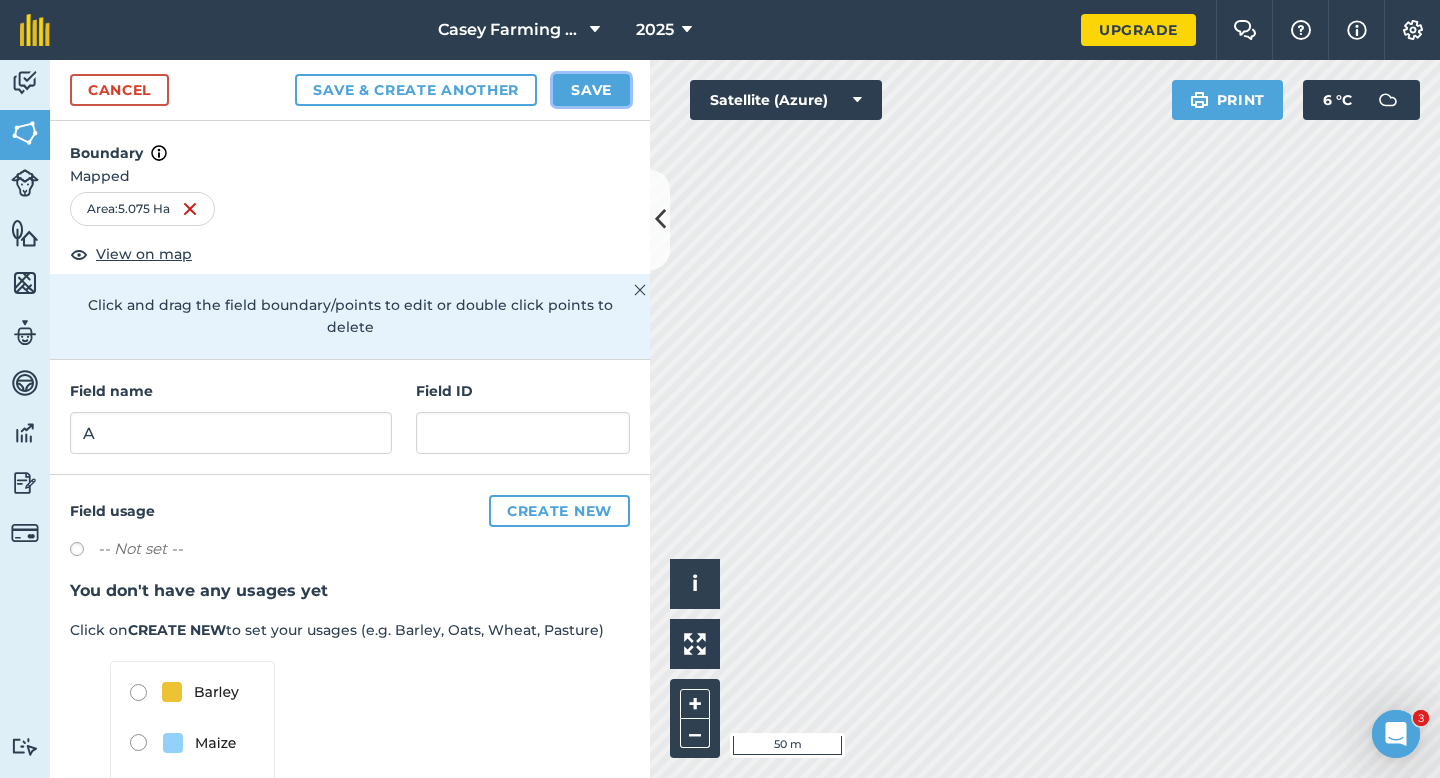 click on "Save" at bounding box center (591, 90) 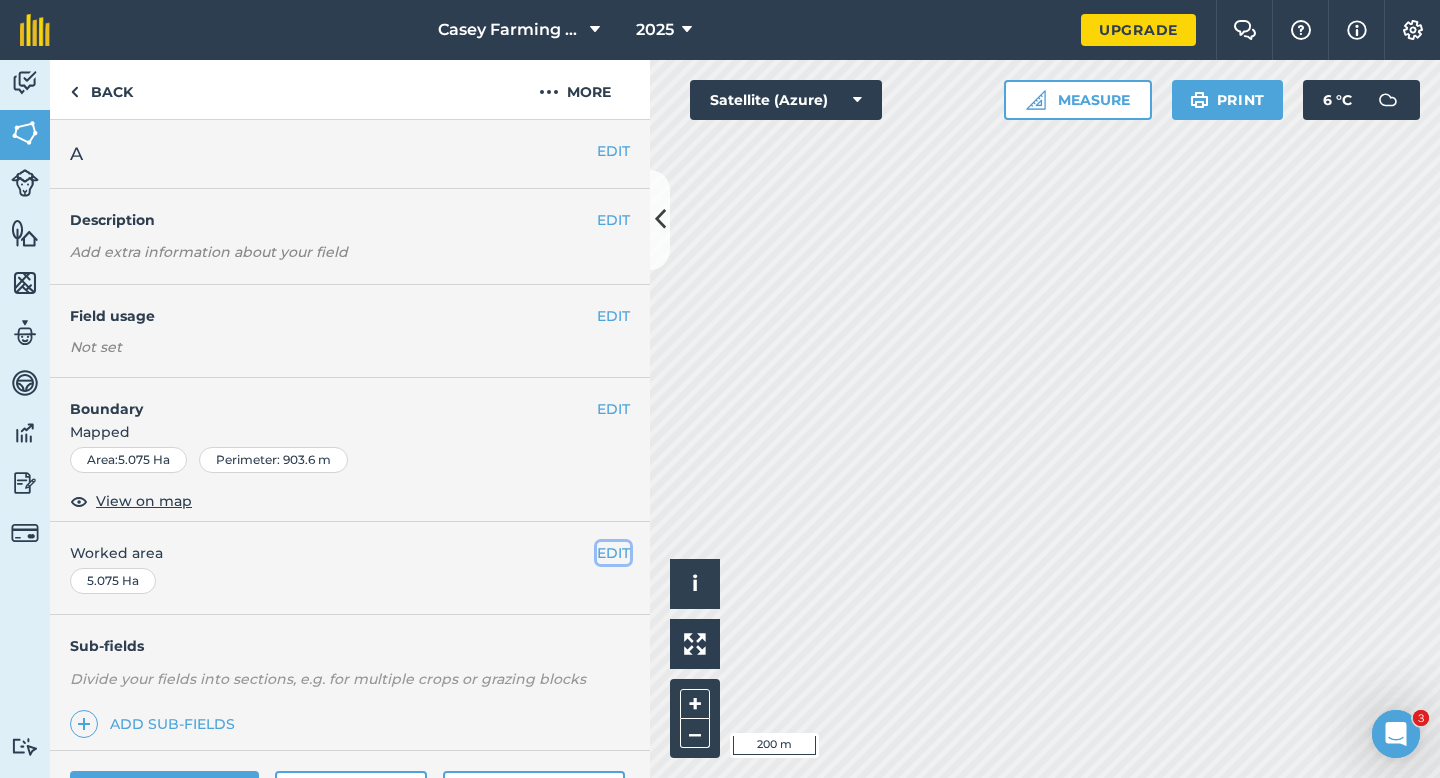 click on "EDIT" at bounding box center (613, 553) 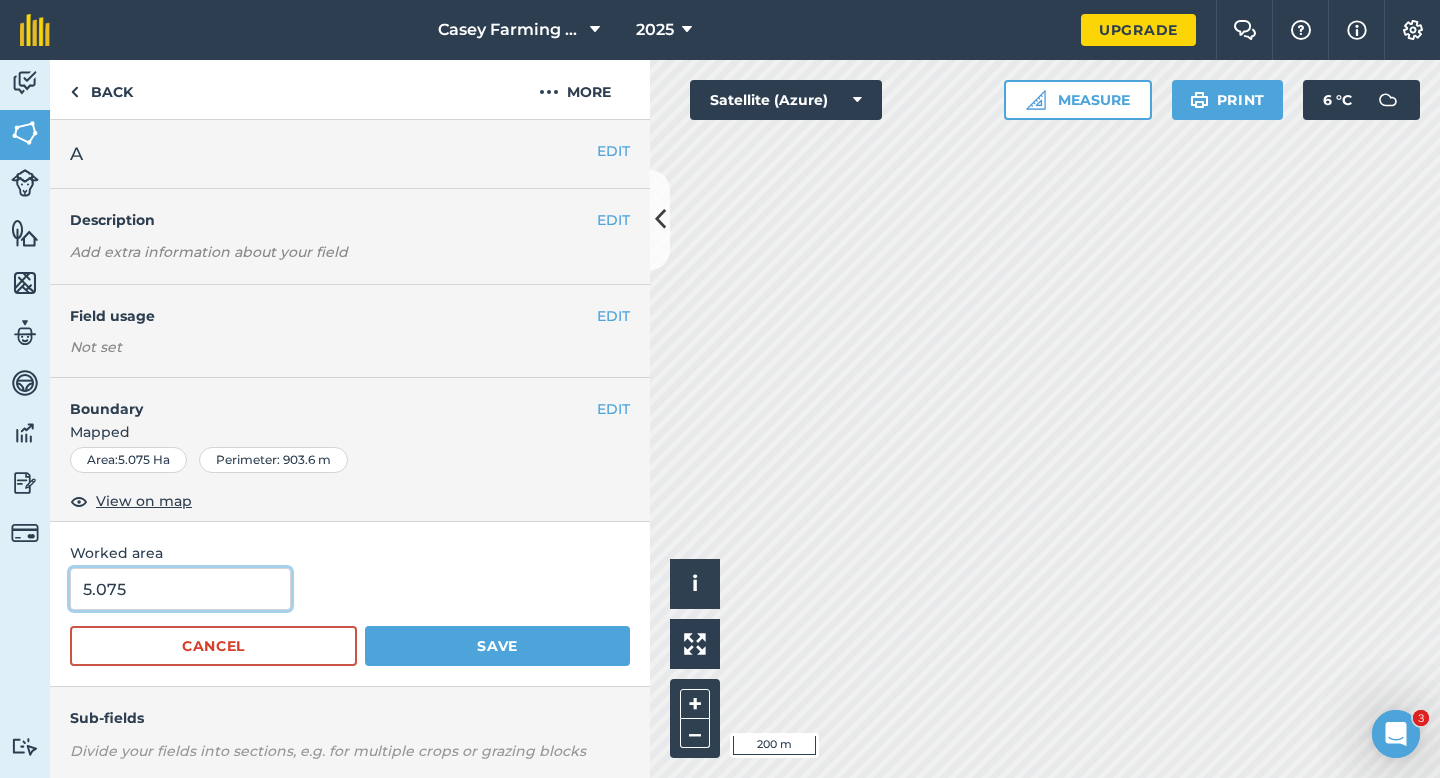 click on "5.075" at bounding box center (180, 589) 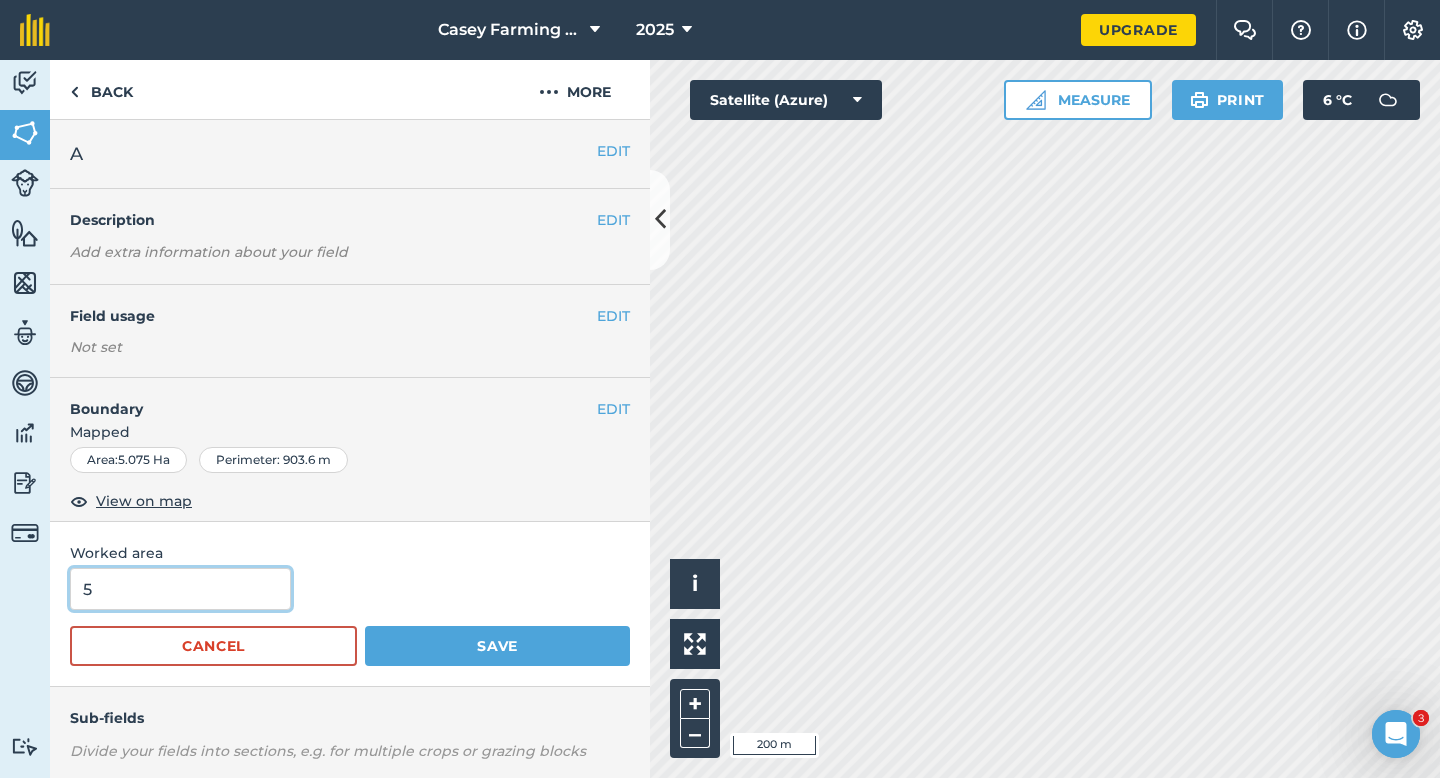 click on "Save" at bounding box center (497, 646) 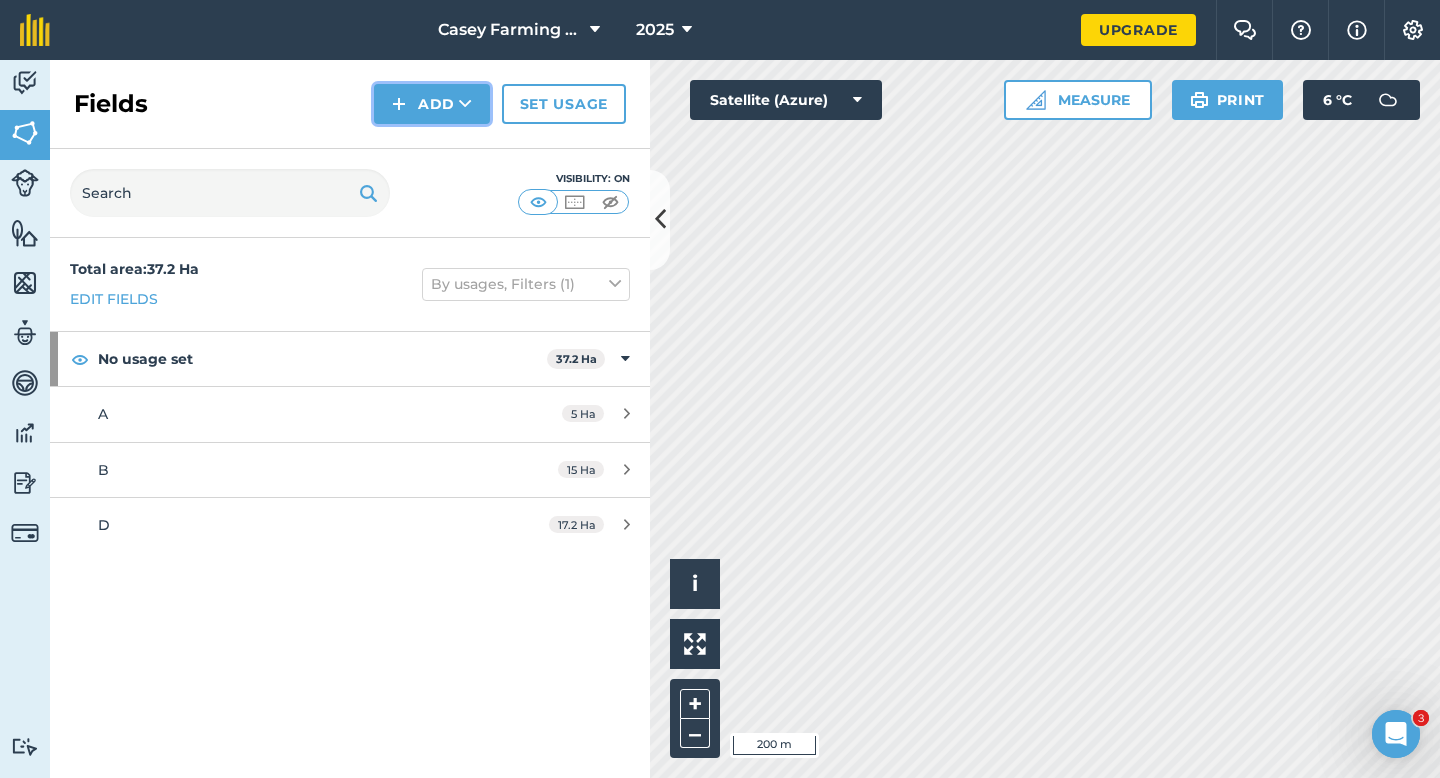 click on "Add" at bounding box center (432, 104) 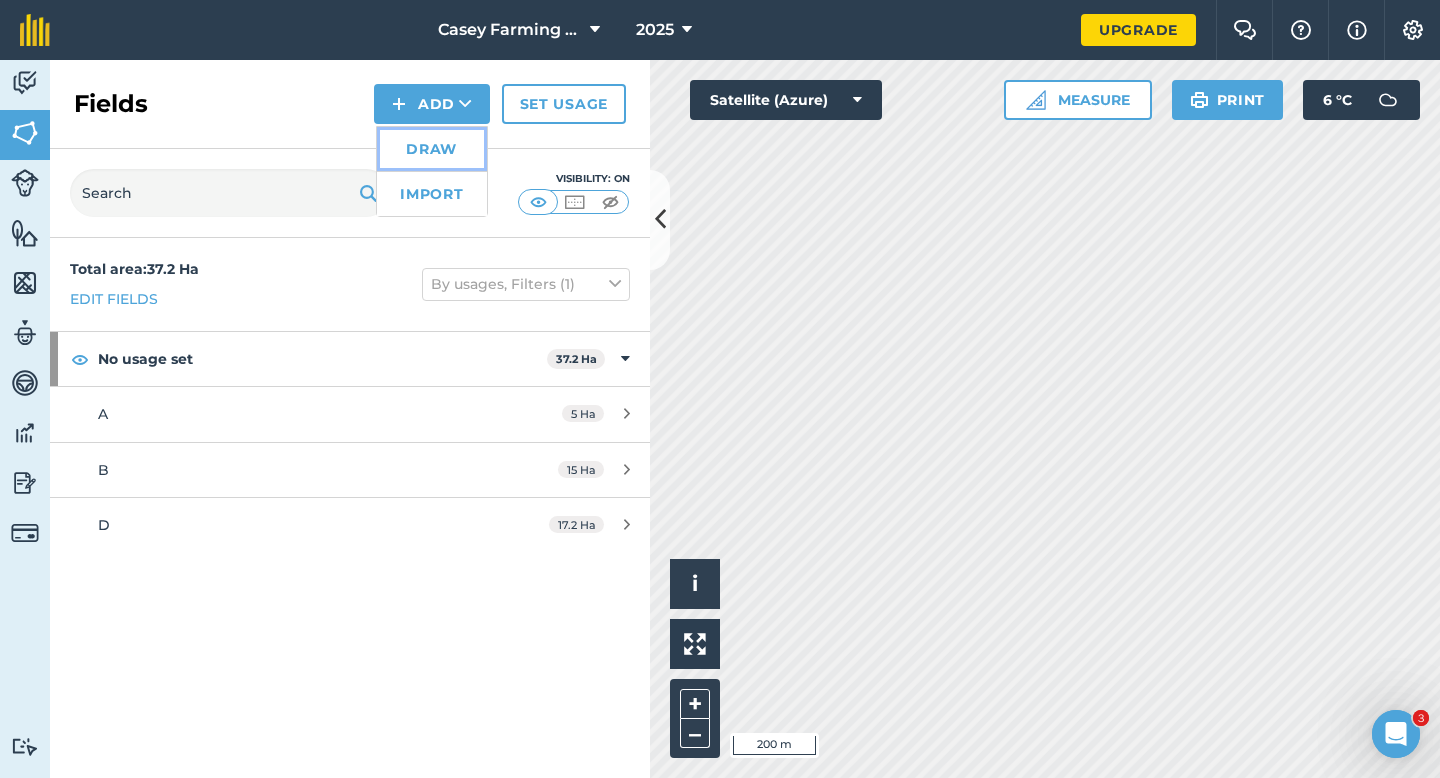 click on "Draw" at bounding box center [432, 149] 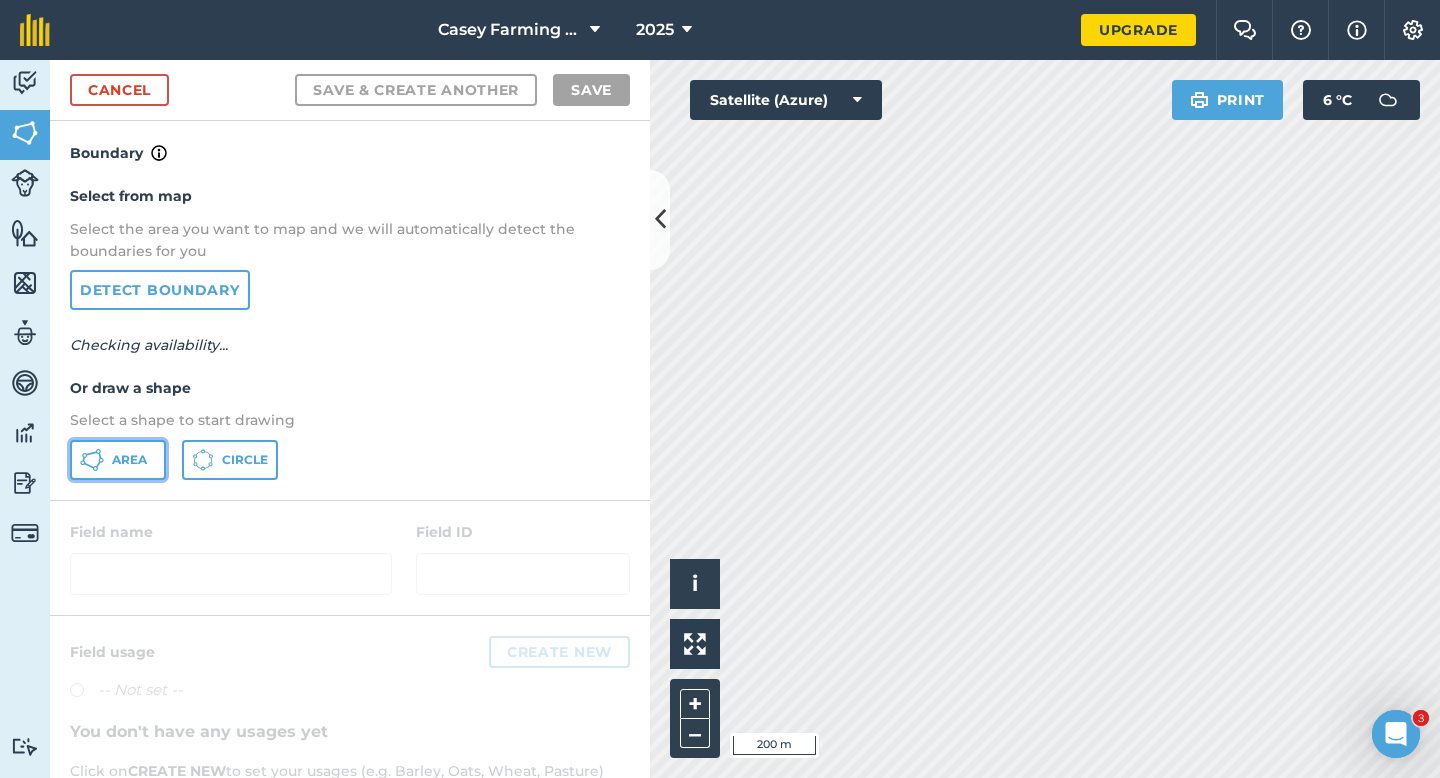 click on "Area" at bounding box center [118, 460] 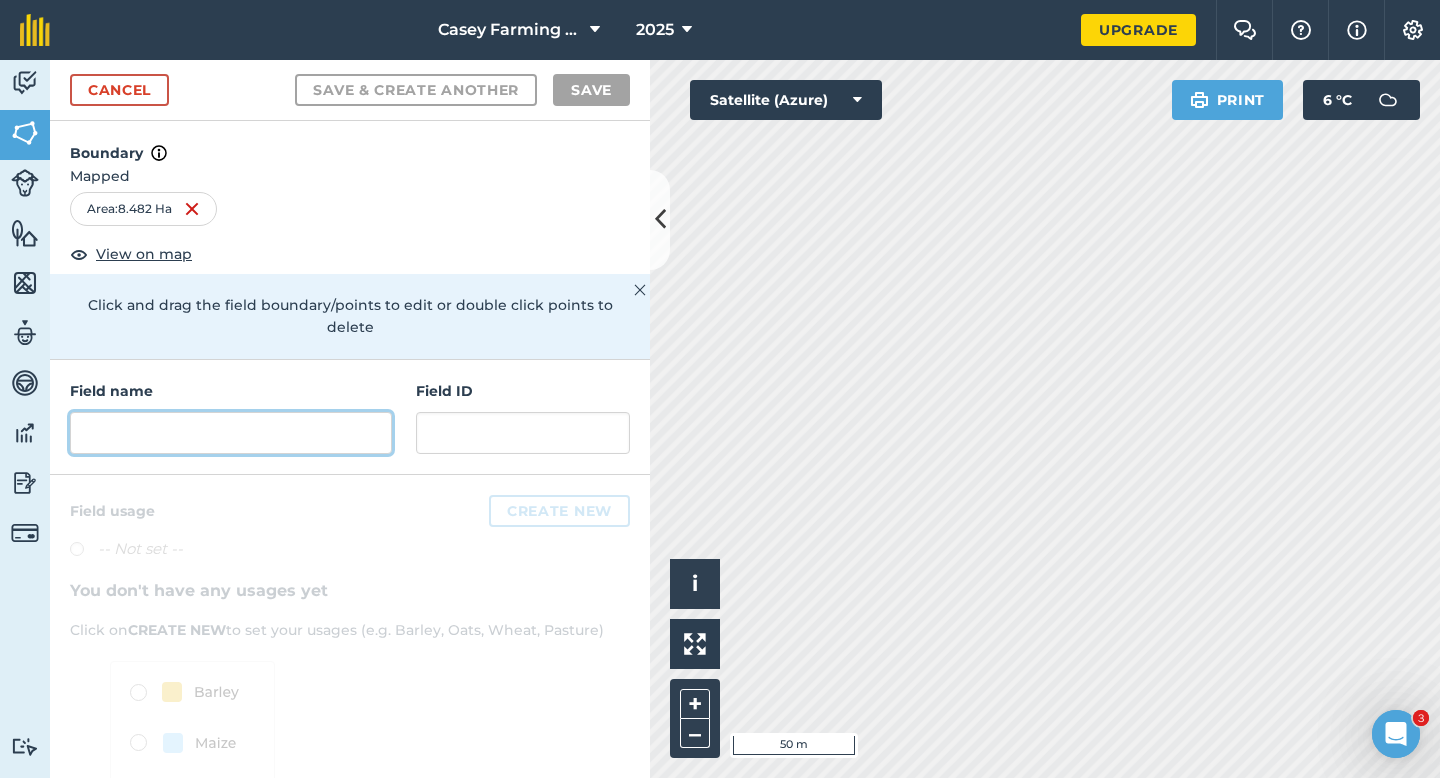 click at bounding box center (231, 433) 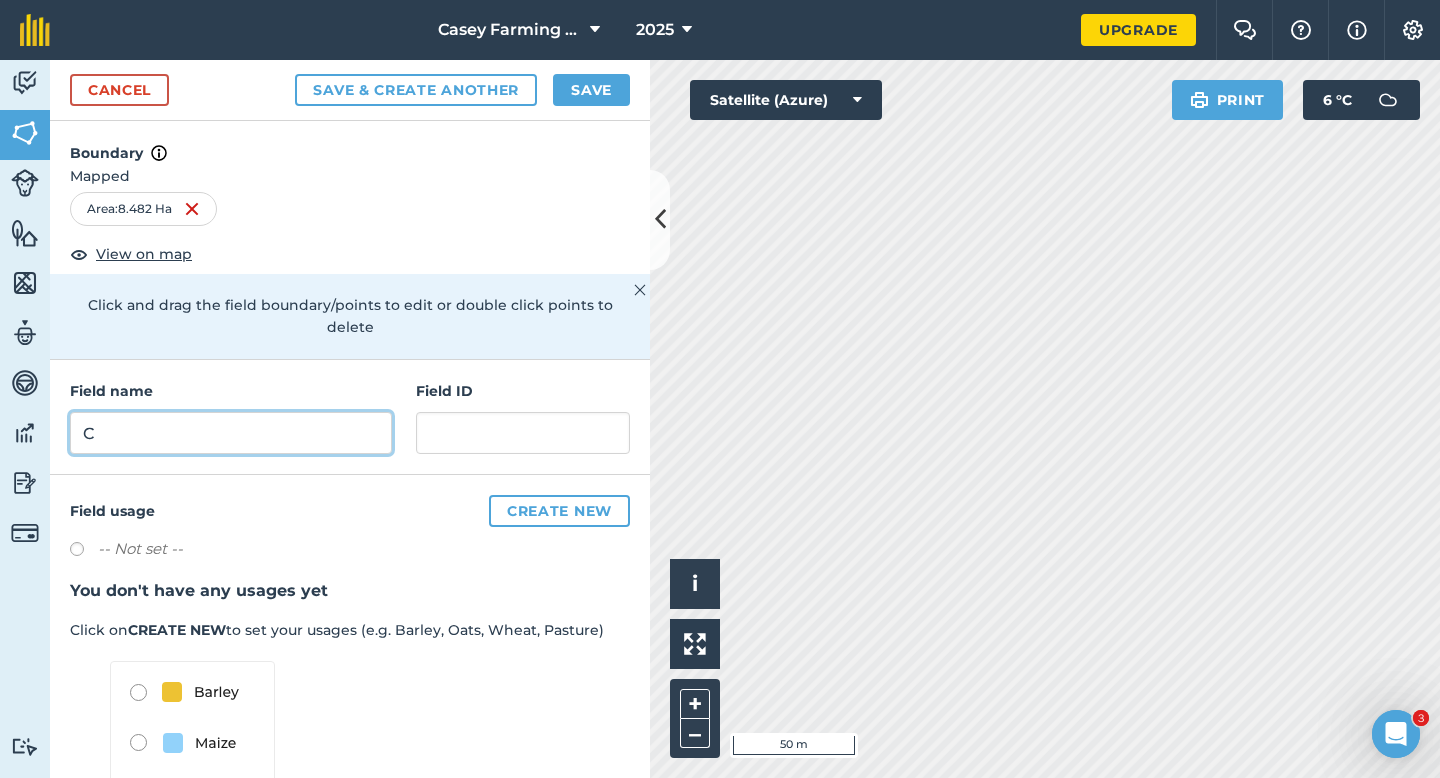 type on "C" 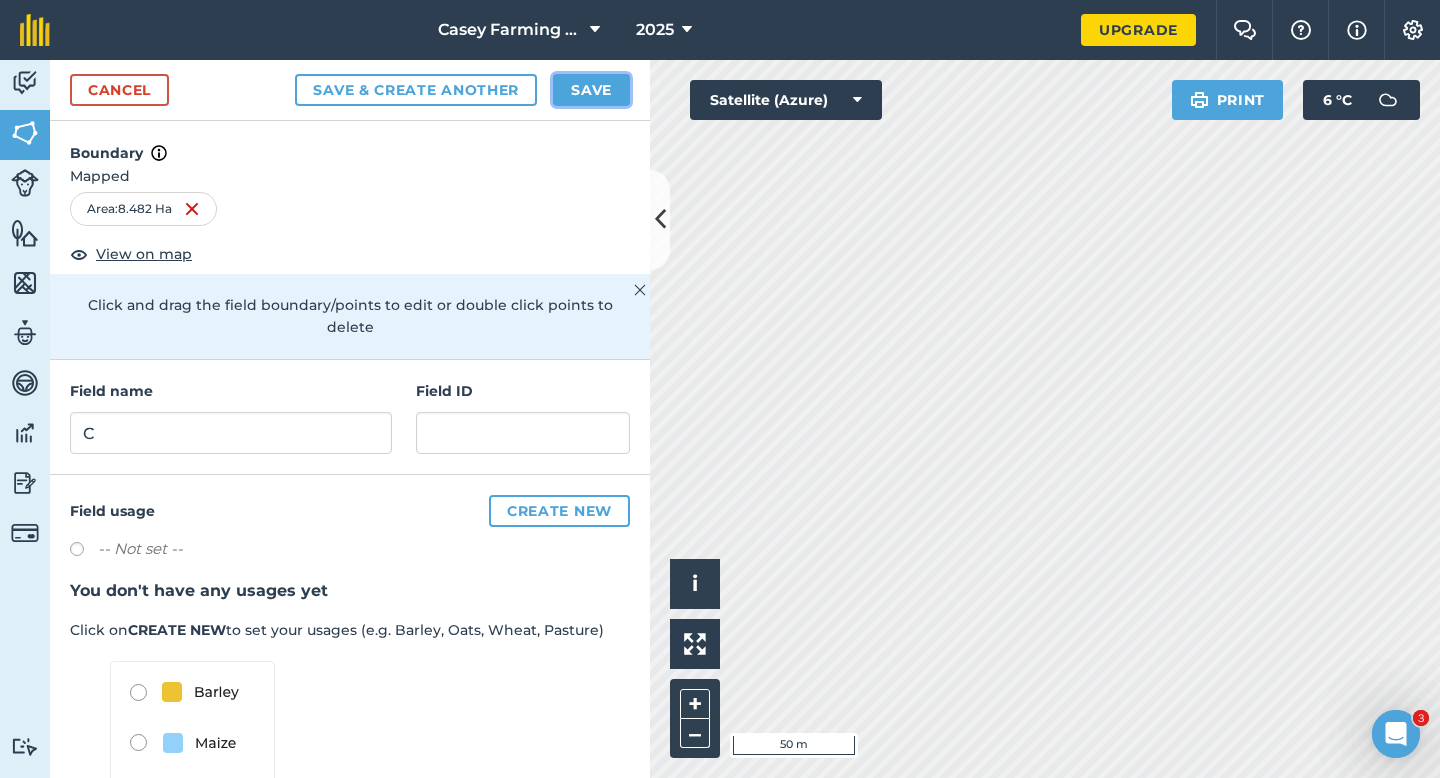 click on "Save" at bounding box center [591, 90] 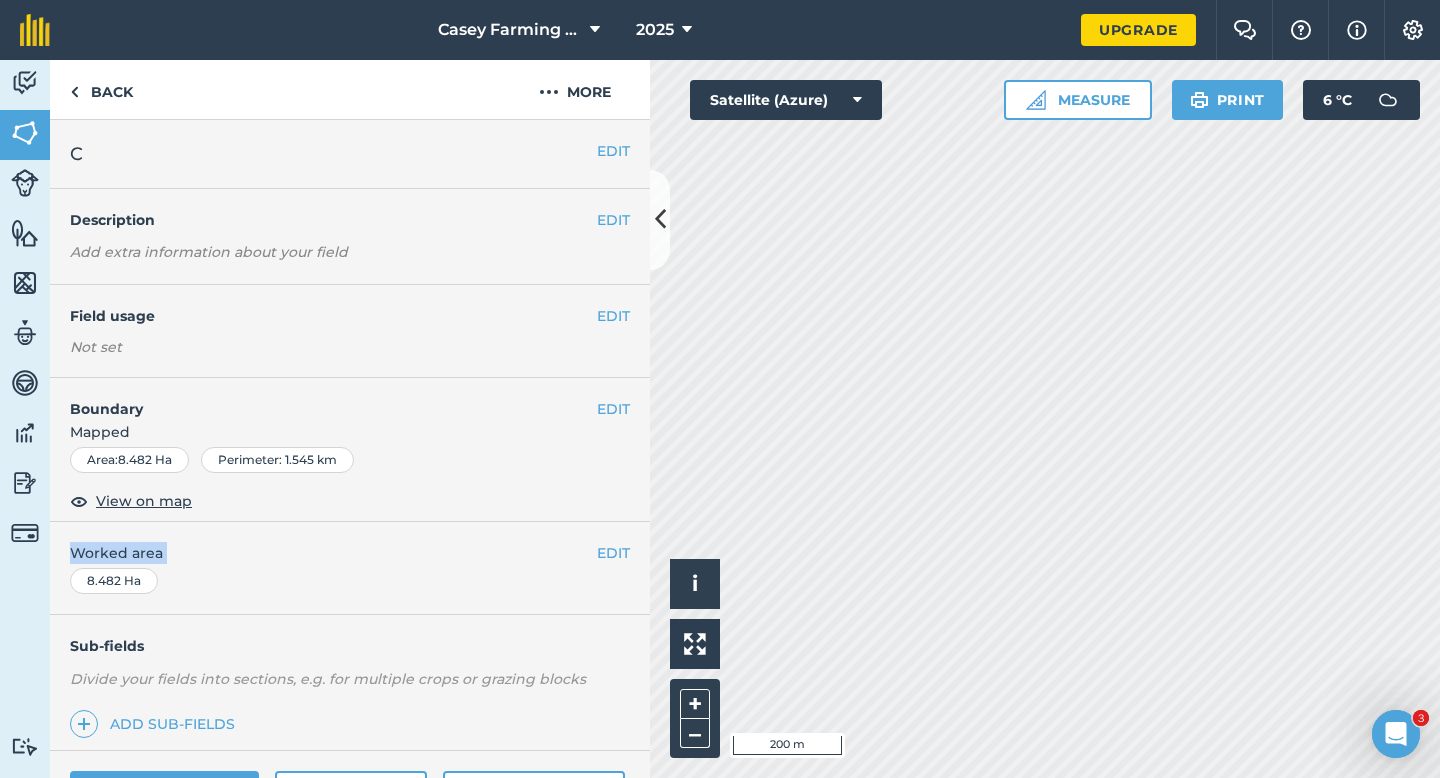 click on "EDIT Worked area 8.482   Ha" at bounding box center [350, 568] 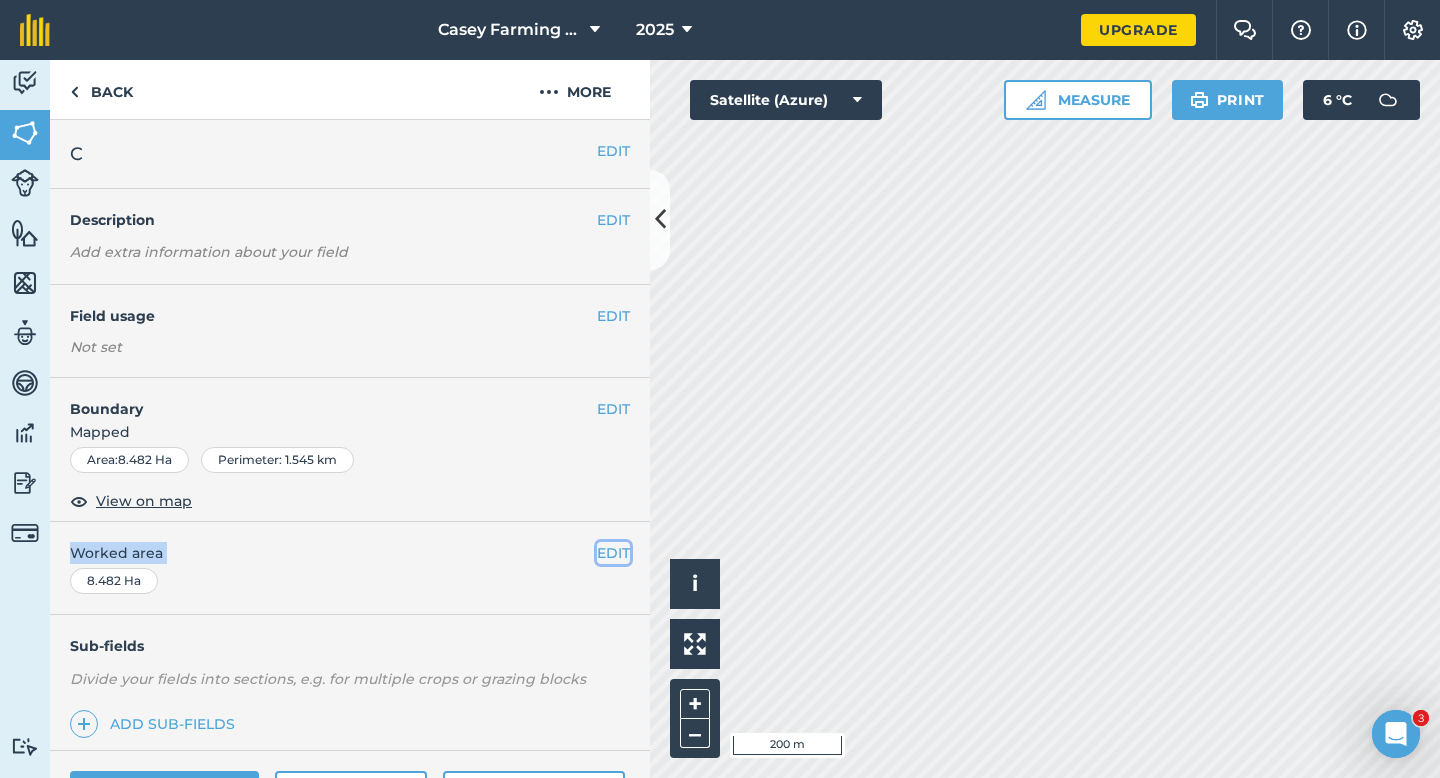 click on "EDIT" at bounding box center (613, 553) 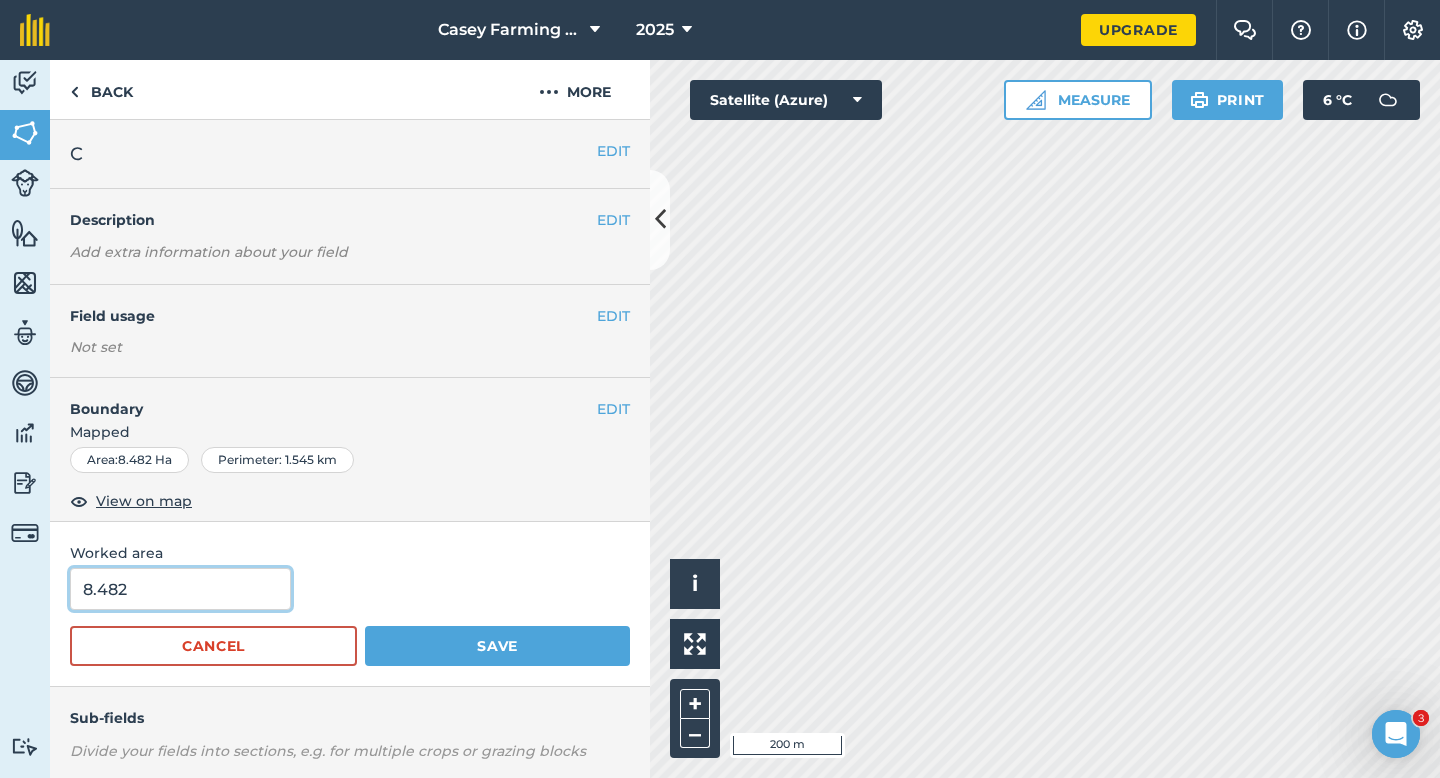 click on "8.482" at bounding box center [180, 589] 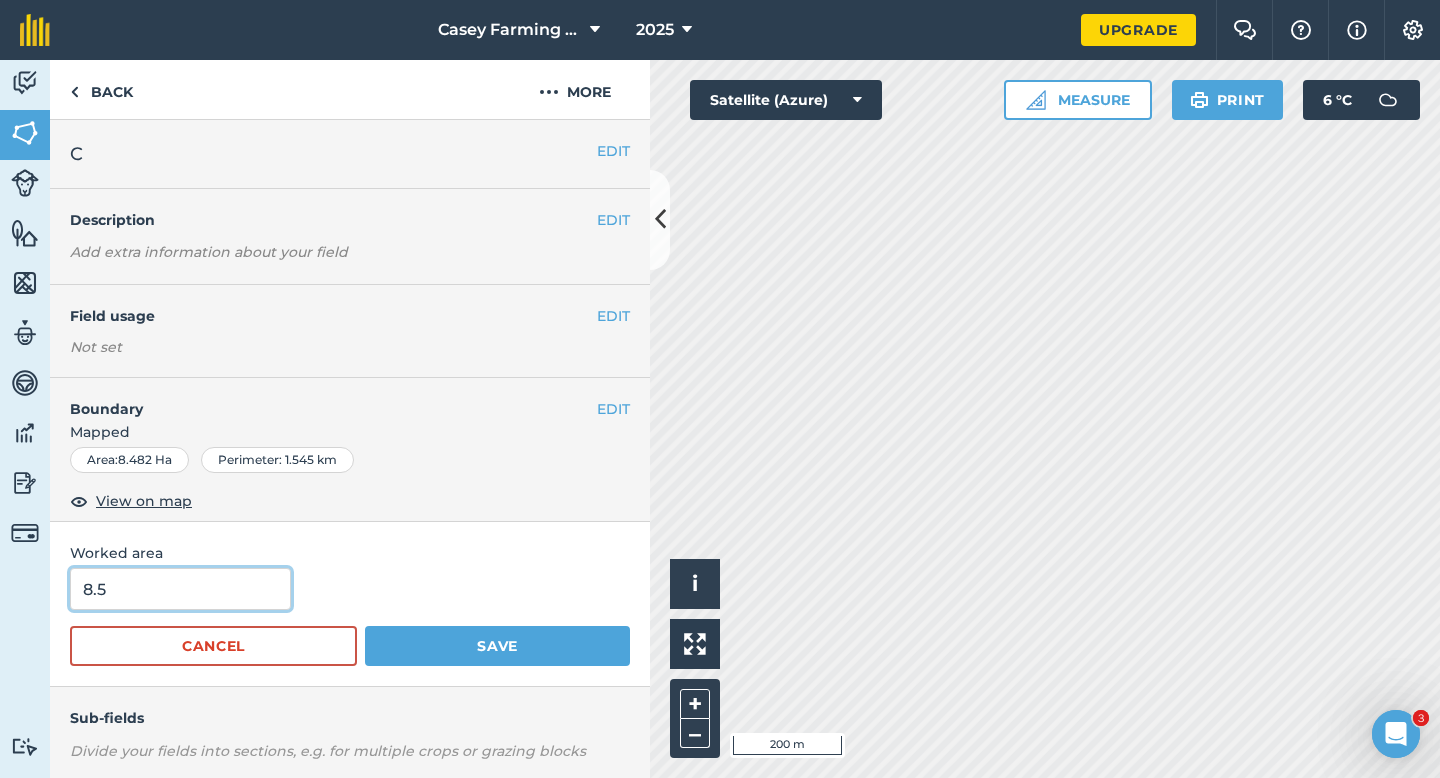 type on "8.5" 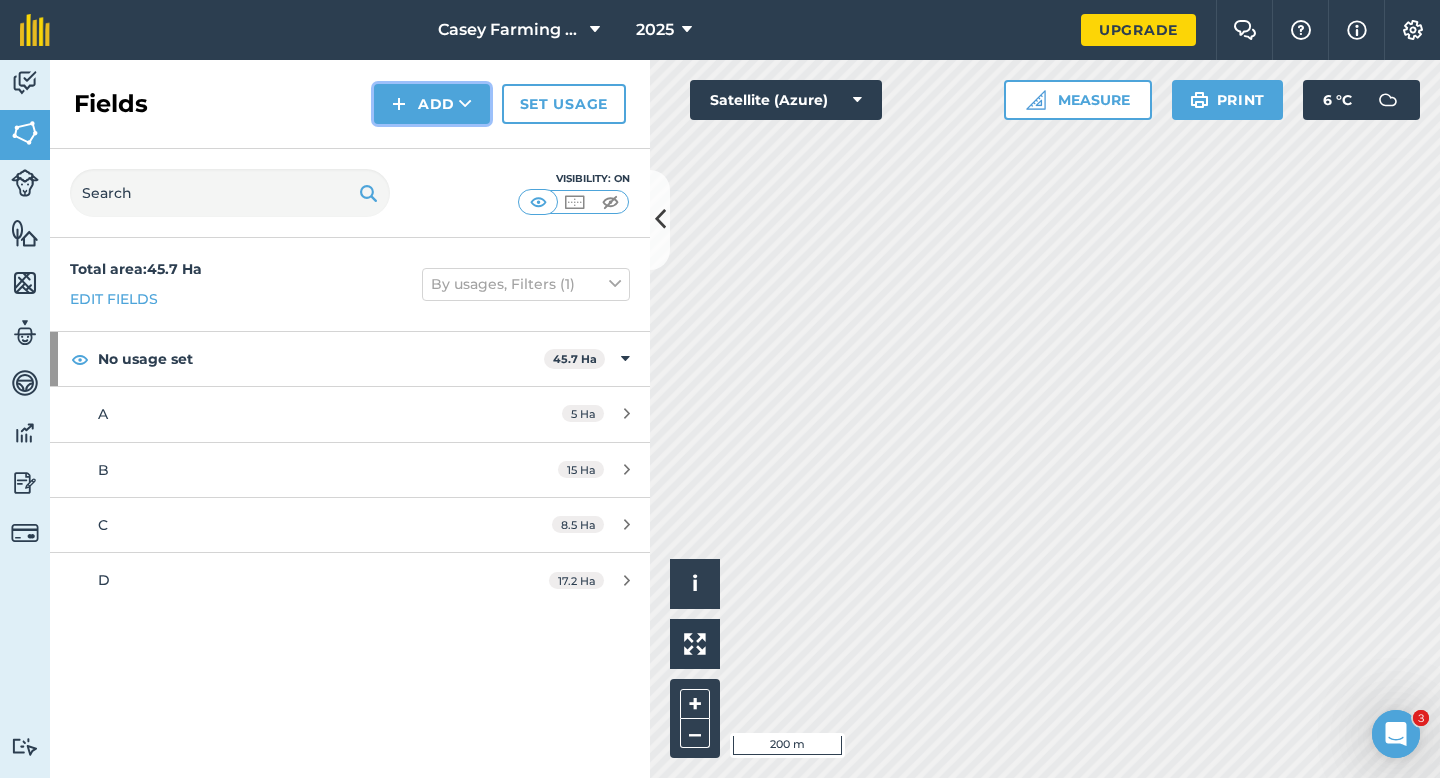 click on "Add" at bounding box center [432, 104] 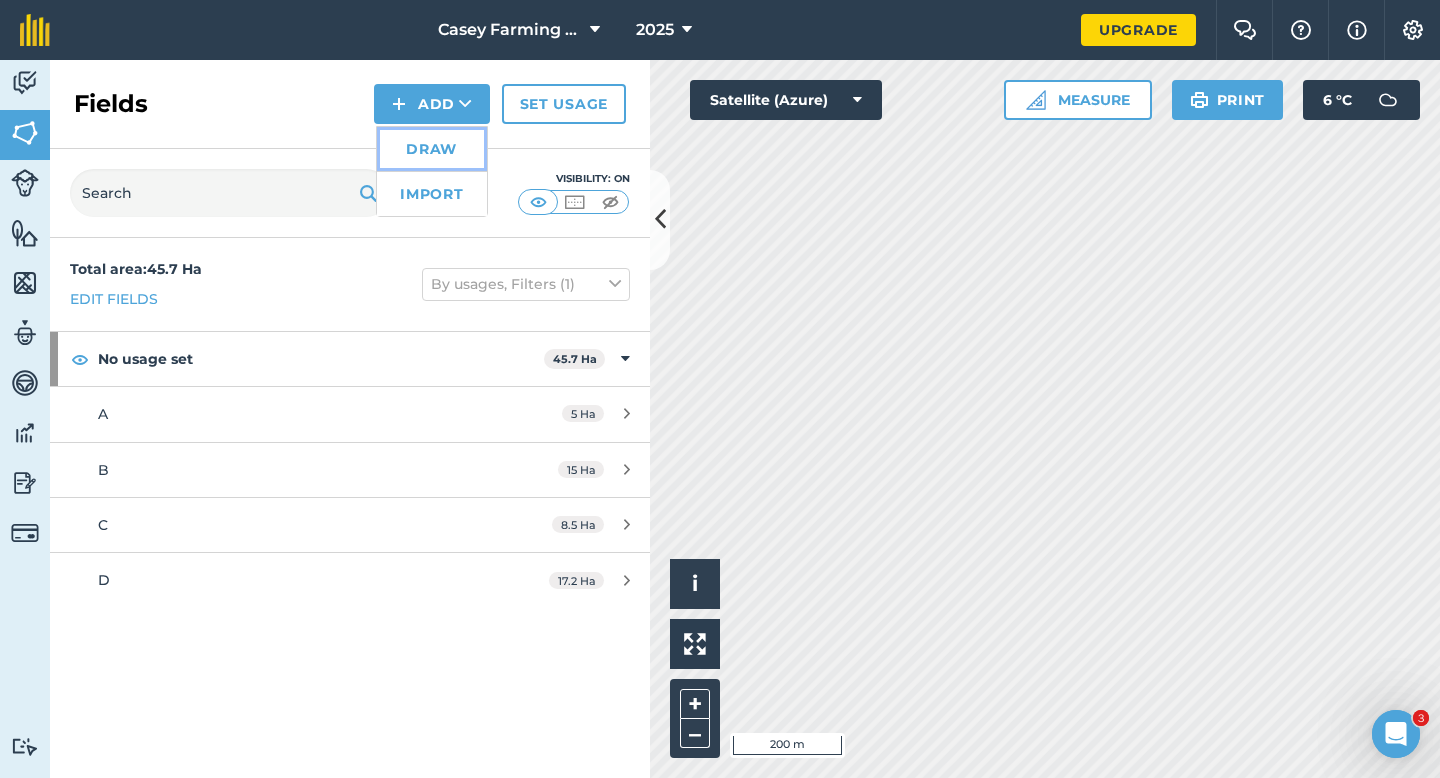 click on "Draw" at bounding box center (432, 149) 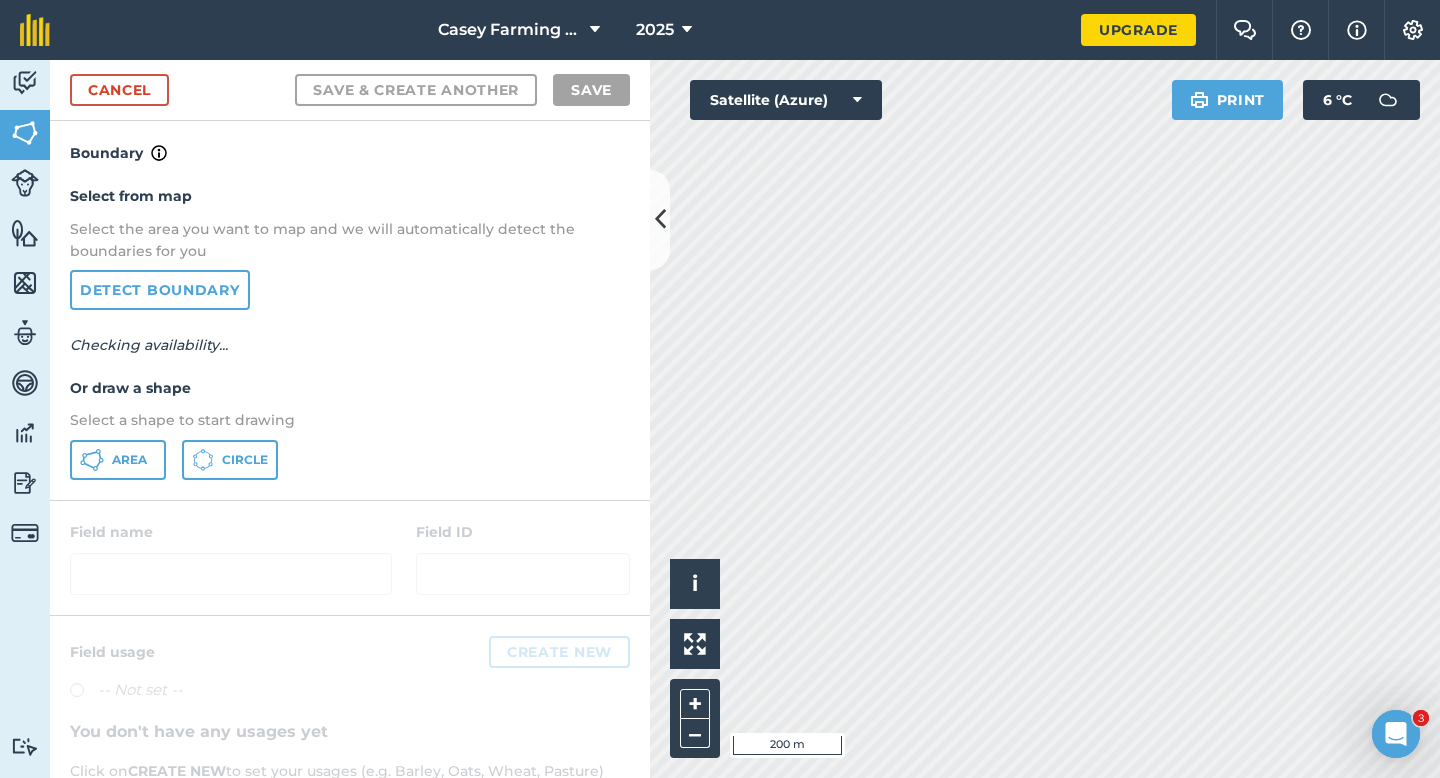 click on "Select from map Select the area you want to map and we will automatically detect the boundaries for you Detect boundary Checking availability... Or draw a shape Select a shape to start drawing Area Circle" at bounding box center (350, 332) 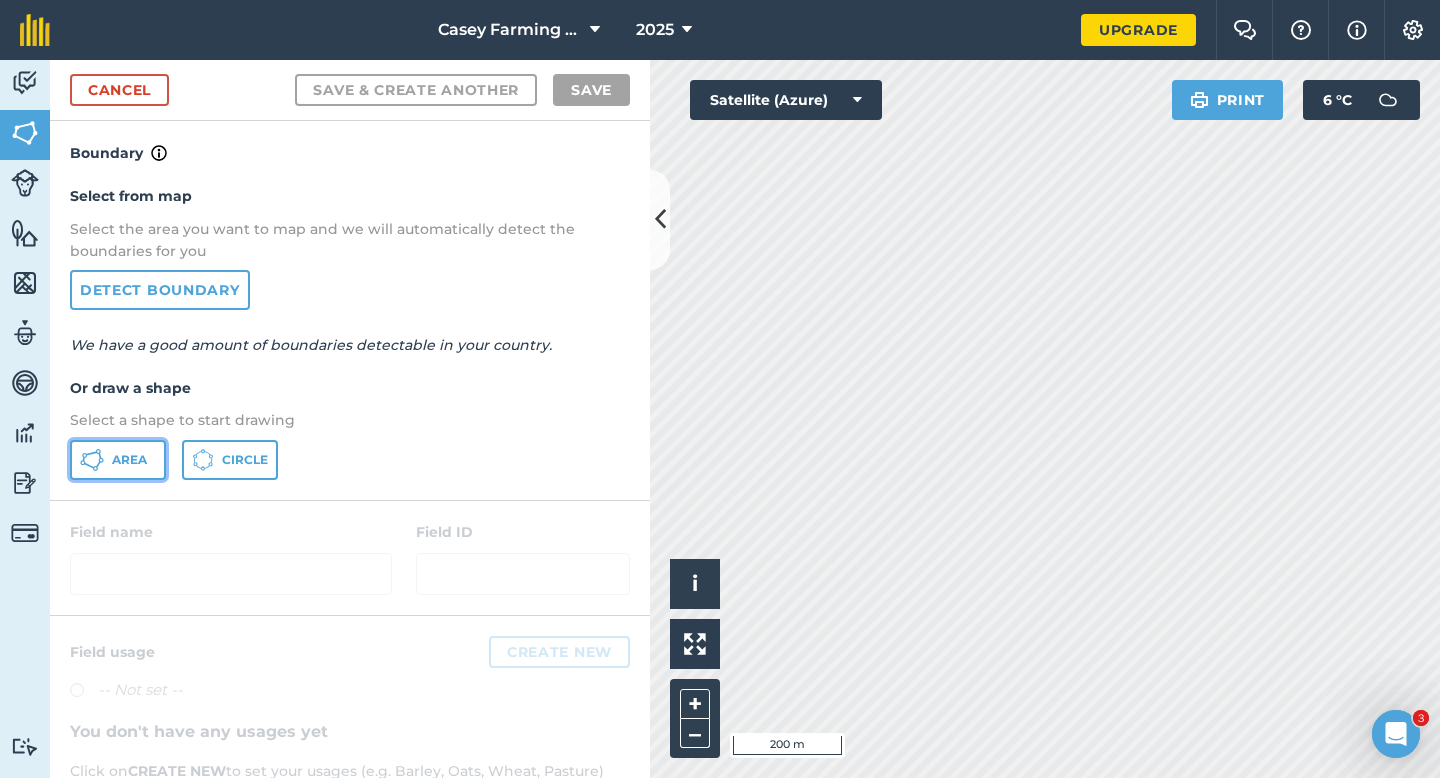 click on "Area" at bounding box center [118, 460] 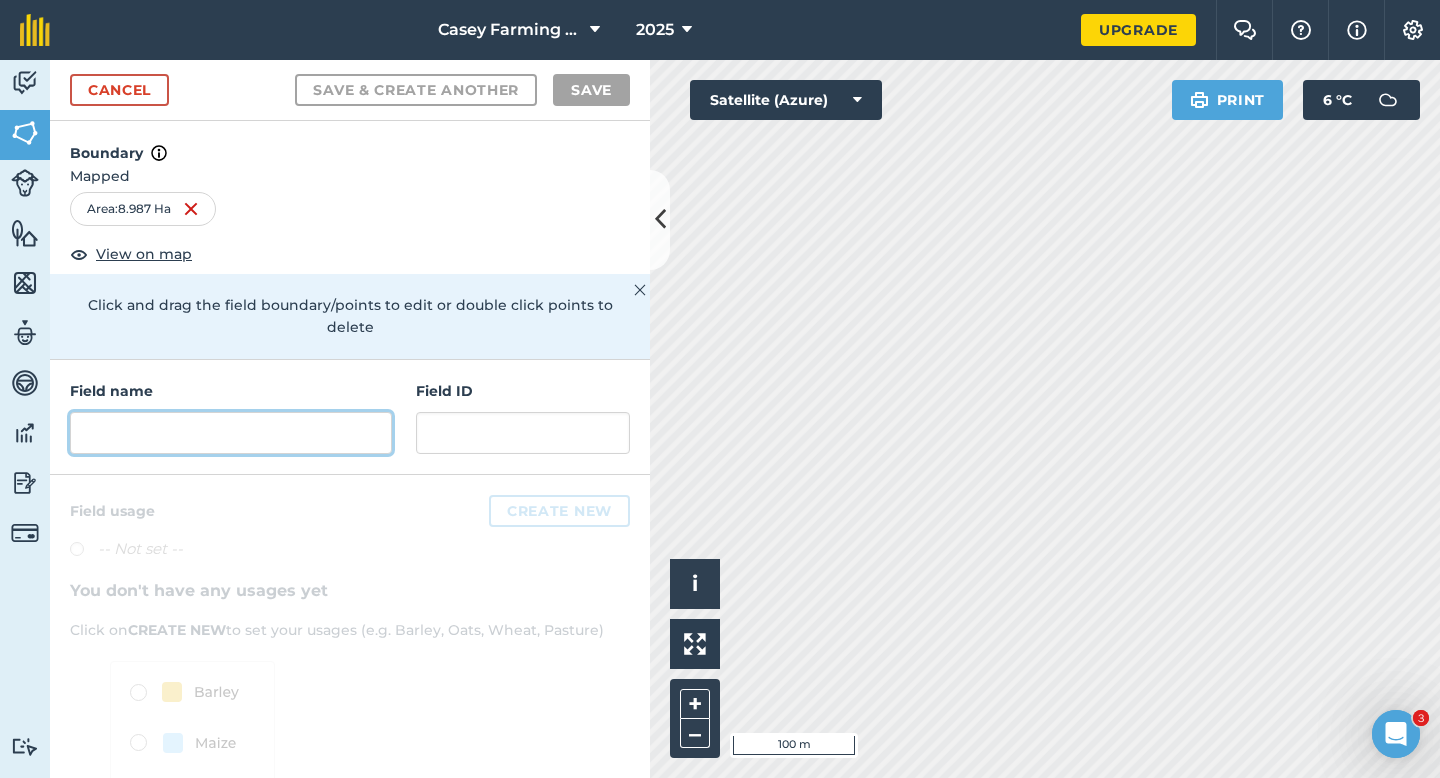 click at bounding box center [231, 433] 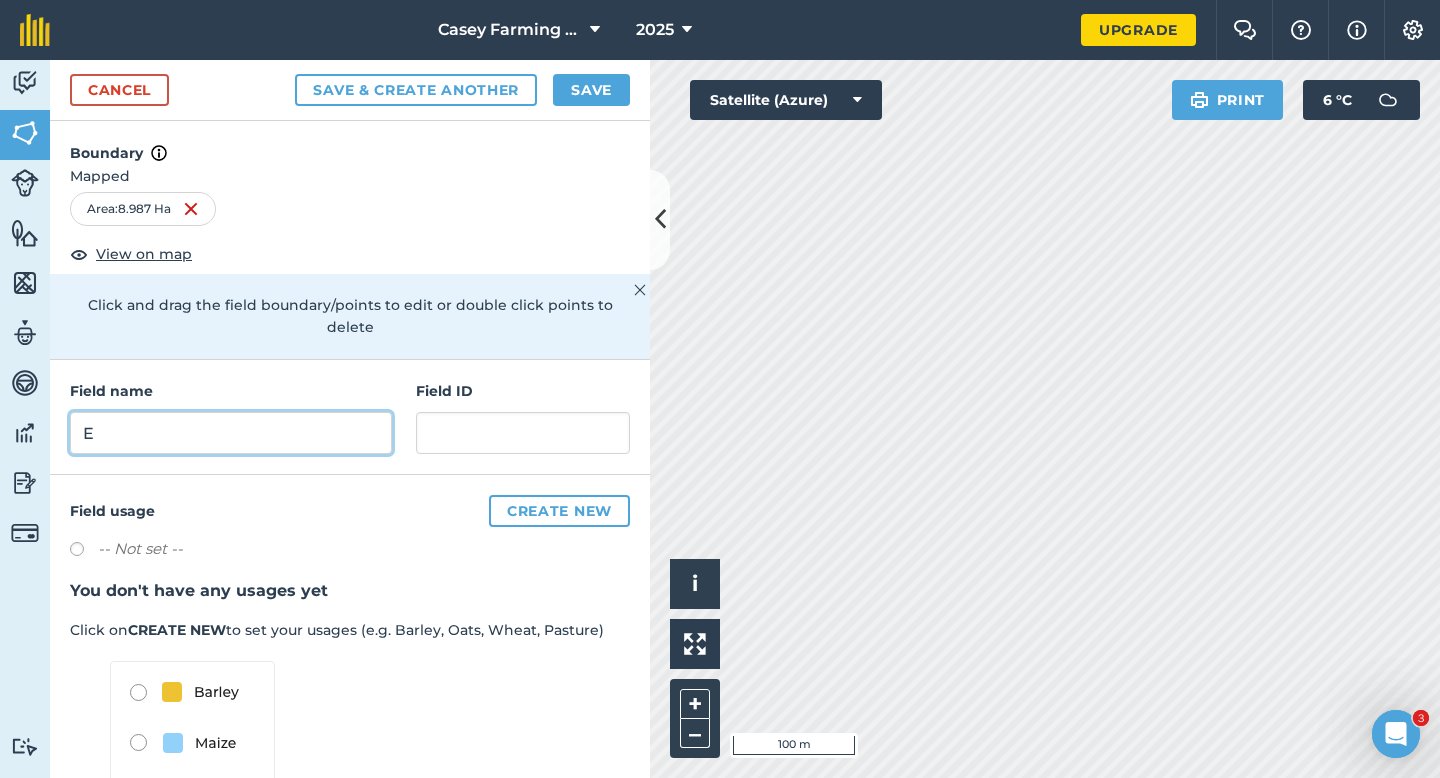 type on "E" 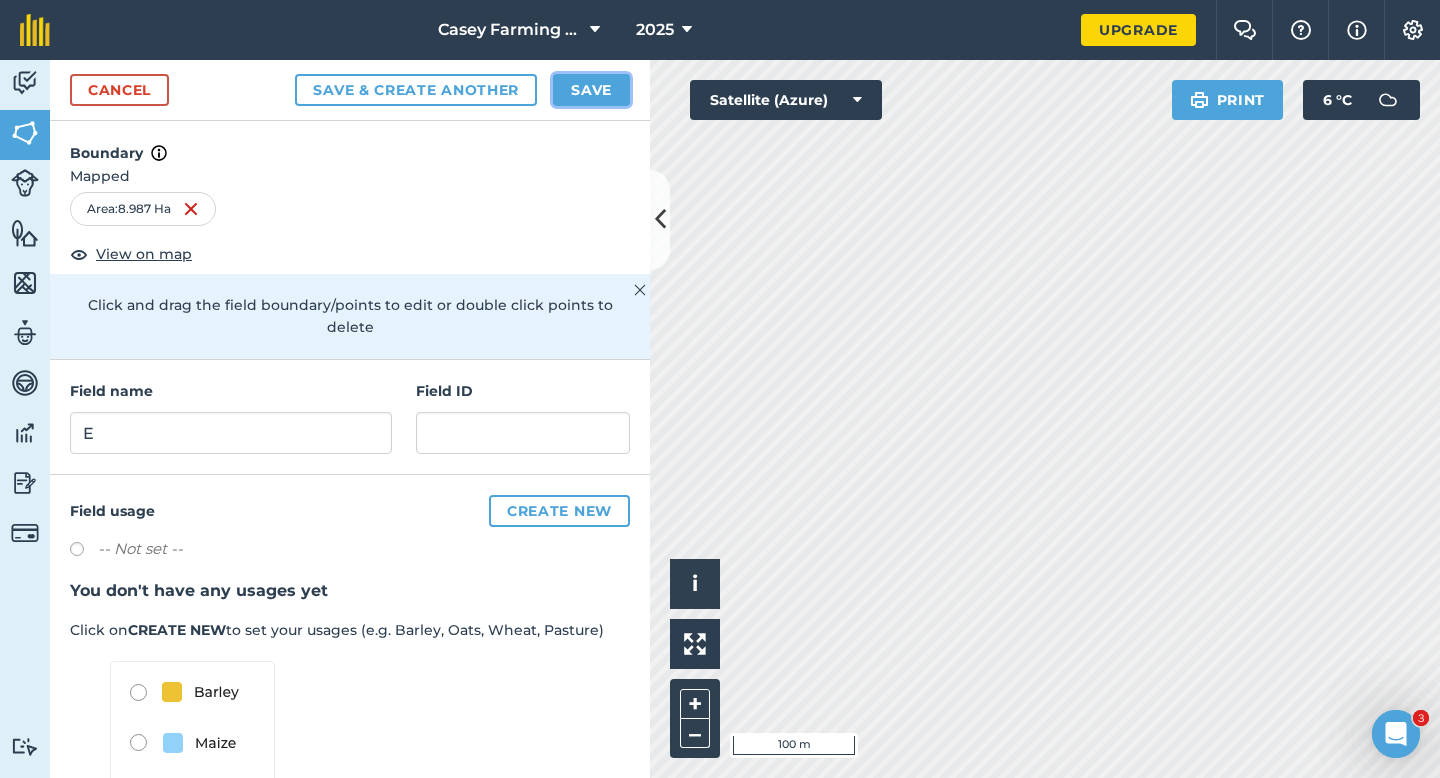 click on "Save" at bounding box center (591, 90) 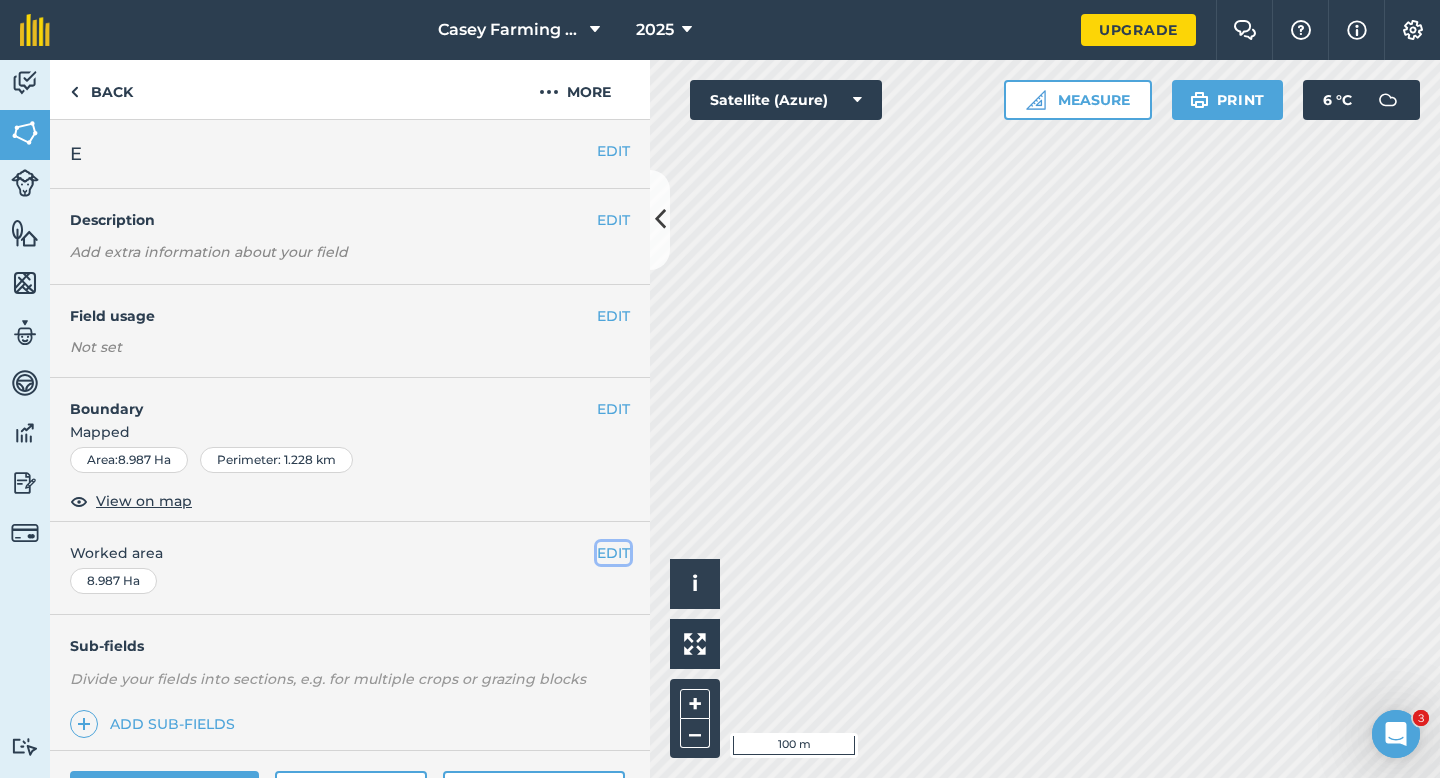 click on "EDIT" at bounding box center [613, 553] 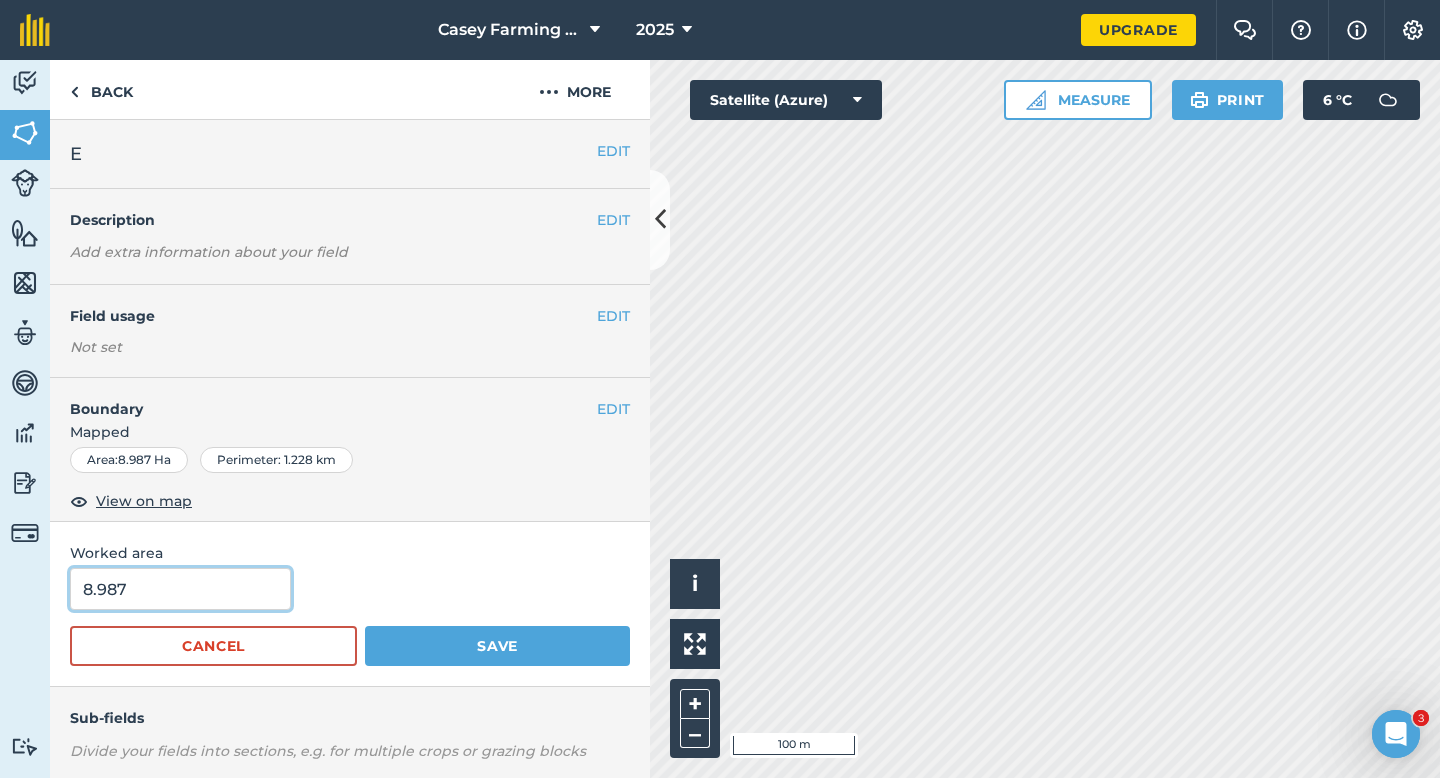 click on "8.987" at bounding box center [180, 589] 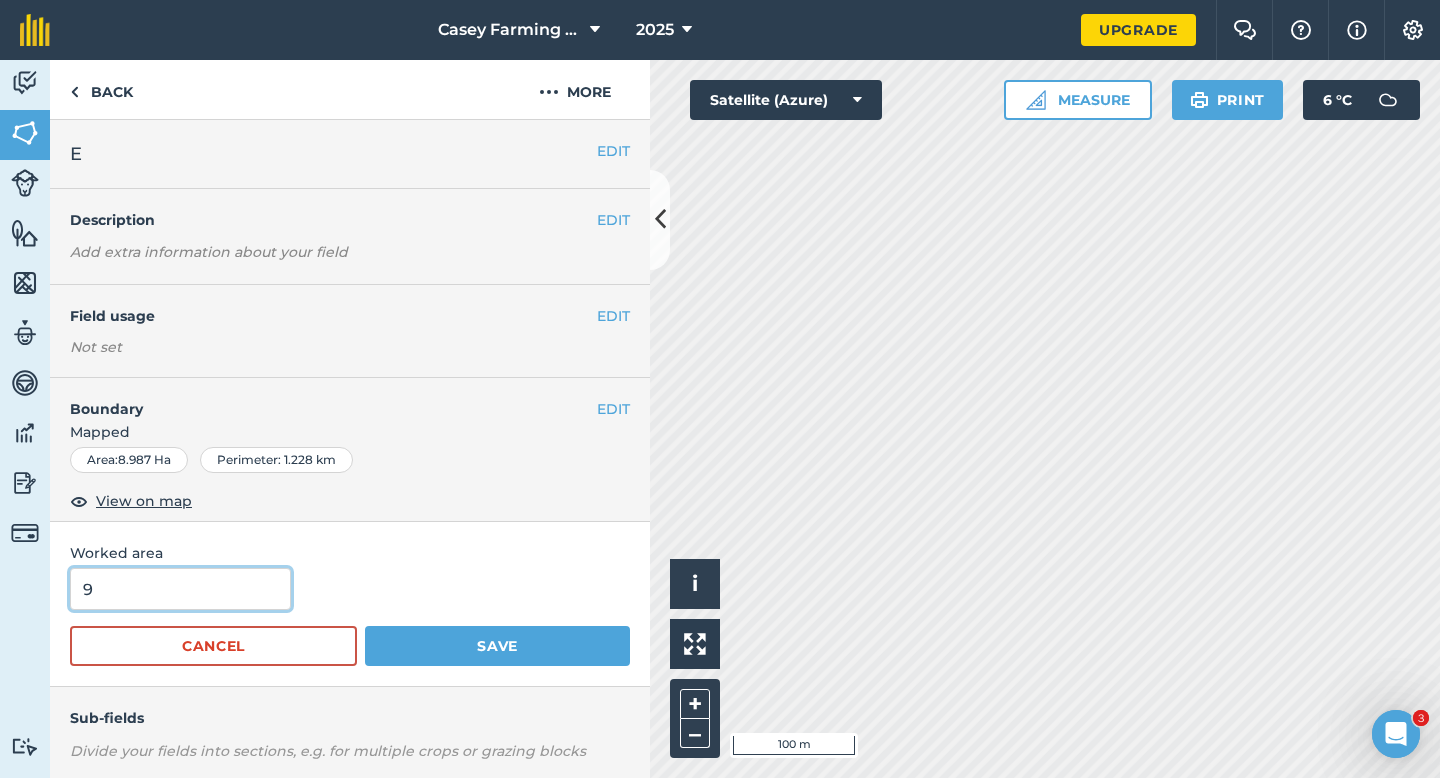 click on "Save" at bounding box center [497, 646] 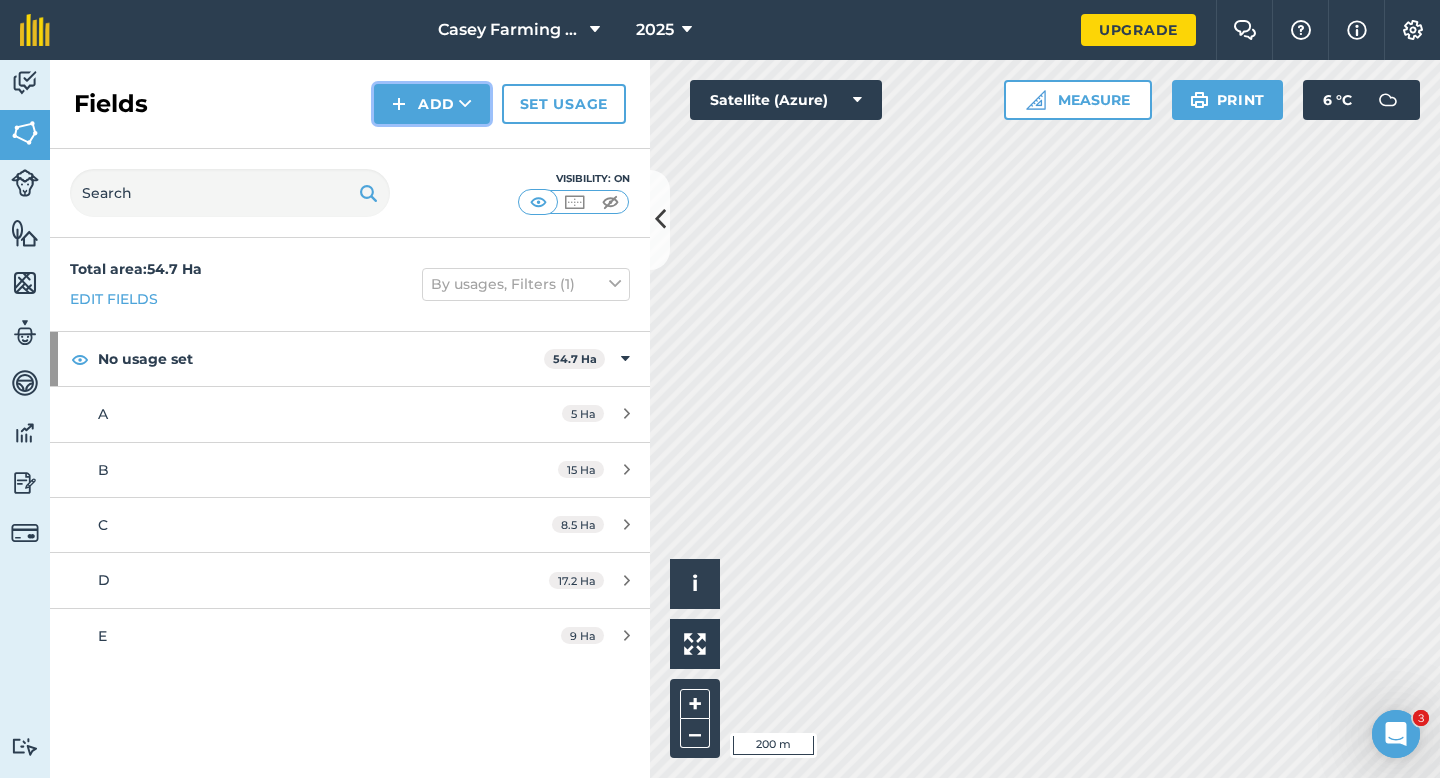 click on "Add" at bounding box center (432, 104) 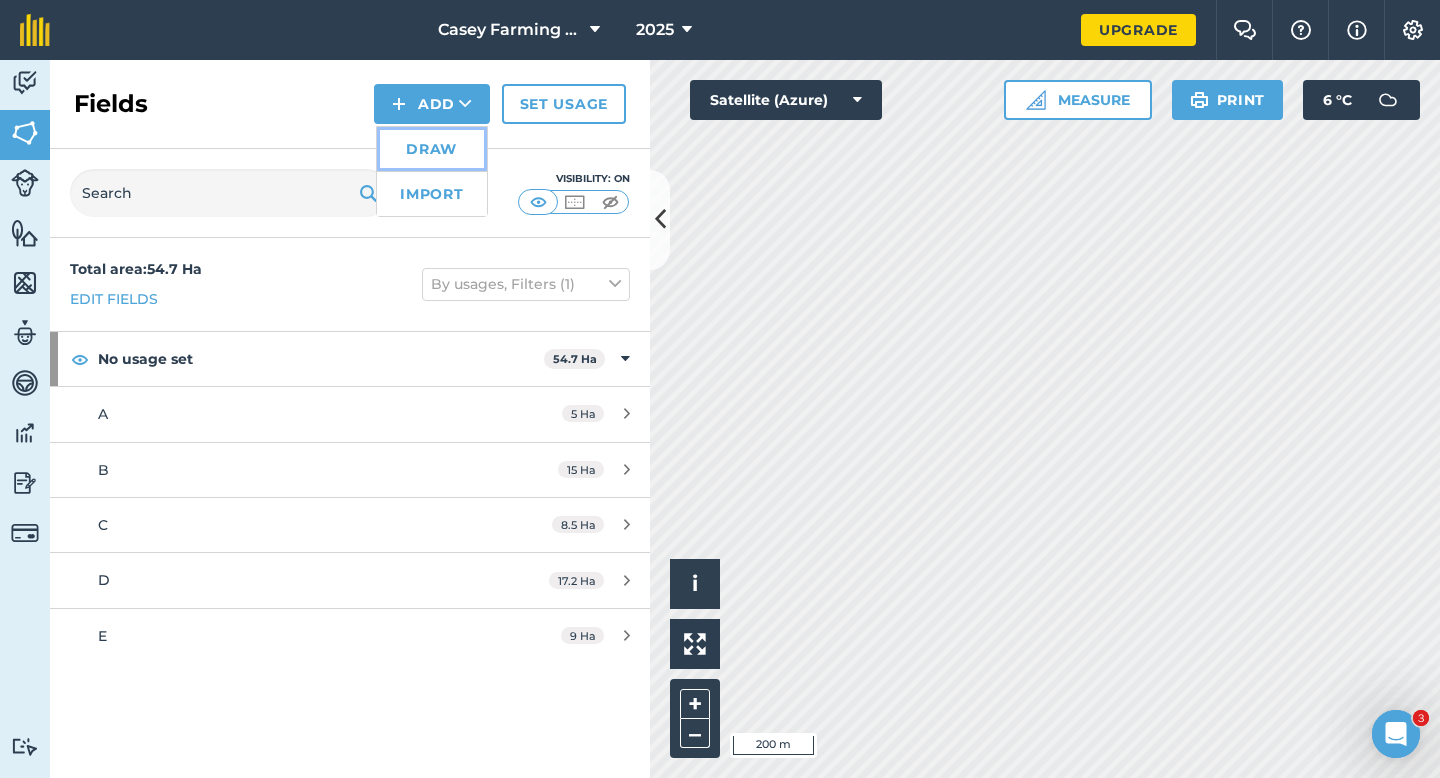 click on "Draw" at bounding box center [432, 149] 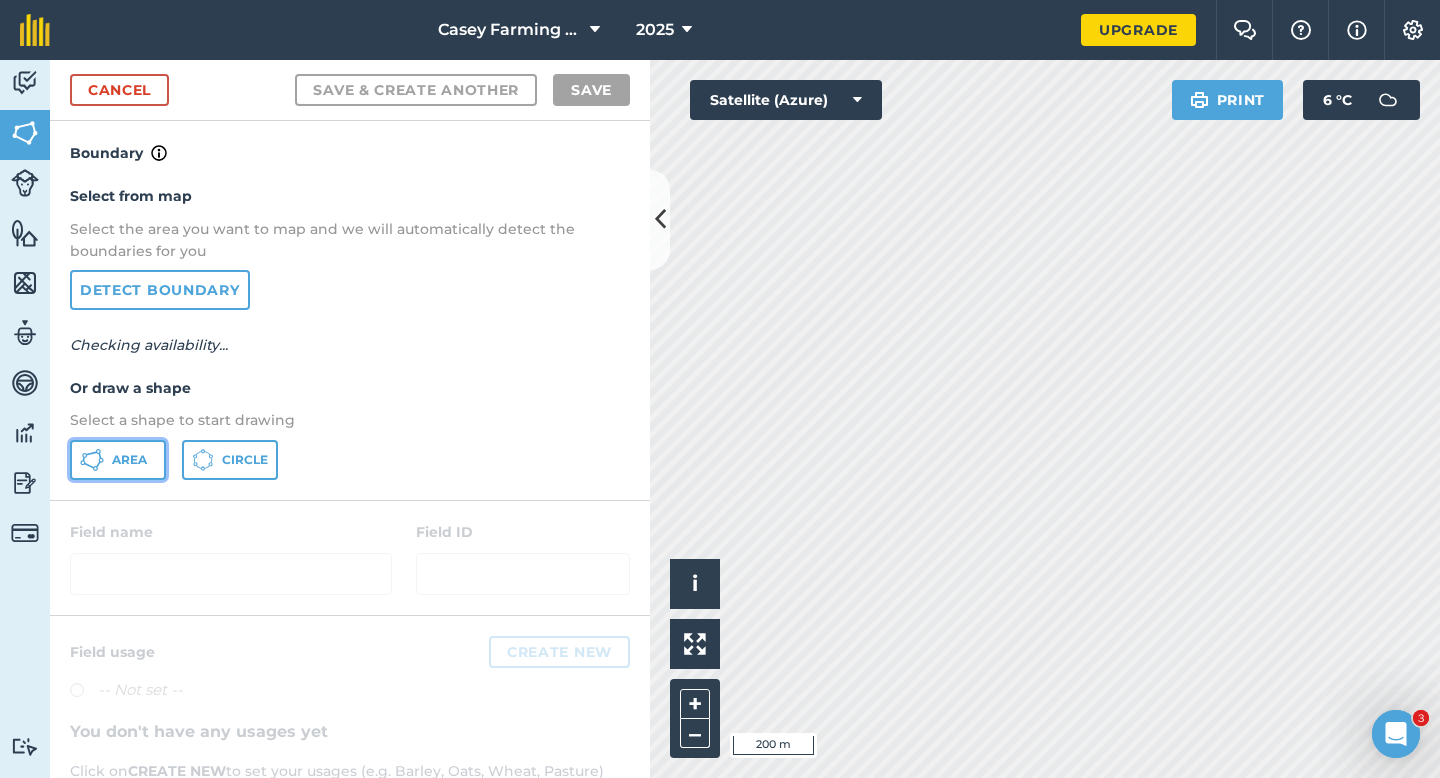 click on "Area" at bounding box center [129, 460] 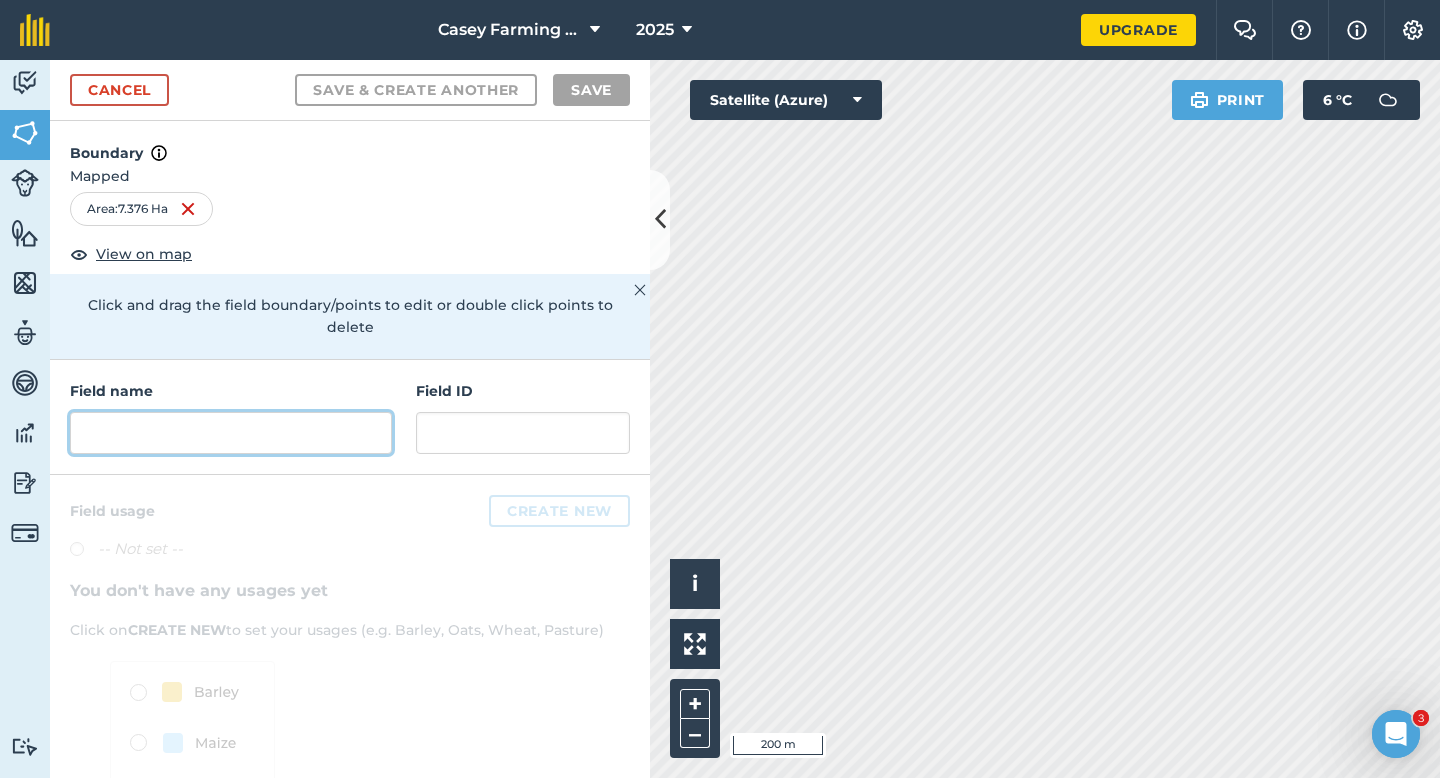 click at bounding box center [231, 433] 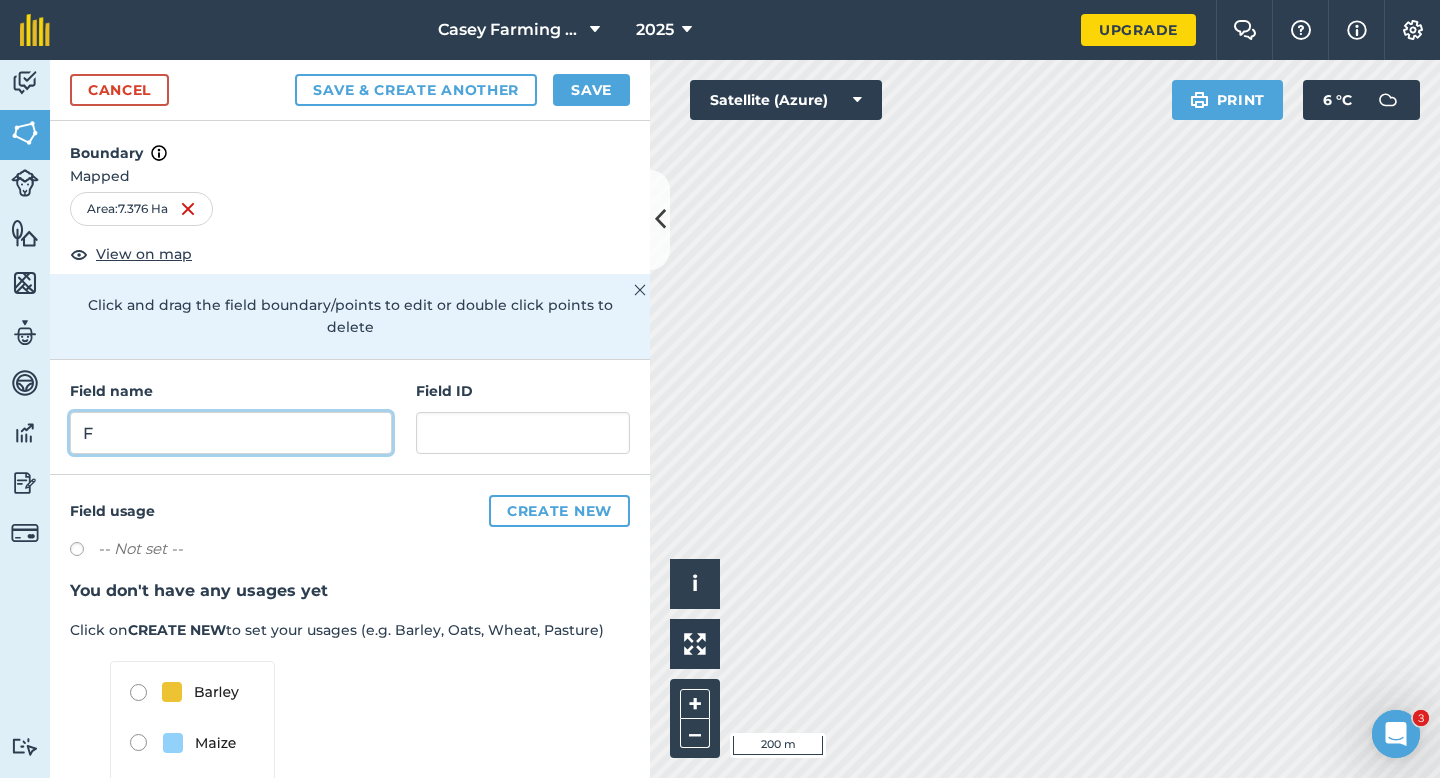 type on "F" 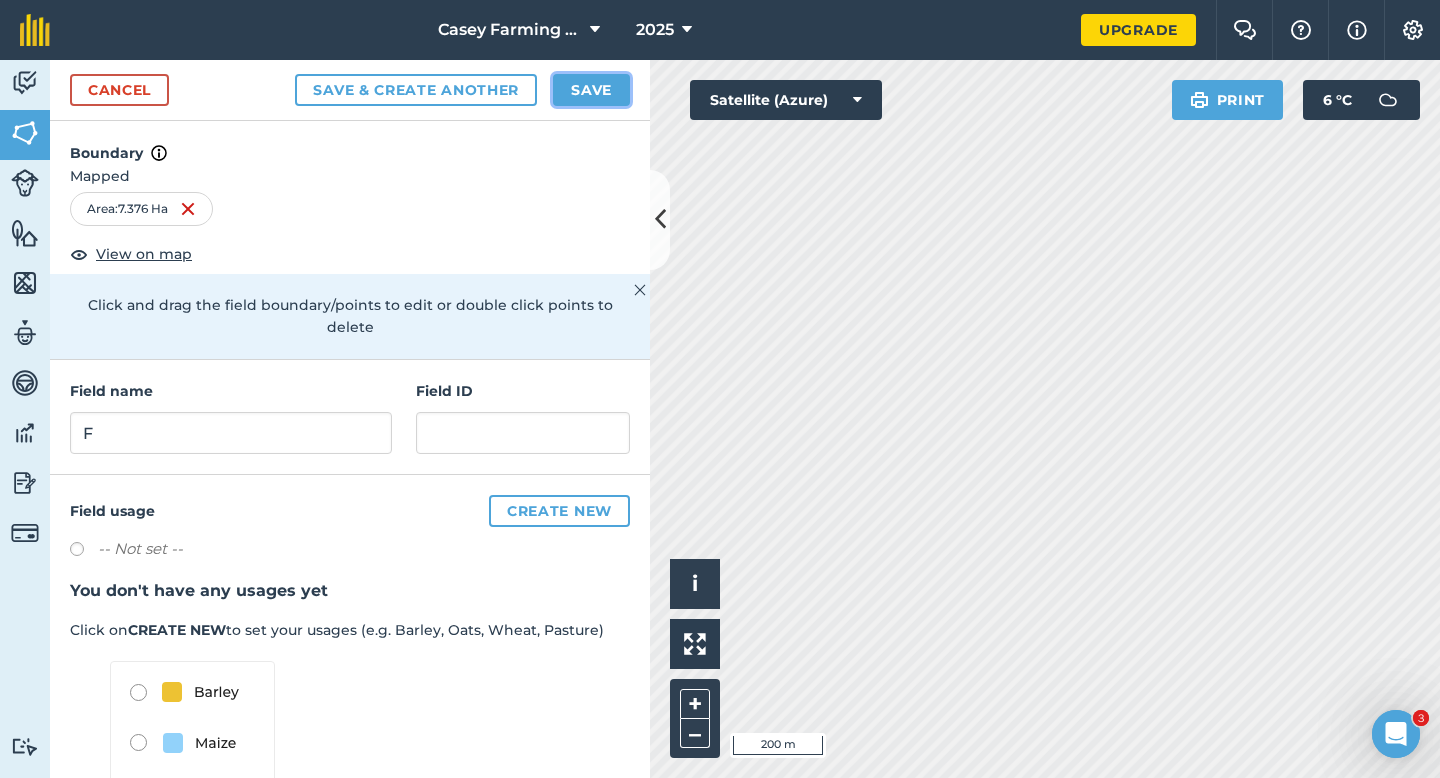 click on "Save" at bounding box center [591, 90] 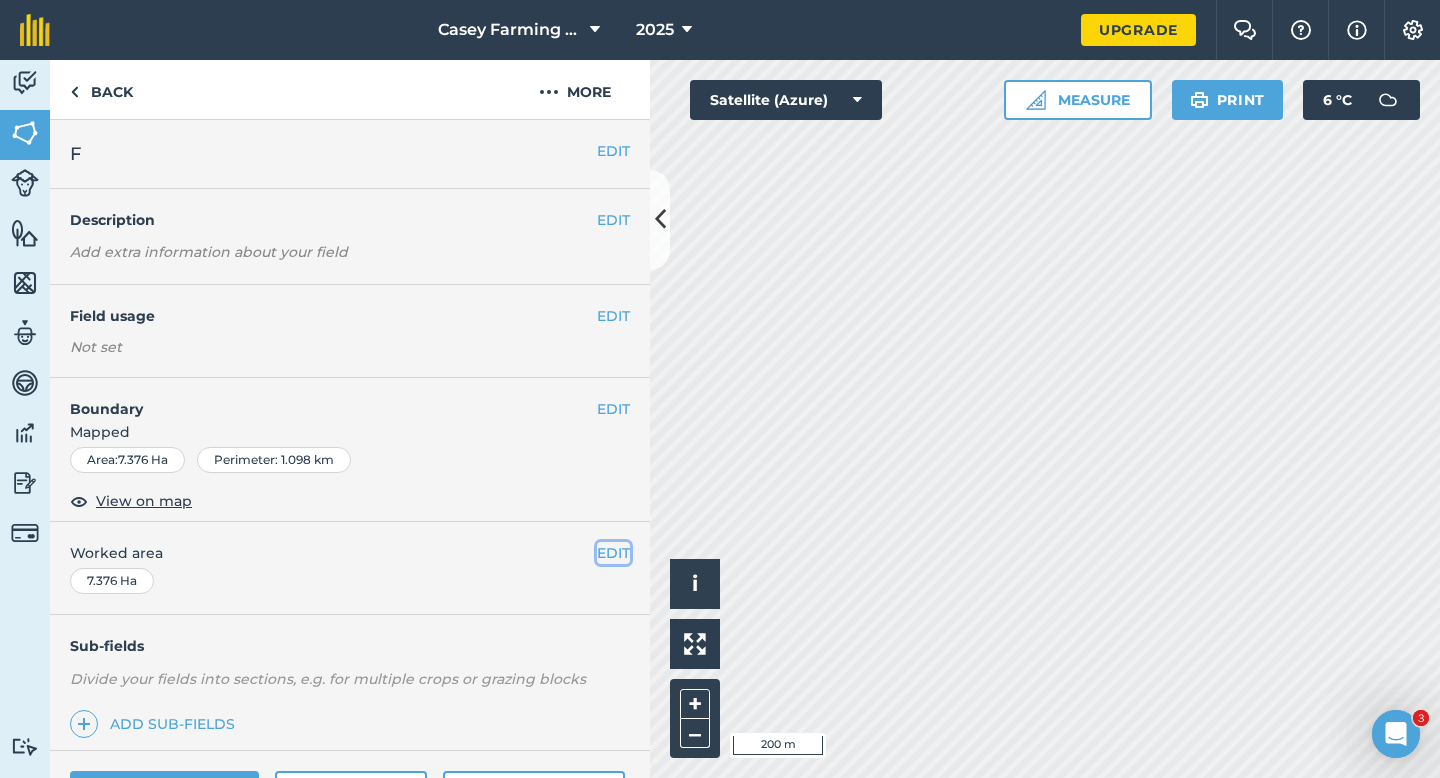 click on "EDIT" at bounding box center [613, 553] 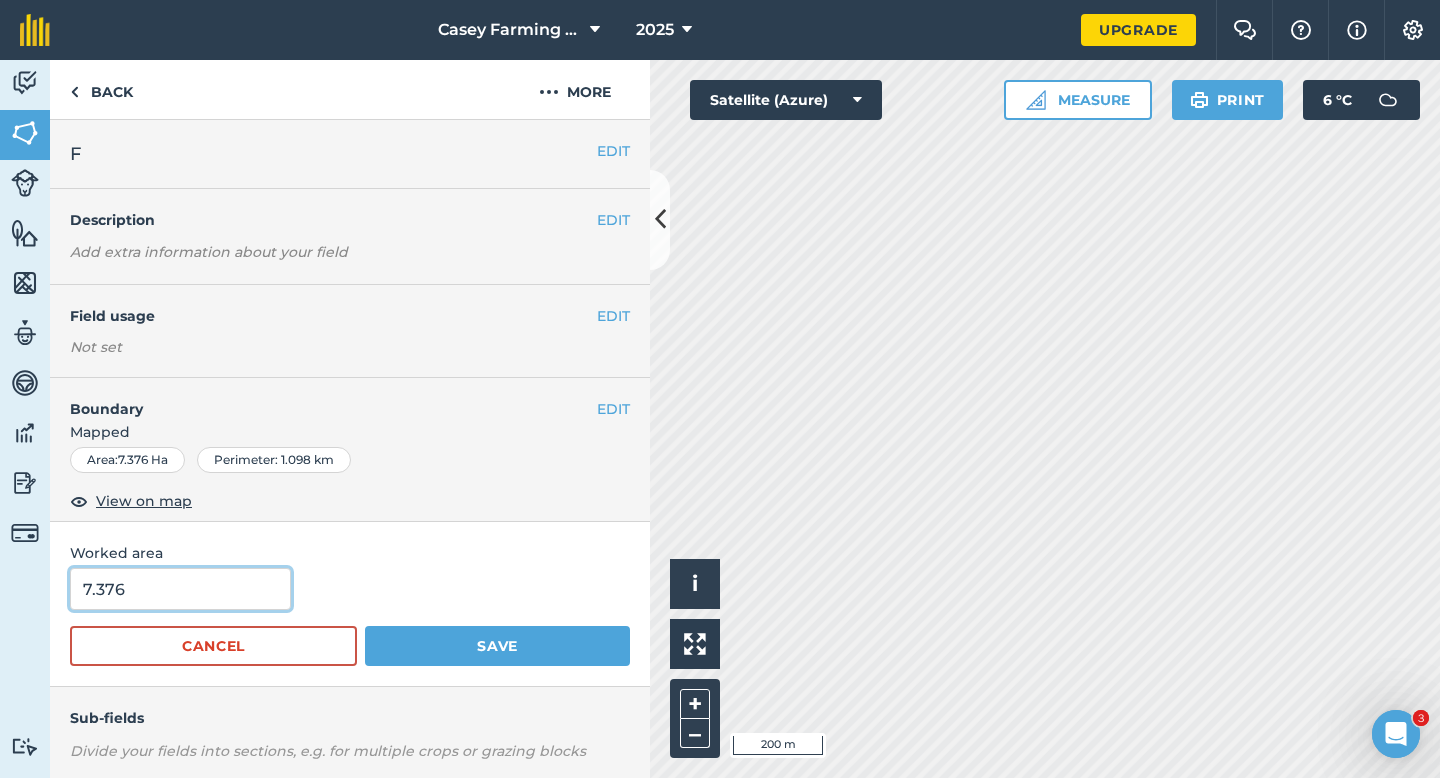 click on "7.376" at bounding box center [180, 589] 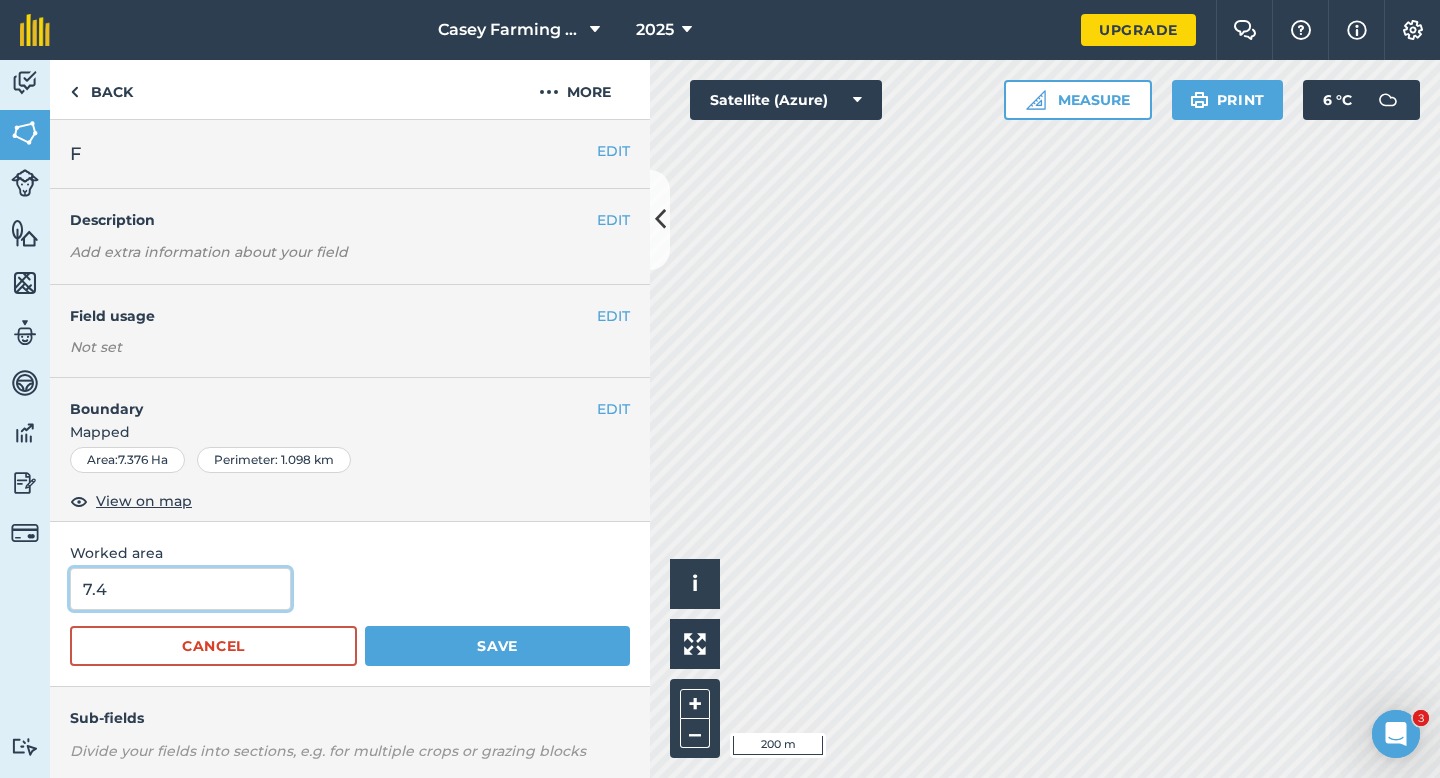 type on "7.4" 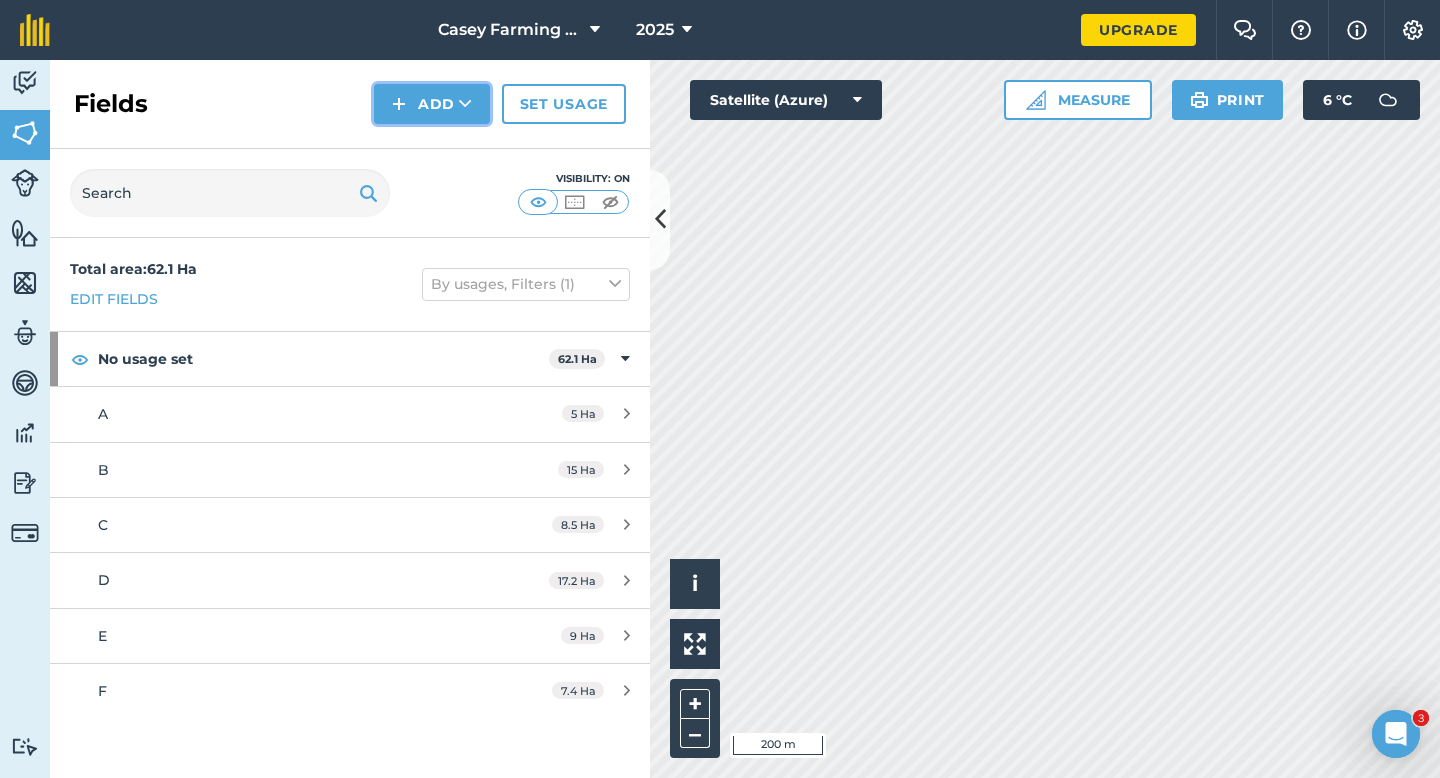click on "Add" at bounding box center [432, 104] 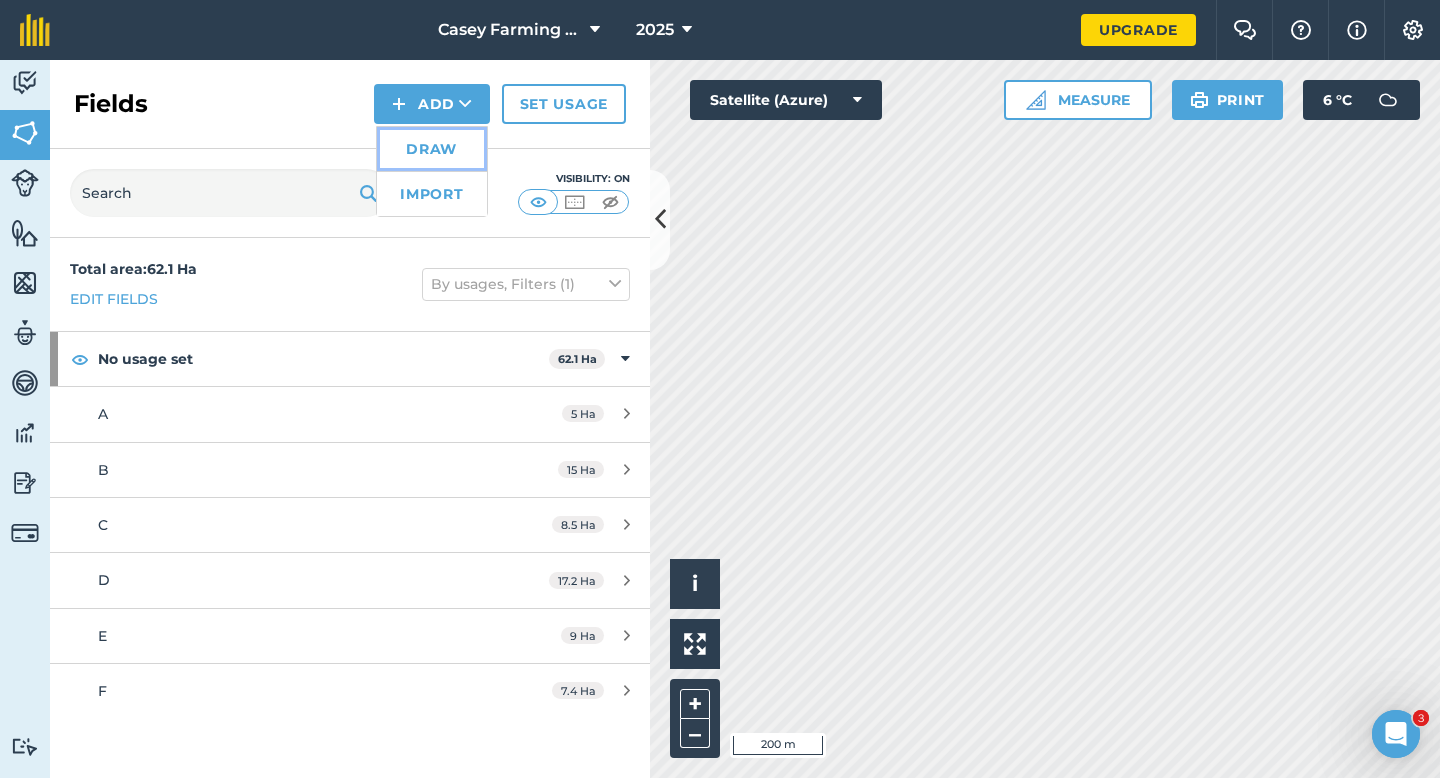 click on "Draw" at bounding box center [432, 149] 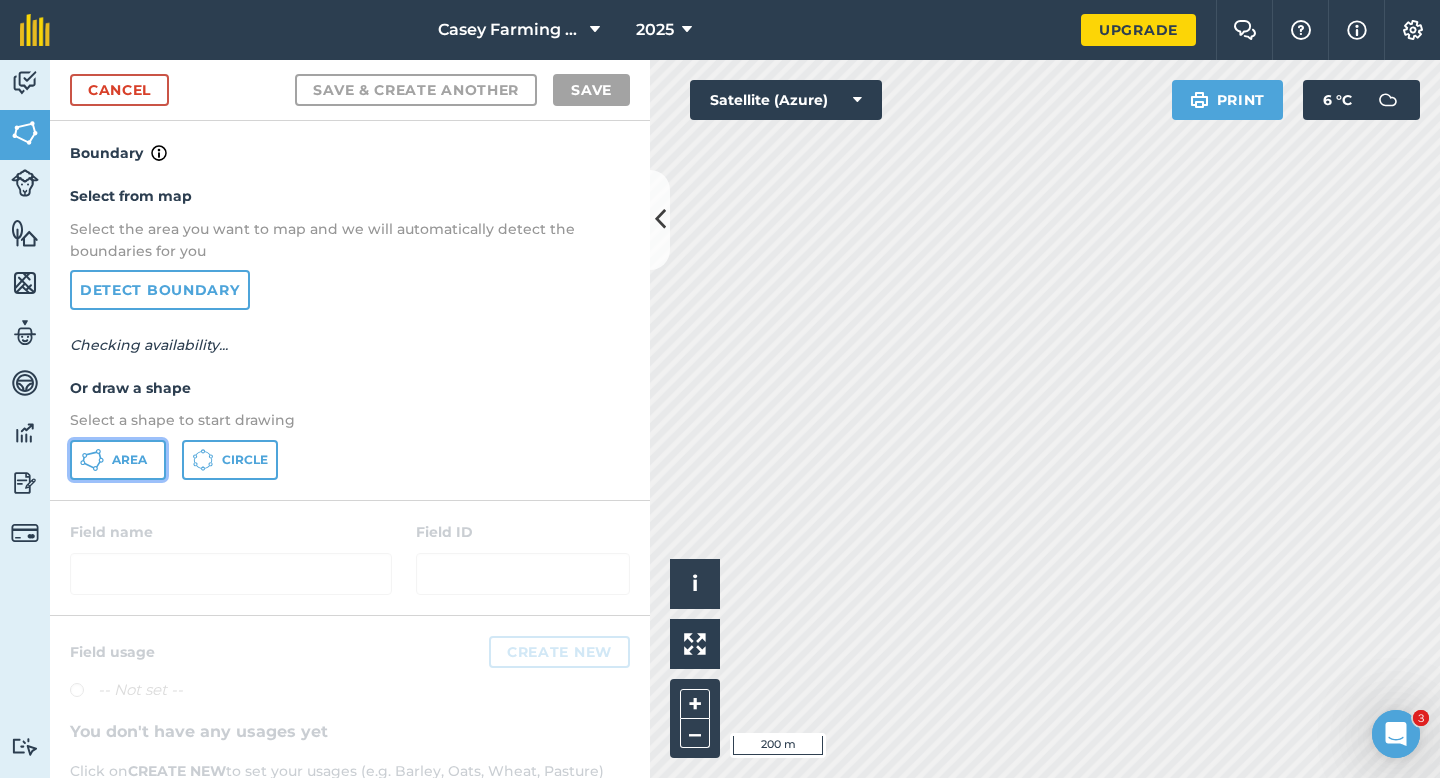 click on "Area" at bounding box center [129, 460] 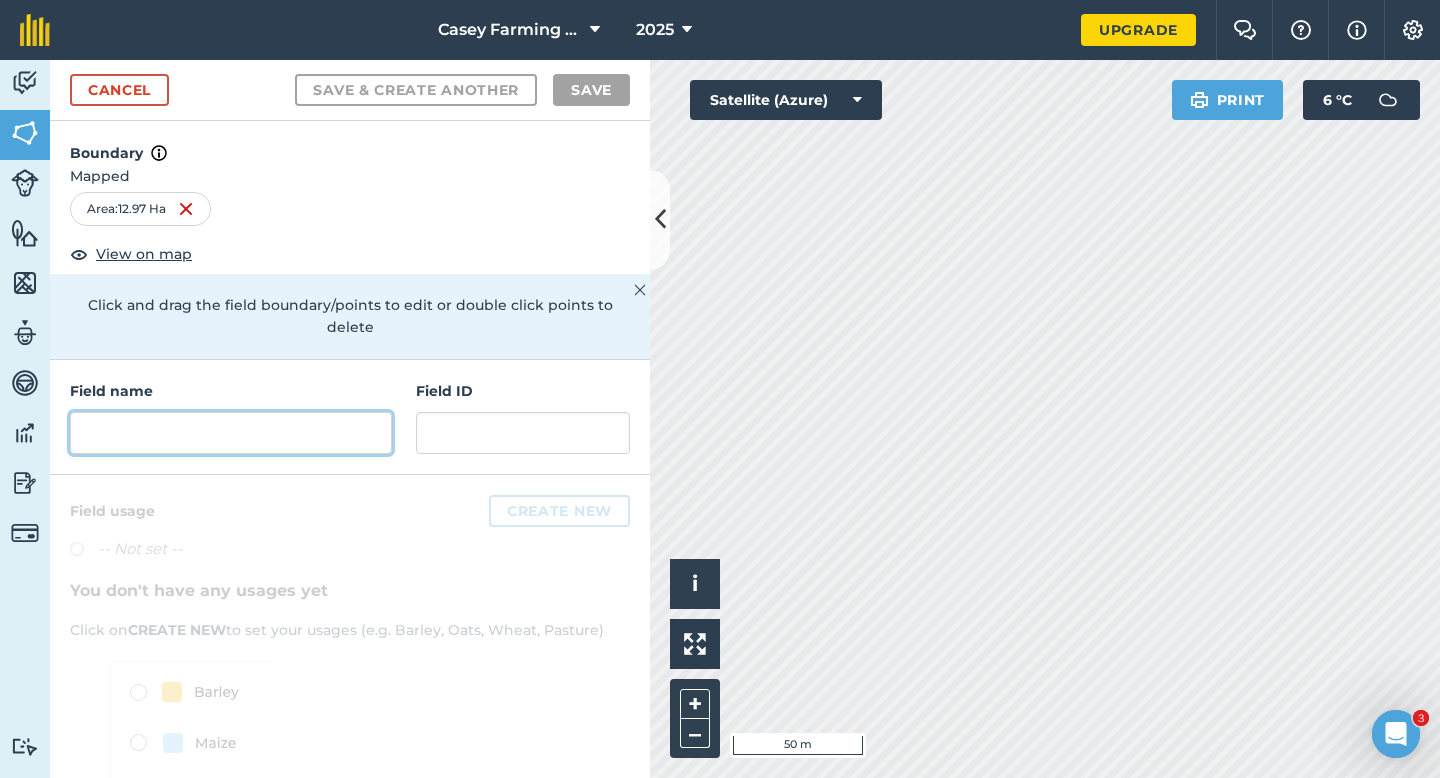 click at bounding box center [231, 433] 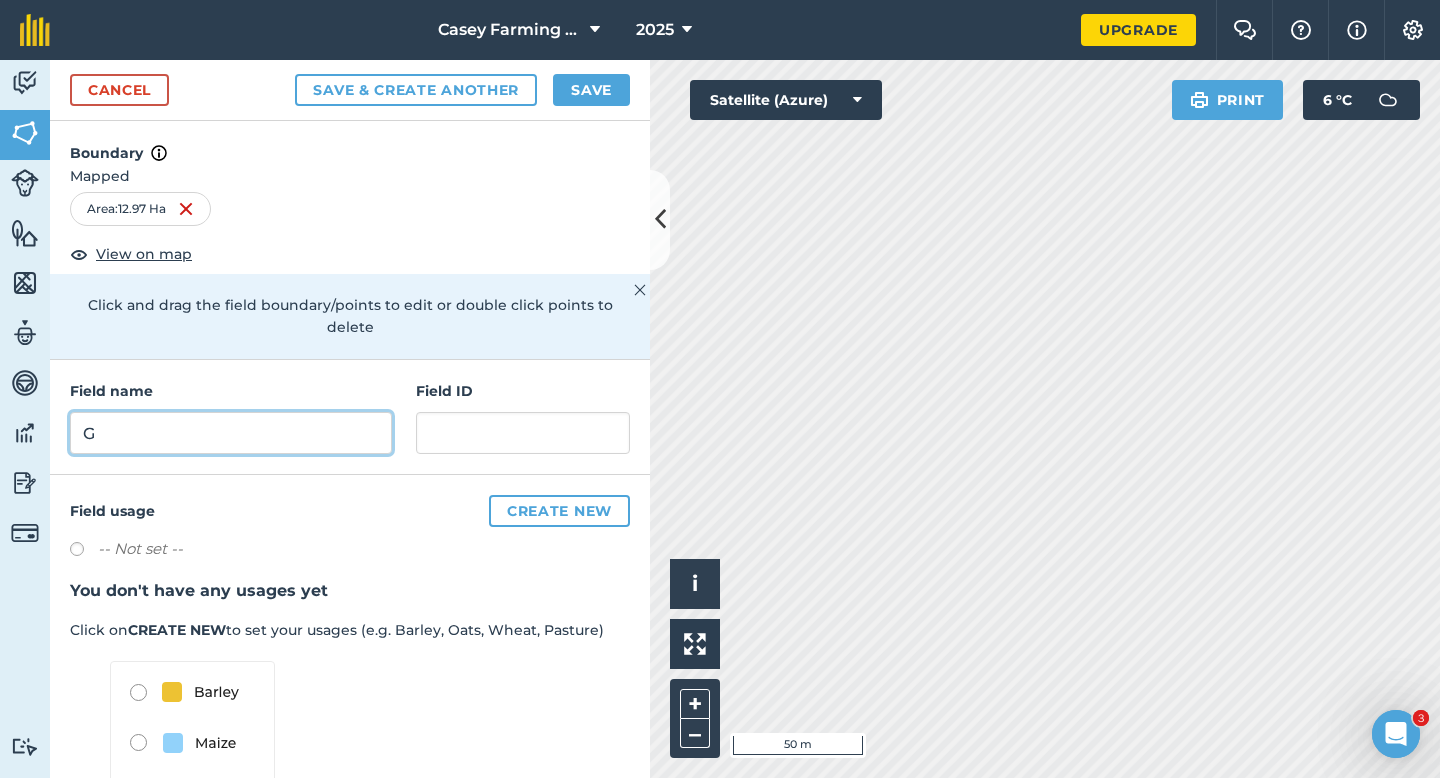 type on "G" 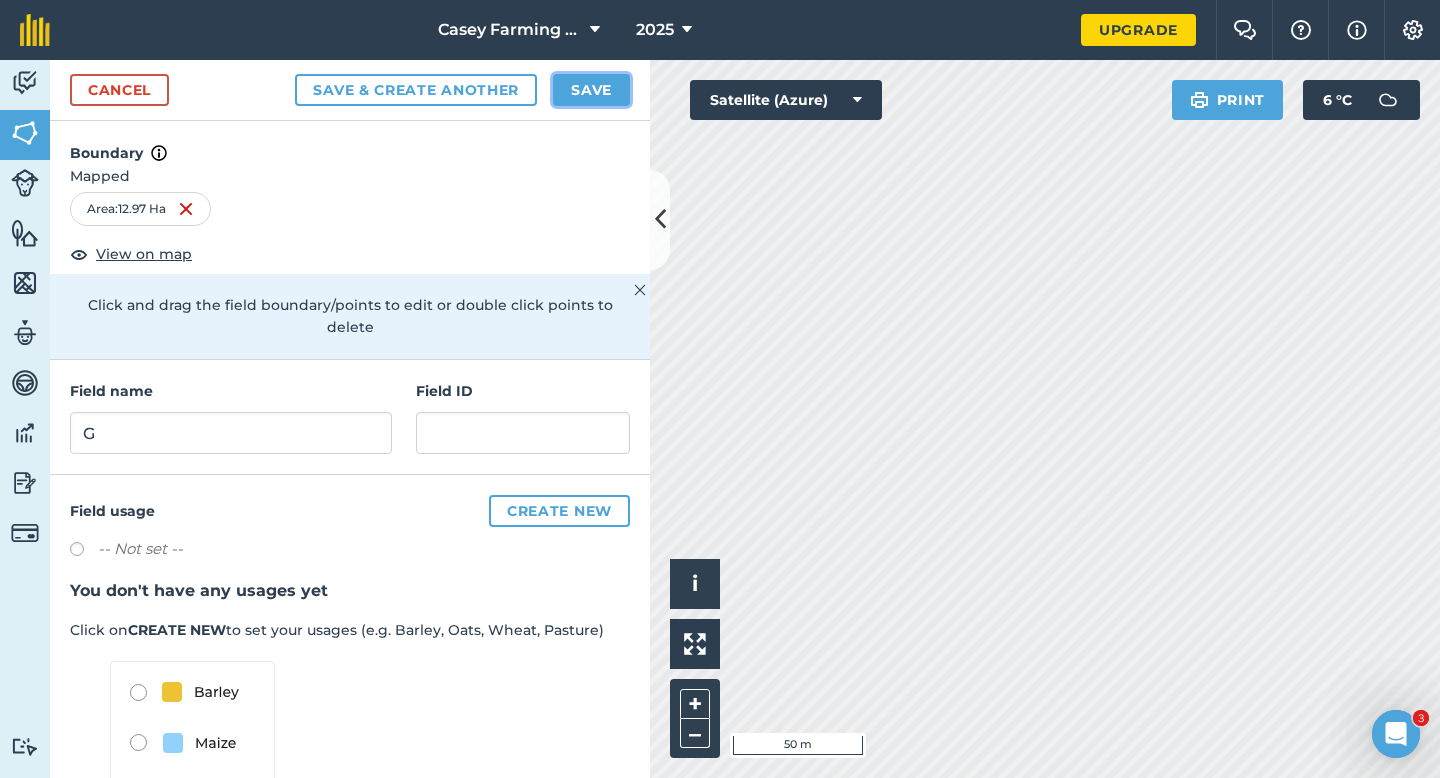 click on "Save" at bounding box center (591, 90) 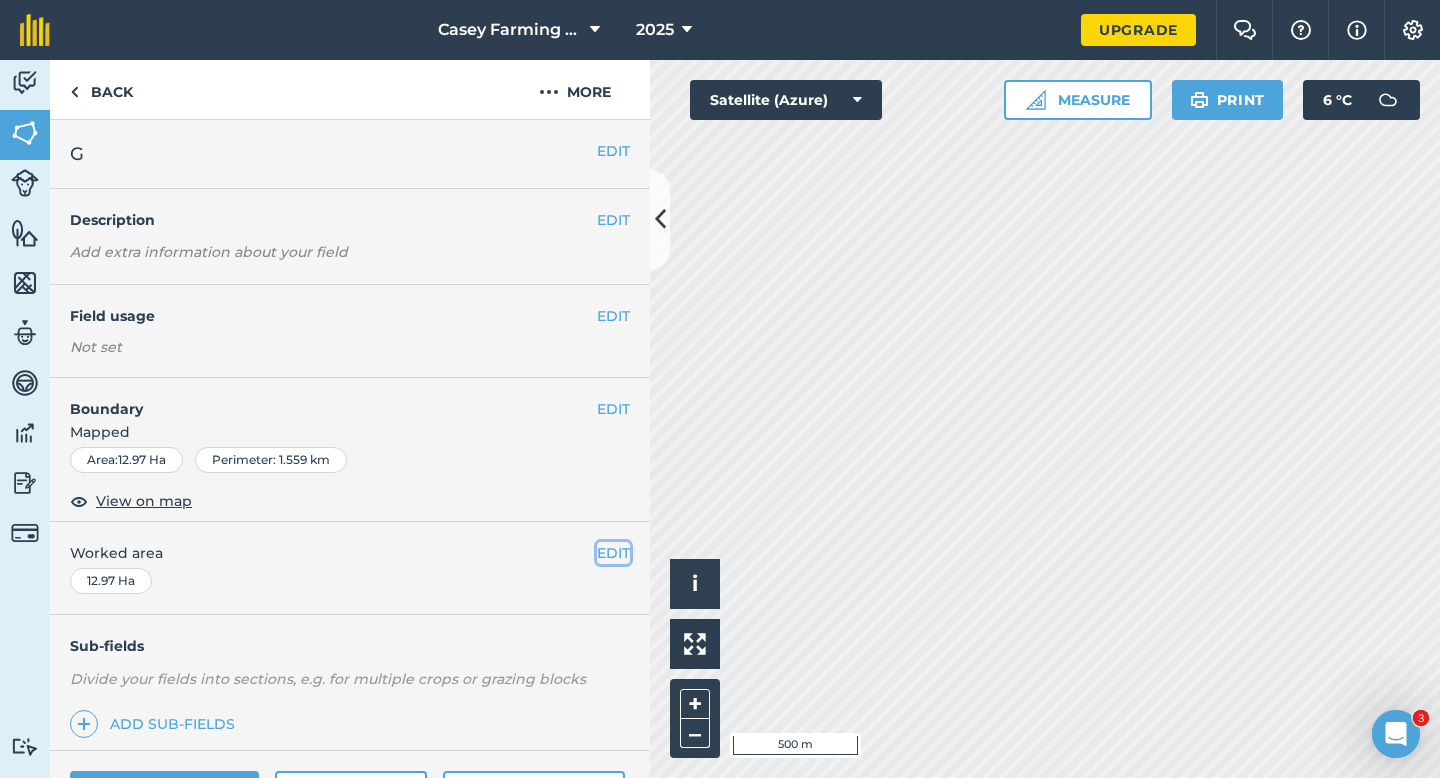 click on "EDIT" at bounding box center (613, 553) 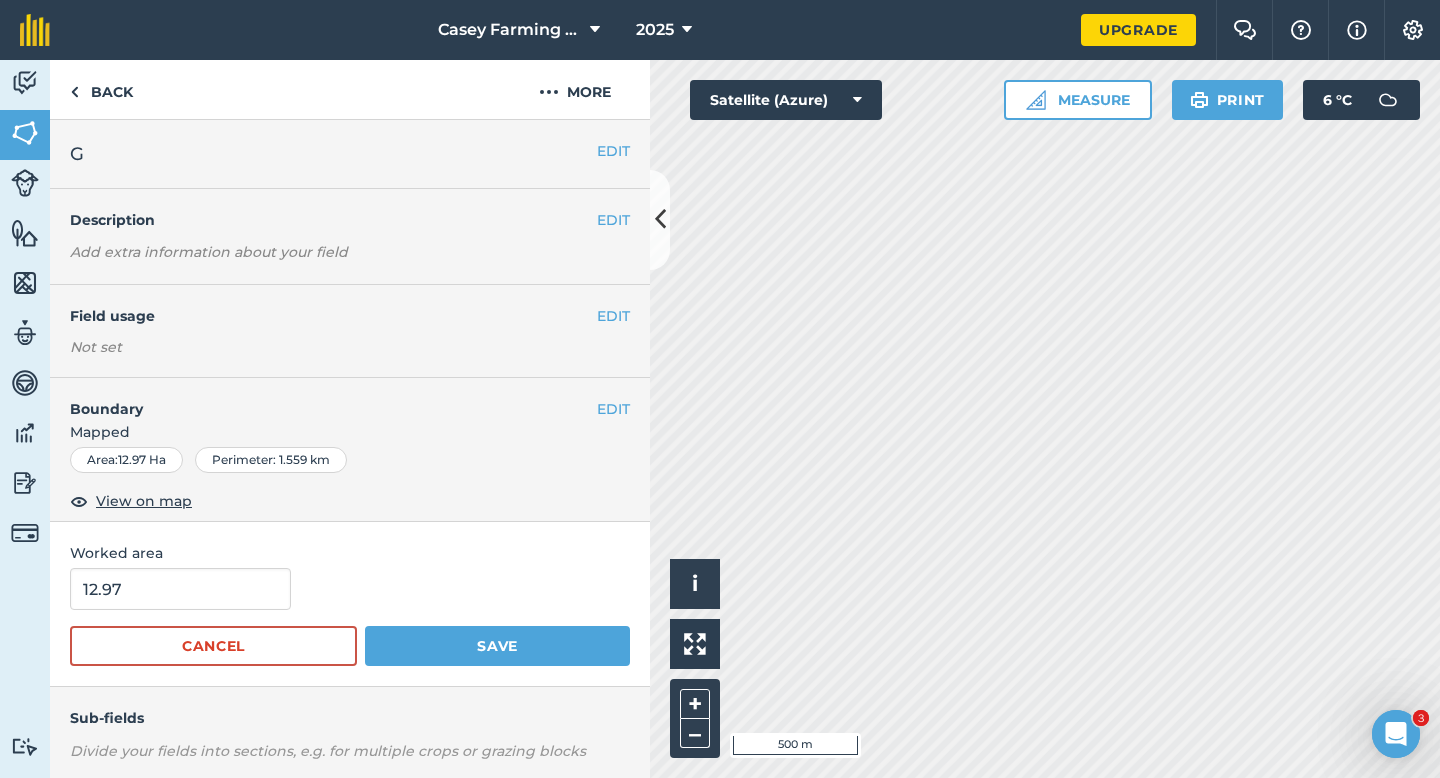 click on "Worked area 12.97 Cancel Save" at bounding box center (350, 604) 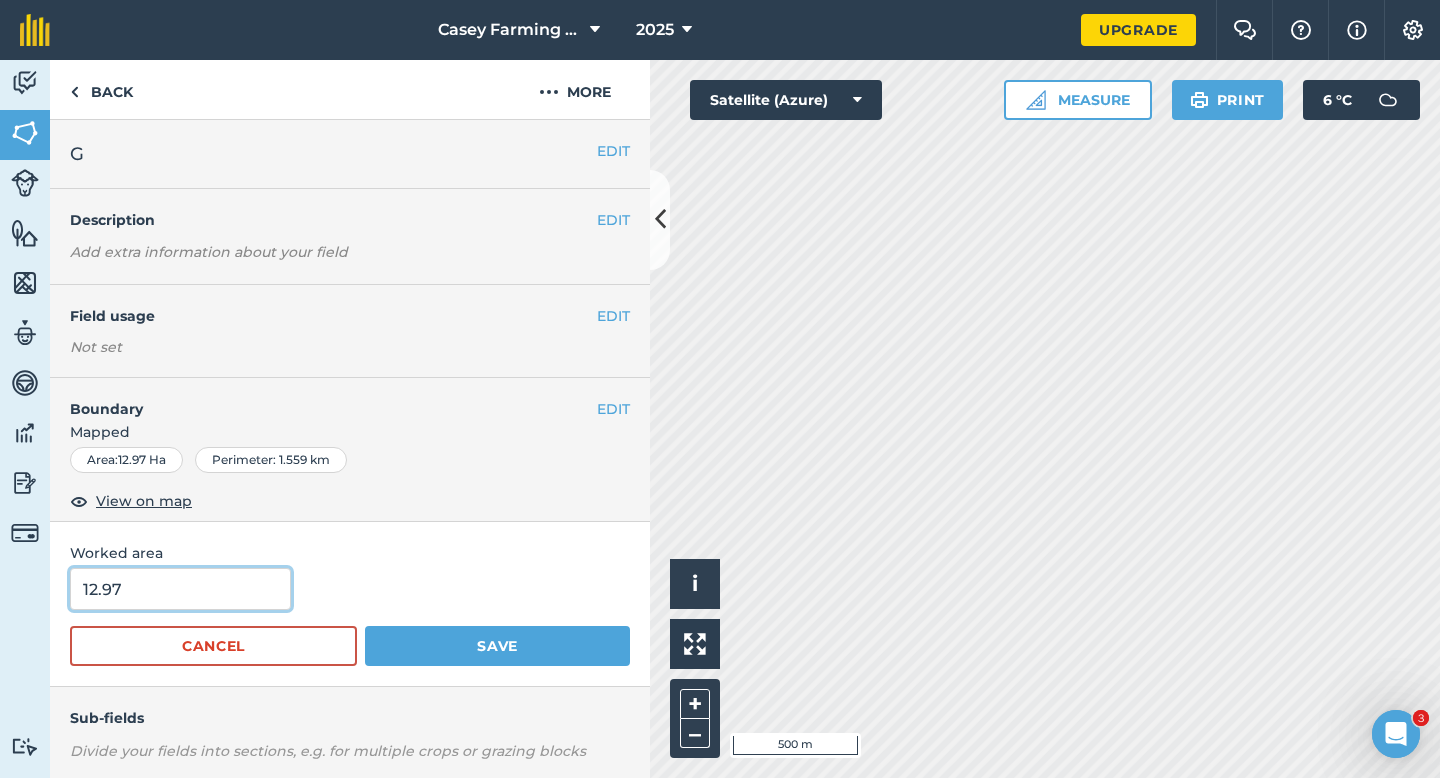 click on "12.97" at bounding box center [180, 589] 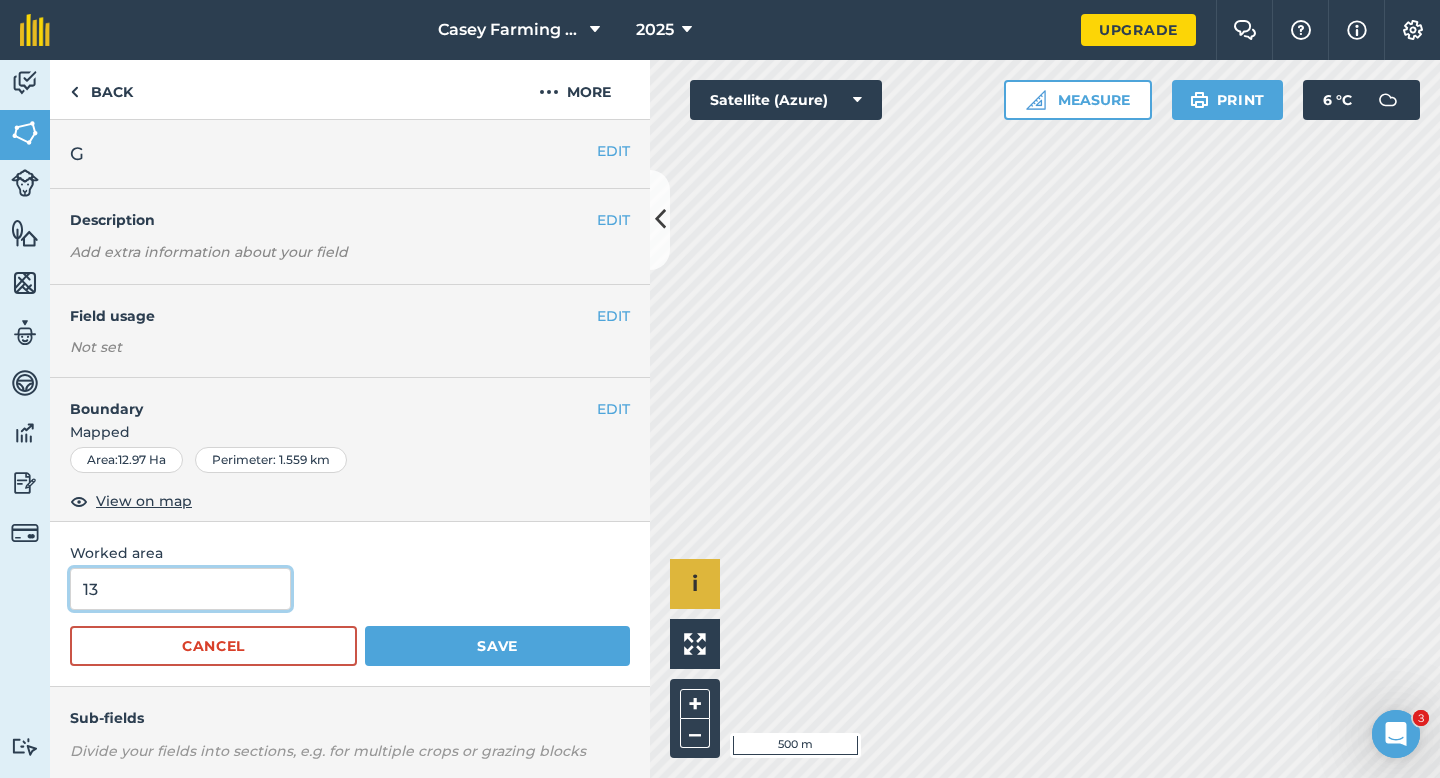 click on "Save" at bounding box center [497, 646] 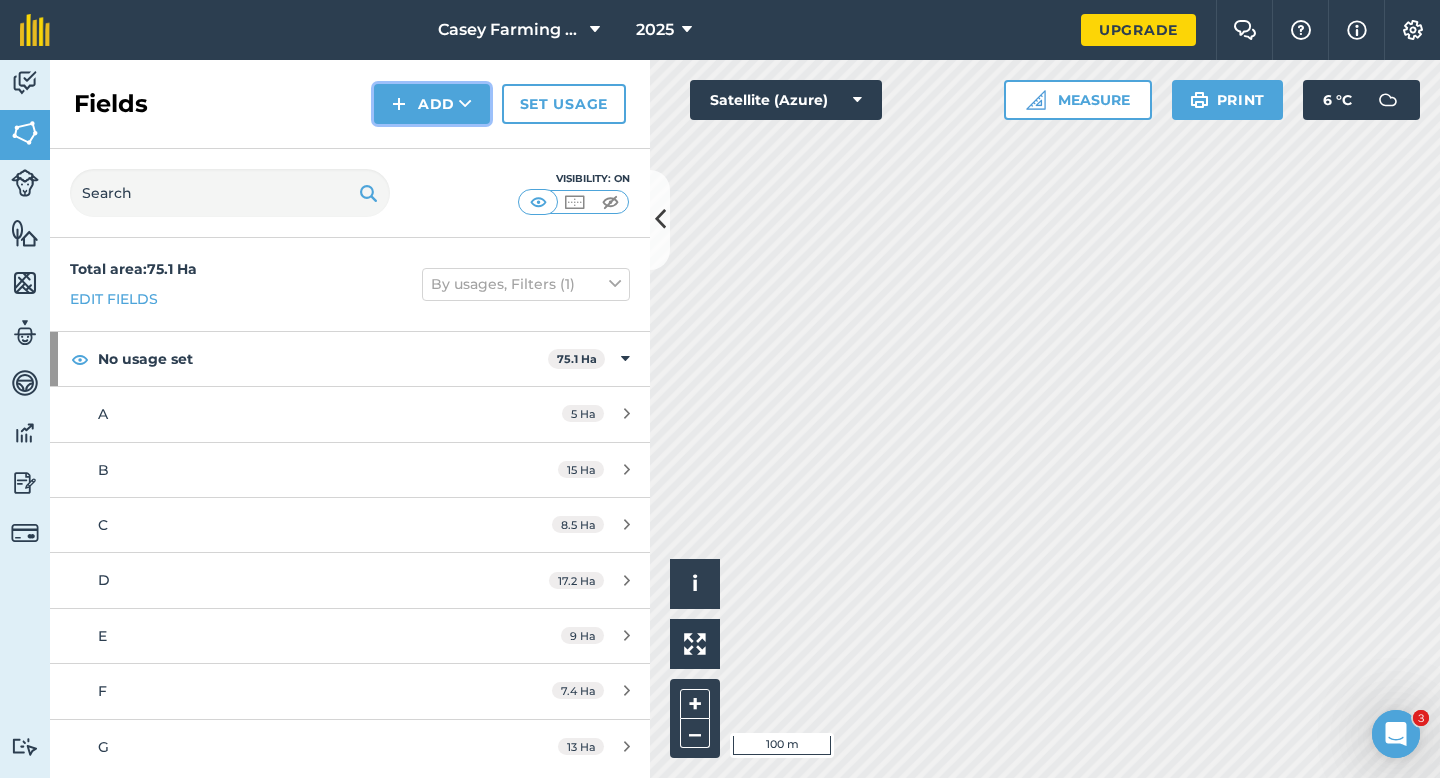 click at bounding box center (399, 104) 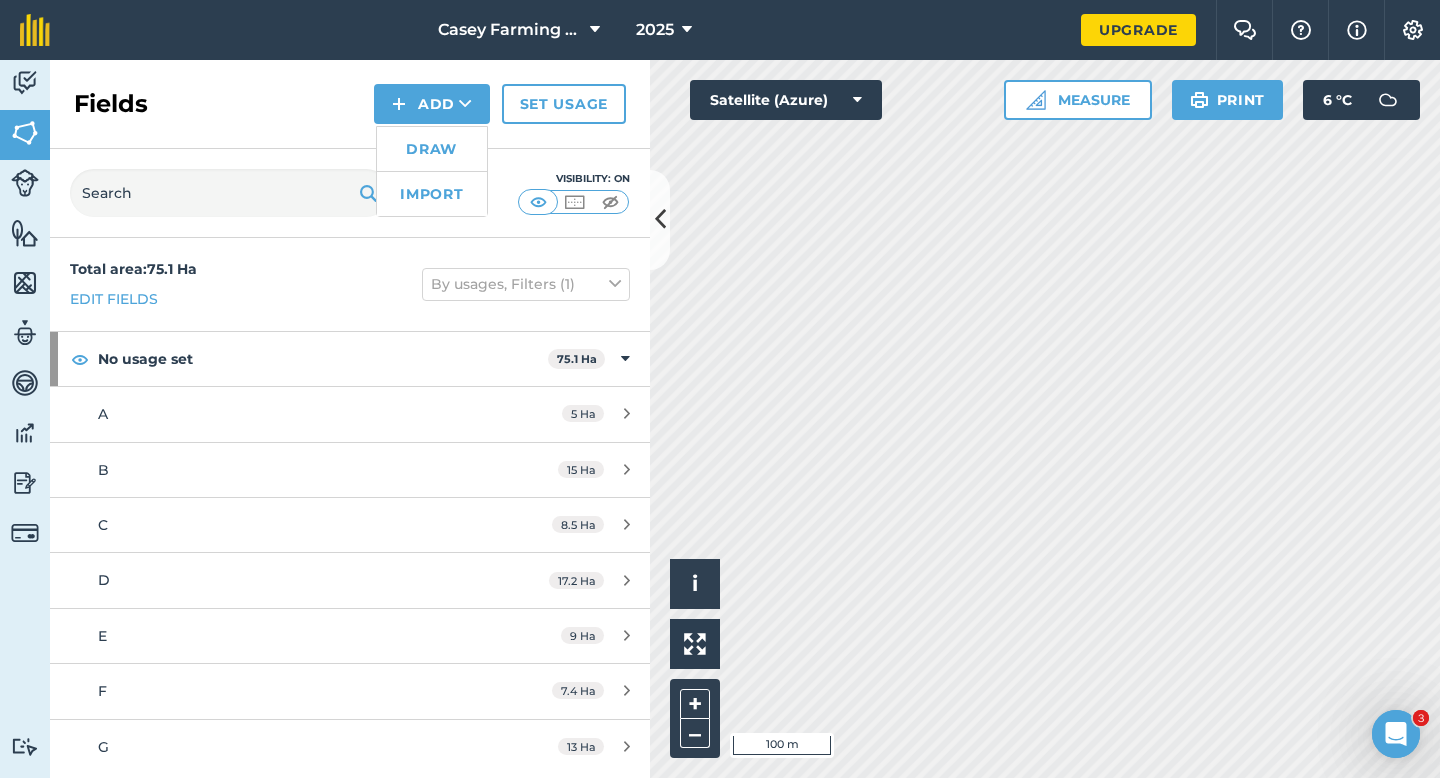 click on "Draw" at bounding box center [432, 149] 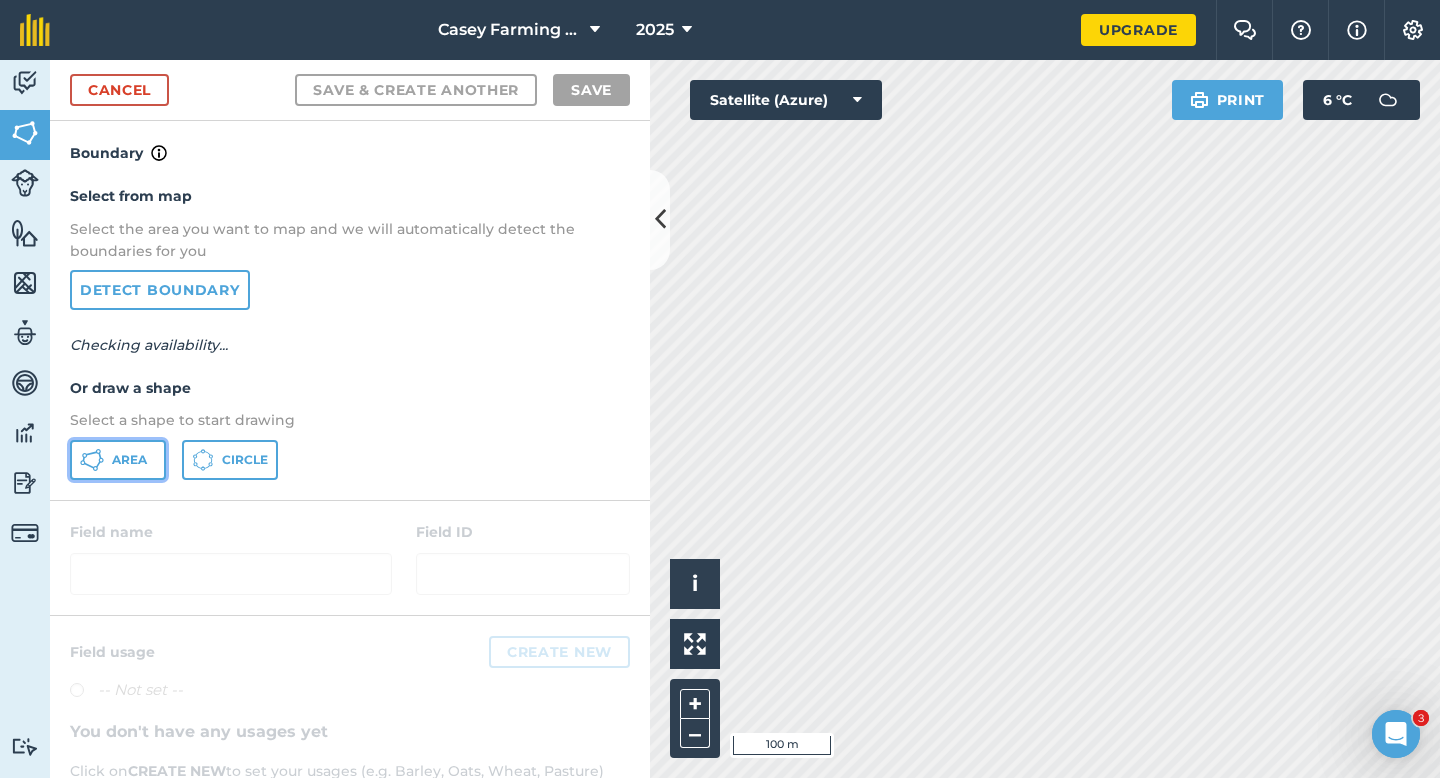 click on "Area" at bounding box center [118, 460] 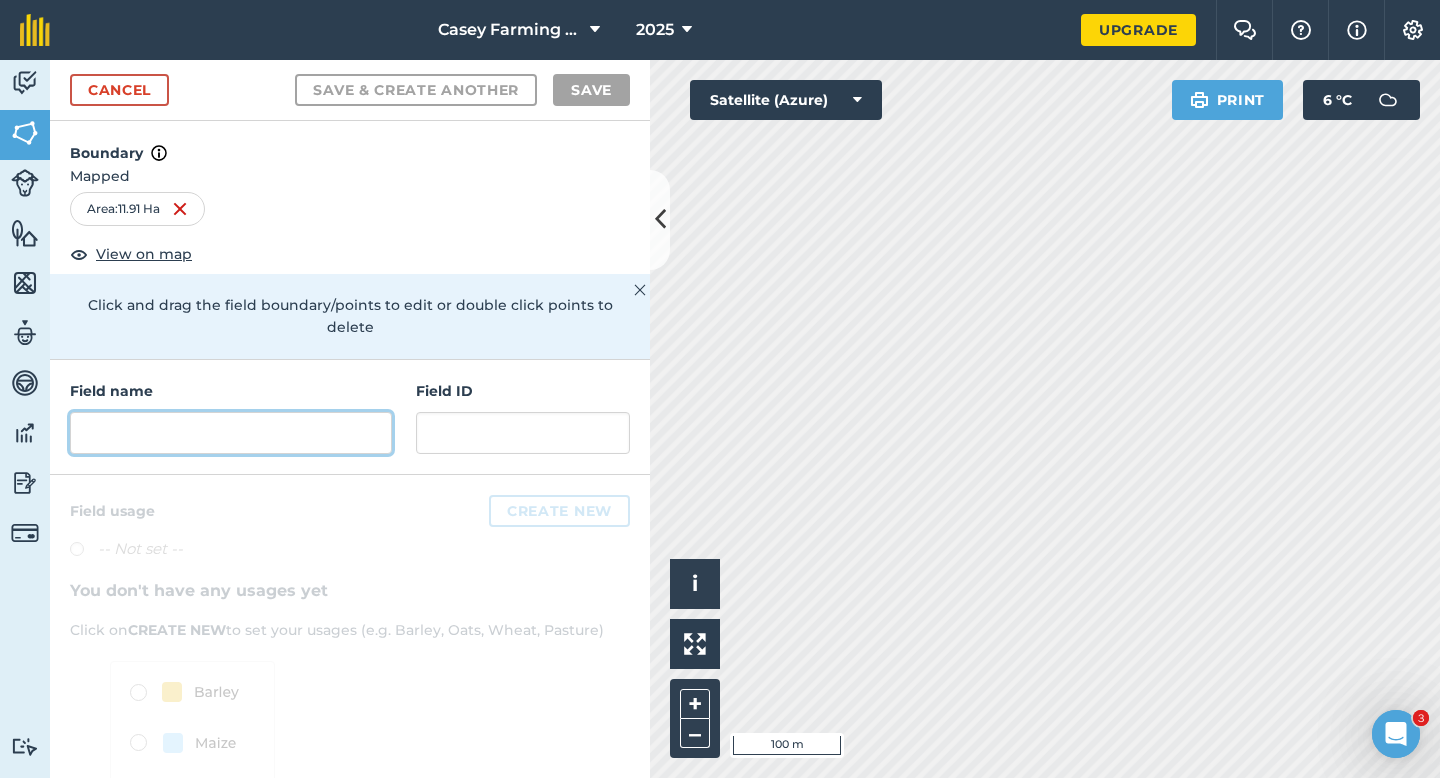click at bounding box center (231, 433) 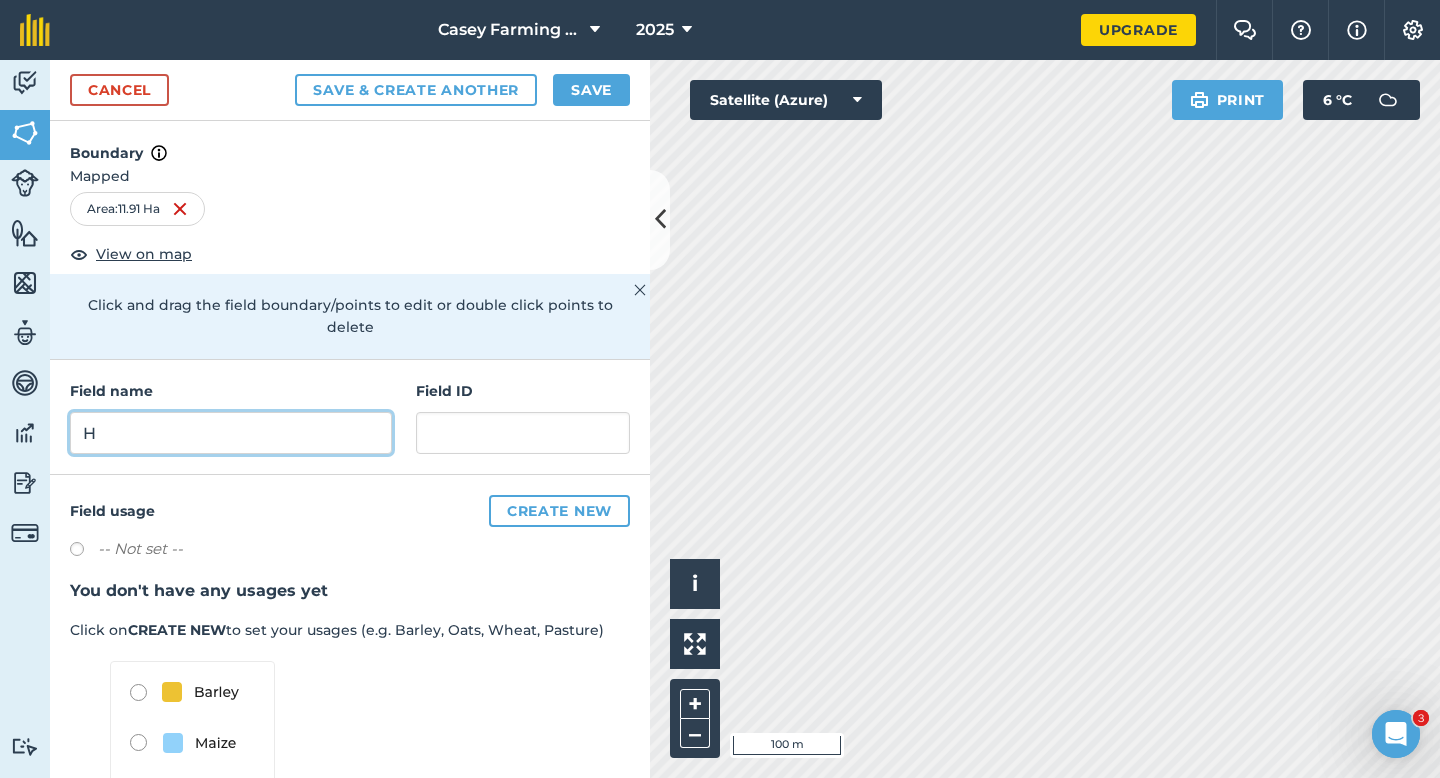 type on "H" 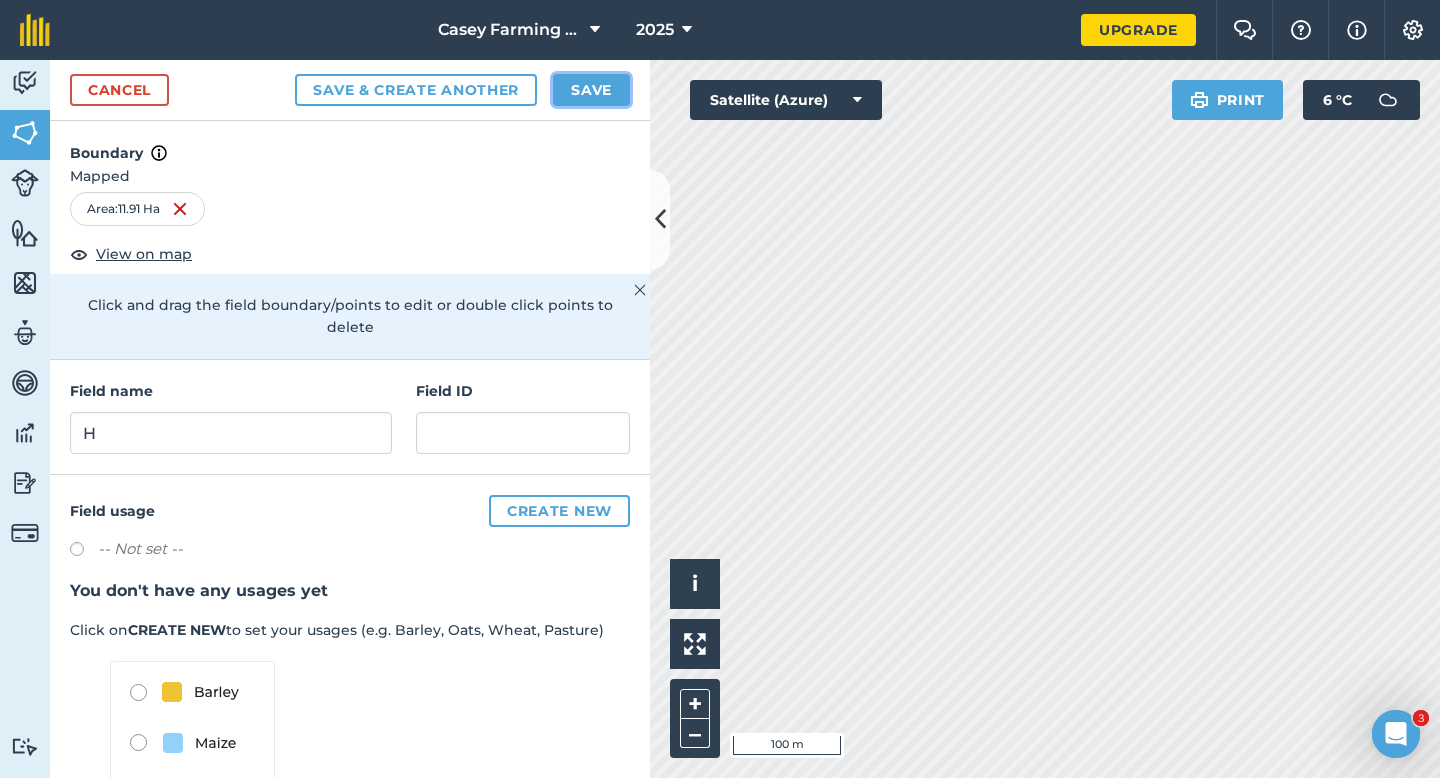 click on "Save" at bounding box center [591, 90] 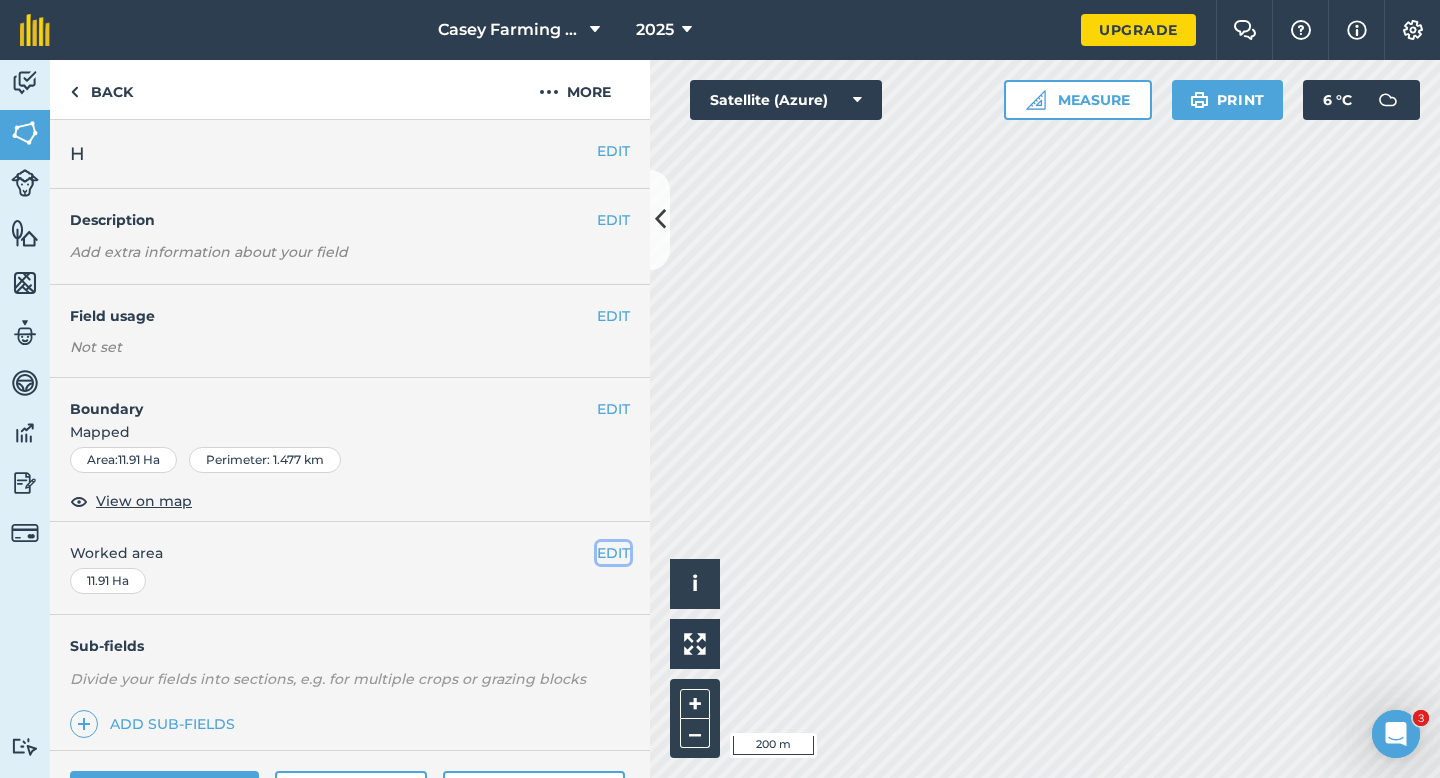 click on "EDIT" at bounding box center [613, 553] 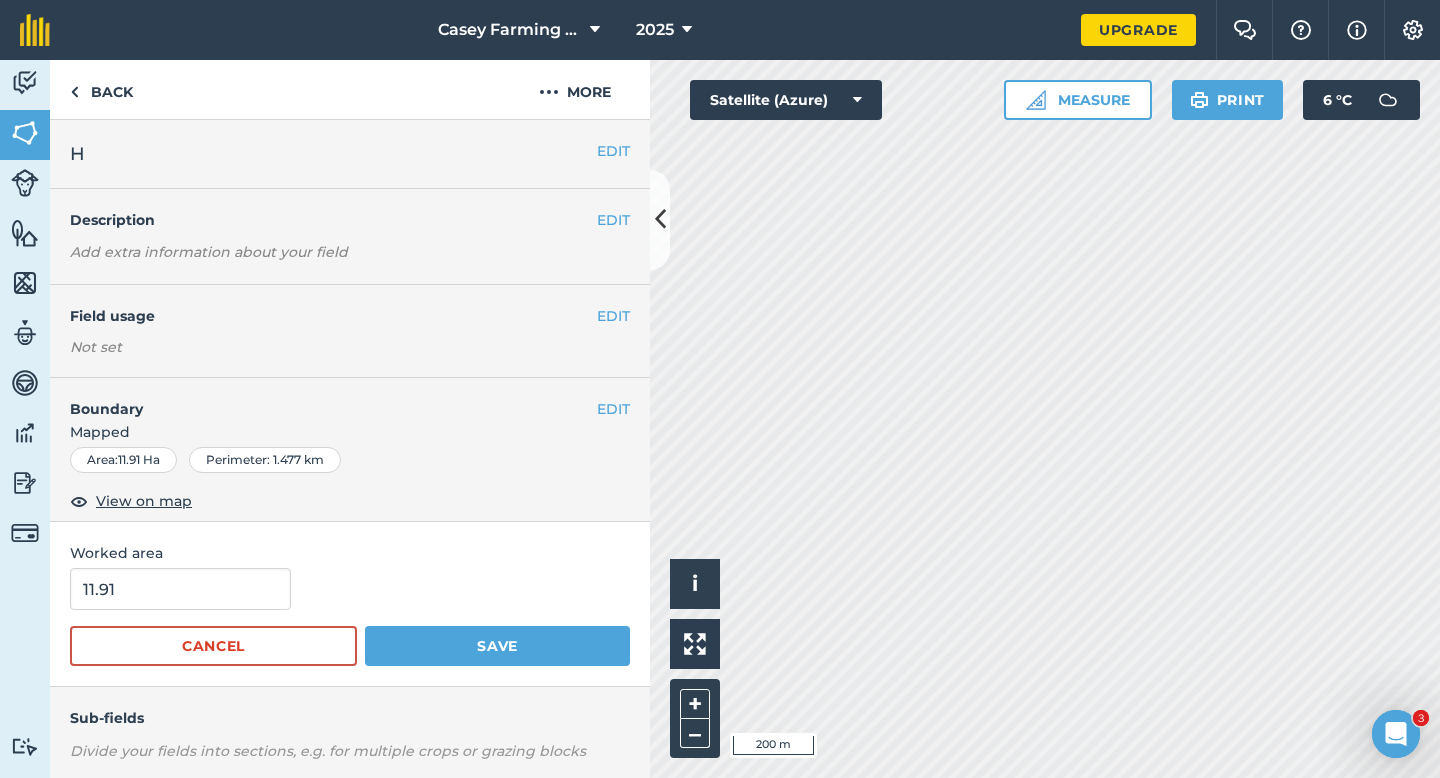 click on "11.91 Cancel Save" at bounding box center [350, 617] 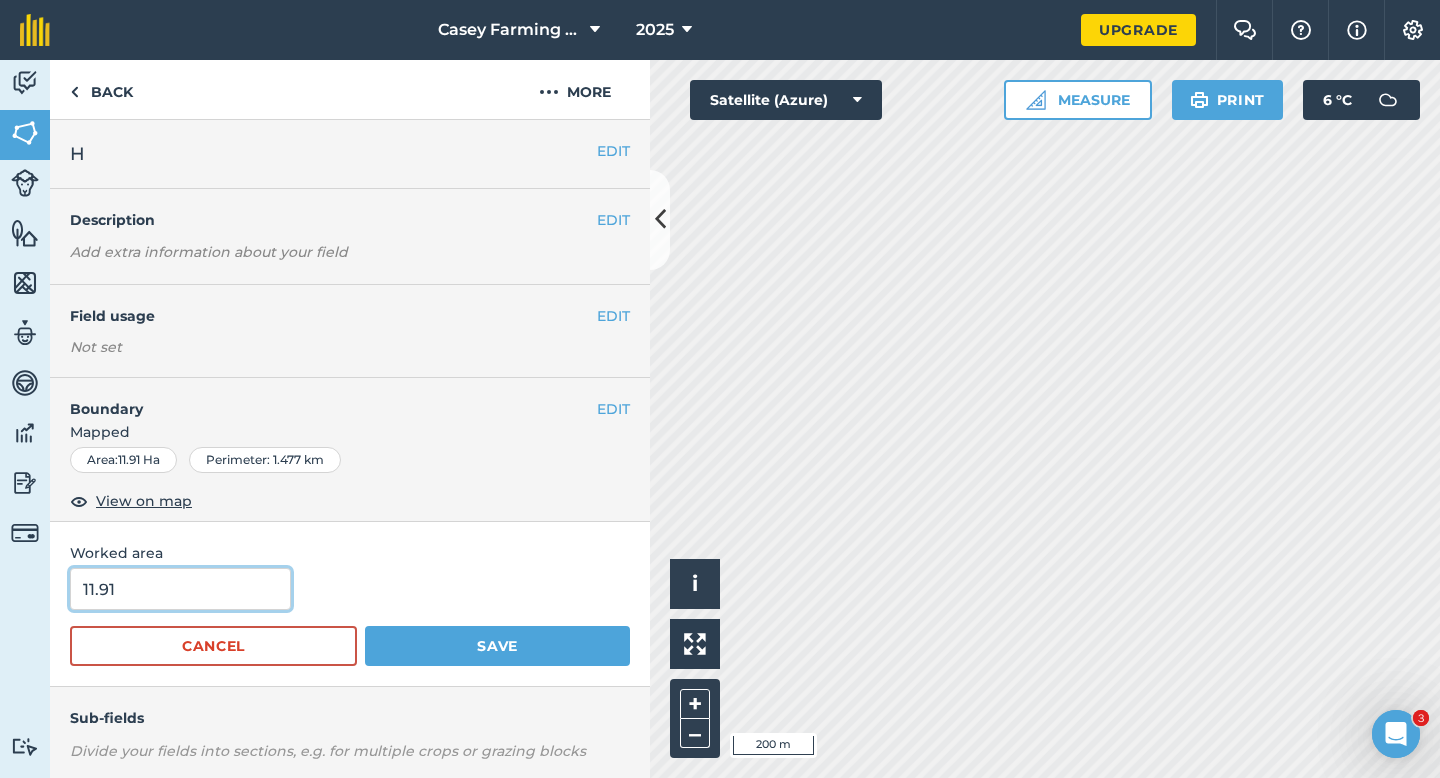 type on "12" 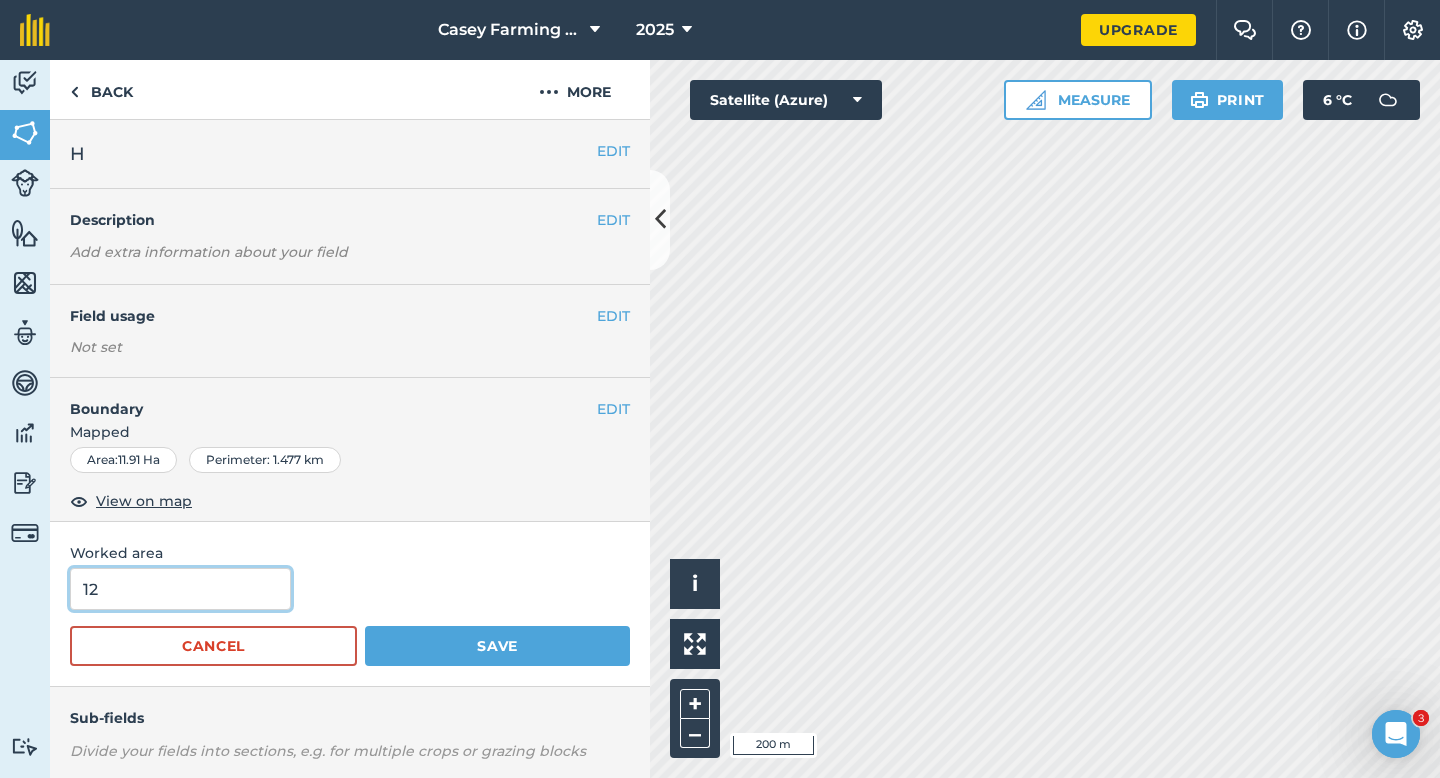 click on "12" at bounding box center [180, 589] 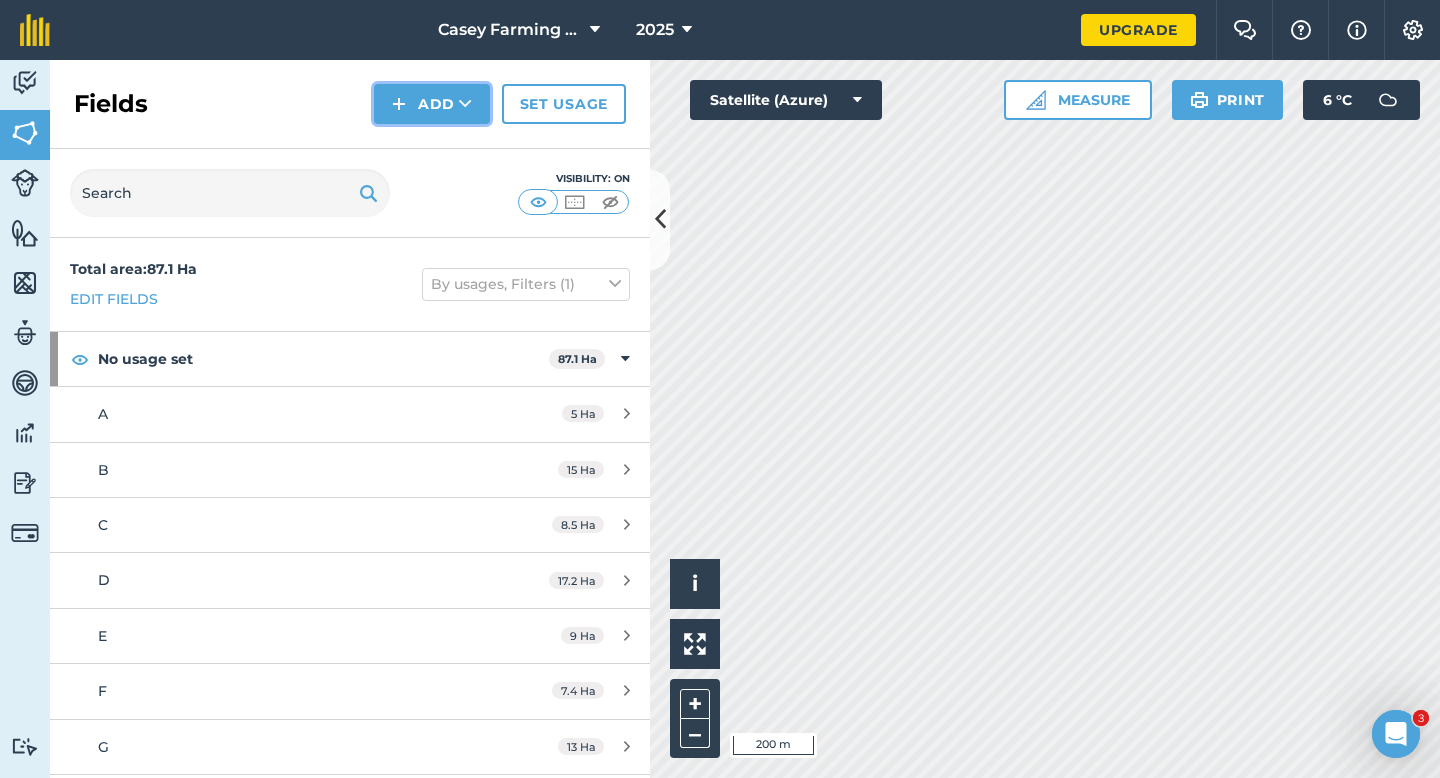 click on "Add" at bounding box center [432, 104] 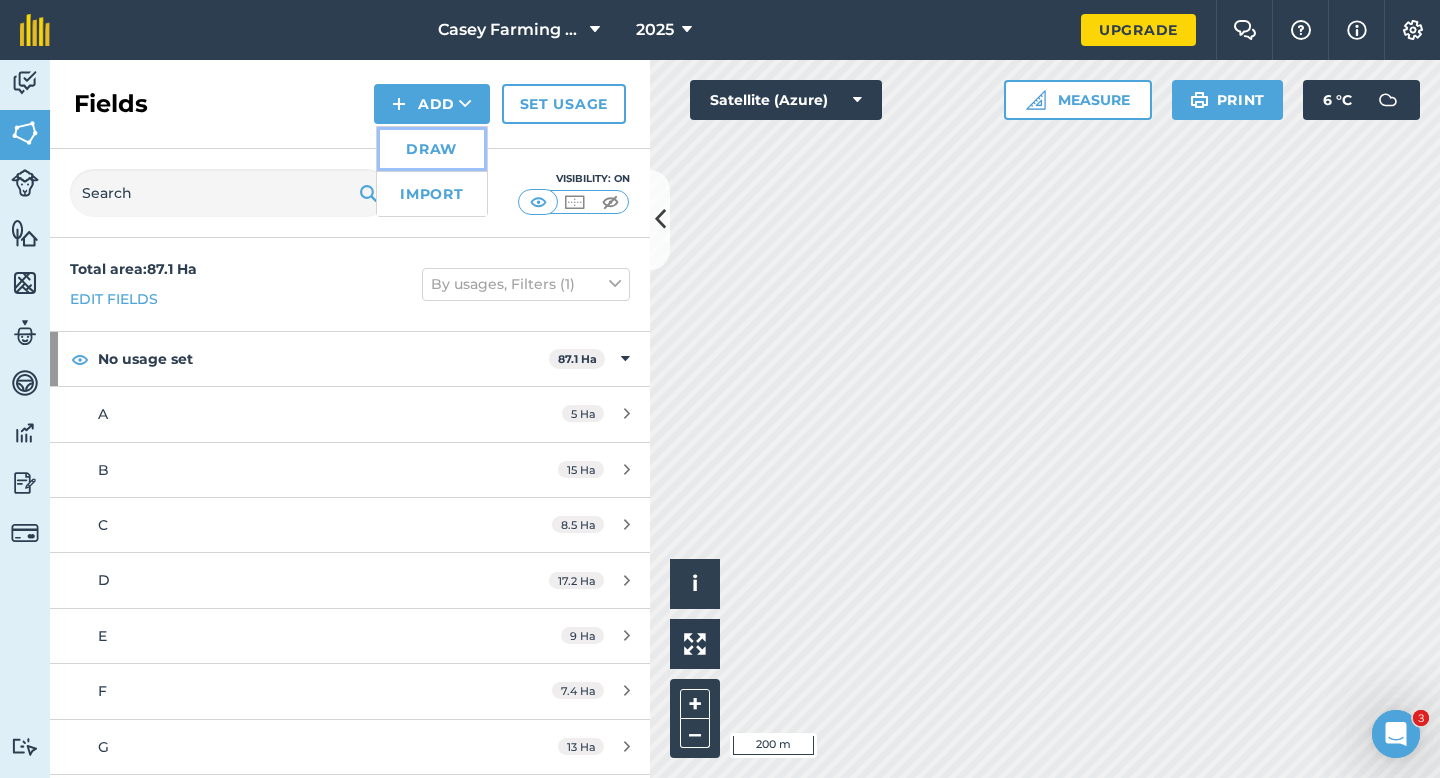 click on "Draw" at bounding box center (432, 149) 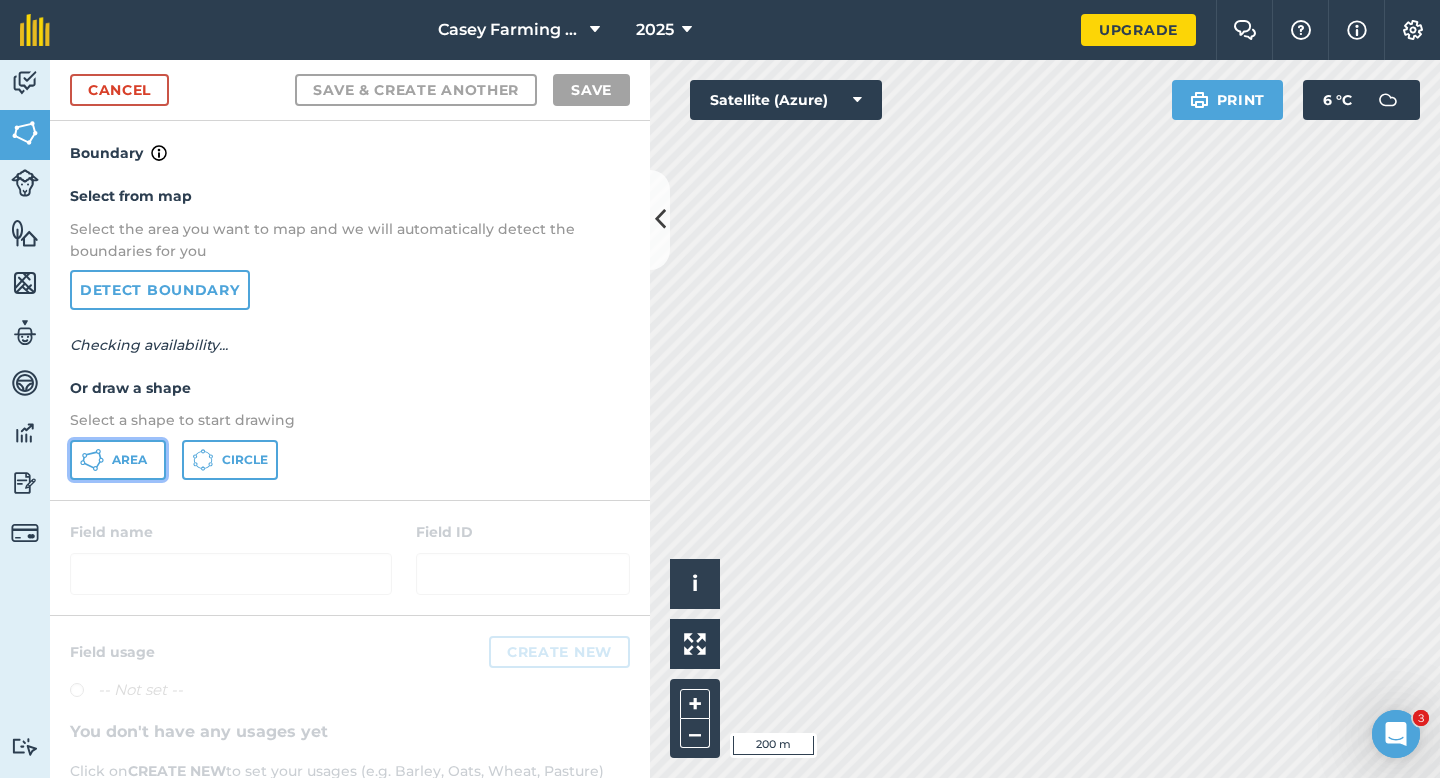 click on "Area" at bounding box center [118, 460] 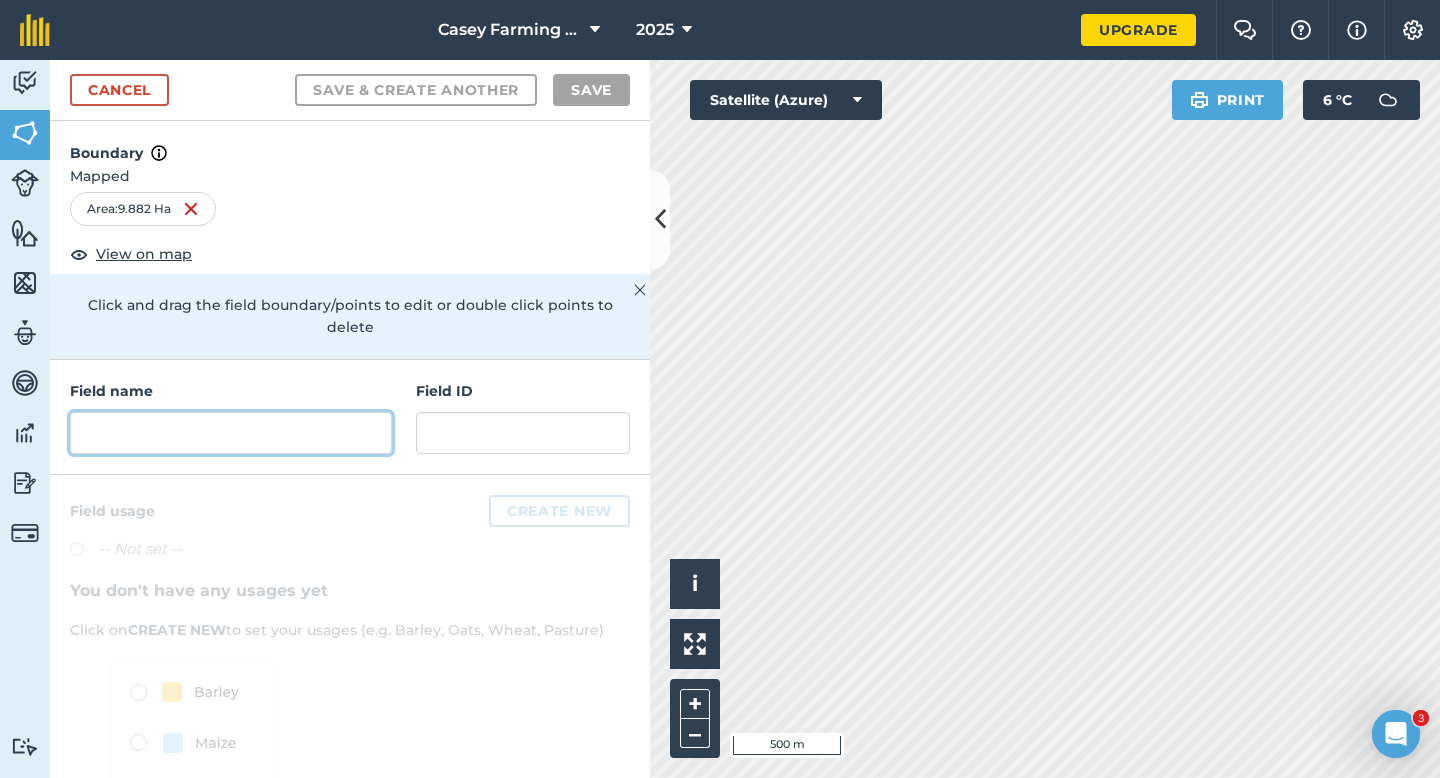 click at bounding box center (231, 433) 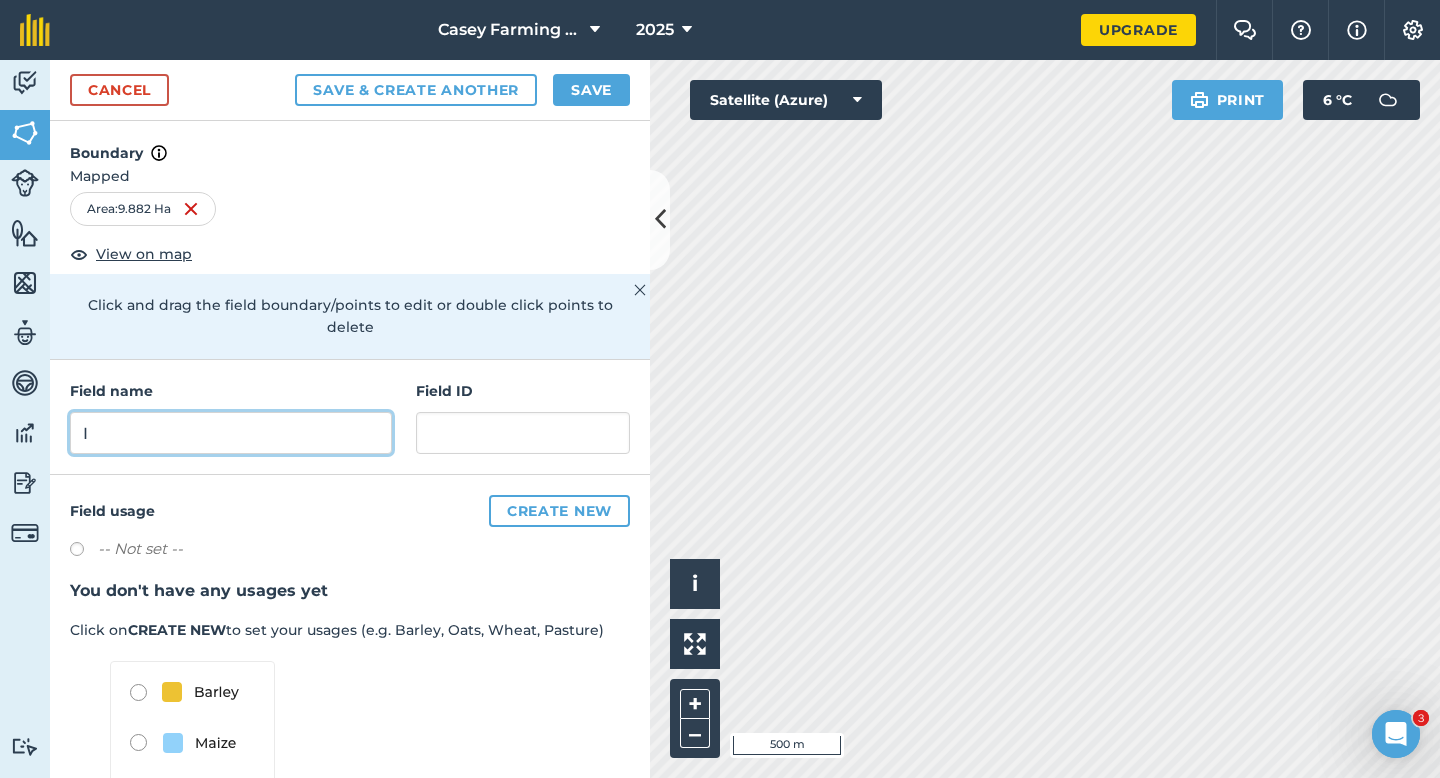 type on "I" 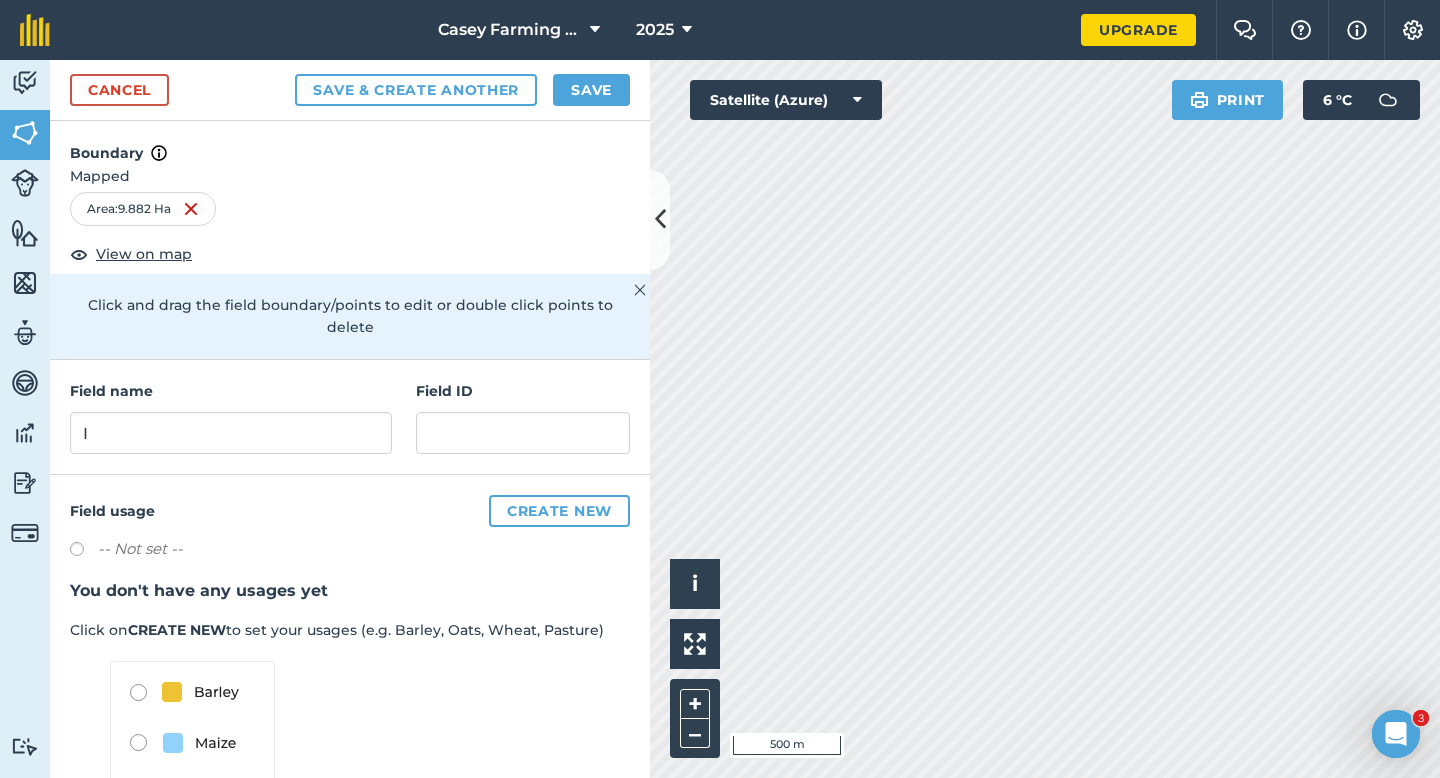 click on "Boundary" at bounding box center (350, 143) 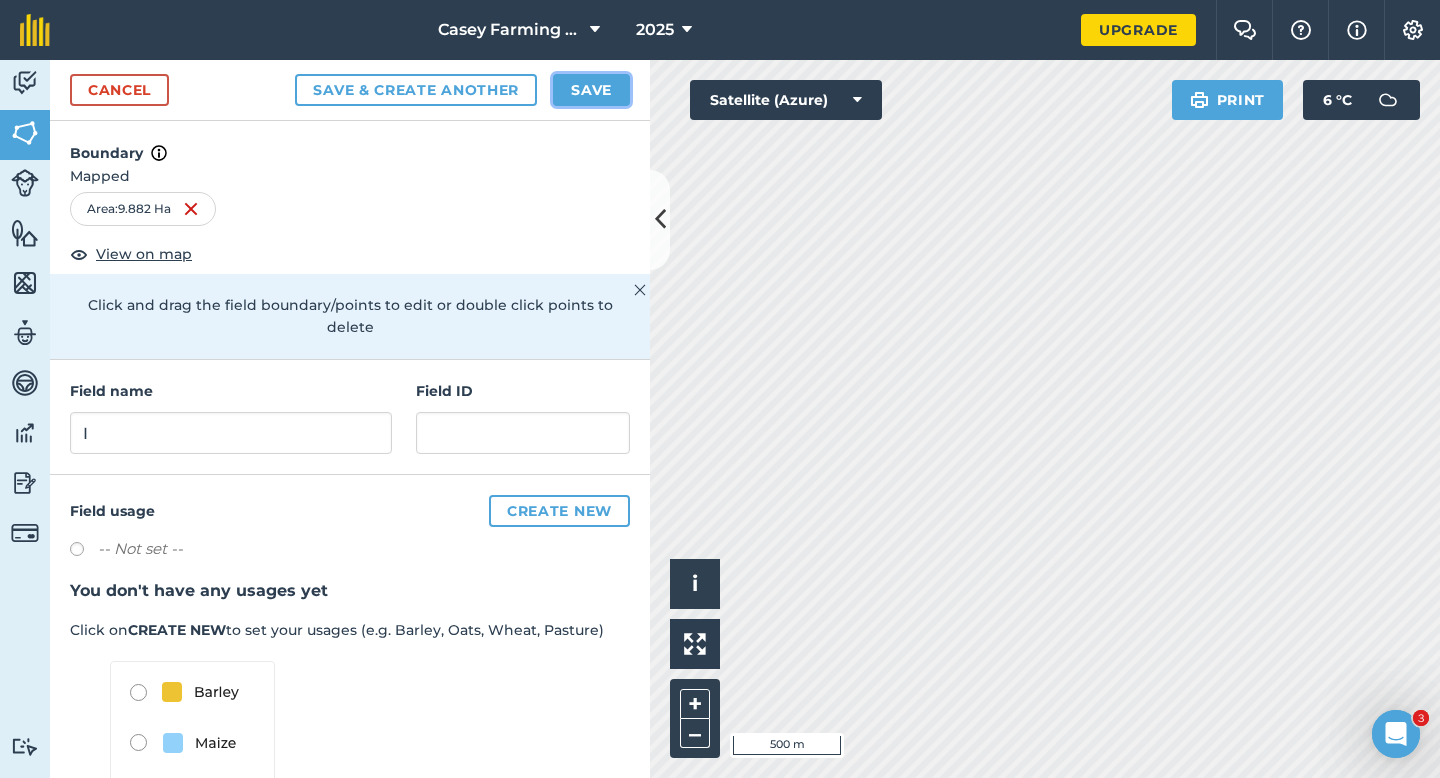 click on "Save" at bounding box center (591, 90) 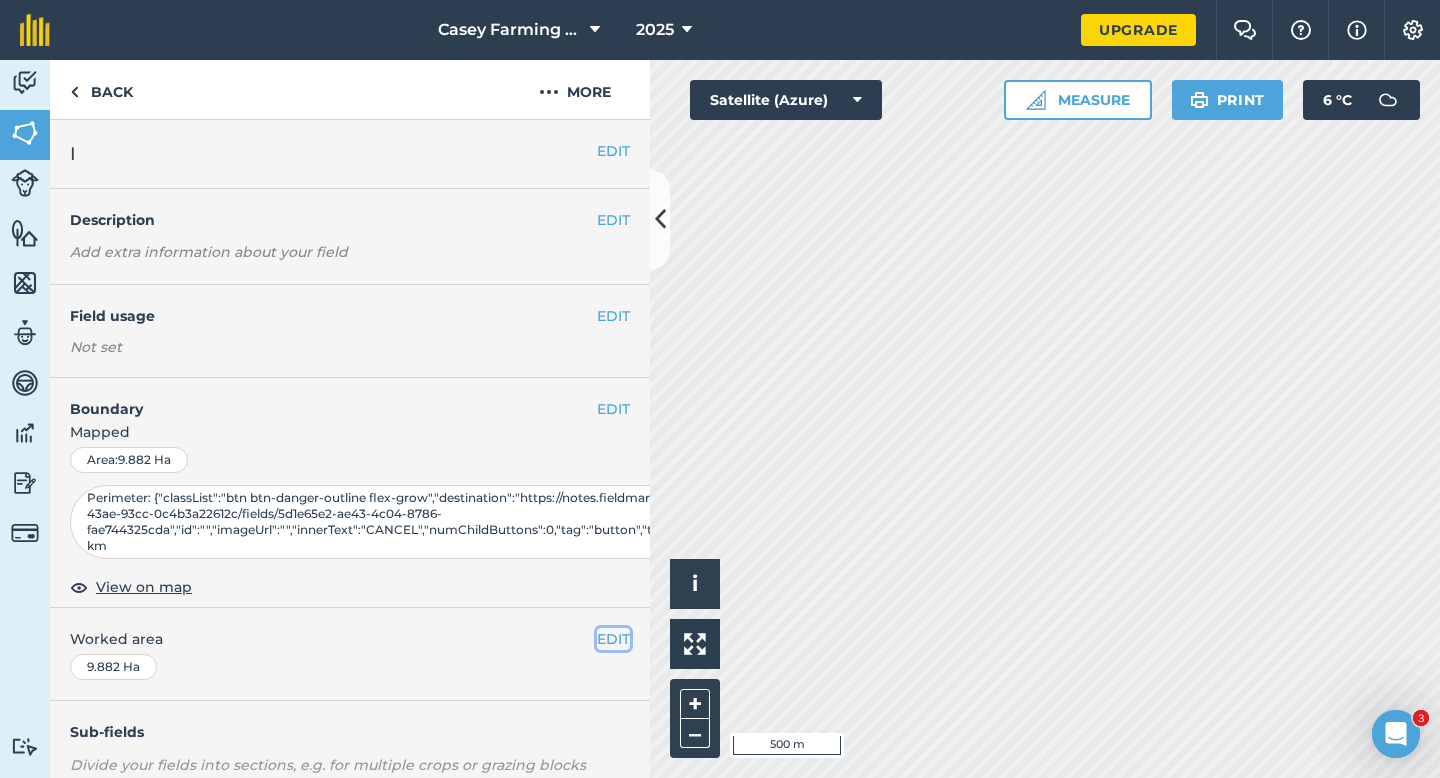 click on "EDIT" at bounding box center (613, 639) 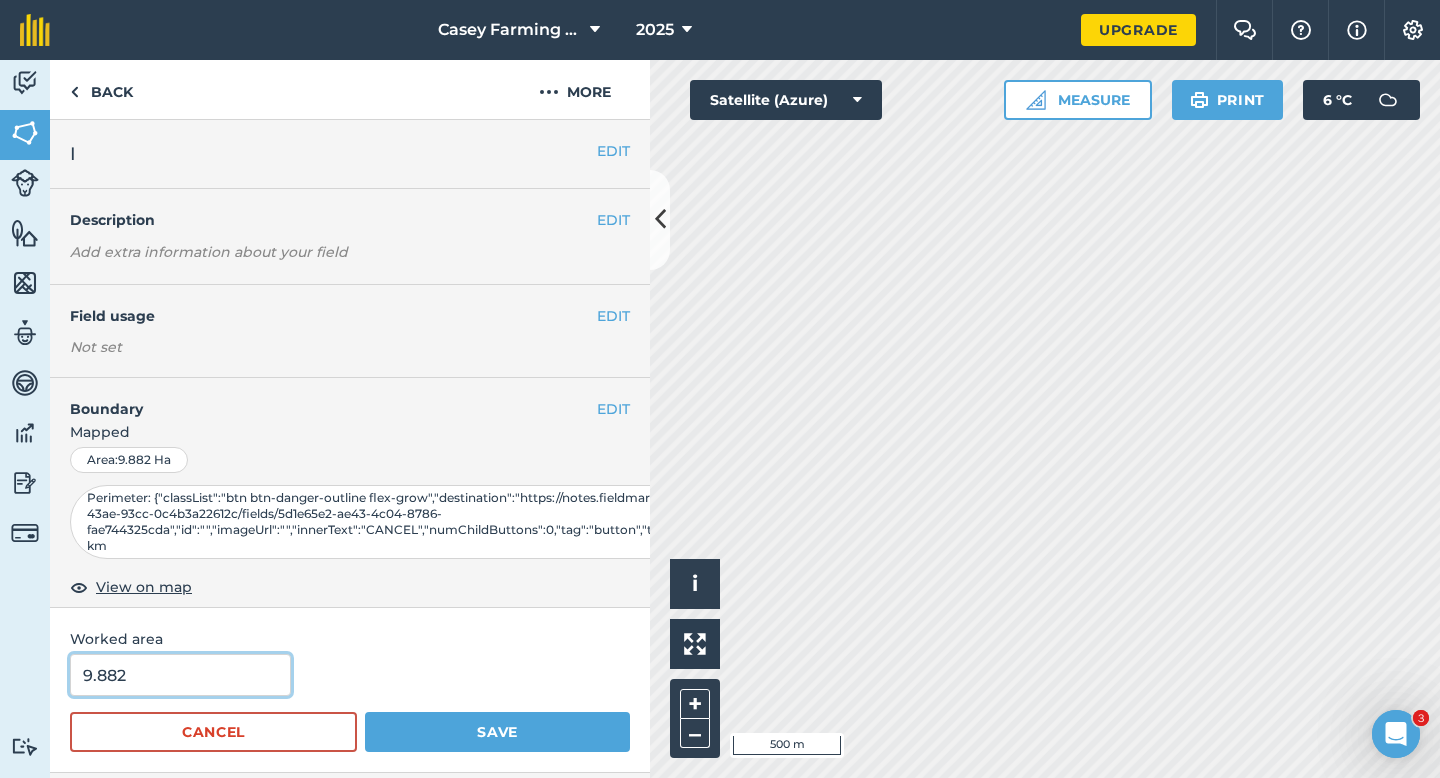 click on "9.882" at bounding box center [180, 675] 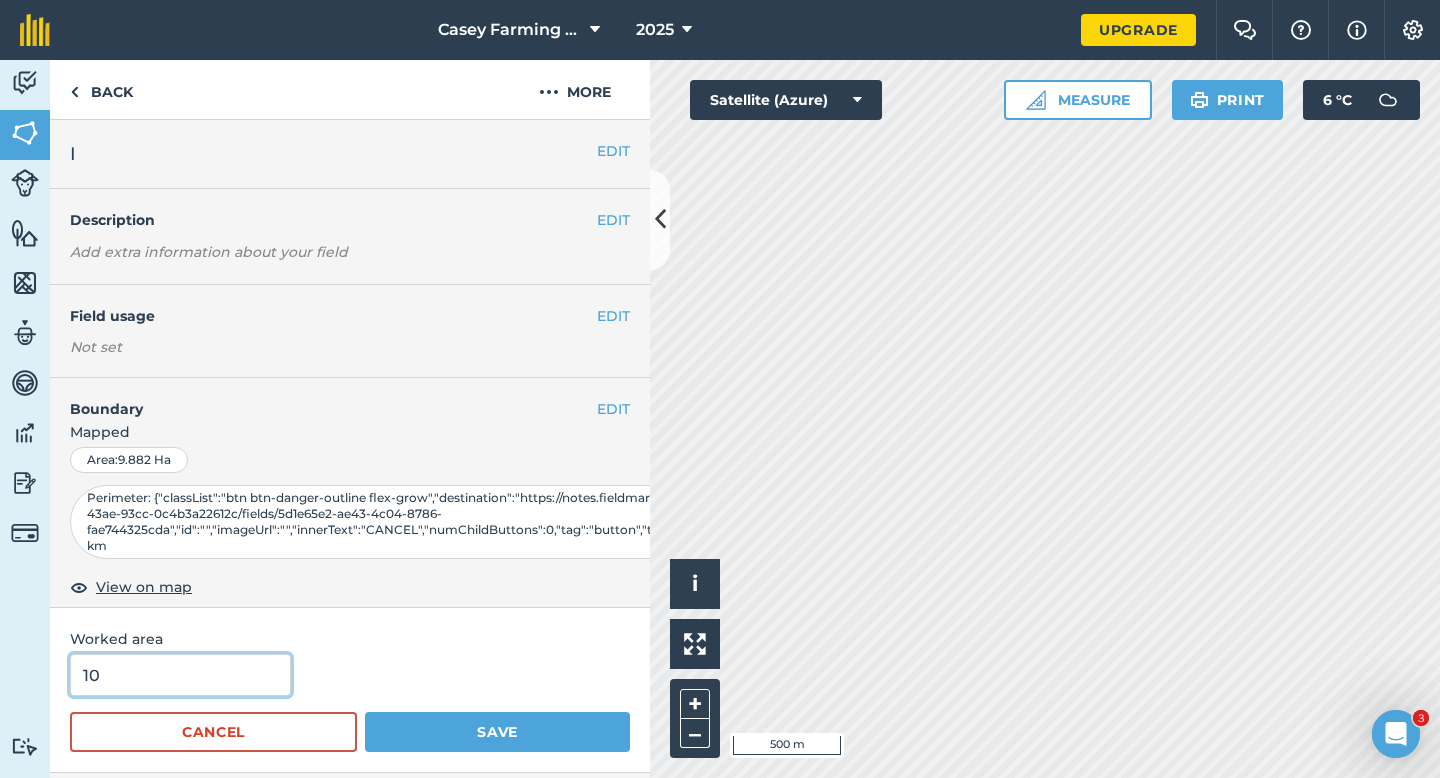 click on "Save" at bounding box center (497, 732) 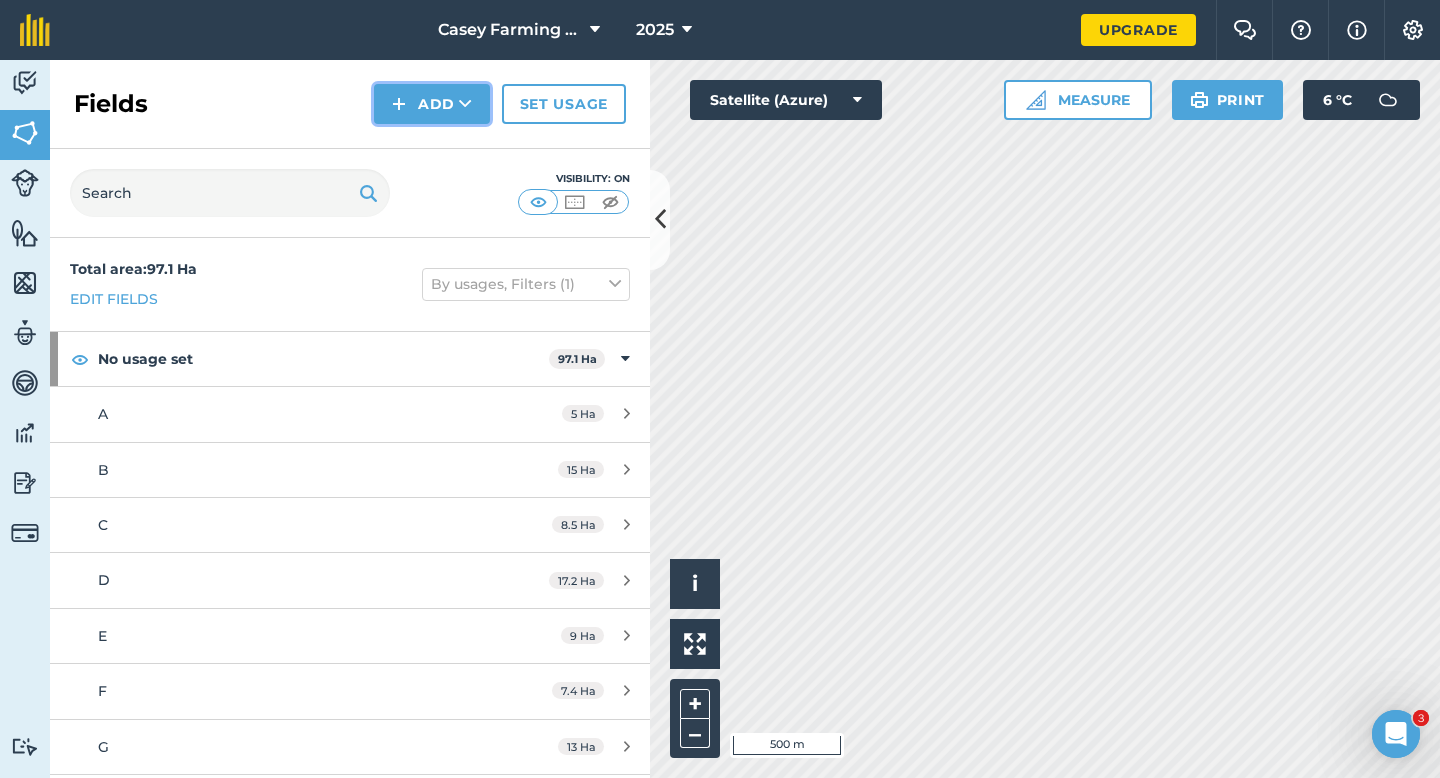 click on "Add" at bounding box center [432, 104] 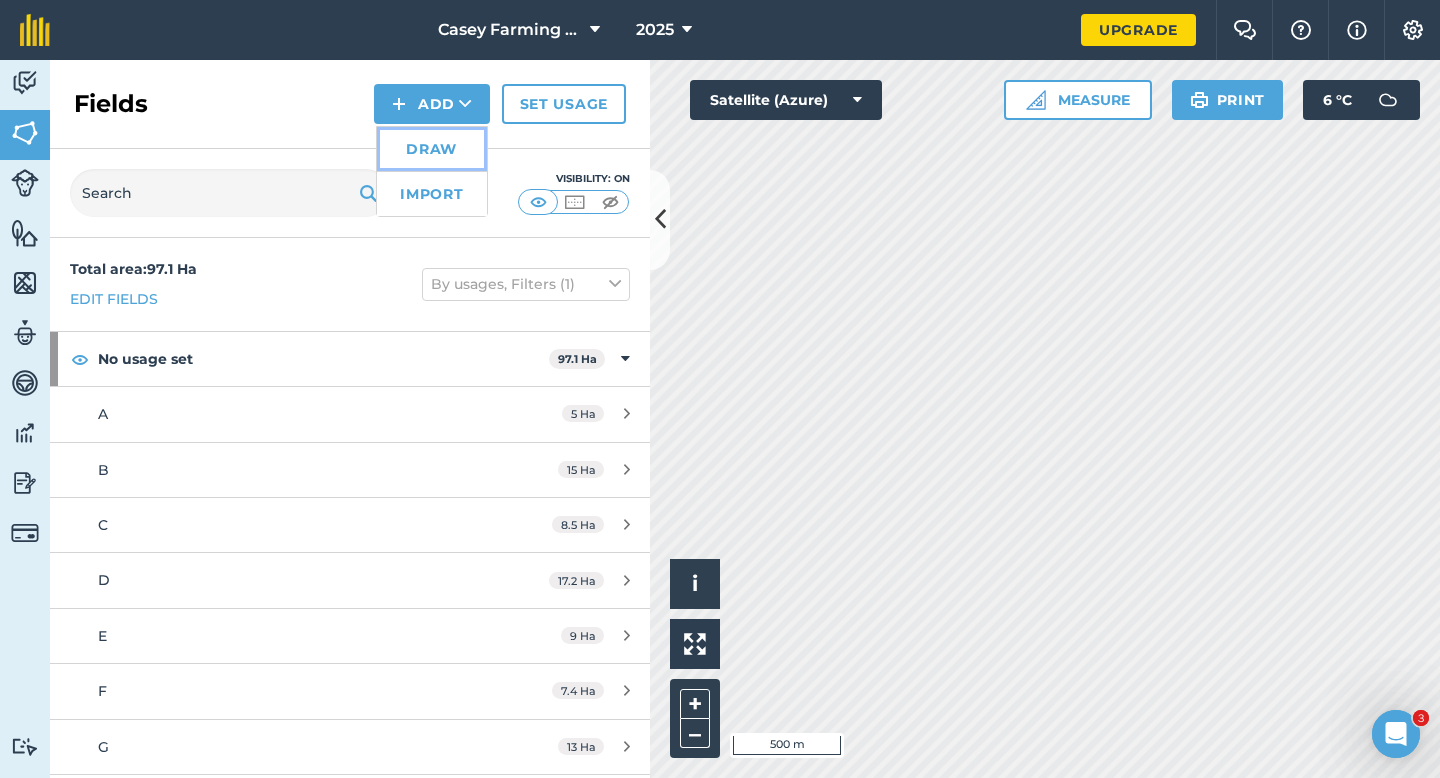 click on "Draw" at bounding box center [432, 149] 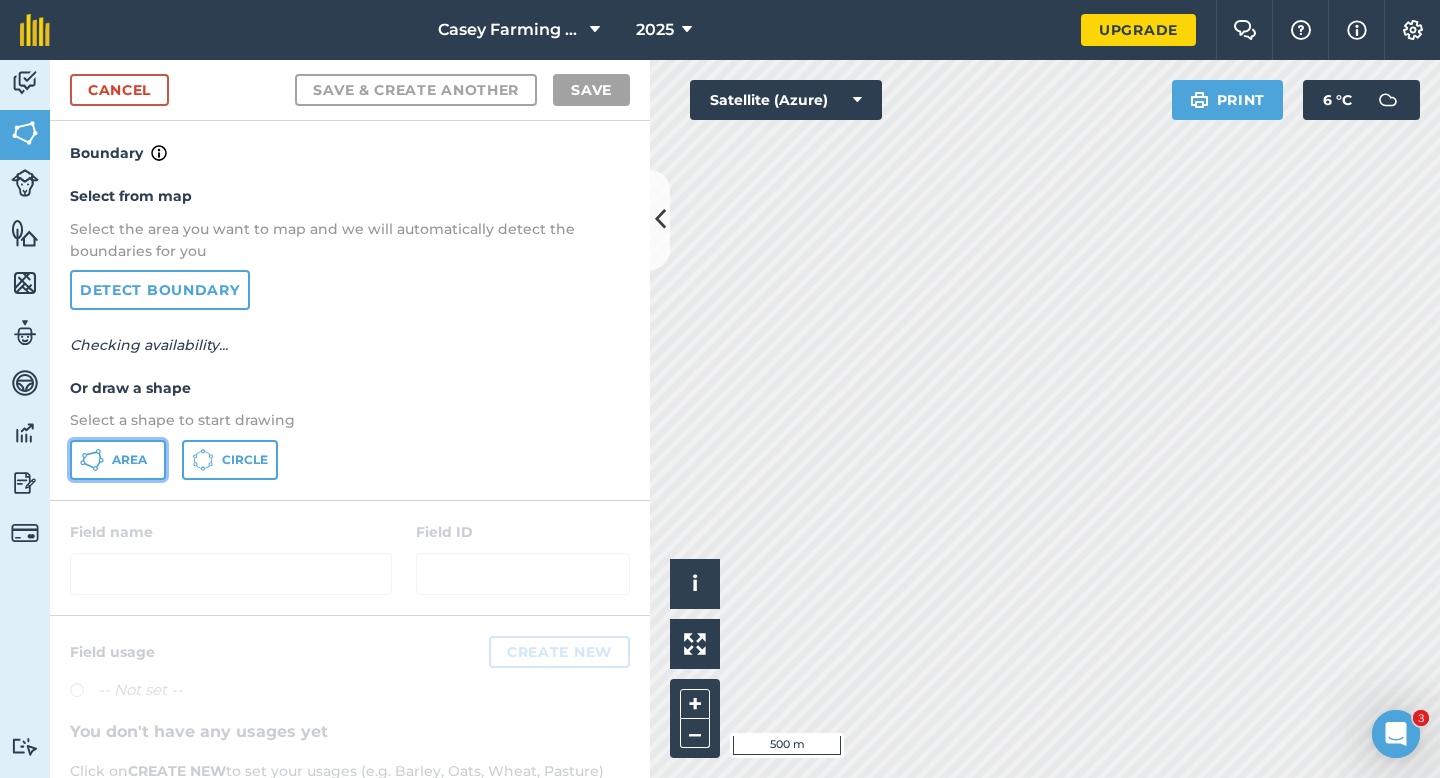 click on "Area" at bounding box center [118, 460] 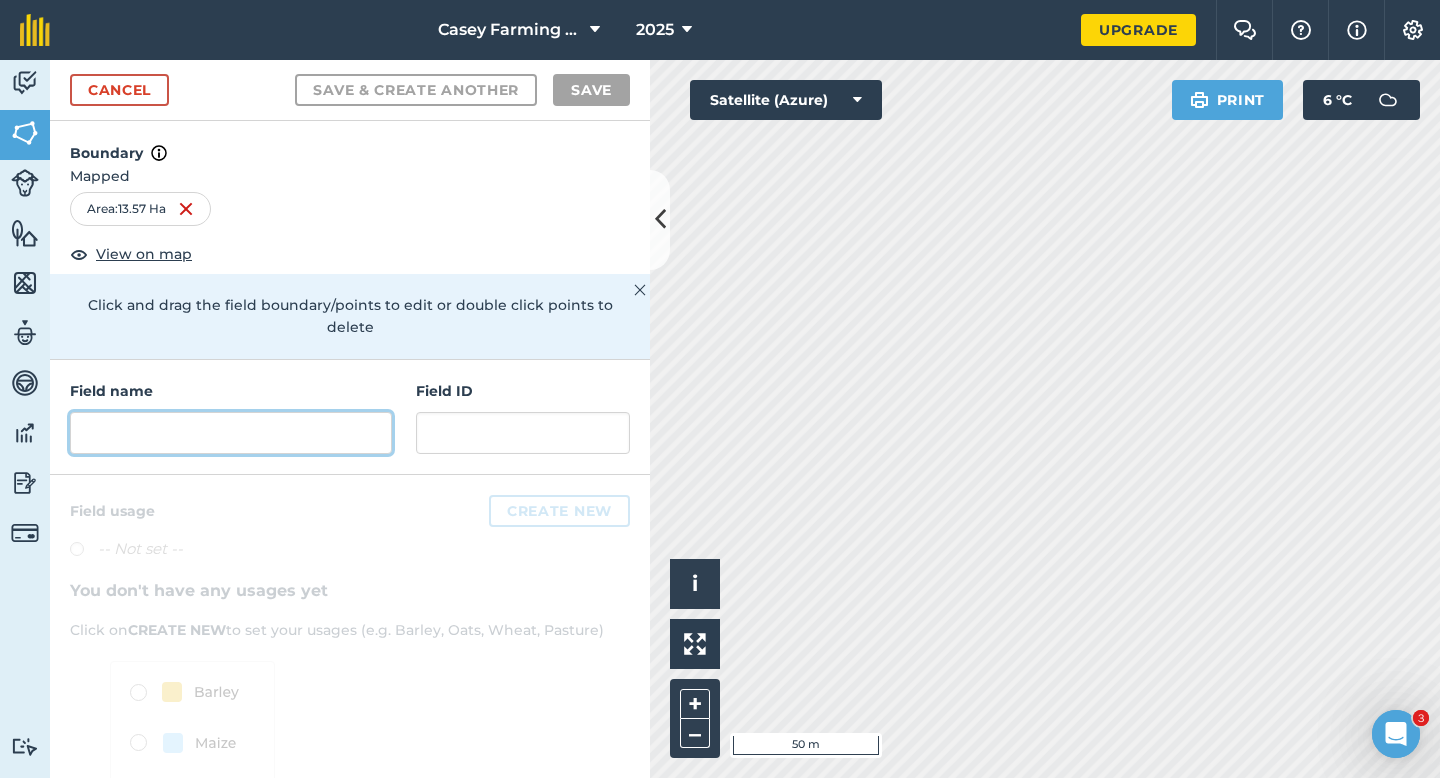 click at bounding box center [231, 433] 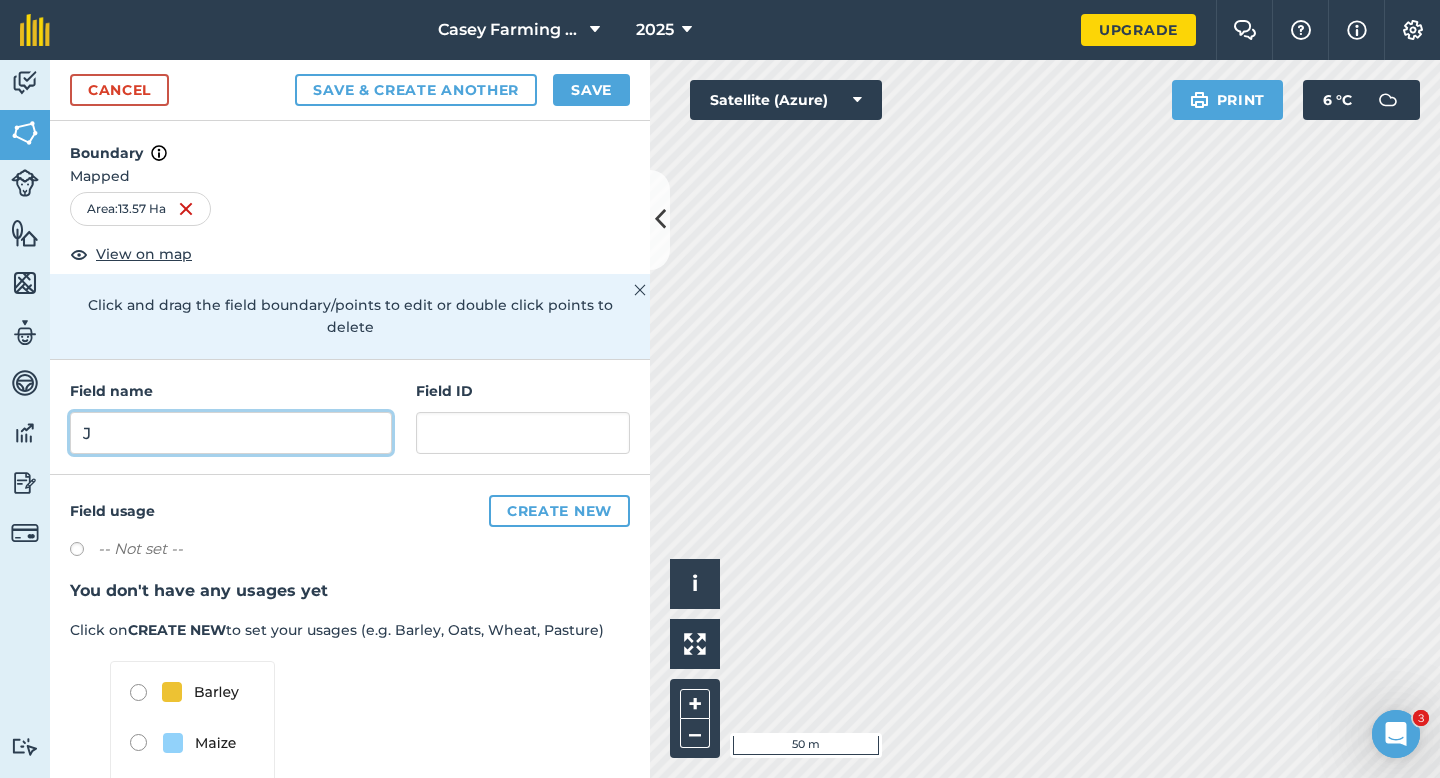 type on "J" 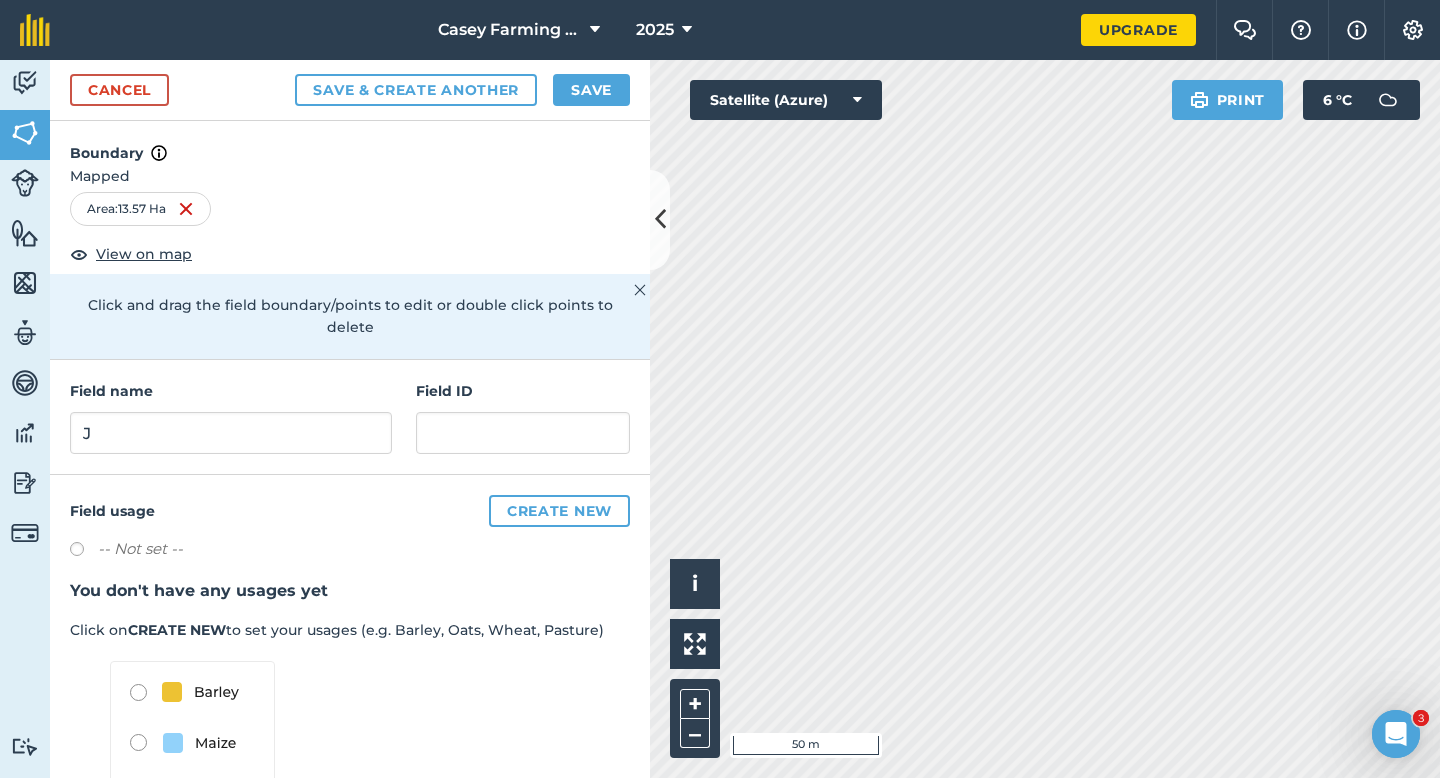click on "Cancel Save & Create Another Save" at bounding box center (350, 90) 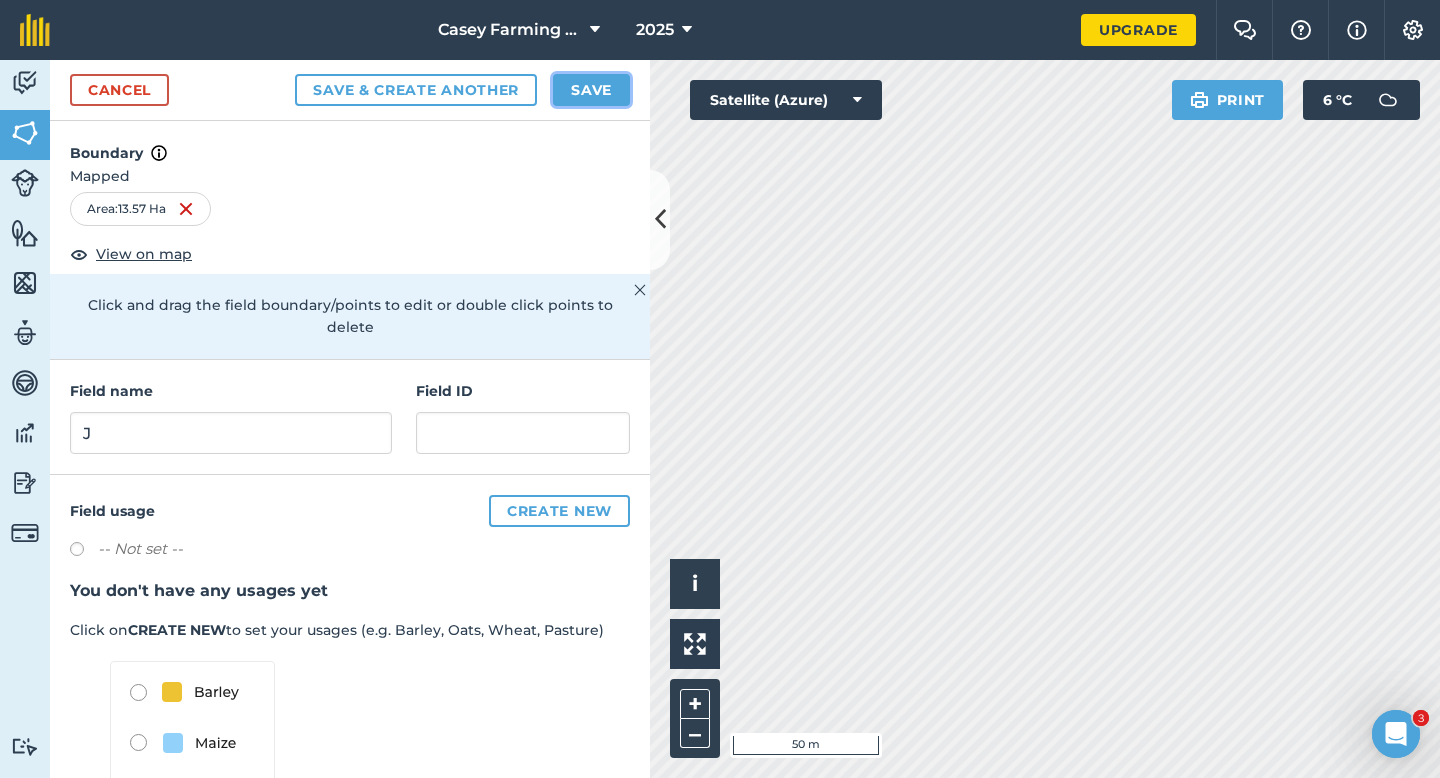 click on "Save" at bounding box center [591, 90] 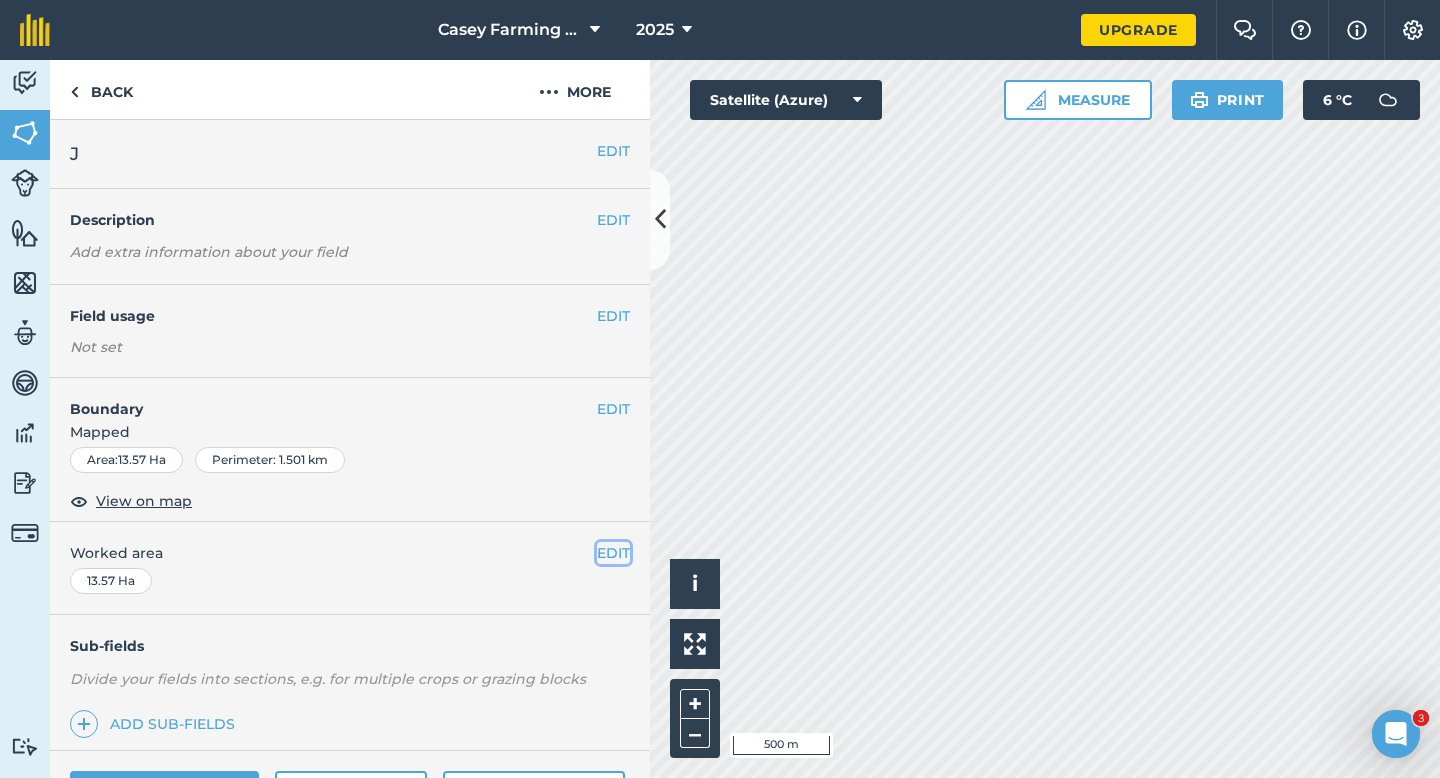 click on "EDIT" at bounding box center [613, 553] 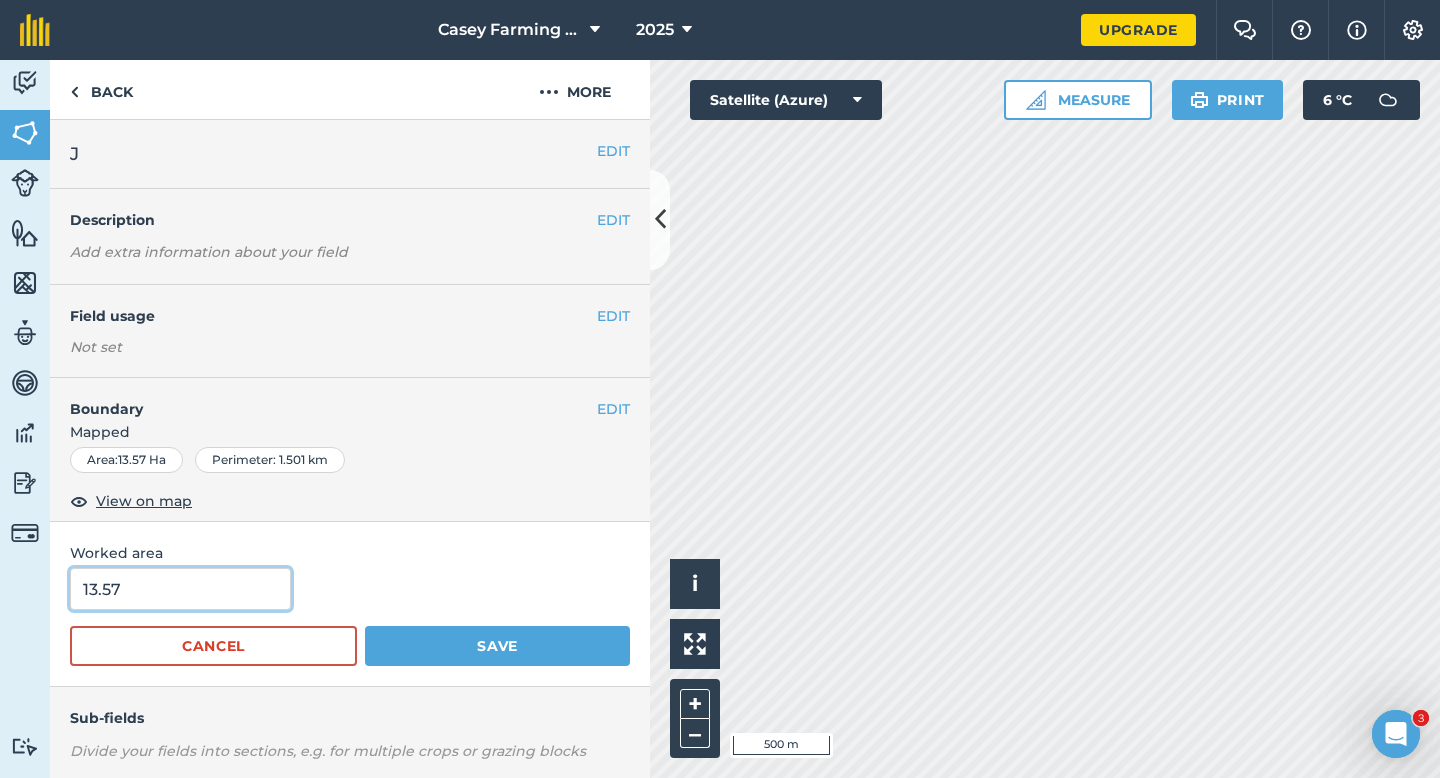 click on "13.57" at bounding box center (180, 589) 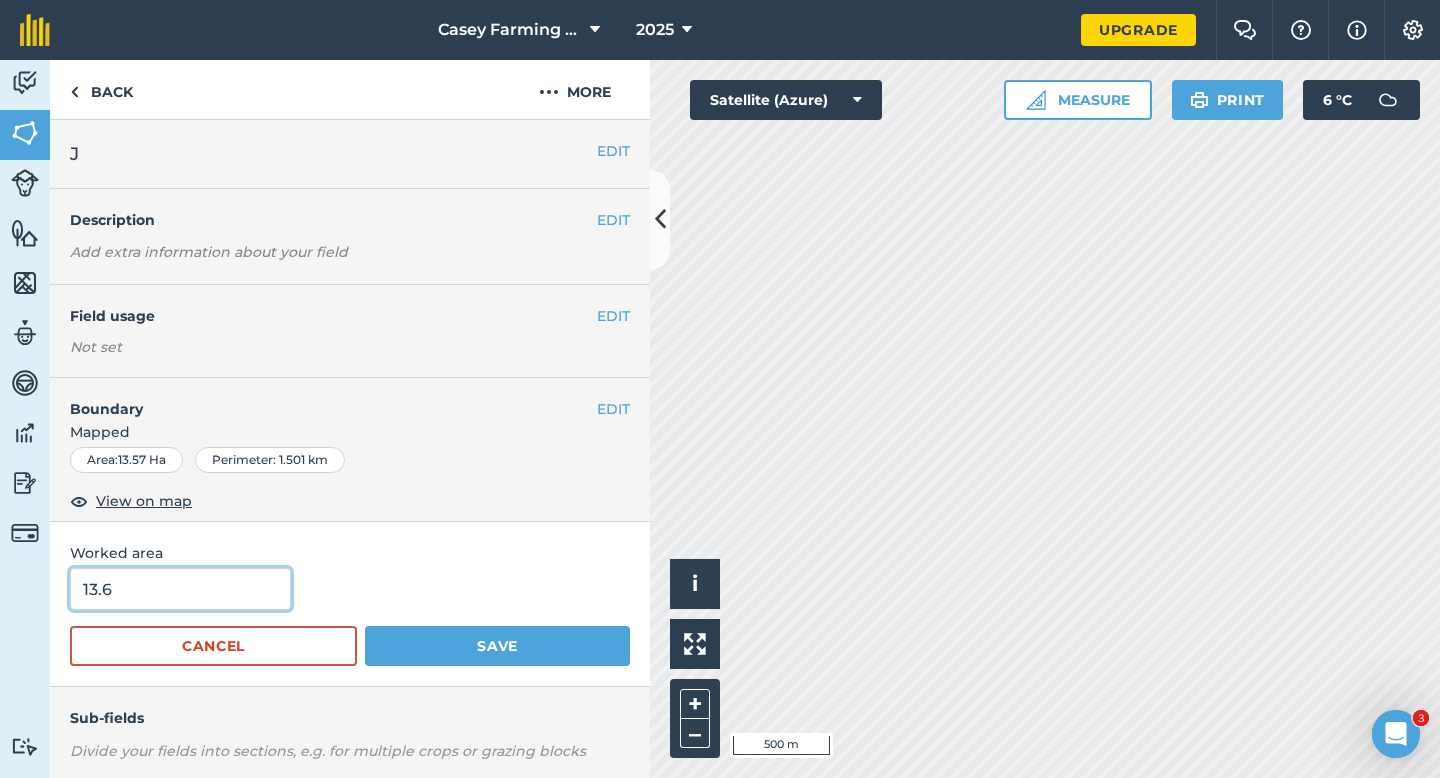 type on "13.6" 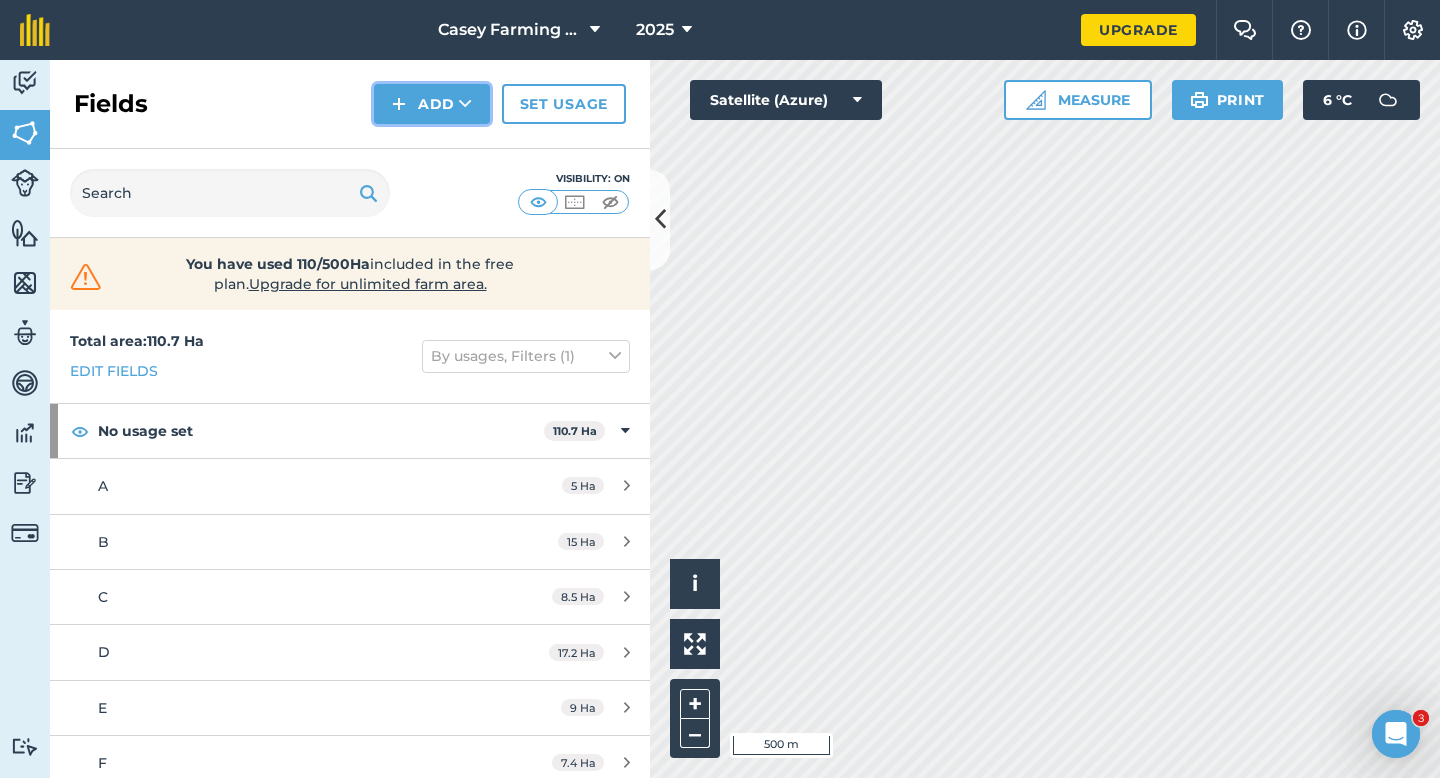 click on "Add" at bounding box center (432, 104) 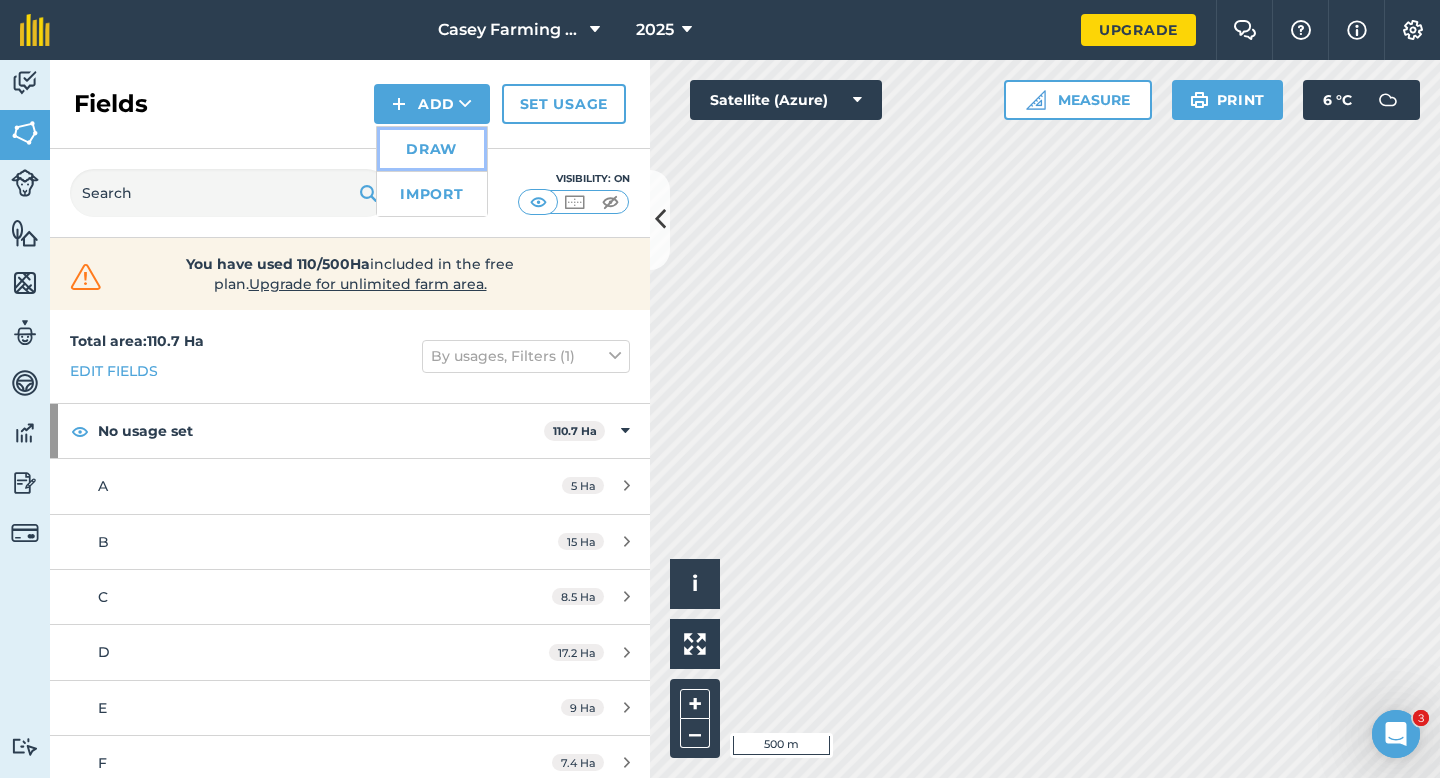 click on "Draw" at bounding box center [432, 149] 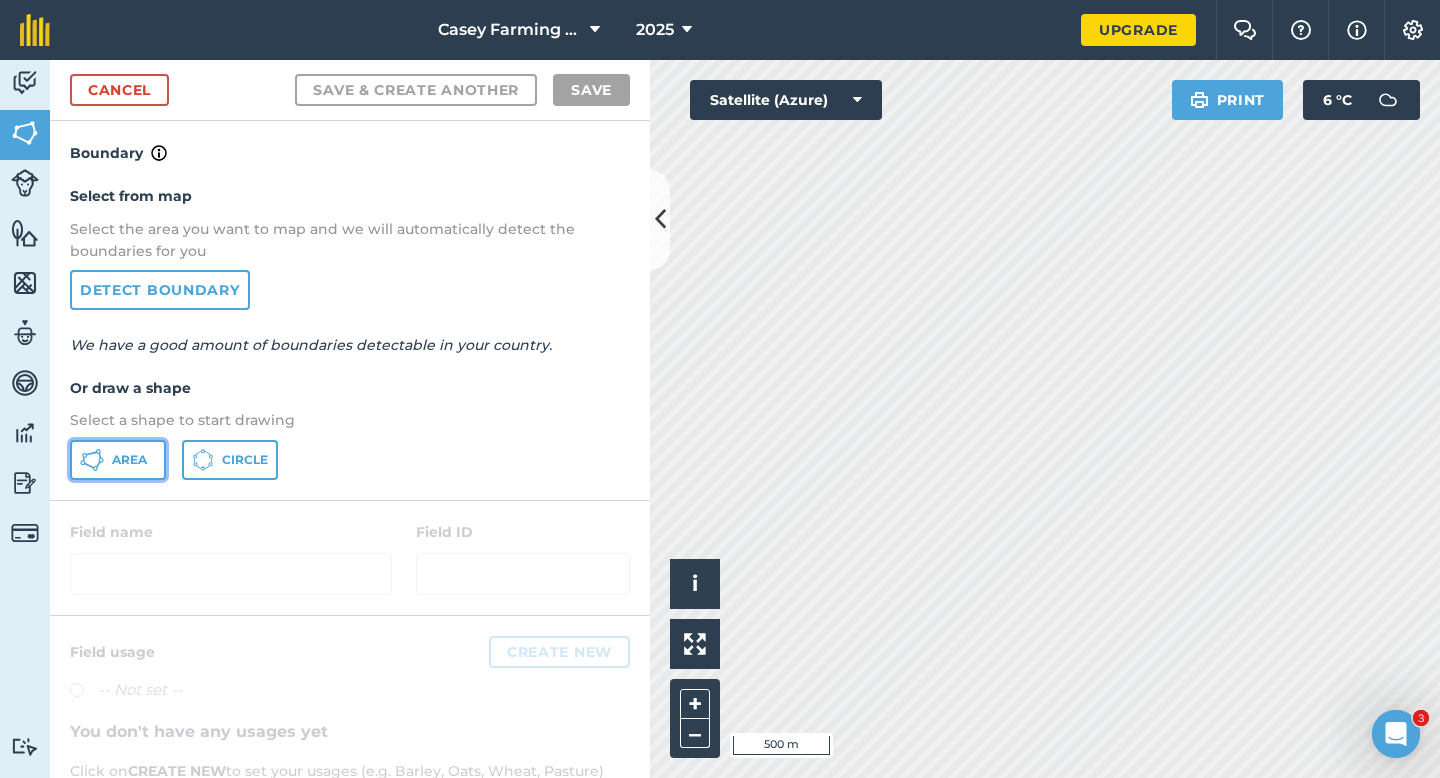 click on "Area" at bounding box center (118, 460) 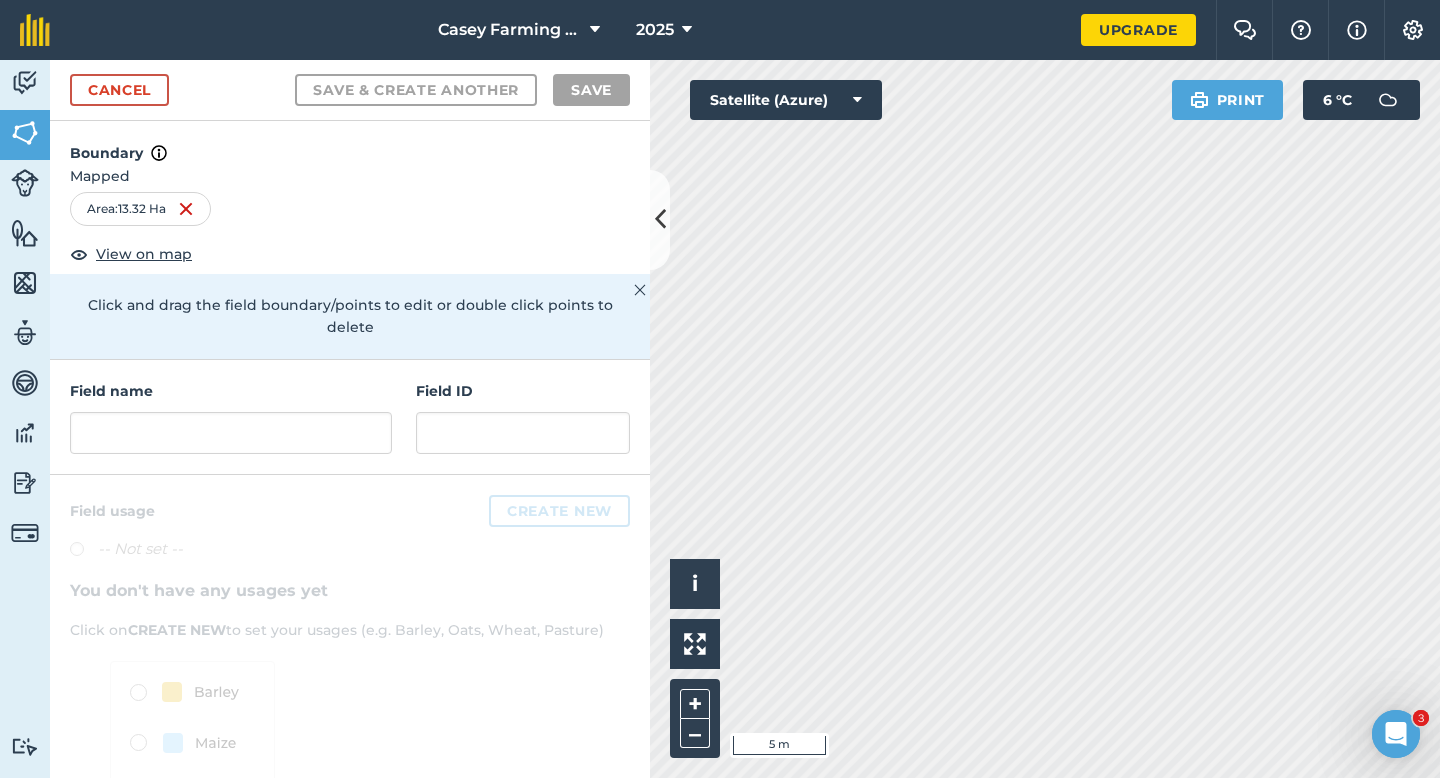 click on "Field name Field ID" at bounding box center (350, 417) 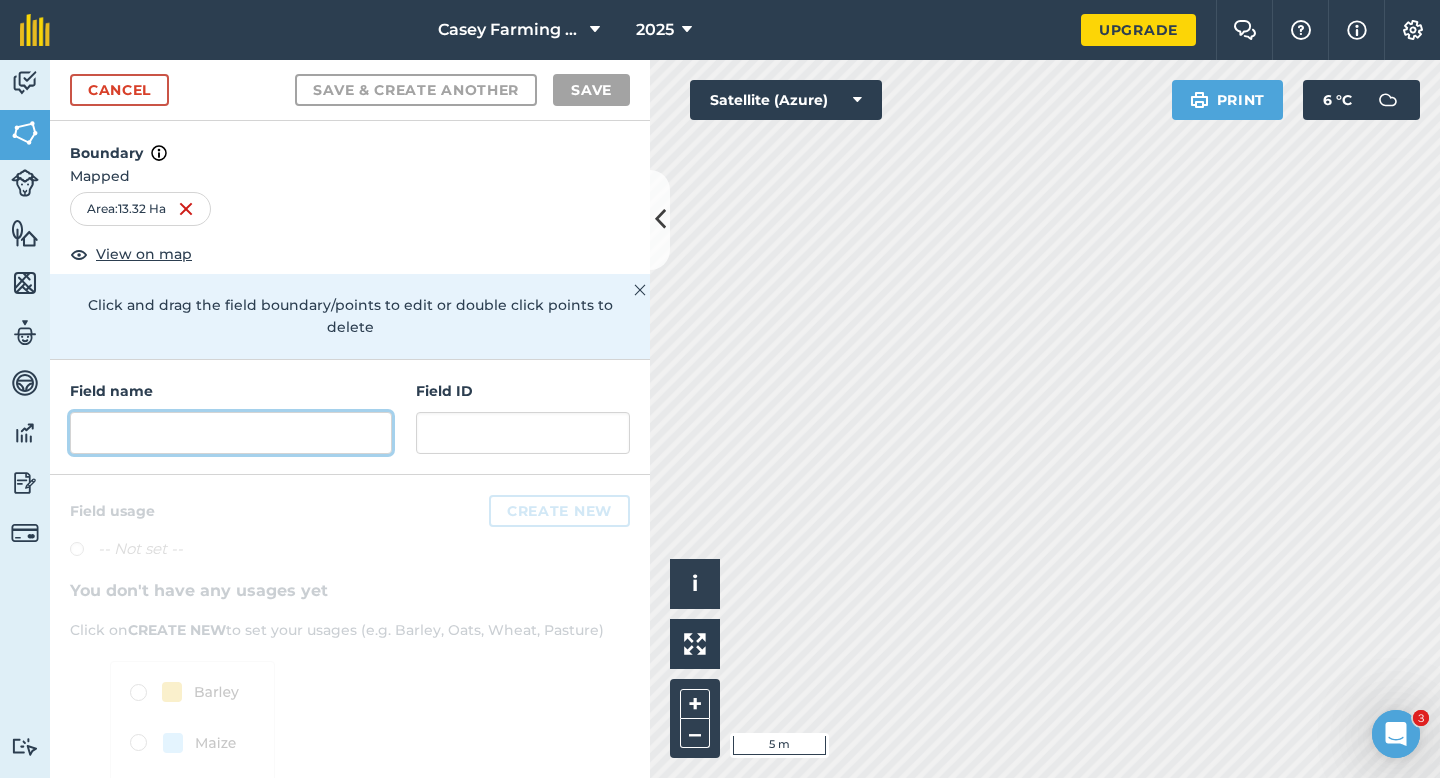 click at bounding box center [231, 433] 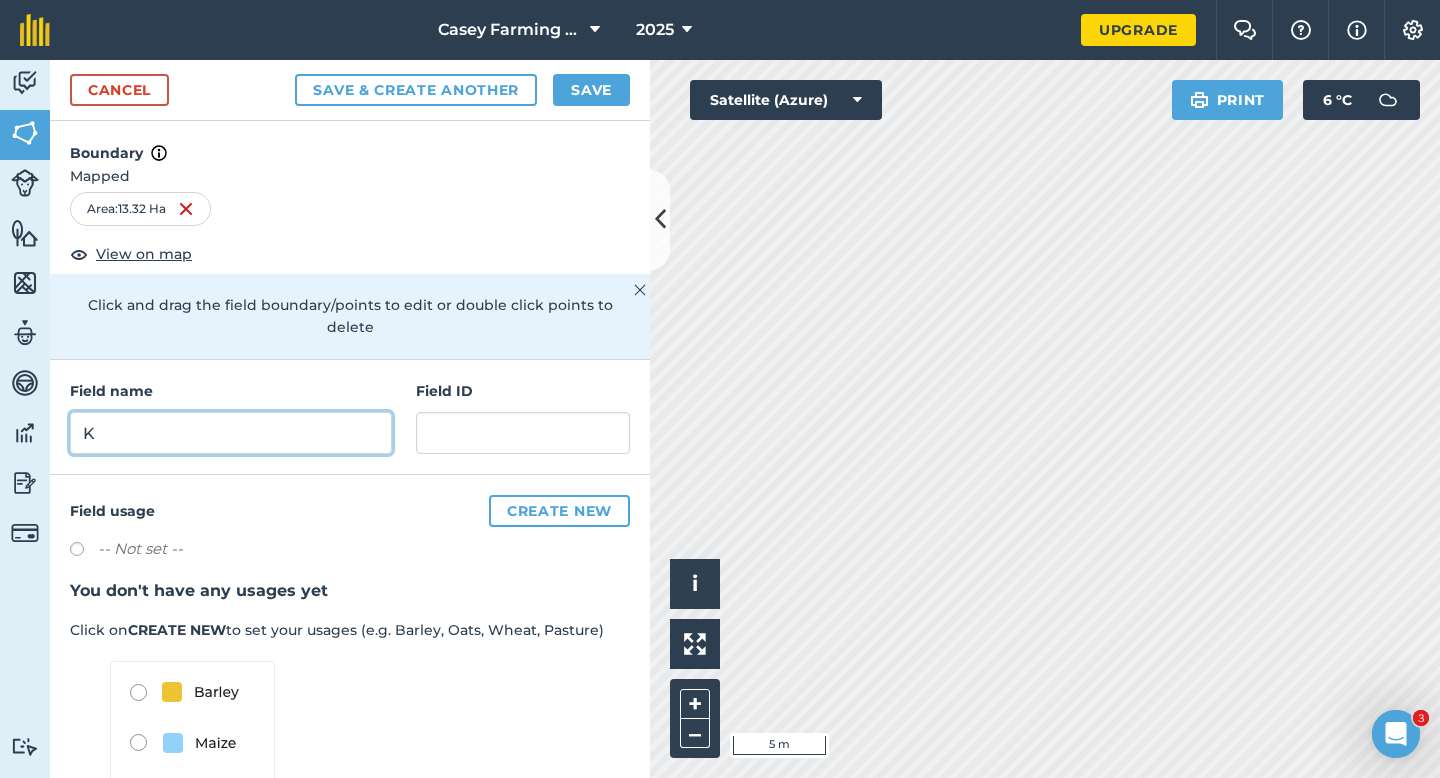 type on "K" 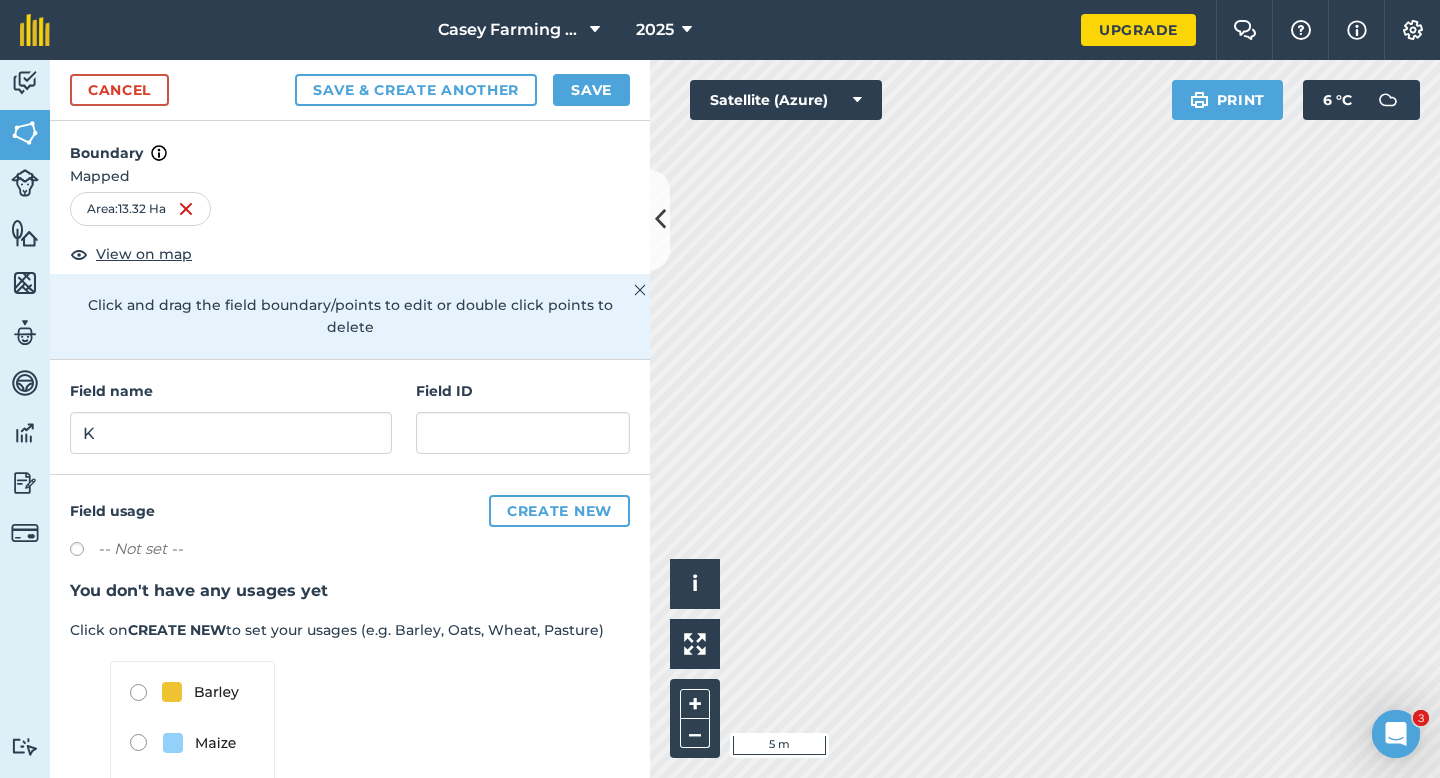 click on "Cancel Save & Create Another Save" at bounding box center (350, 90) 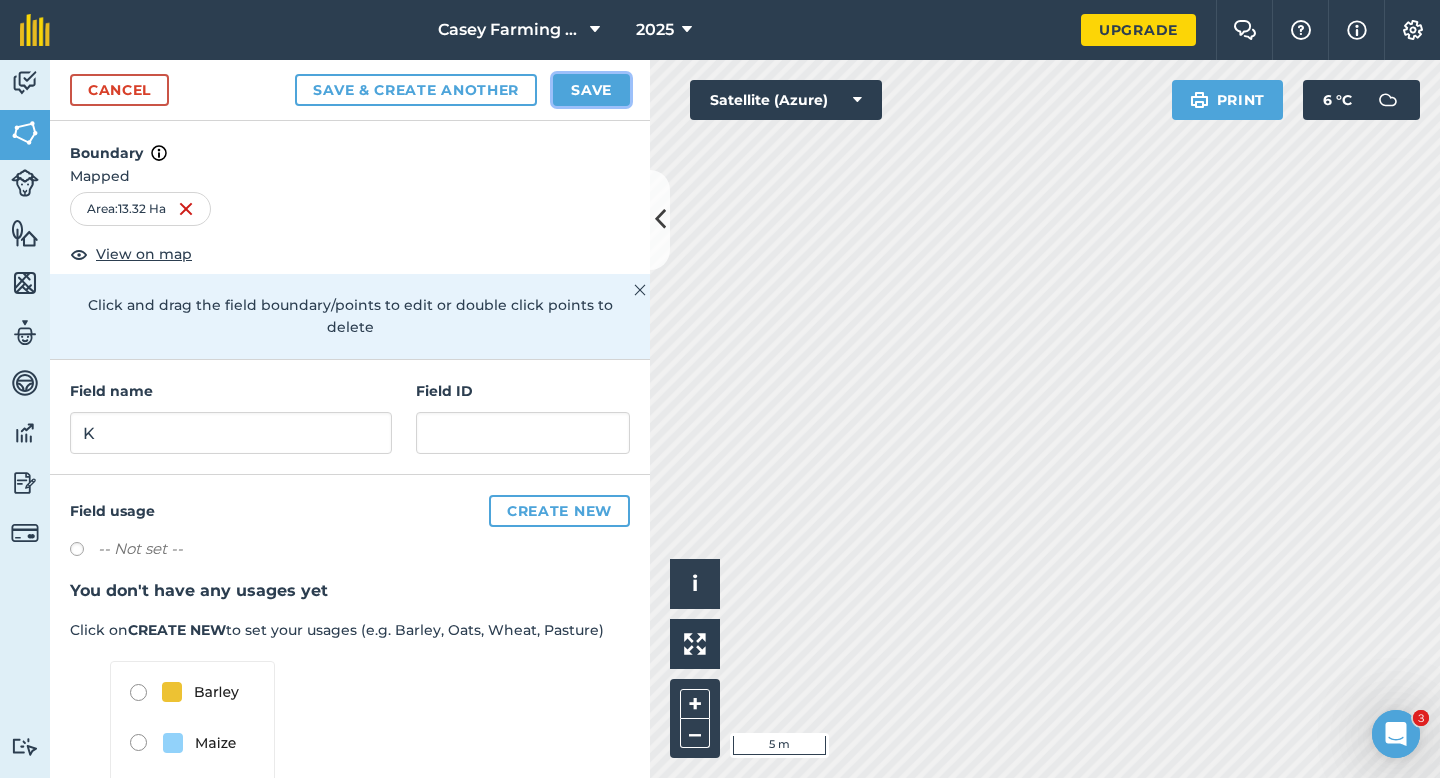 click on "Save" at bounding box center [591, 90] 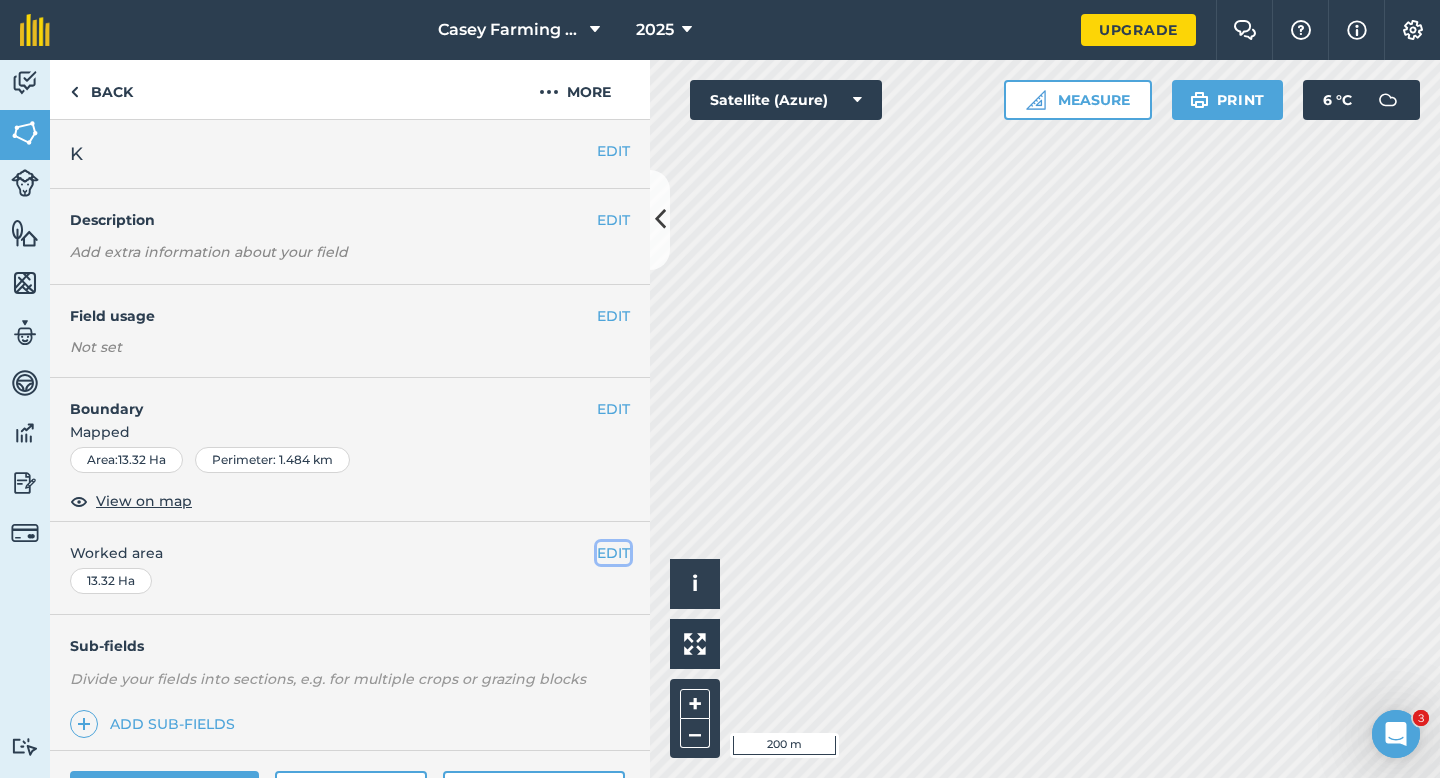 click on "EDIT" at bounding box center (613, 553) 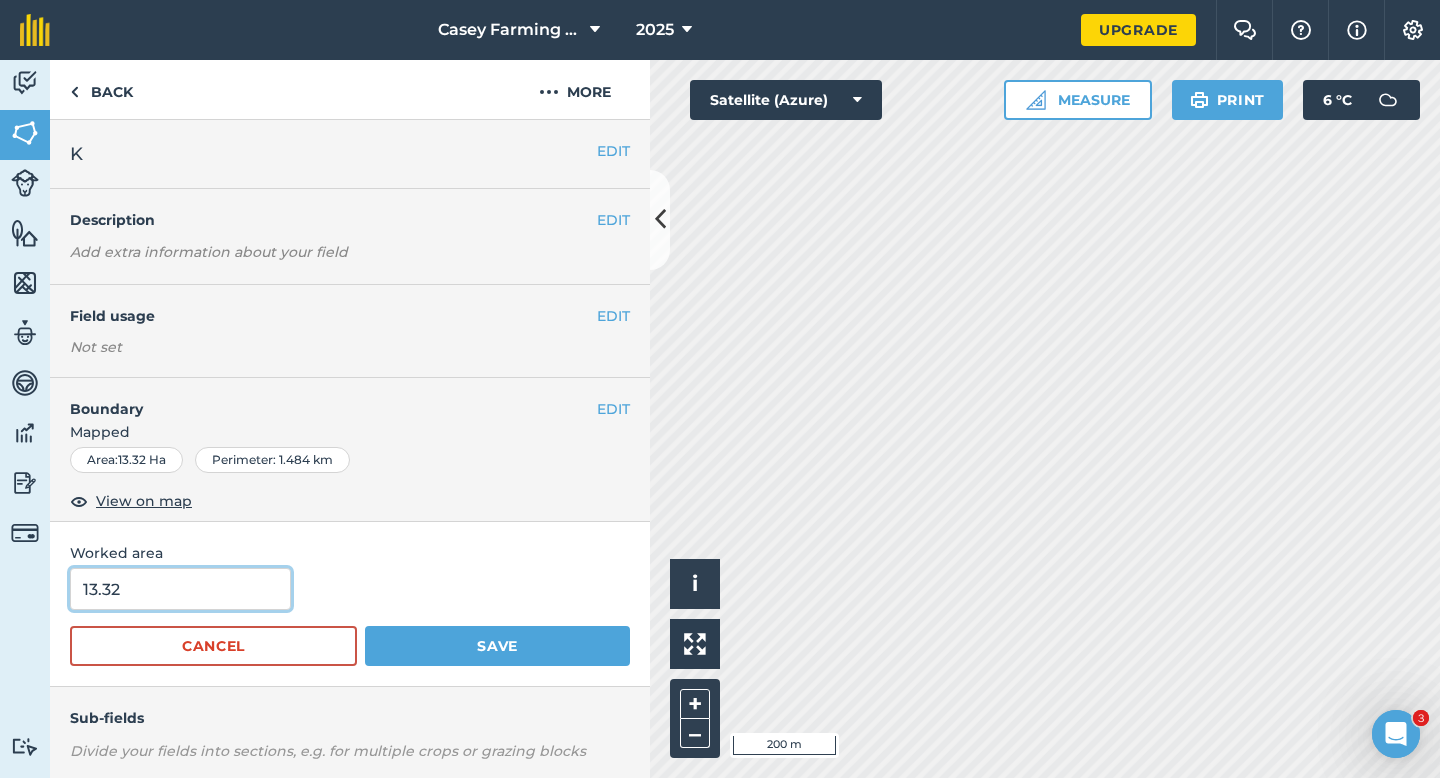 click on "13.32" at bounding box center [180, 589] 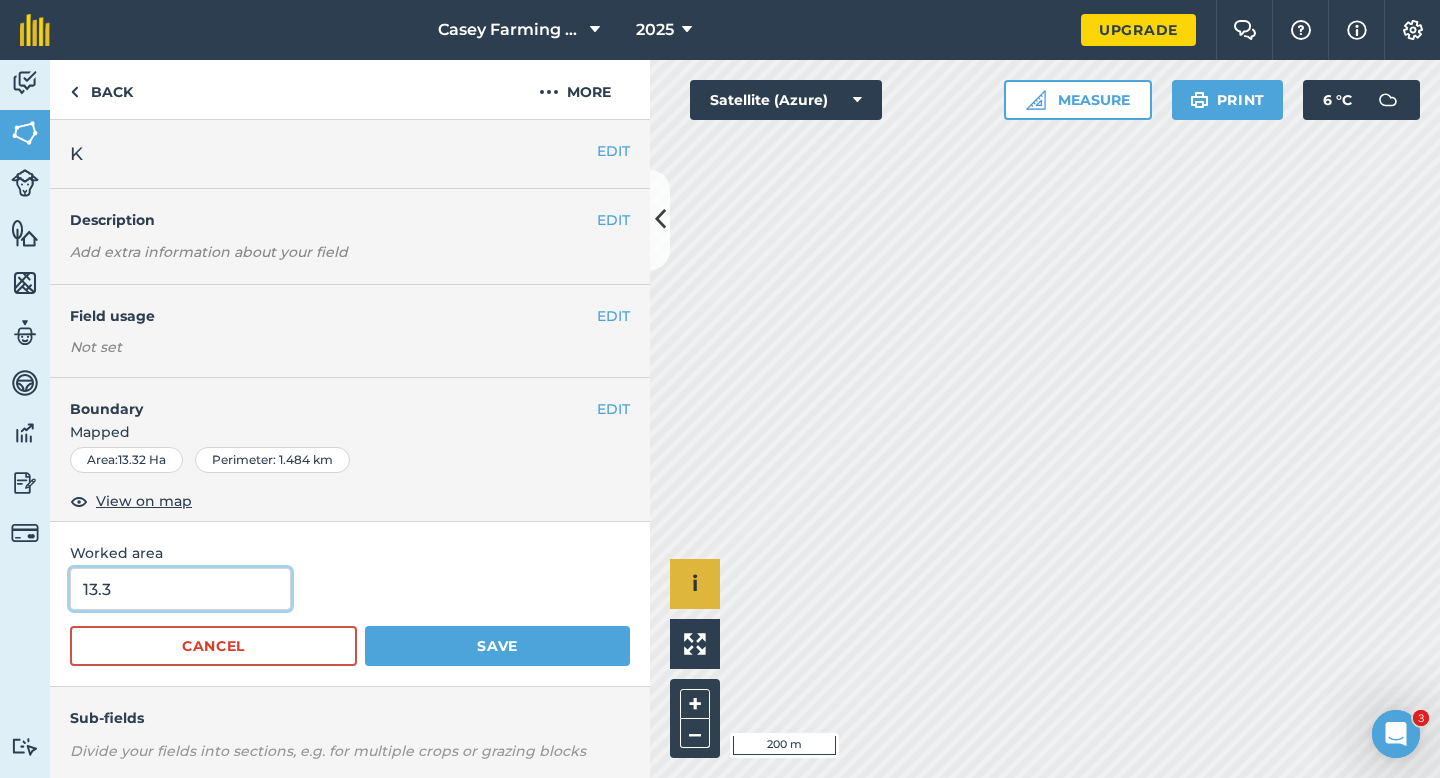 type on "13.3" 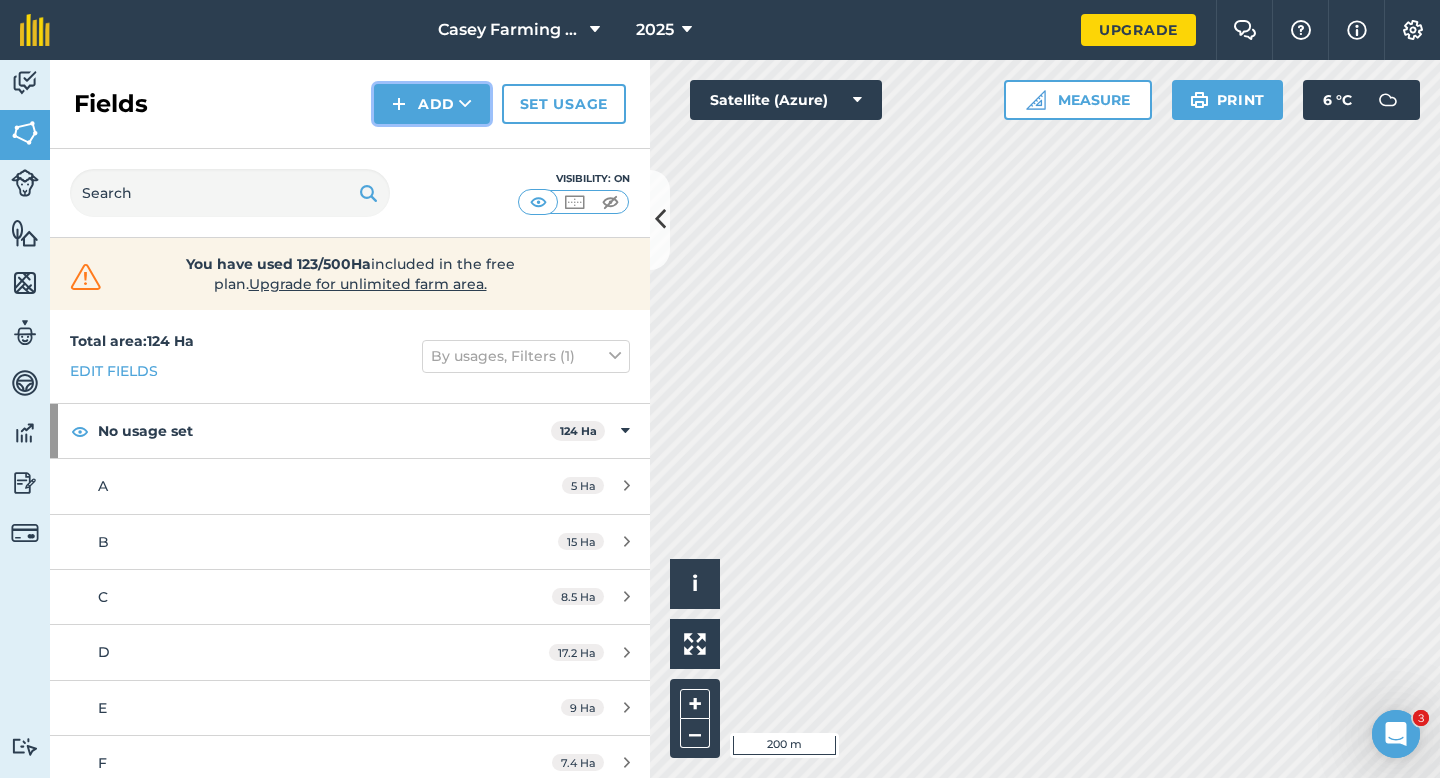 click on "Add" at bounding box center (432, 104) 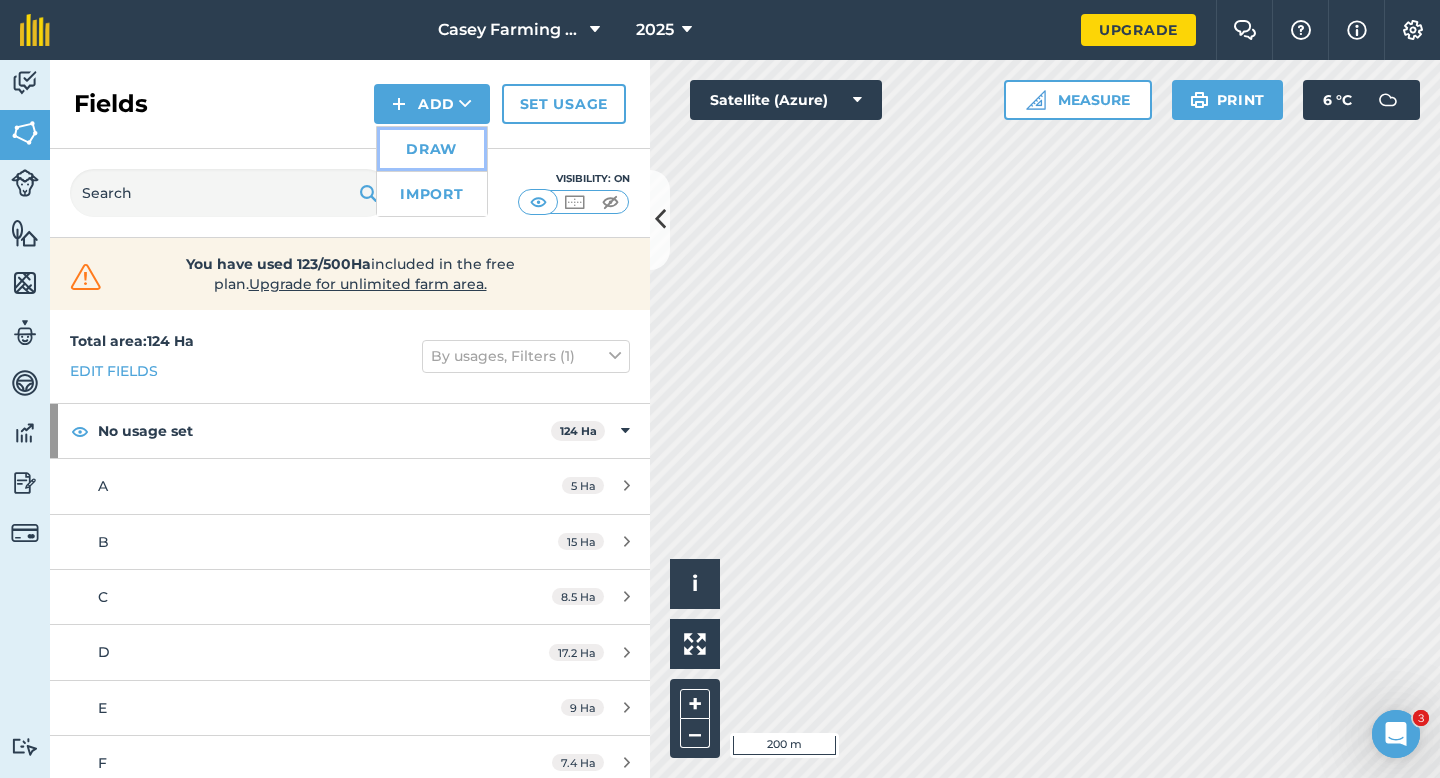 click on "Draw" at bounding box center [432, 149] 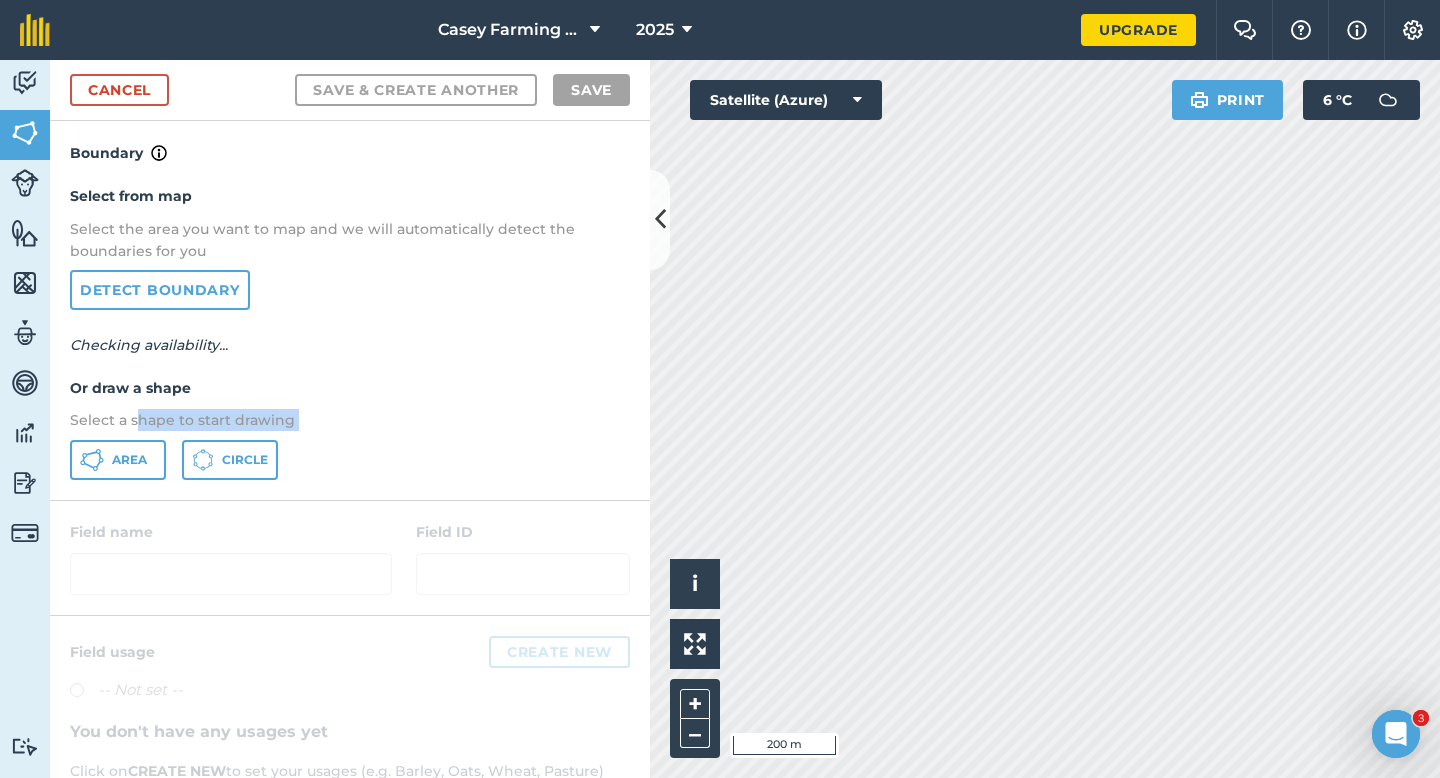 click on "Select from map Select the area you want to map and we will automatically detect the boundaries for you Detect boundary Checking availability... Or draw a shape Select a shape to start drawing Area Circle" at bounding box center [350, 332] 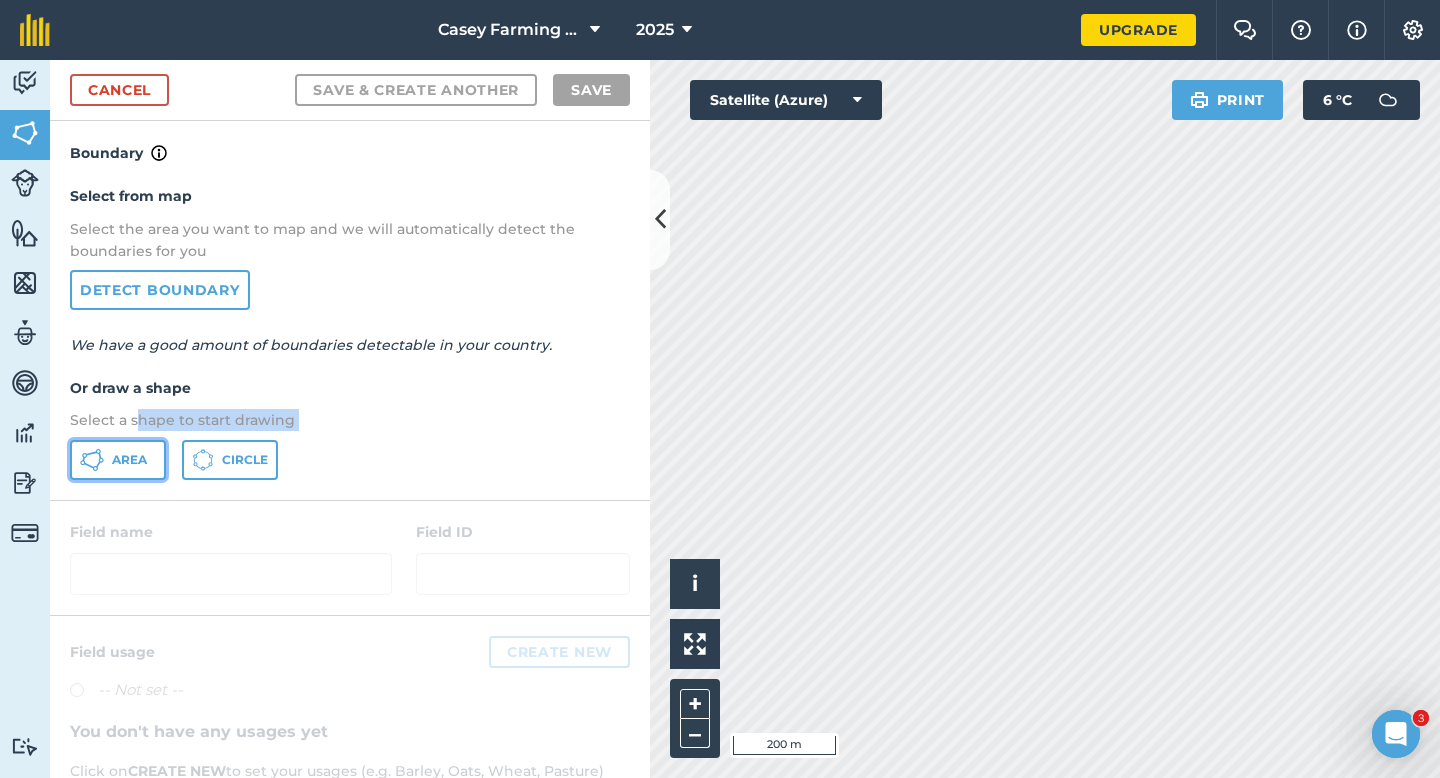 click on "Area" at bounding box center (118, 460) 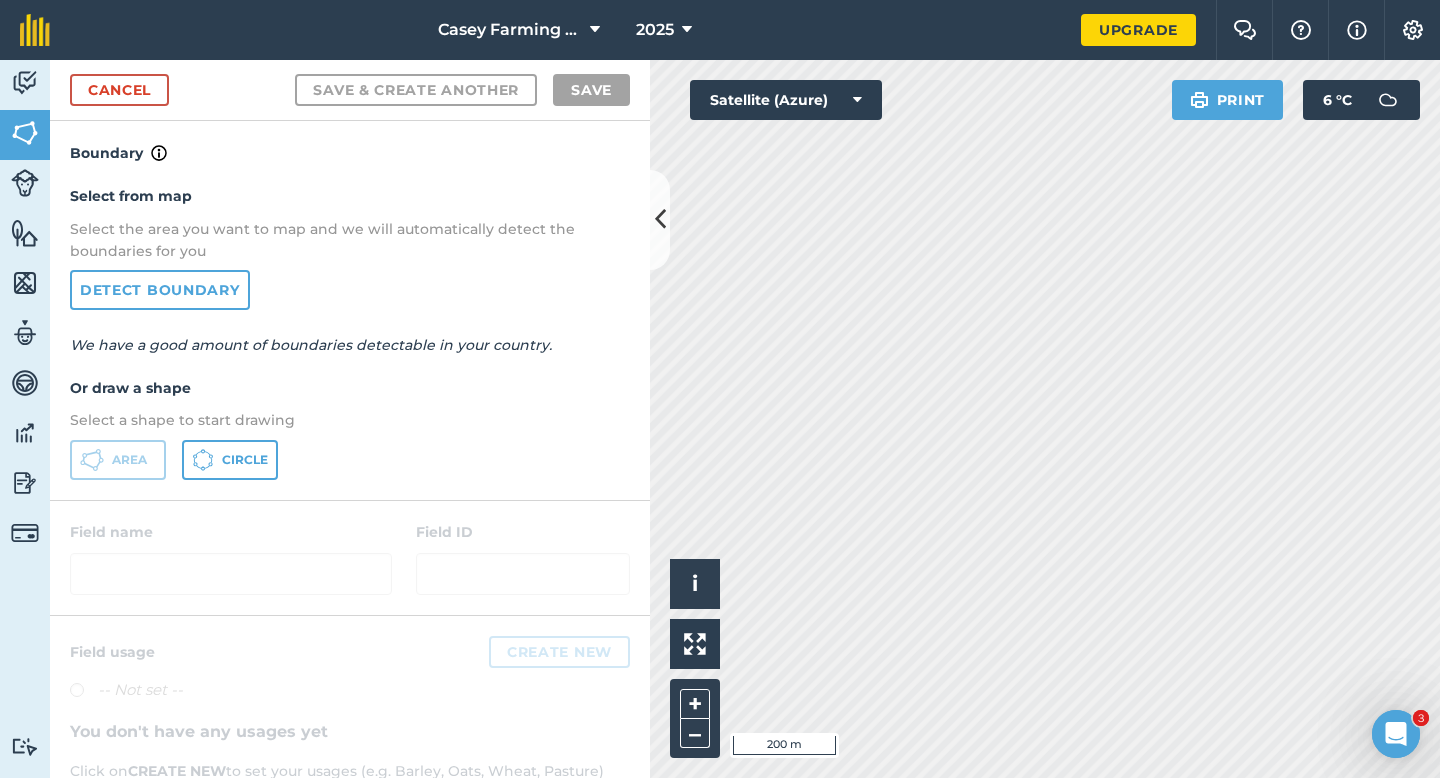 click on "Or draw a shape" at bounding box center [350, 388] 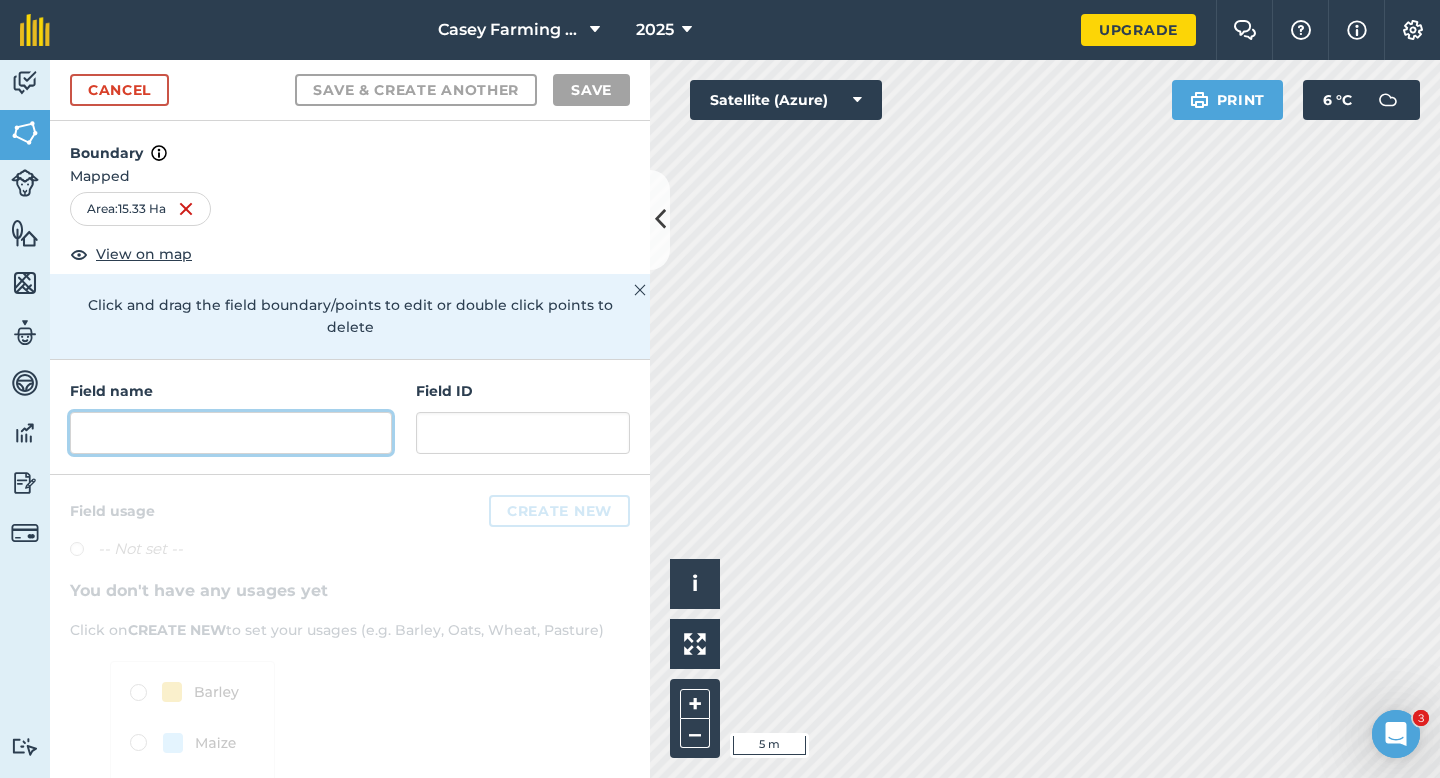 click at bounding box center [231, 433] 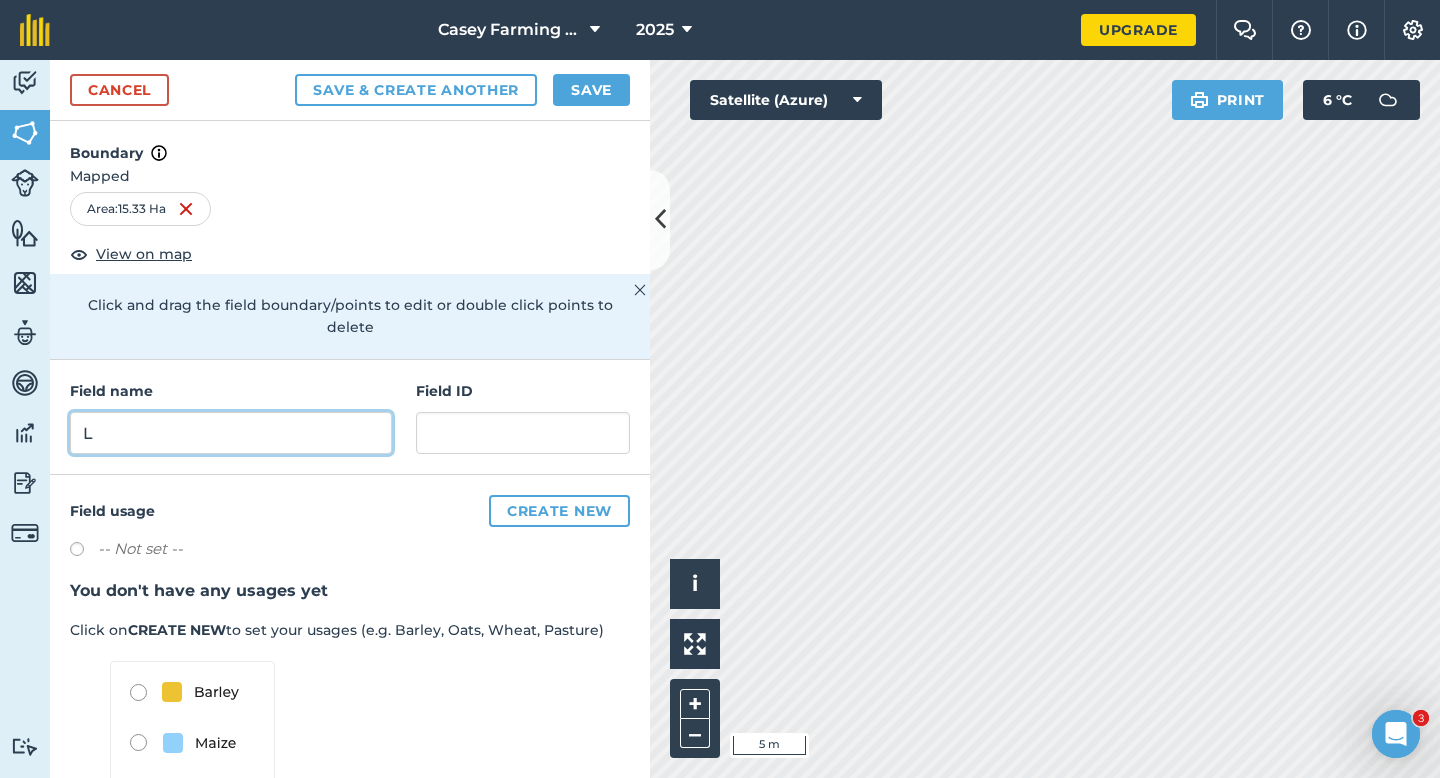 type on "L" 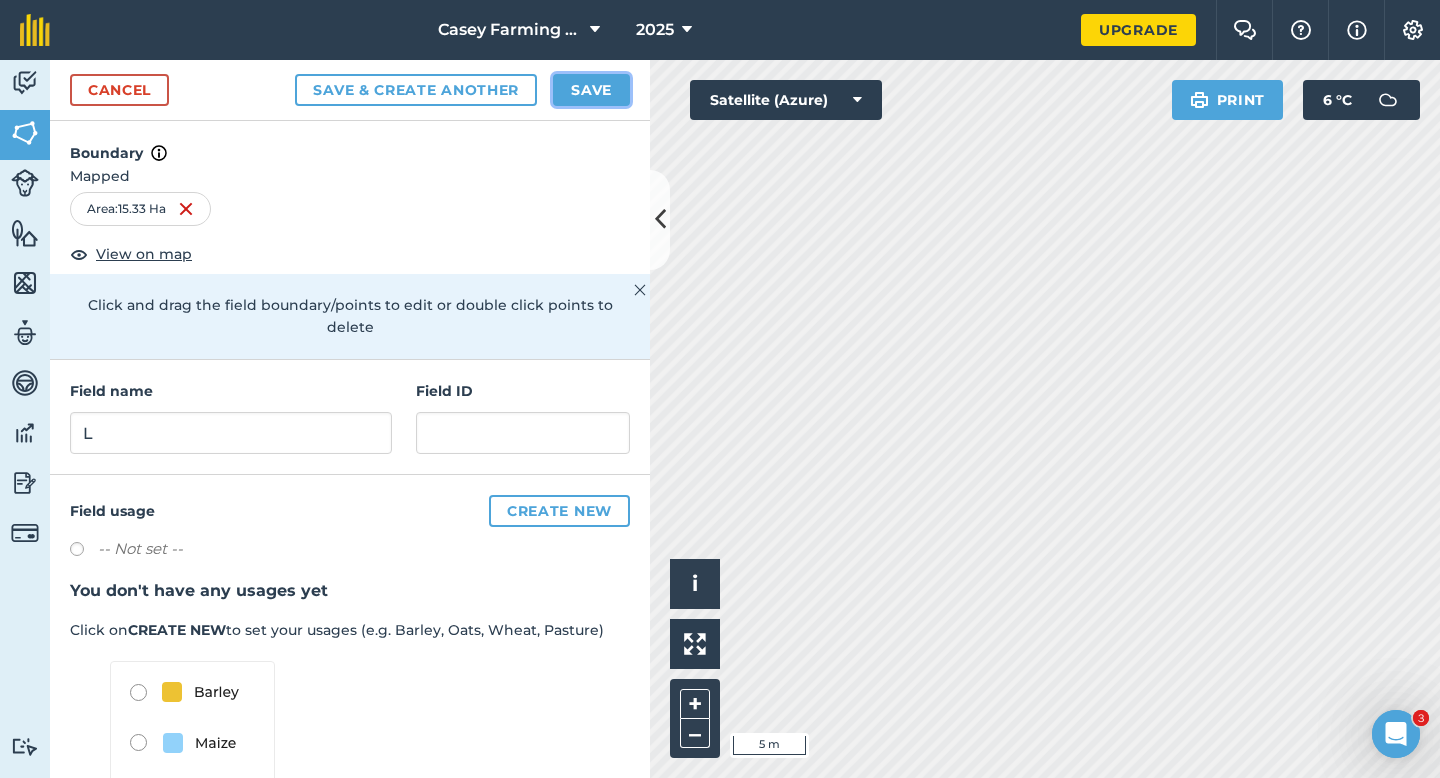 click on "Save" at bounding box center [591, 90] 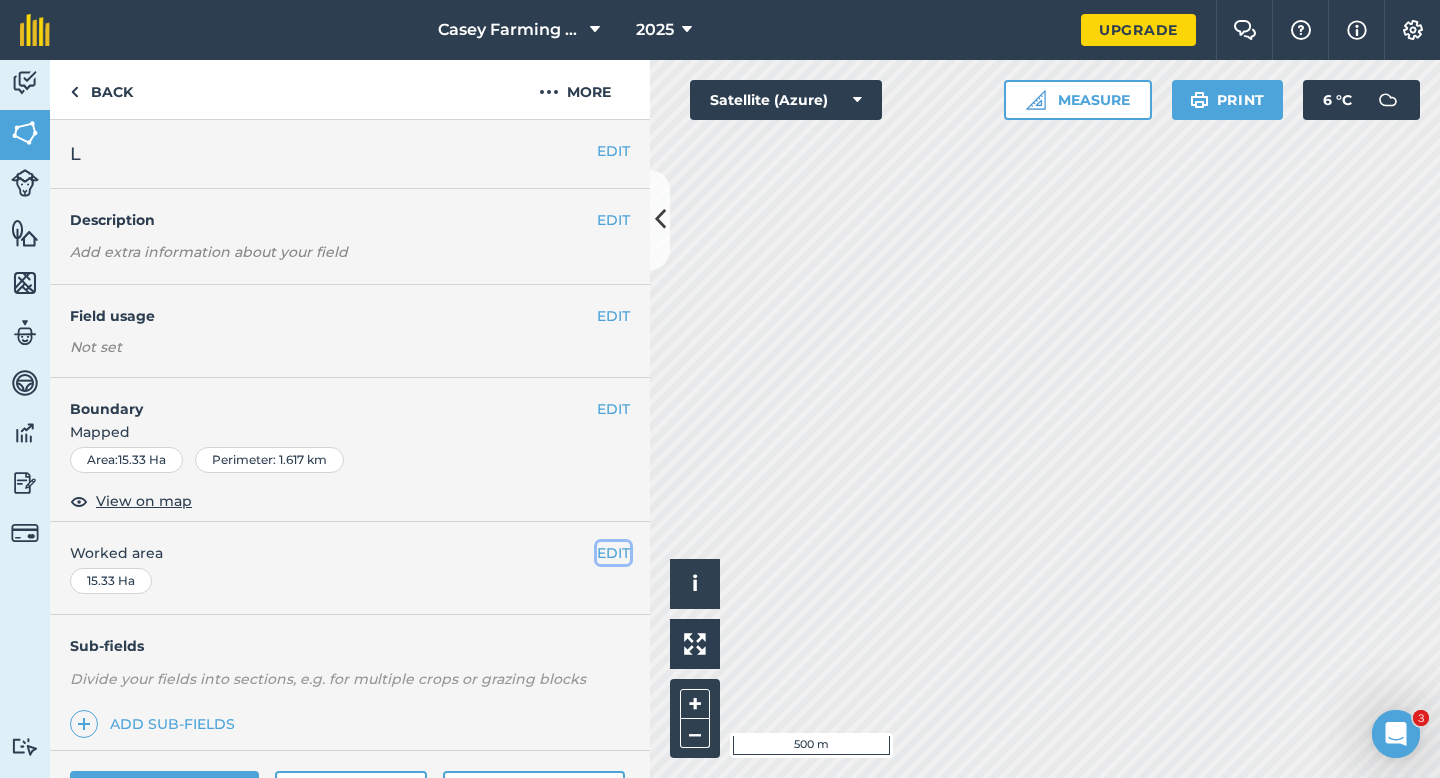 click on "EDIT" at bounding box center (613, 553) 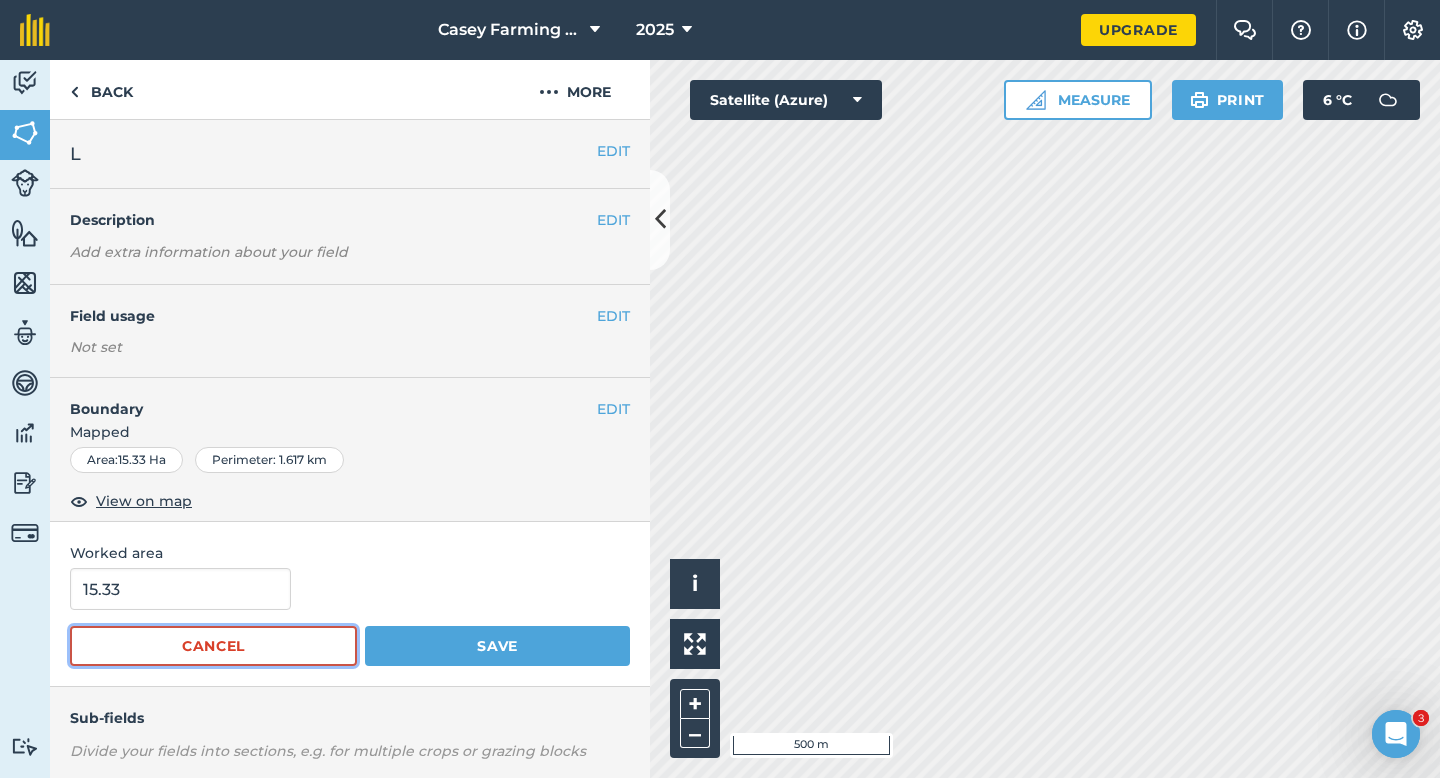 click on "Cancel" at bounding box center [213, 646] 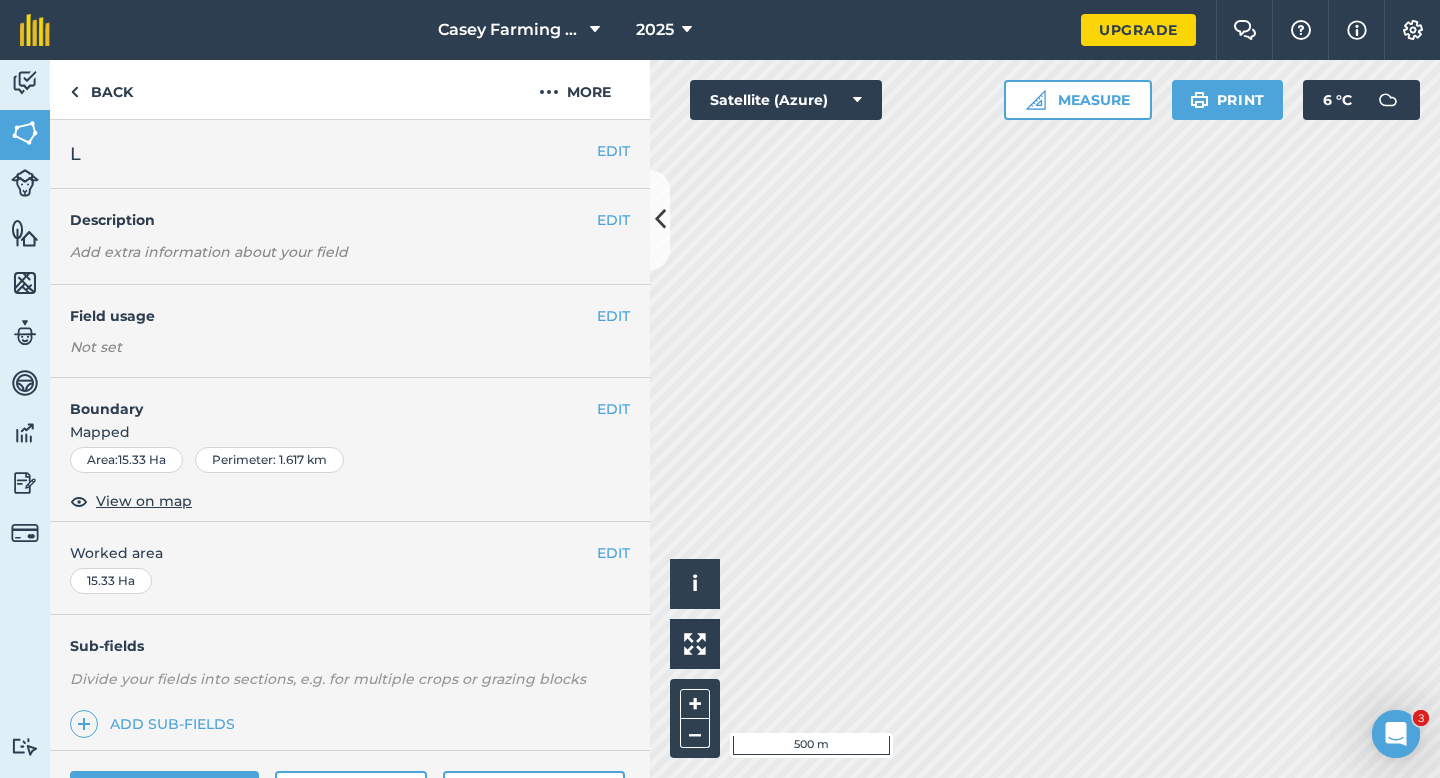 click on "EDIT Worked area 15.33   Ha" at bounding box center [350, 568] 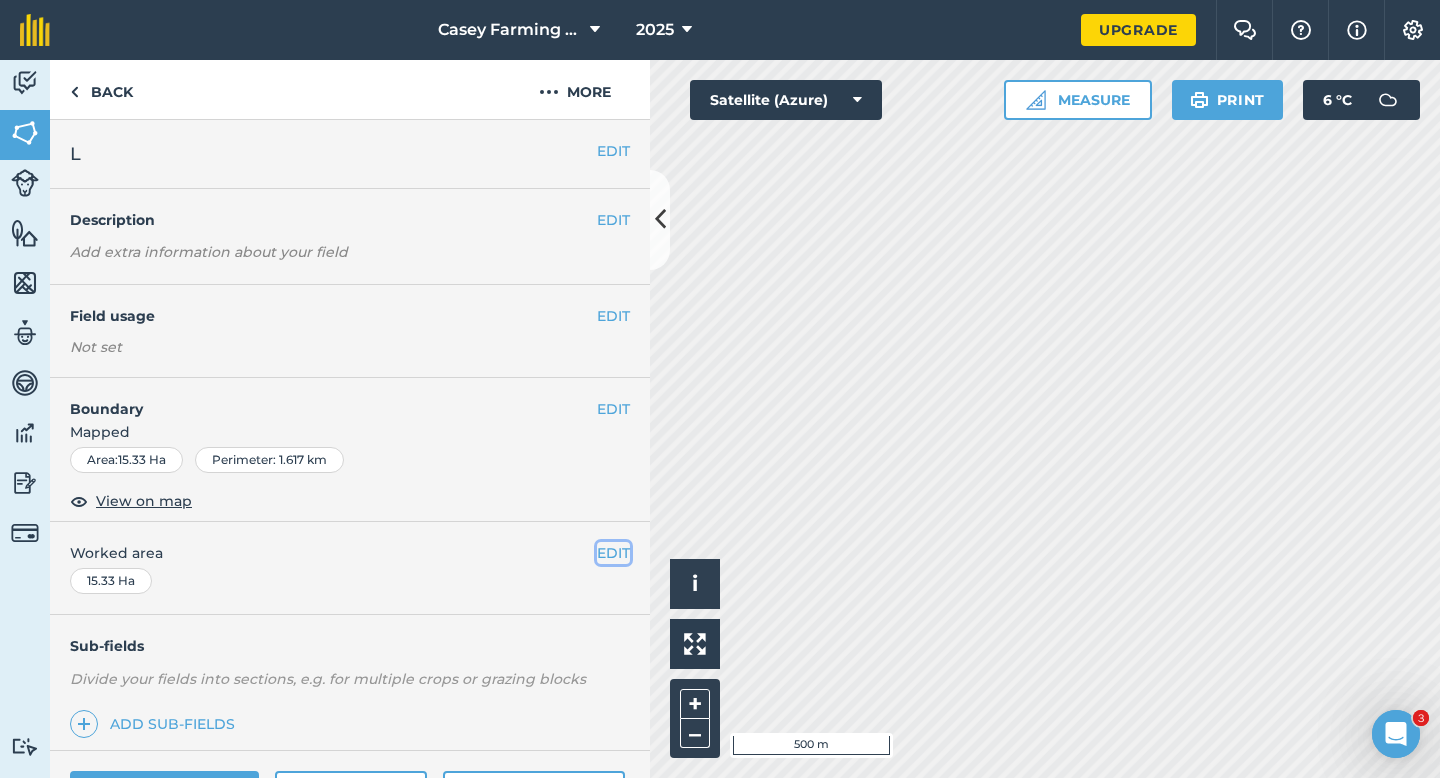 click on "EDIT" at bounding box center (613, 553) 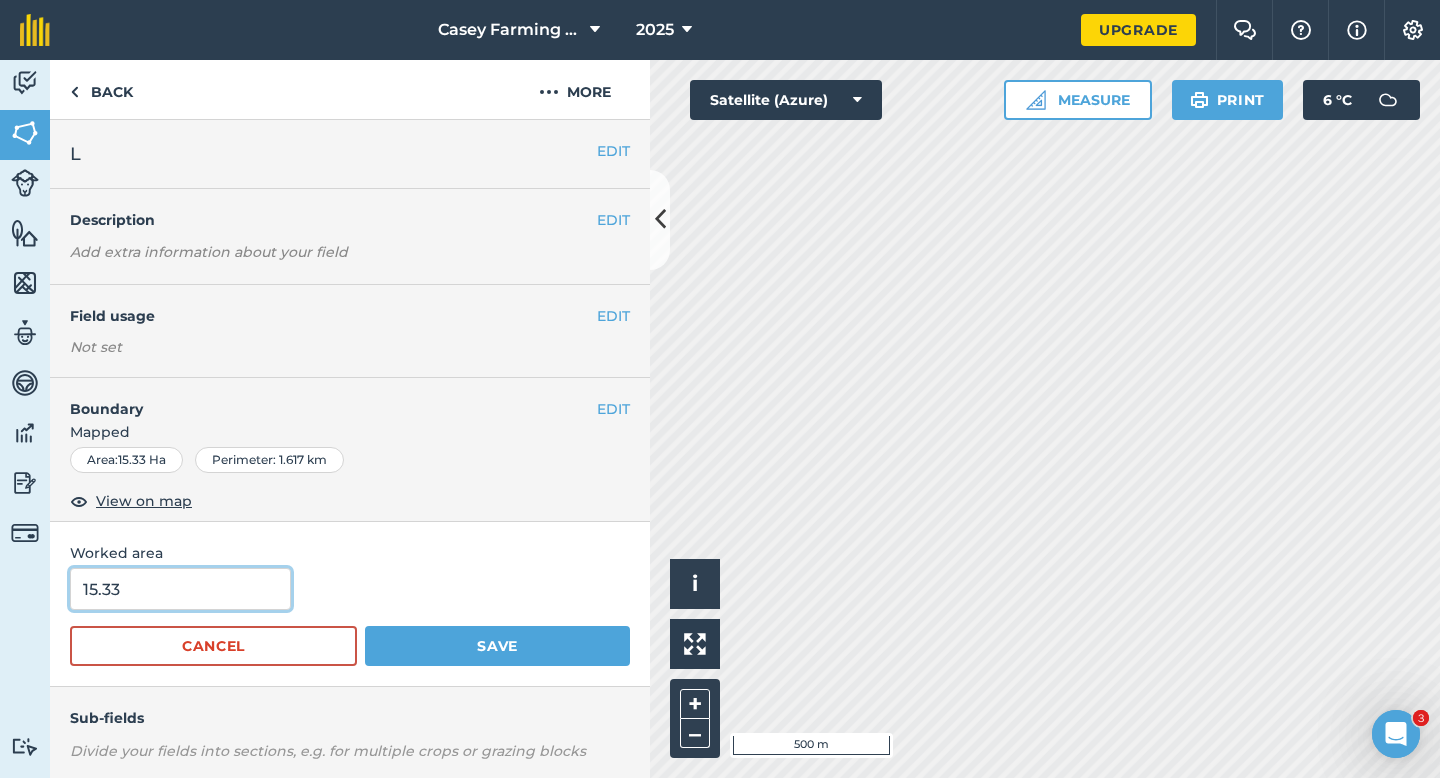 click on "15.33" at bounding box center [180, 589] 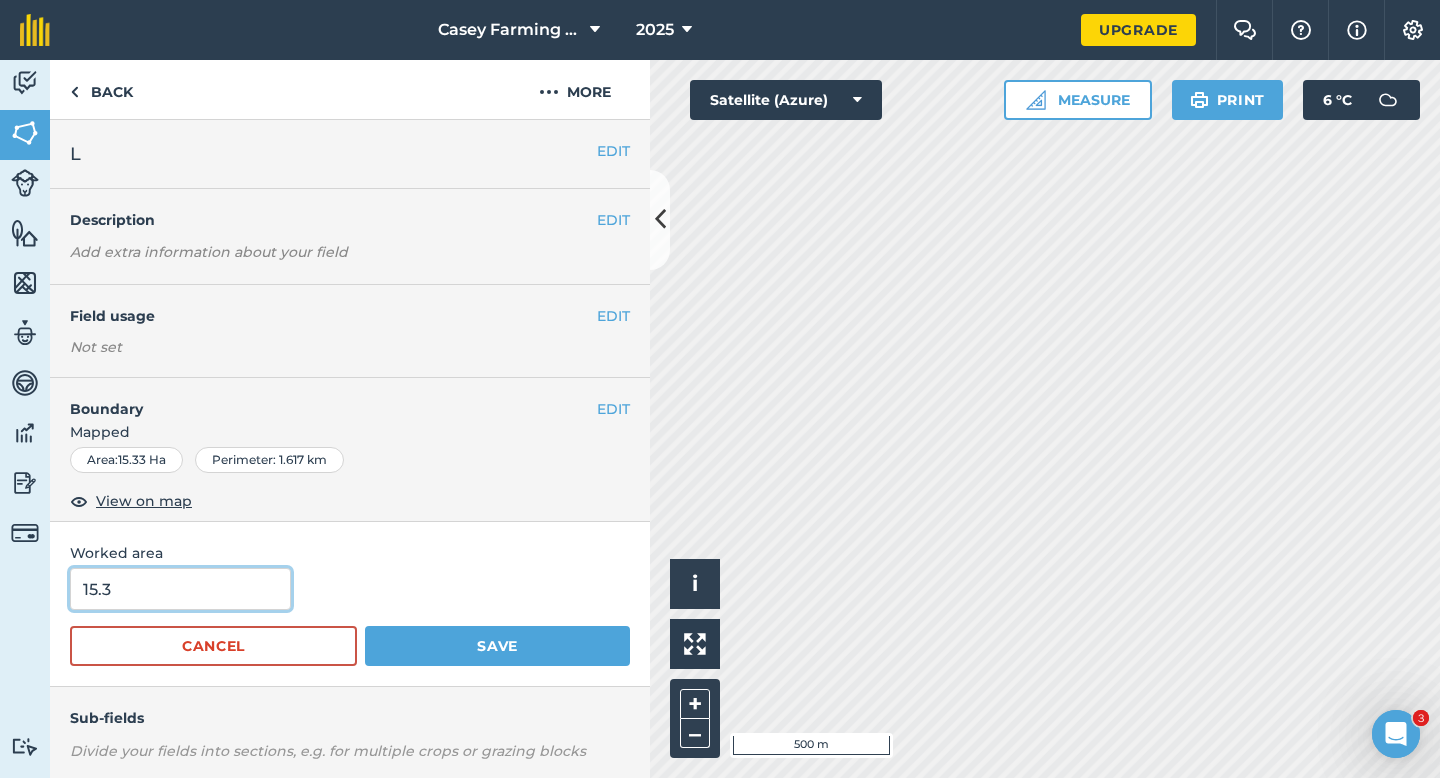 type on "15.3" 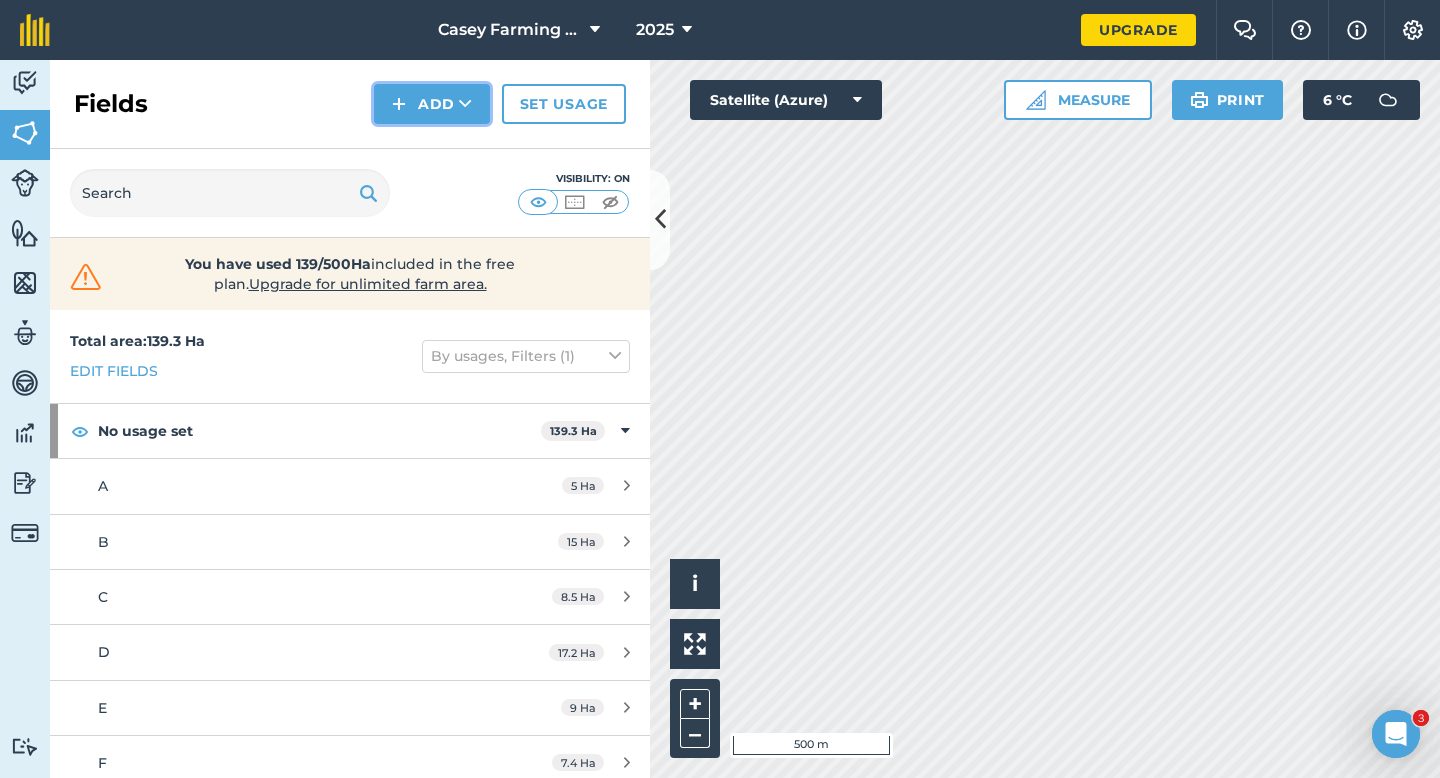 click on "Add" at bounding box center [432, 104] 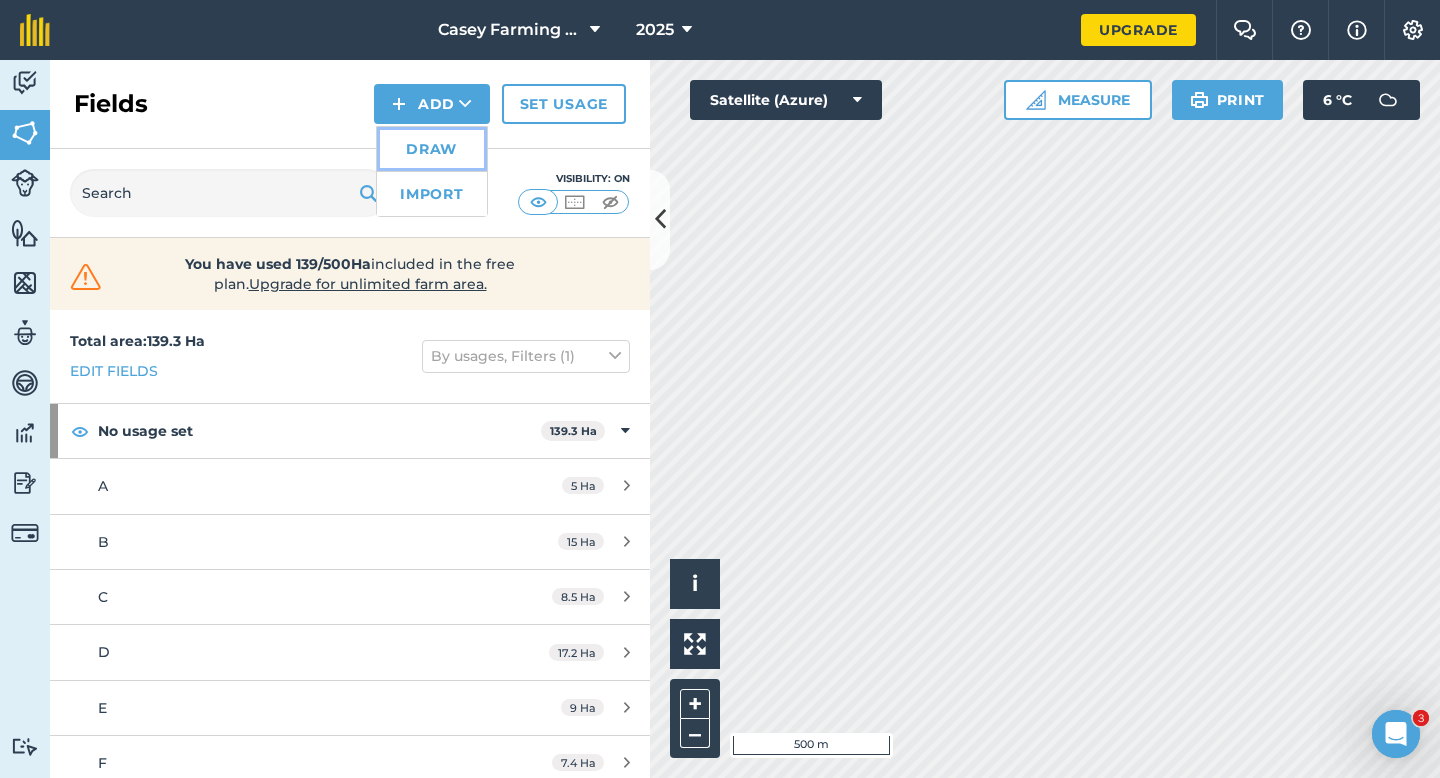 click on "Draw" at bounding box center [432, 149] 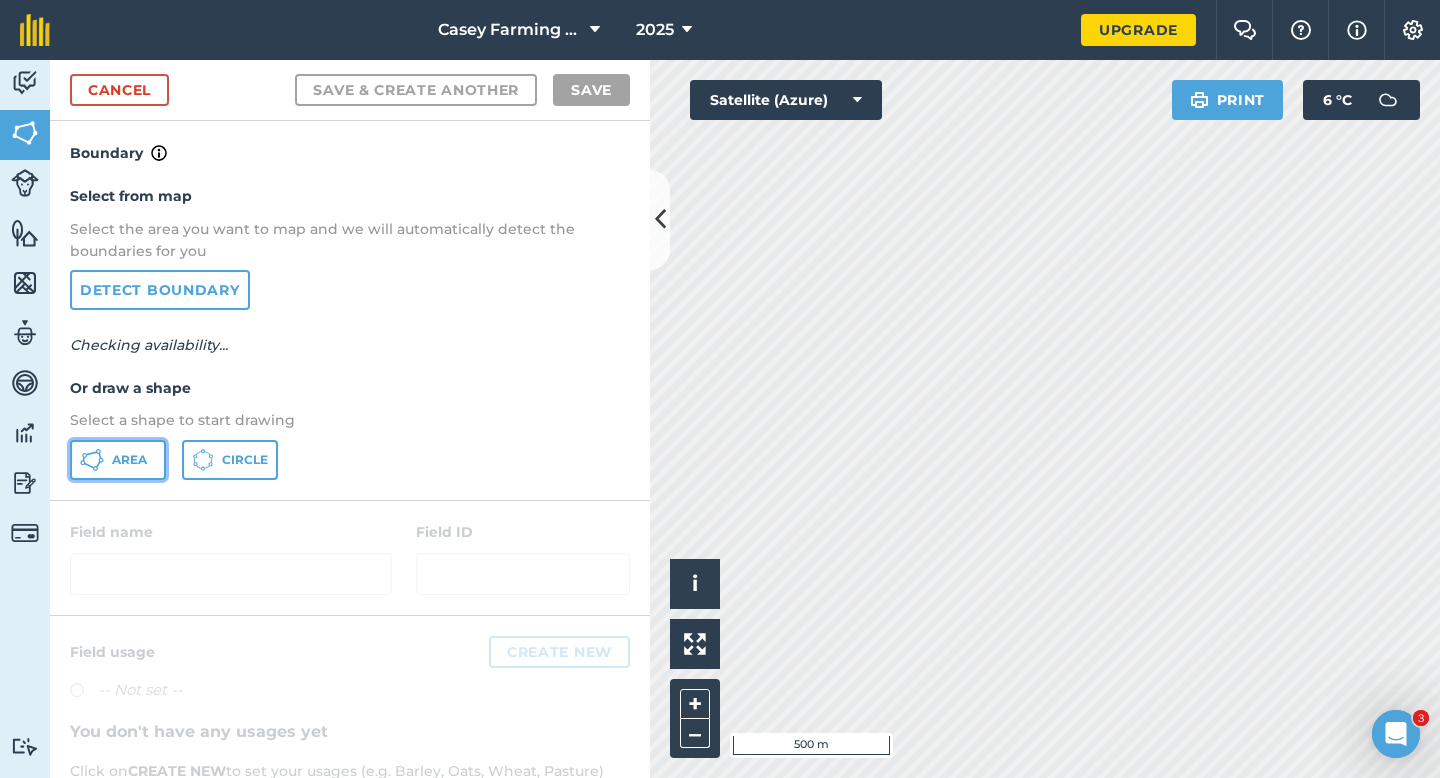 click on "Area" at bounding box center (129, 460) 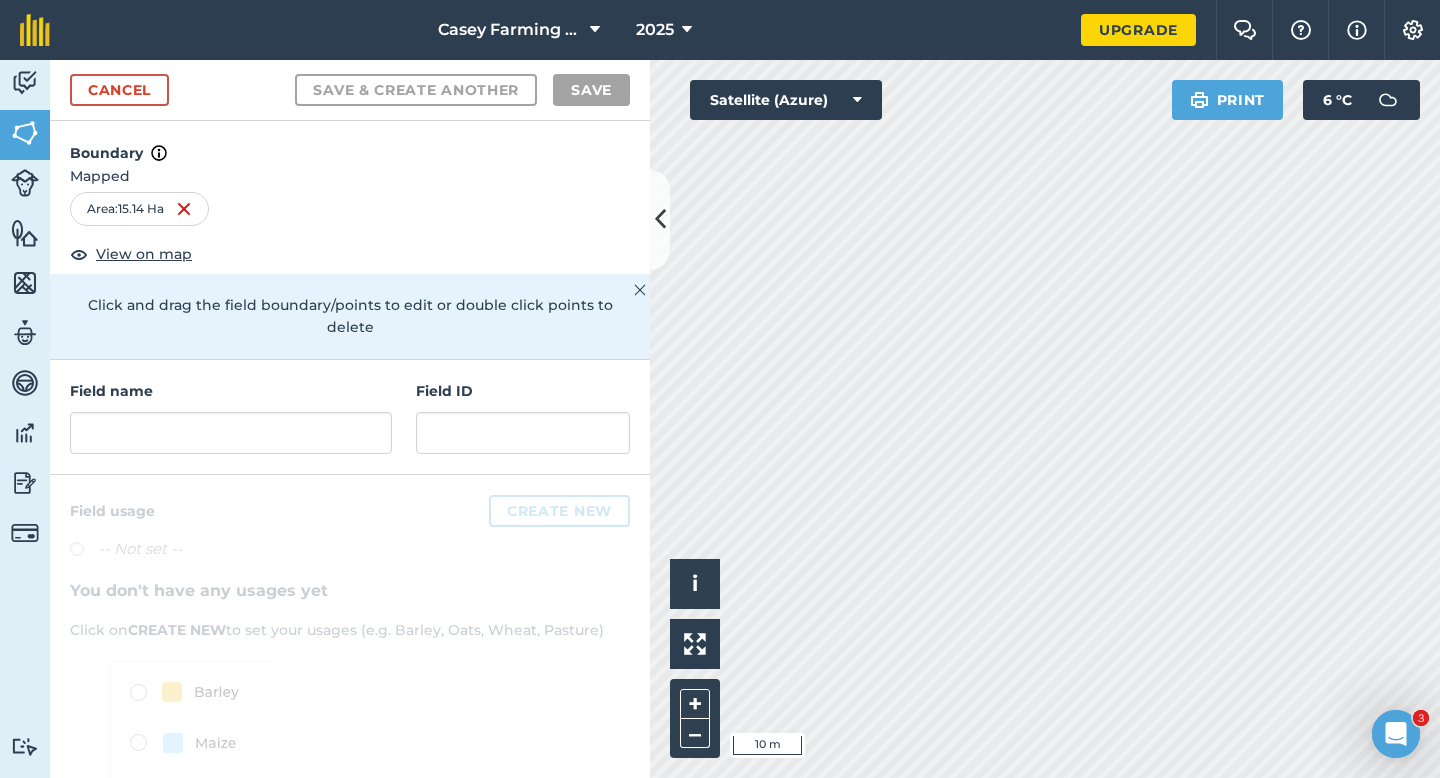 click on "Field name" at bounding box center [231, 417] 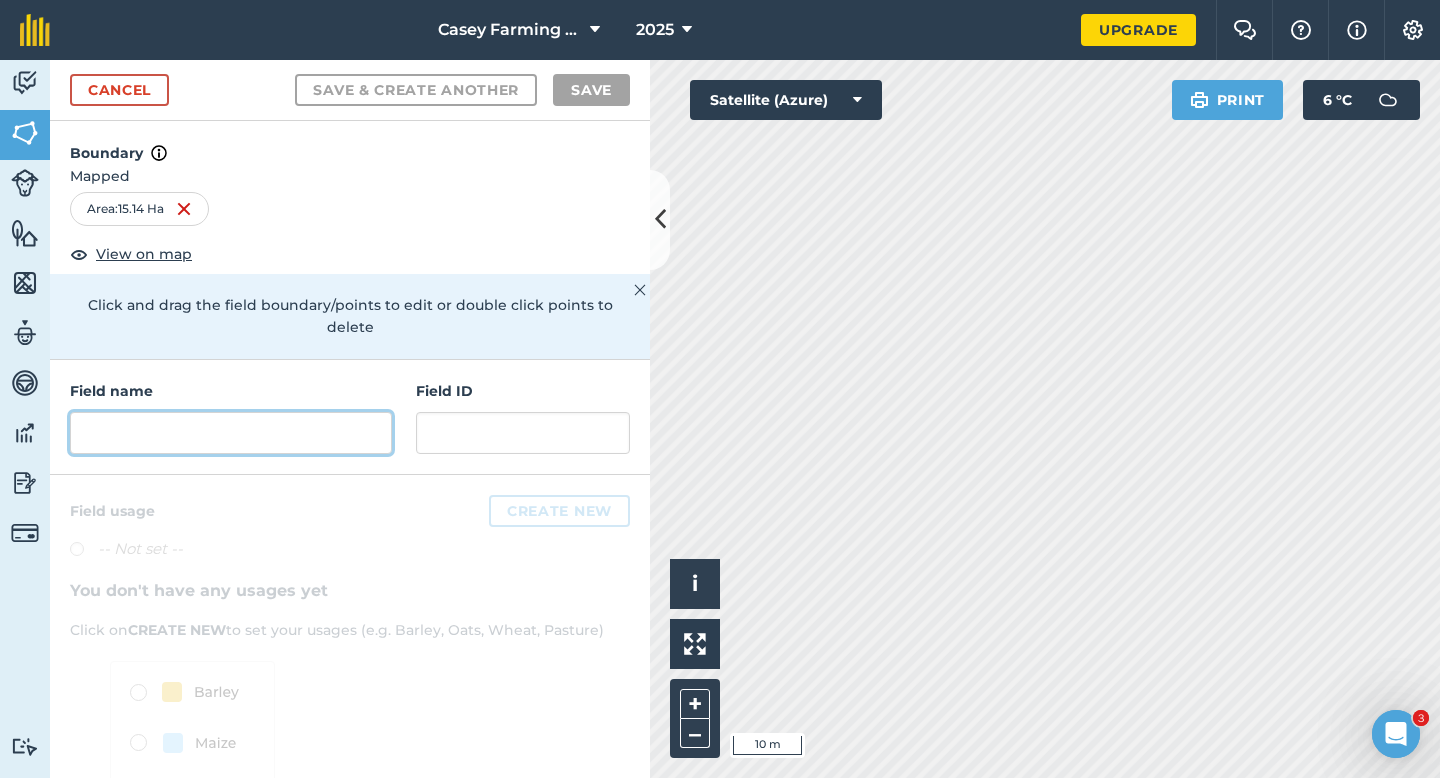 click at bounding box center (231, 433) 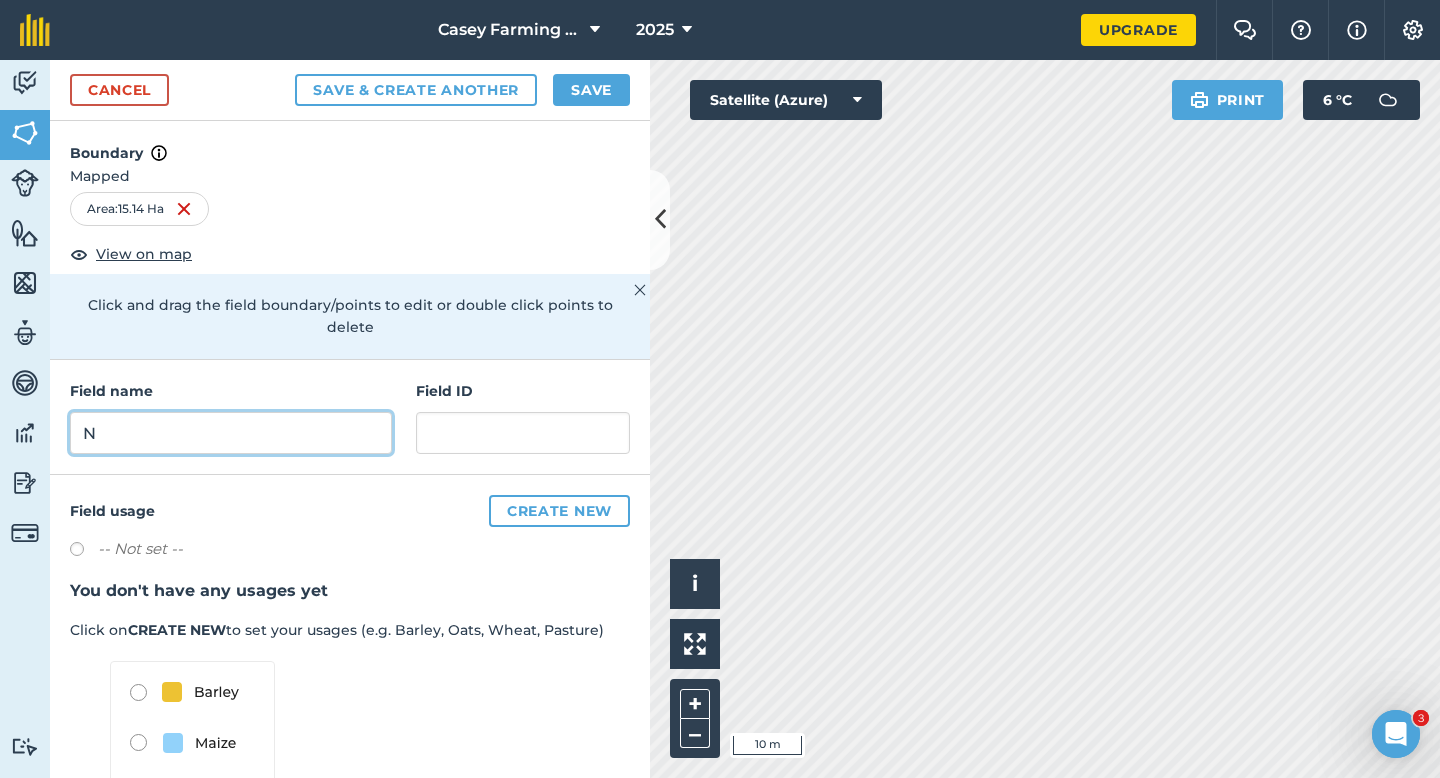 type on "N" 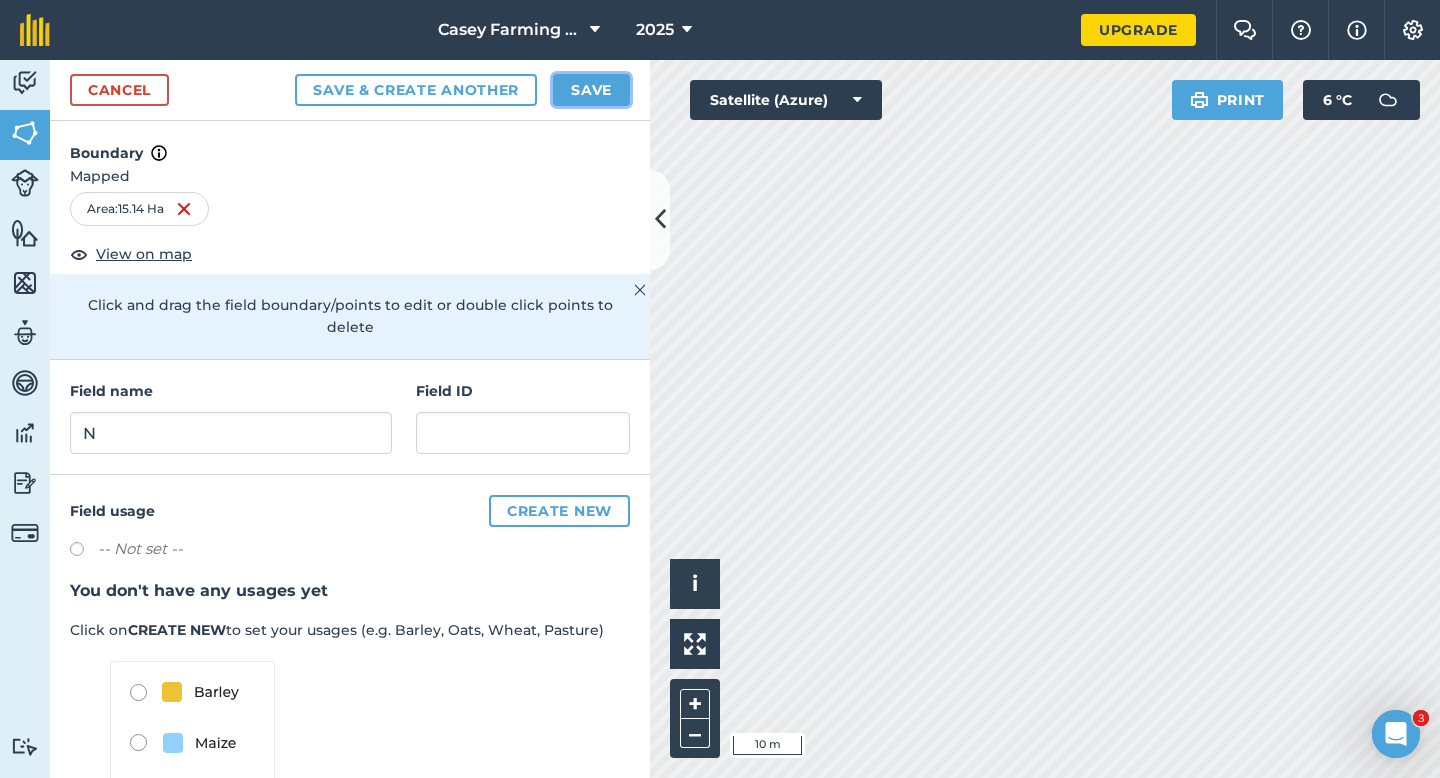 click on "Save" at bounding box center [591, 90] 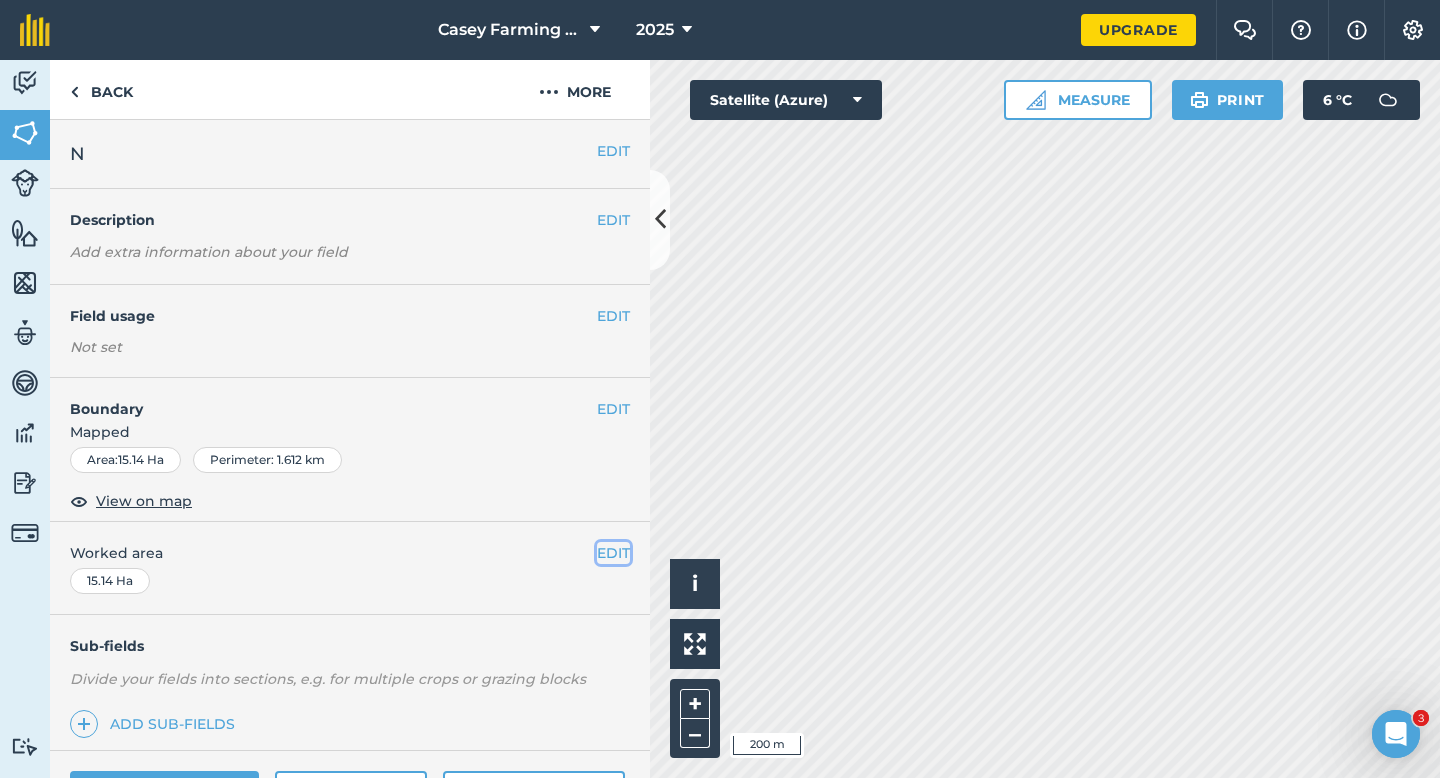 click on "EDIT" at bounding box center [613, 553] 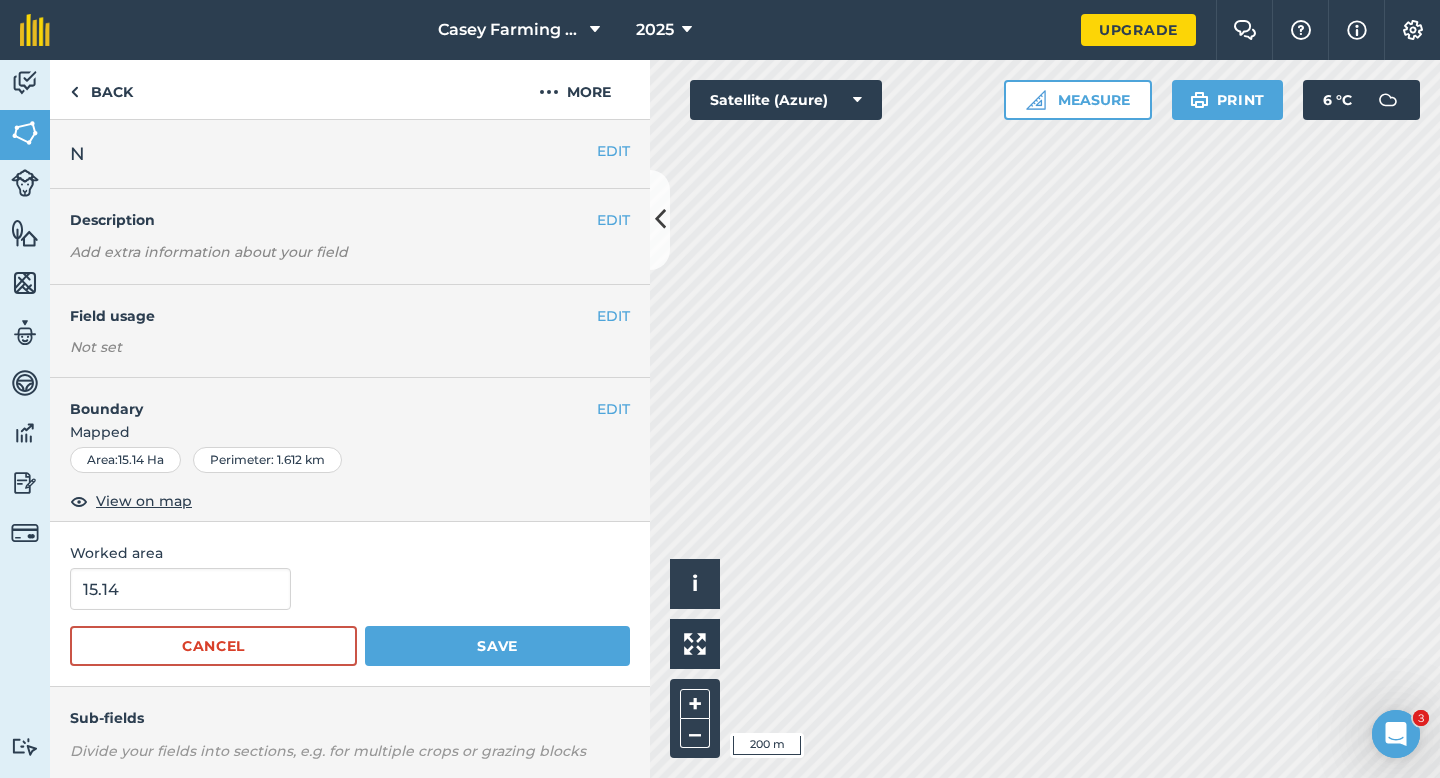 click on "15.14 Cancel Save" at bounding box center (350, 617) 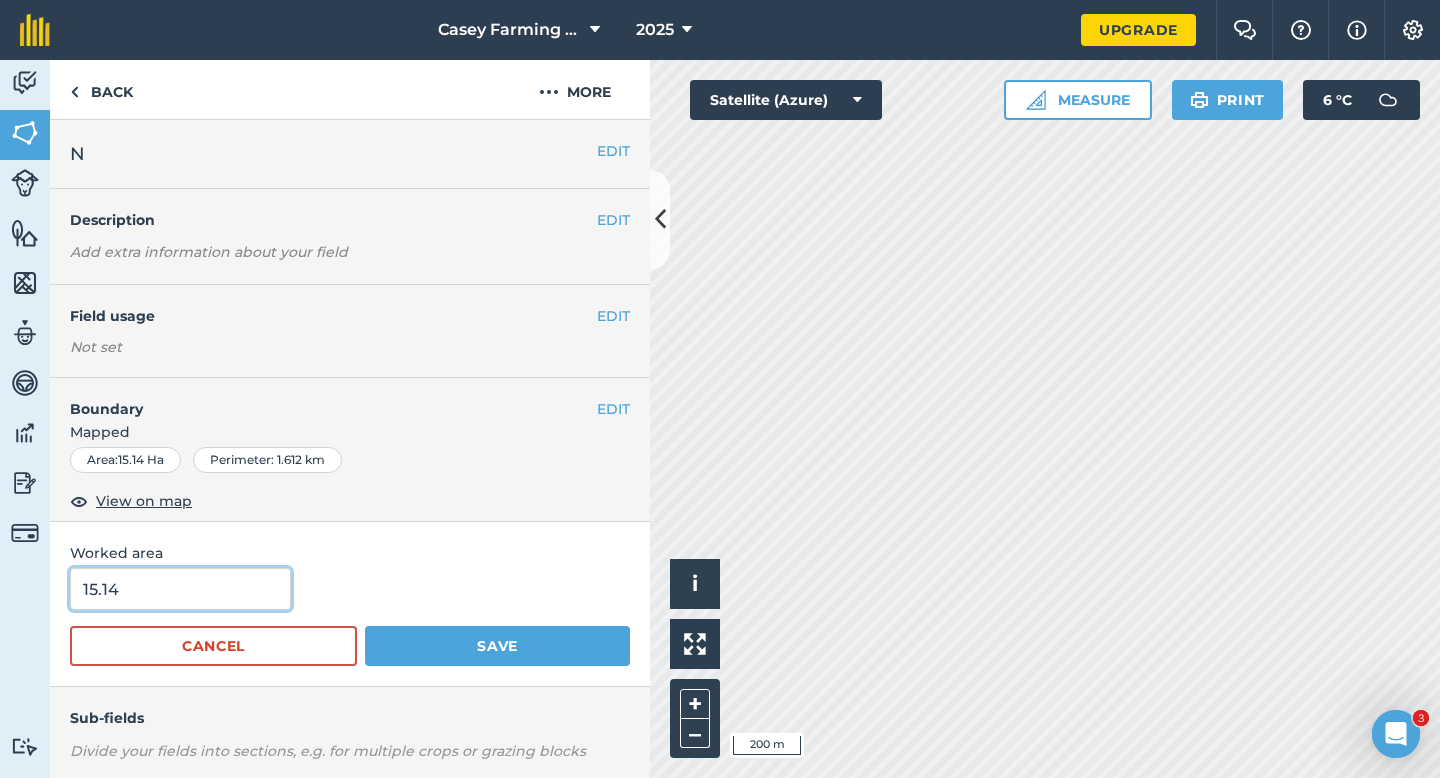 click on "15.14" at bounding box center [180, 589] 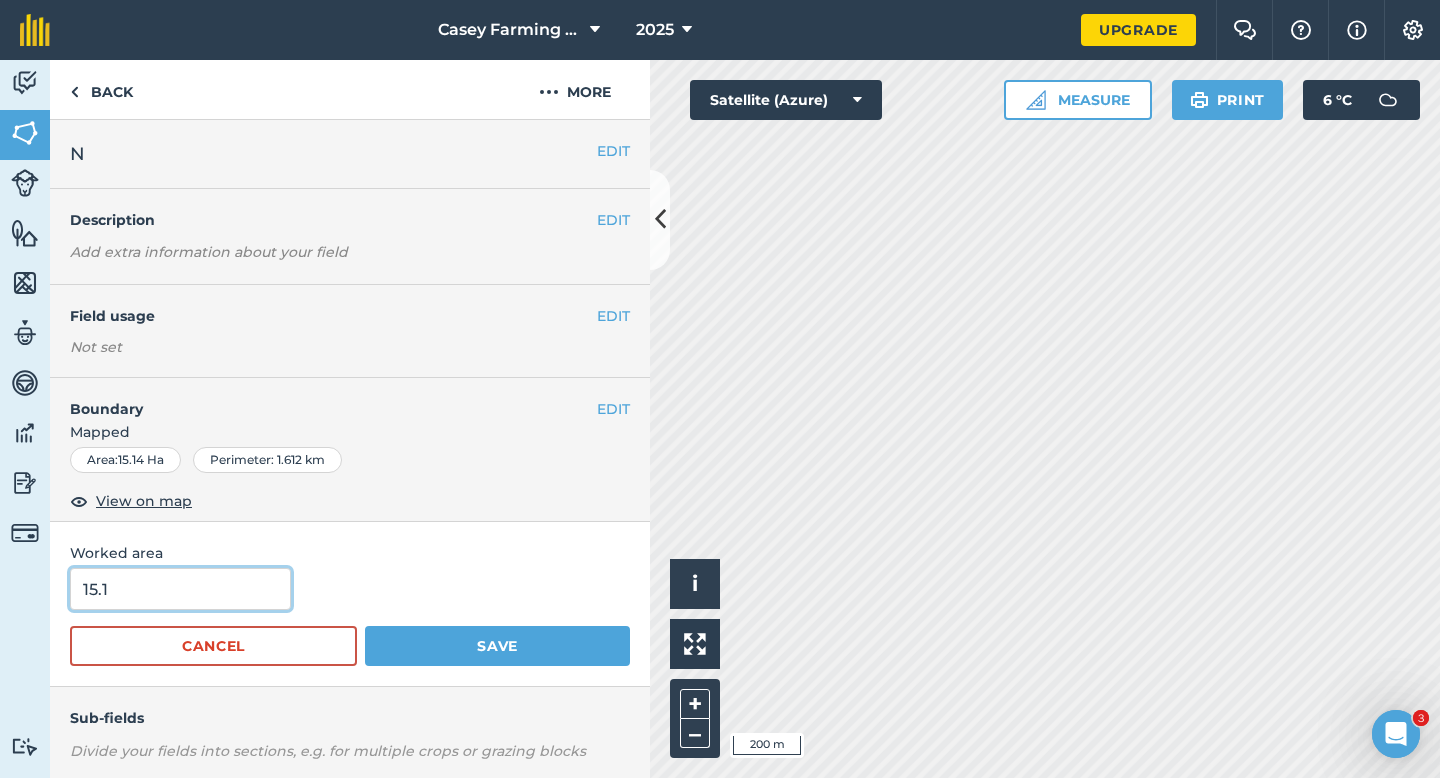 type on "15.1" 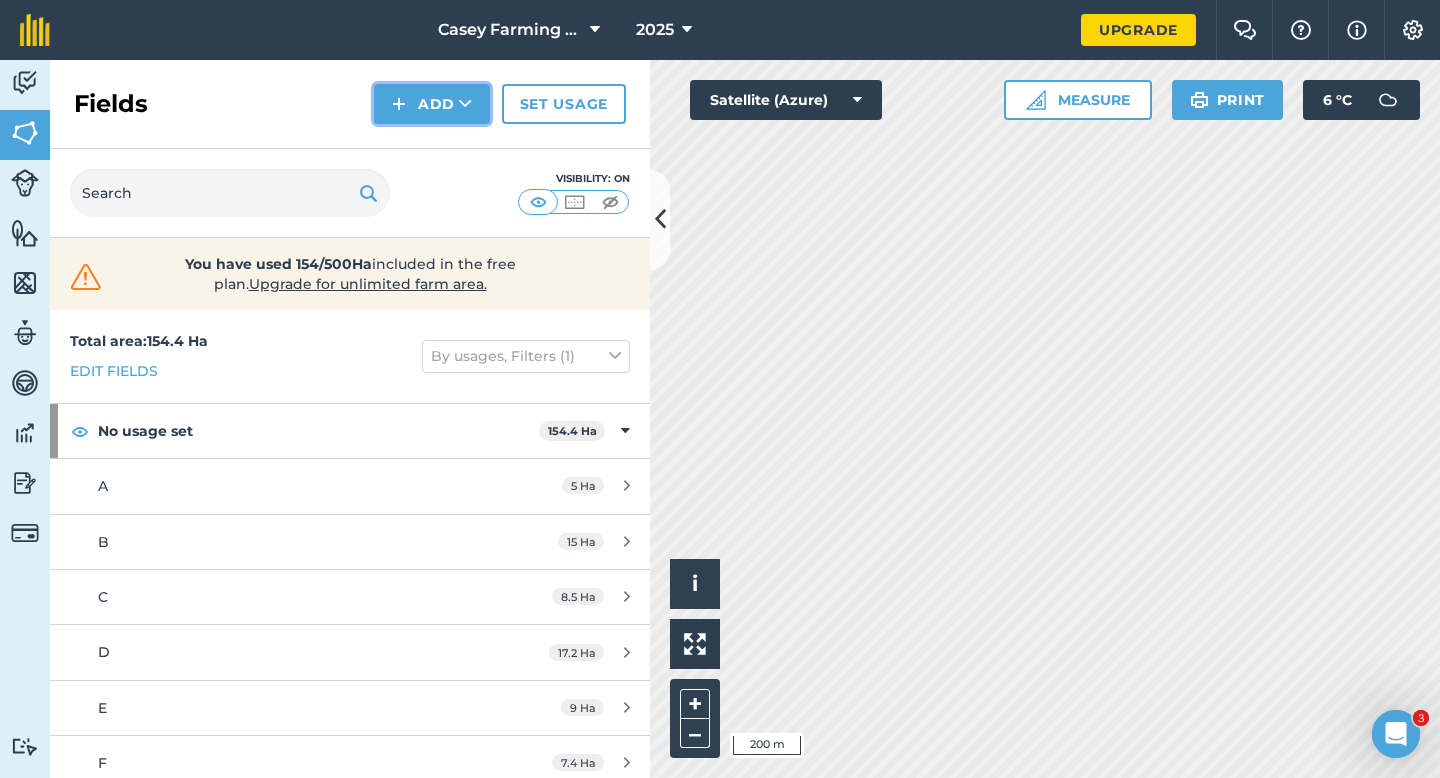 click at bounding box center [399, 104] 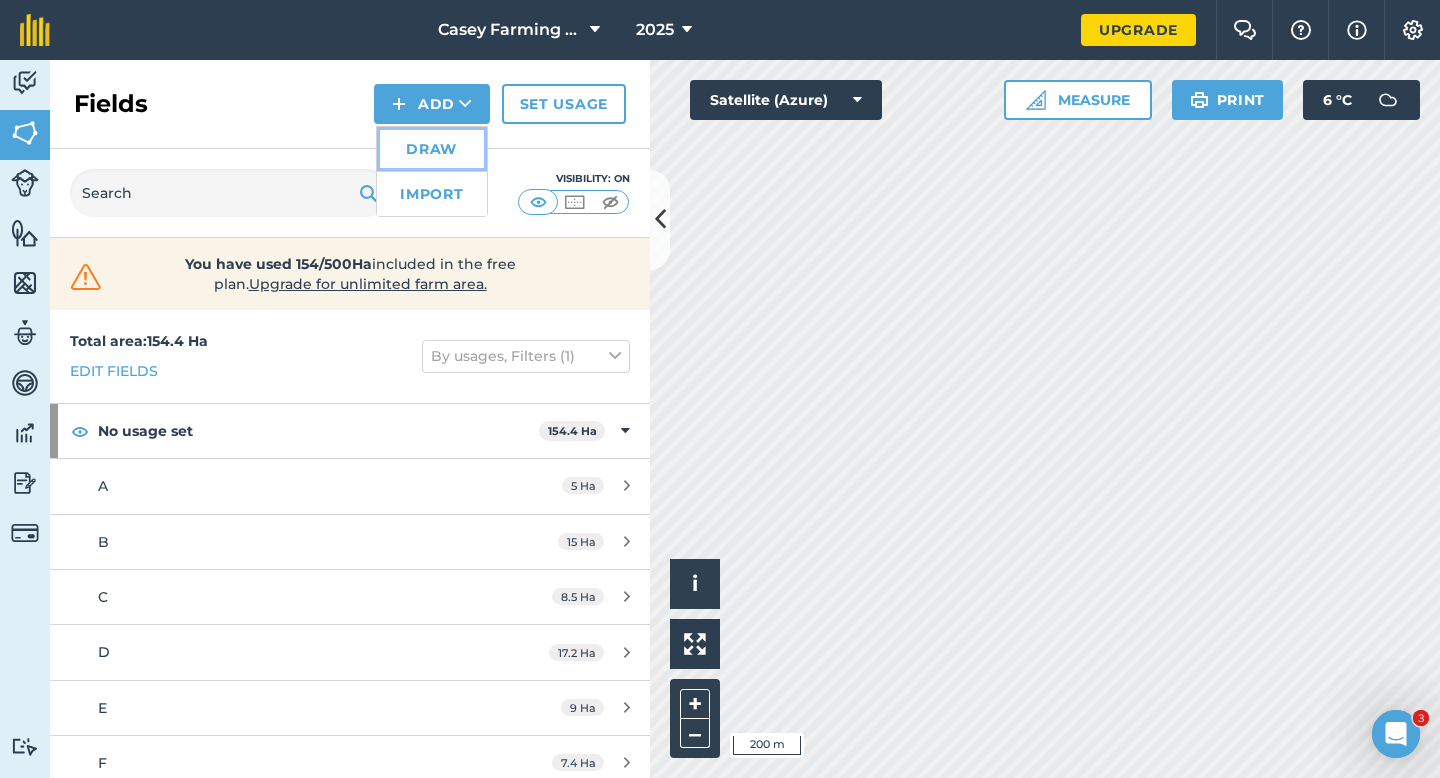 click on "Draw" at bounding box center [432, 149] 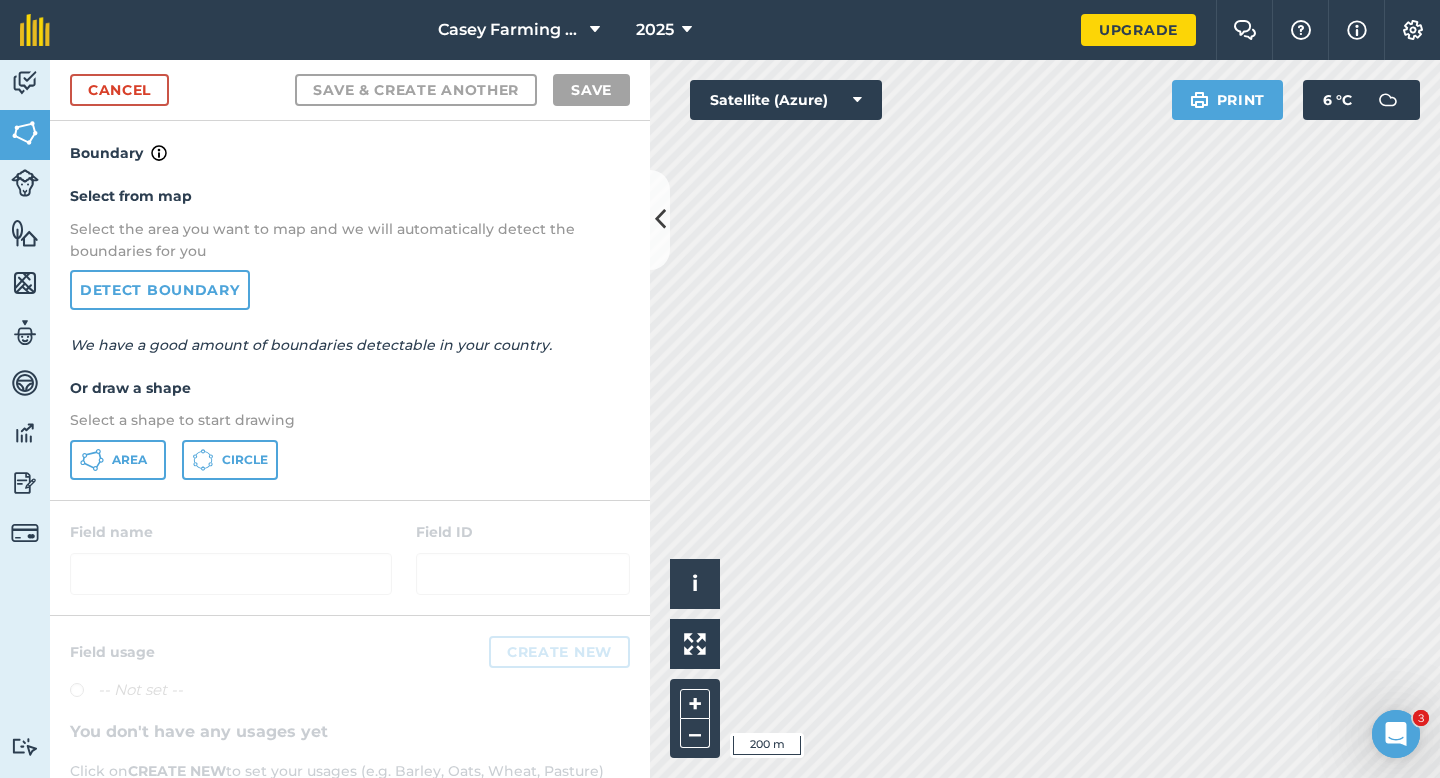 click on "Area Circle" at bounding box center [350, 460] 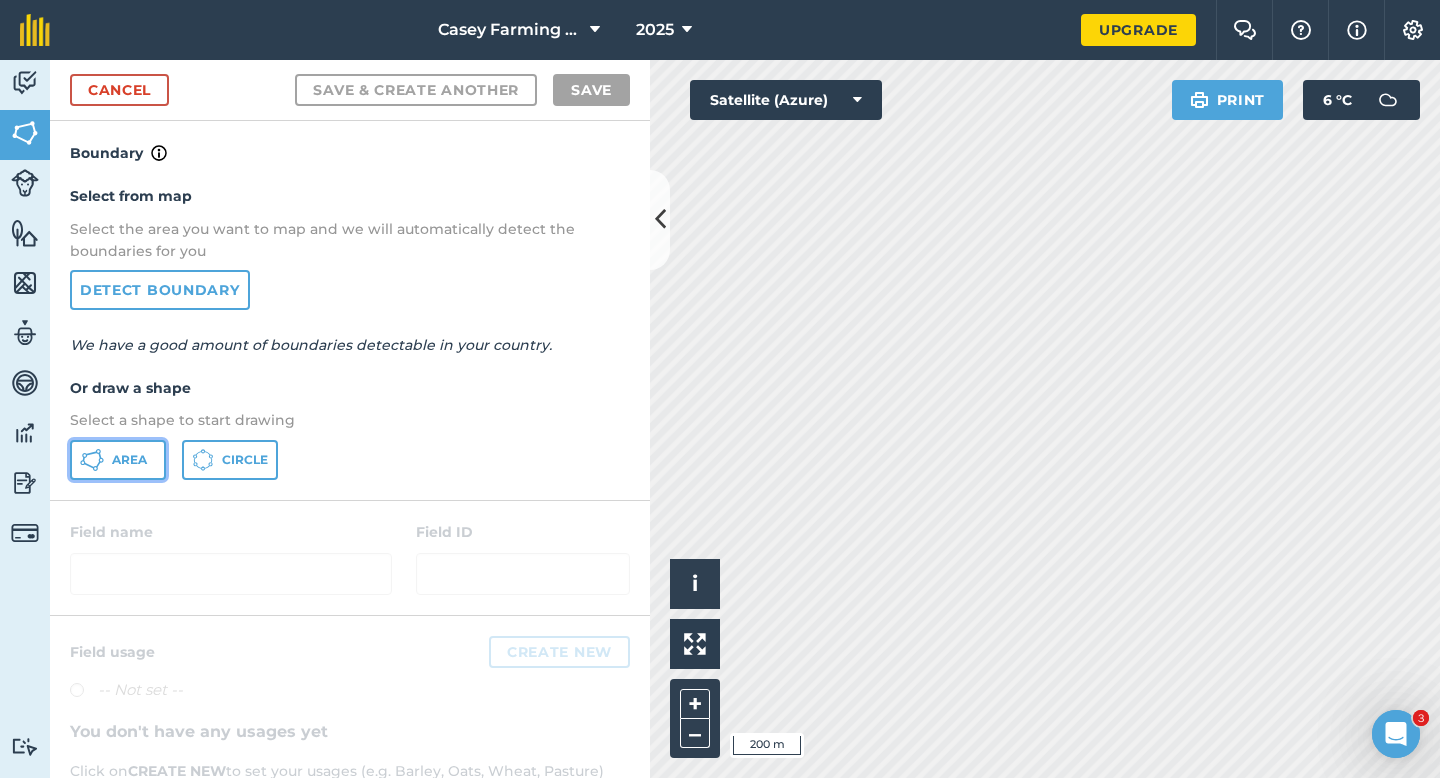 click on "Area" at bounding box center [118, 460] 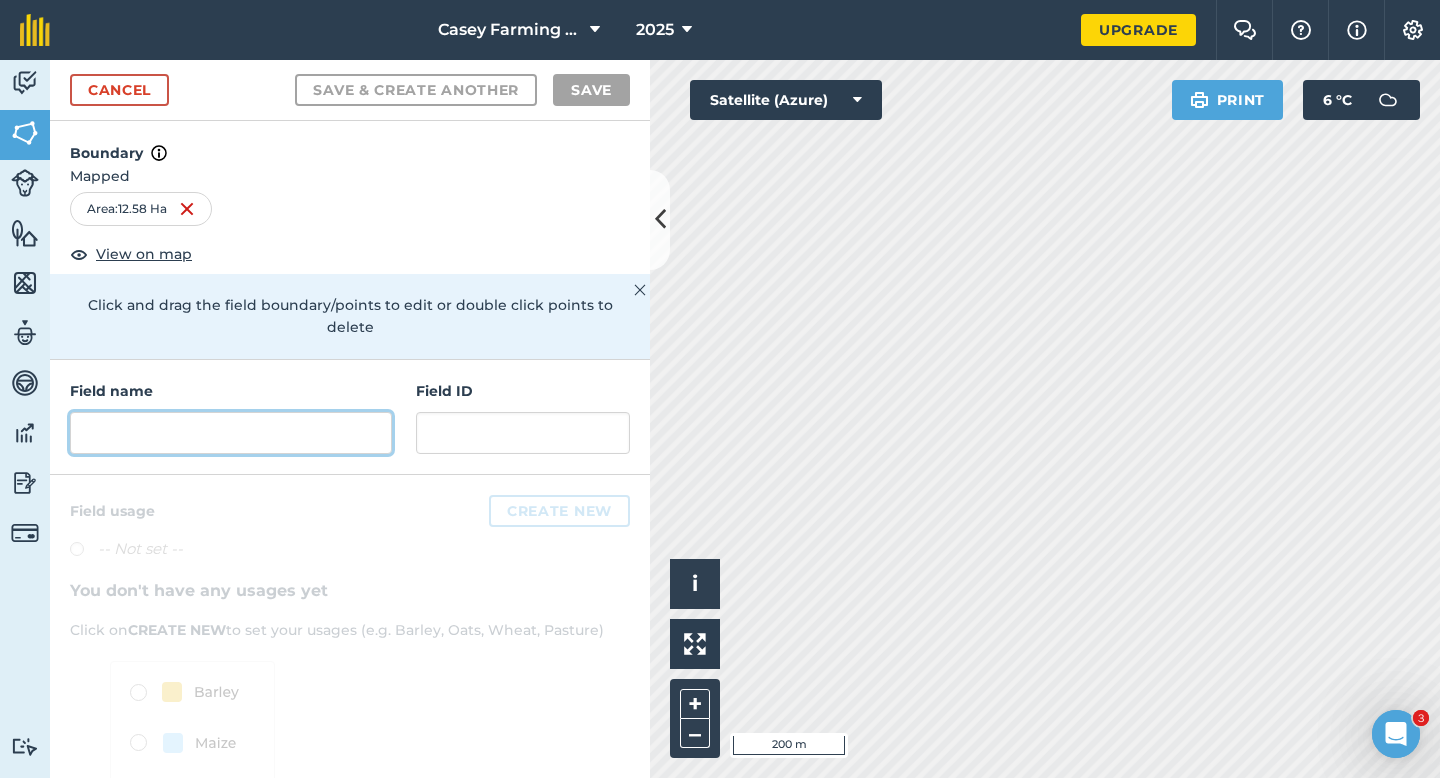 click at bounding box center [231, 433] 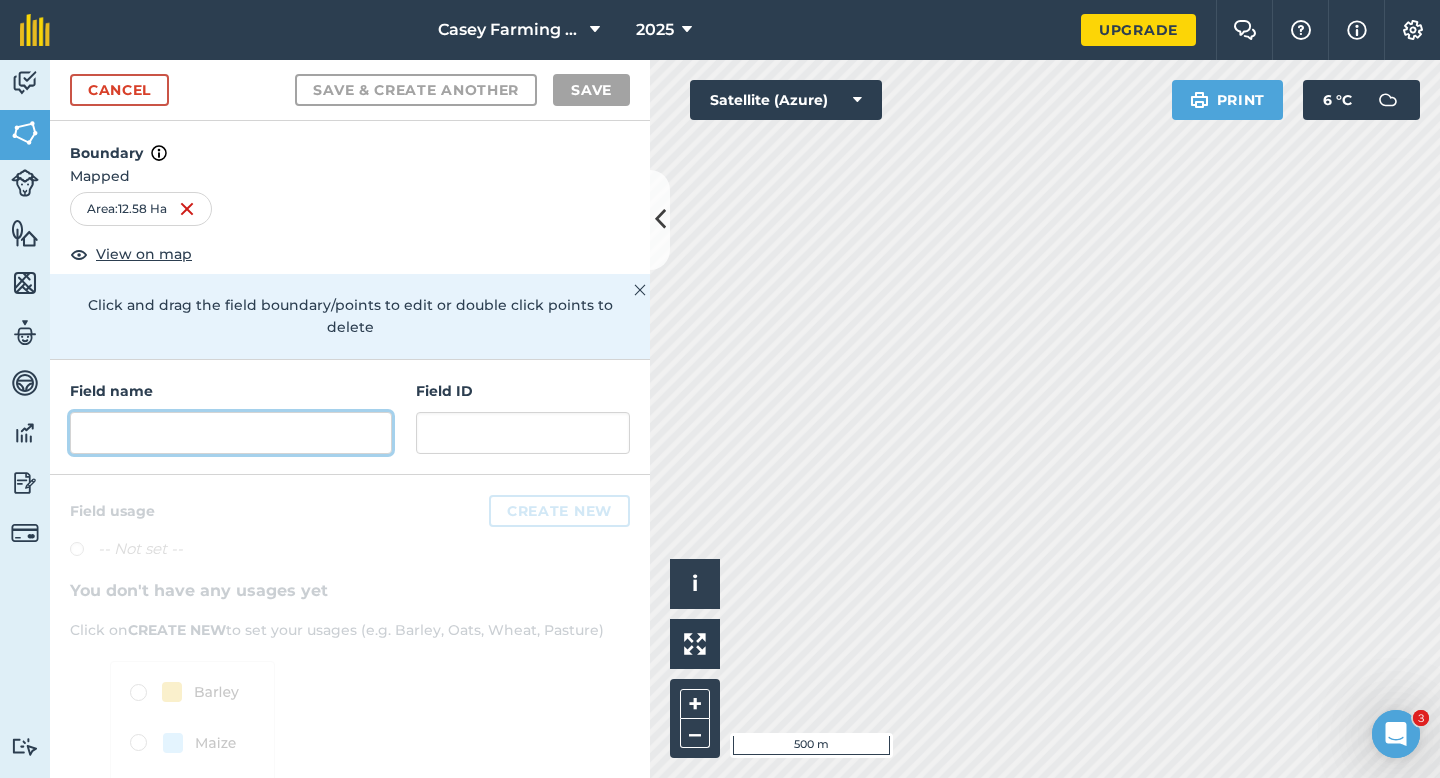 click at bounding box center (231, 433) 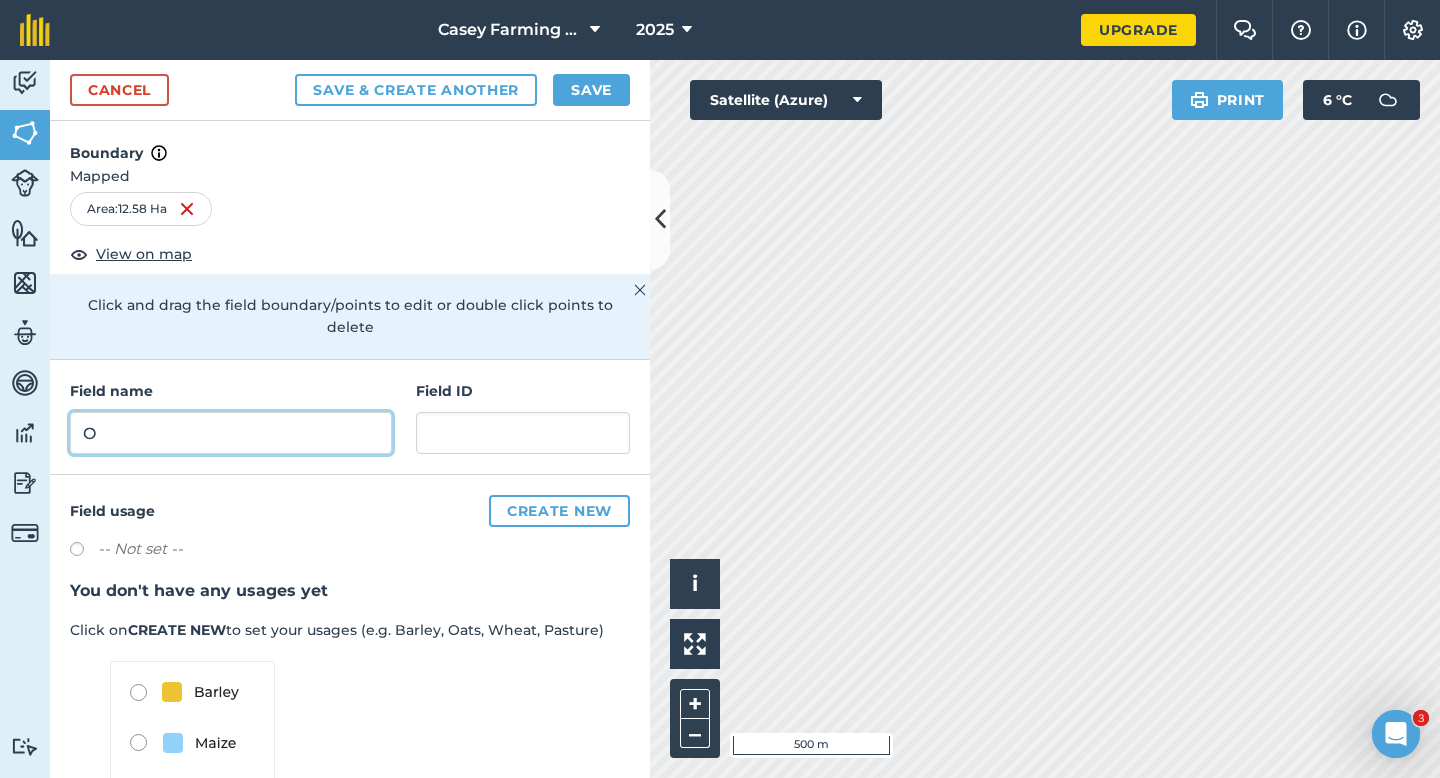 type on "O" 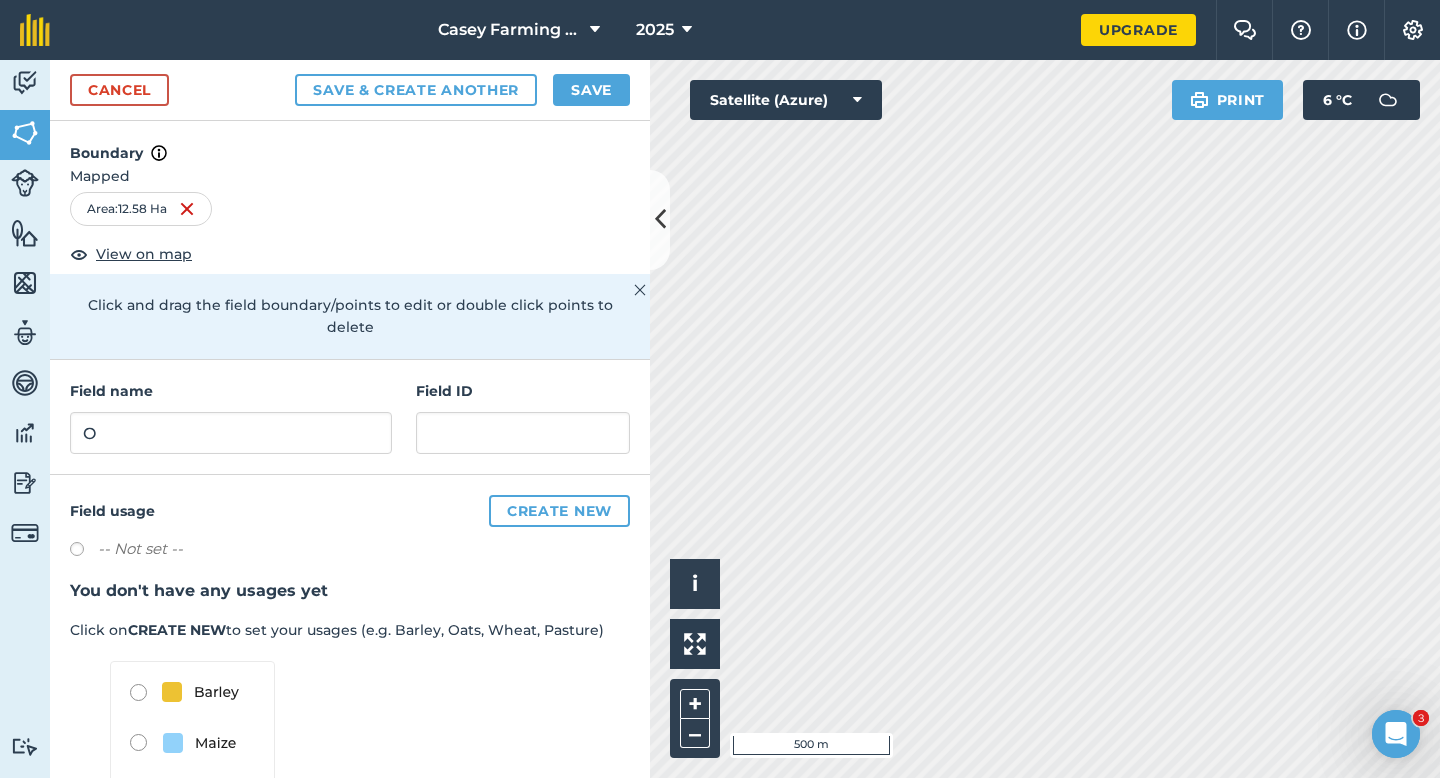 click on "2025" at bounding box center (664, 30) 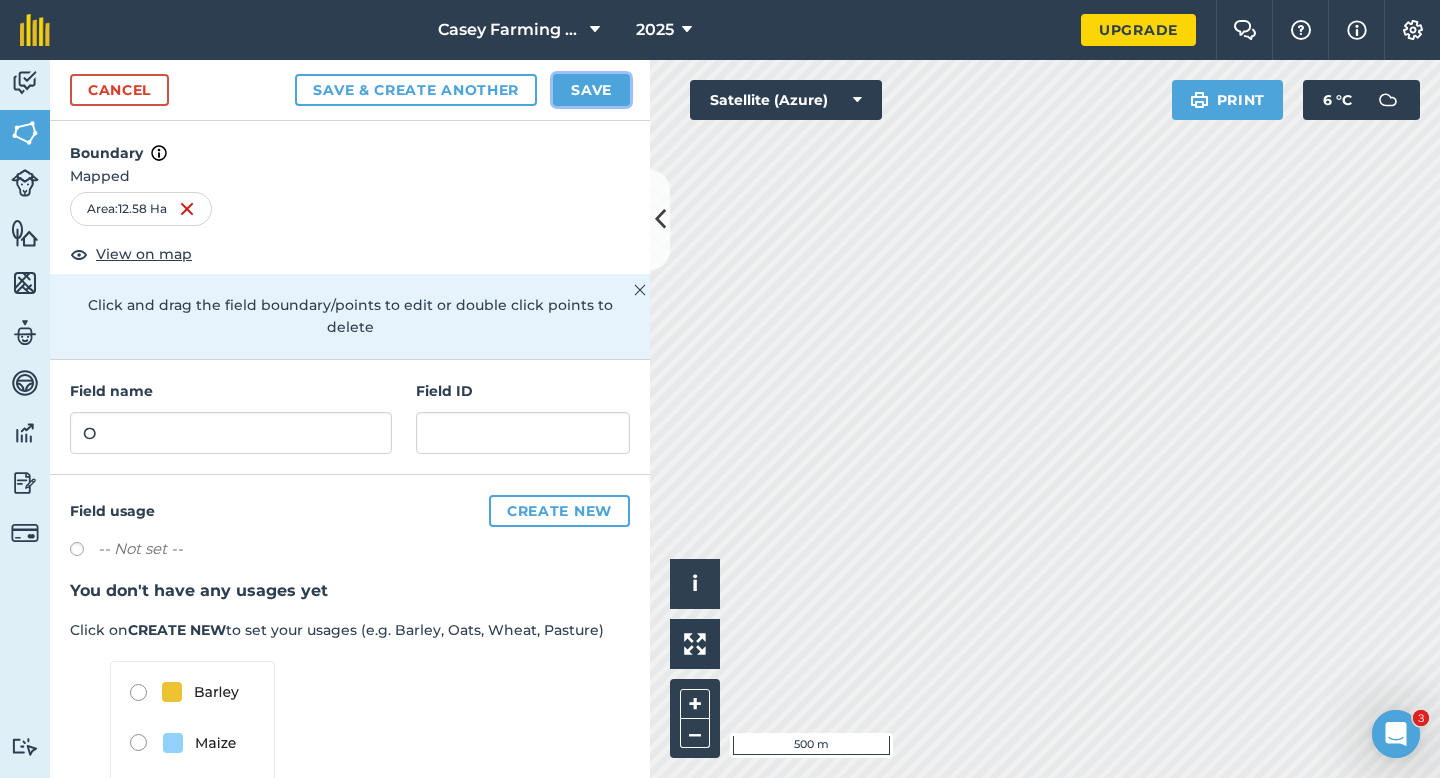 click on "Save" at bounding box center [591, 90] 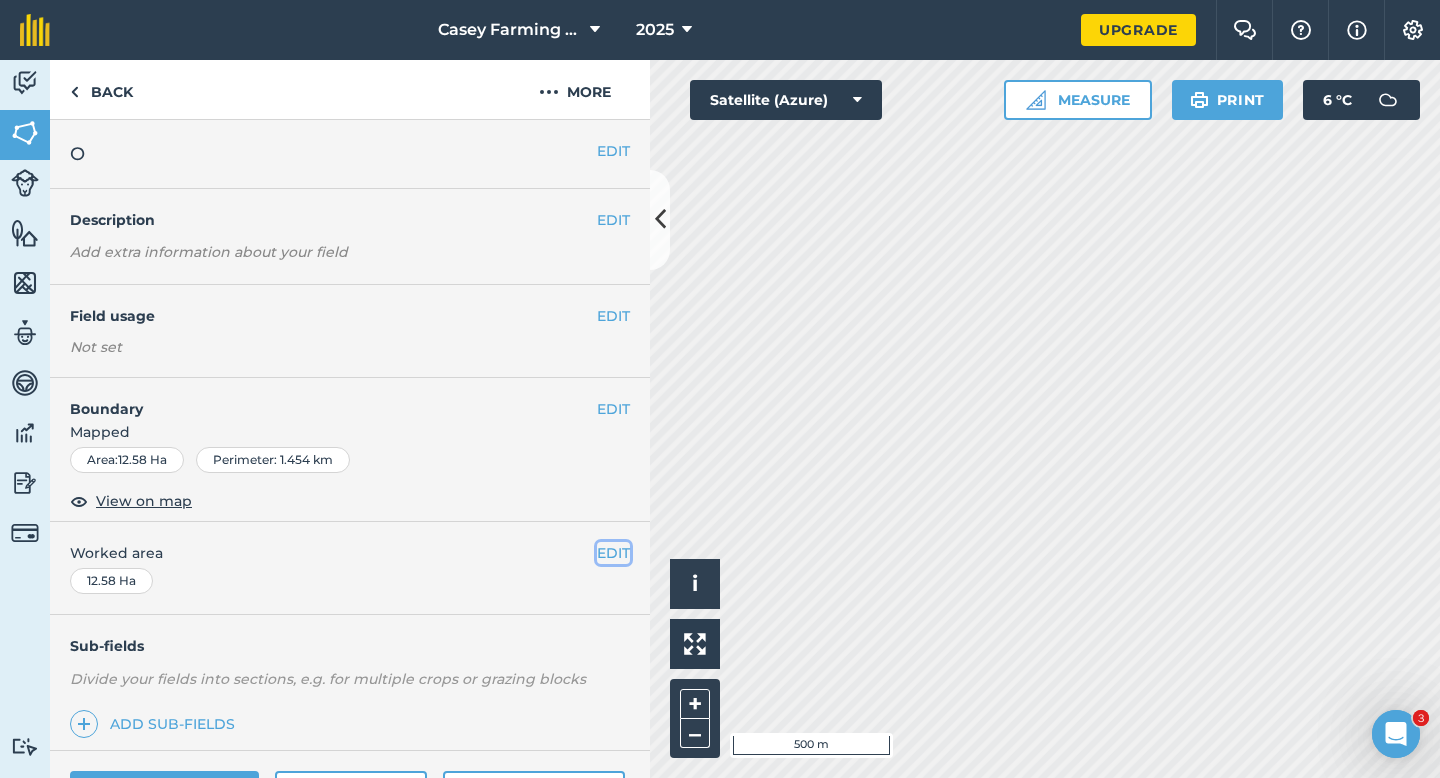 click on "EDIT" at bounding box center [613, 553] 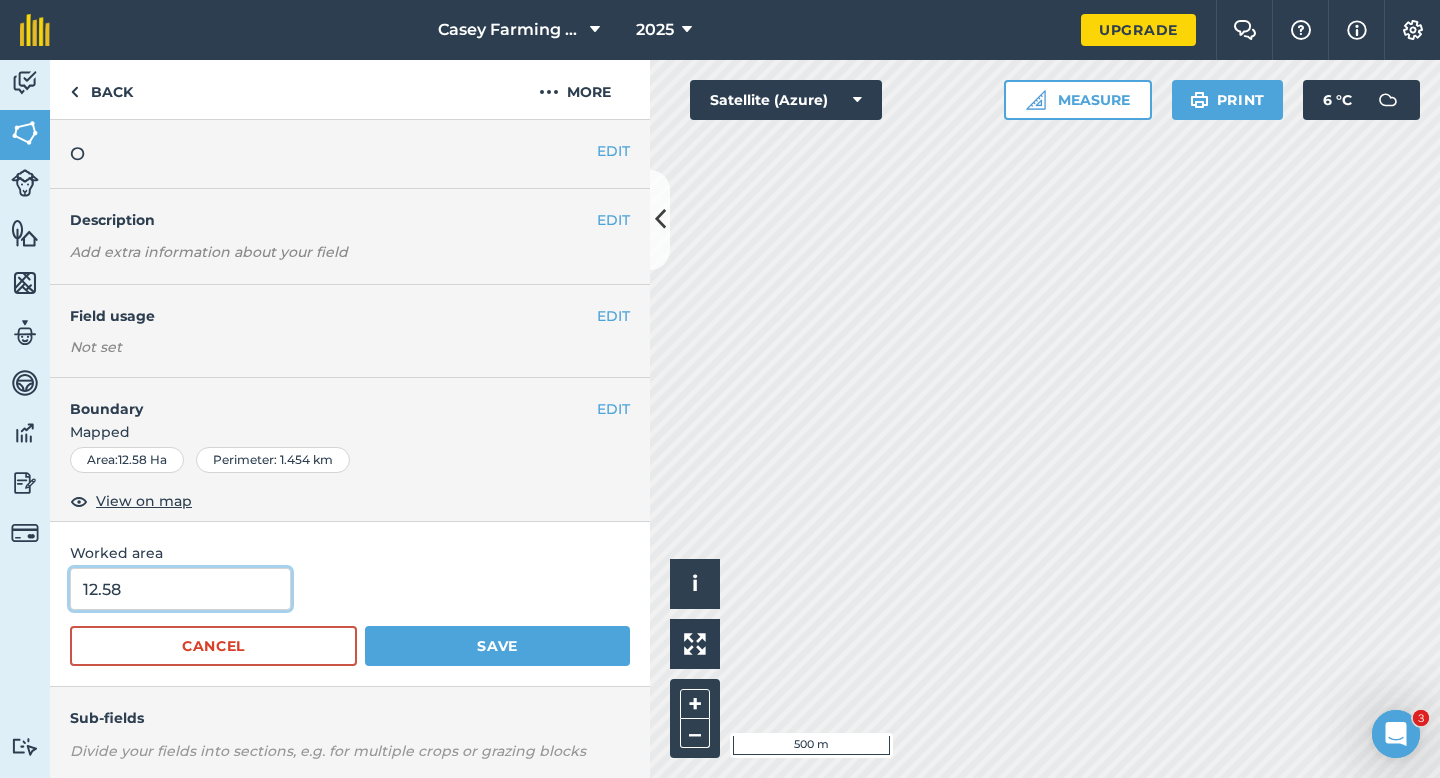 click on "12.58" at bounding box center (180, 589) 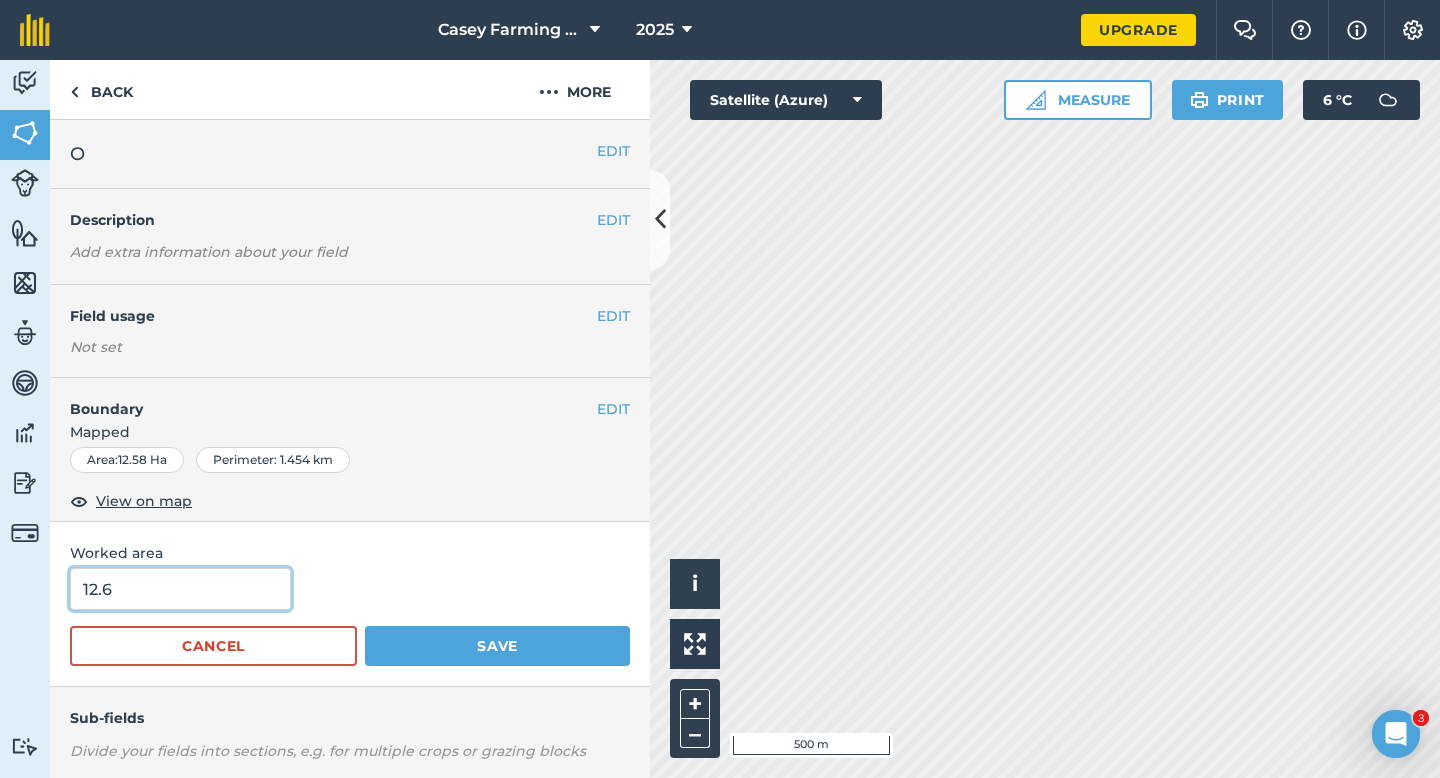 type on "12.6" 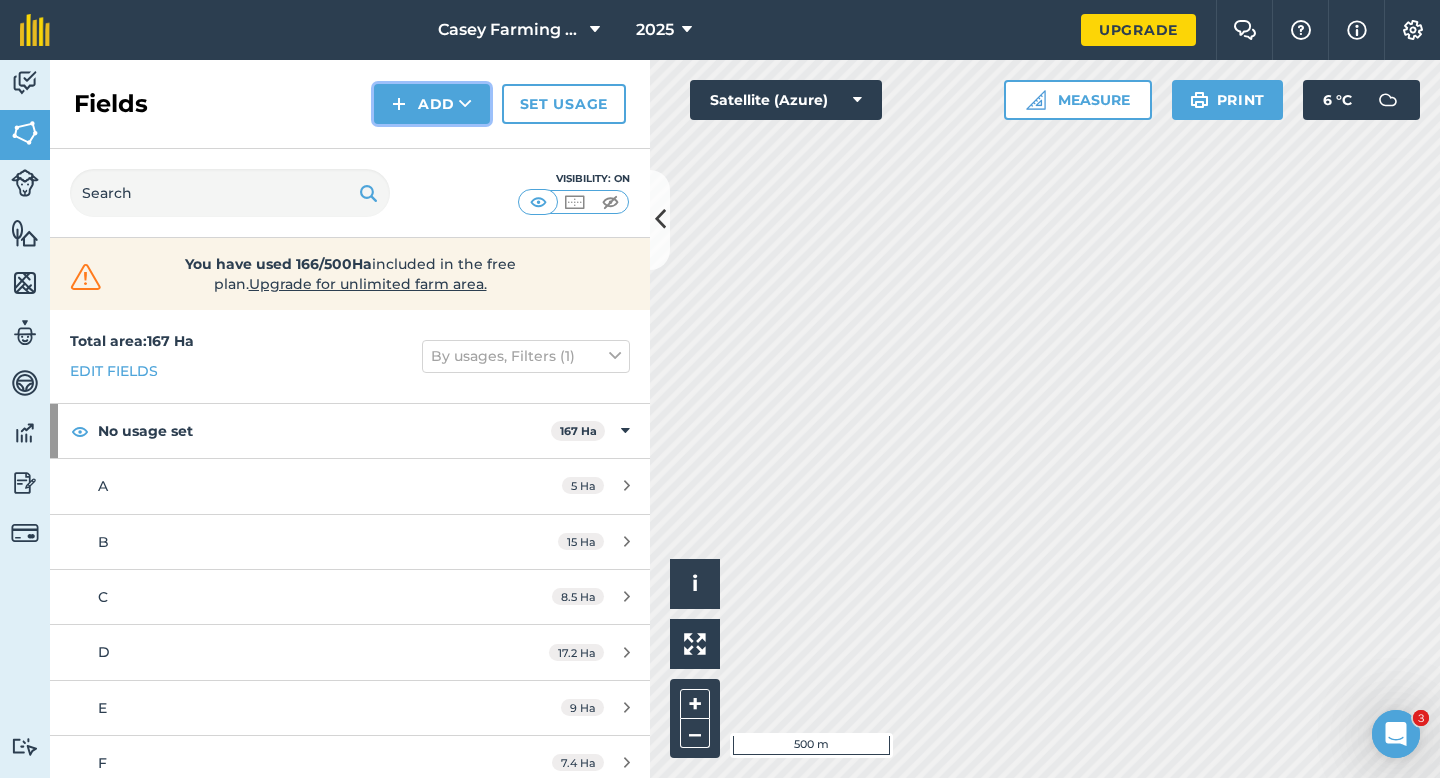 click on "Add" at bounding box center (432, 104) 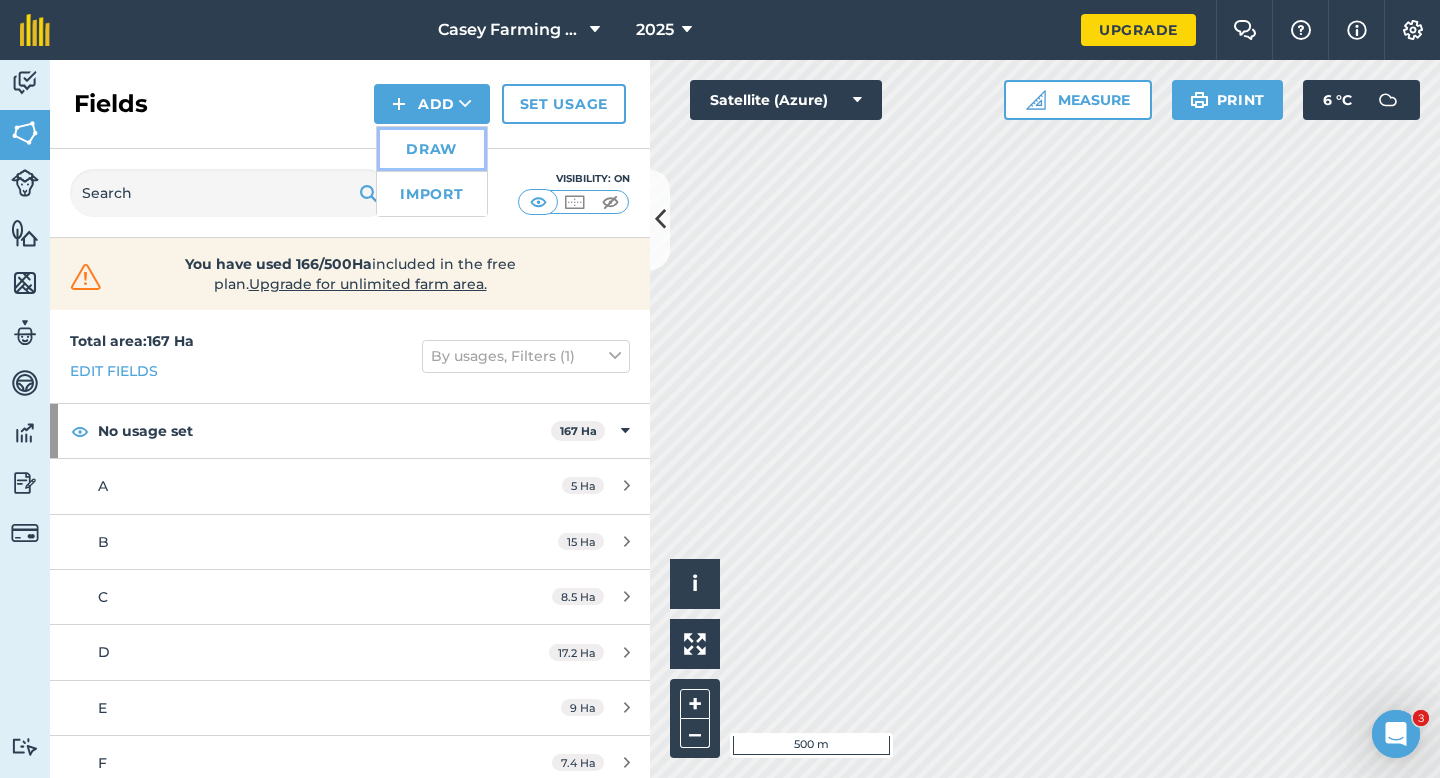 click on "Draw" at bounding box center [432, 149] 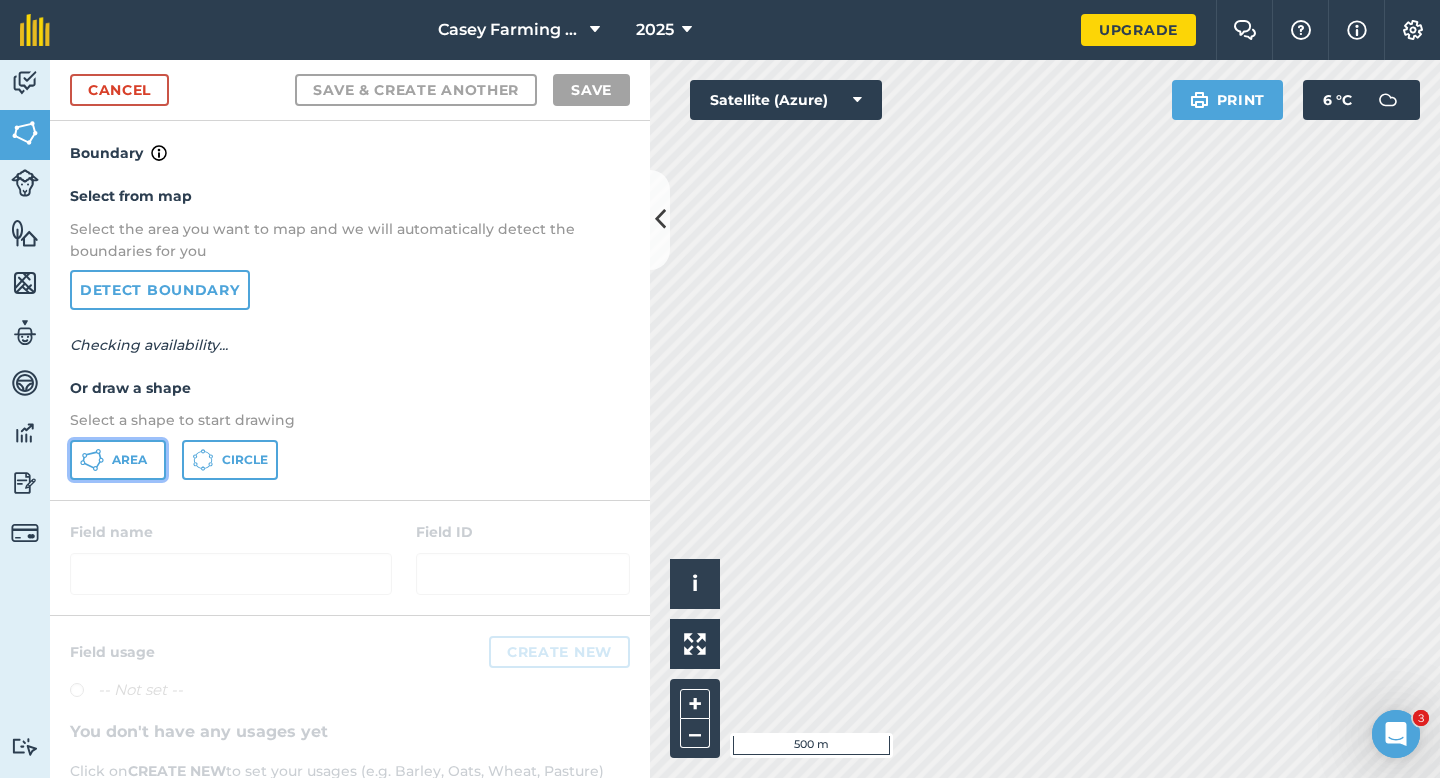 click on "Area" at bounding box center [118, 460] 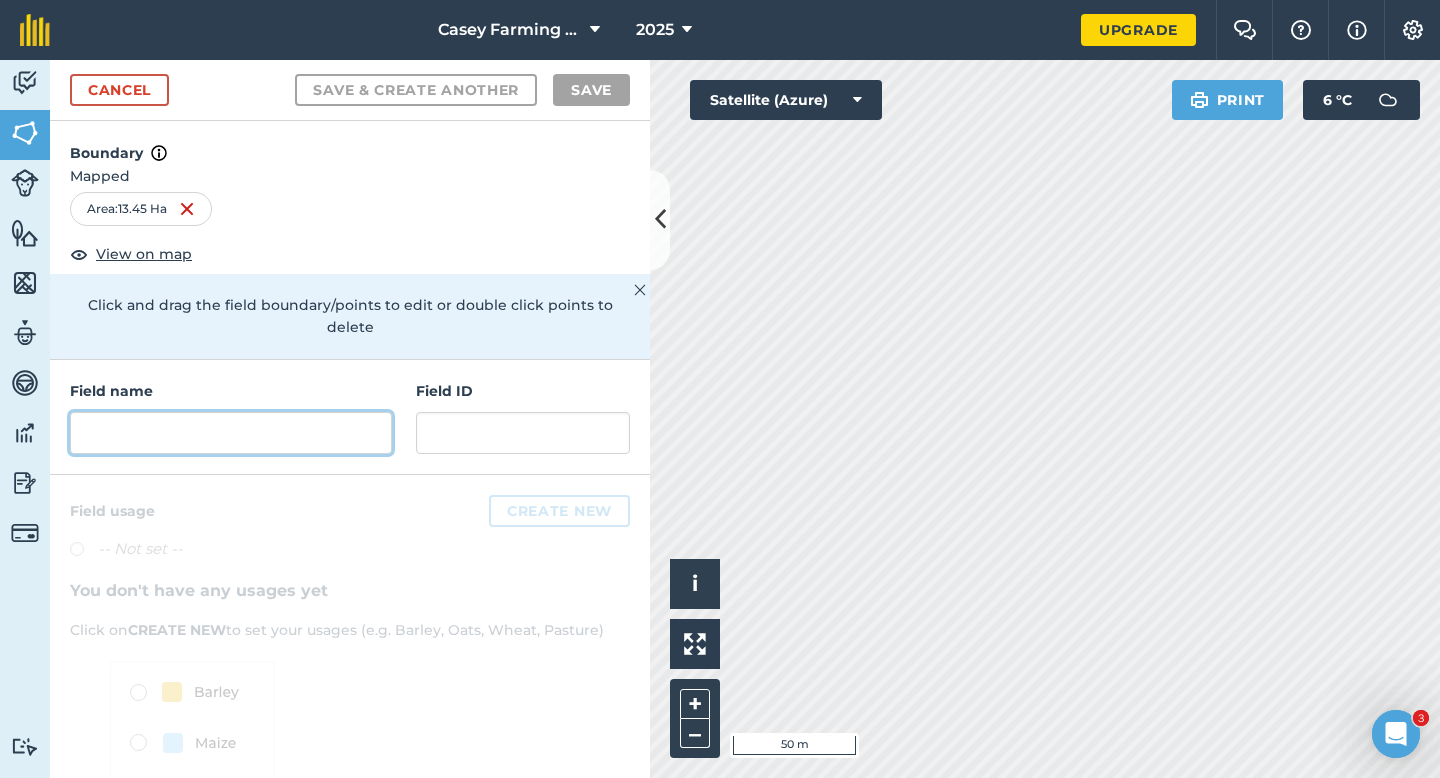 click at bounding box center [231, 433] 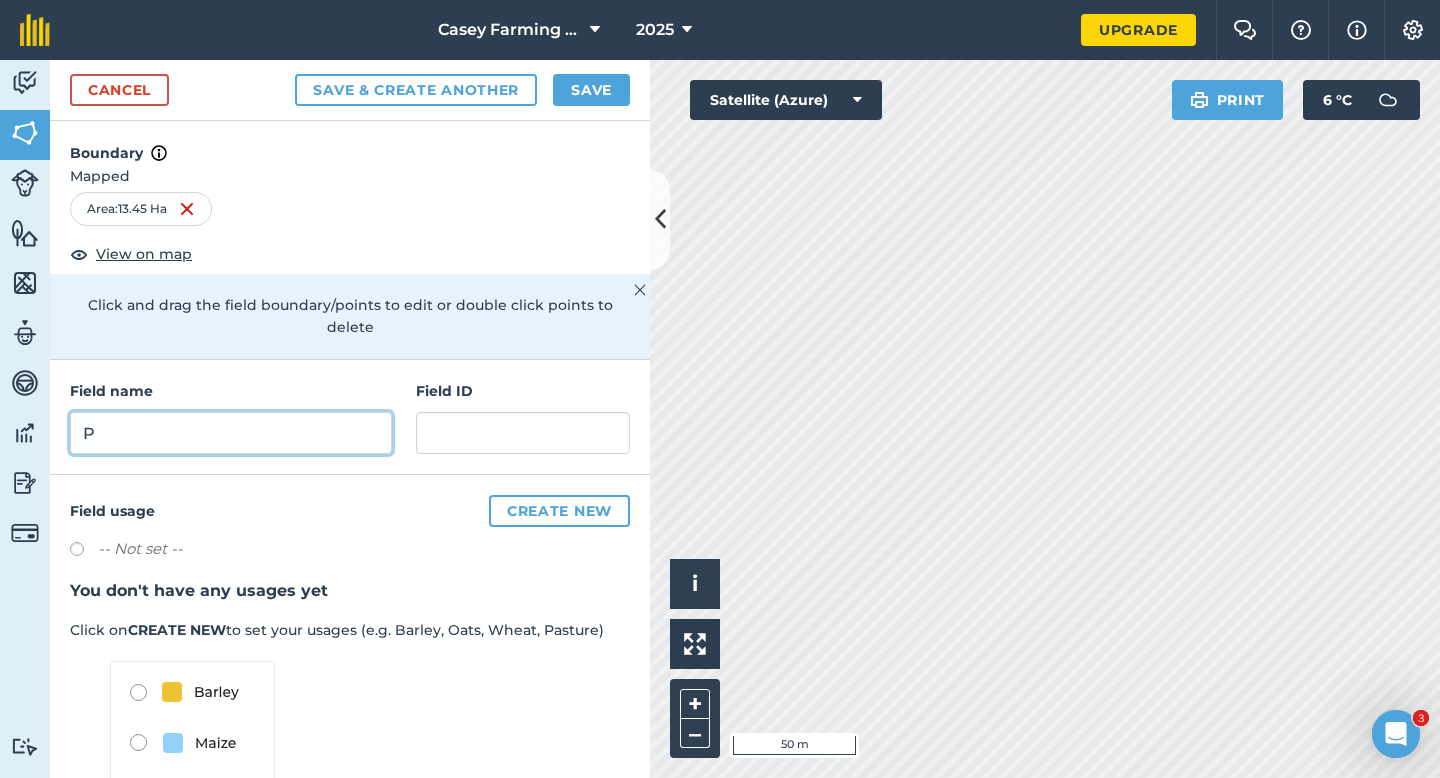type on "P" 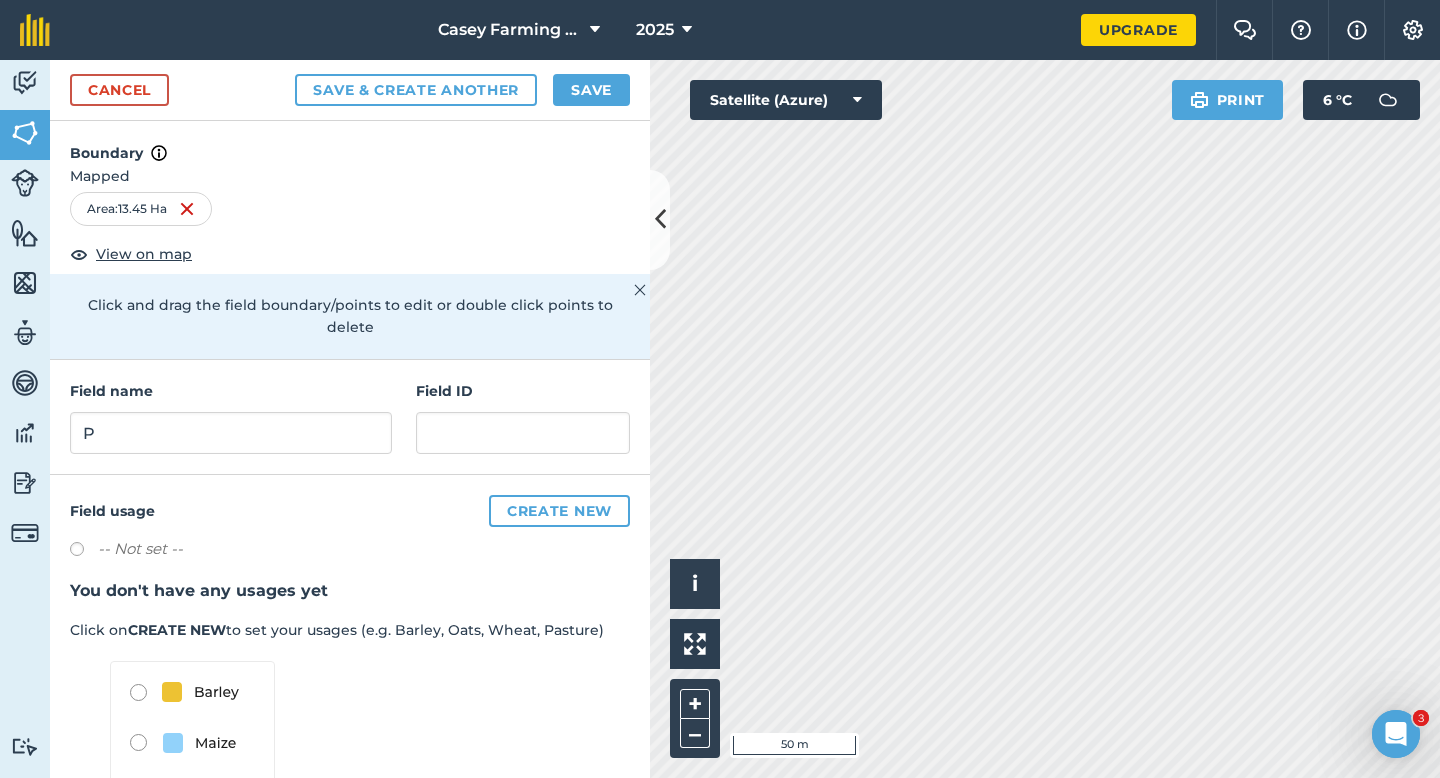 click on "Cancel Save & Create Another Save" at bounding box center [350, 90] 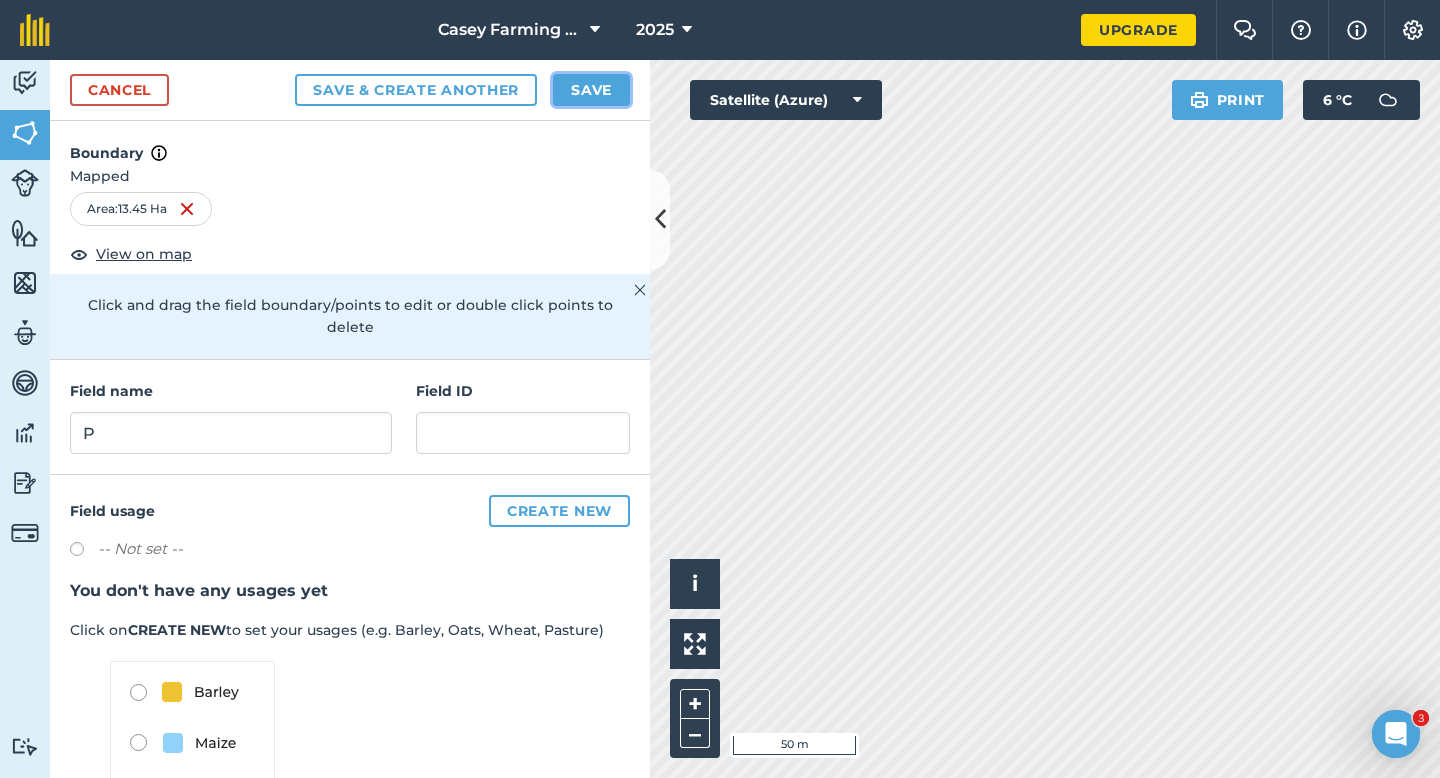 click on "Save" at bounding box center [591, 90] 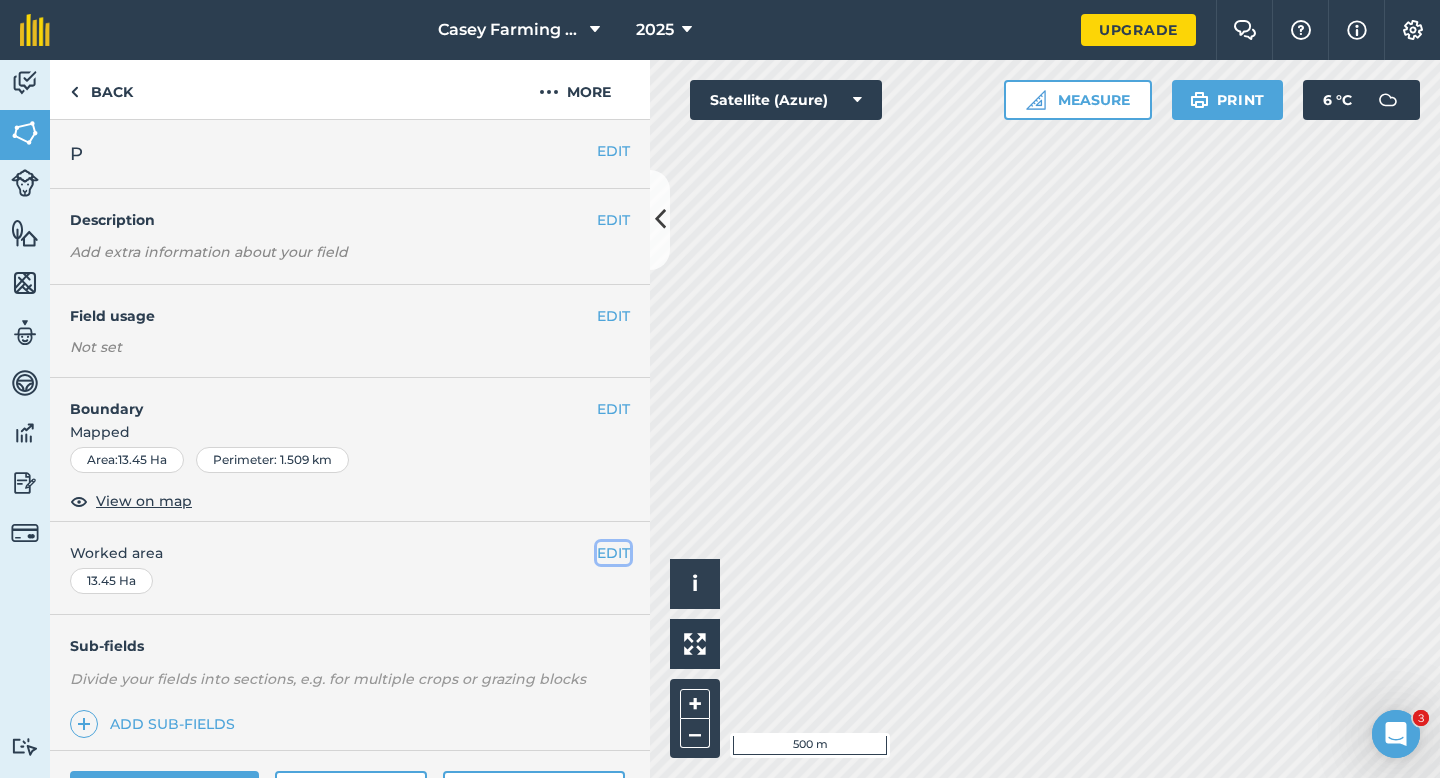 click on "EDIT" at bounding box center [613, 553] 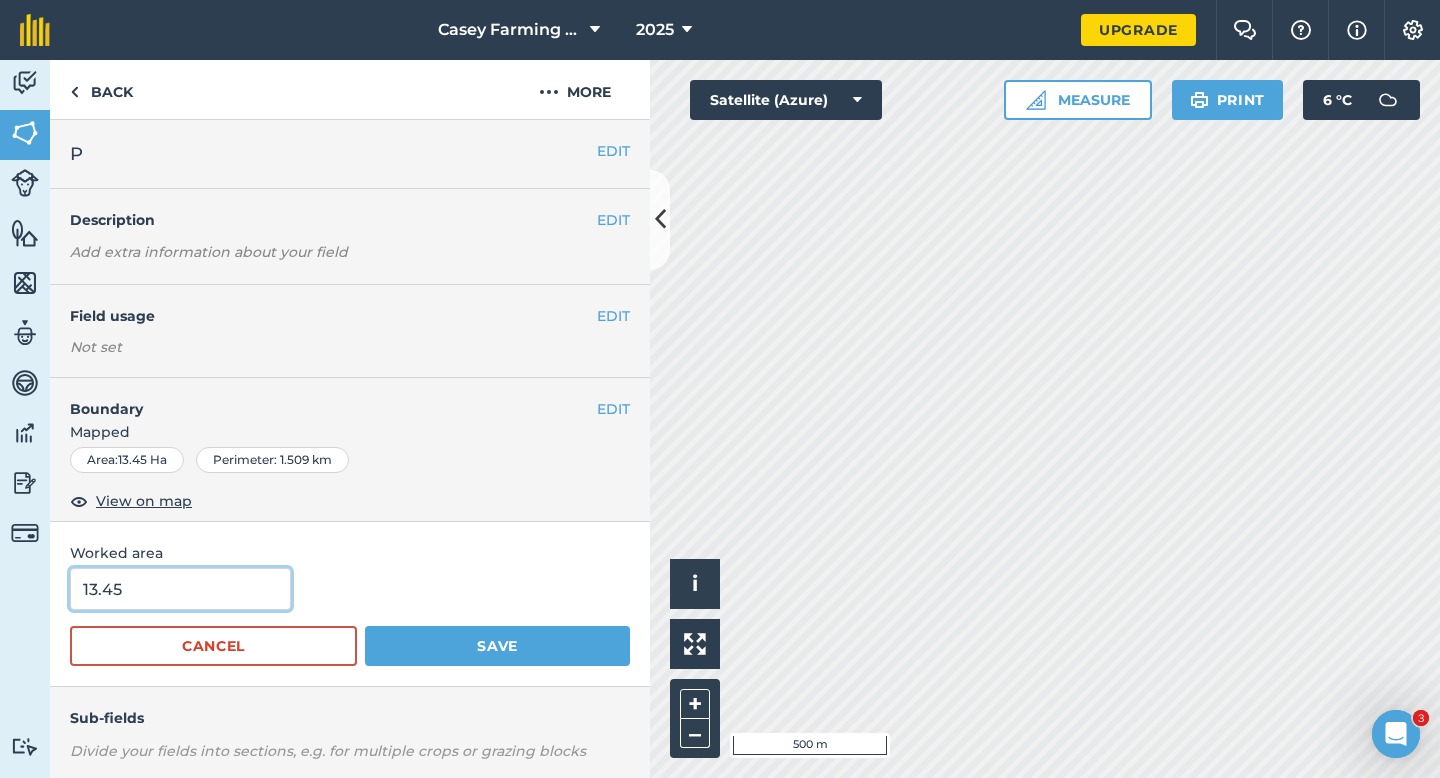 click on "13.45" at bounding box center (180, 589) 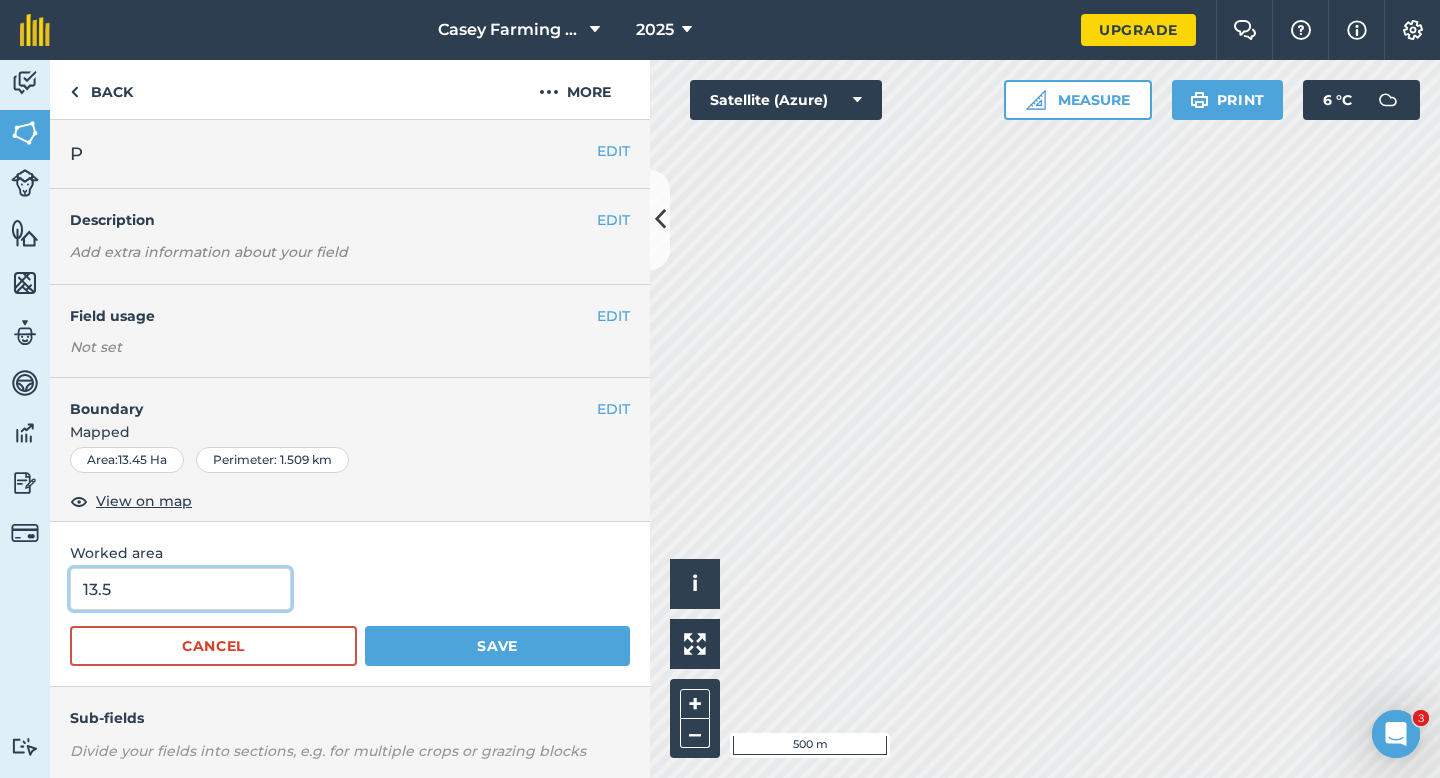 type on "13.5" 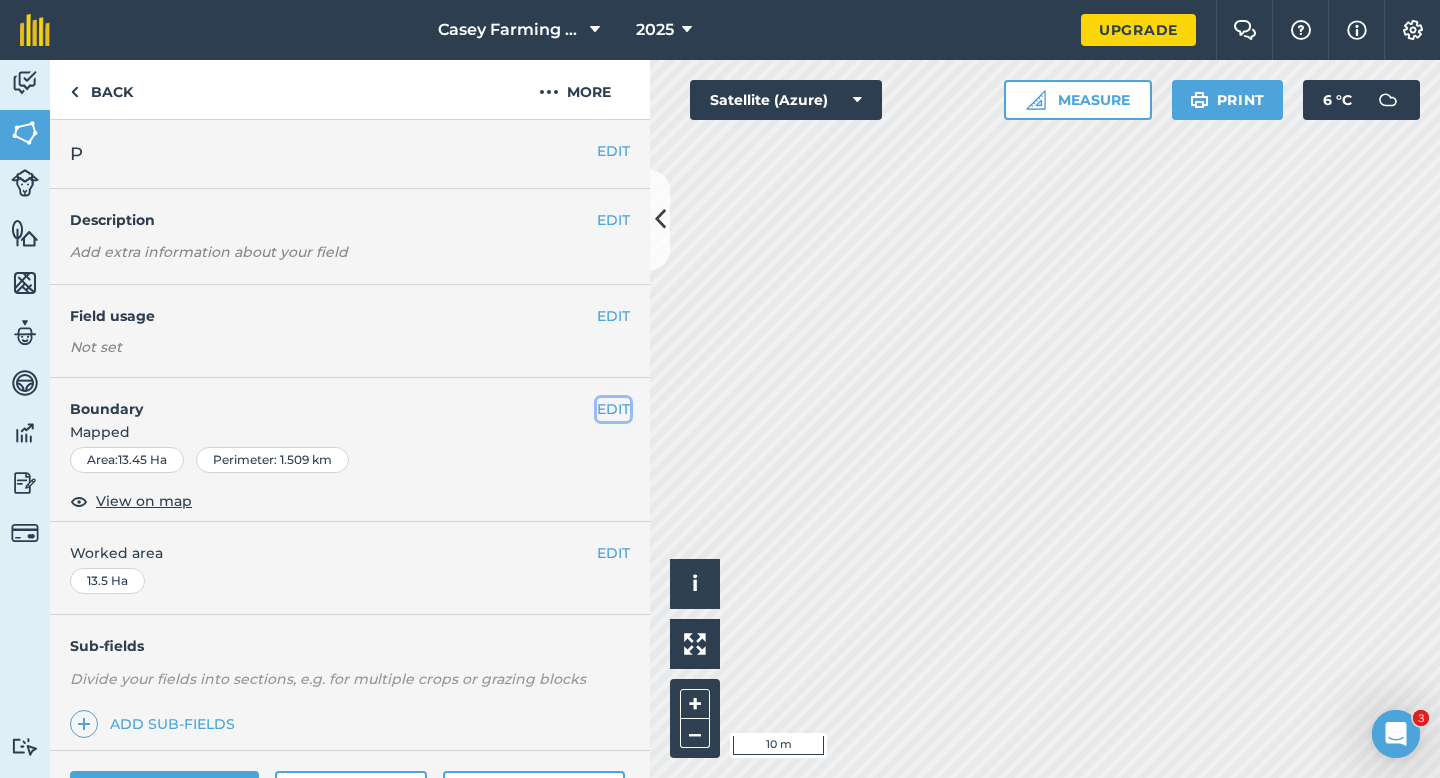 click on "EDIT" at bounding box center (613, 409) 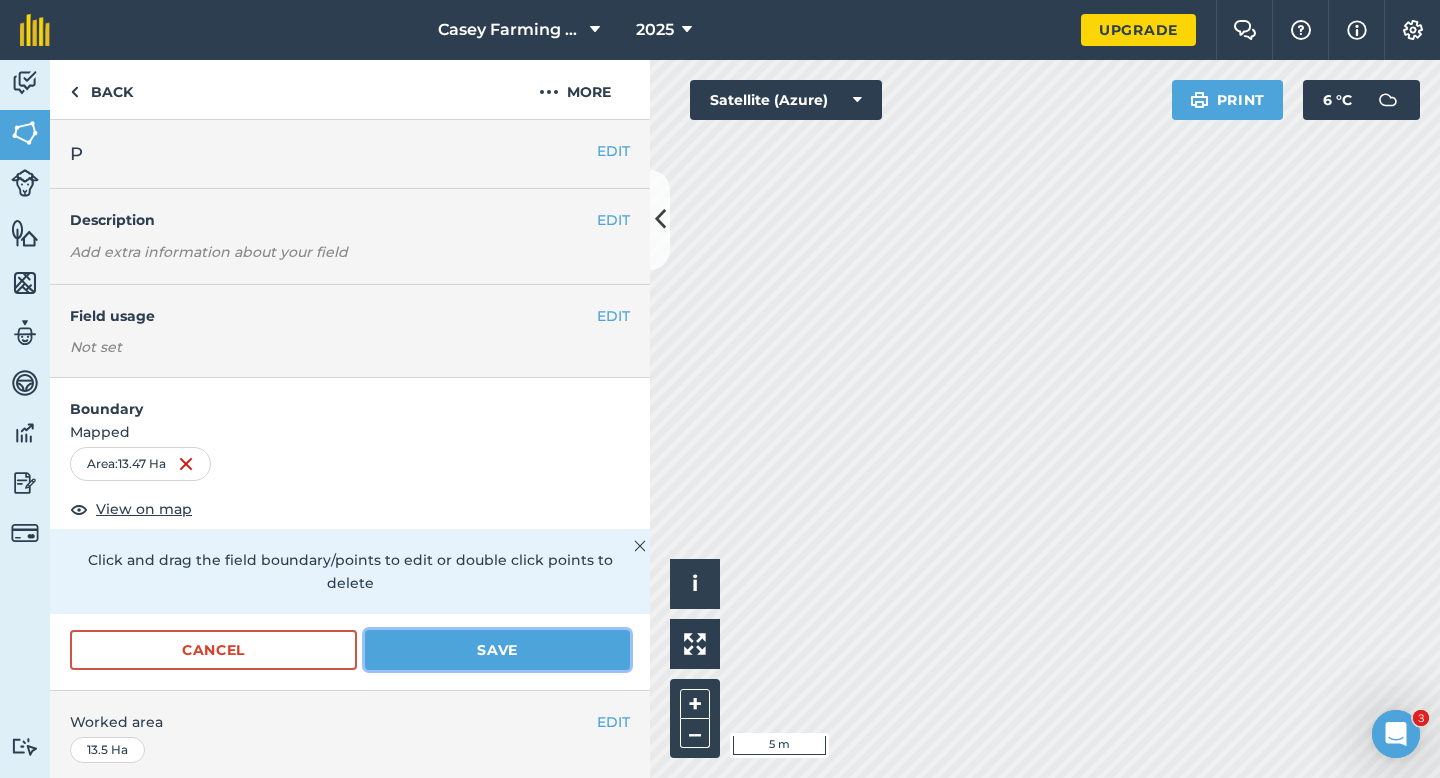 click on "Save" at bounding box center [497, 650] 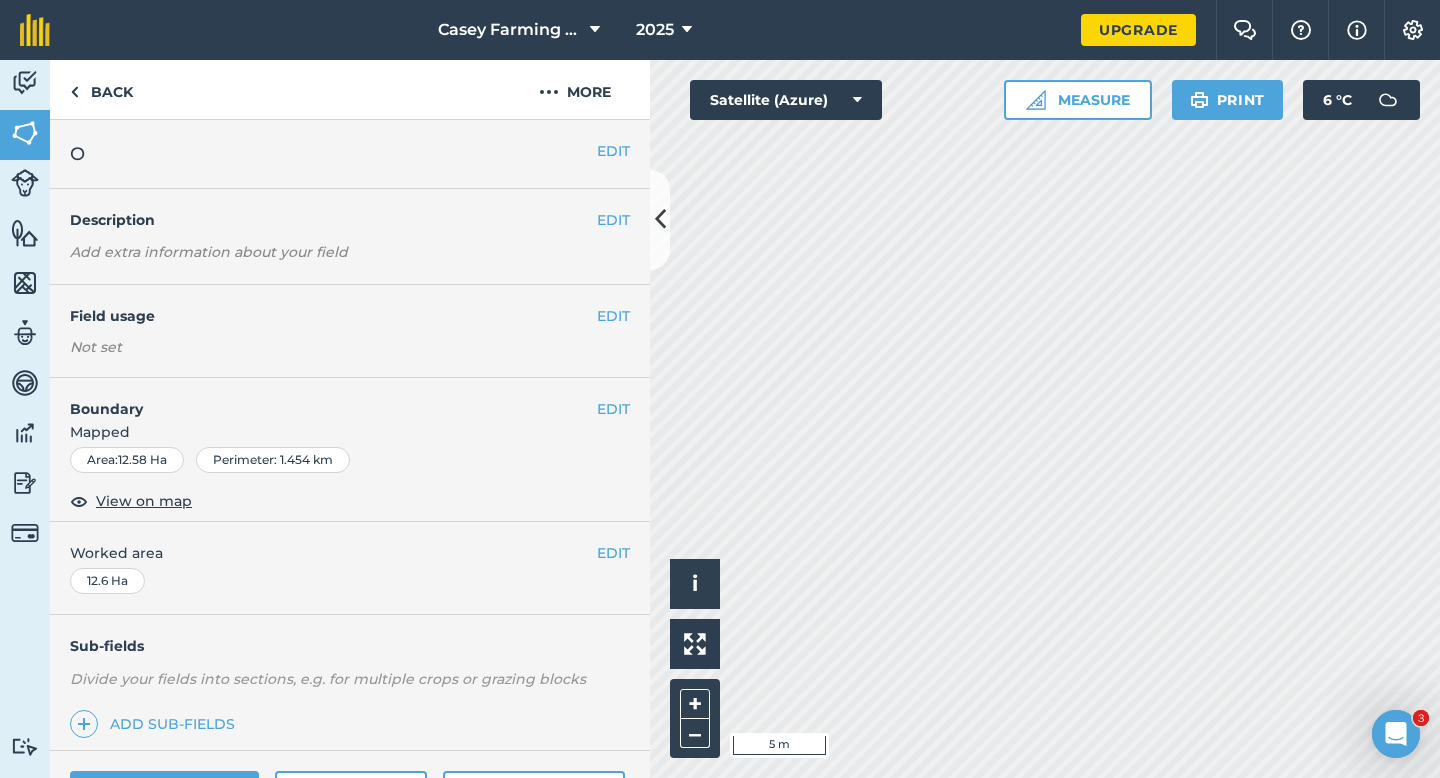 click on "EDIT Worked area 12.6   Ha" at bounding box center (350, 568) 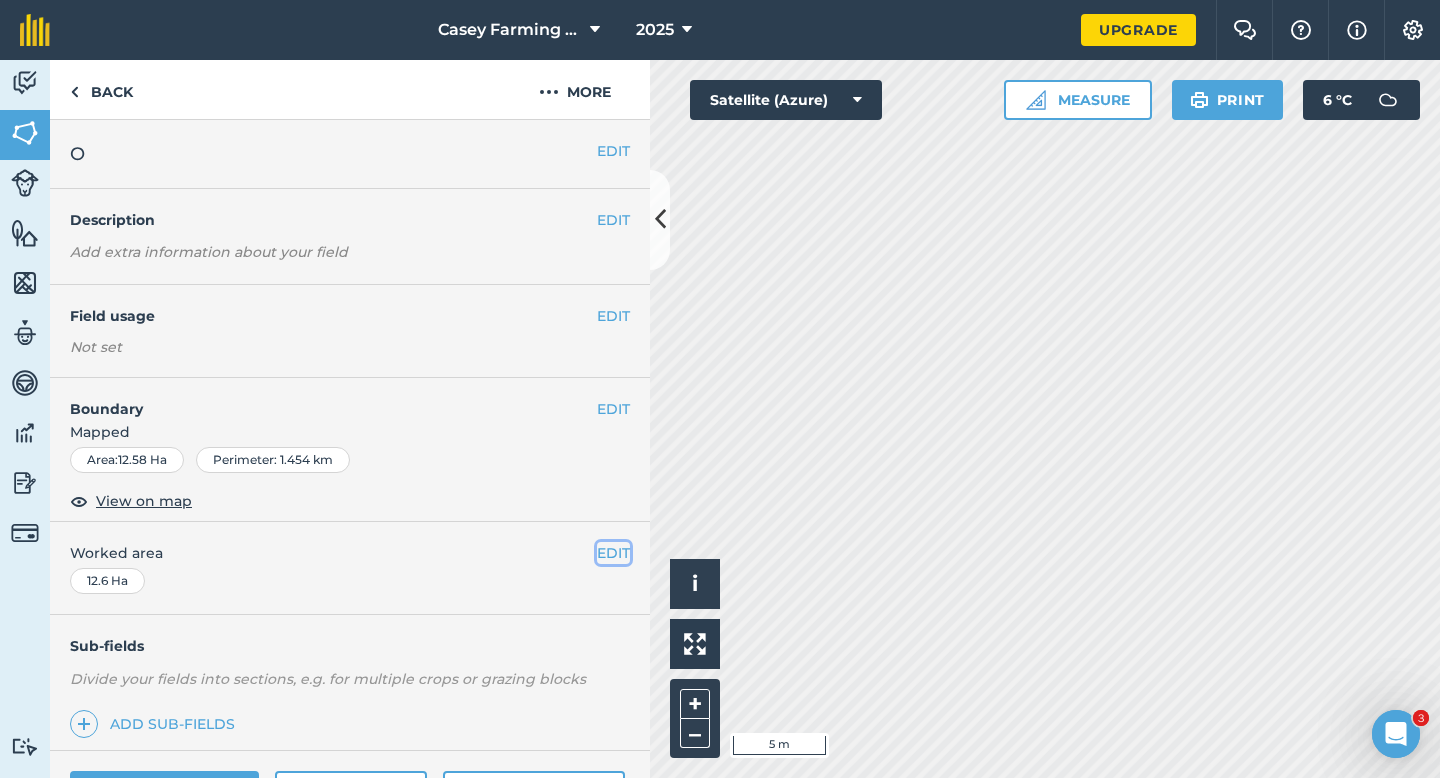click on "EDIT" at bounding box center [613, 553] 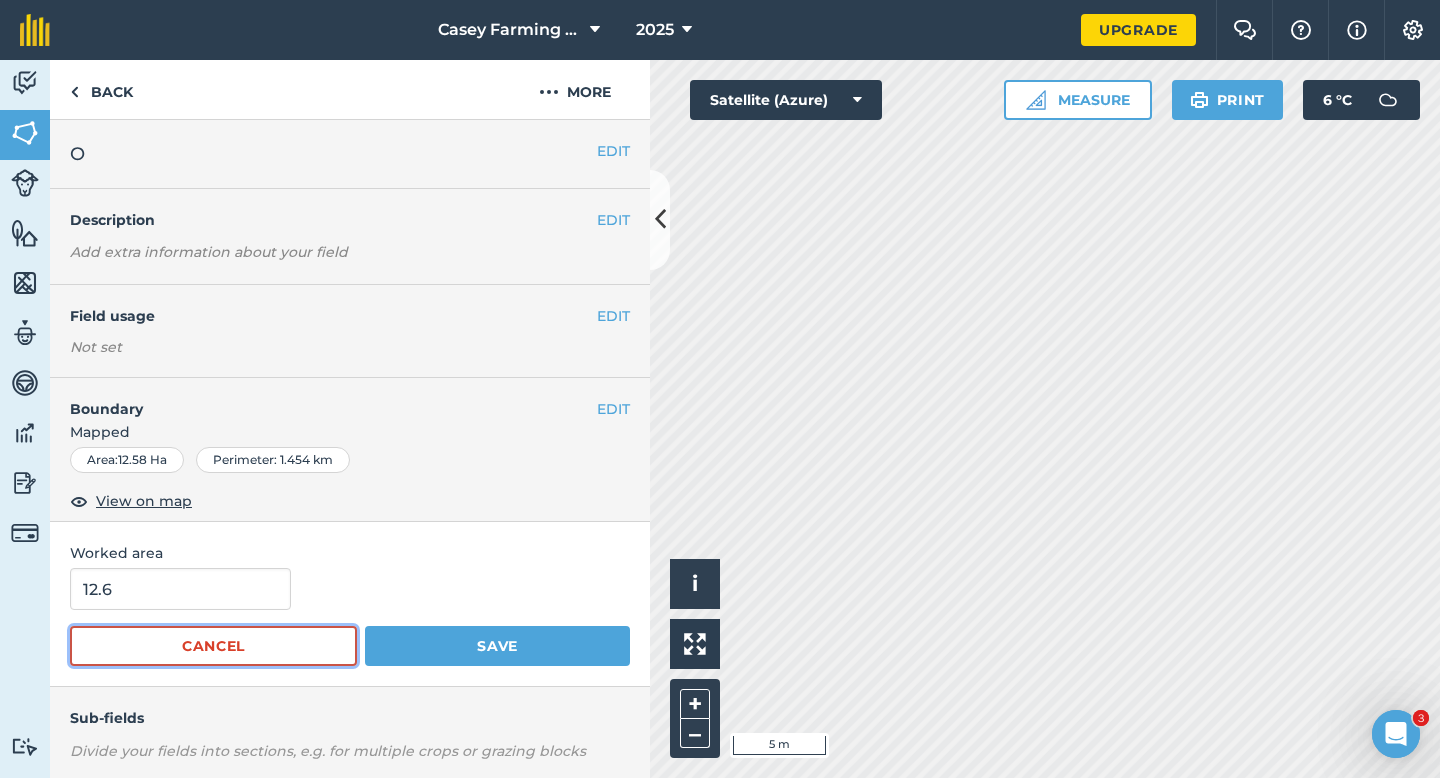 click on "Cancel" at bounding box center [213, 646] 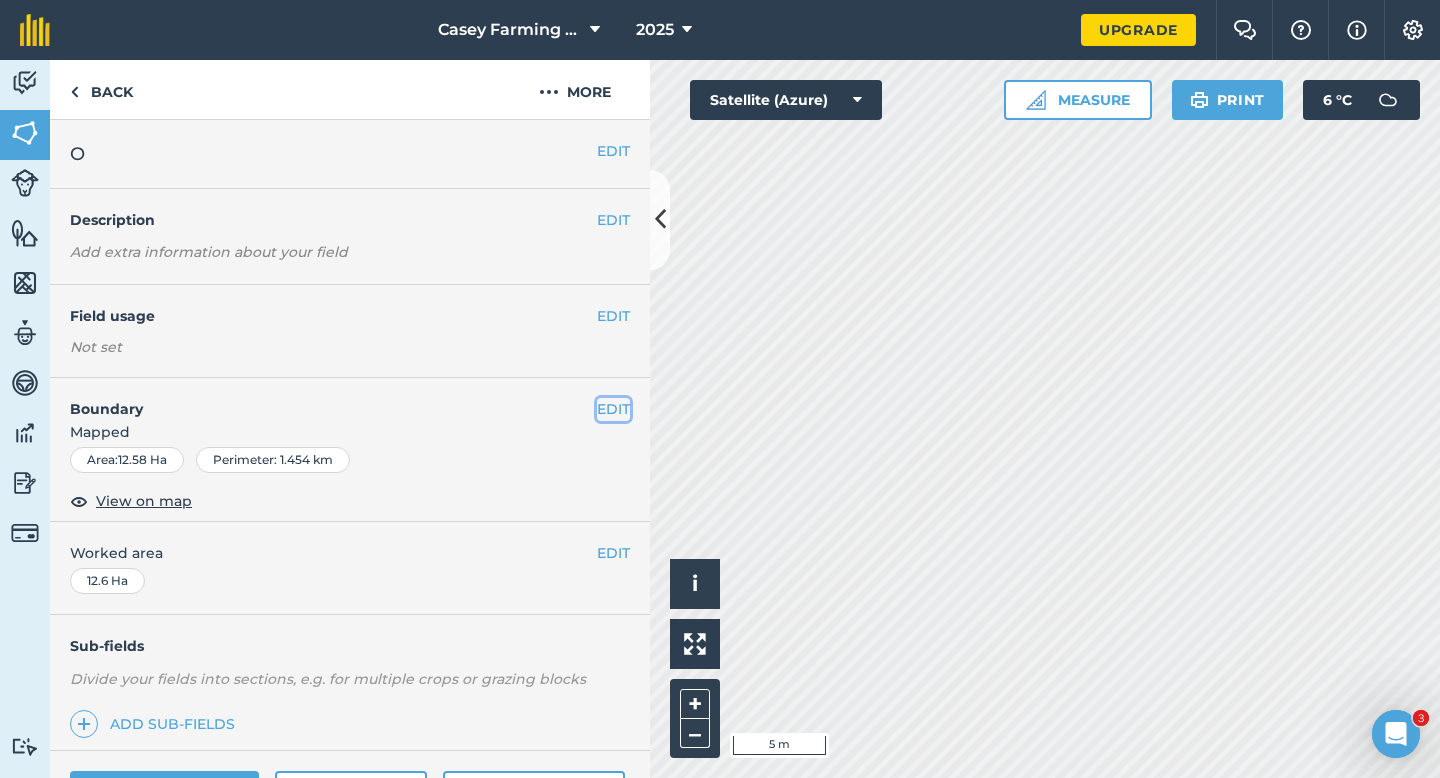 click on "EDIT" at bounding box center (613, 409) 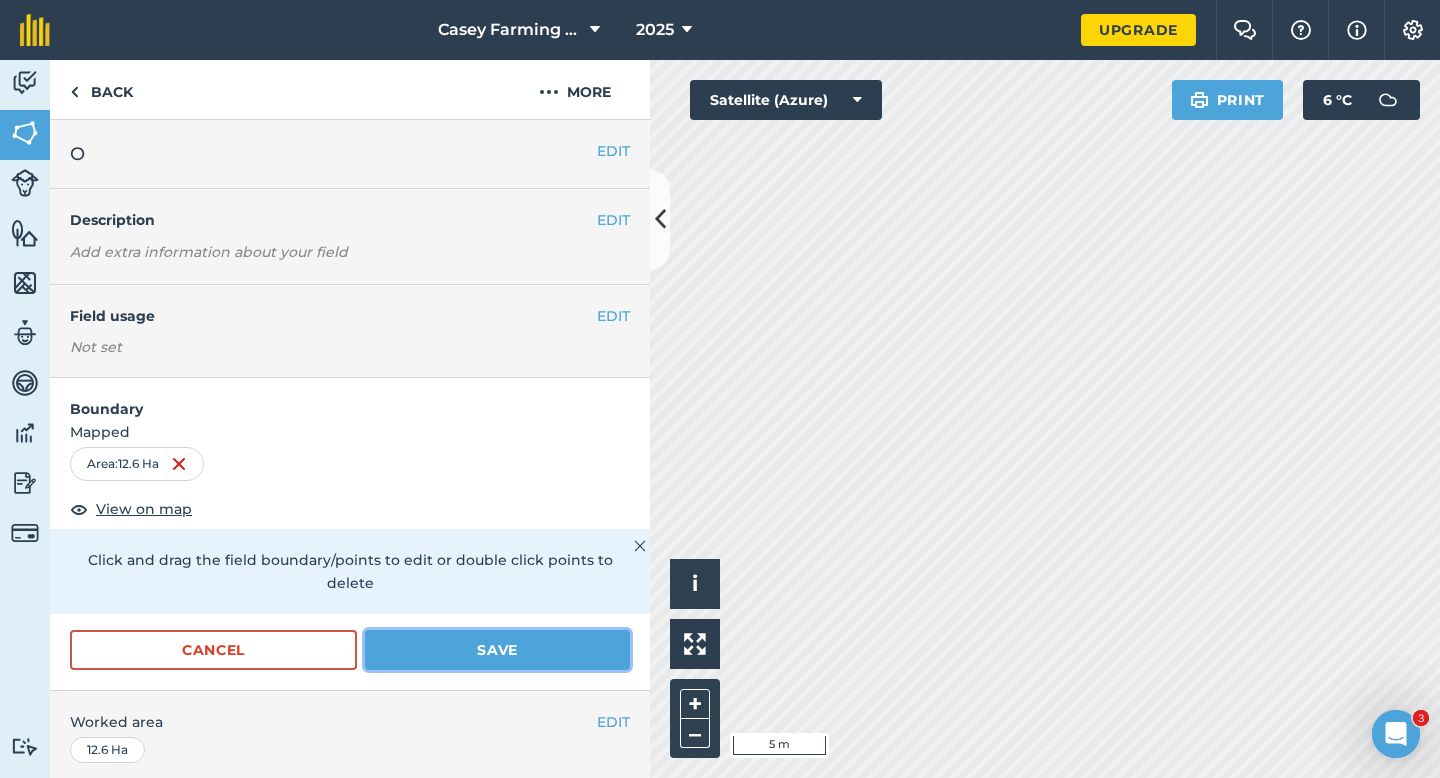 click on "Save" at bounding box center (497, 650) 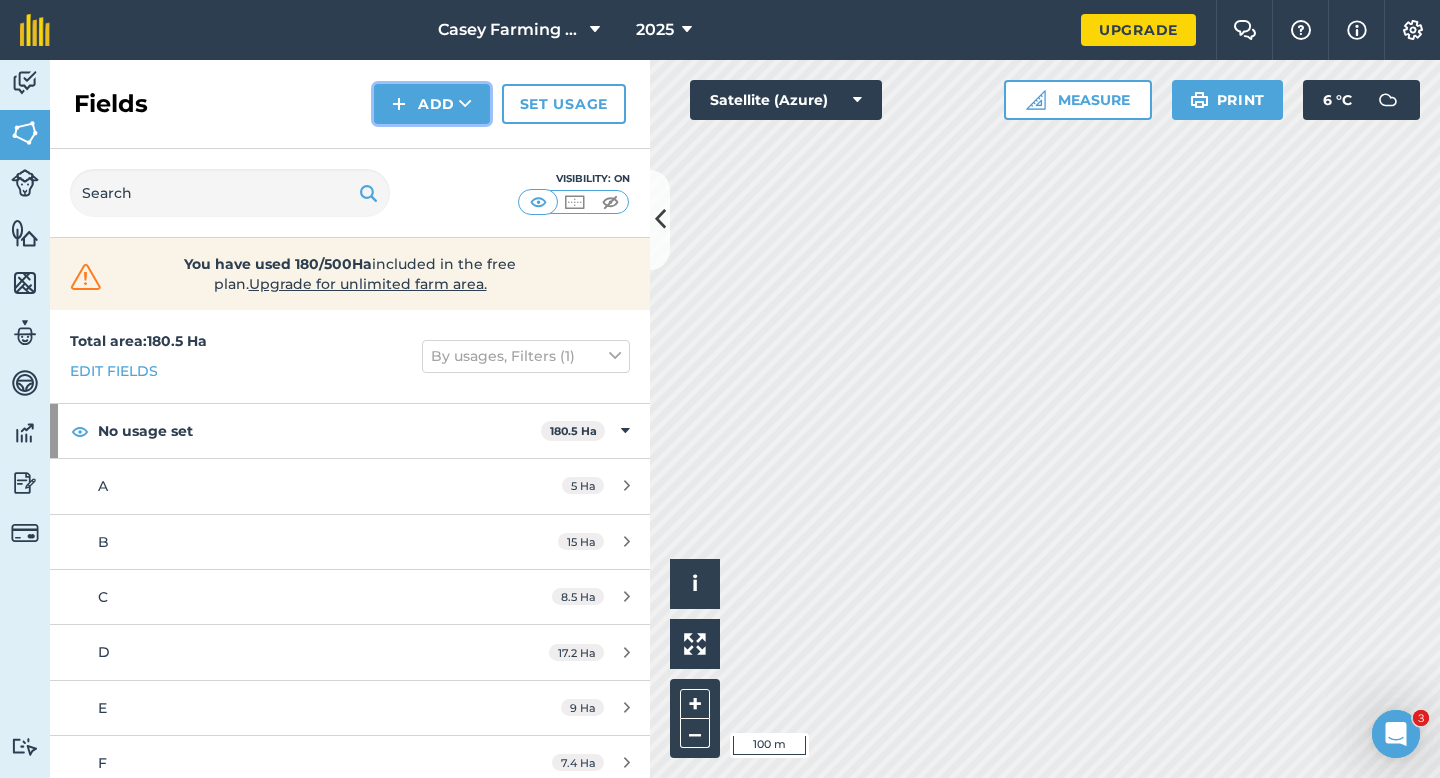 click on "Add" at bounding box center (432, 104) 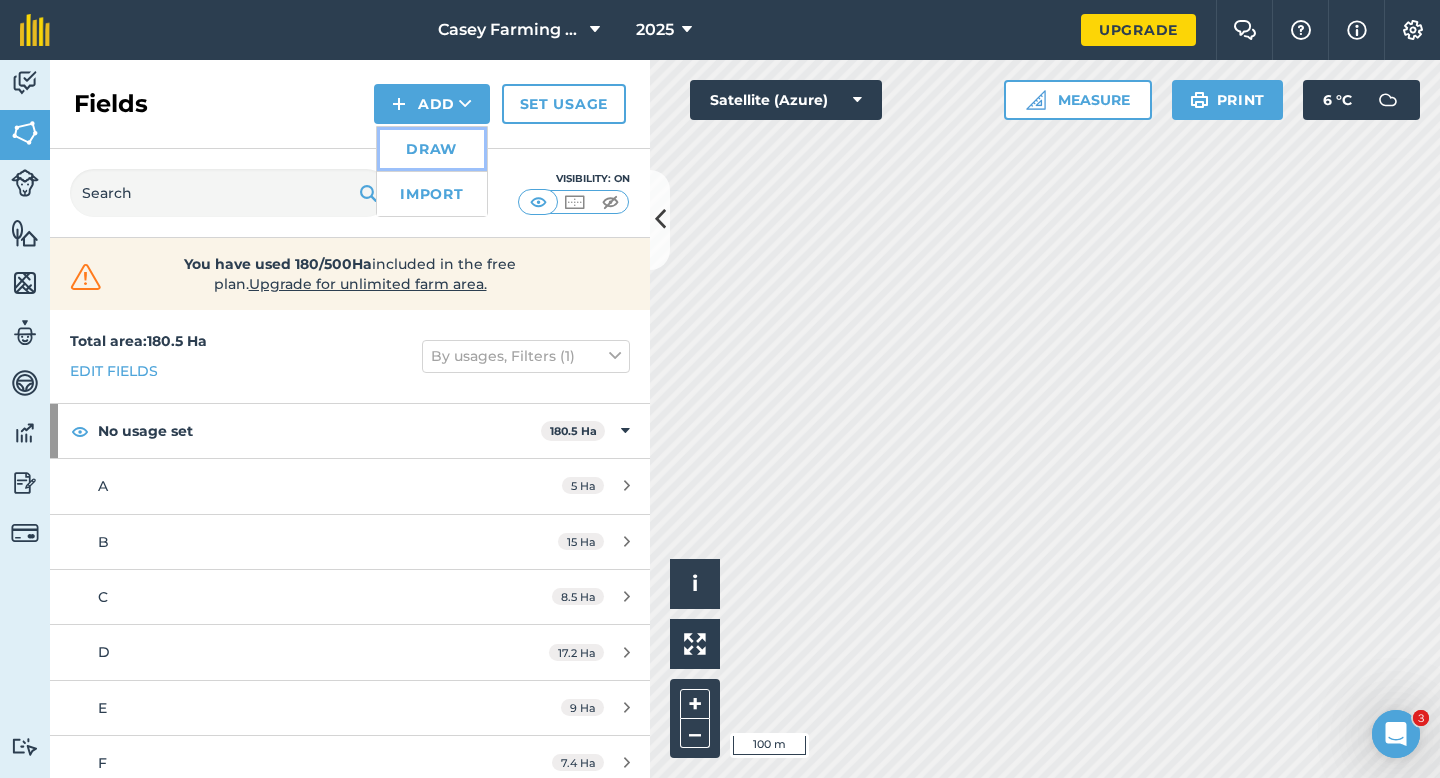 click on "Draw" at bounding box center (432, 149) 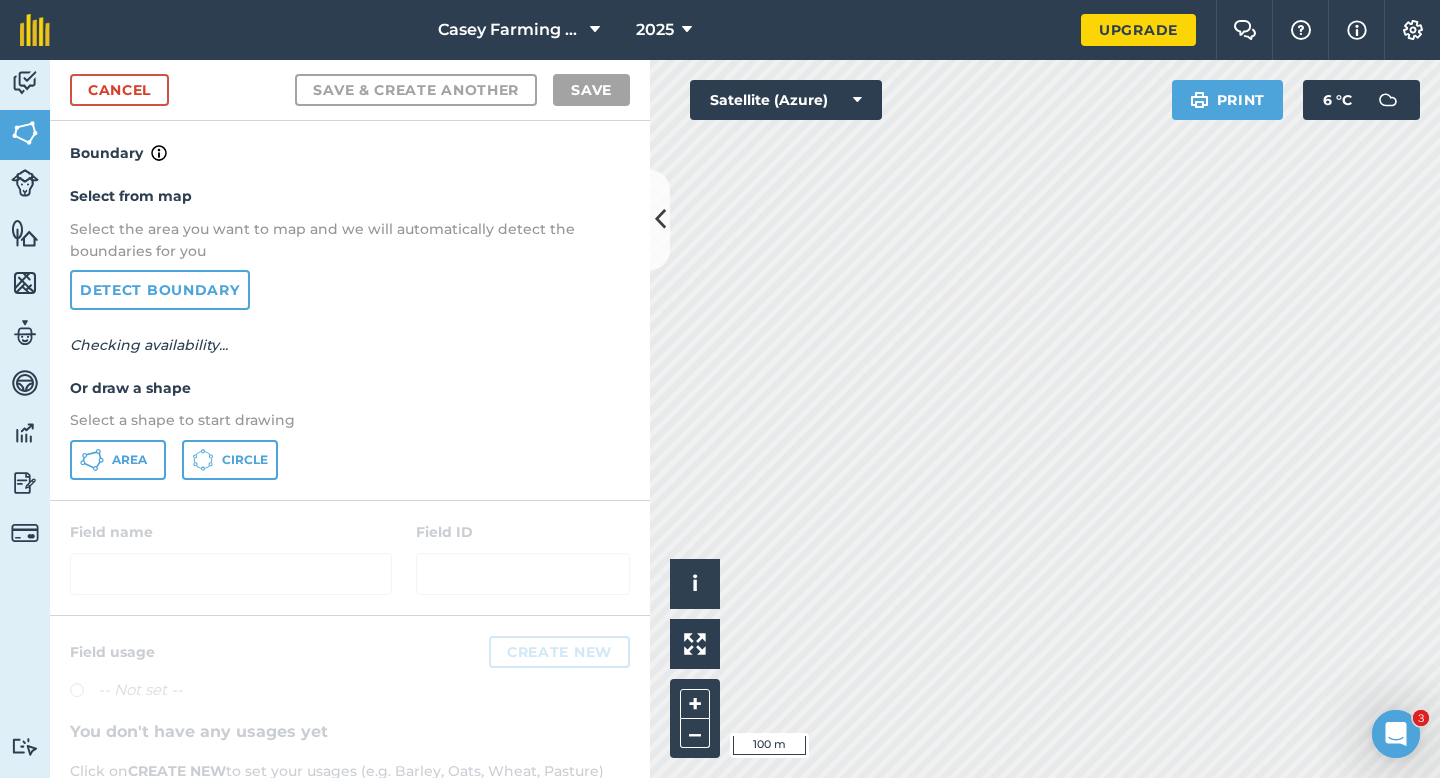 click on "Select from map Select the area you want to map and we will automatically detect the boundaries for you Detect boundary Checking availability... Or draw a shape Select a shape to start drawing Area Circle" at bounding box center (350, 332) 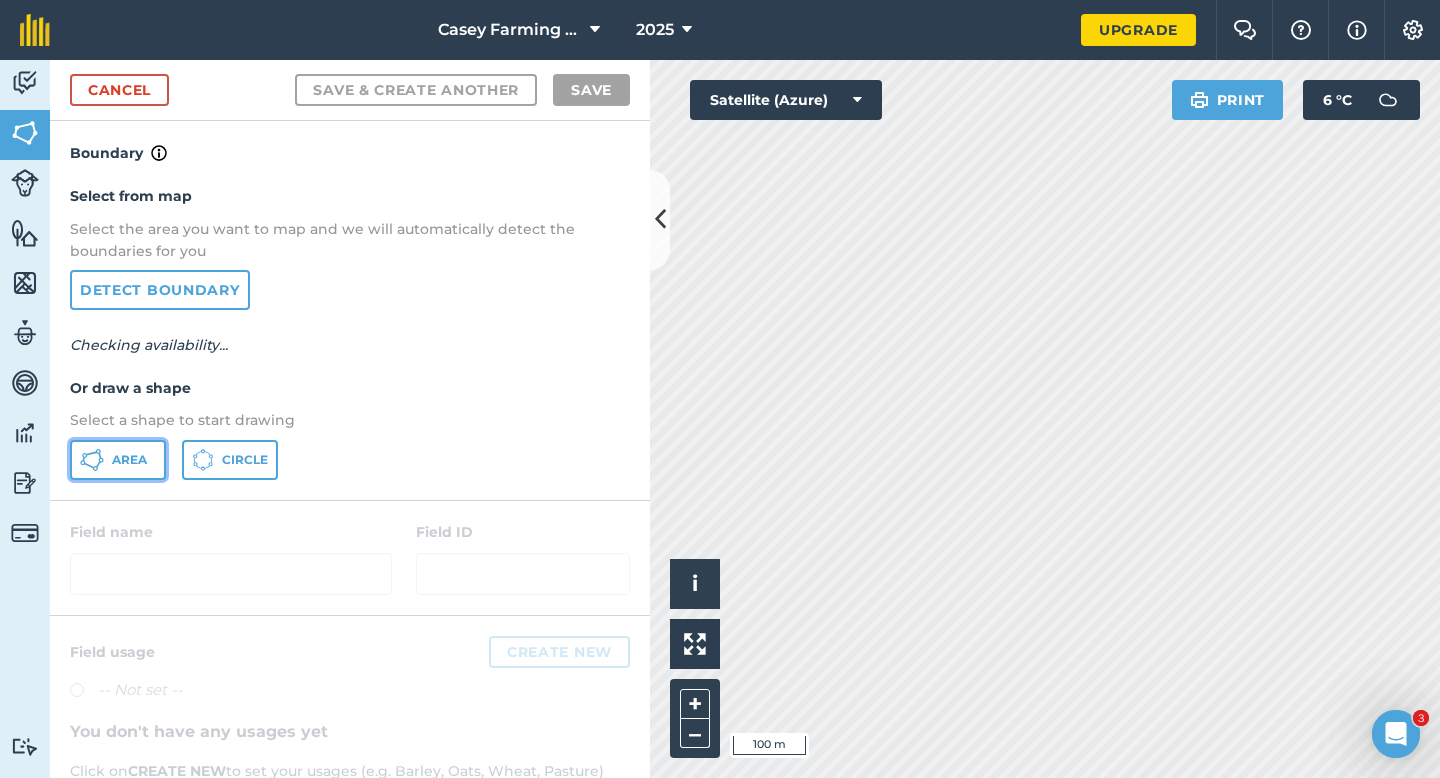 click on "Area" at bounding box center [118, 460] 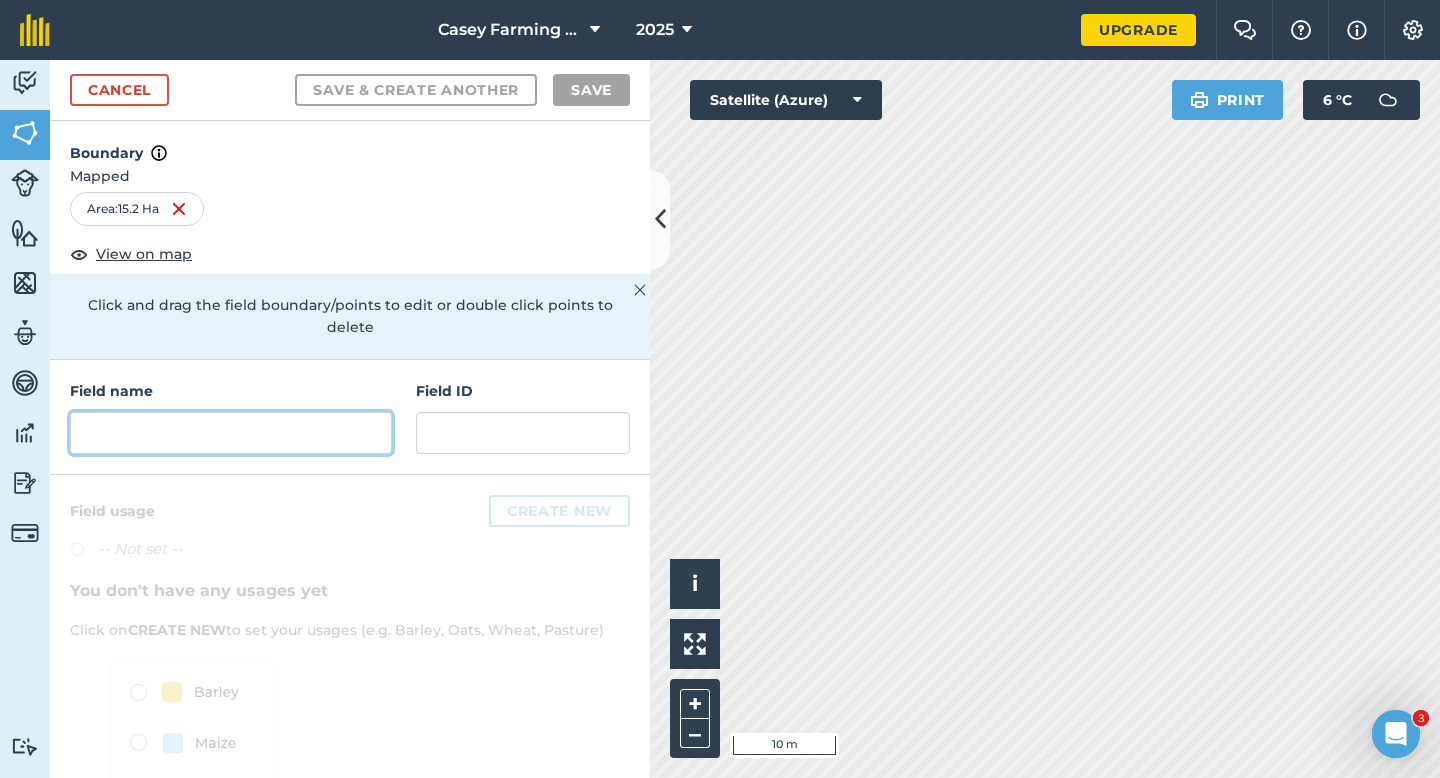 click at bounding box center (231, 433) 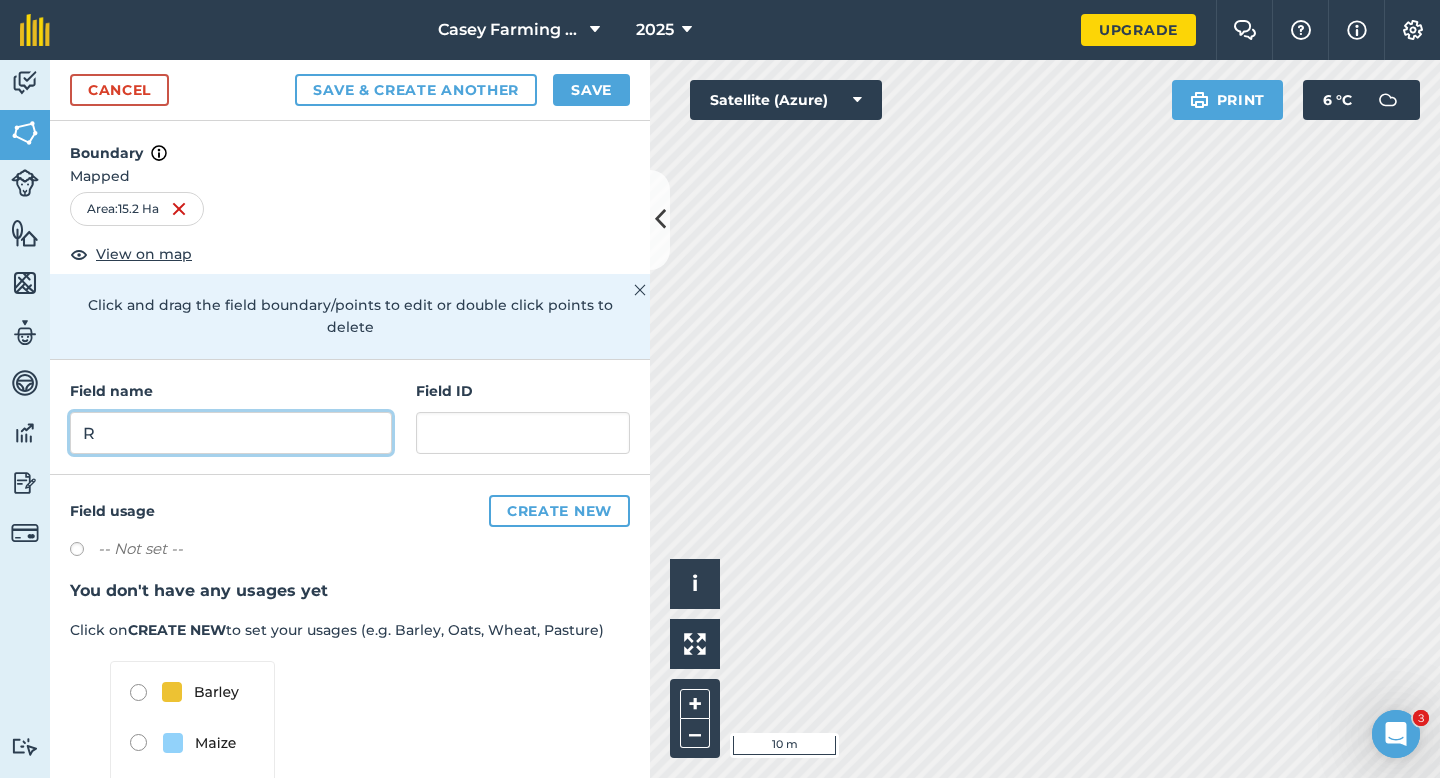type on "R" 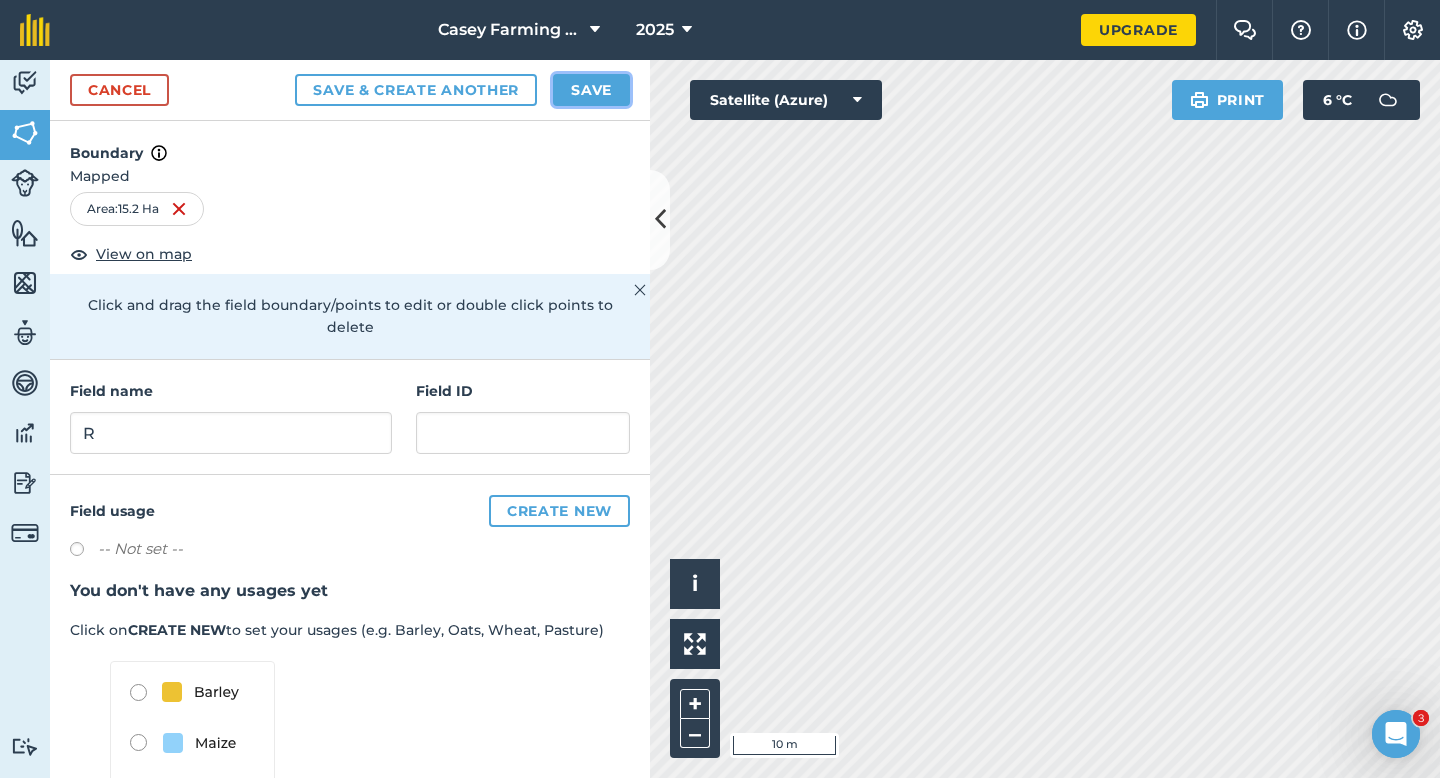 click on "Save" at bounding box center [591, 90] 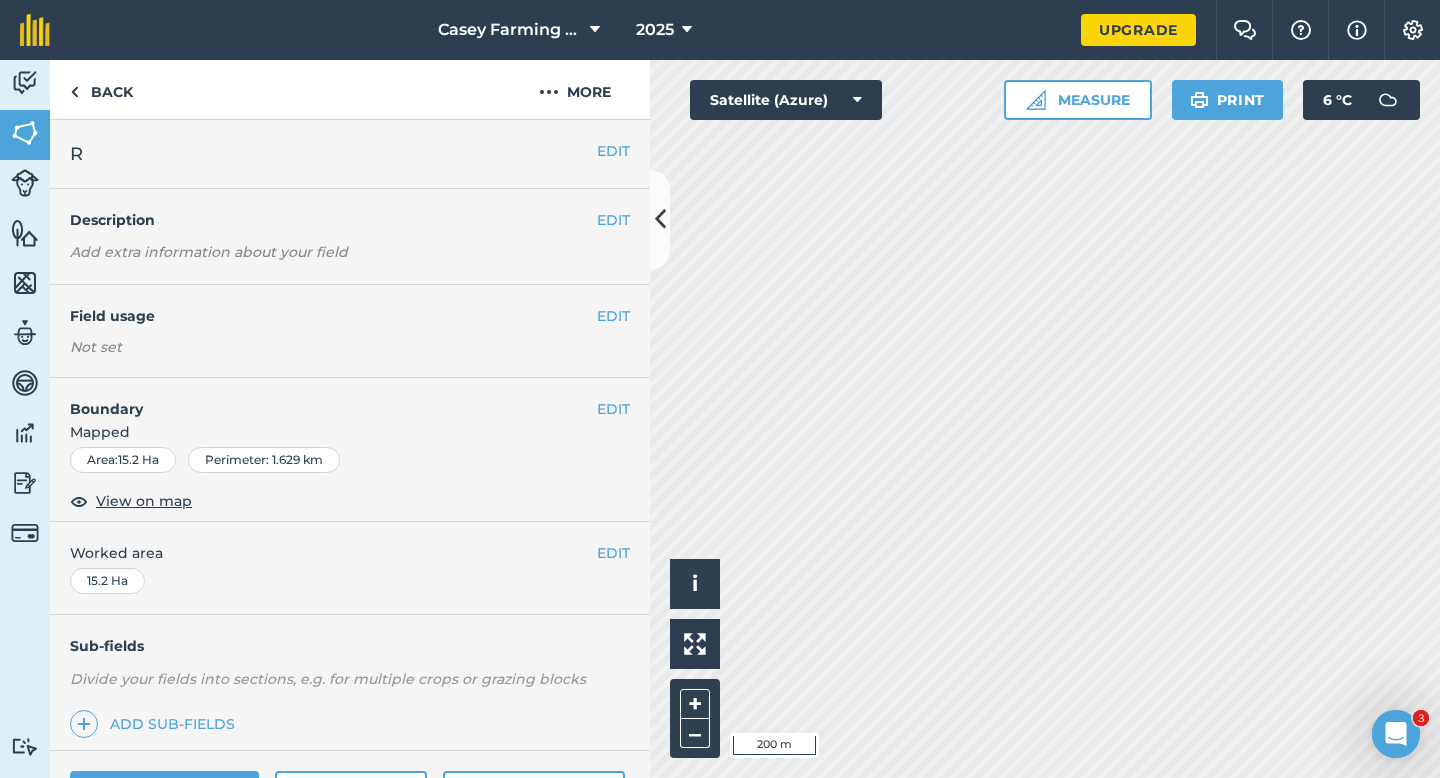 click on "EDIT R" at bounding box center (350, 154) 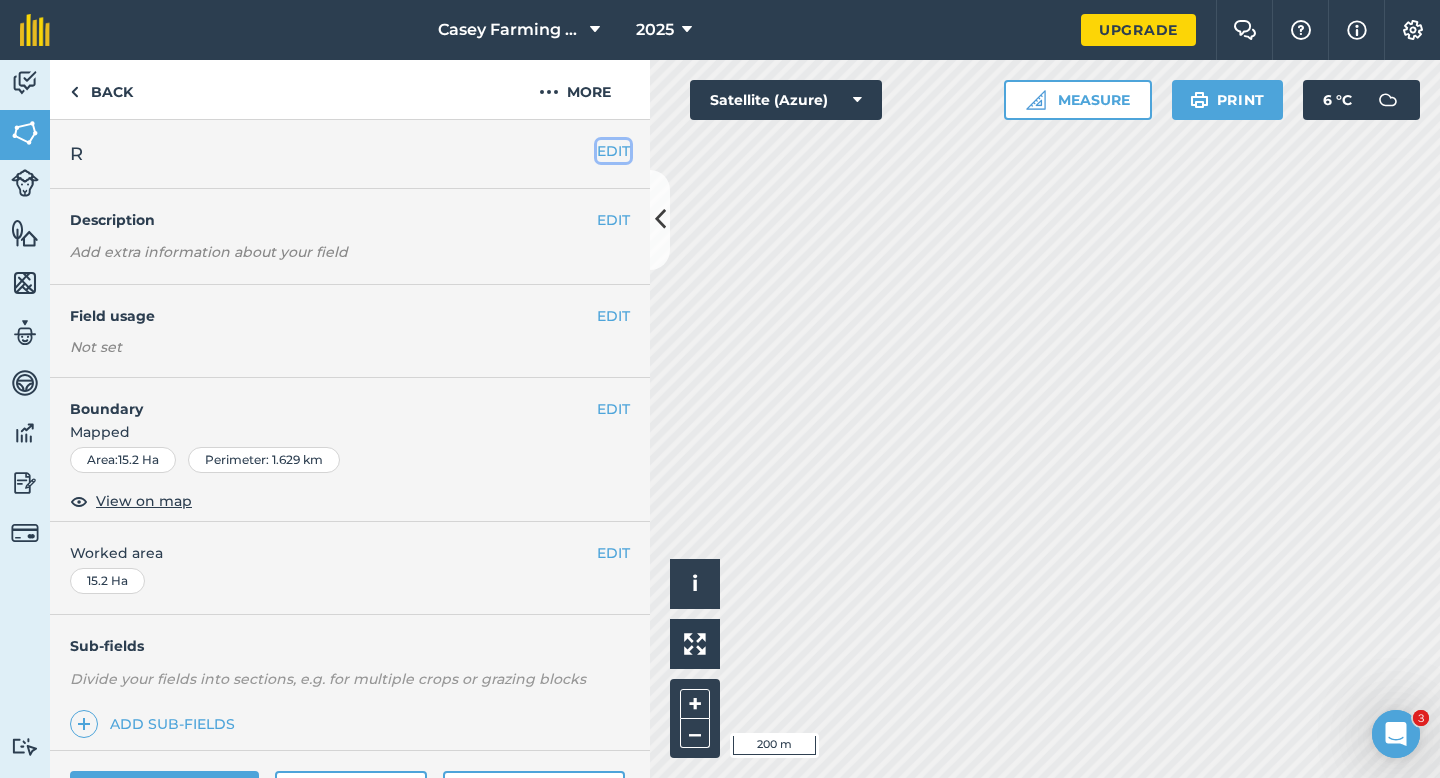 click on "EDIT" at bounding box center [613, 151] 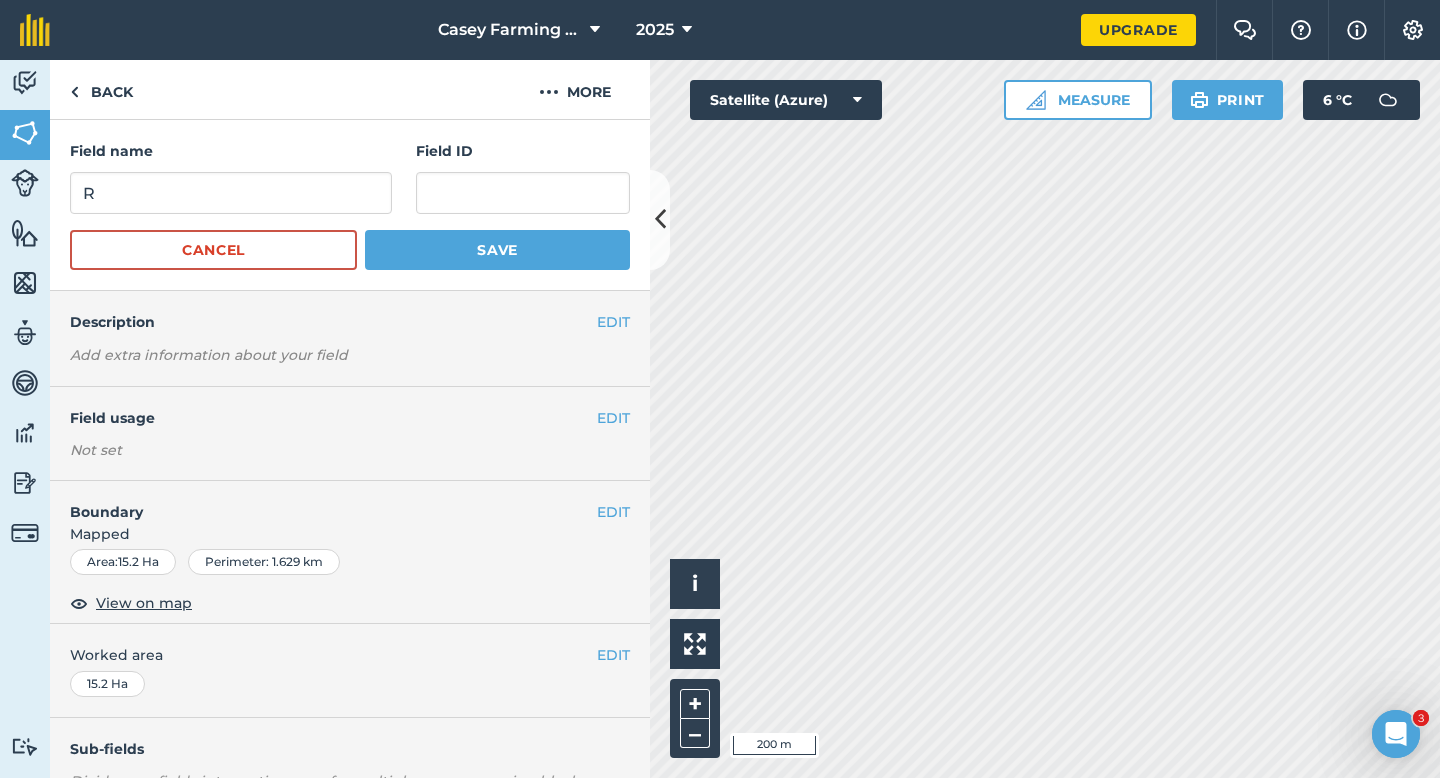 click on "Field name R Field ID Cancel Save" at bounding box center (350, 205) 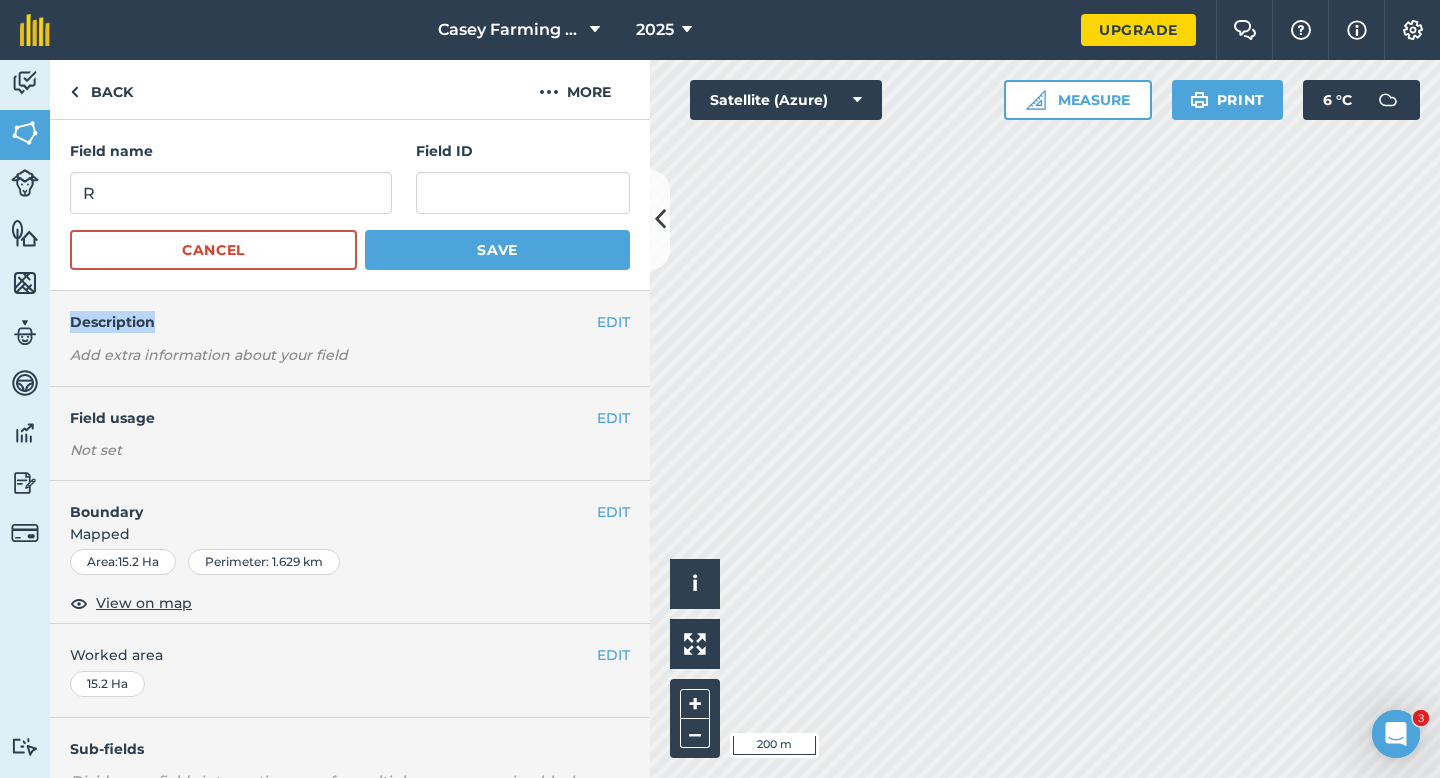 click on "Field name R Field ID Cancel Save" at bounding box center (350, 205) 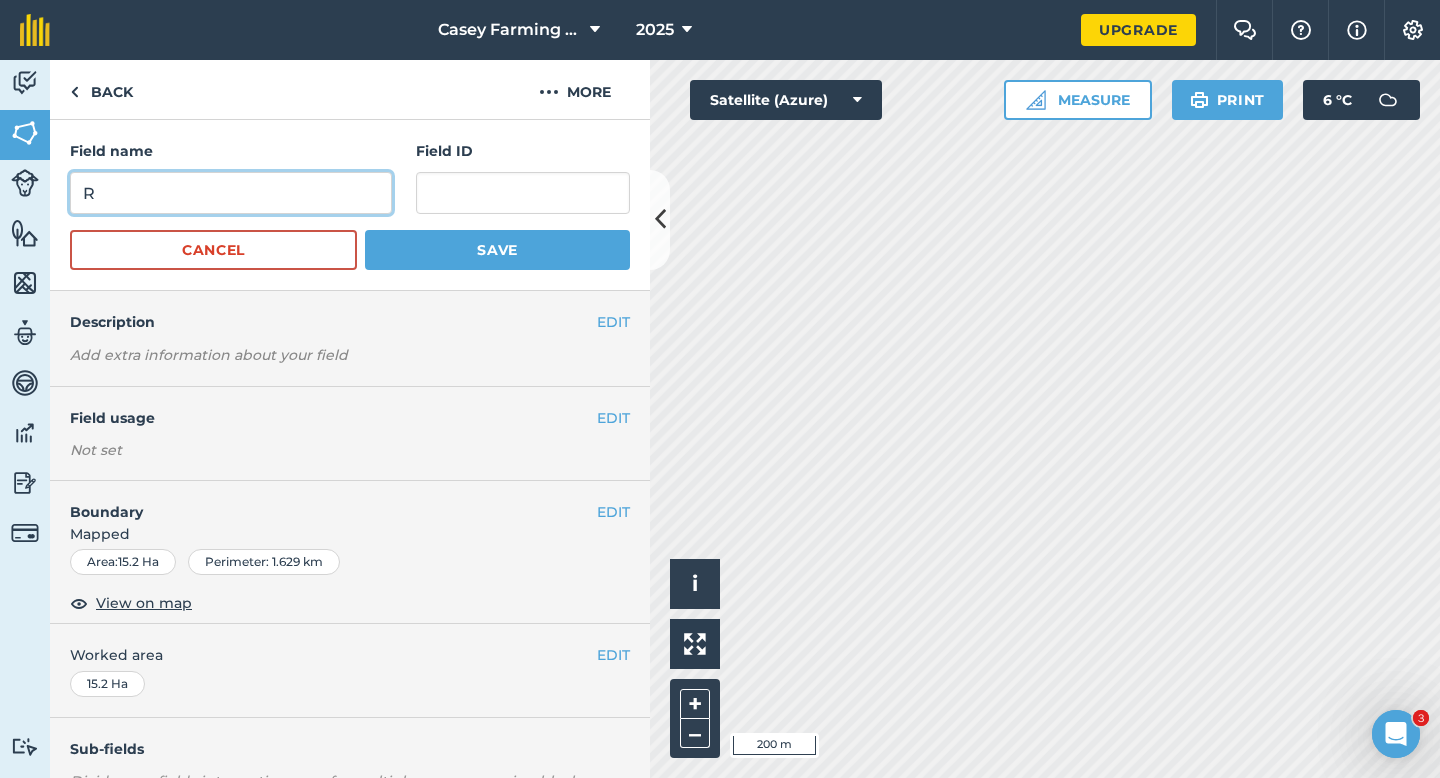 click on "R" at bounding box center [231, 193] 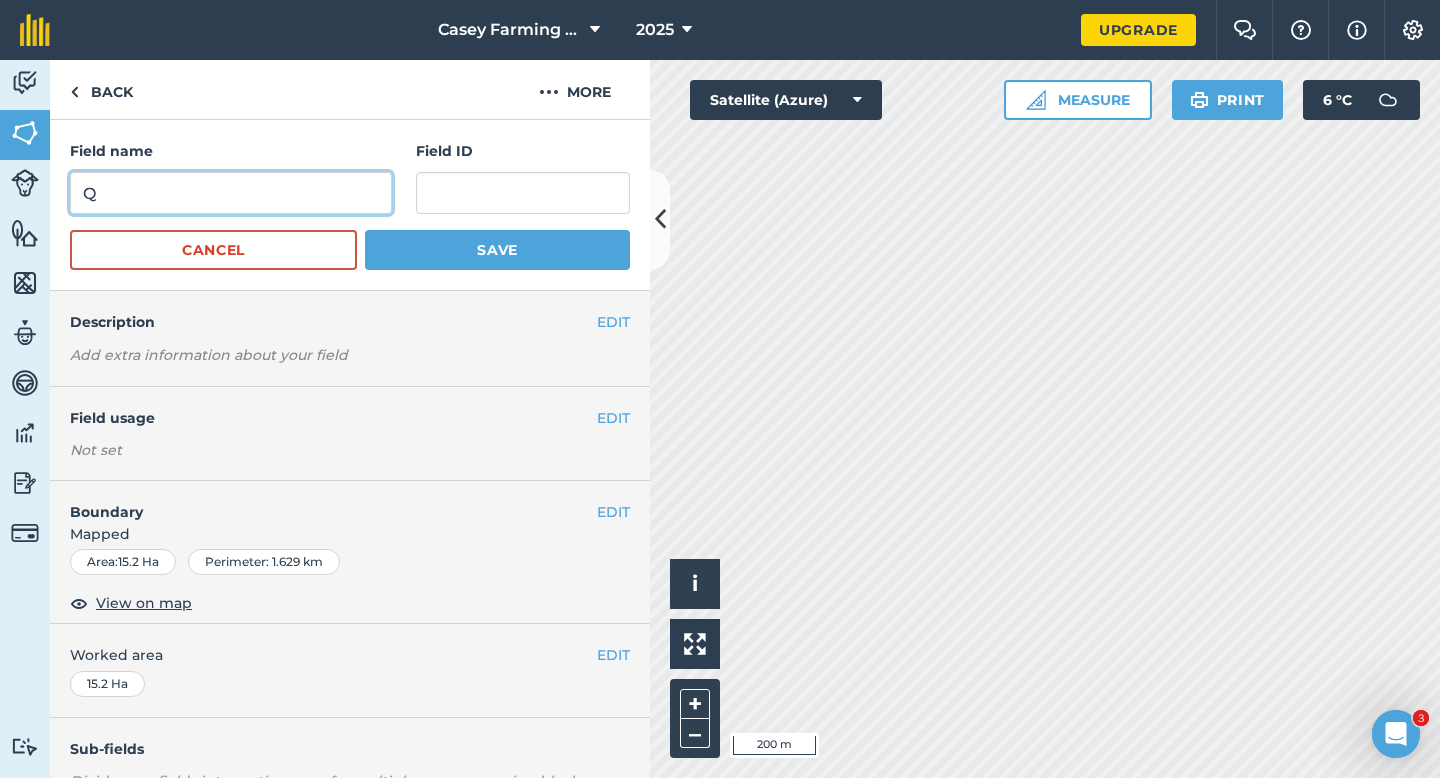 type on "Q" 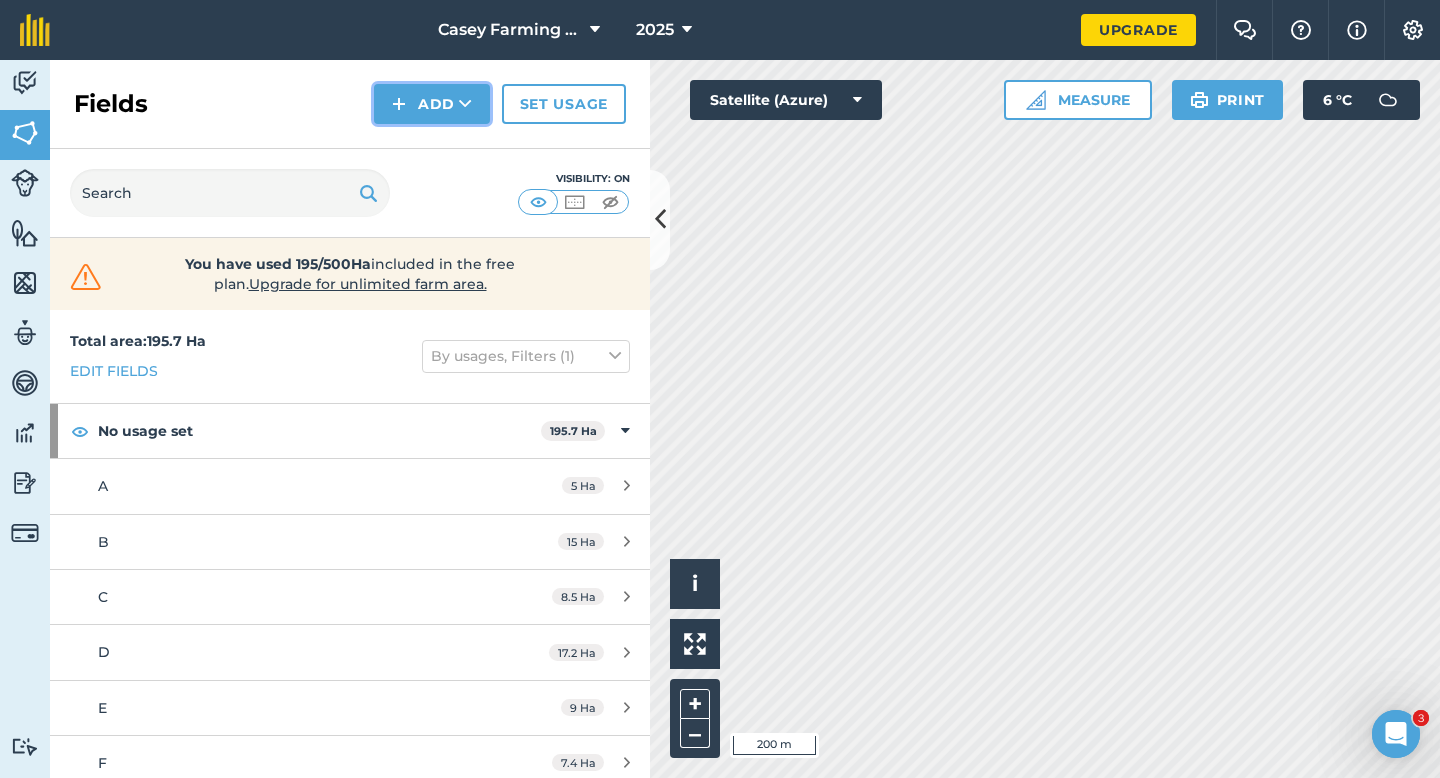 click on "Add" at bounding box center (432, 104) 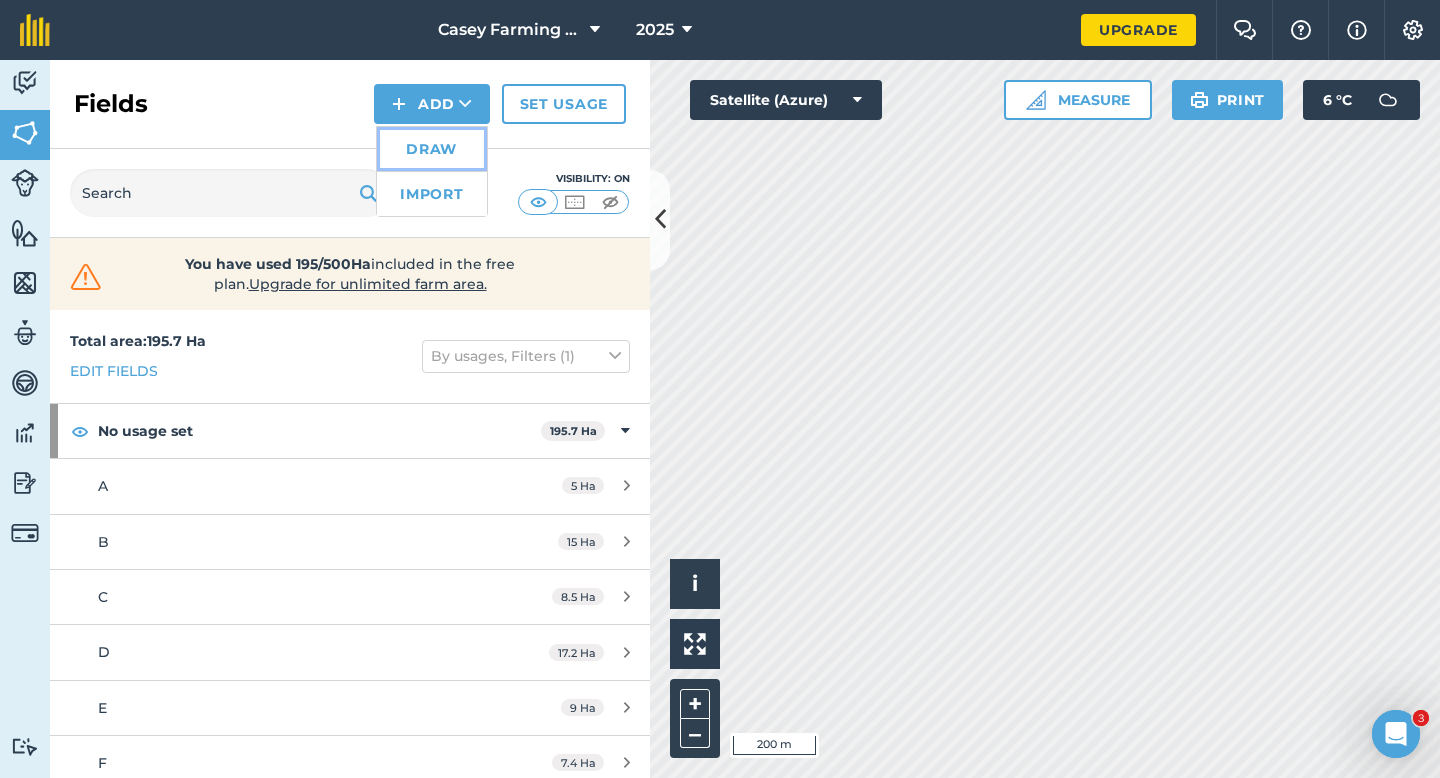 click on "Draw" at bounding box center [432, 149] 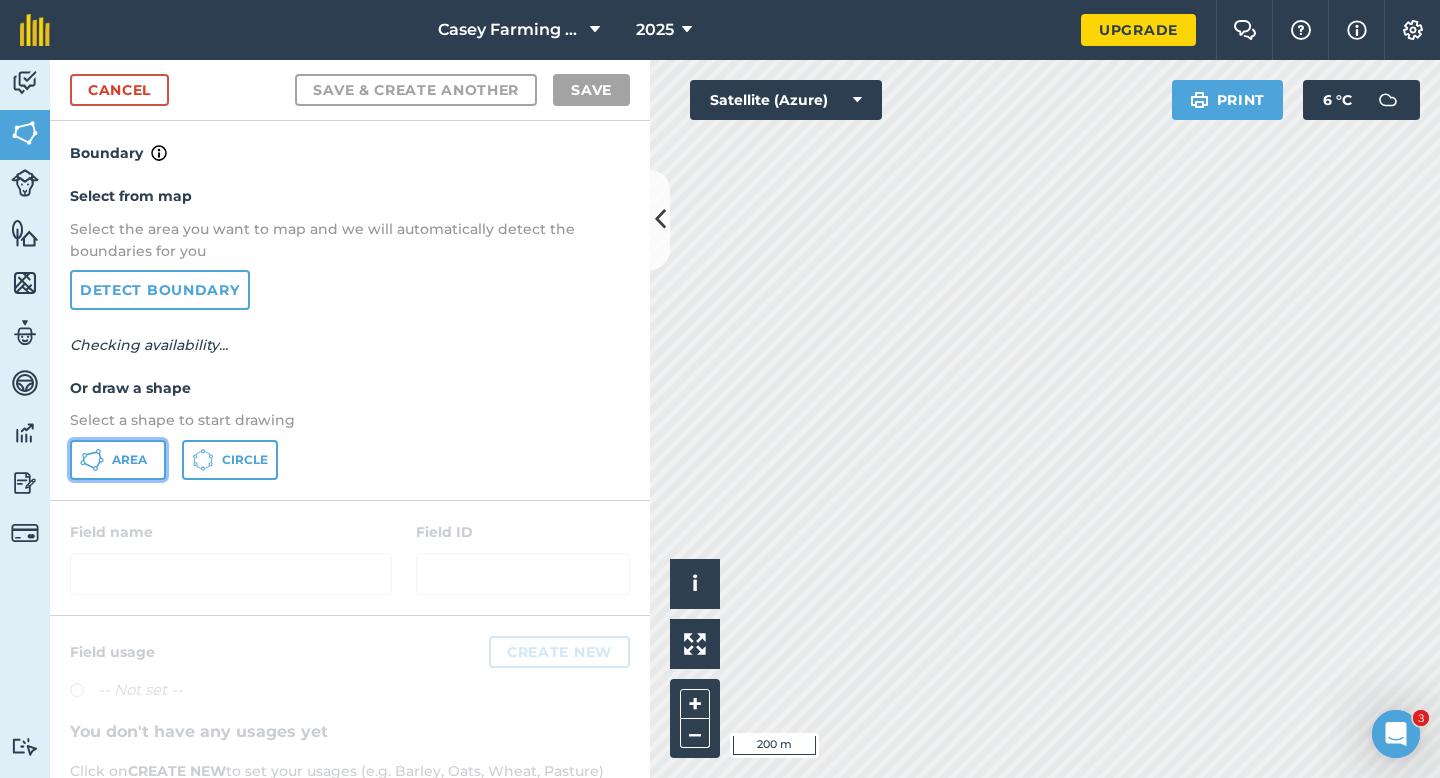 click on "Area" at bounding box center [118, 460] 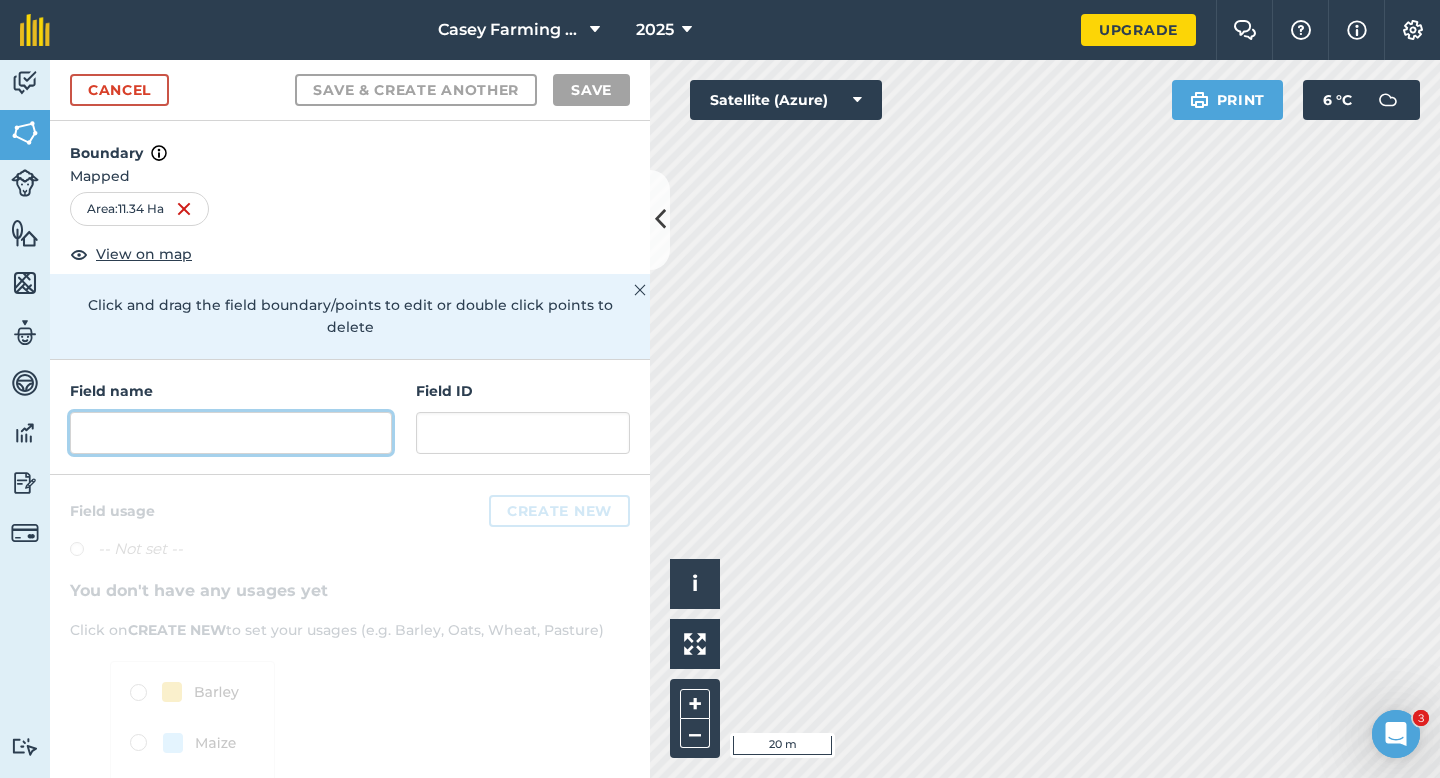 click at bounding box center (231, 433) 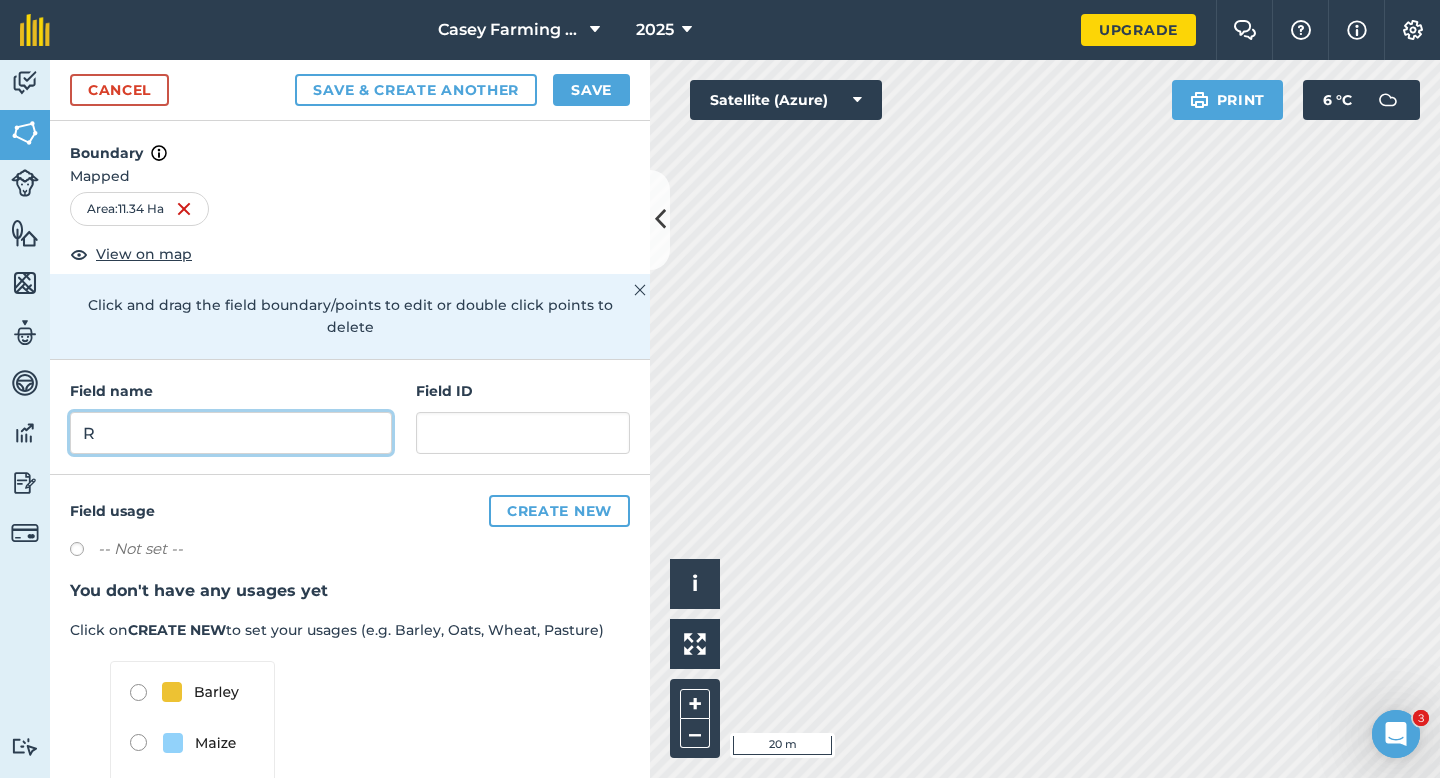type on "R" 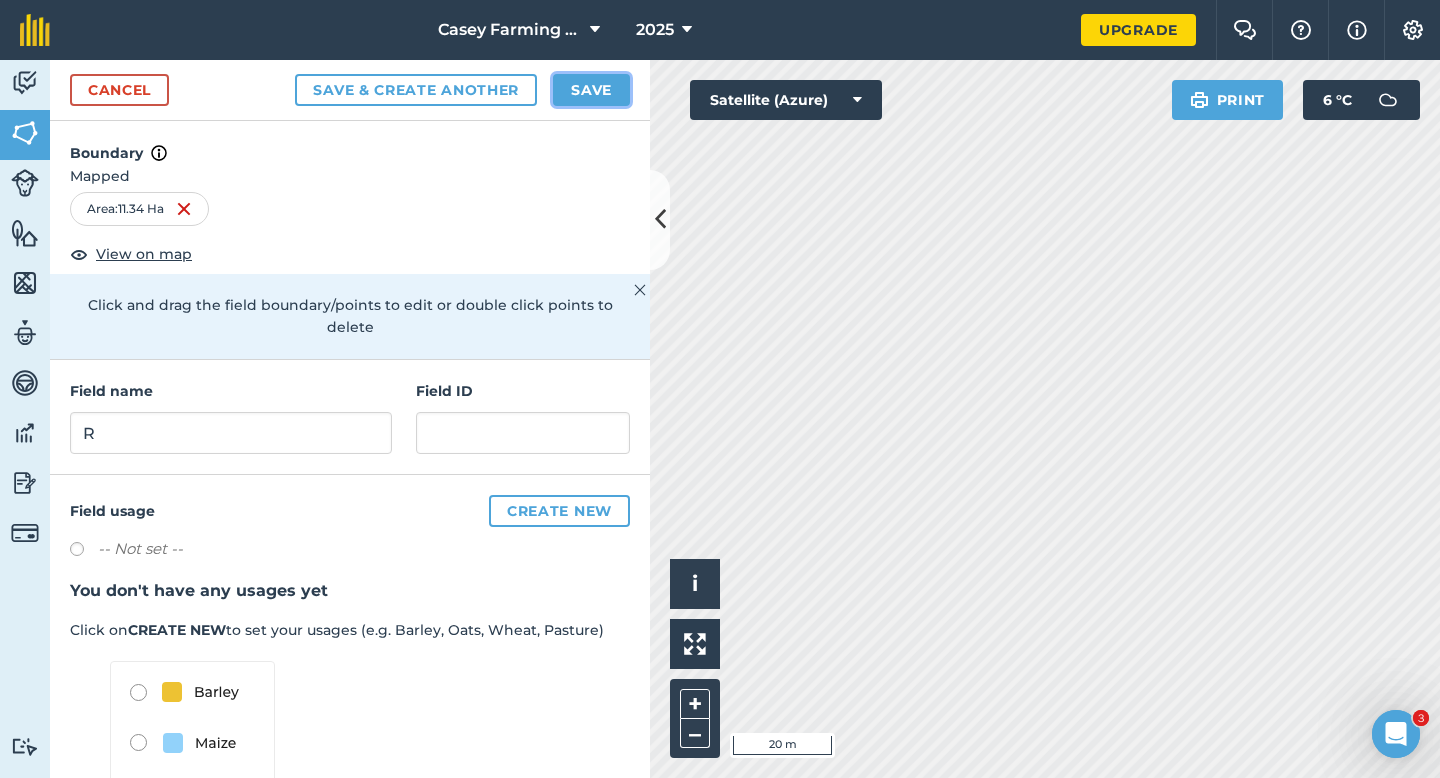 click on "Save" at bounding box center [591, 90] 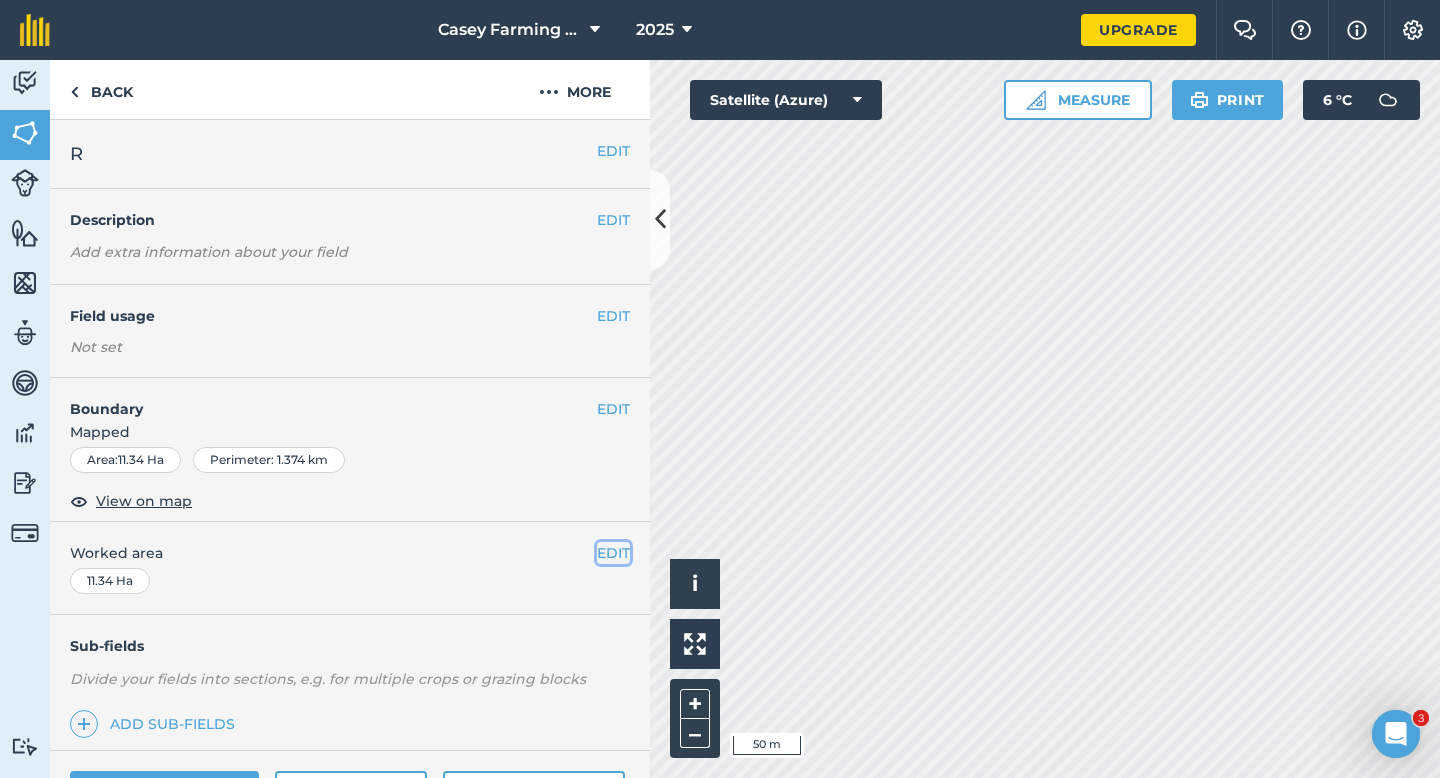 click on "EDIT" at bounding box center [613, 553] 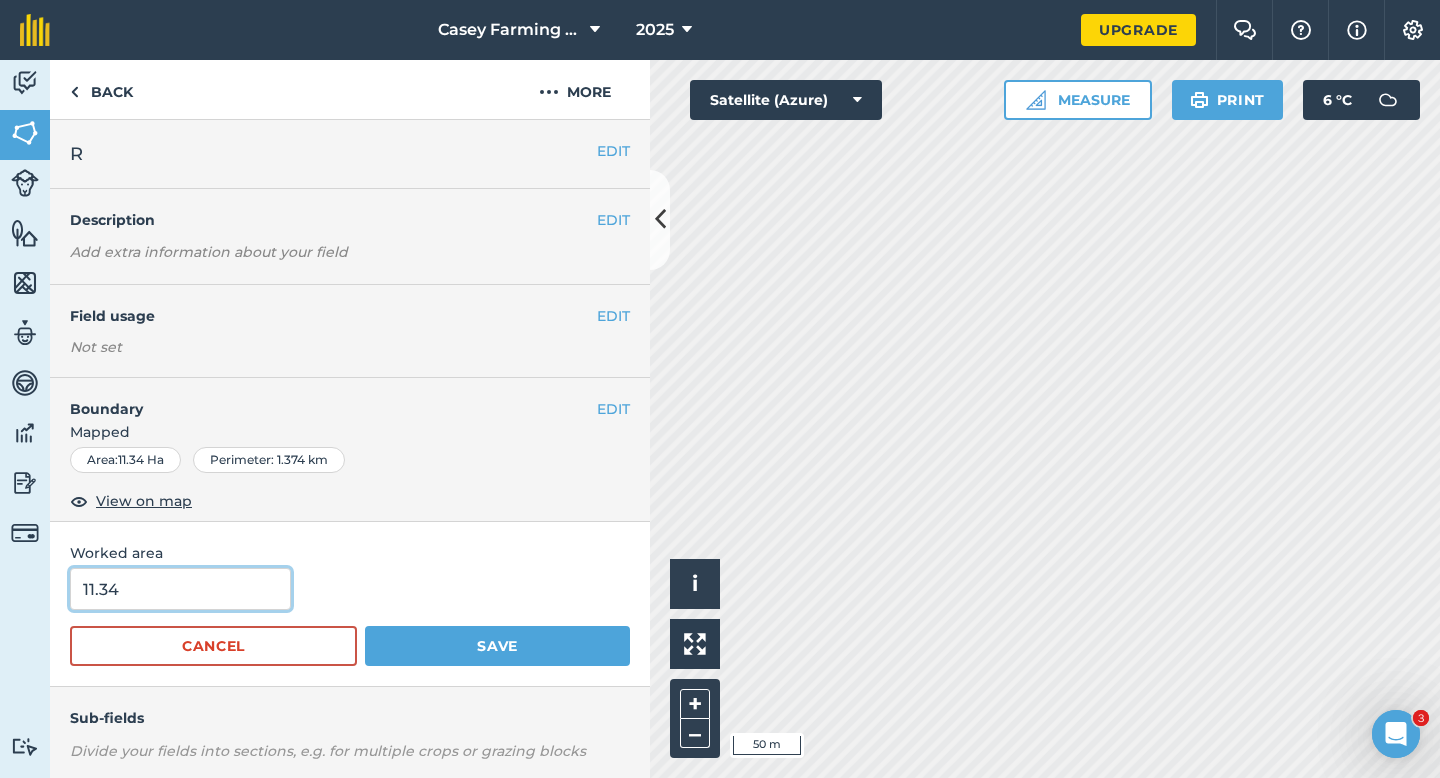 click on "11.34" at bounding box center [180, 589] 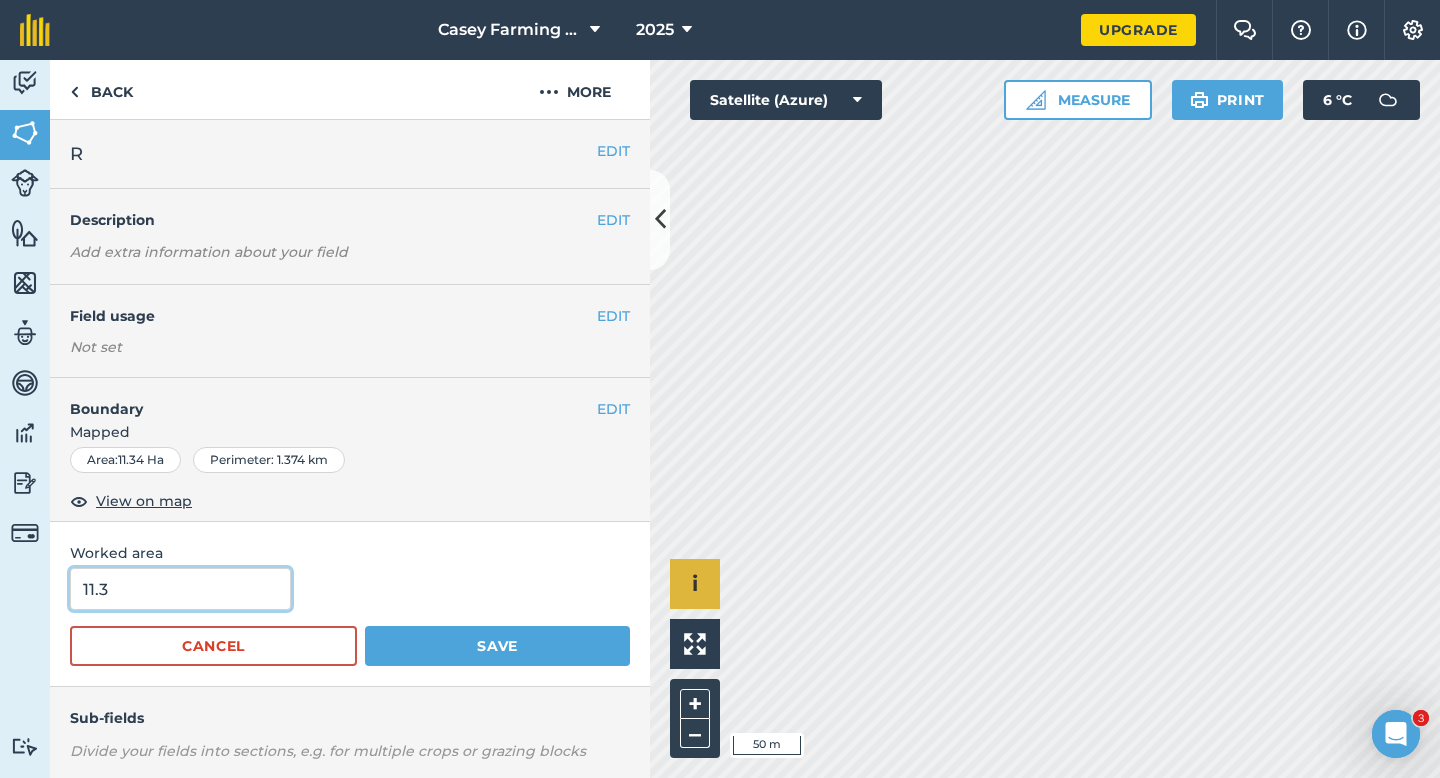 type on "11.3" 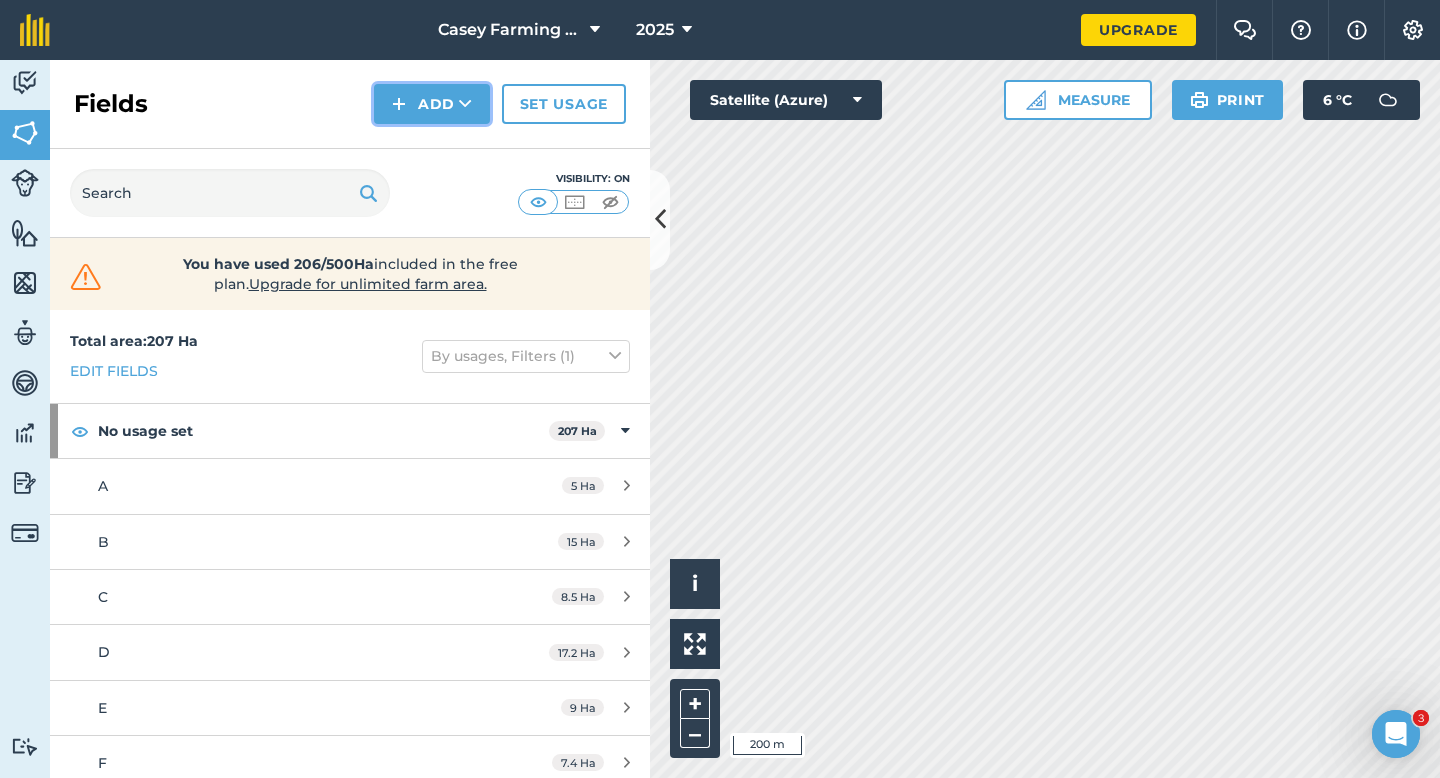 click on "Add" at bounding box center [432, 104] 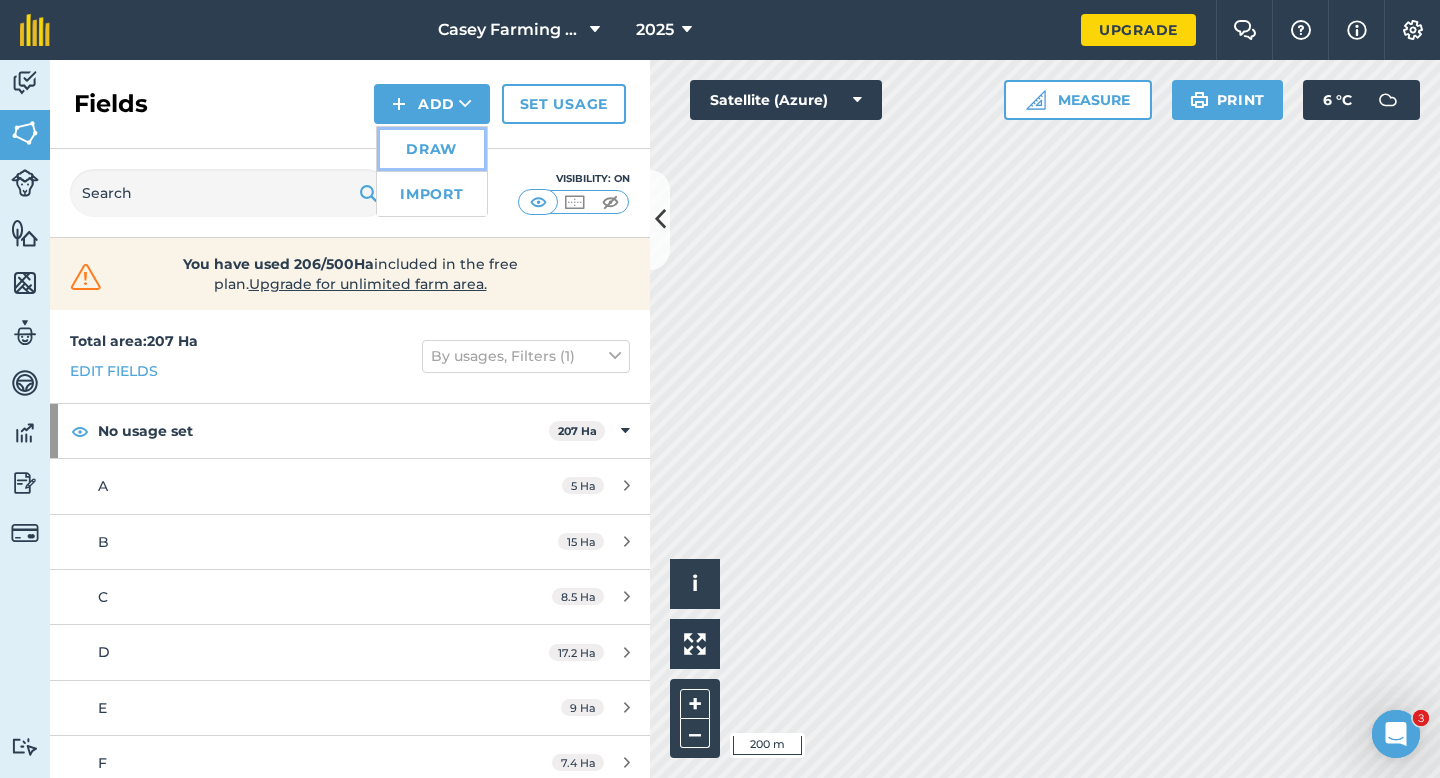 click on "Draw" at bounding box center (432, 149) 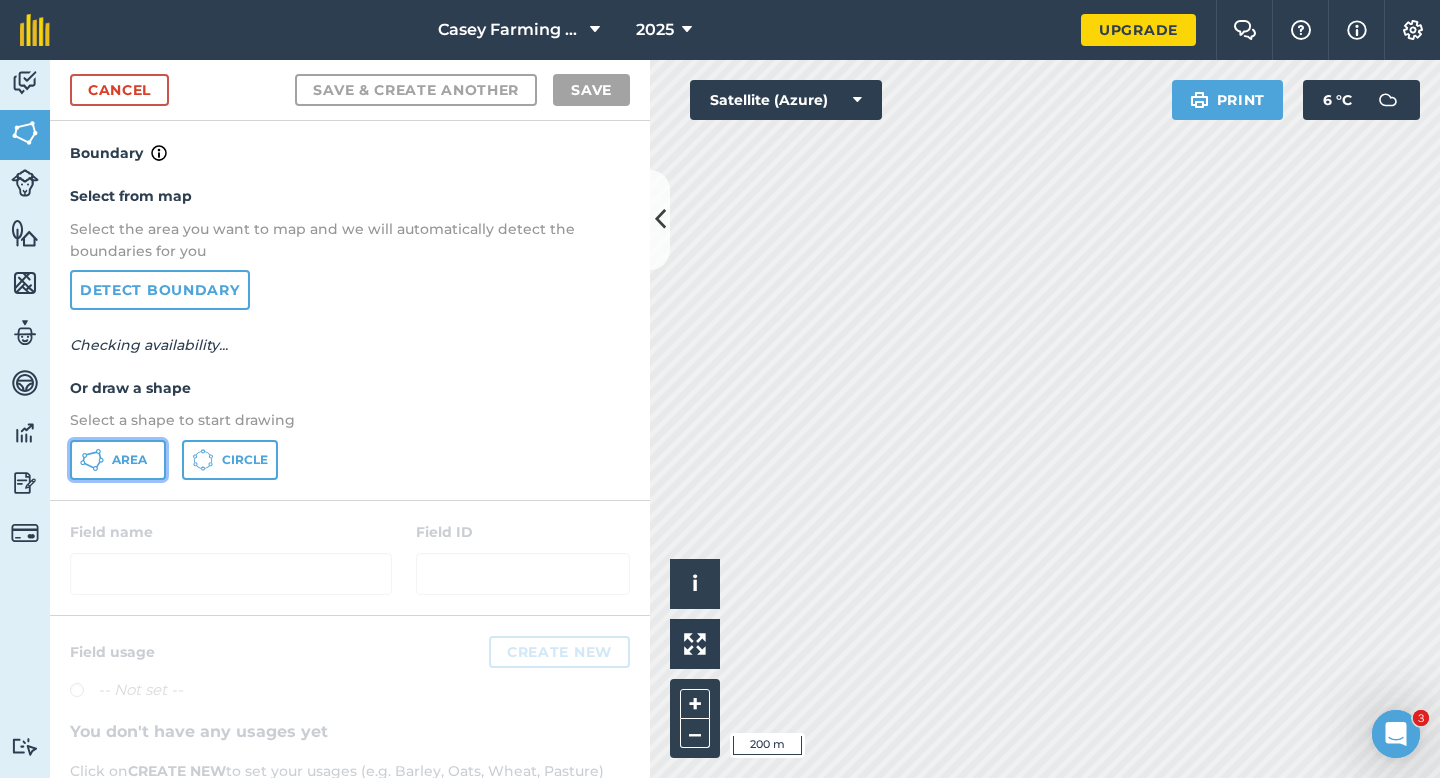 click on "Area" at bounding box center [118, 460] 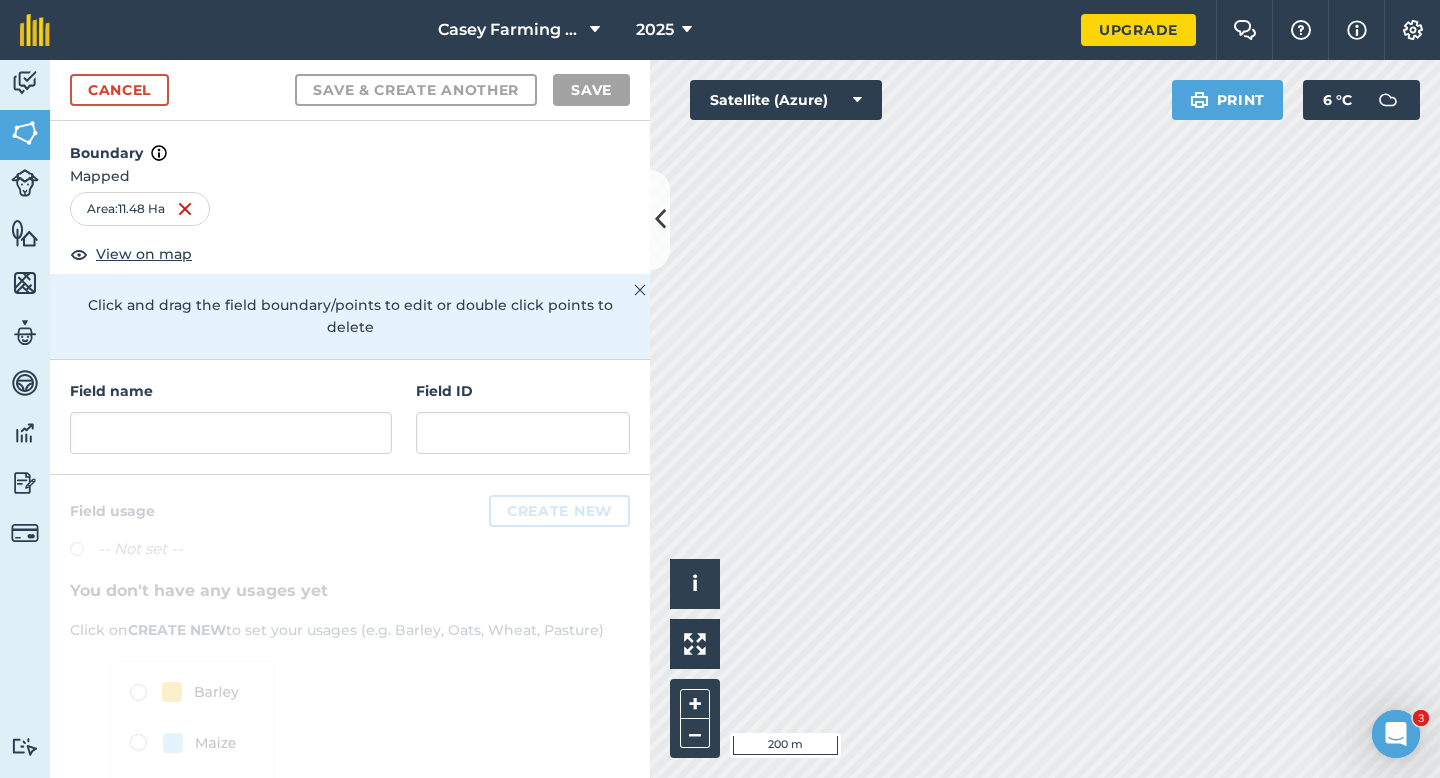 click on "Field name" at bounding box center [231, 417] 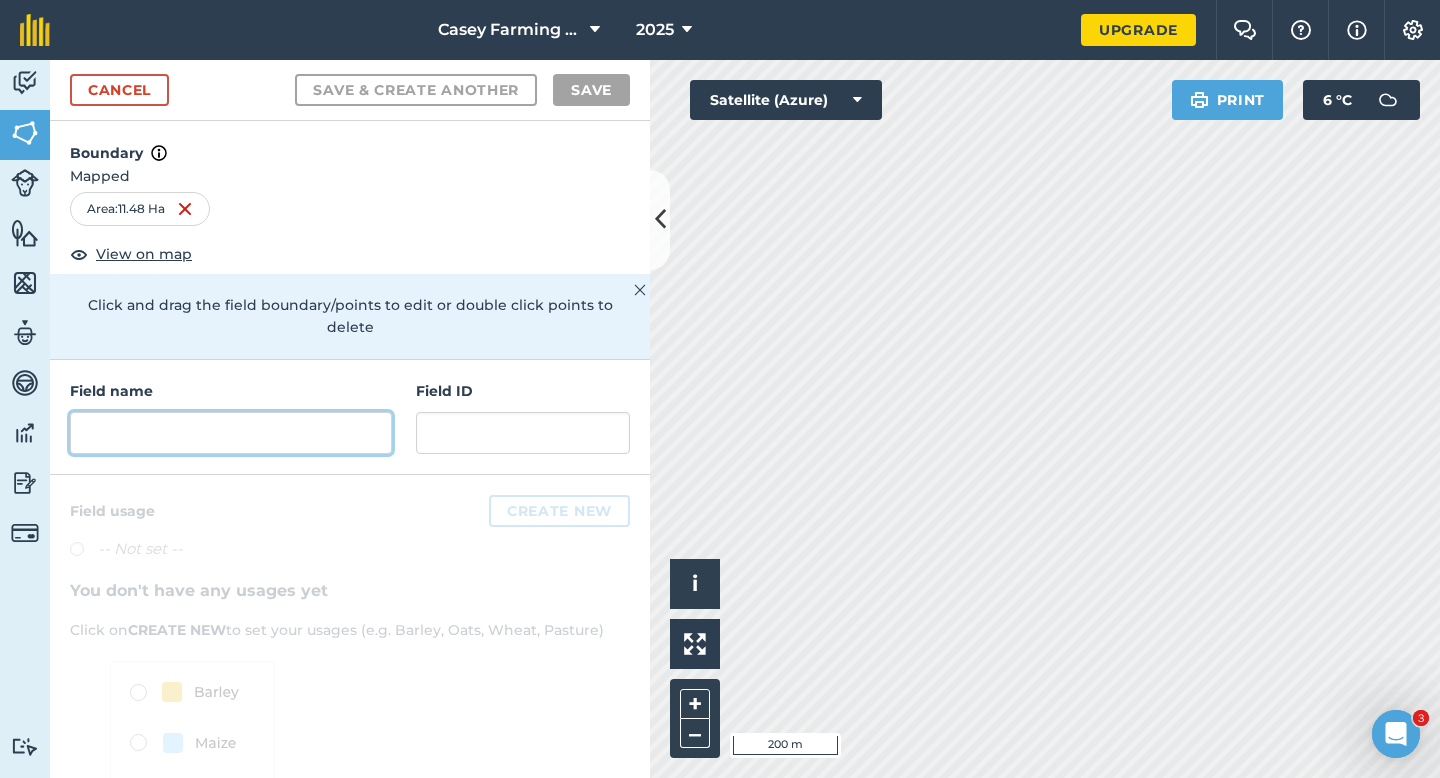 click at bounding box center (231, 433) 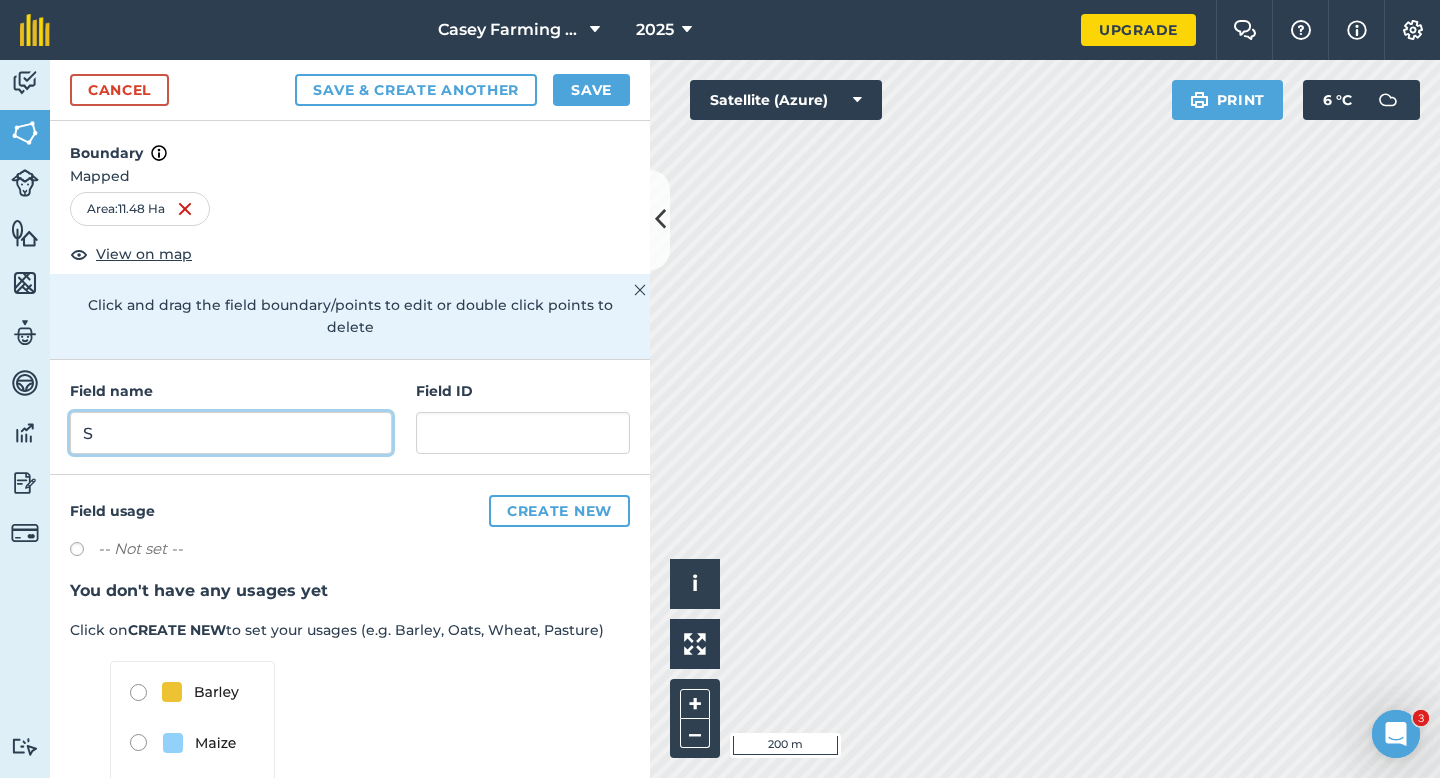 type on "S" 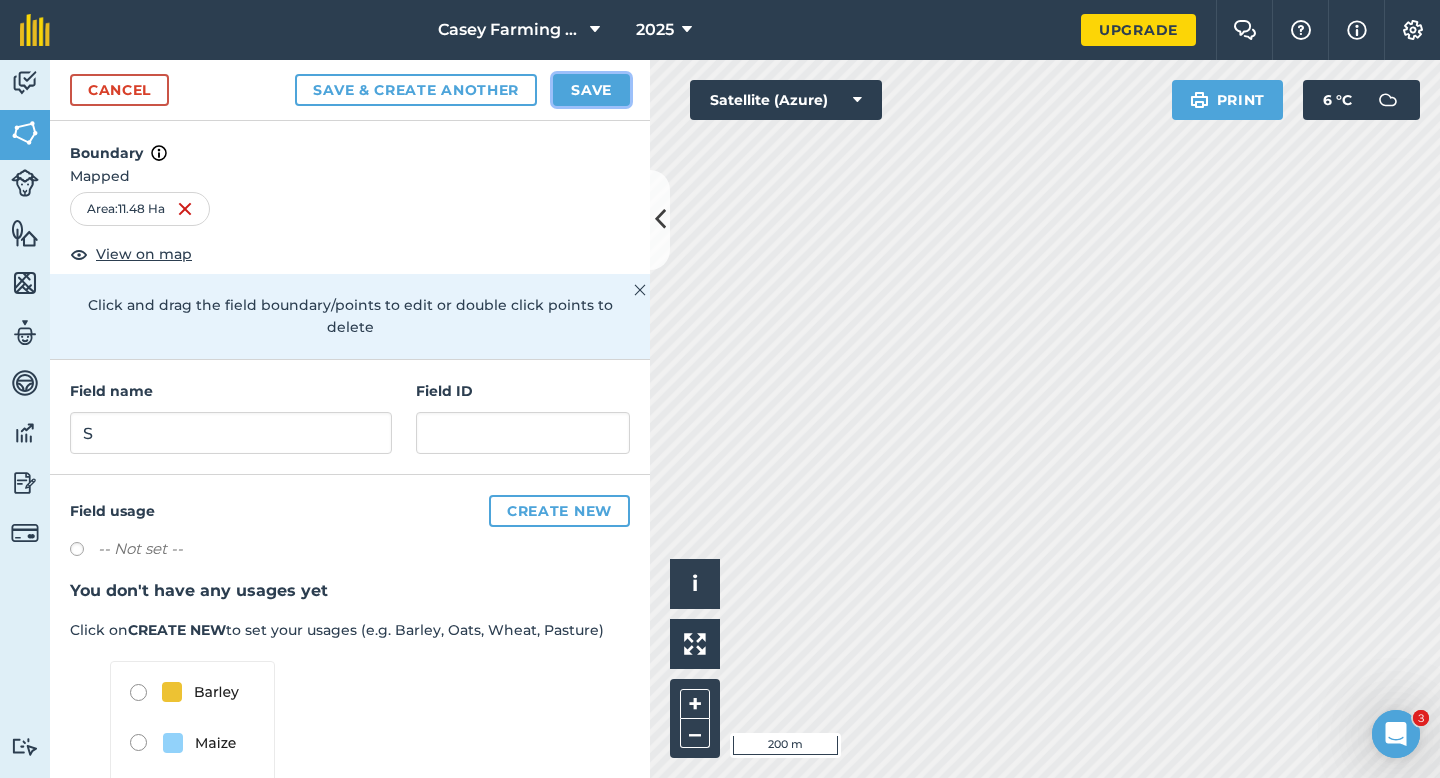 click on "Save" at bounding box center (591, 90) 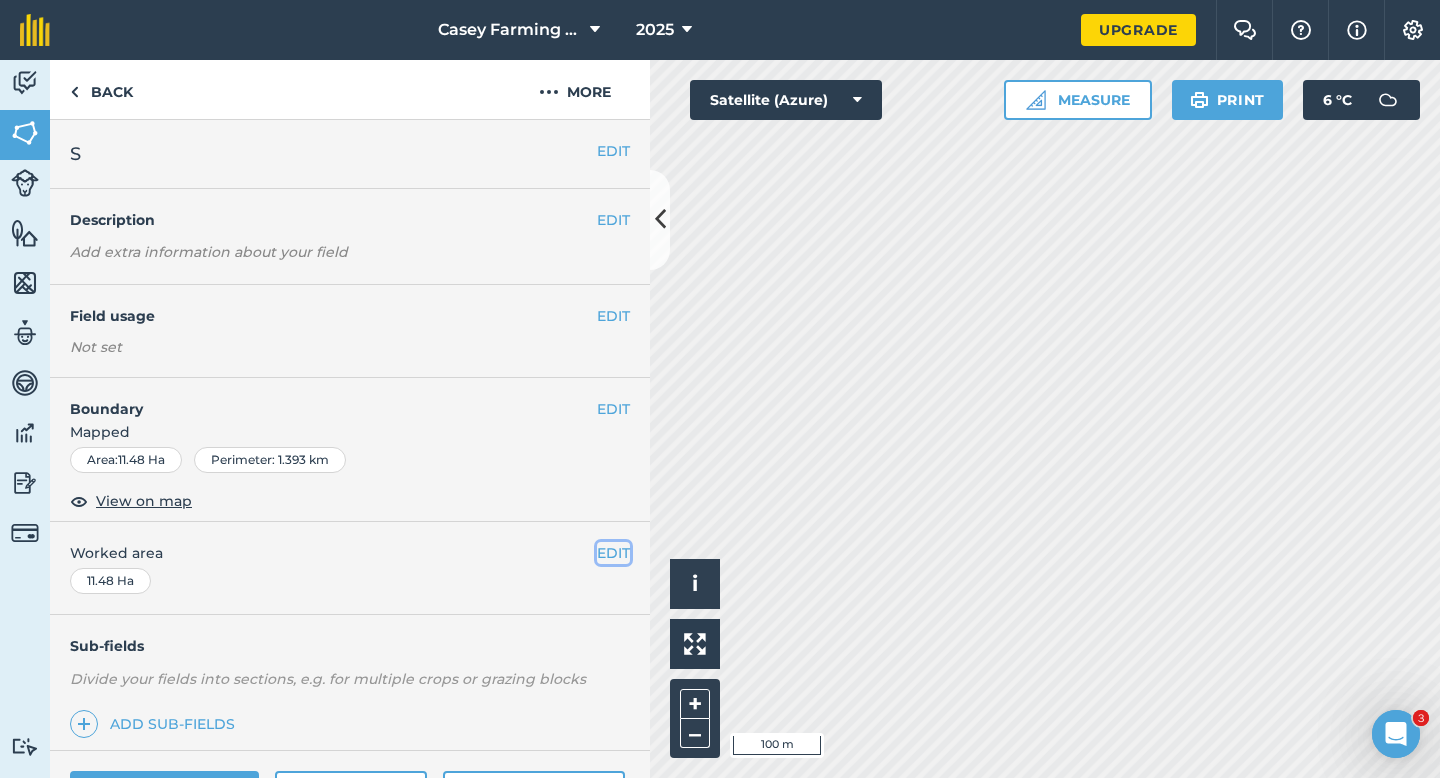 click on "EDIT" at bounding box center (613, 553) 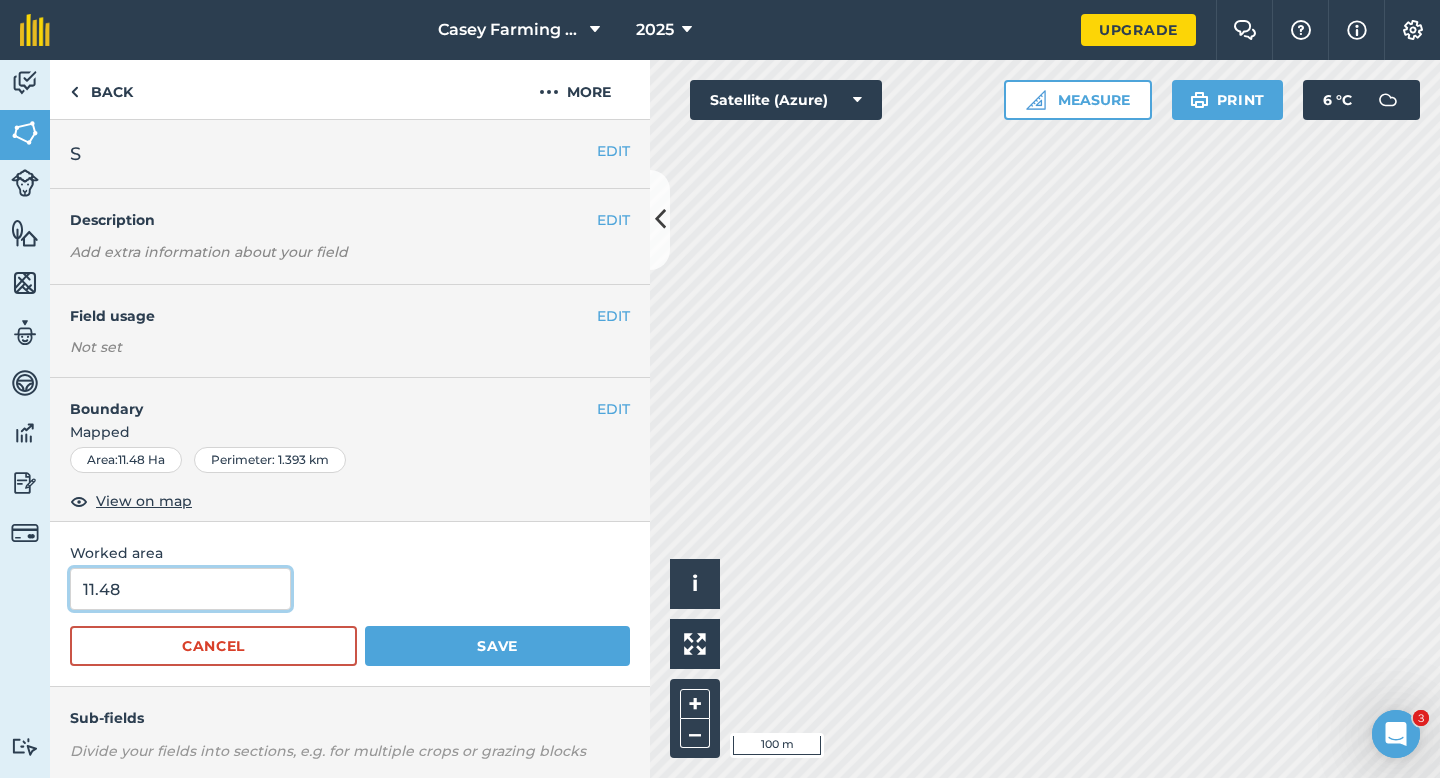 click on "11.48" at bounding box center [180, 589] 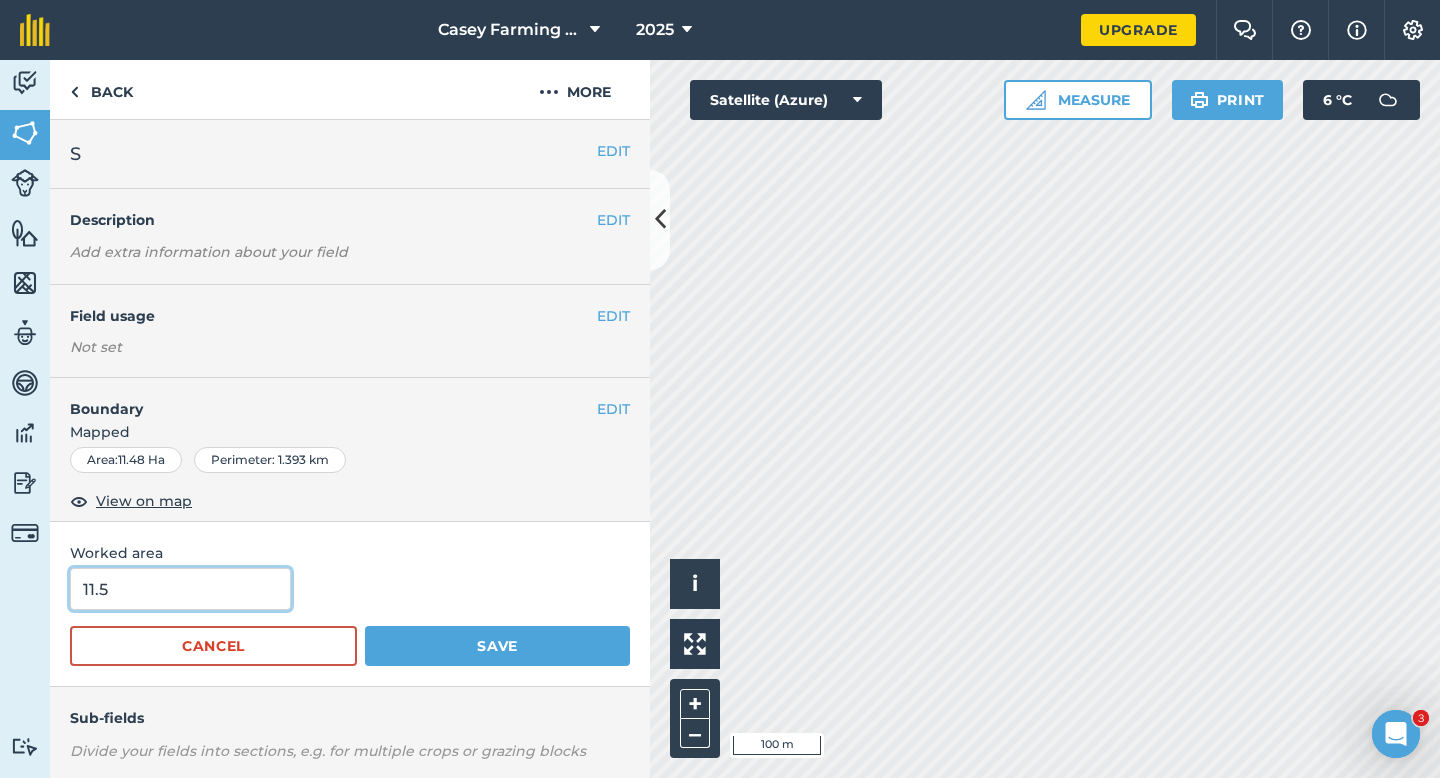 type on "11.5" 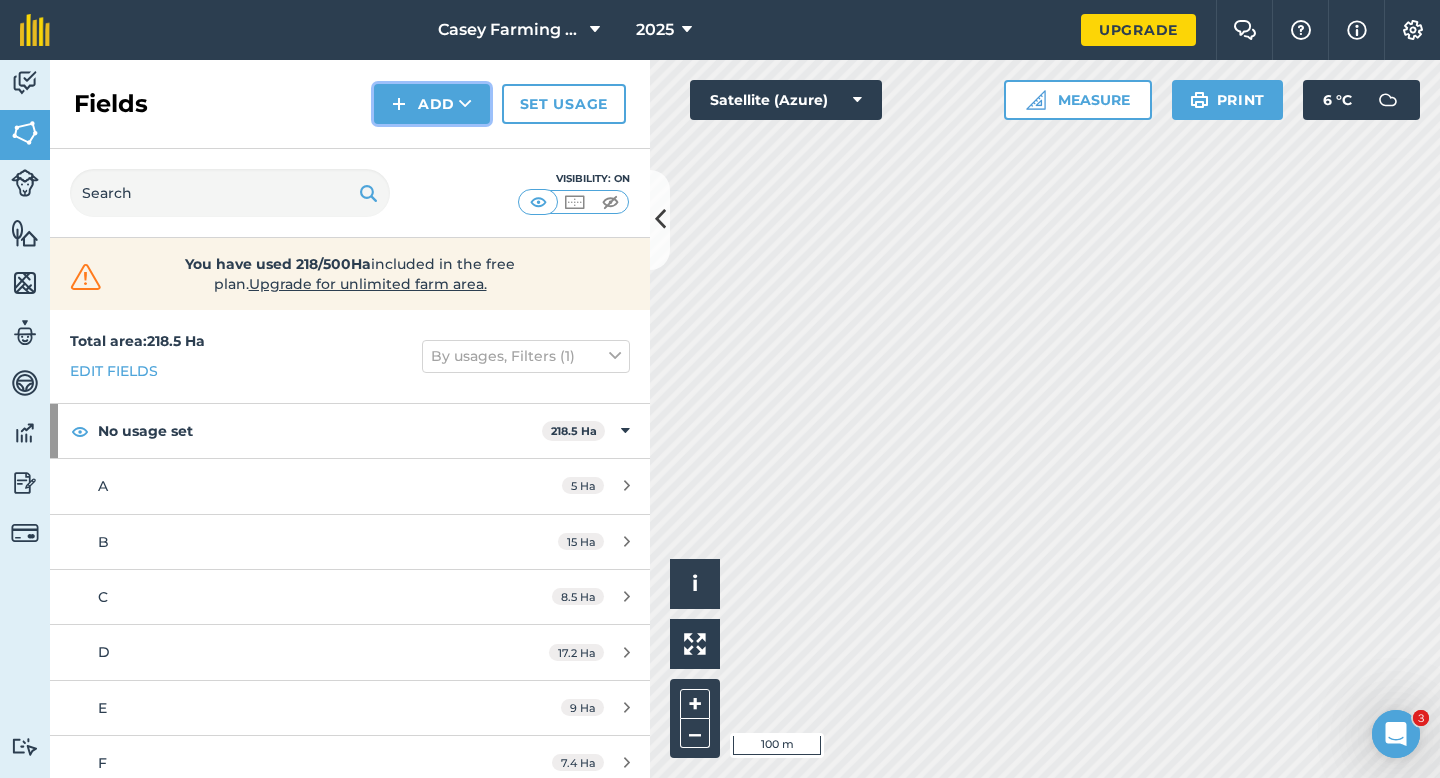 click on "Add" at bounding box center [432, 104] 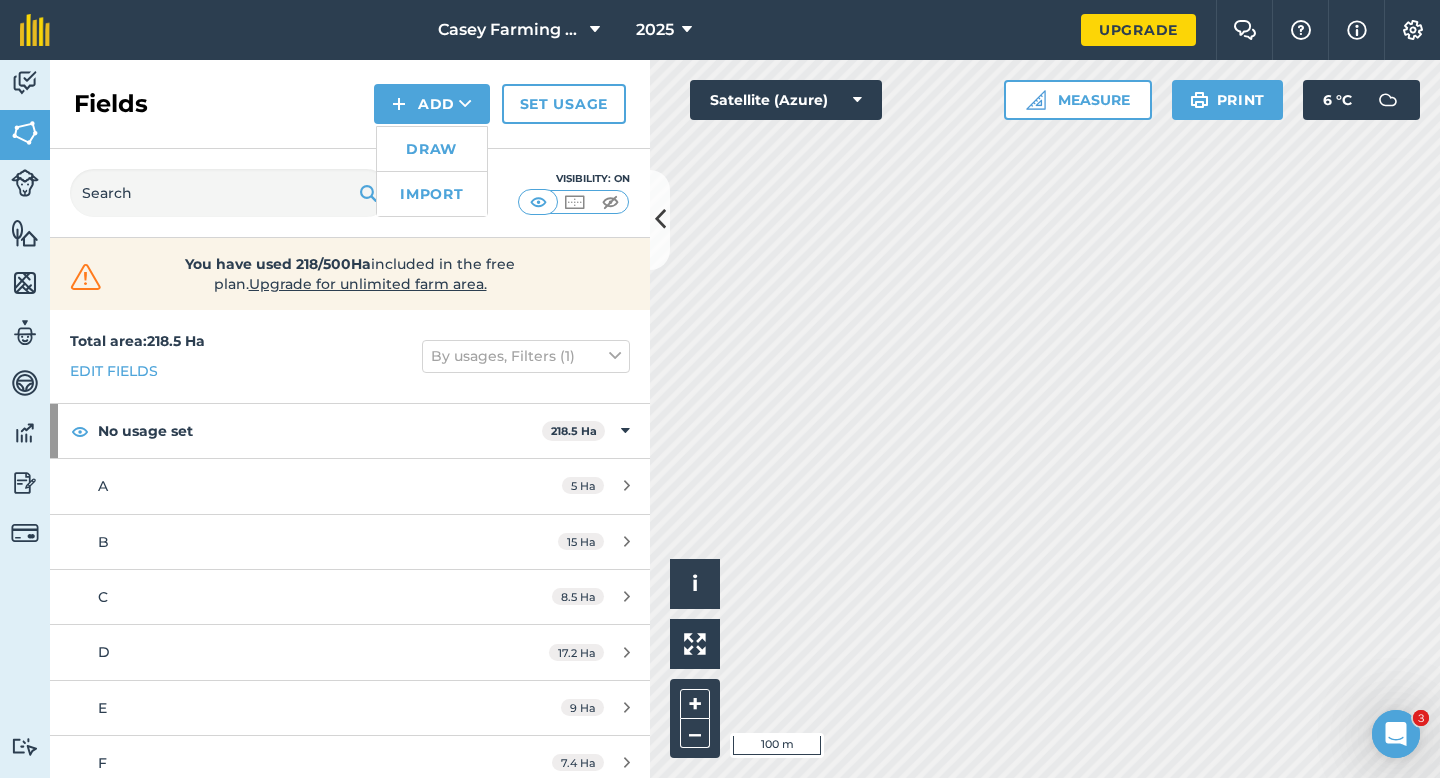 click on "Draw" at bounding box center (432, 149) 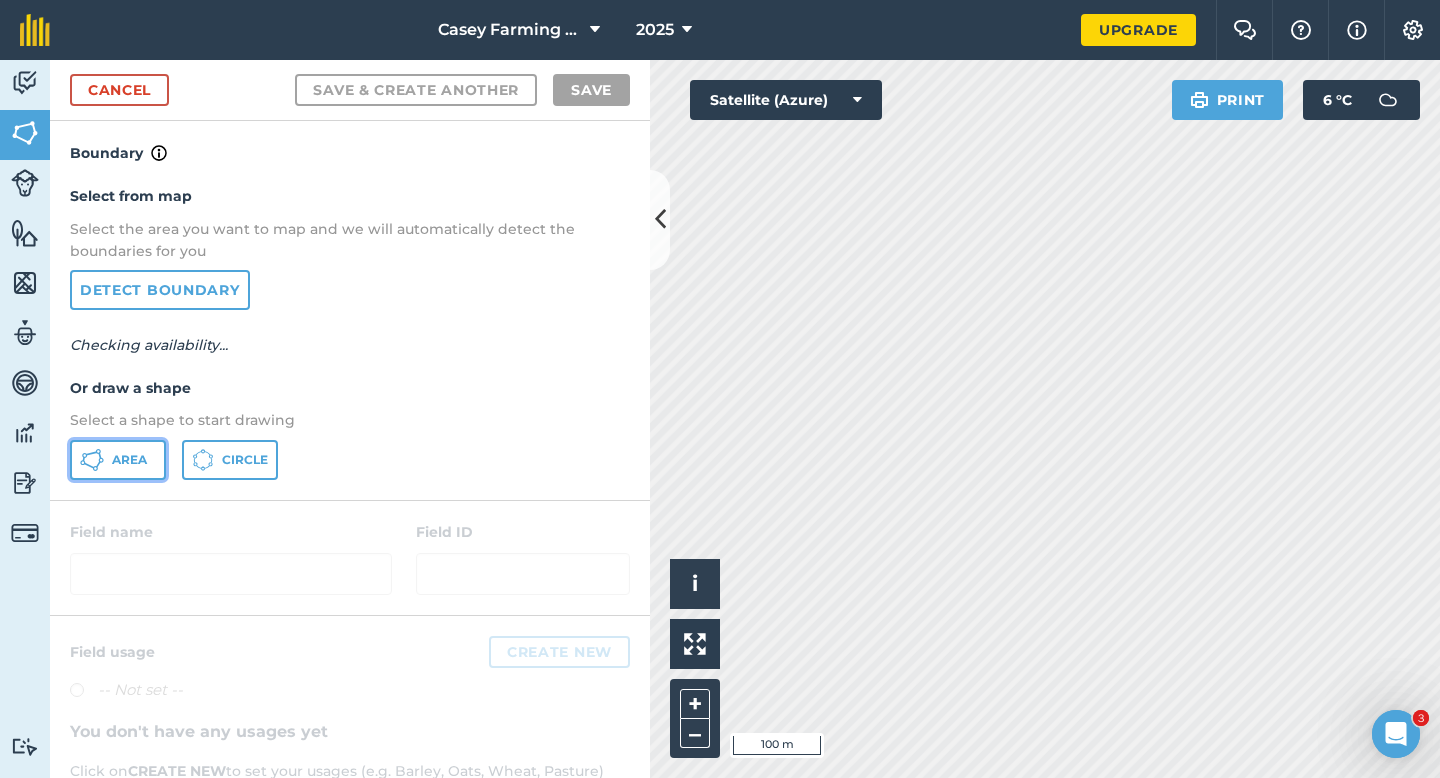 click on "Area" at bounding box center (129, 460) 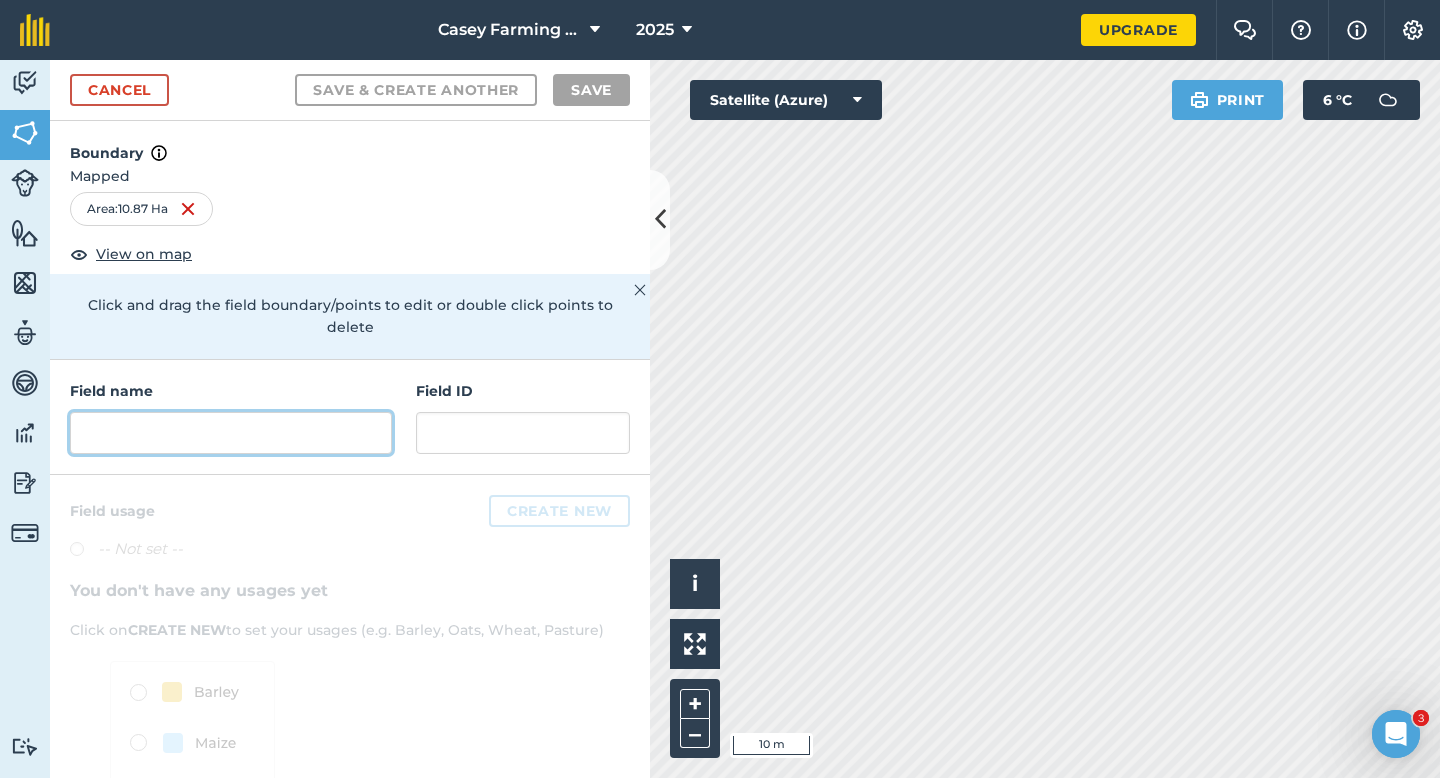 click at bounding box center (231, 433) 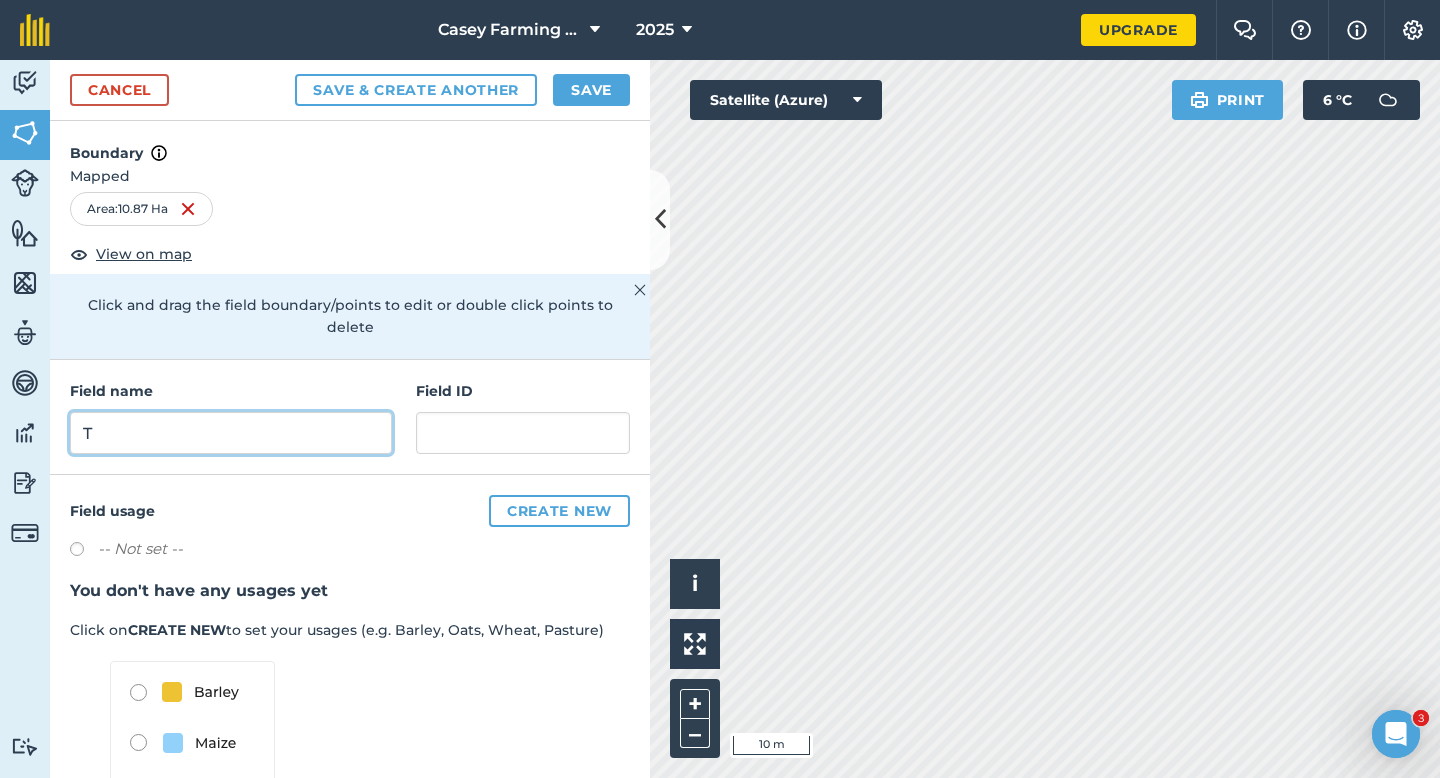 type on "T" 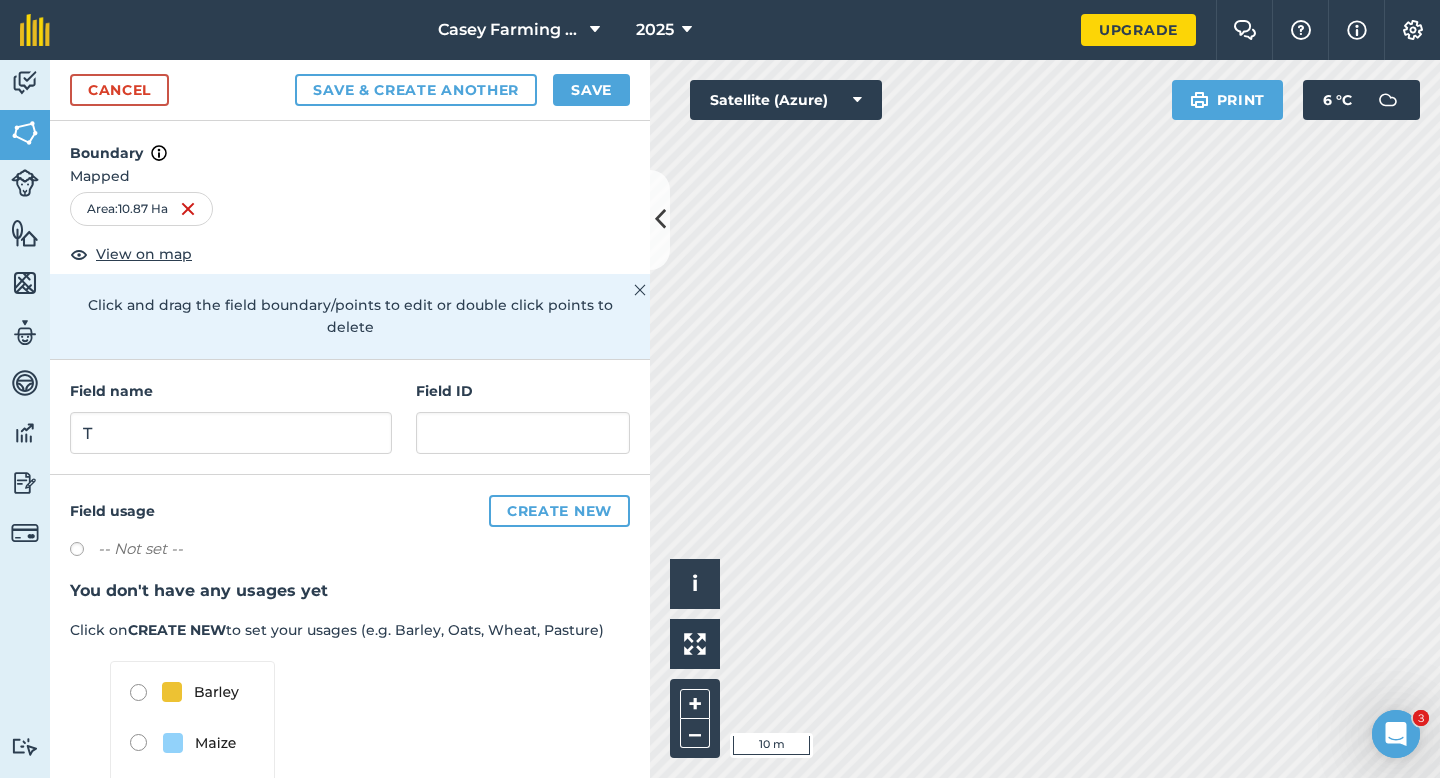 click on "Cancel Save & Create Another Save" at bounding box center [350, 90] 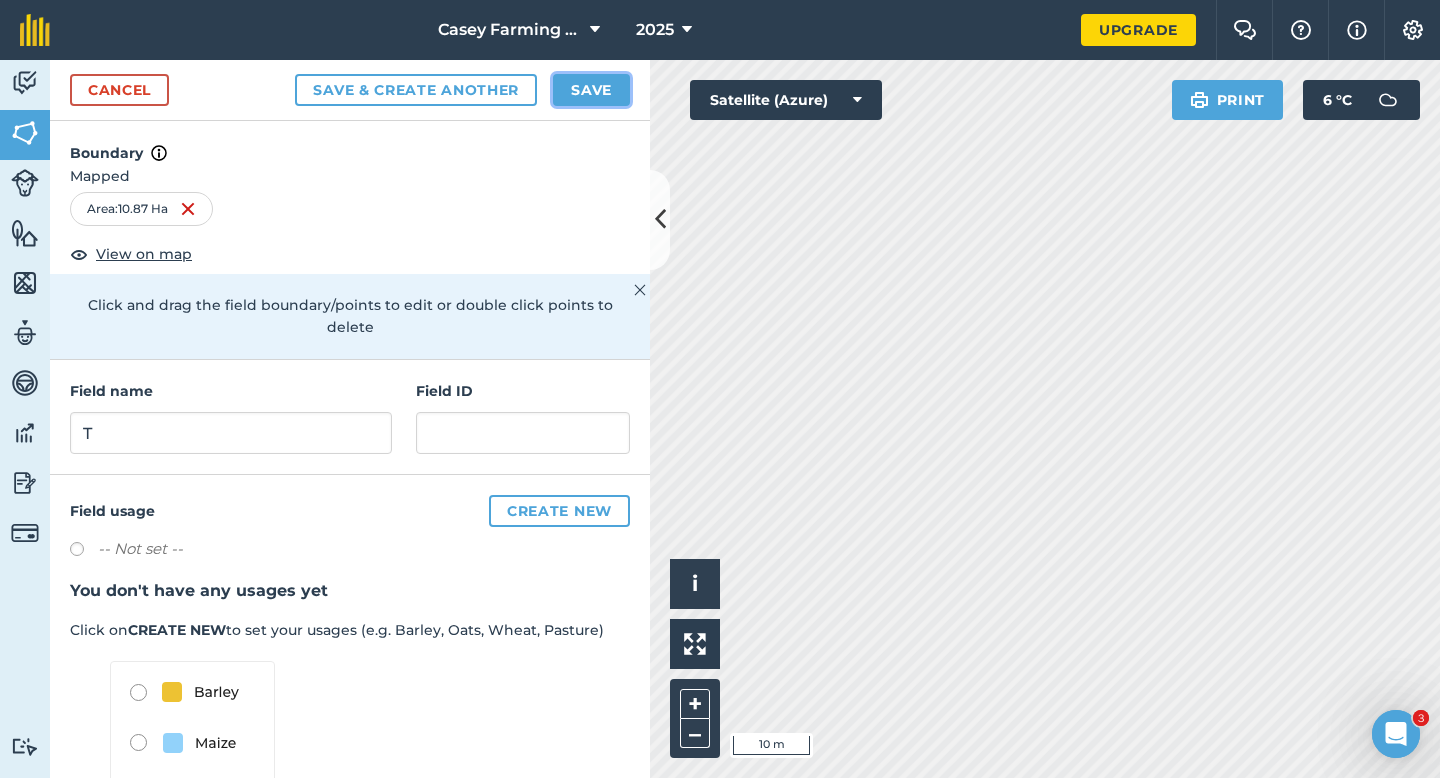 click on "Save" at bounding box center (591, 90) 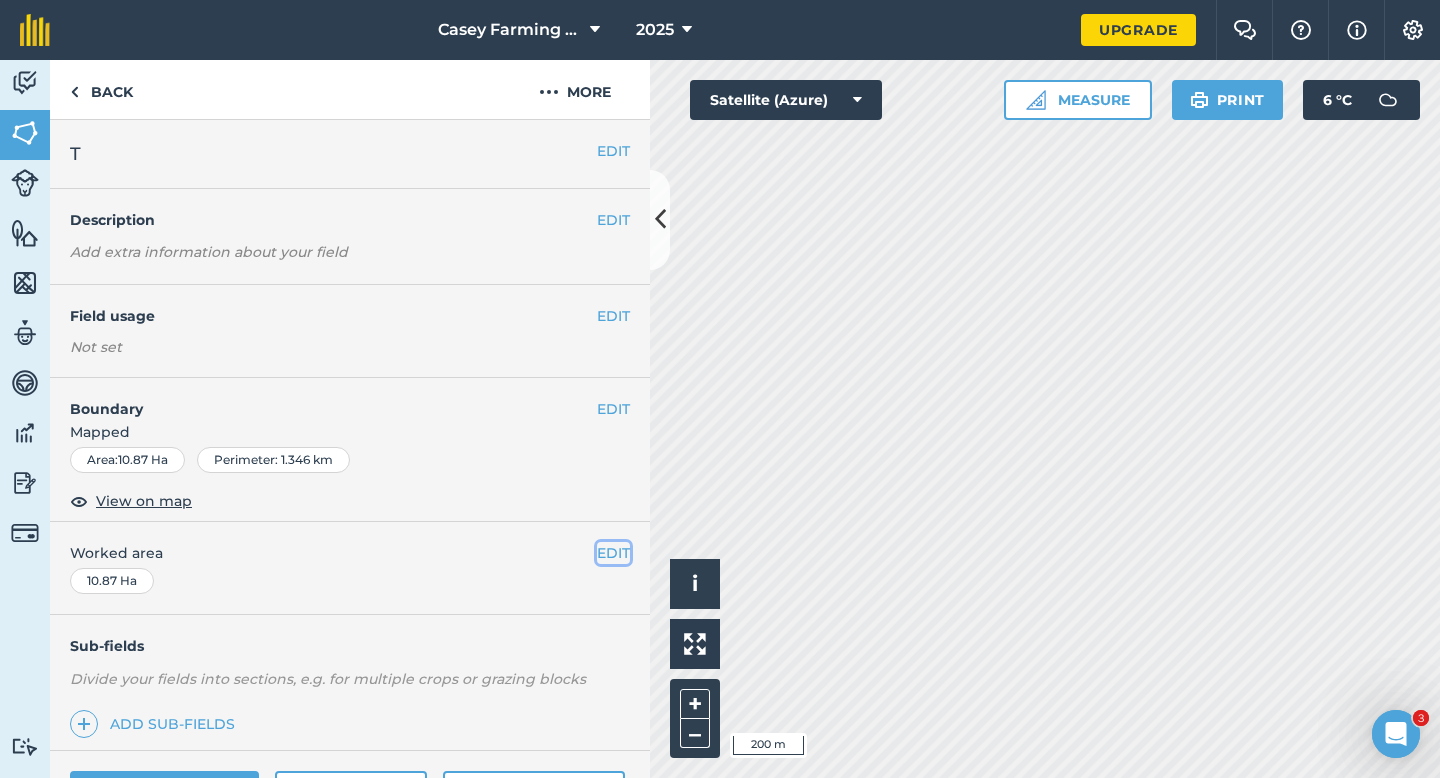 click on "EDIT" at bounding box center (613, 553) 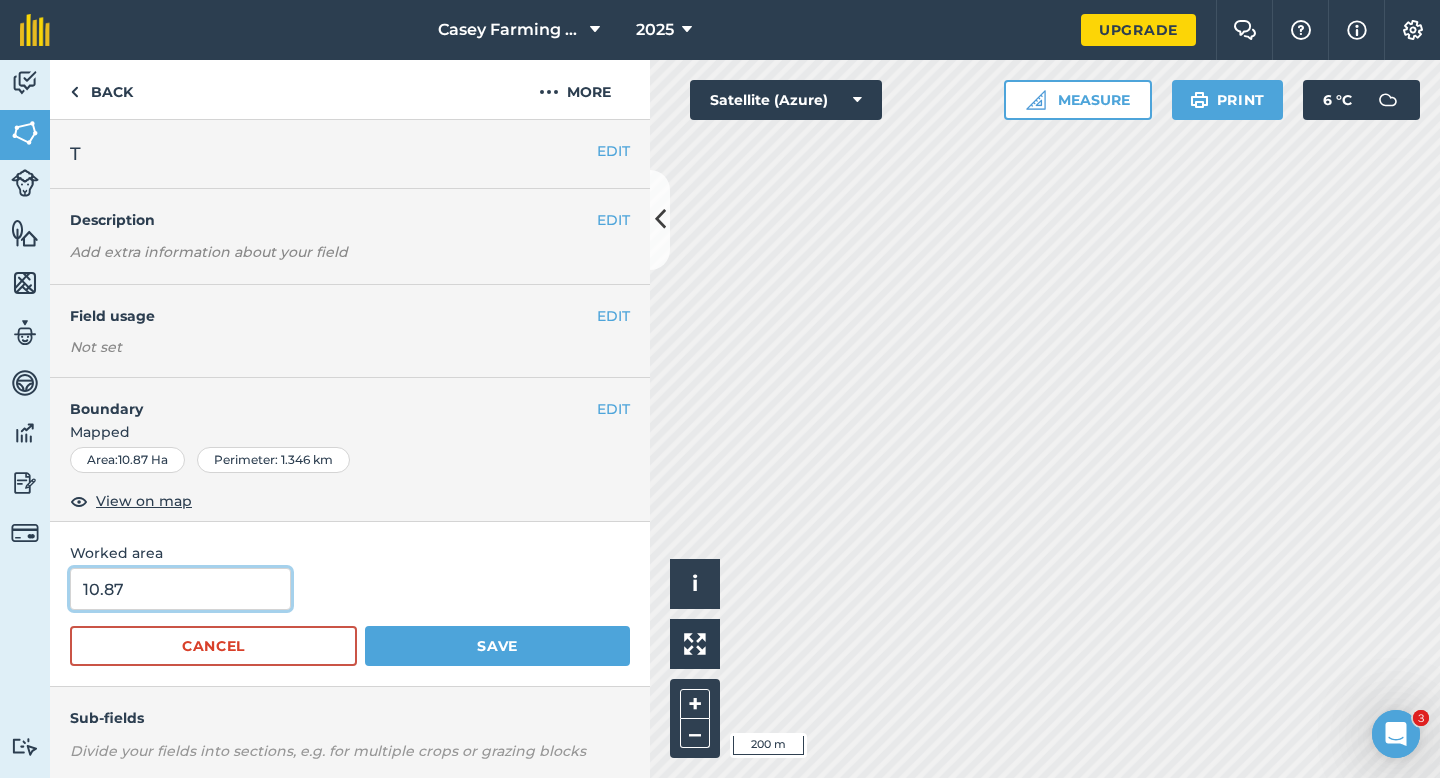 click on "10.87" at bounding box center [180, 589] 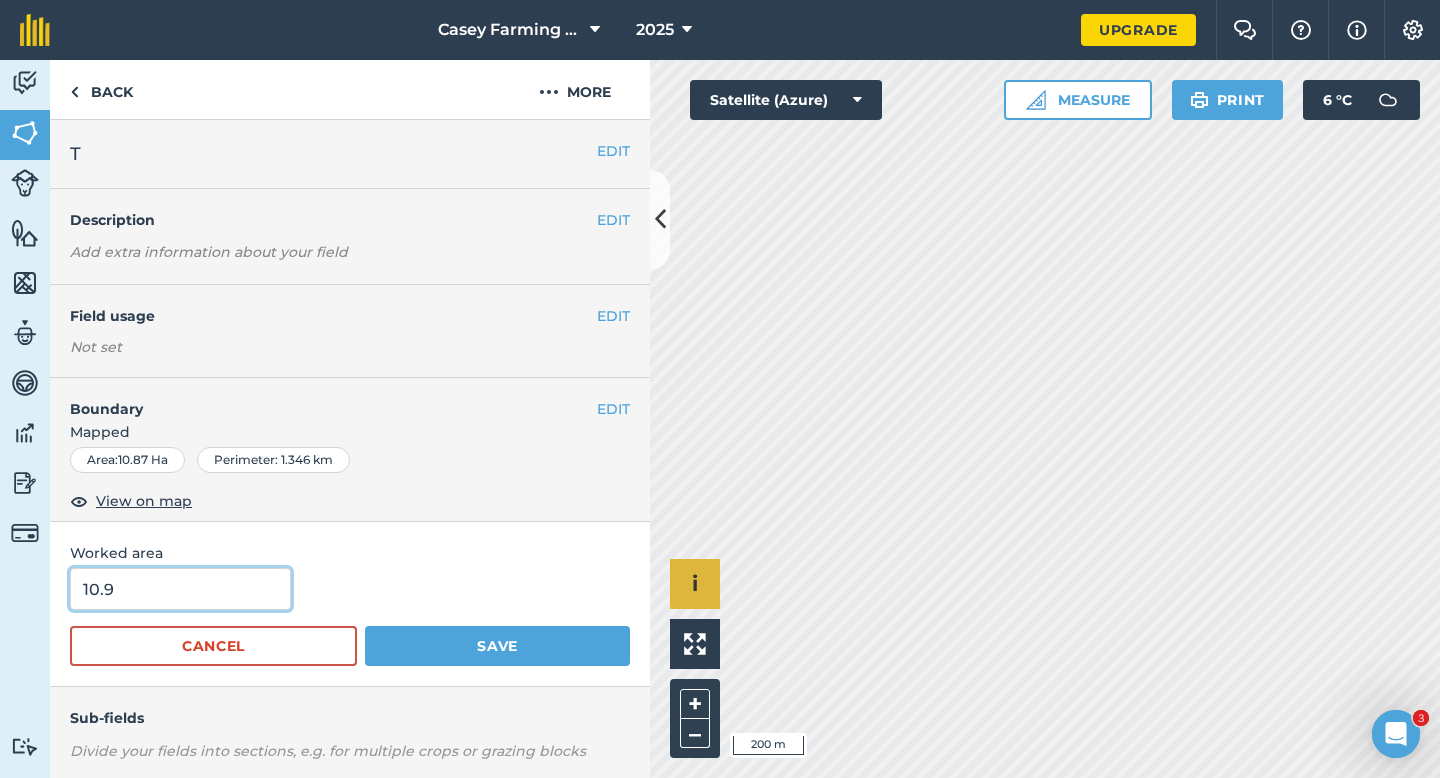 type on "10.9" 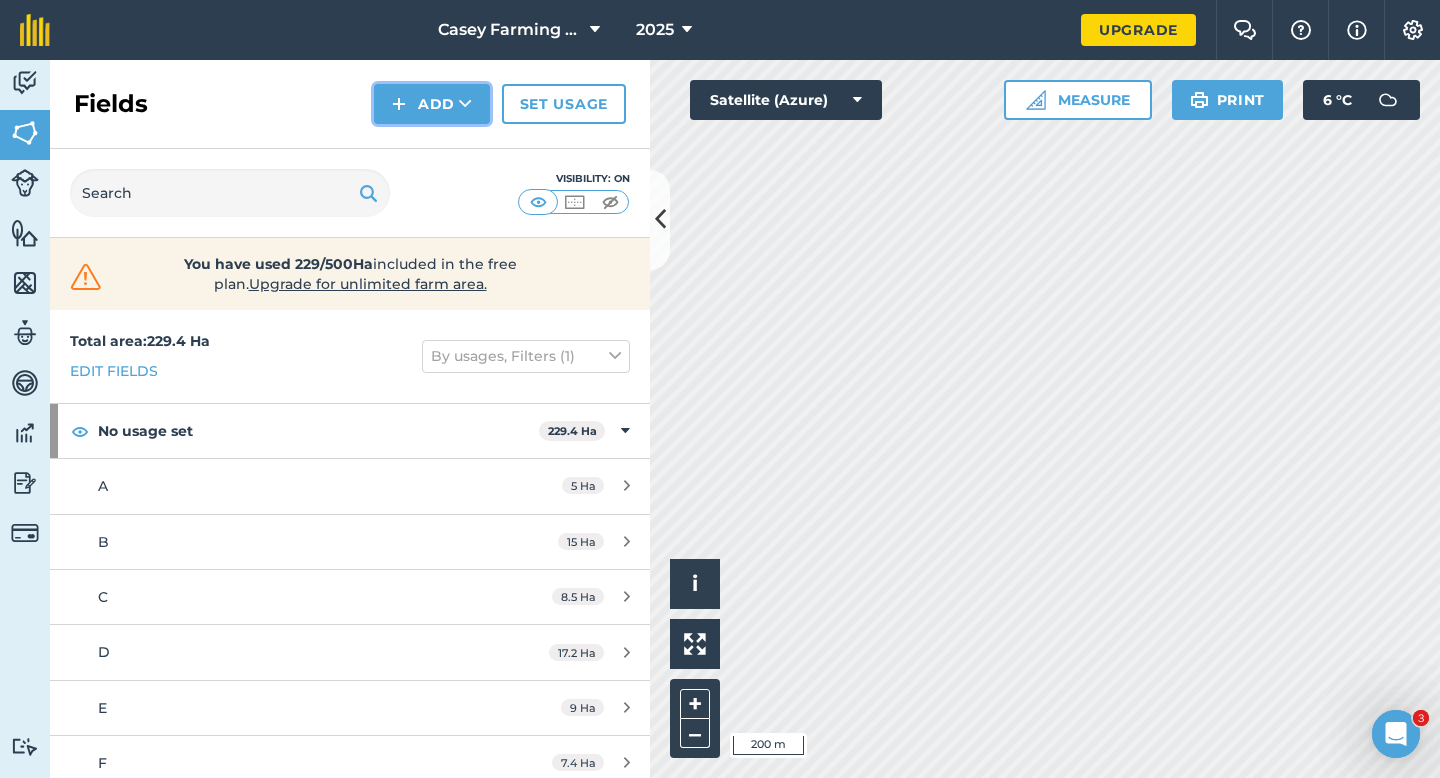 click at bounding box center [399, 104] 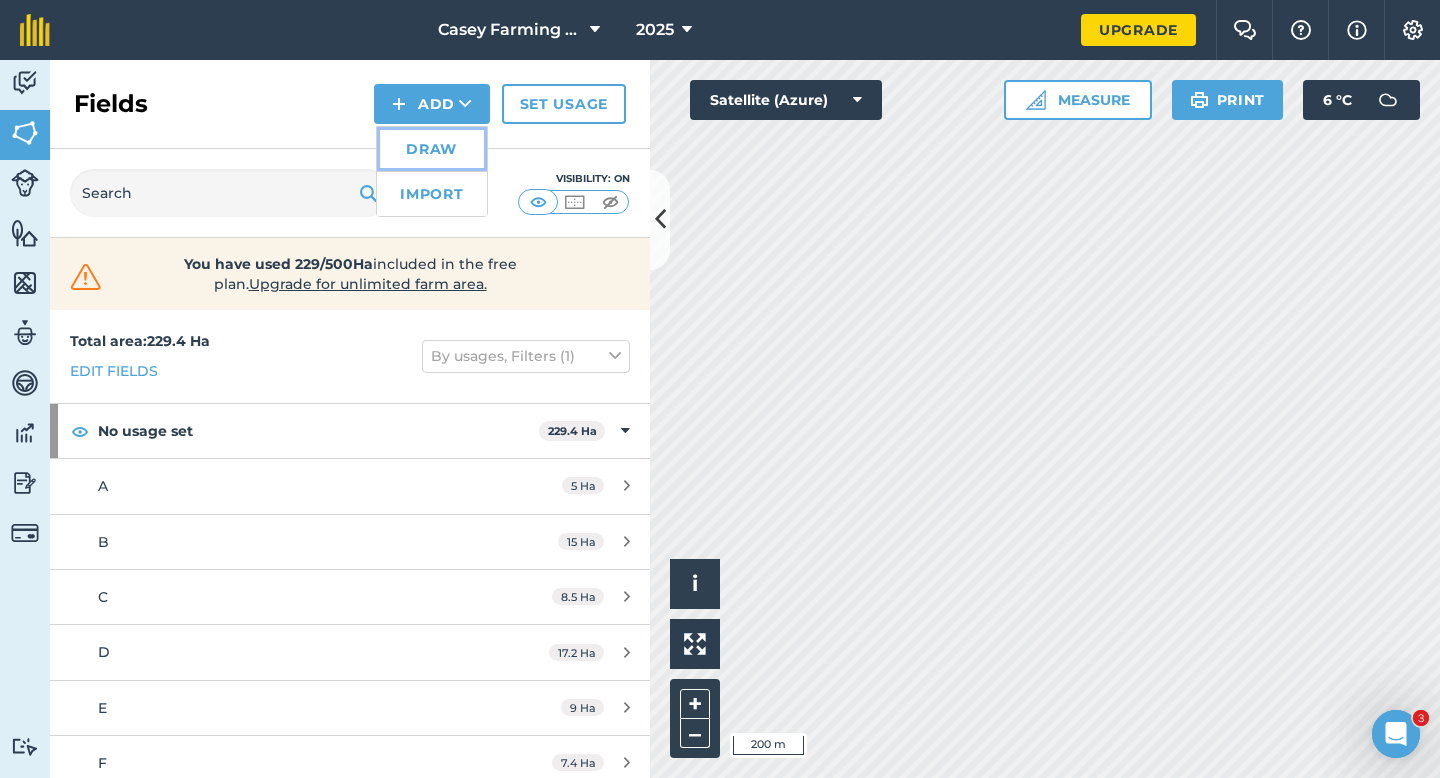 click on "Draw" at bounding box center [432, 149] 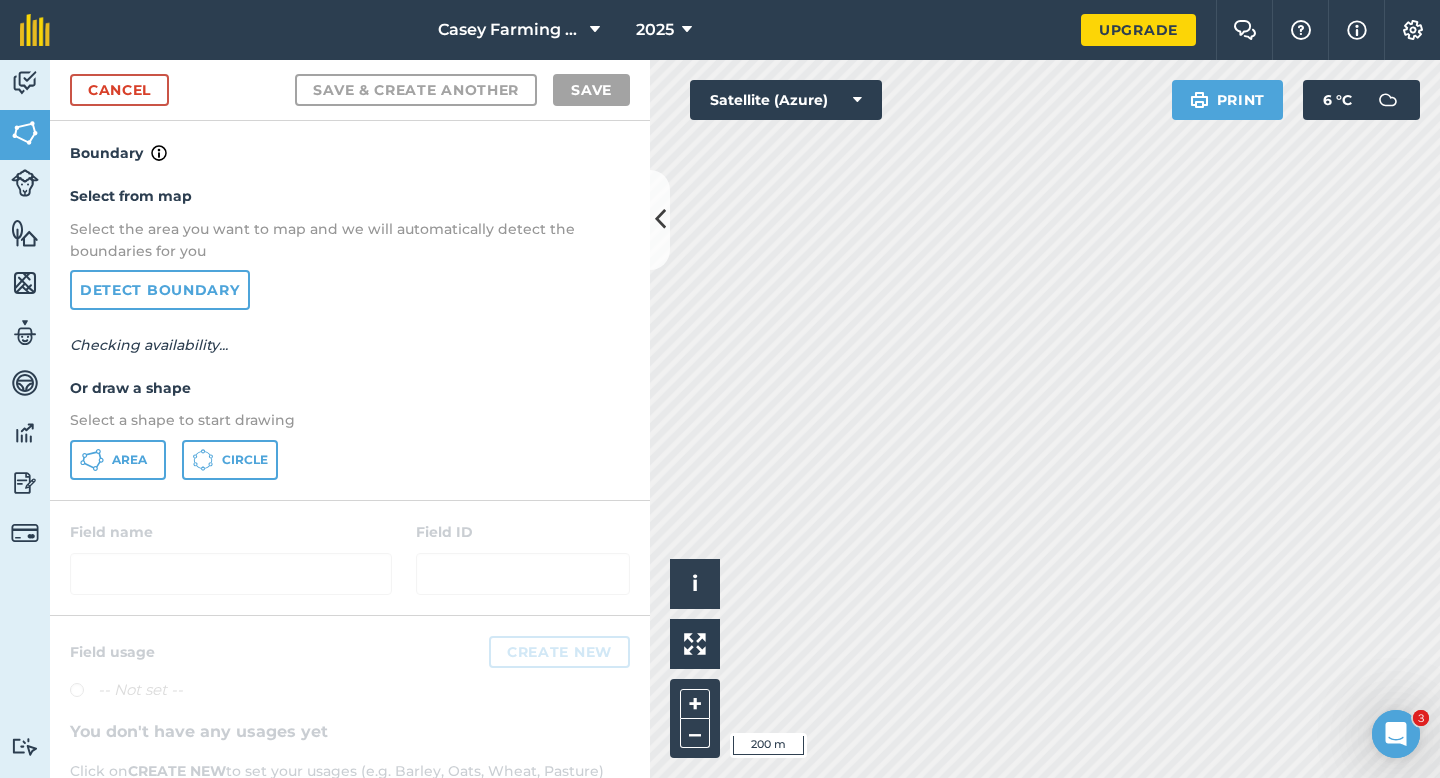 click on "Or draw a shape" at bounding box center [350, 388] 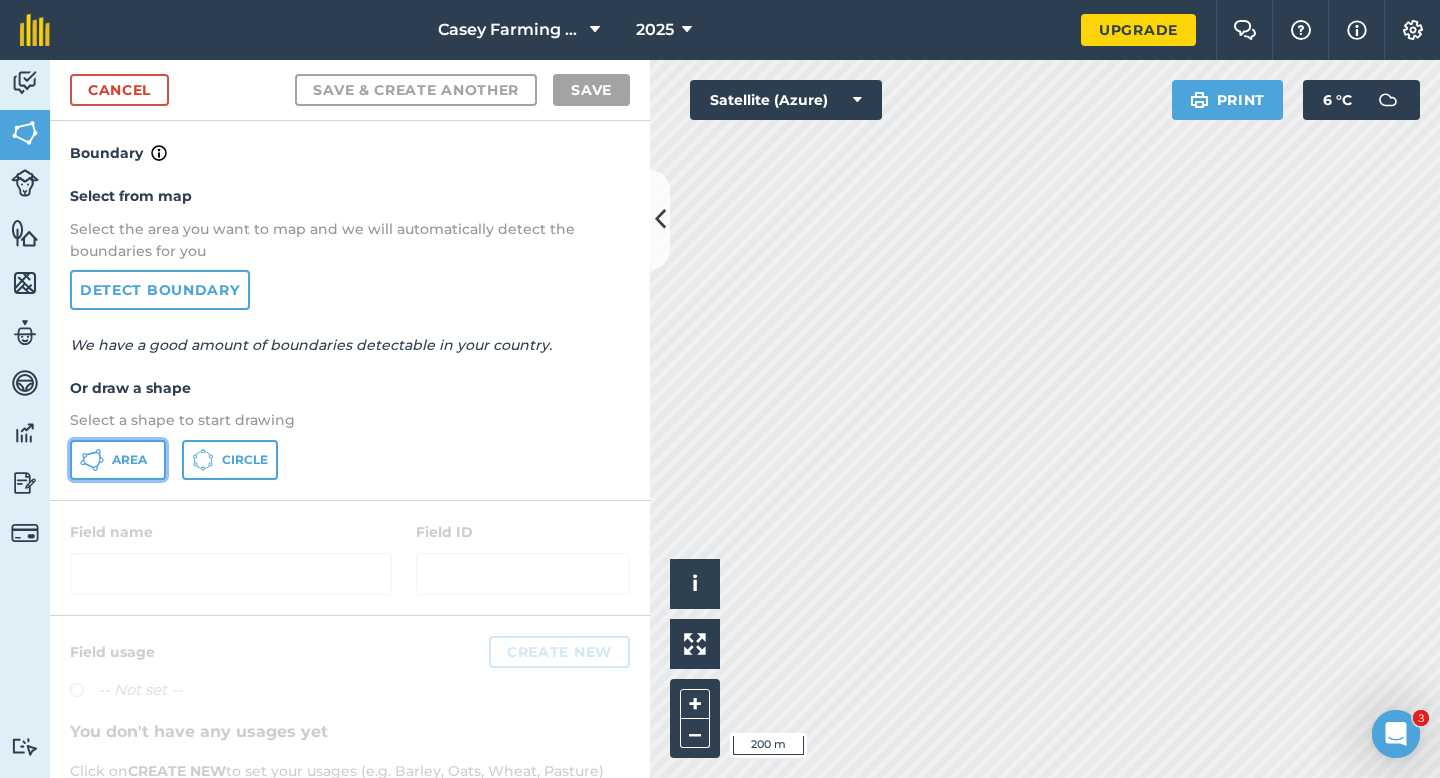 click on "Area" at bounding box center (129, 460) 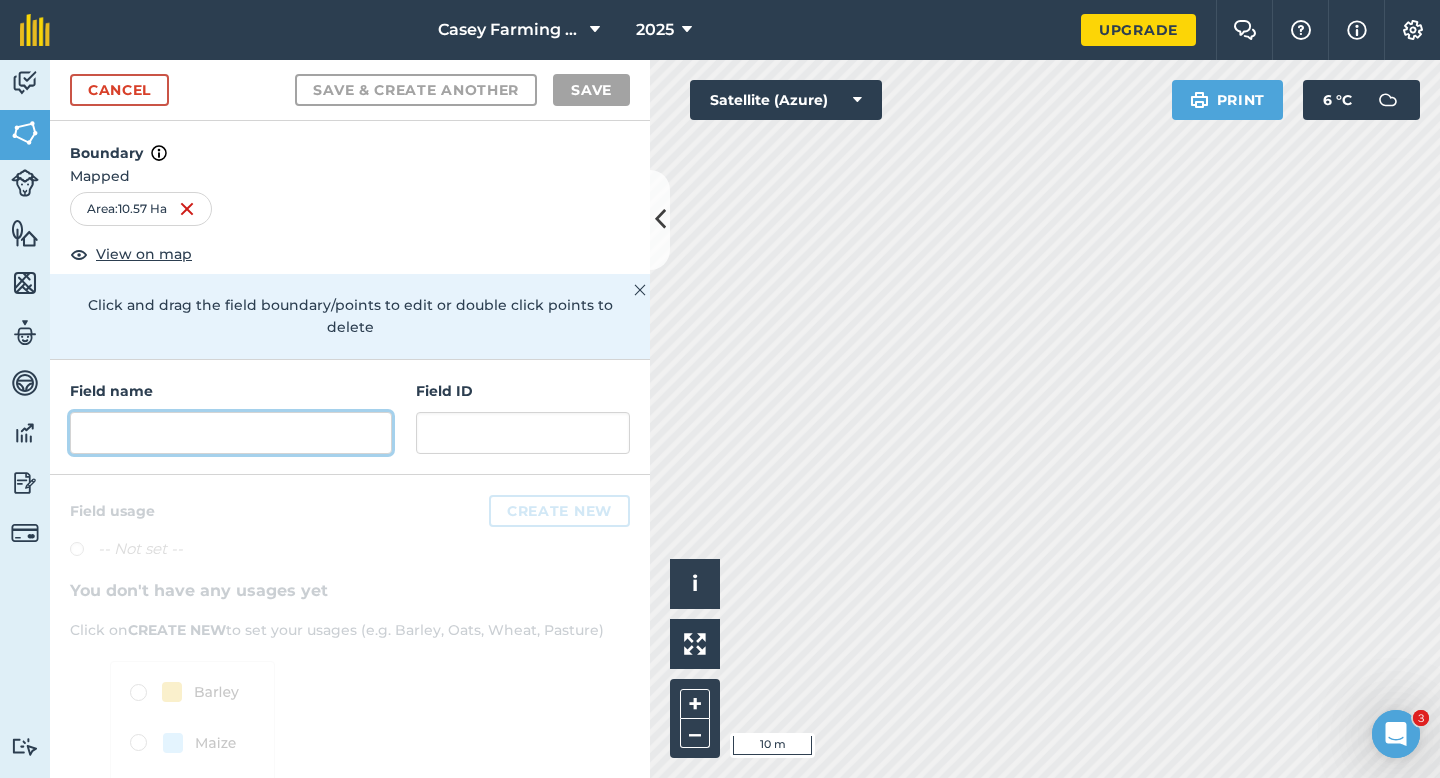 click at bounding box center [231, 433] 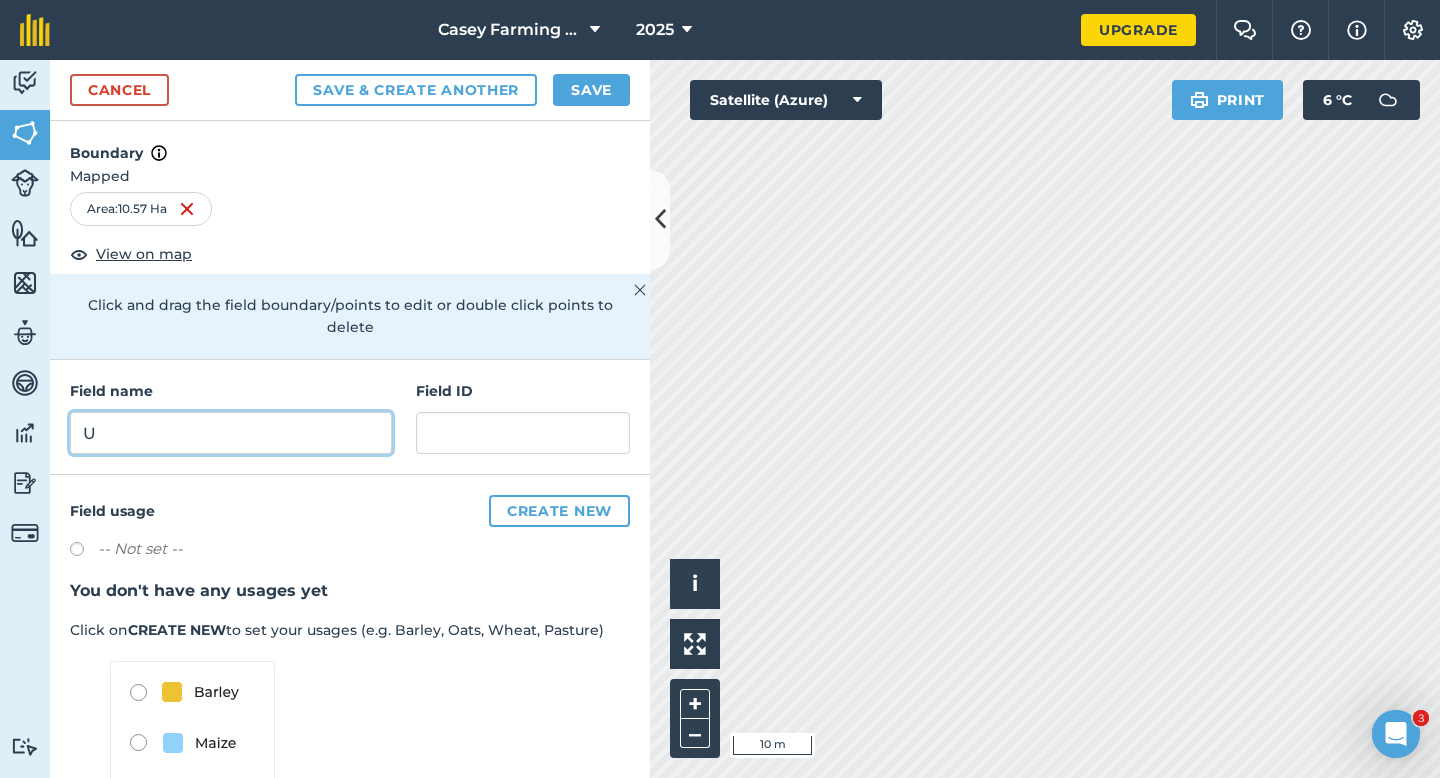 type on "U" 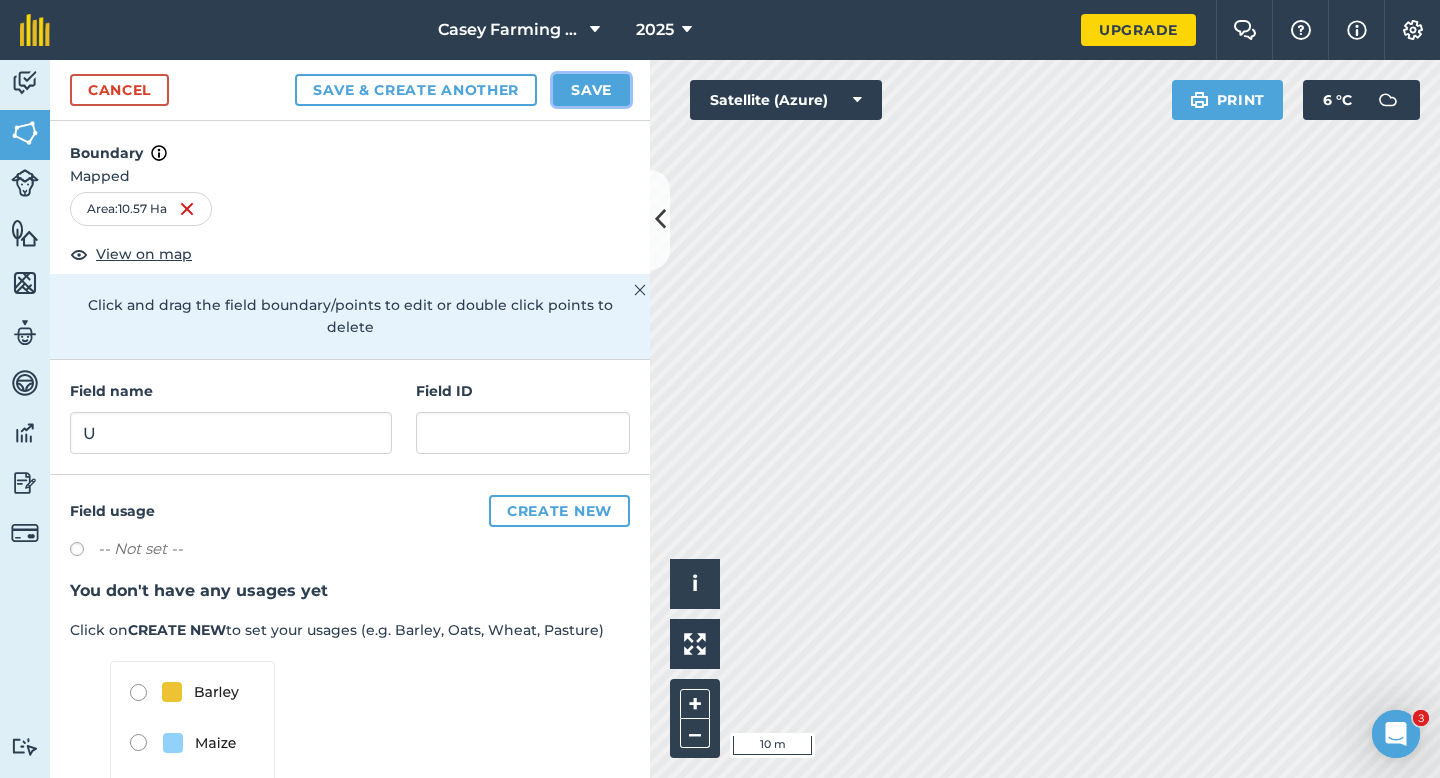 click on "Save" at bounding box center (591, 90) 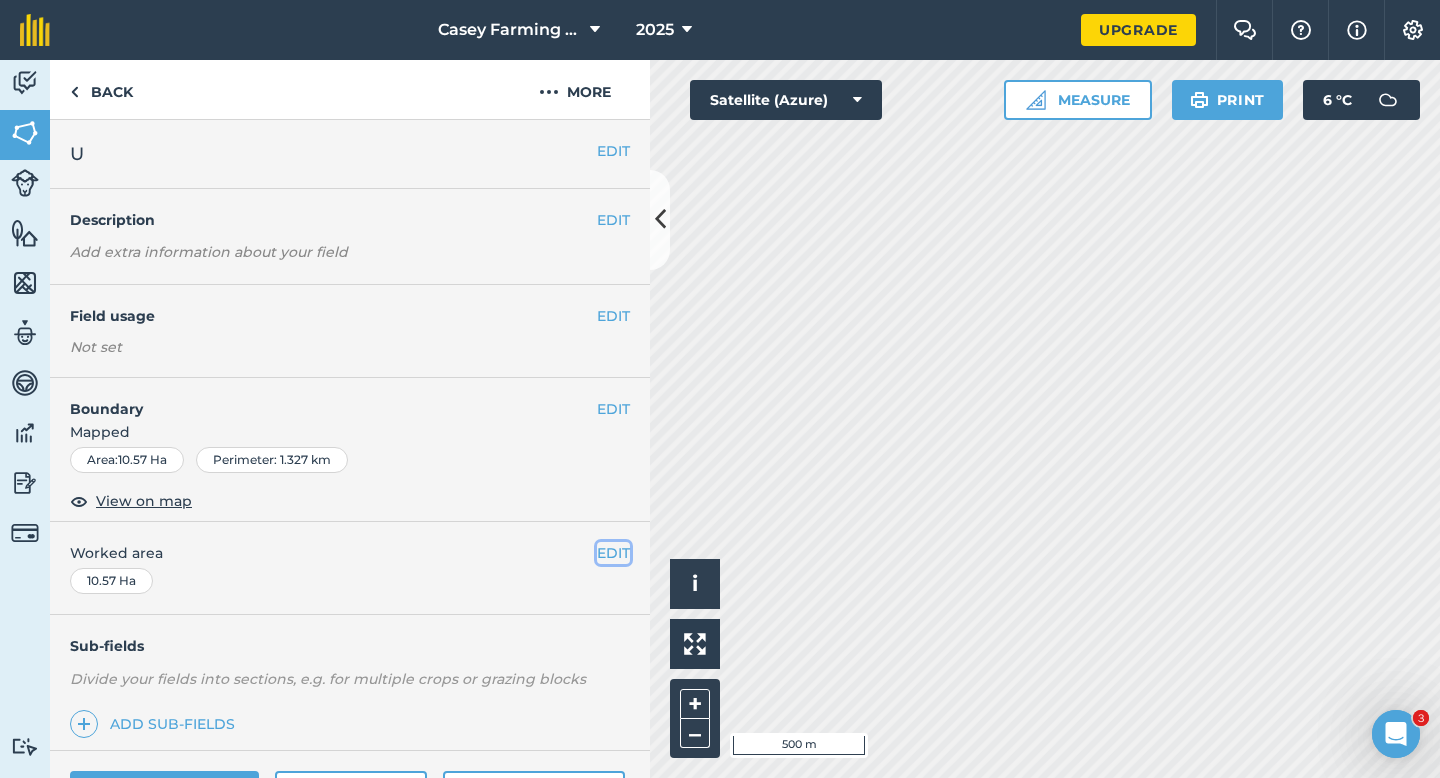 click on "EDIT" at bounding box center [613, 553] 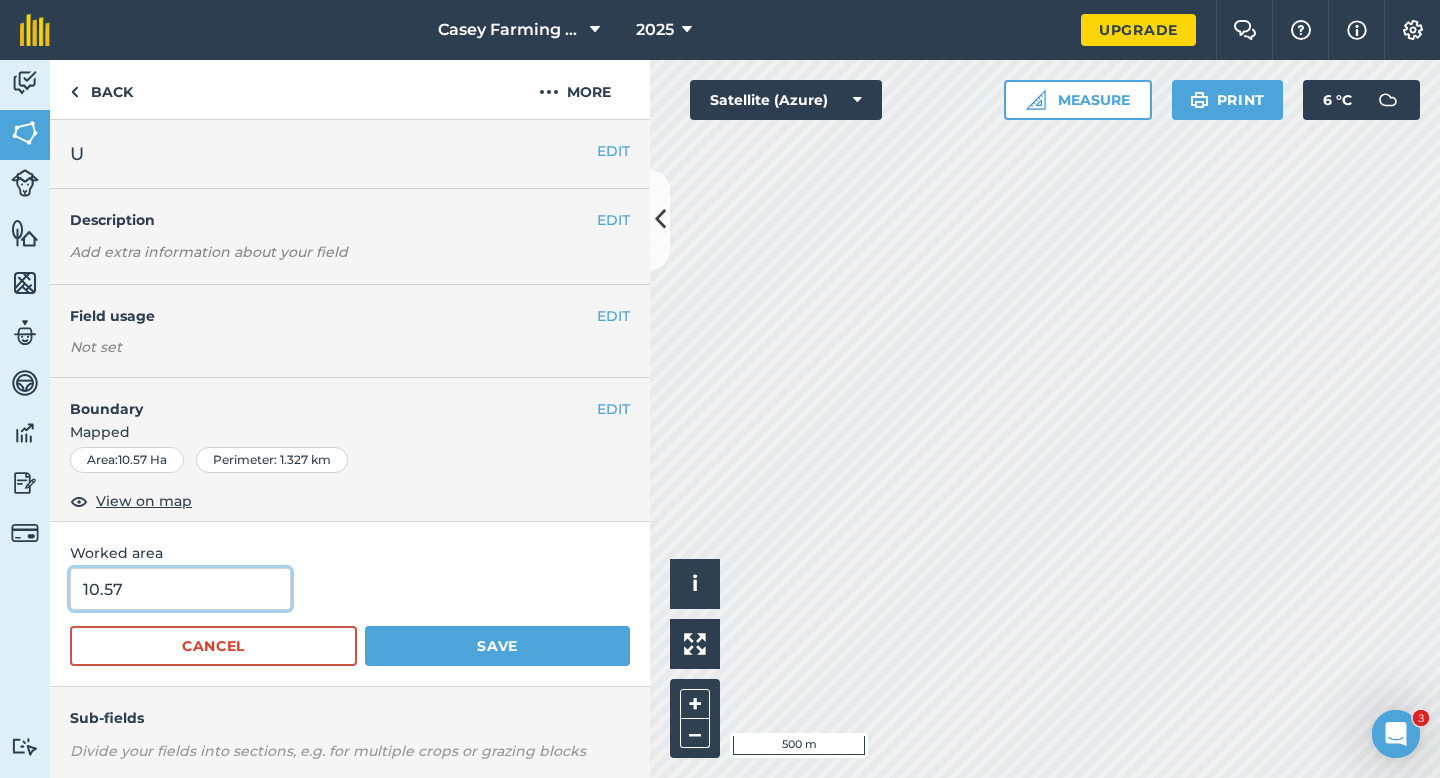 click on "10.57" at bounding box center [180, 589] 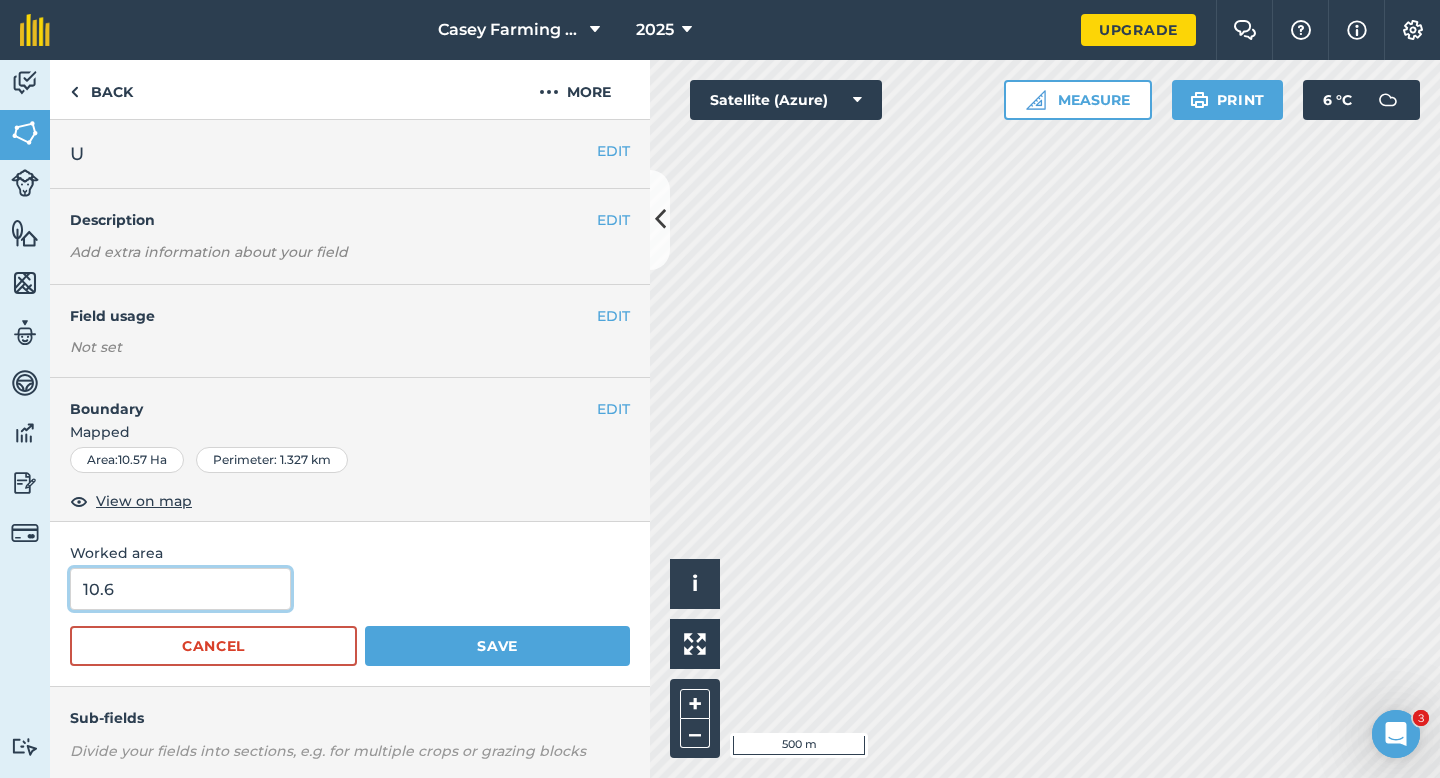 type on "10.6" 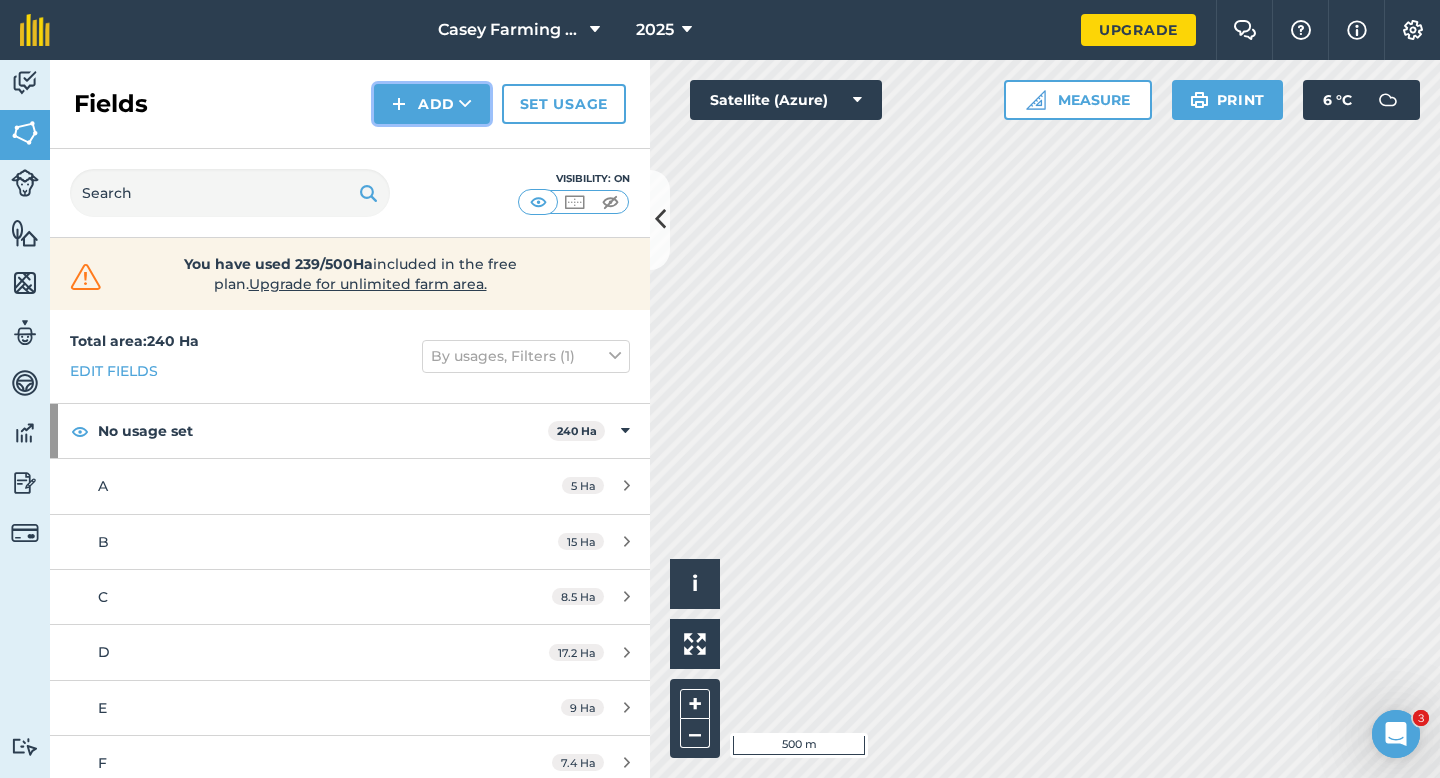 click on "Add" at bounding box center (432, 104) 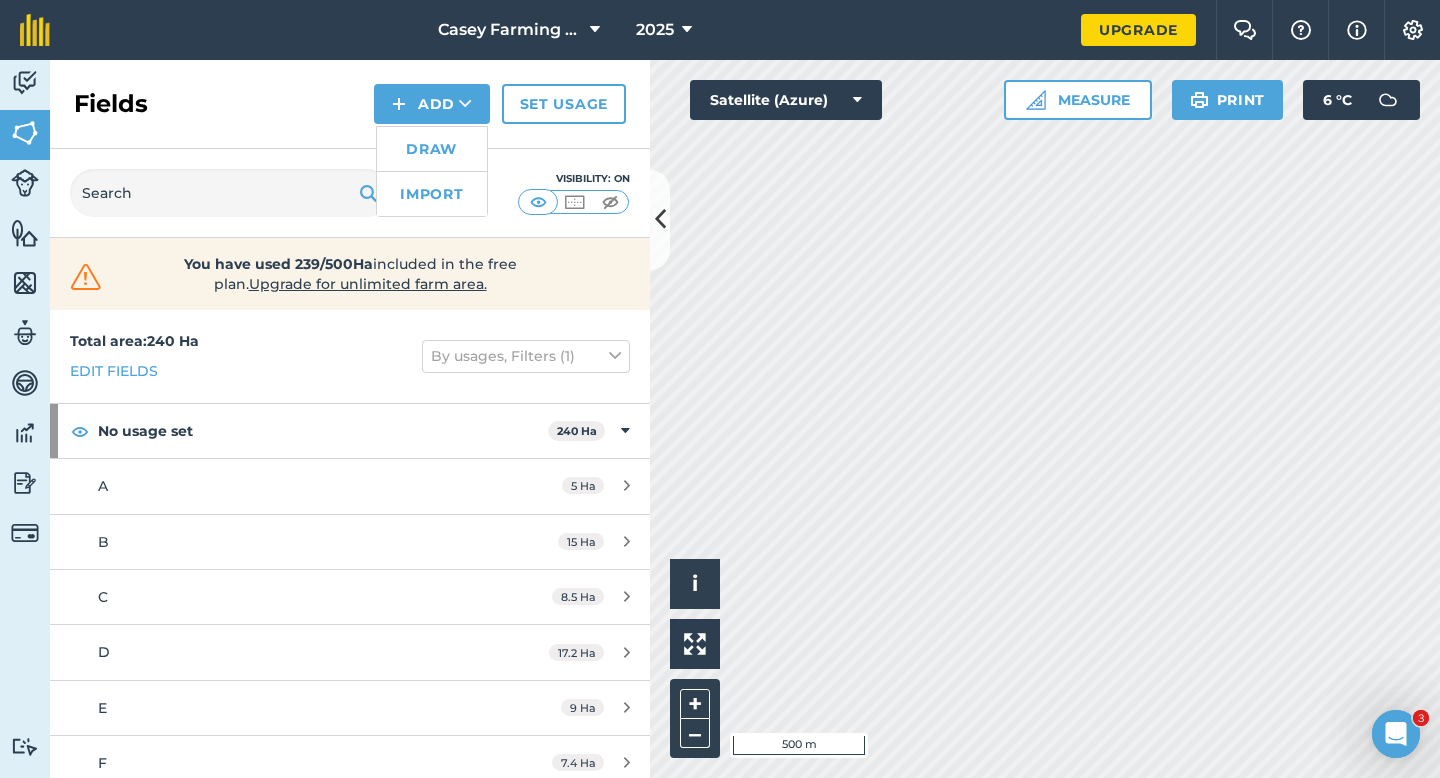 click on "Import" at bounding box center (432, 194) 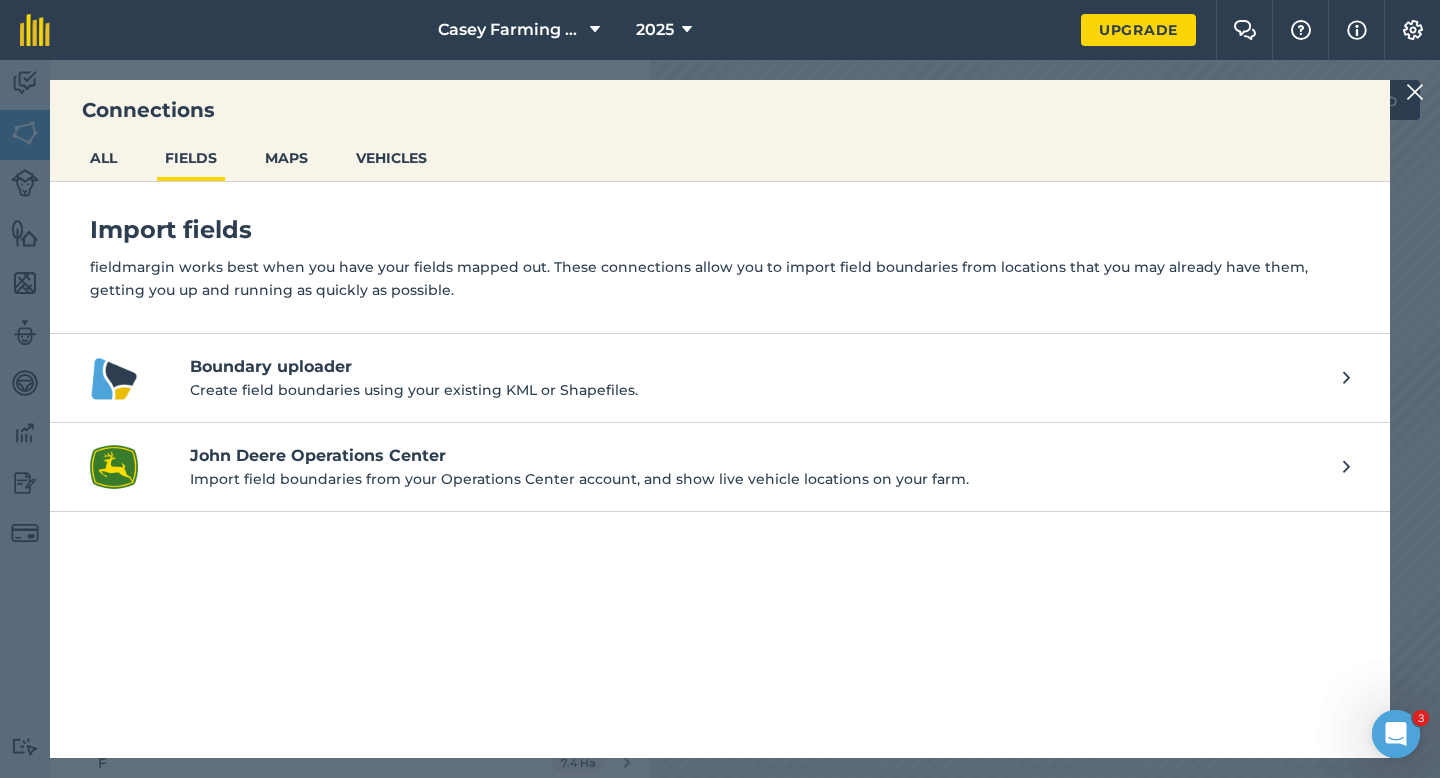 click at bounding box center (1415, 92) 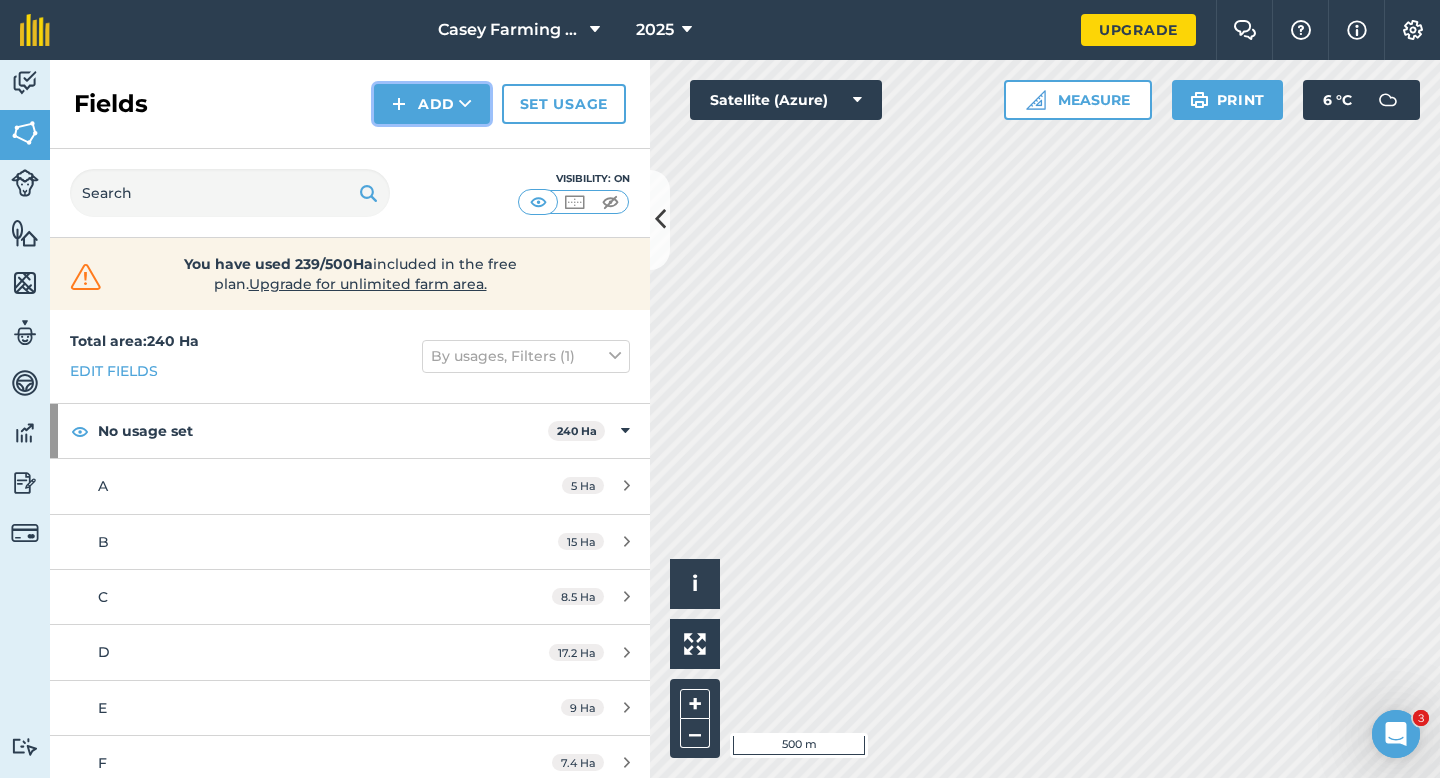 click at bounding box center (399, 104) 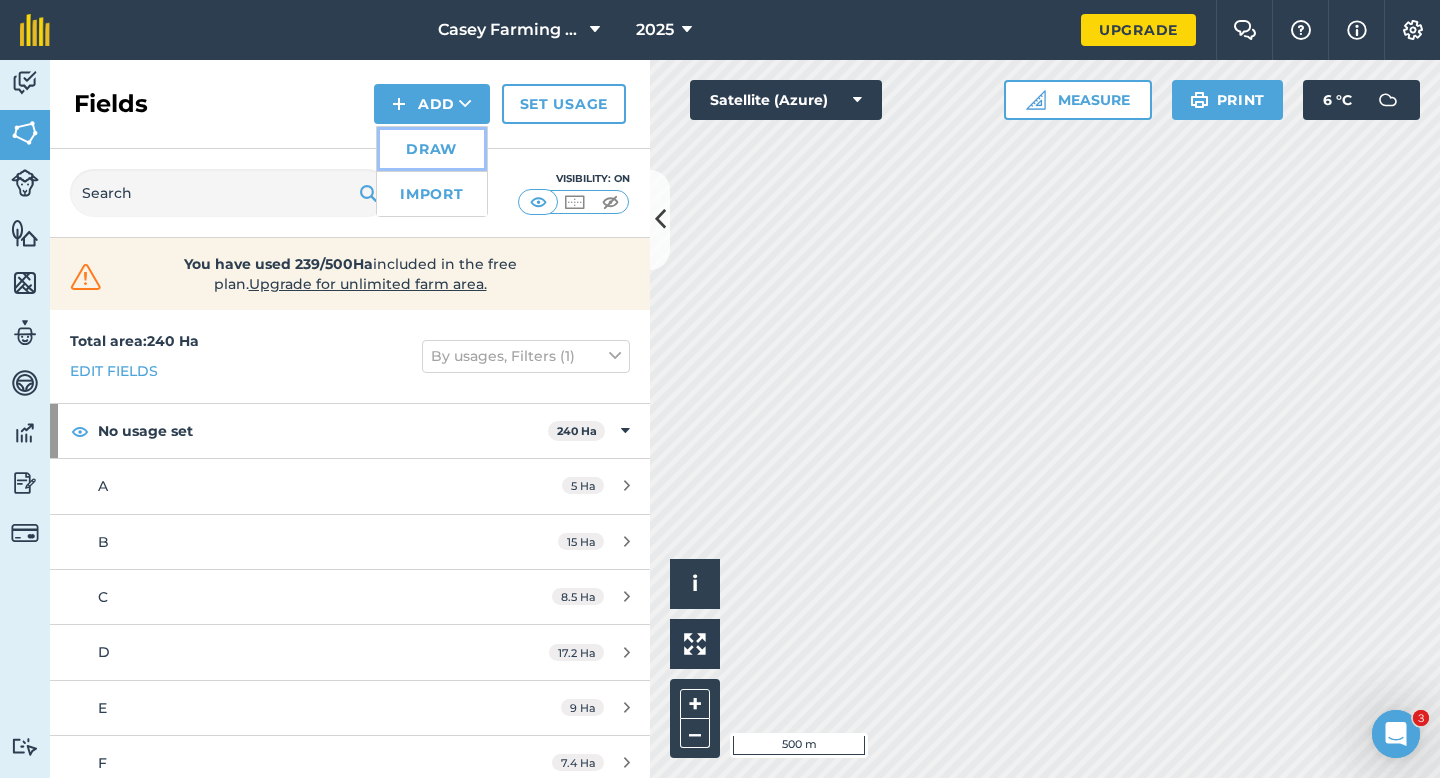 click on "Draw" at bounding box center (432, 149) 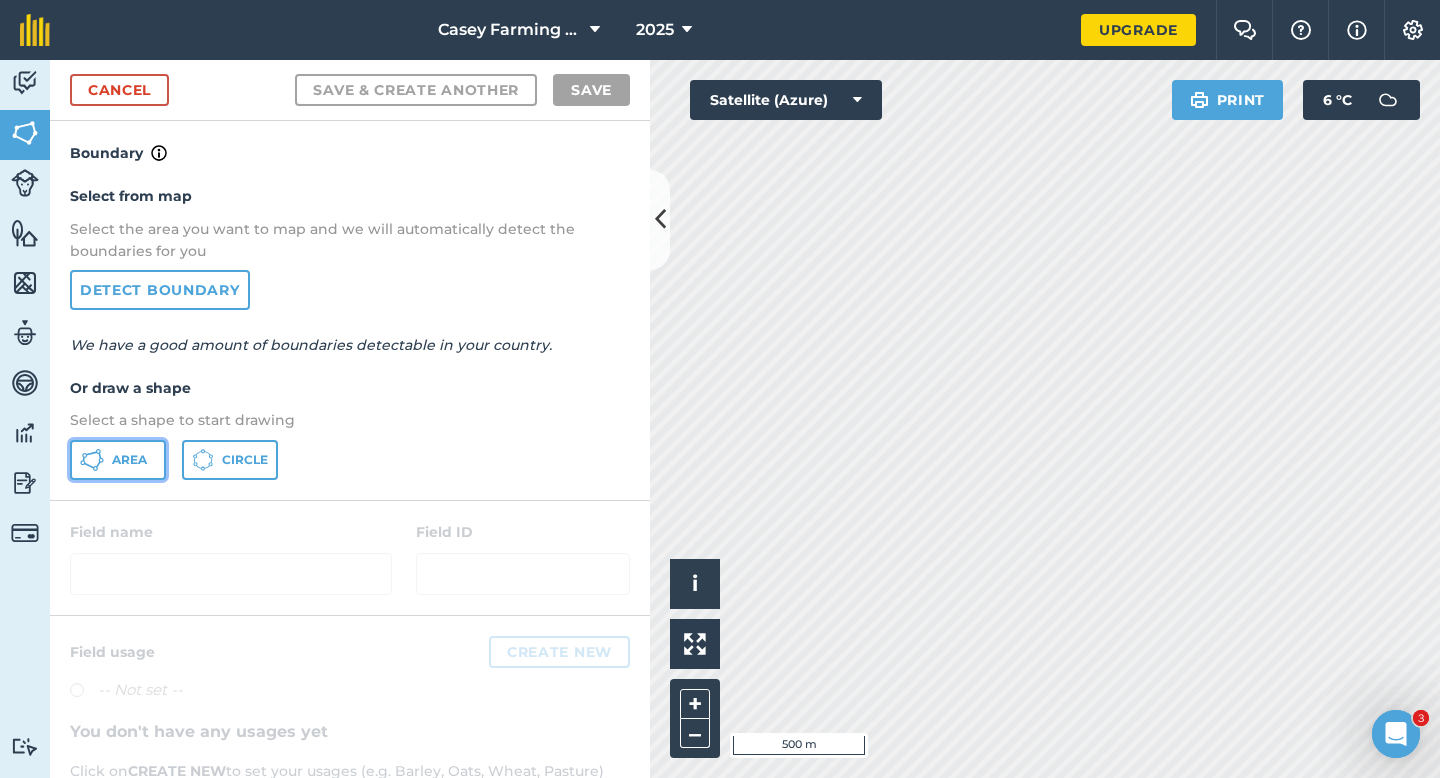 click on "Area" at bounding box center (118, 460) 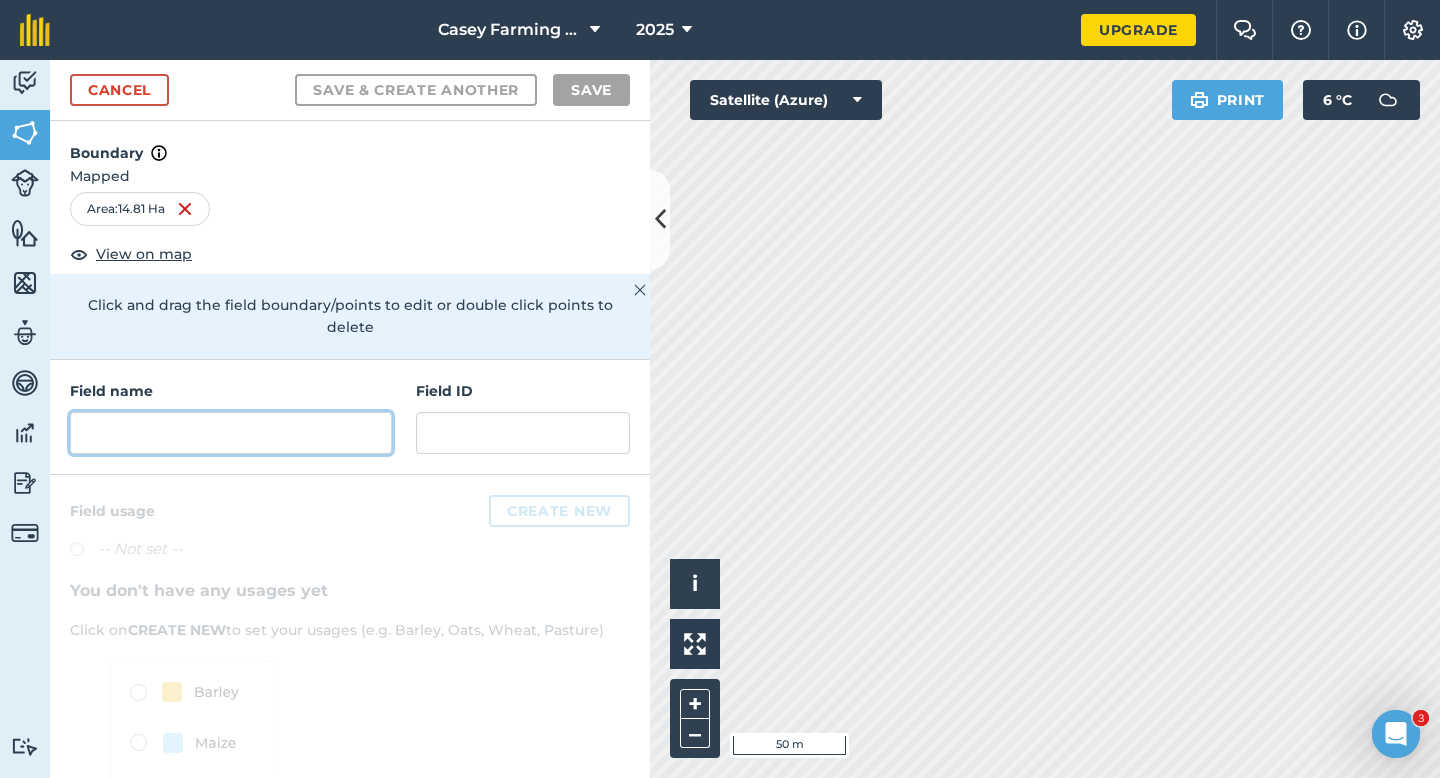 click at bounding box center (231, 433) 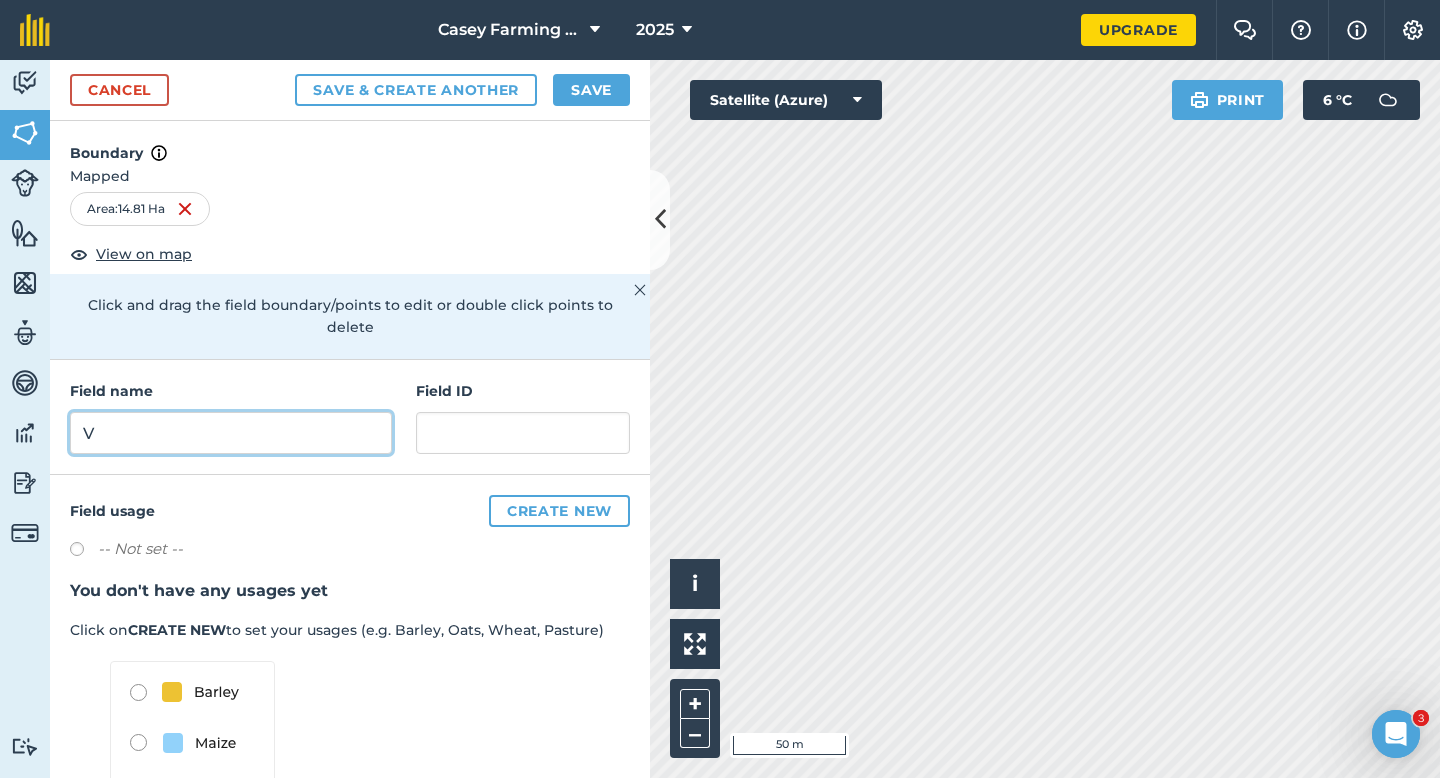 type on "V" 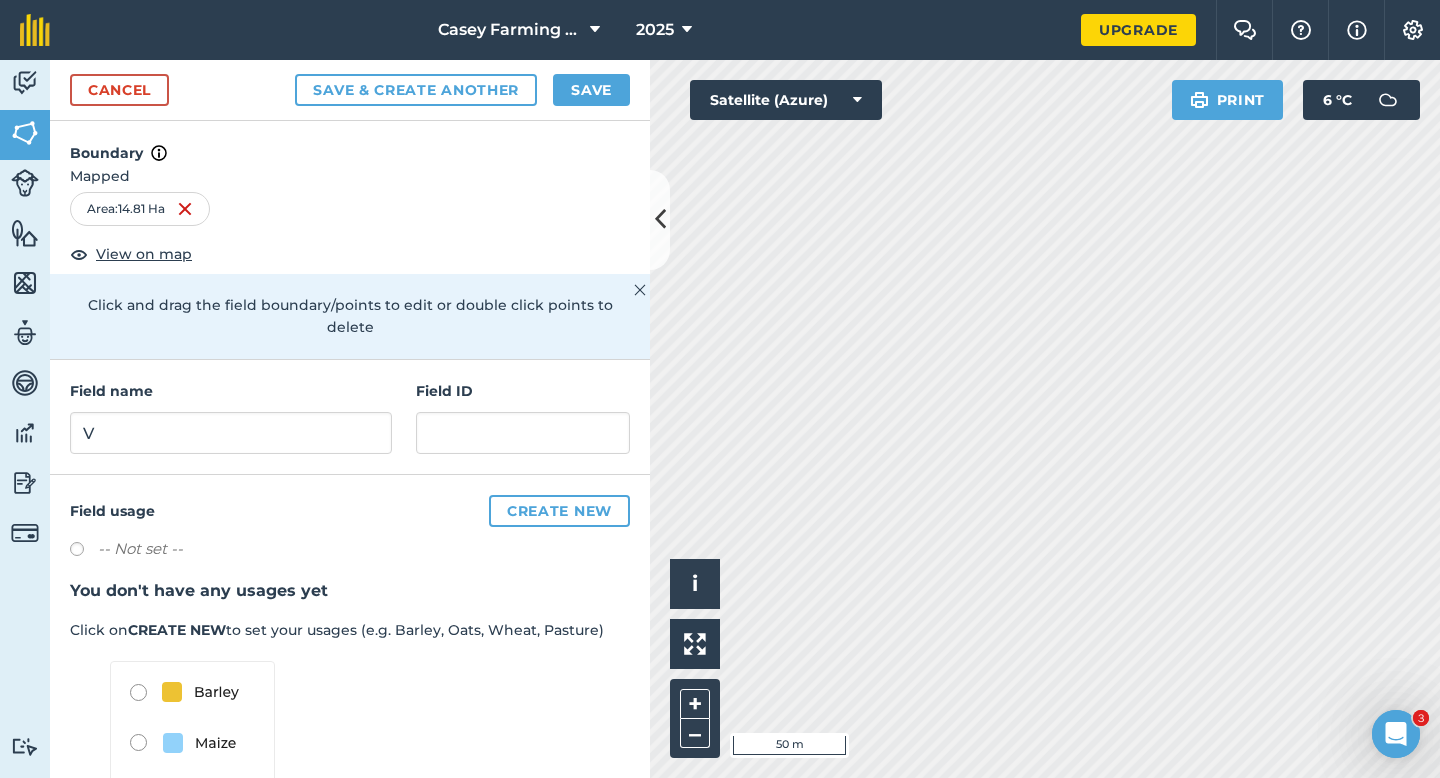 click on "Cancel Save & Create Another Save" at bounding box center [350, 90] 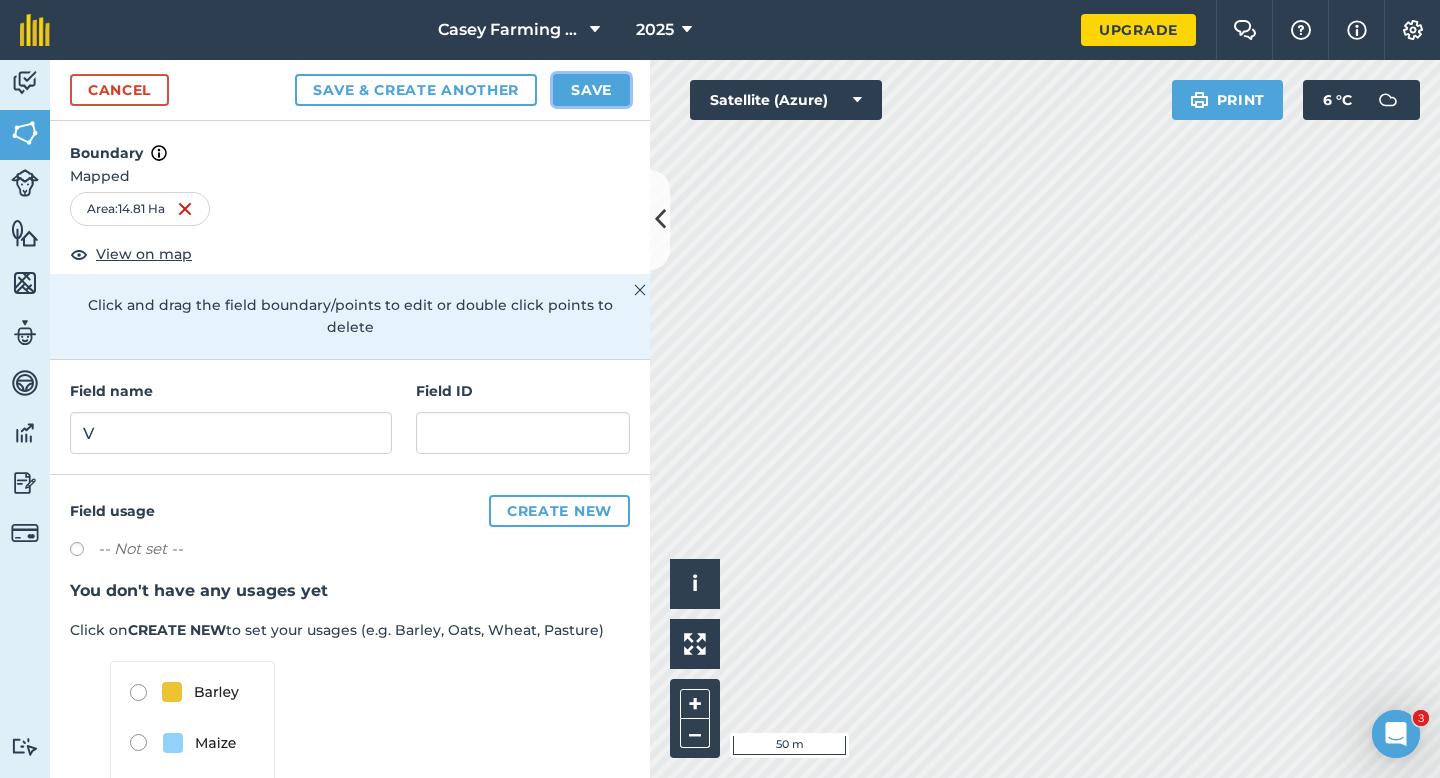 click on "Save" at bounding box center (591, 90) 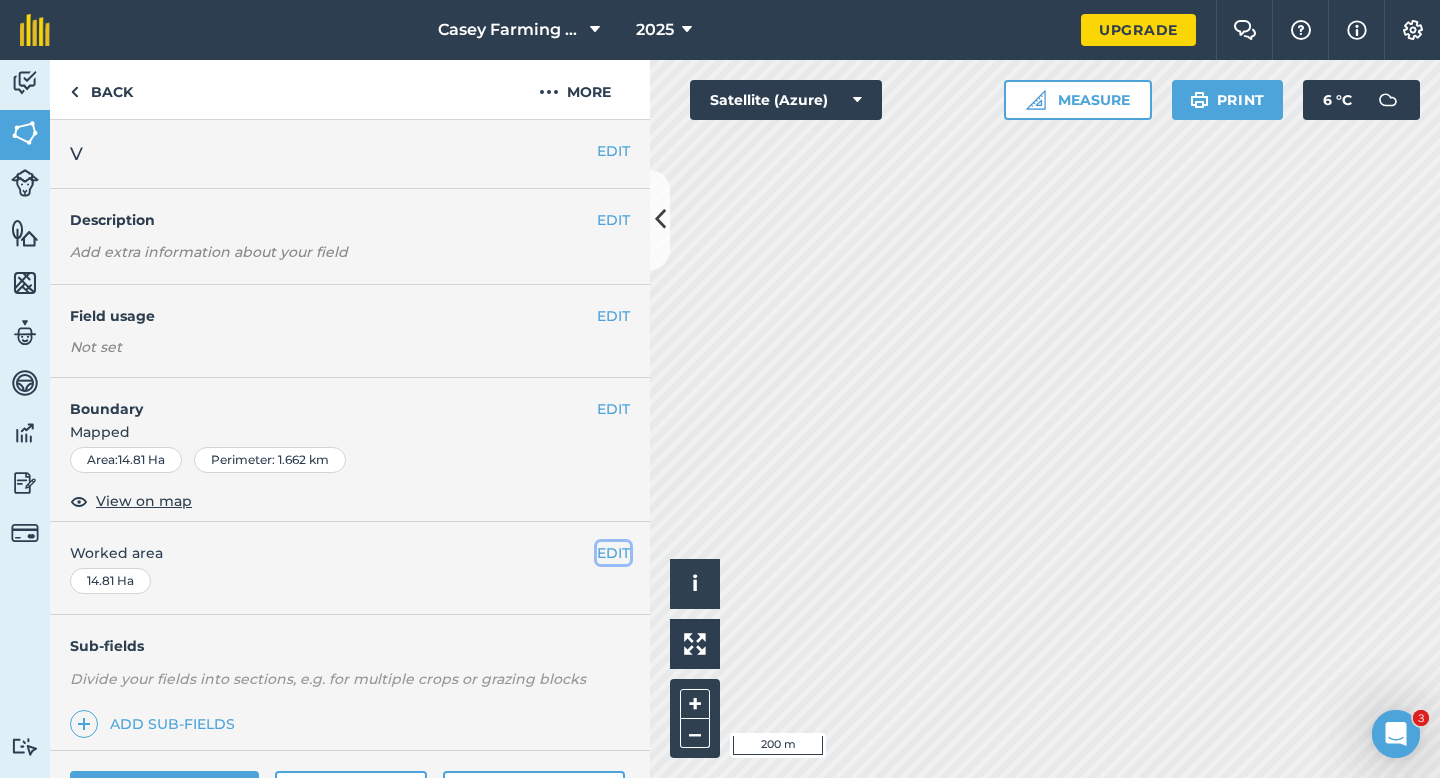 click on "EDIT" at bounding box center (613, 553) 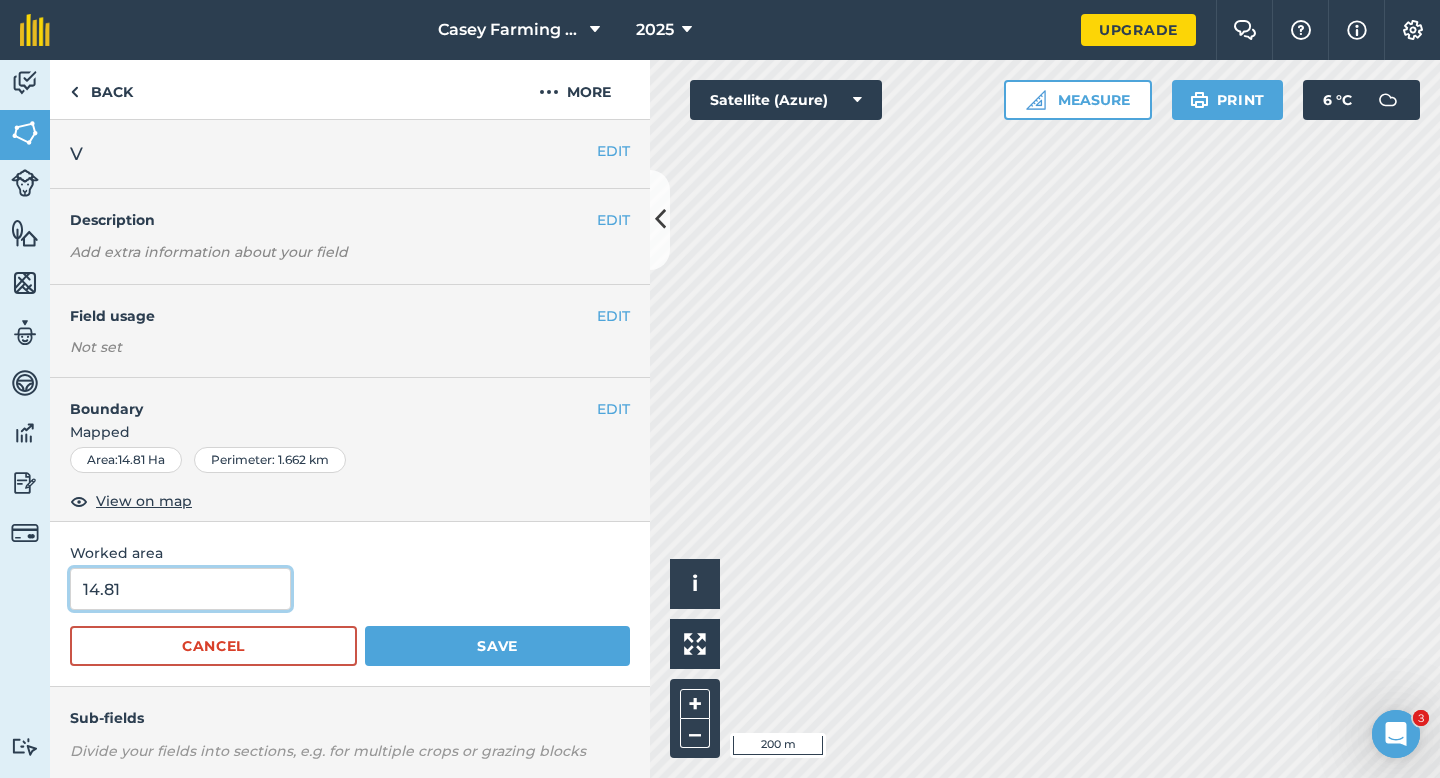 click on "14.81" at bounding box center (180, 589) 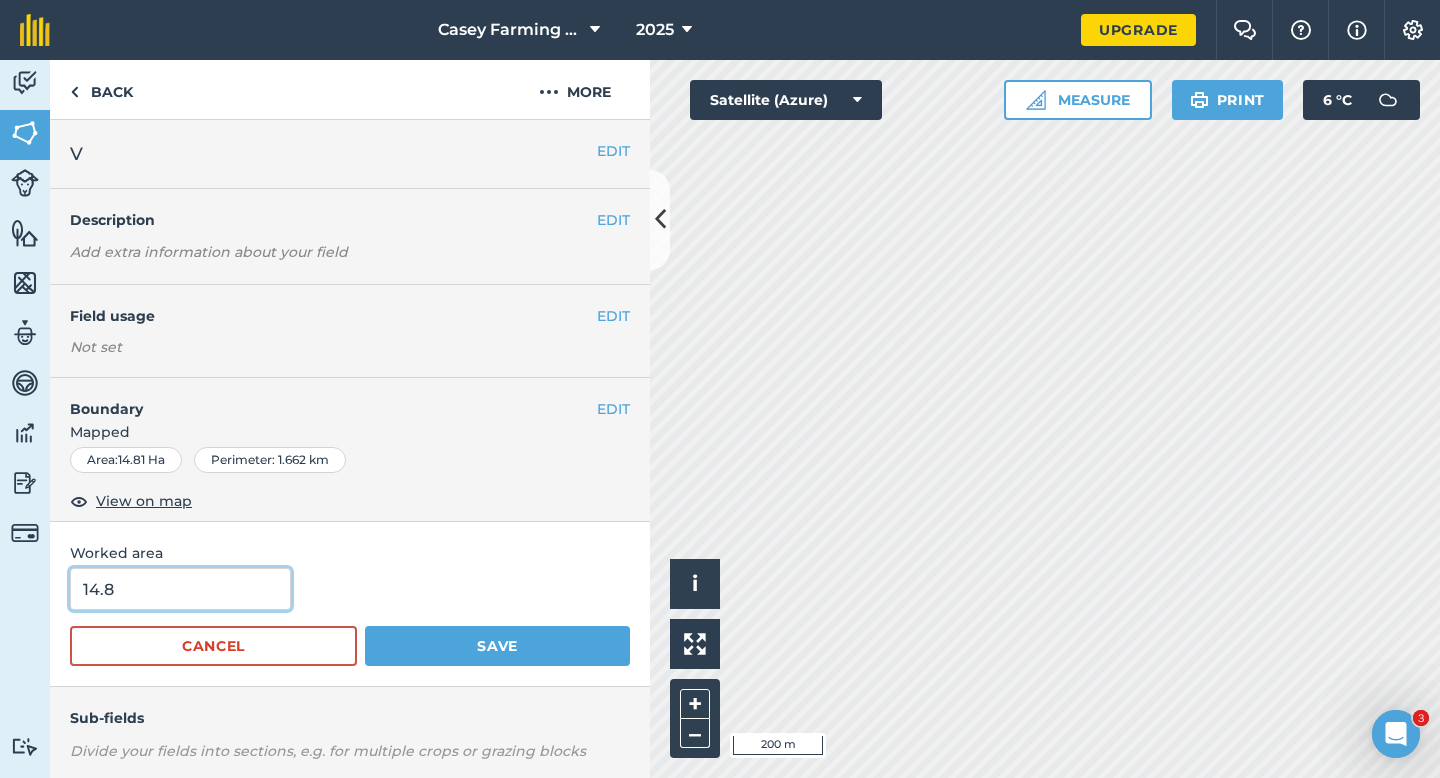 type on "14.8" 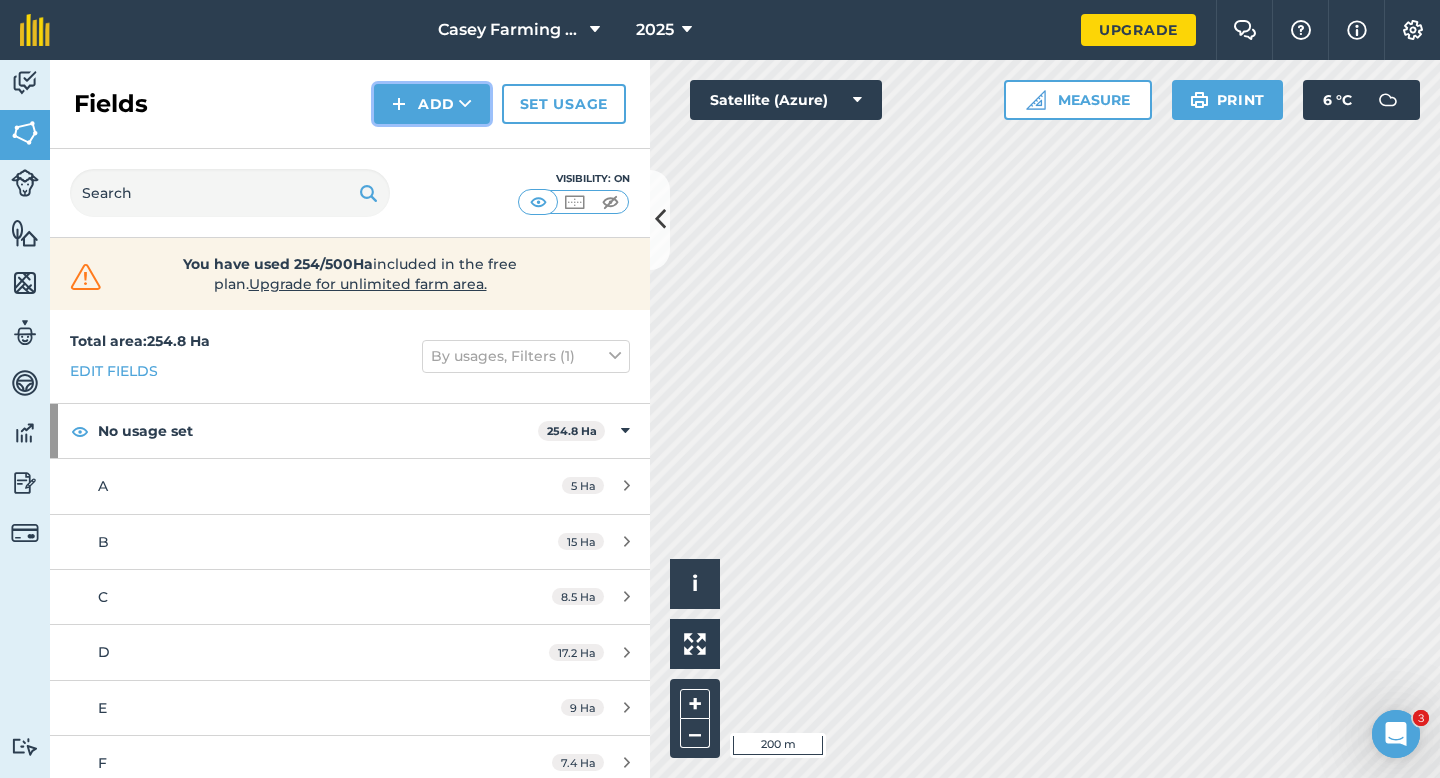 click on "Add" at bounding box center (432, 104) 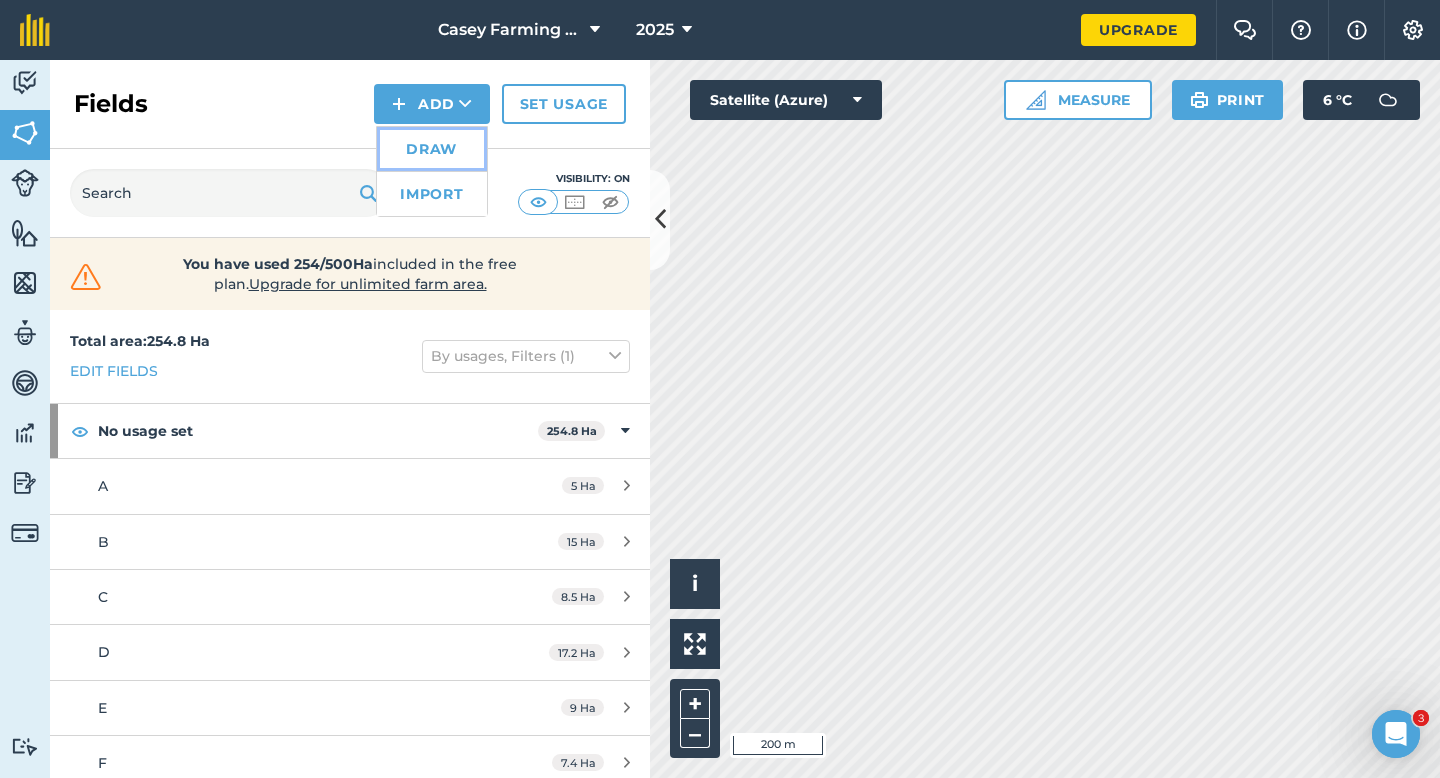click on "Draw" at bounding box center [432, 149] 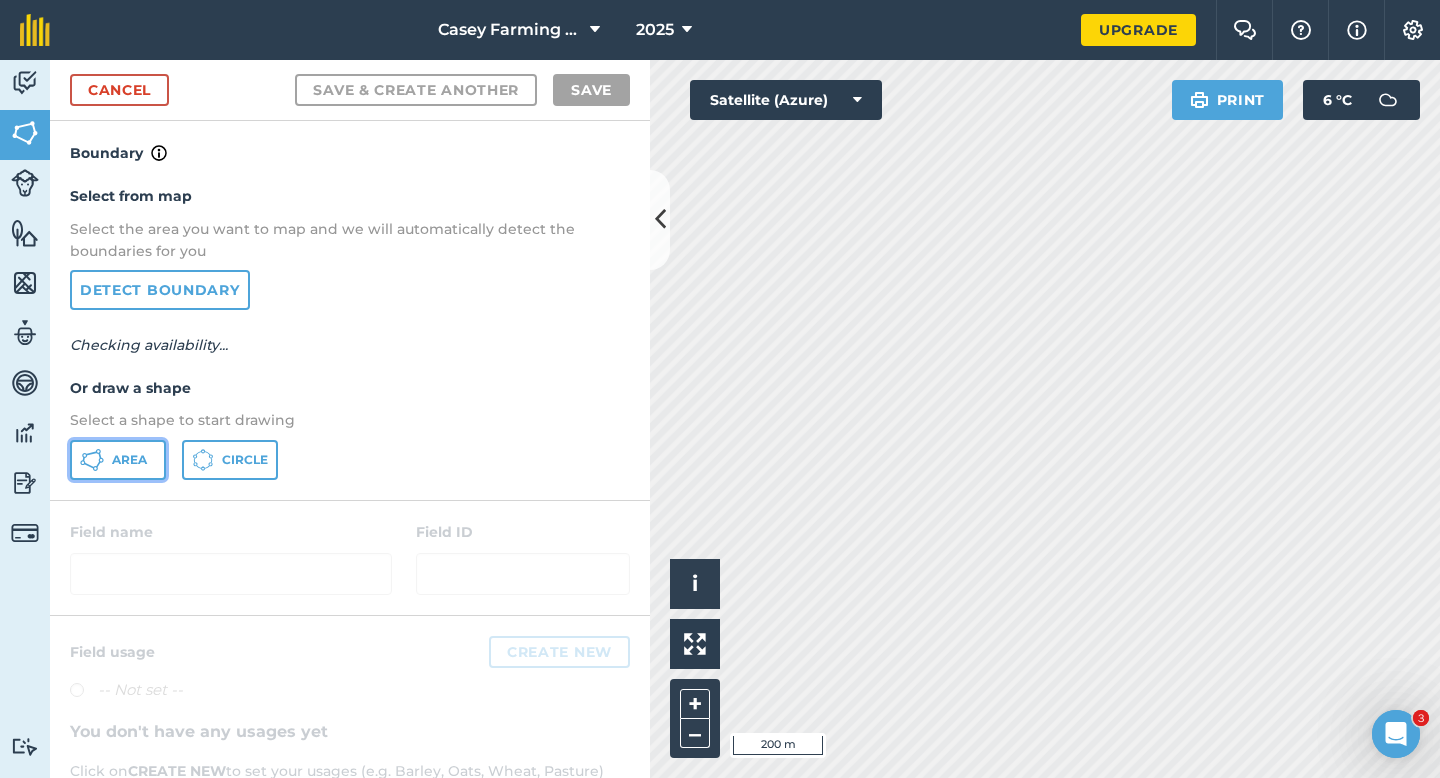 click on "Area" at bounding box center [118, 460] 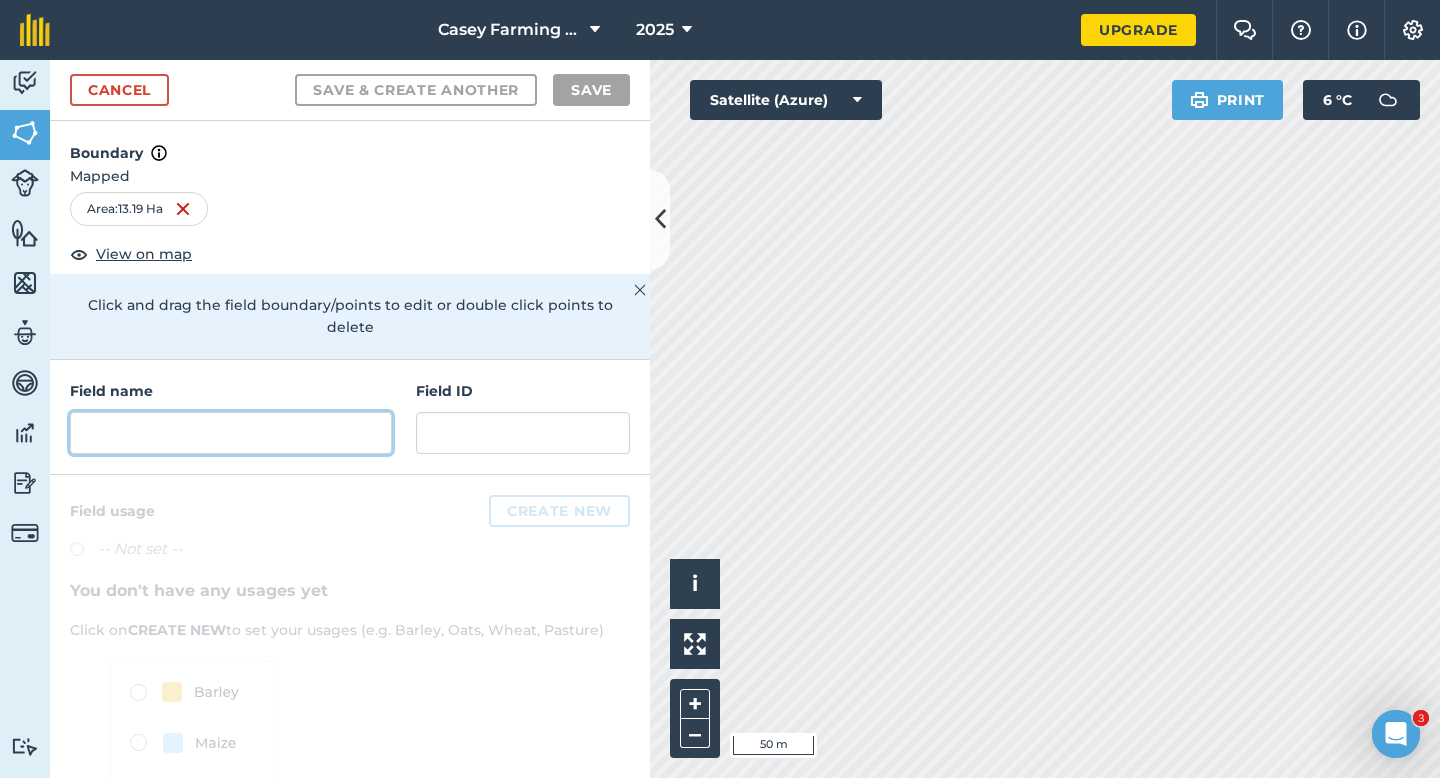 click at bounding box center (231, 433) 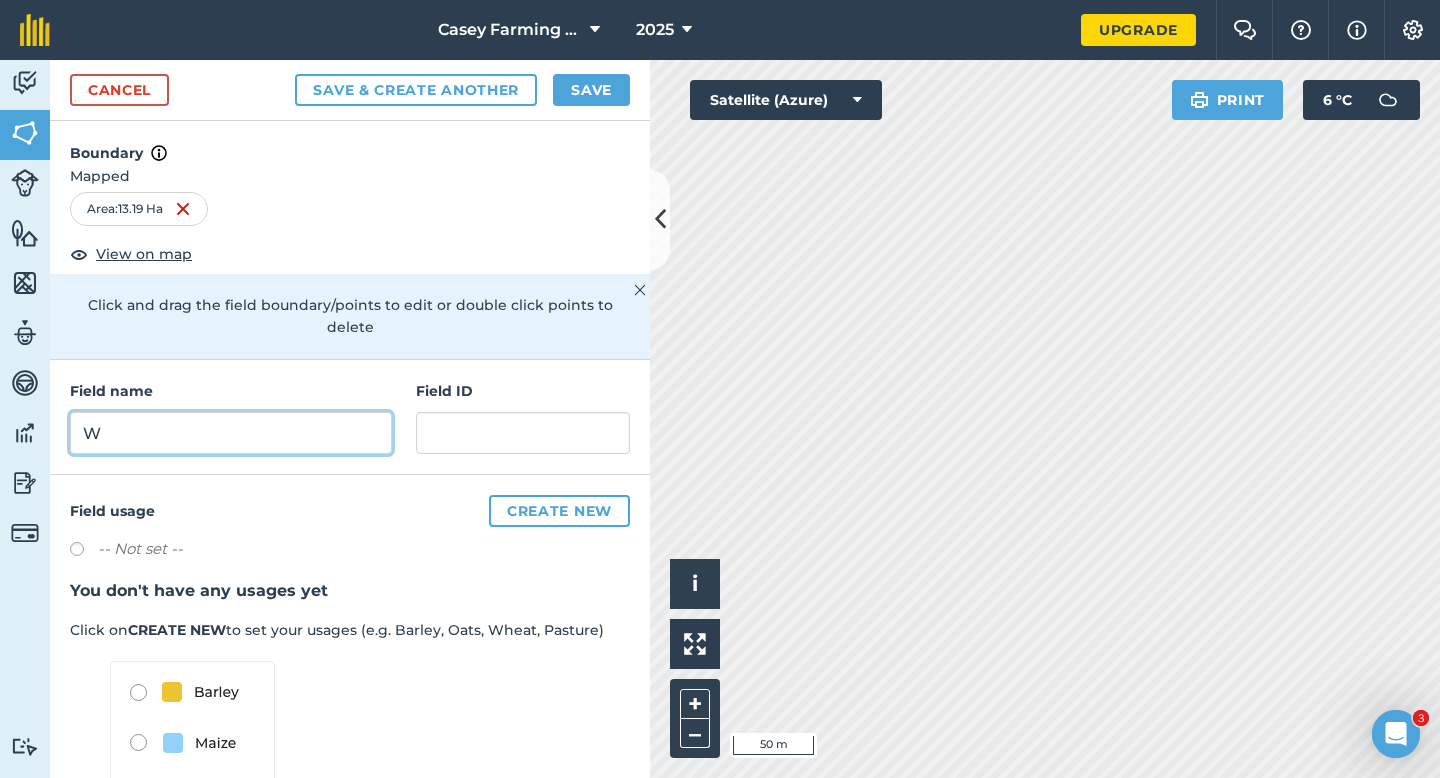 type on "W" 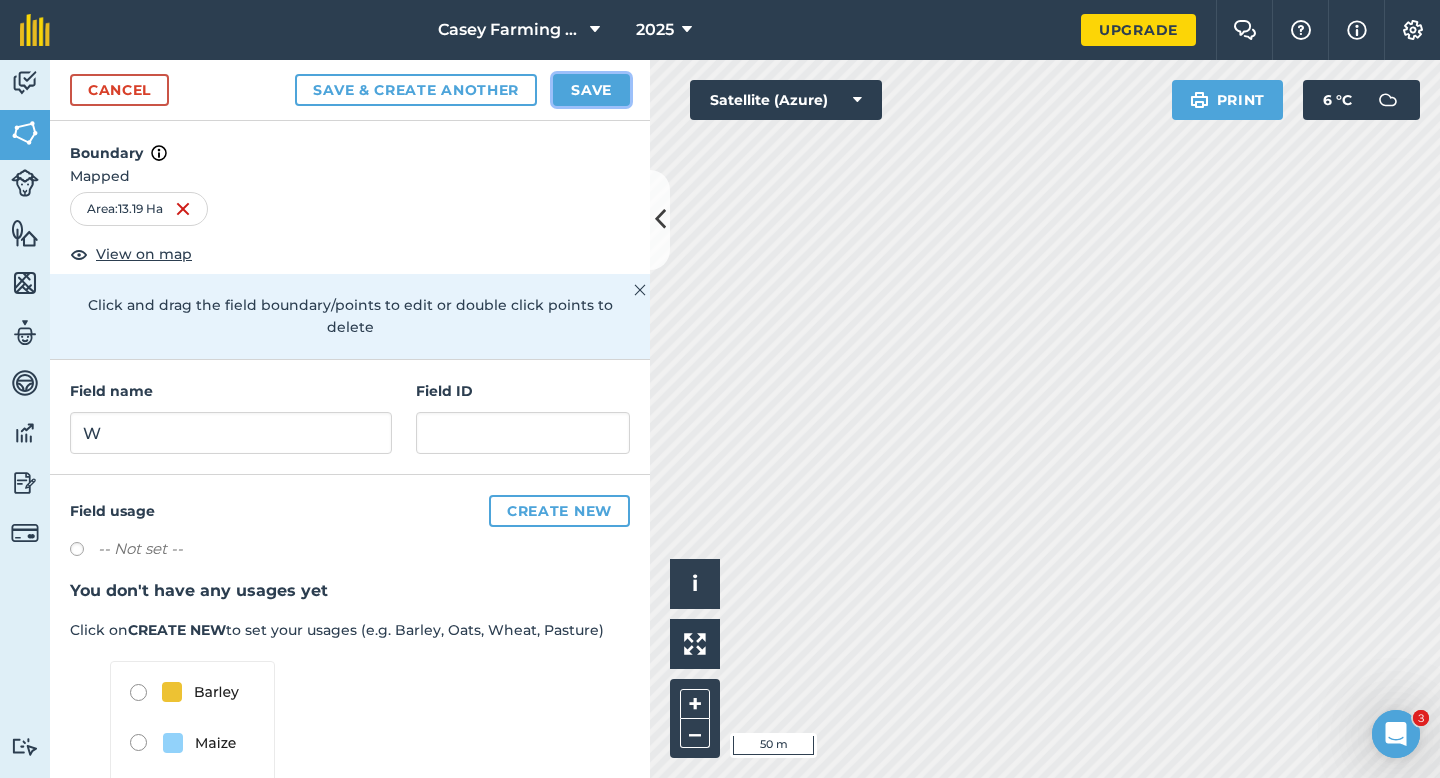 click on "Save" at bounding box center (591, 90) 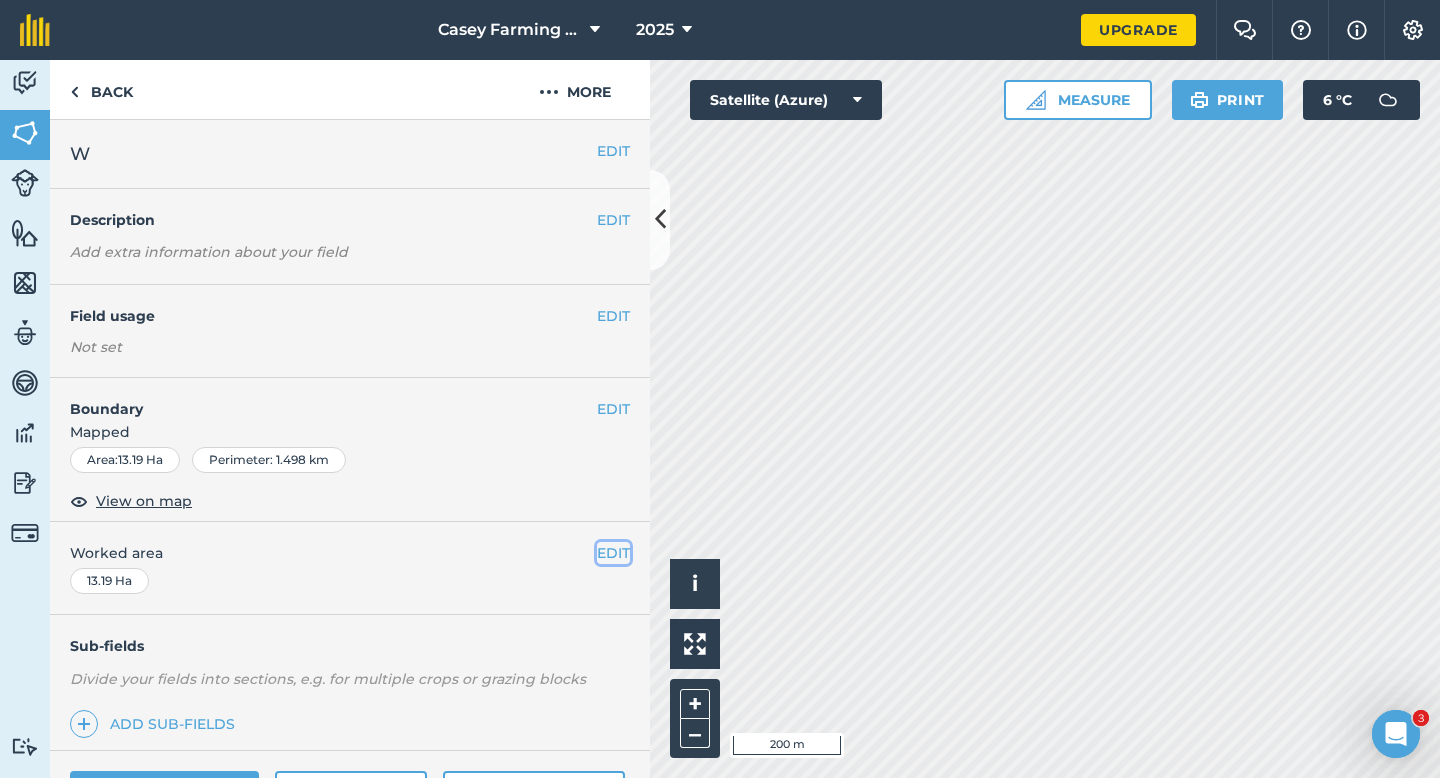 click on "EDIT" at bounding box center [613, 553] 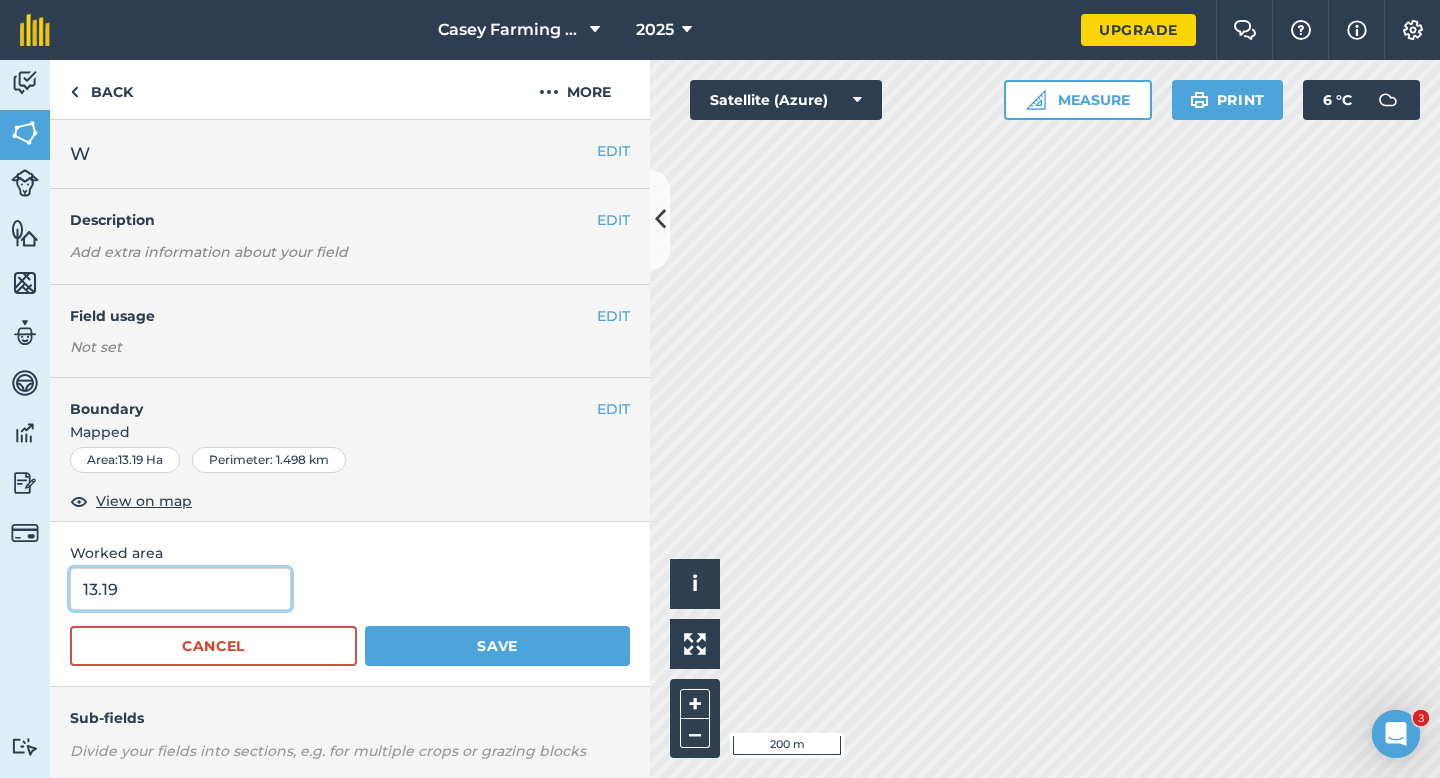 click on "13.19" at bounding box center [180, 589] 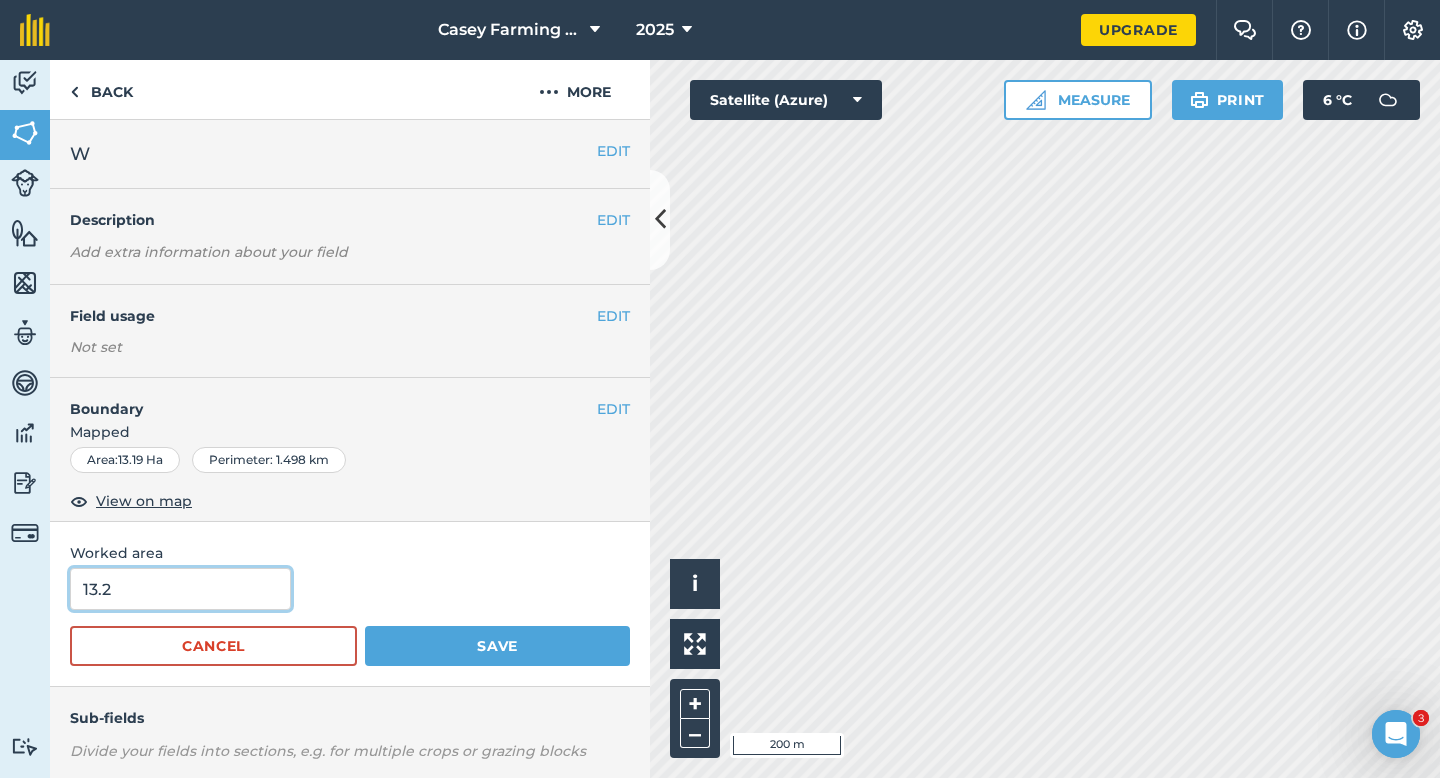 type on "13.2" 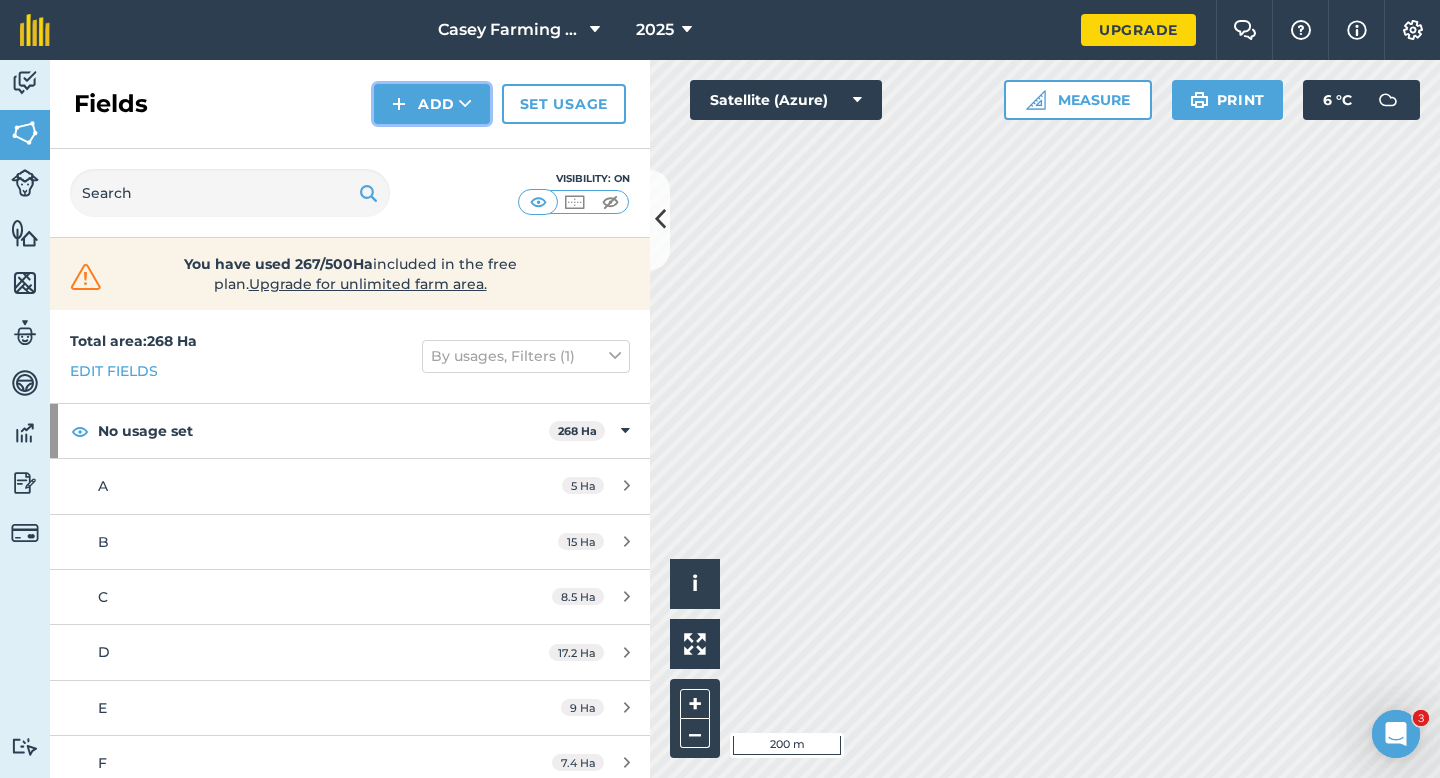 click at bounding box center [399, 104] 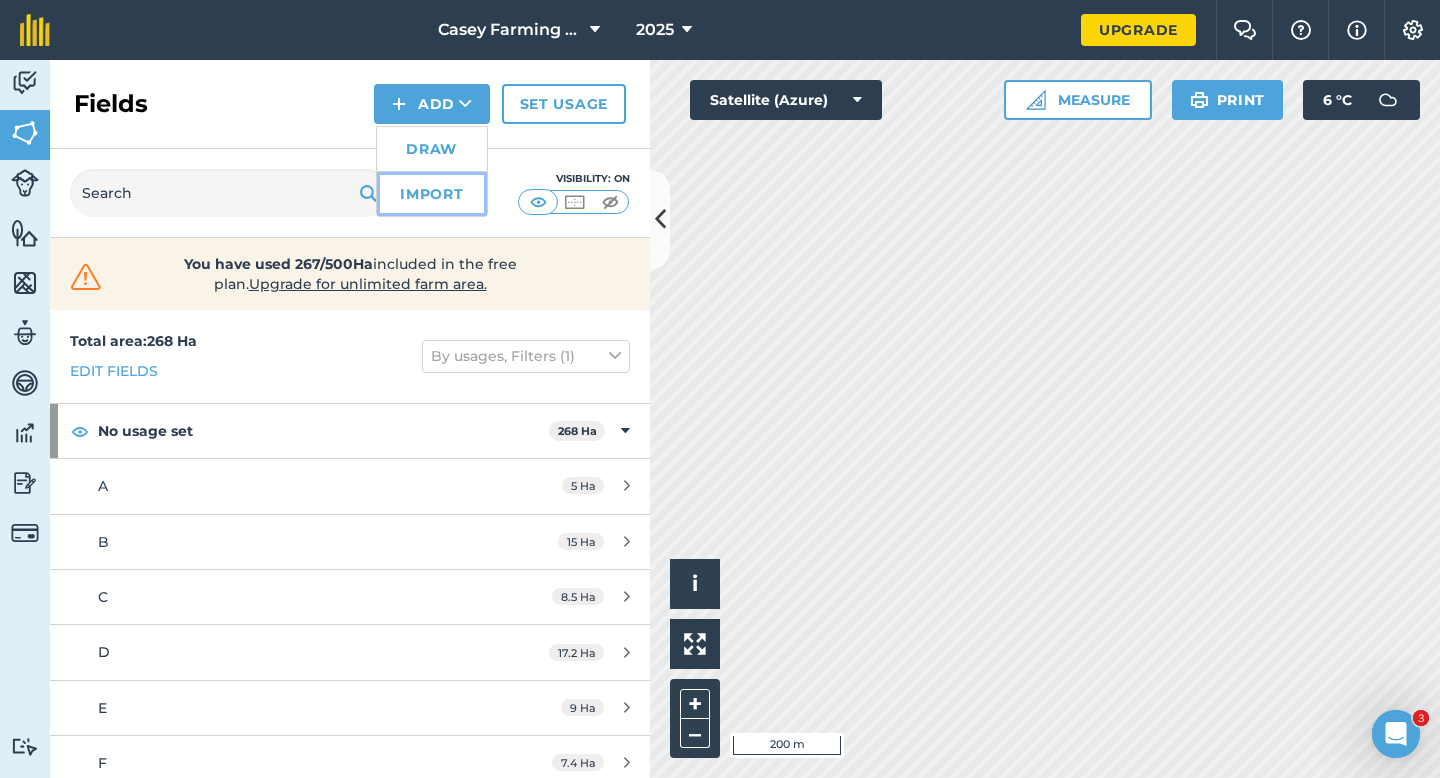 click on "Import" at bounding box center [432, 194] 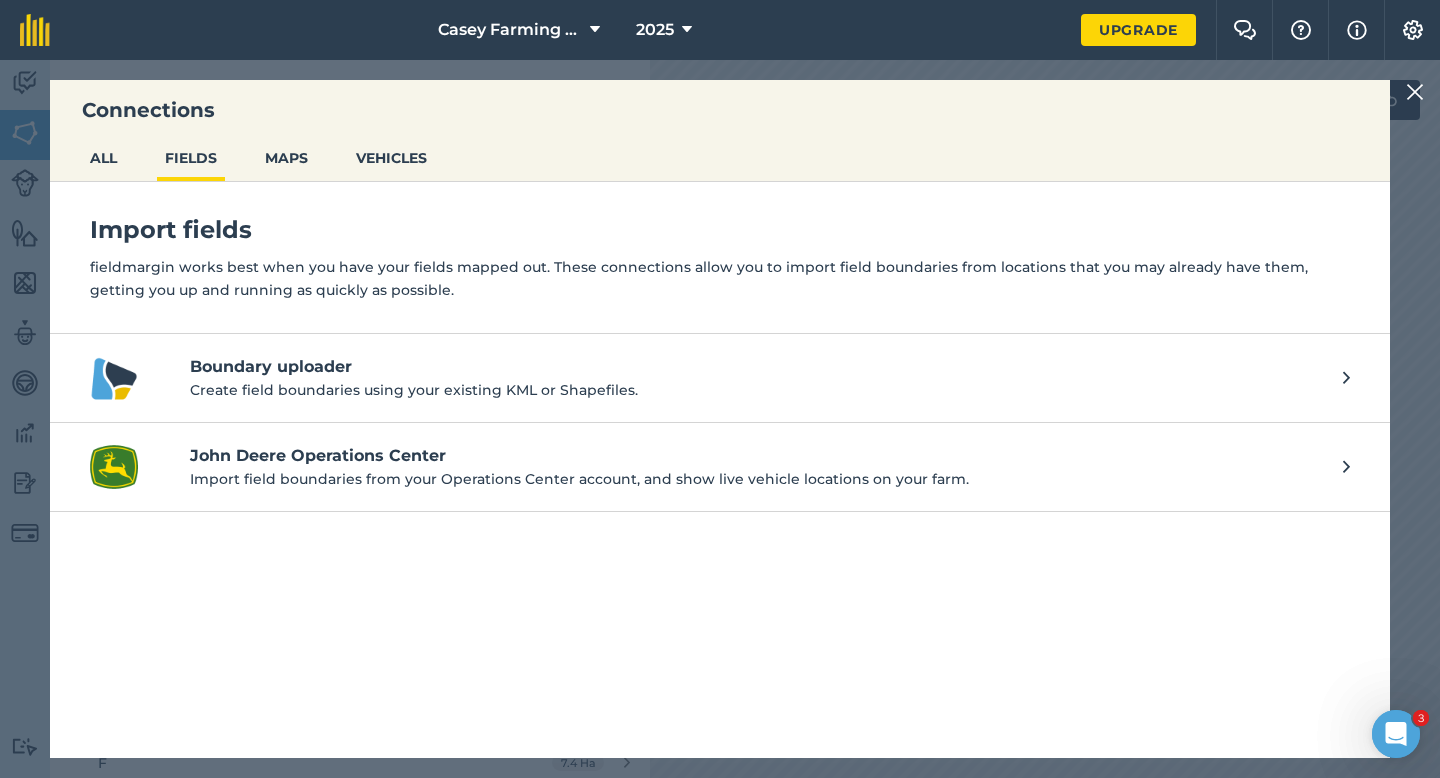 click on "Connections ALL FIELDS MAPS VEHICLES Import fields fieldmargin works best when you have your fields mapped out. These connections allow you to import field boundaries from locations that you may already have them, getting you up and running as quickly as possible. Boundary uploader Create field boundaries using your existing KML or Shapefiles. John Deere Operations Center Import field boundaries from your Operations Center account, and show live vehicle locations on your farm." at bounding box center (720, 419) 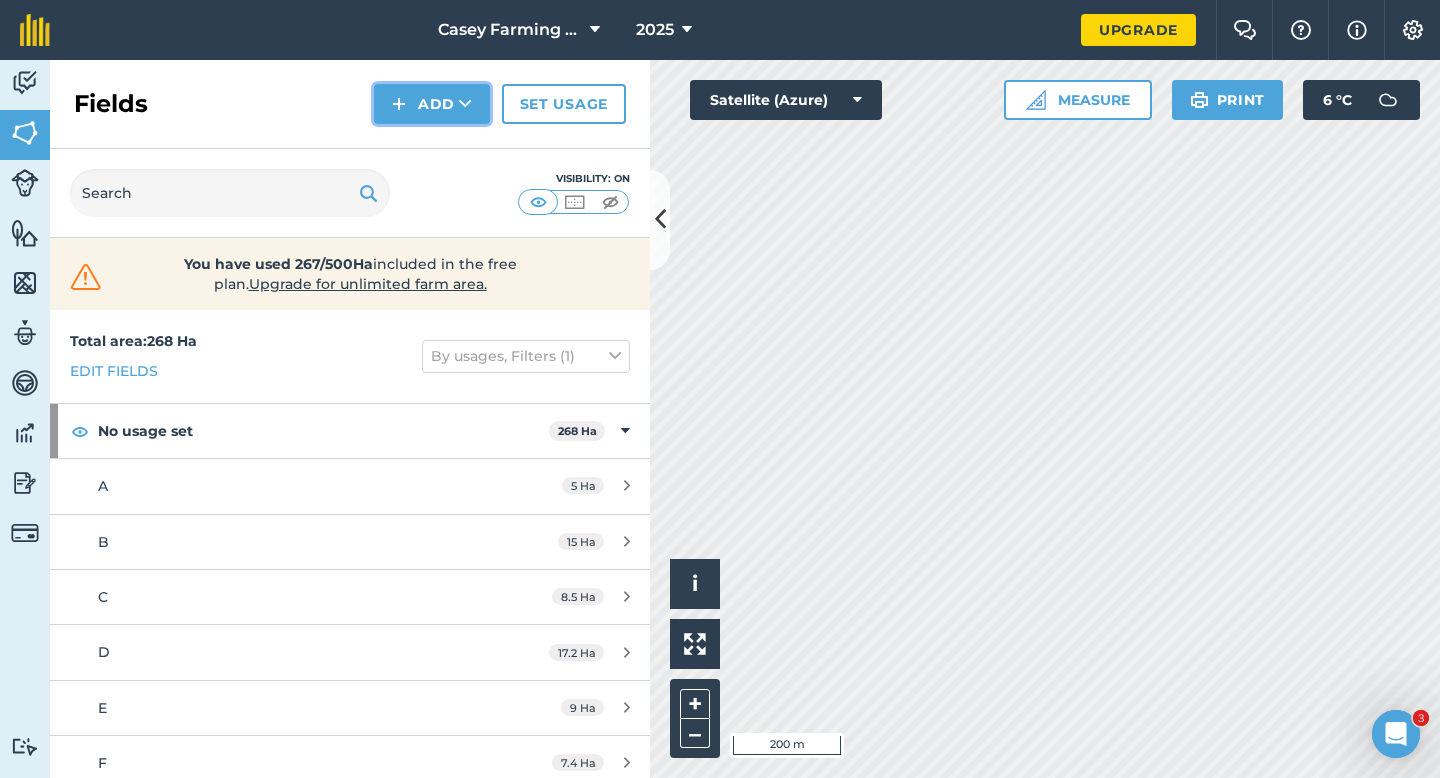 click at bounding box center [399, 104] 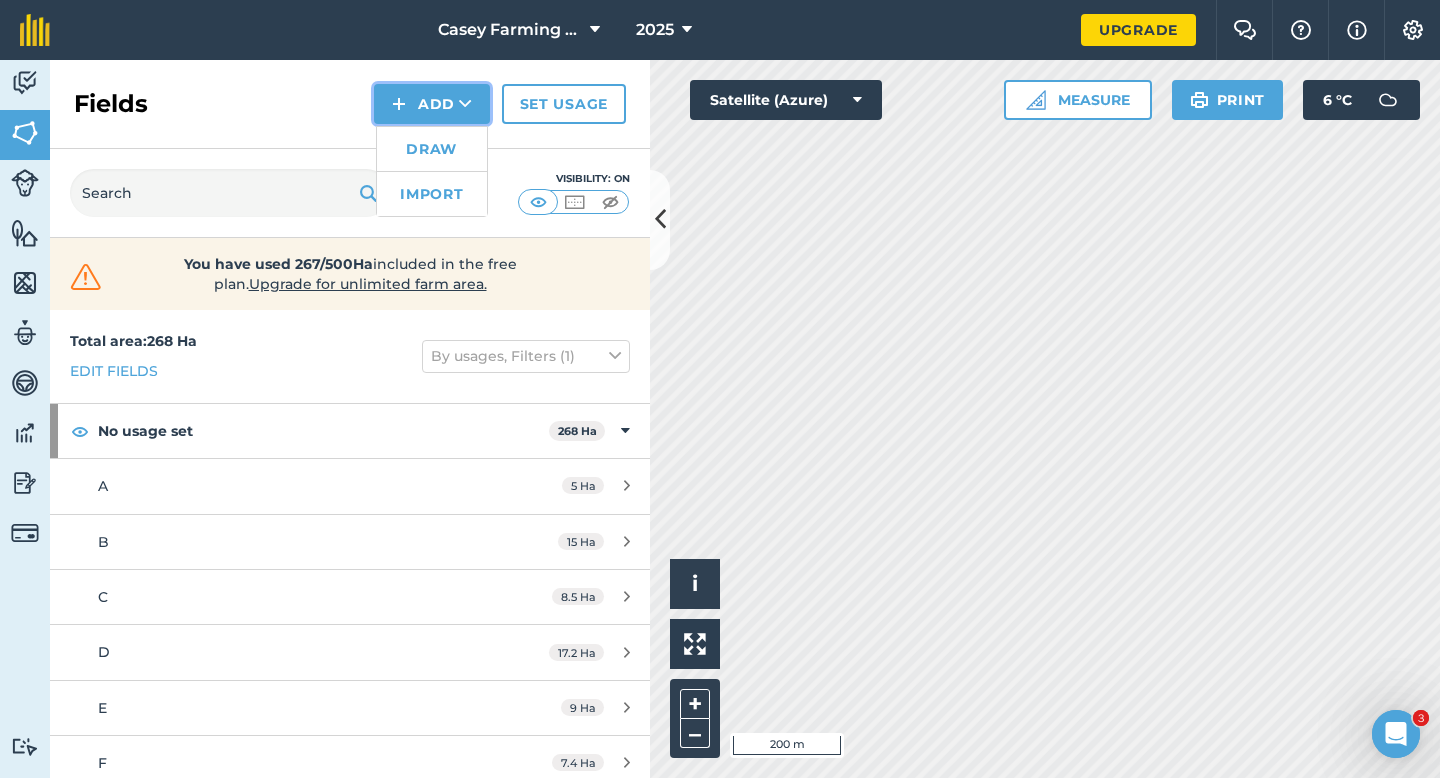 click at bounding box center (399, 104) 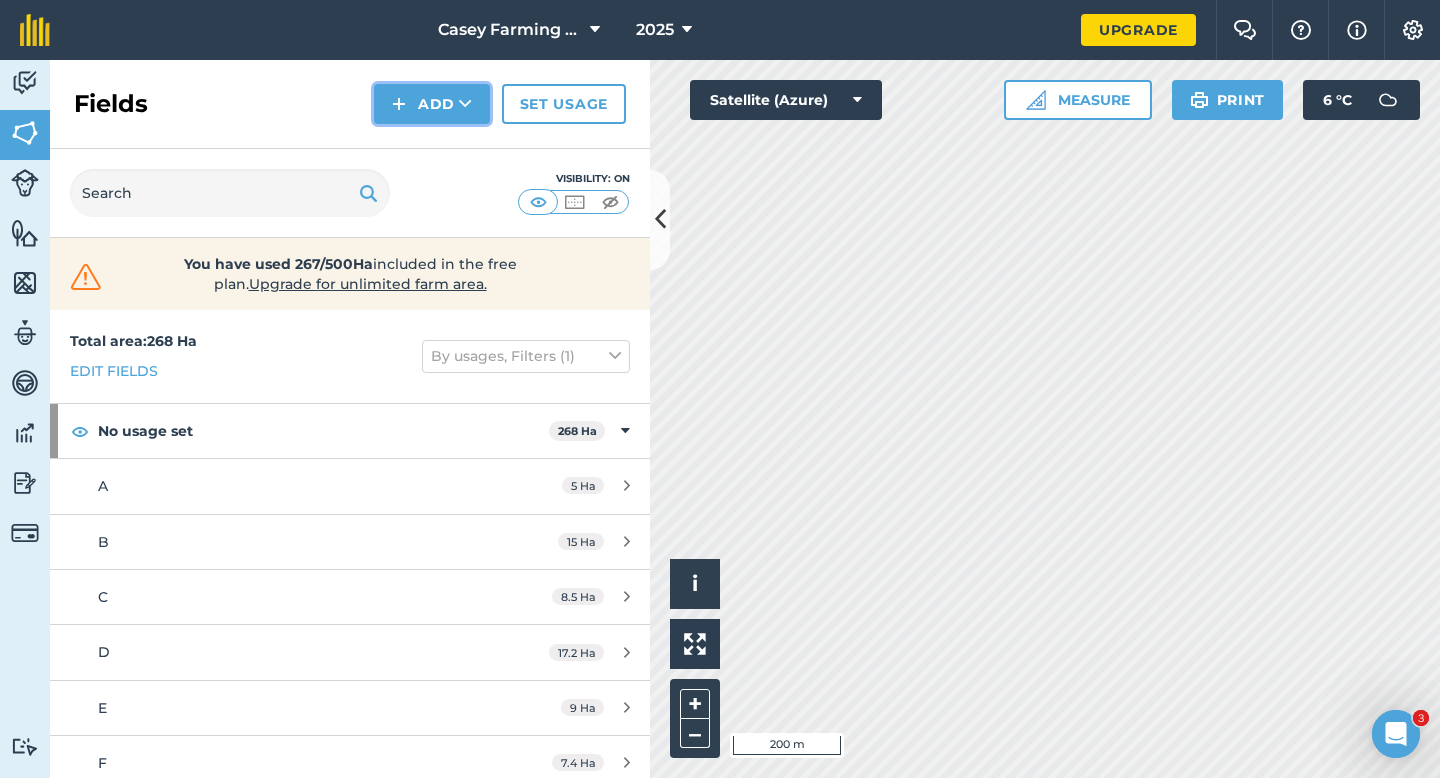 click on "Add" at bounding box center [432, 104] 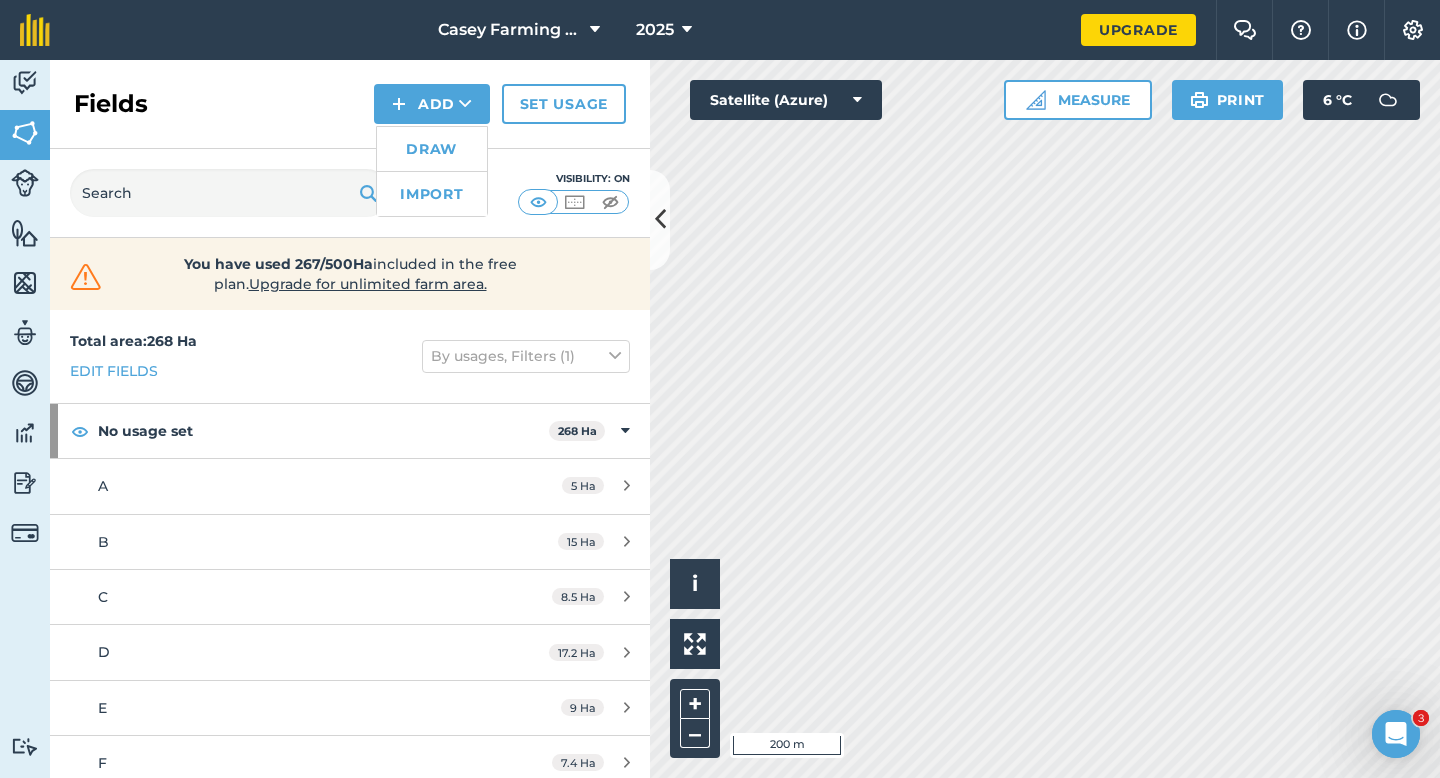 click on "Draw" at bounding box center (432, 149) 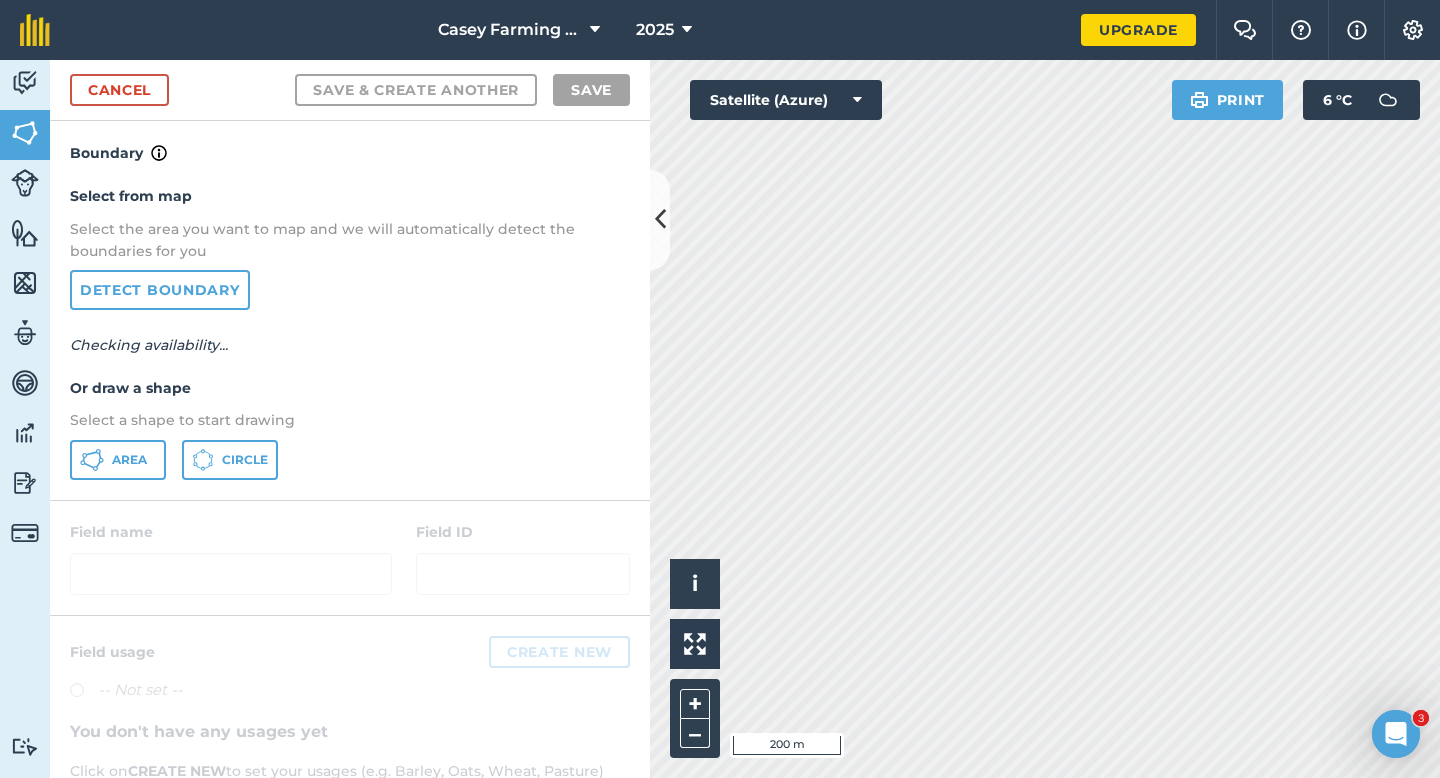 click on "Select from map Select the area you want to map and we will automatically detect the boundaries for you Detect boundary Checking availability... Or draw a shape Select a shape to start drawing Area Circle" at bounding box center [350, 332] 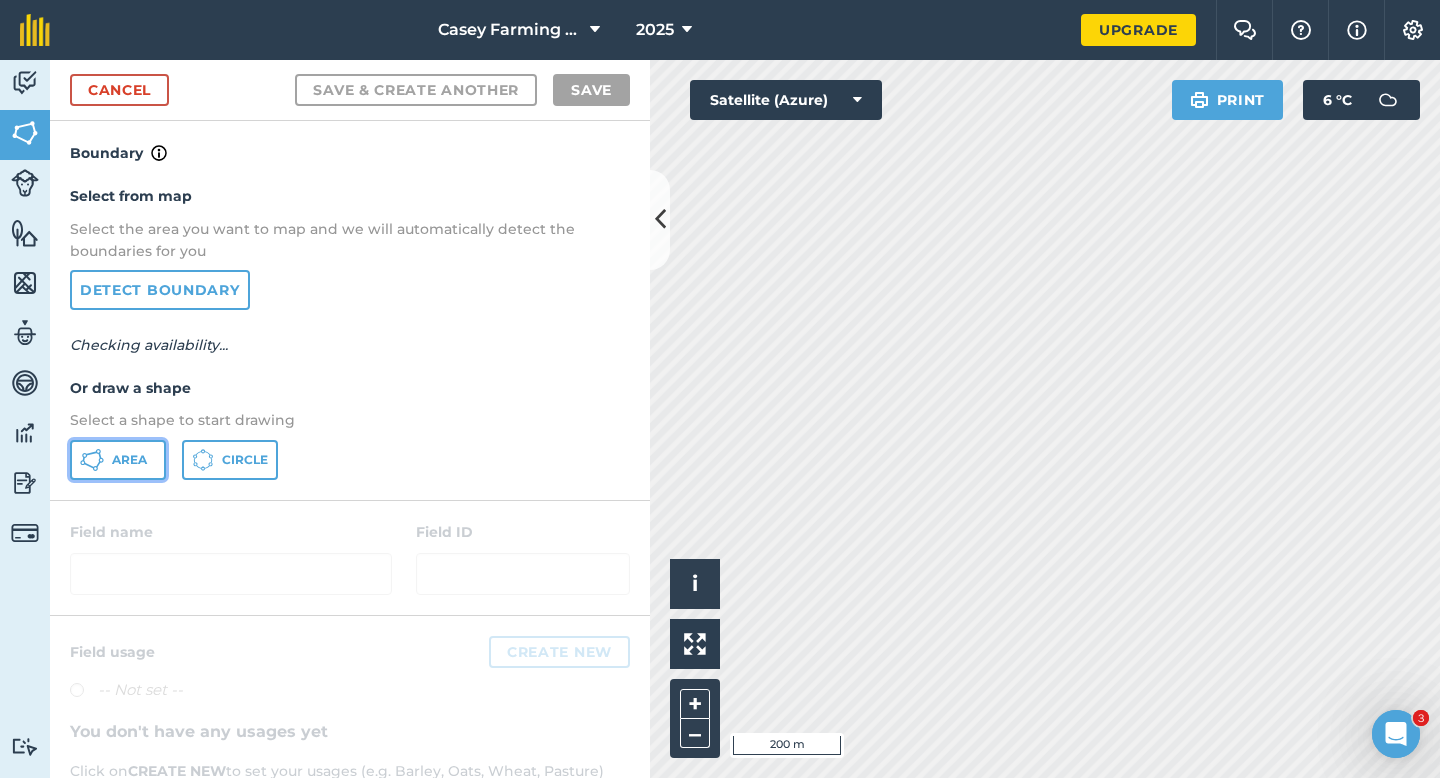 click 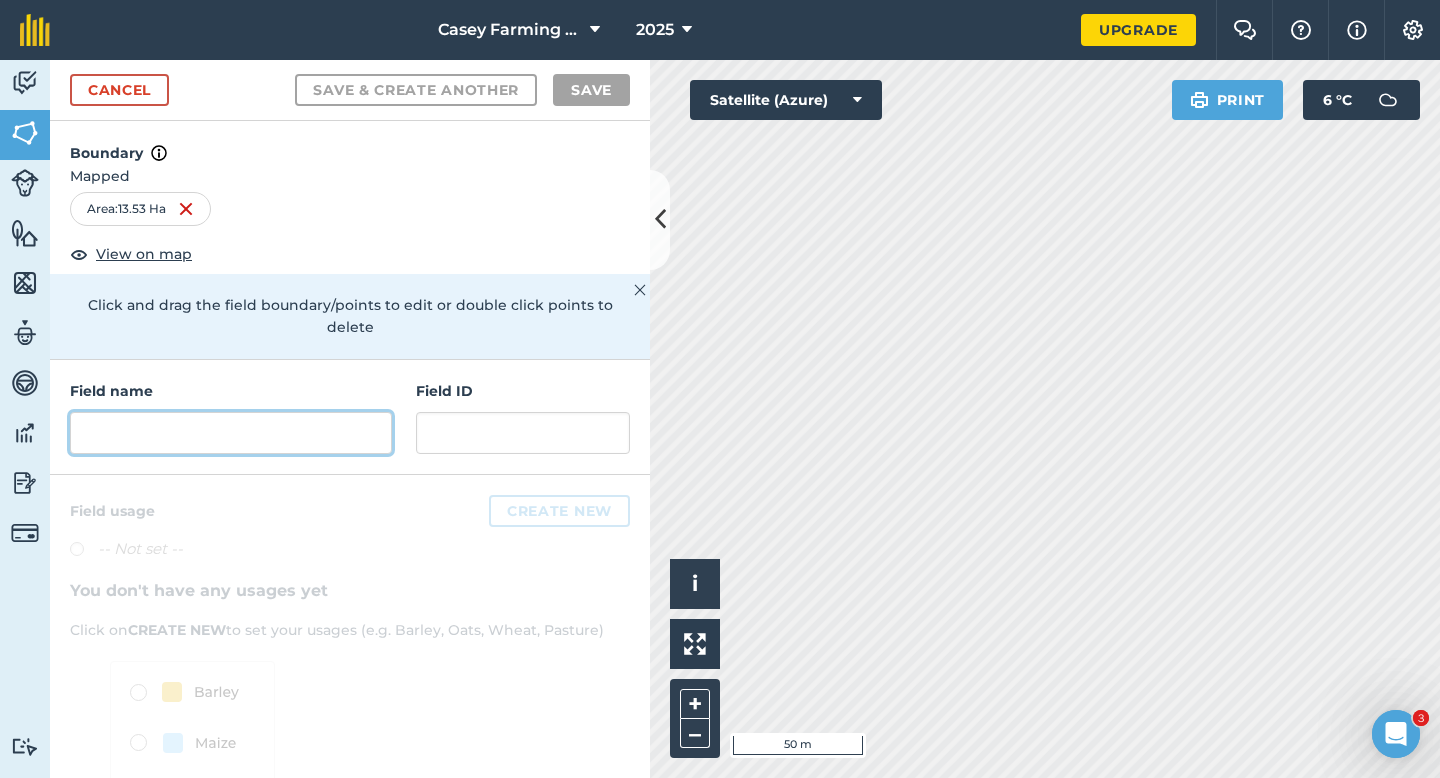 click at bounding box center [231, 433] 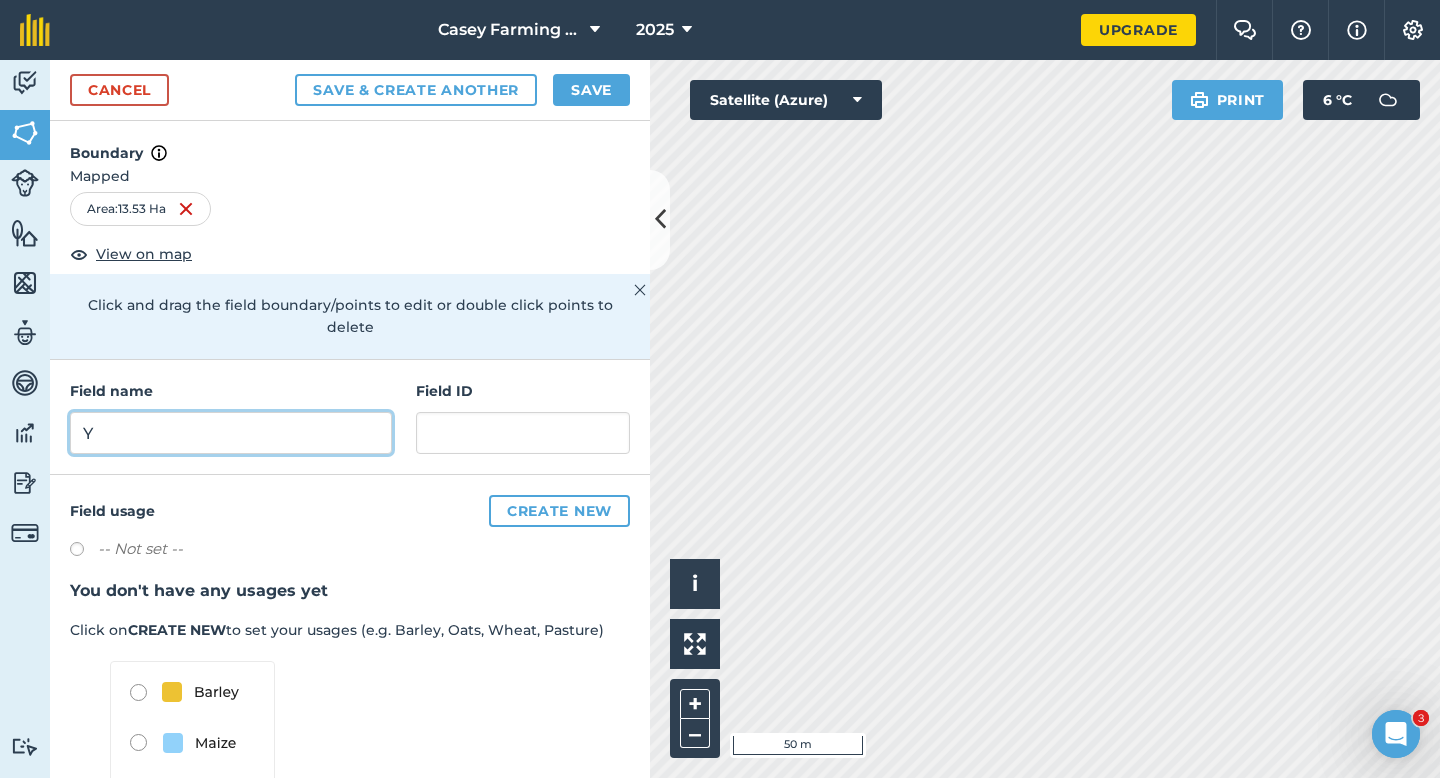 type on "Y" 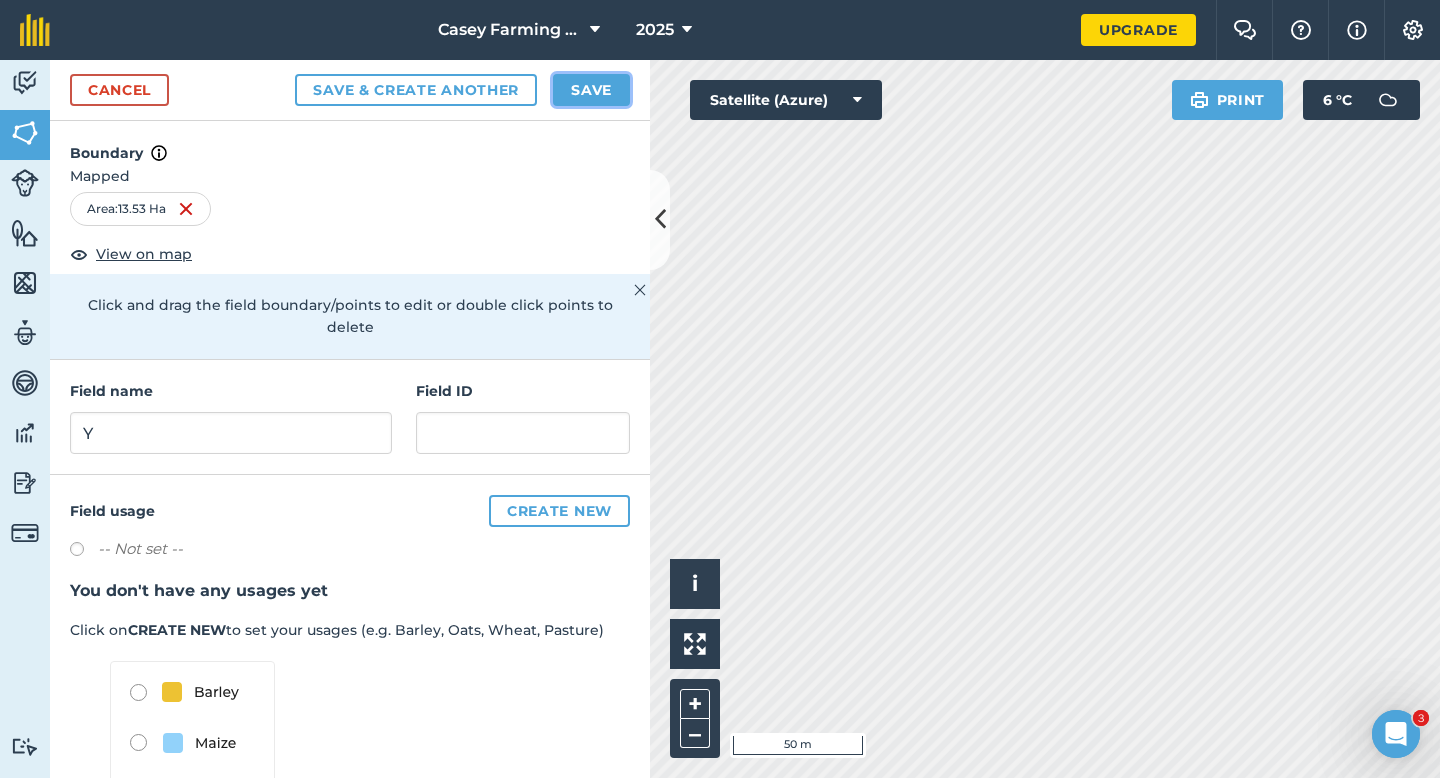 click on "Save" at bounding box center (591, 90) 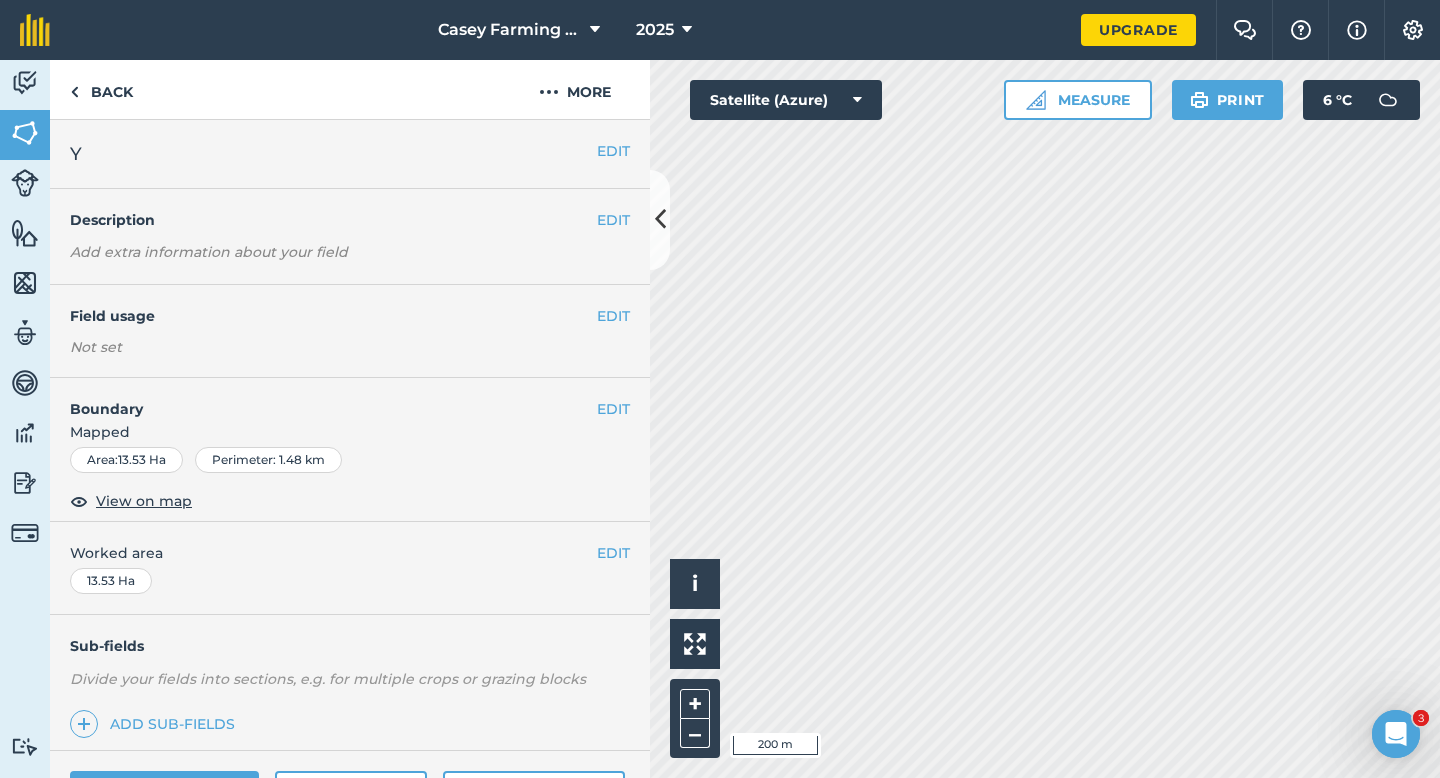 click on "EDIT Y" at bounding box center [350, 154] 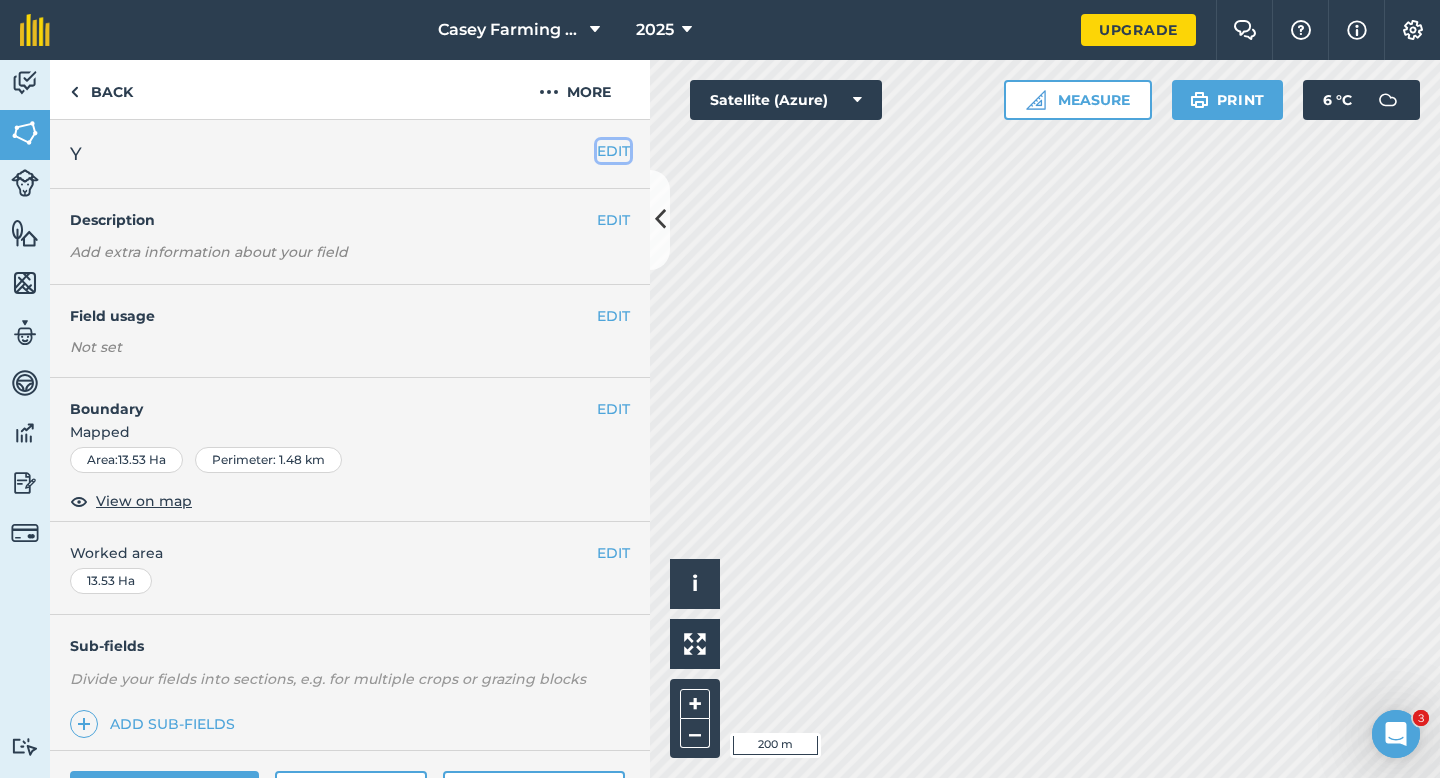 click on "EDIT" at bounding box center (613, 151) 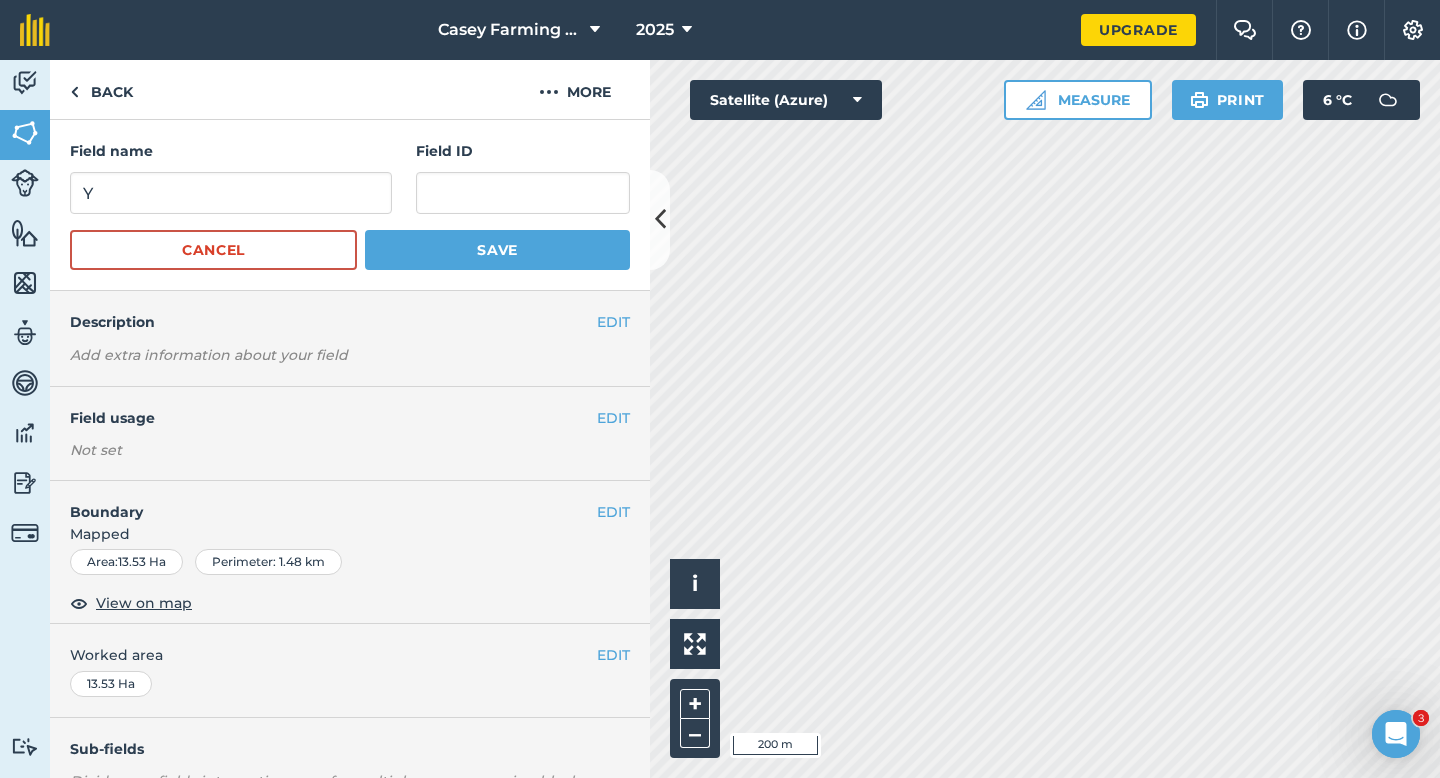 click on "Field name Y" at bounding box center (231, 177) 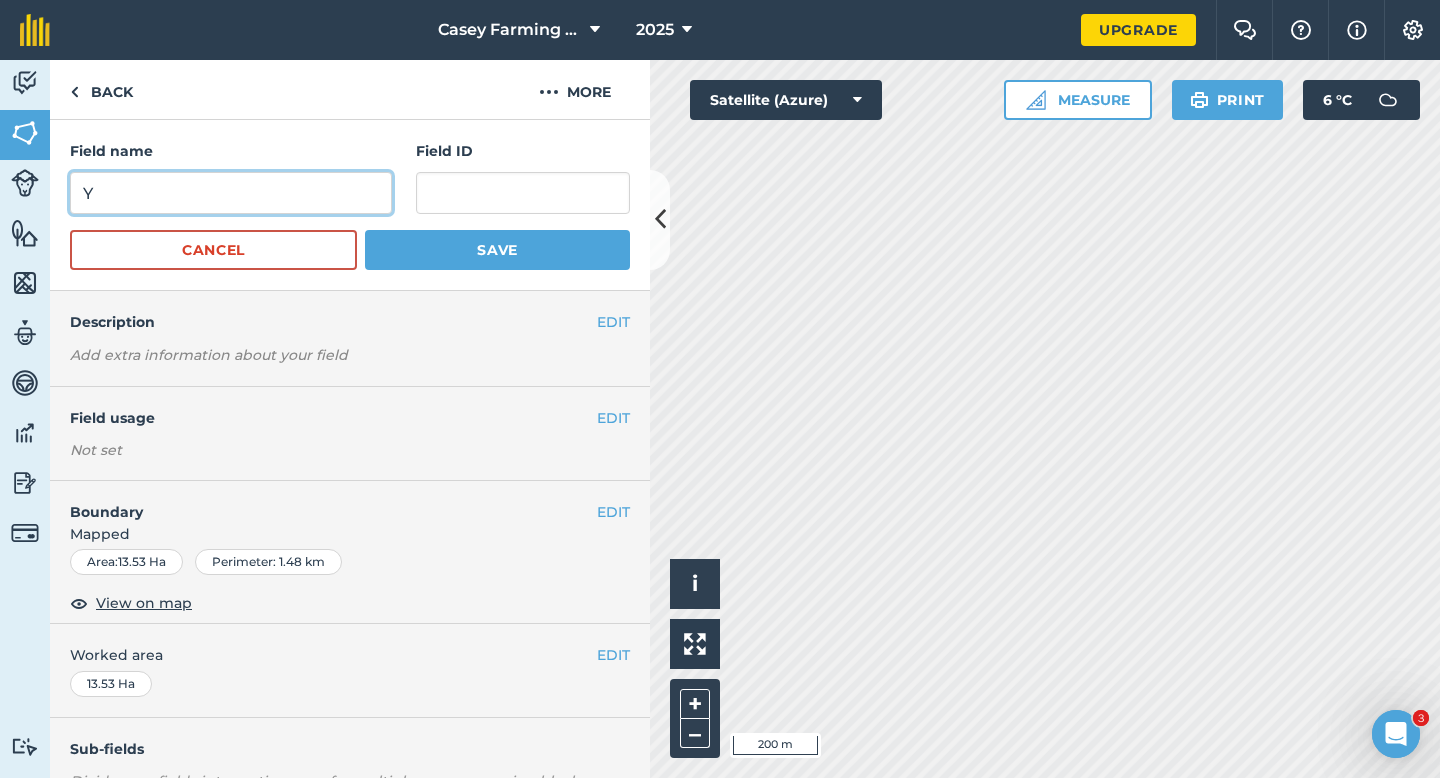 click on "Y" at bounding box center [231, 193] 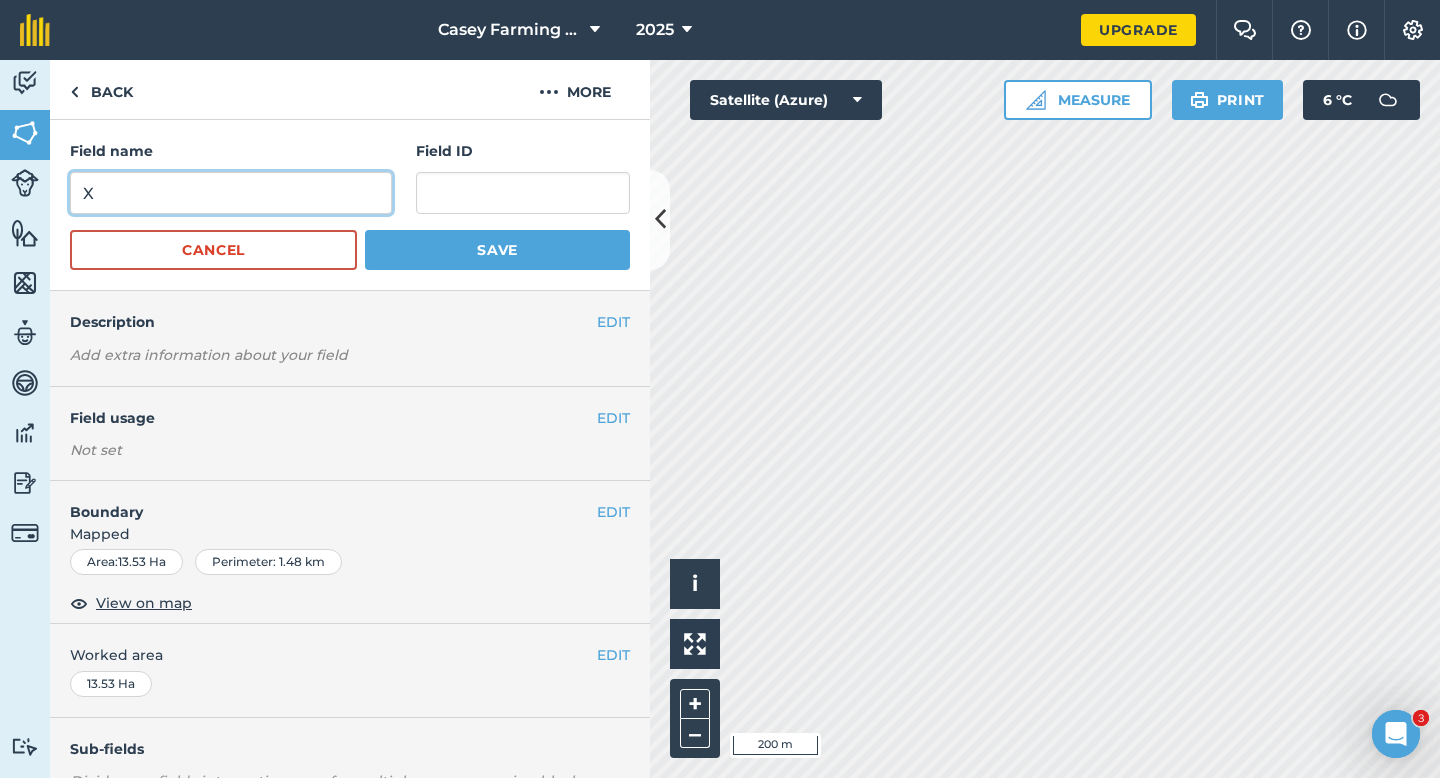 type on "X" 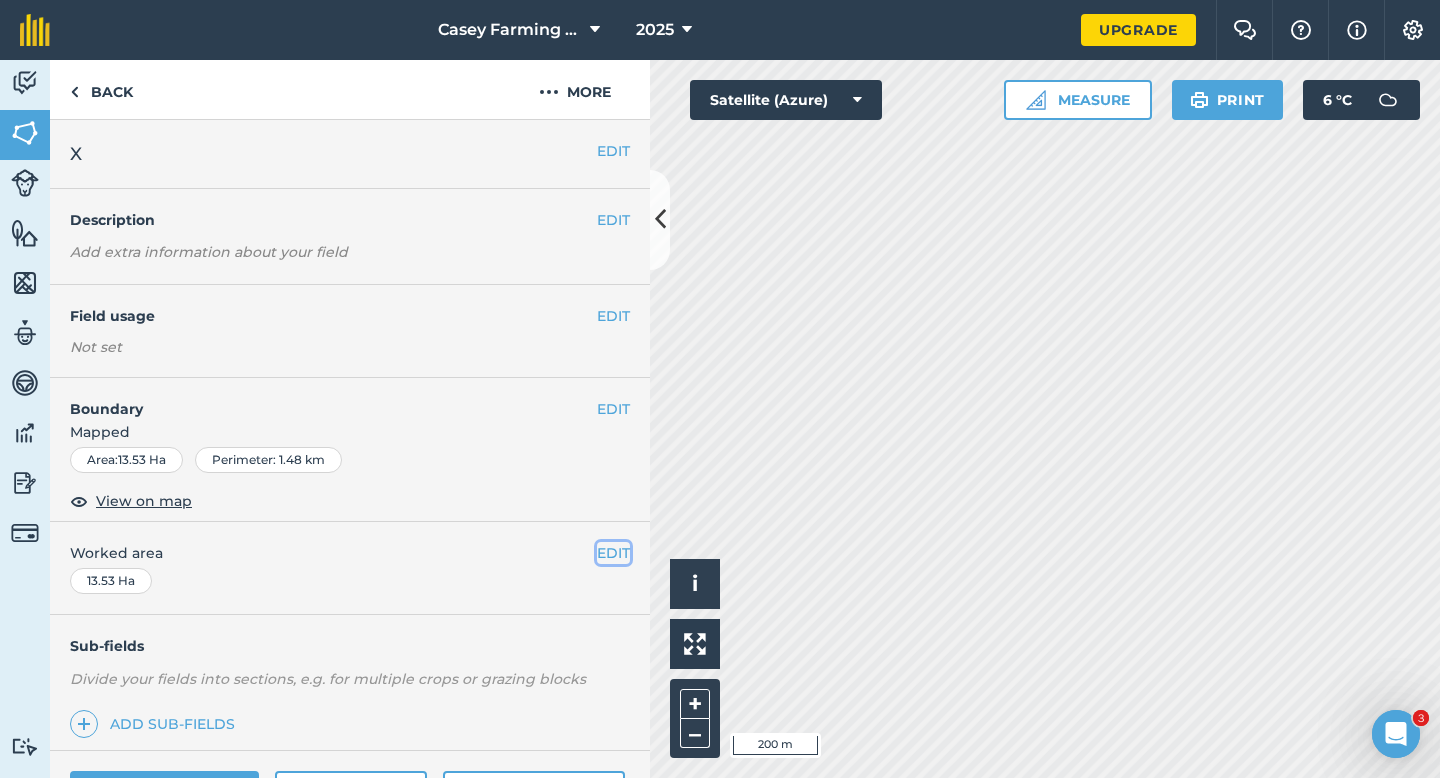 click on "EDIT" at bounding box center (613, 553) 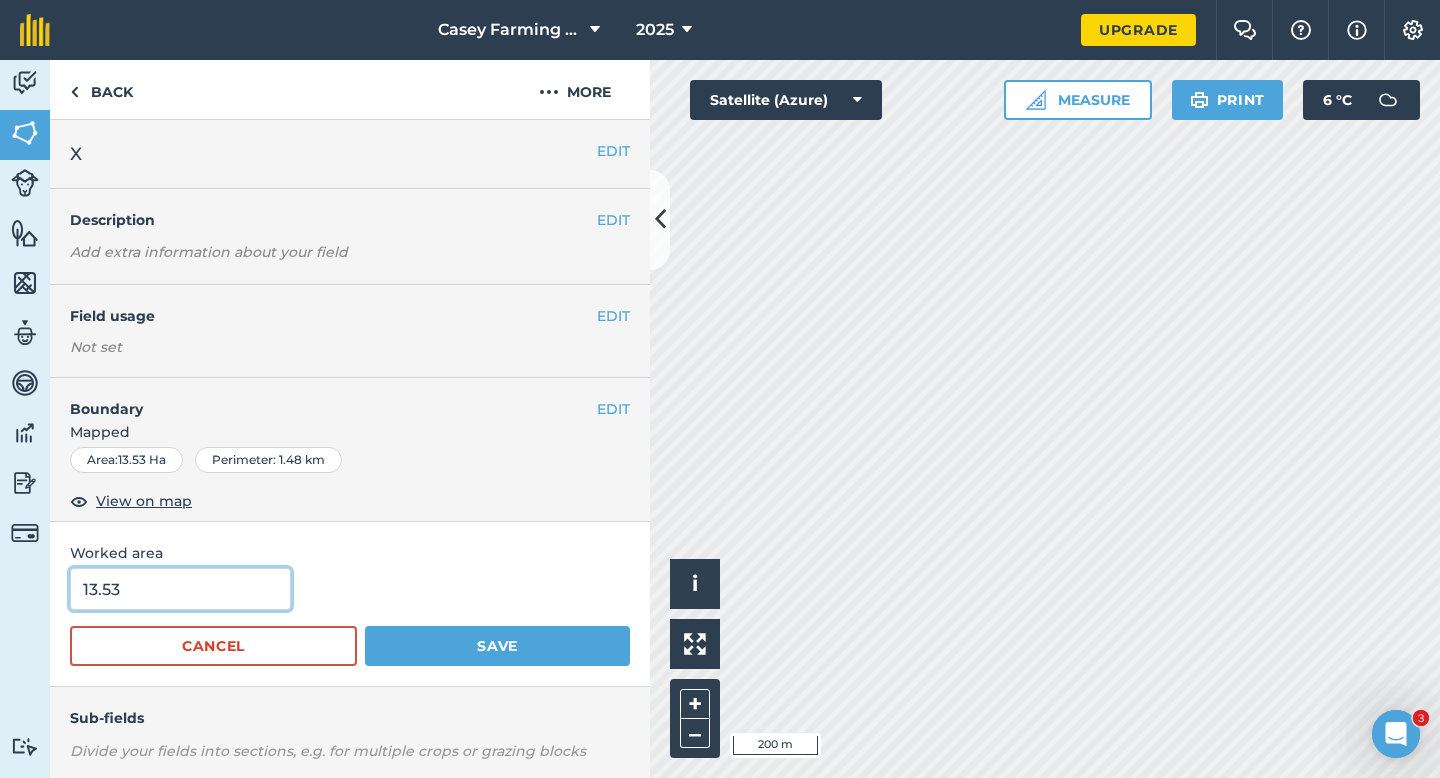 click on "13.53" at bounding box center (180, 589) 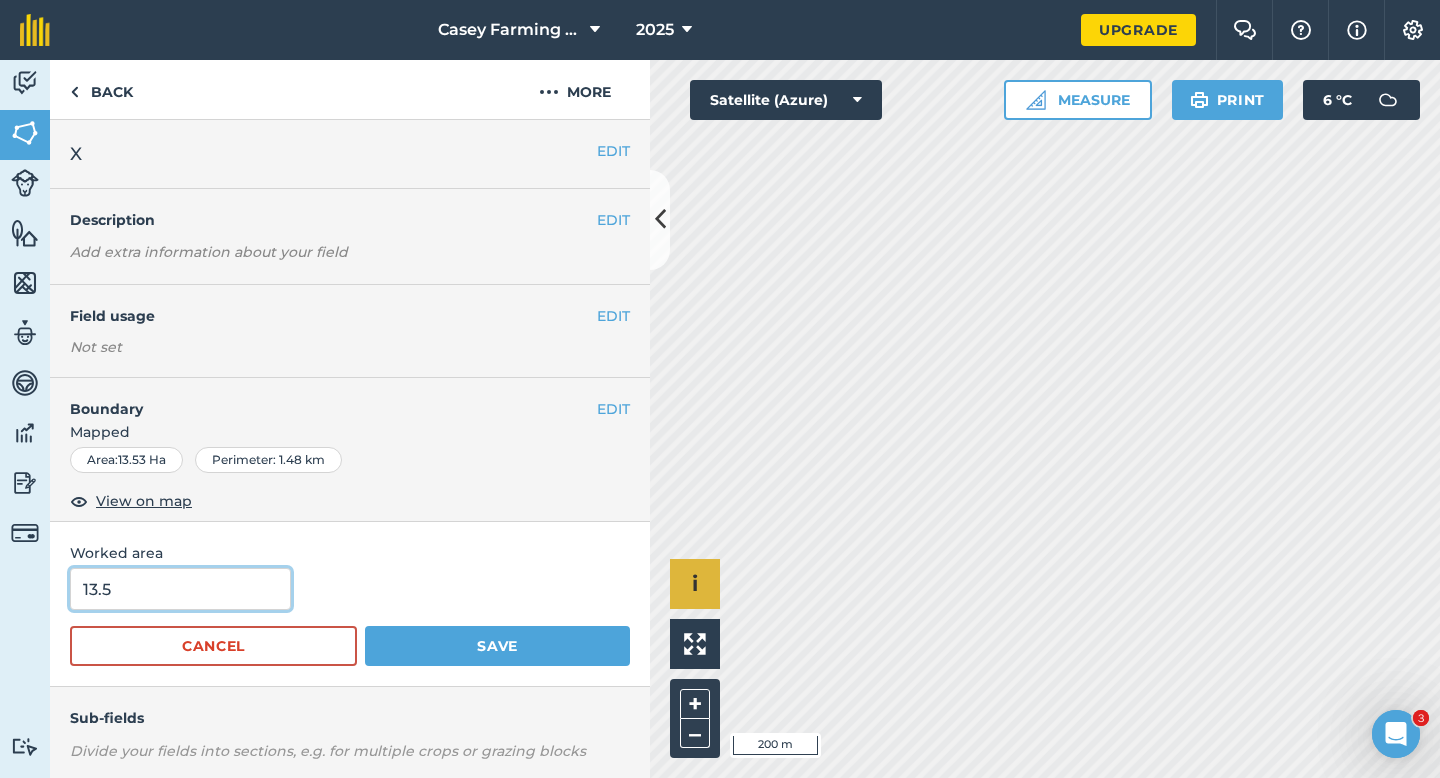 type on "13.5" 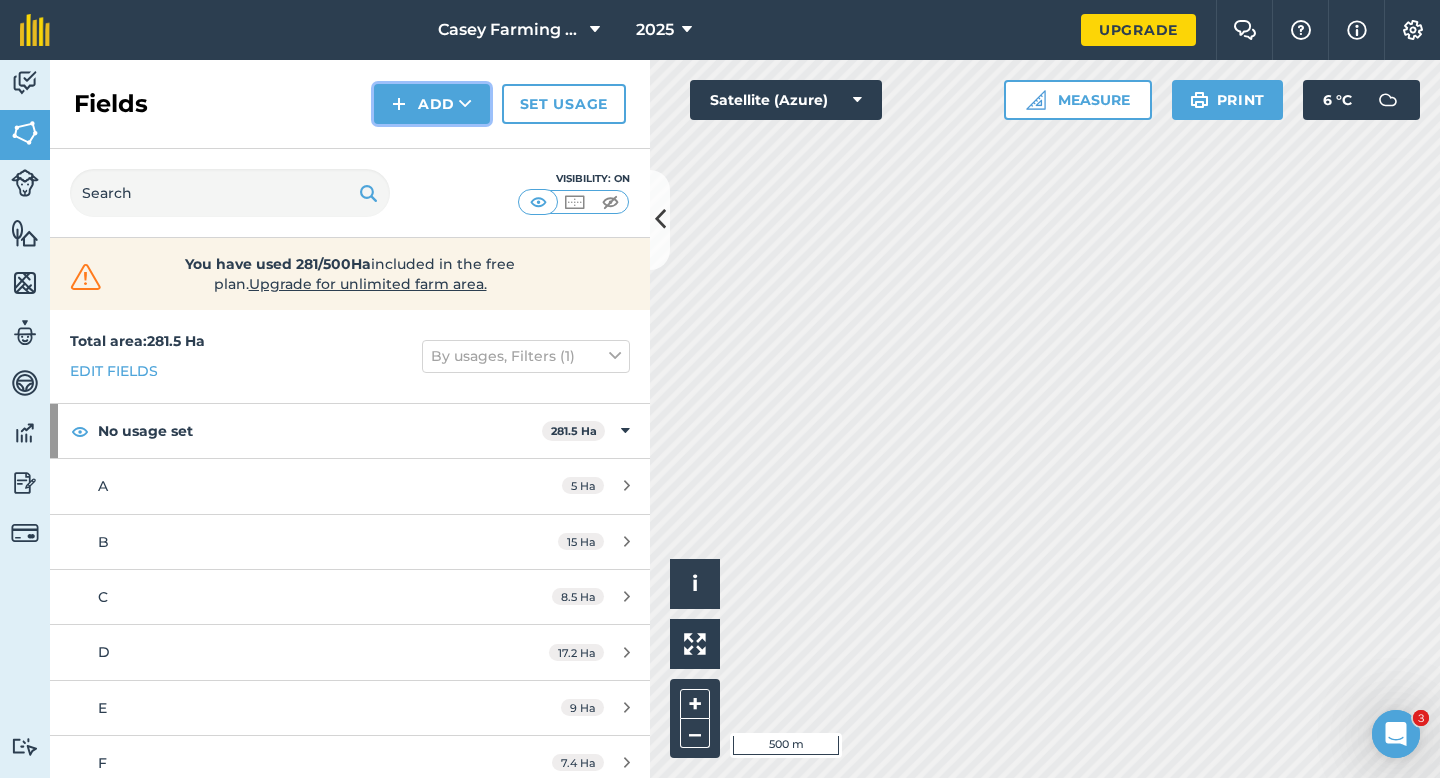 click on "Add" at bounding box center (432, 104) 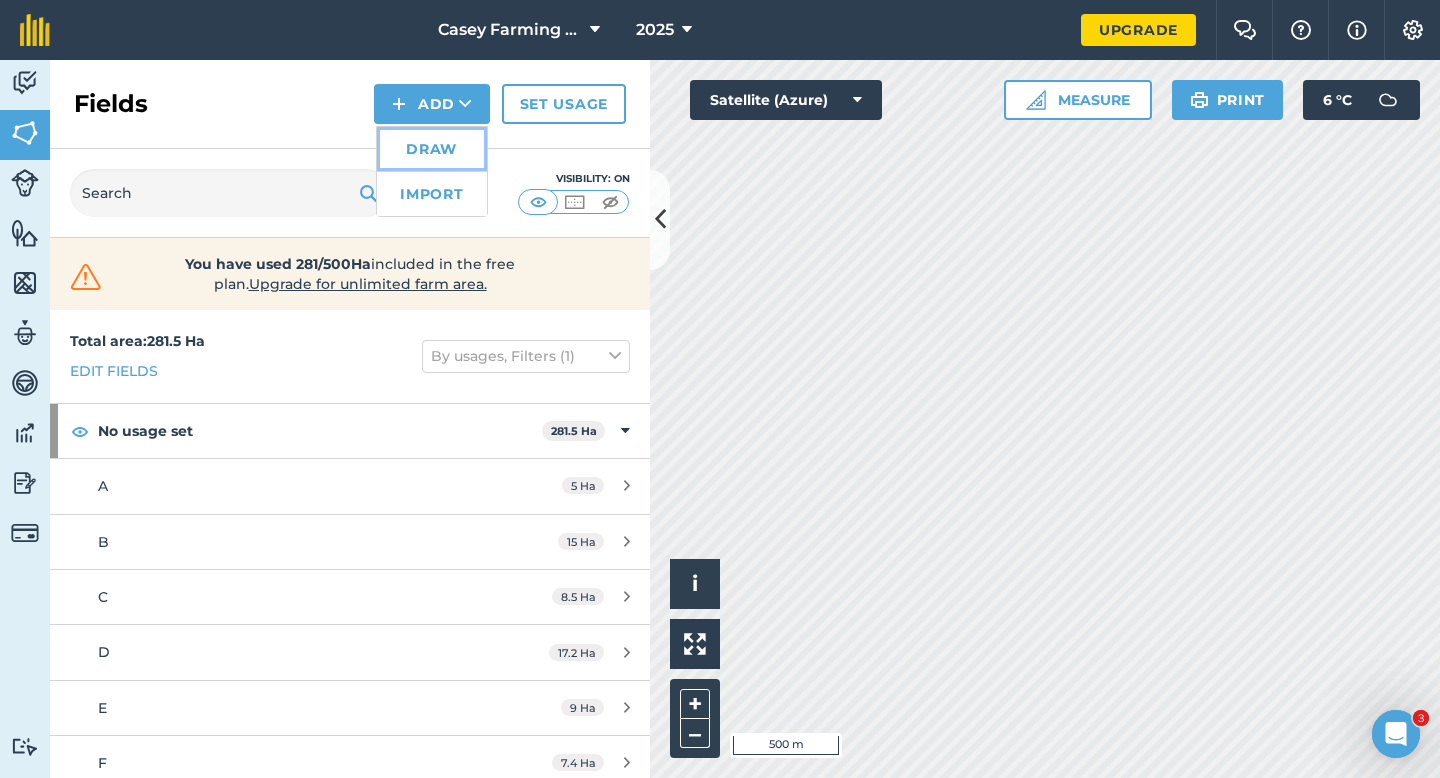 click on "Draw" at bounding box center [432, 149] 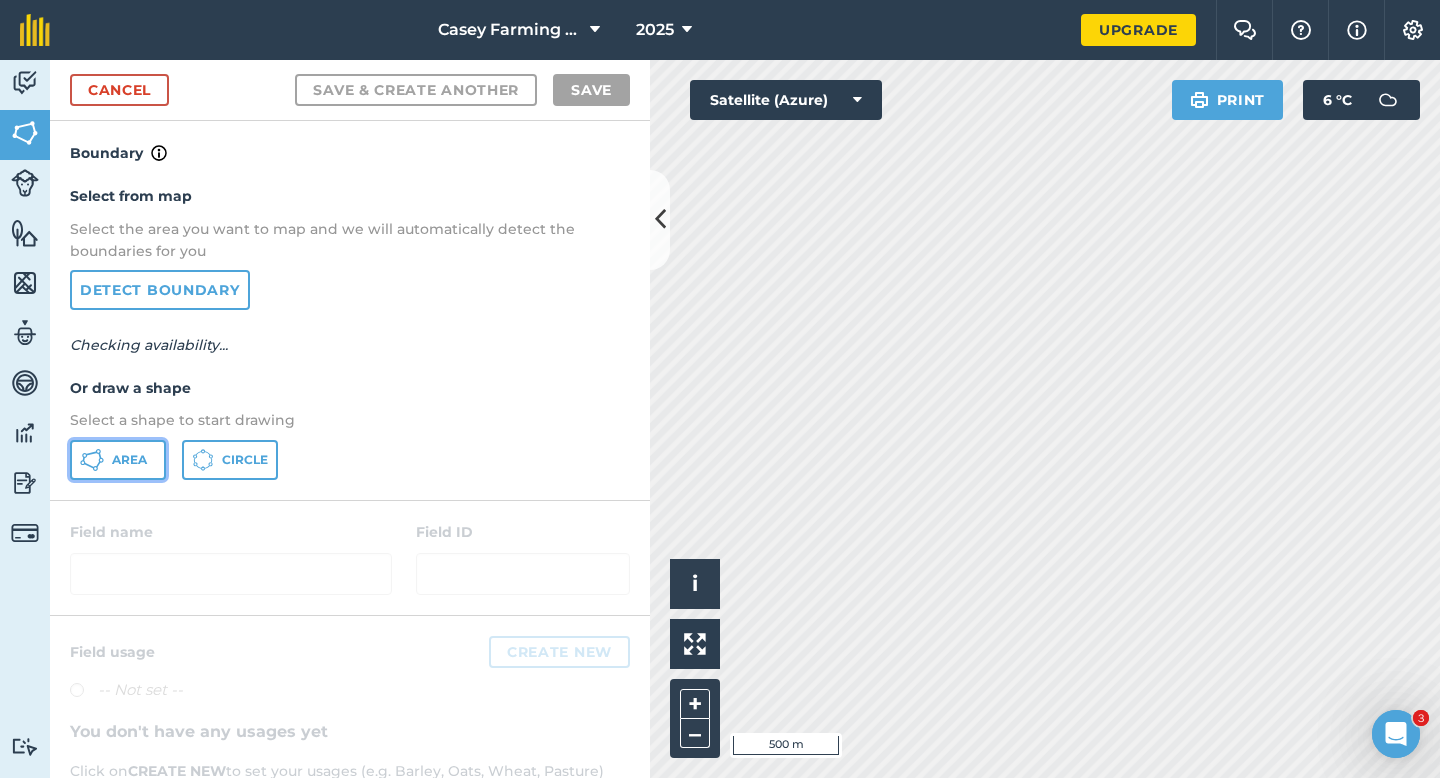click on "Area" at bounding box center [118, 460] 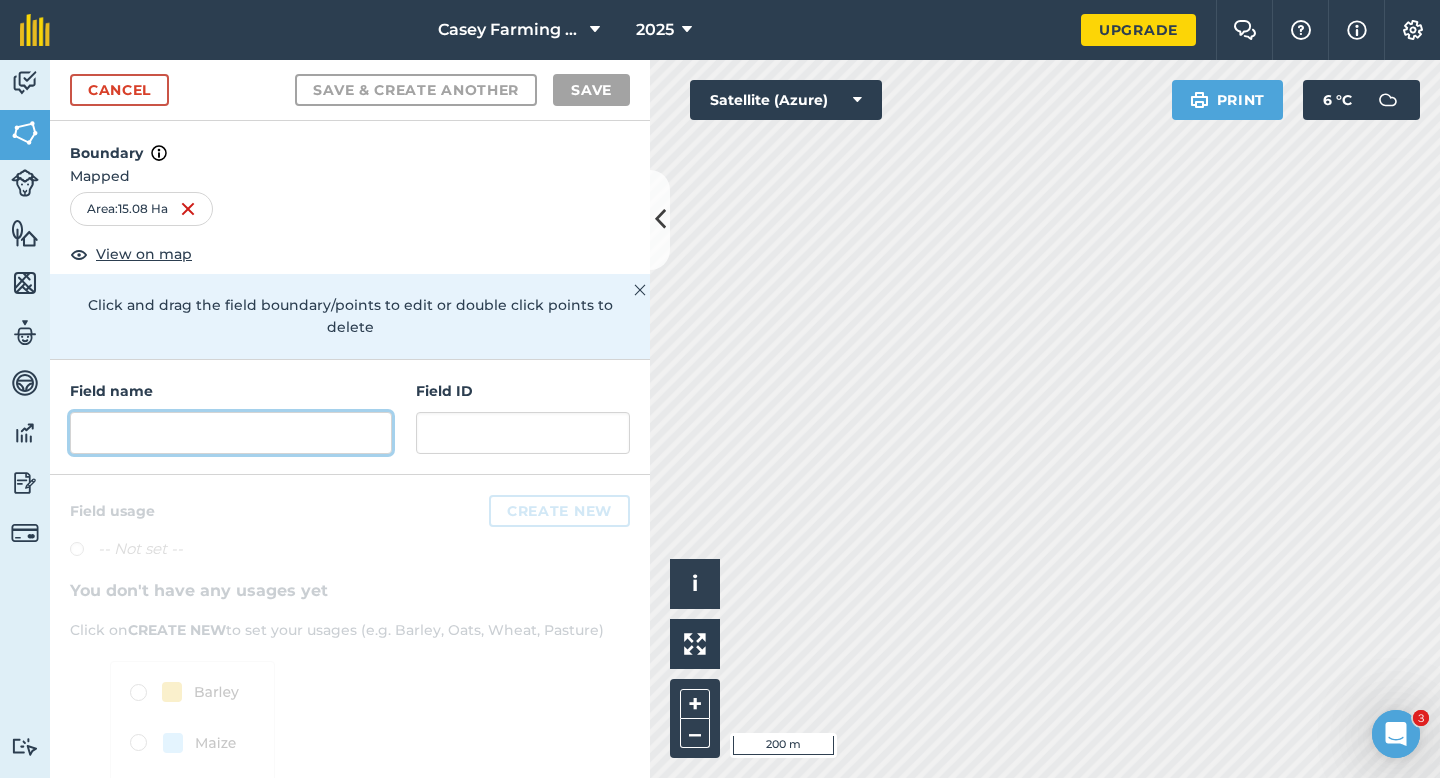 click at bounding box center [231, 433] 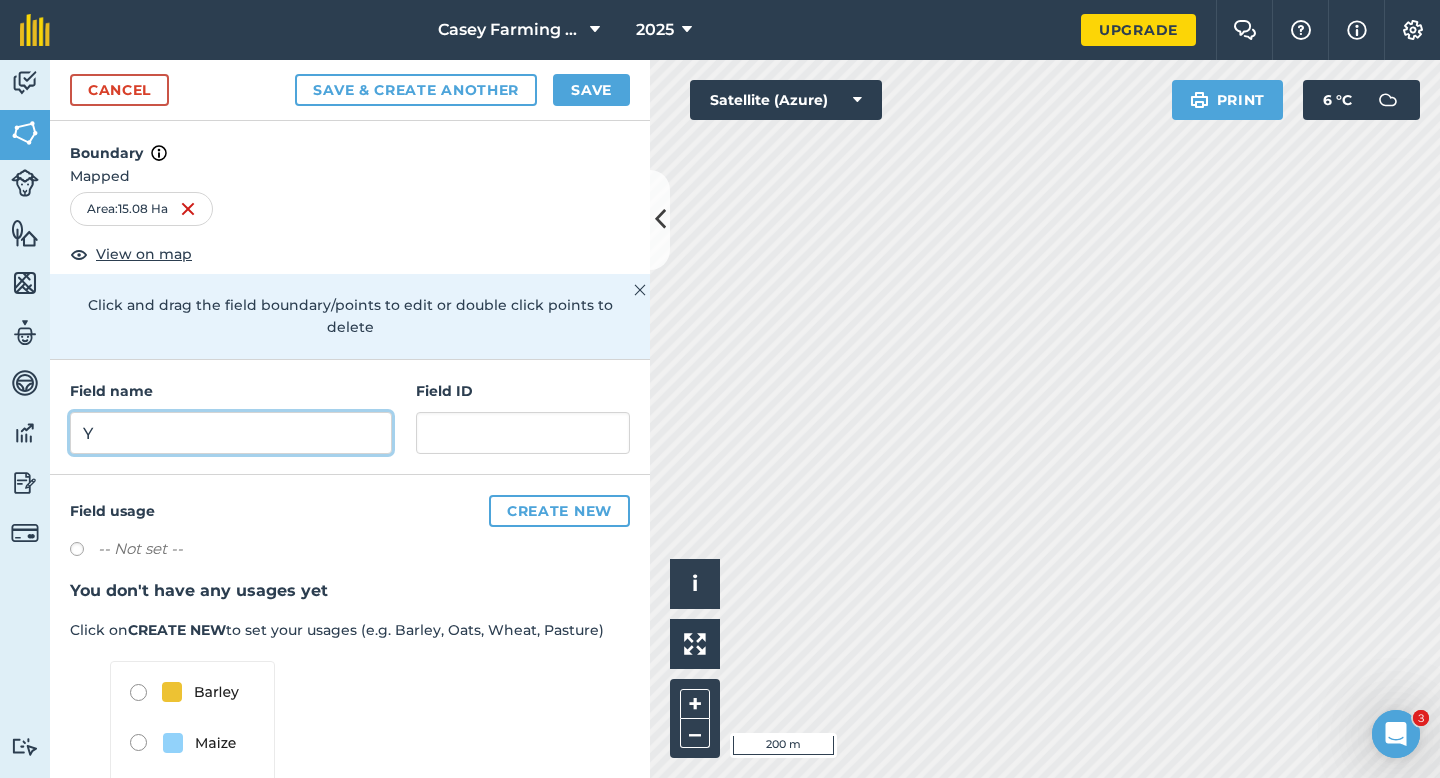 type on "Y" 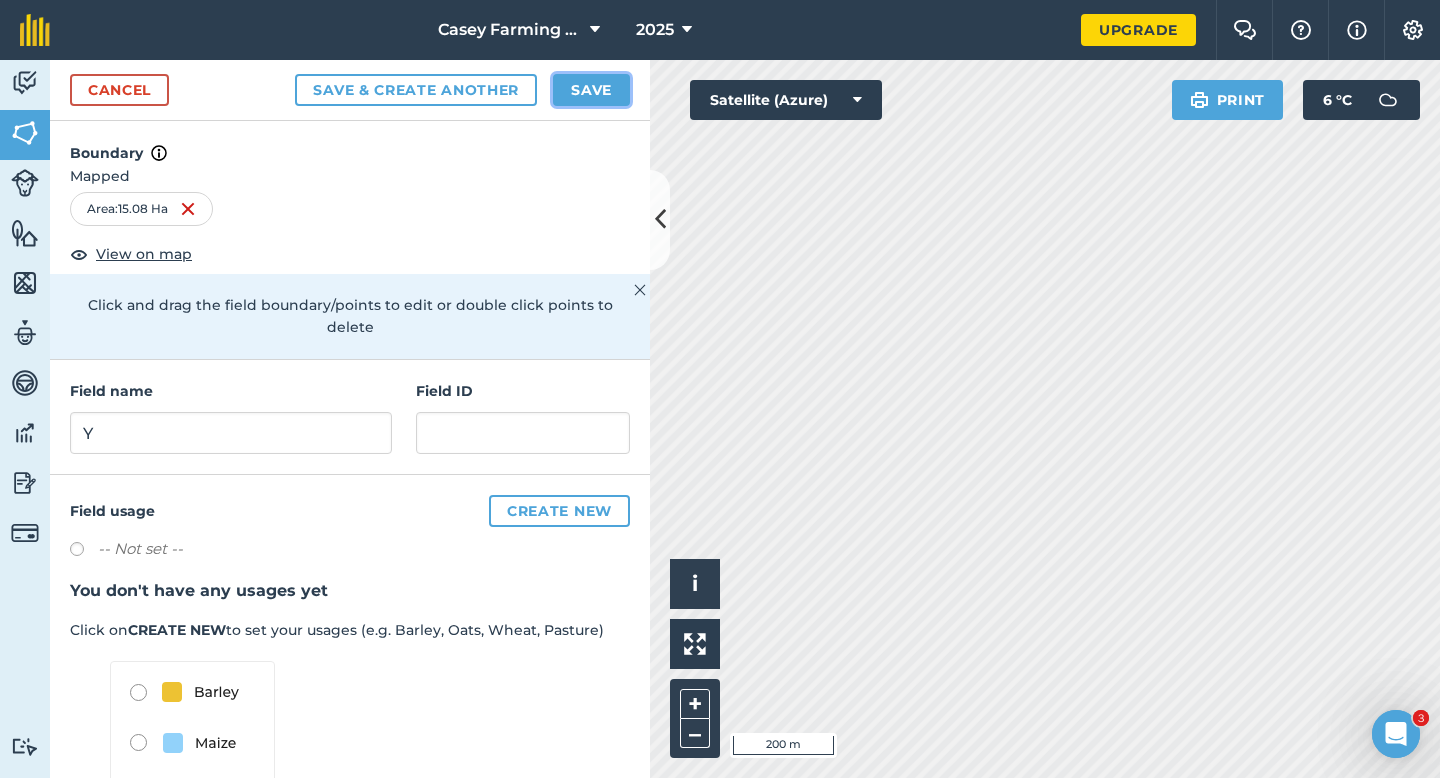 click on "Save" at bounding box center [591, 90] 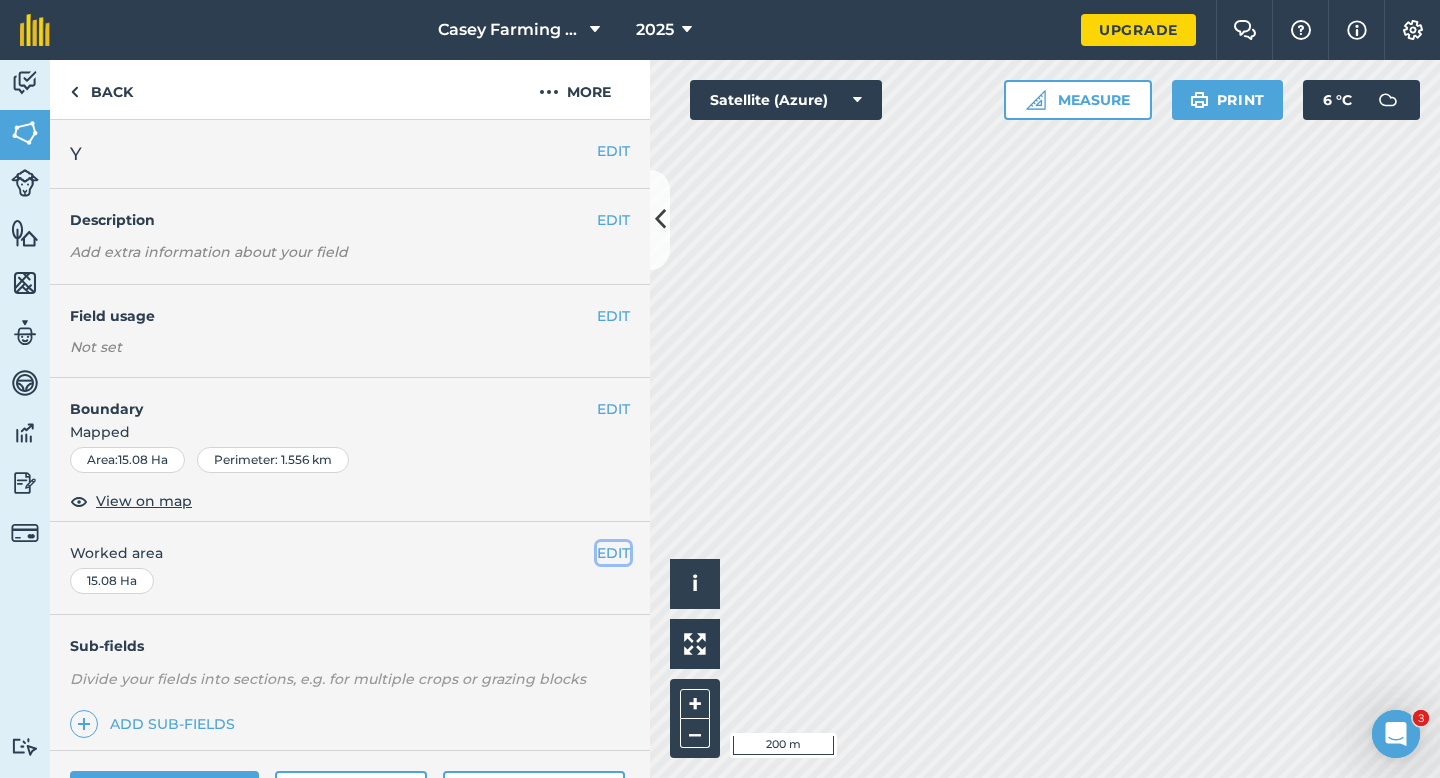 click on "EDIT" at bounding box center (613, 553) 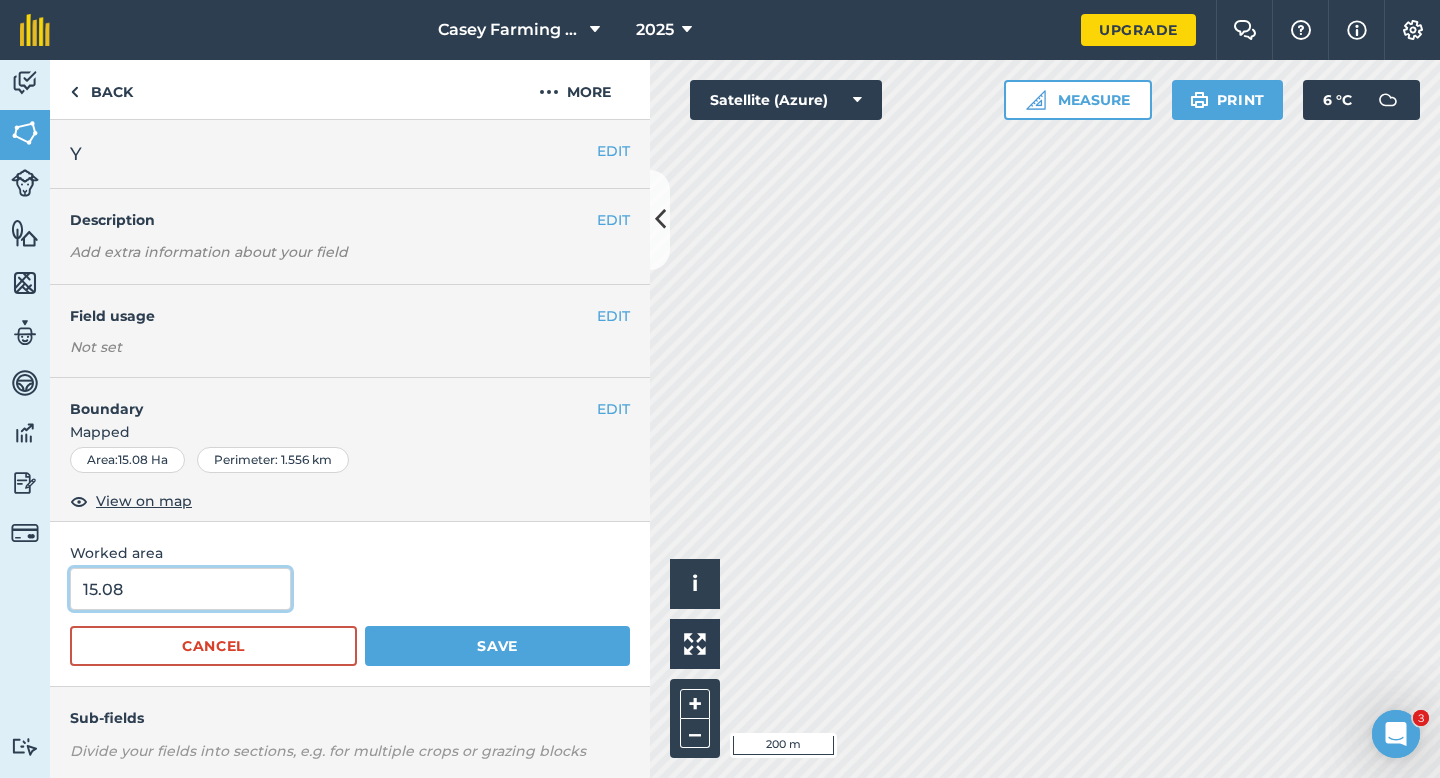 click on "15.08" at bounding box center [180, 589] 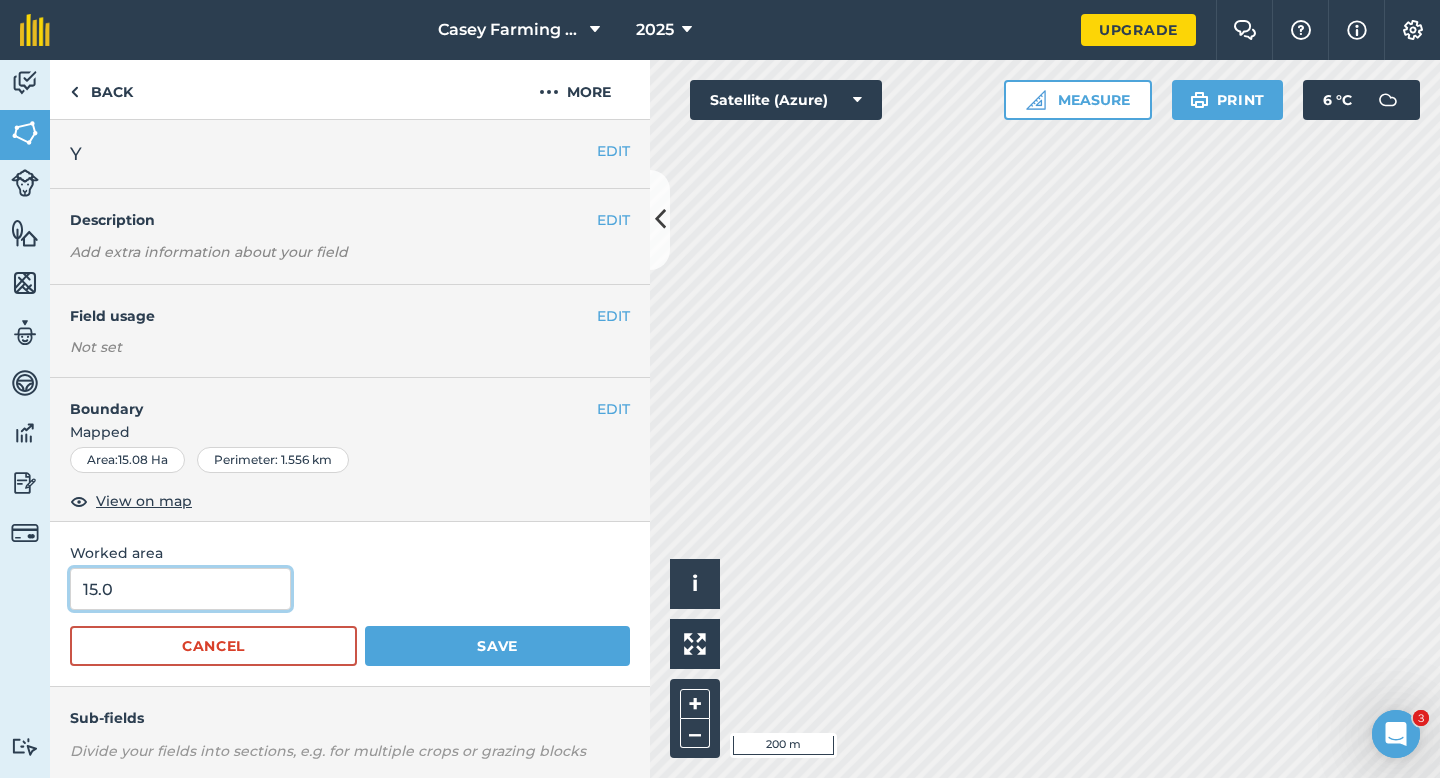type on "15" 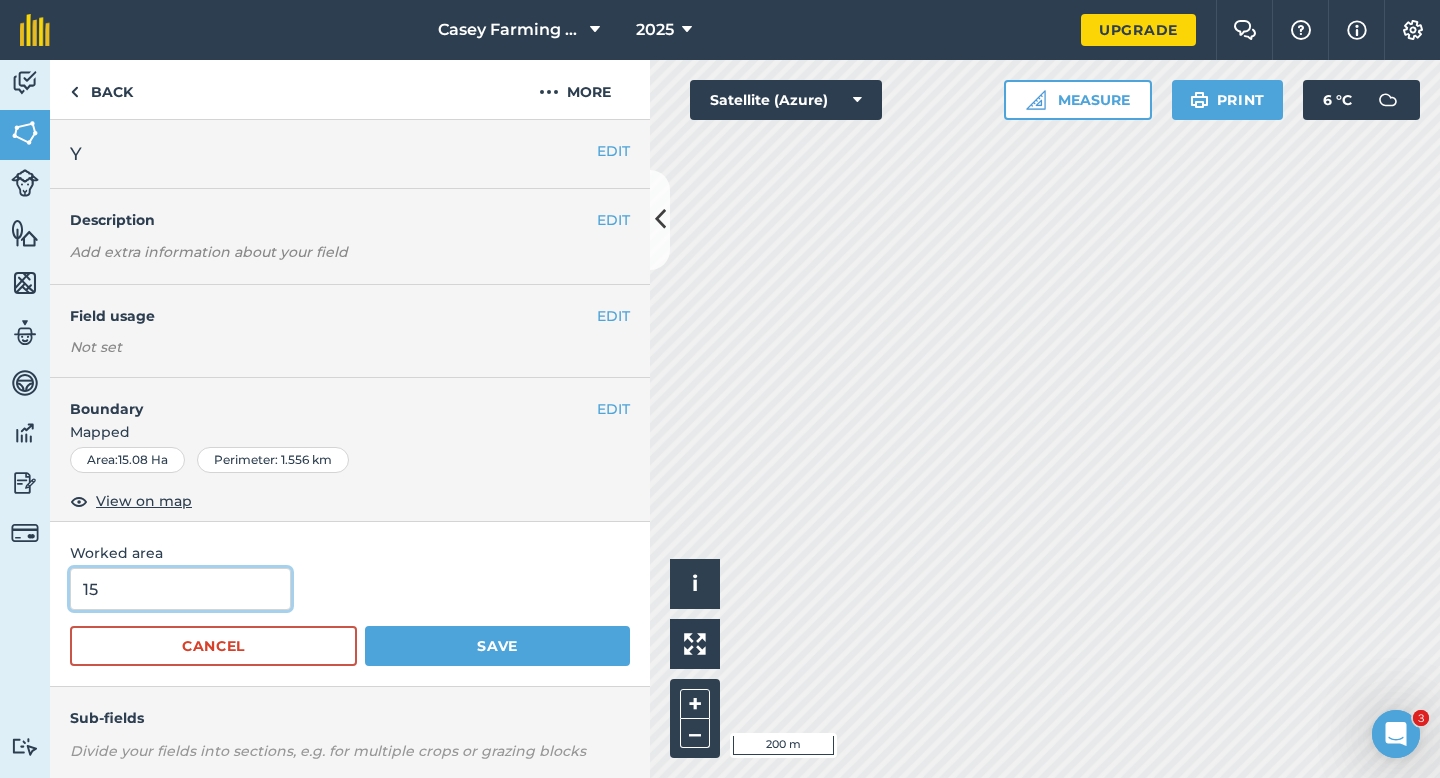 click on "Save" at bounding box center (497, 646) 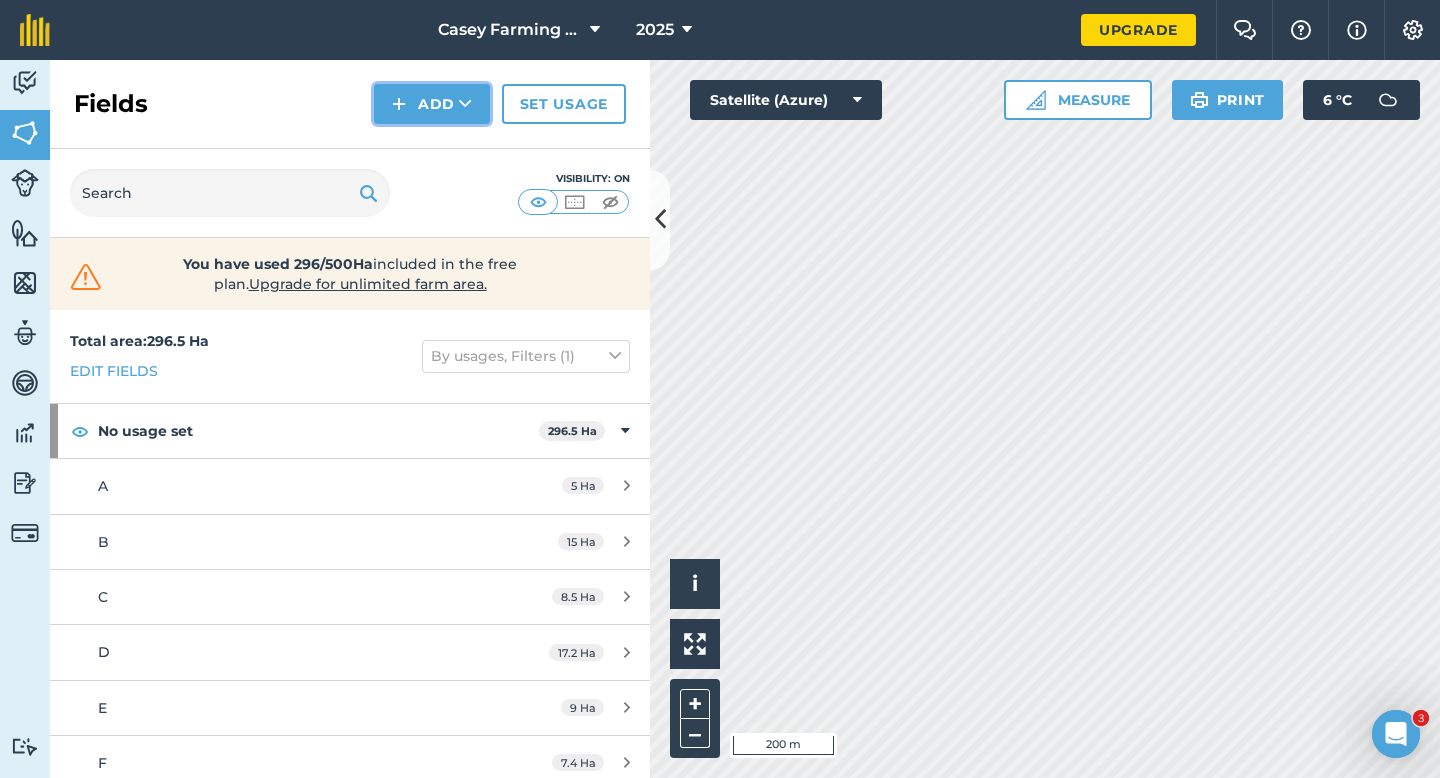 click on "Add" at bounding box center [432, 104] 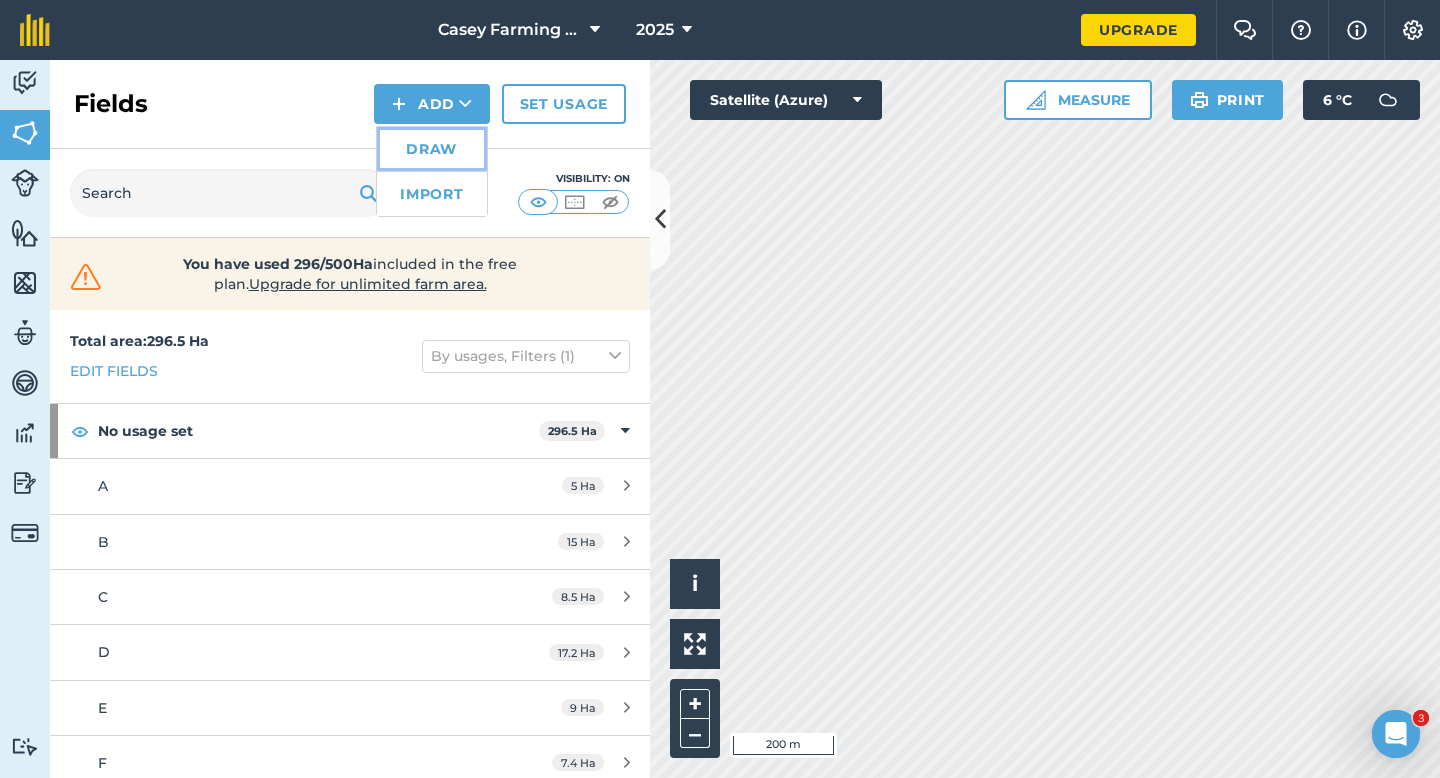 click on "Draw" at bounding box center [432, 149] 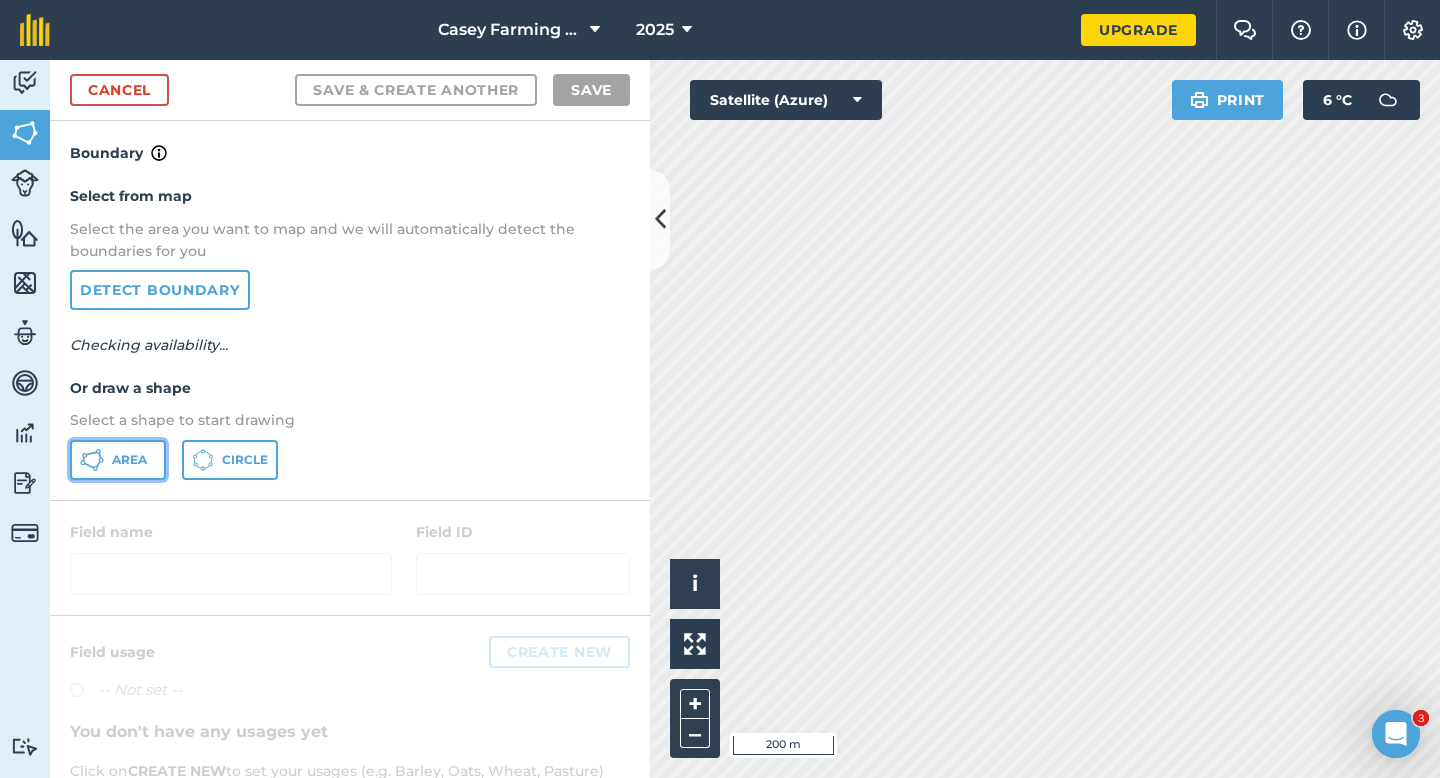 click on "Area" at bounding box center [118, 460] 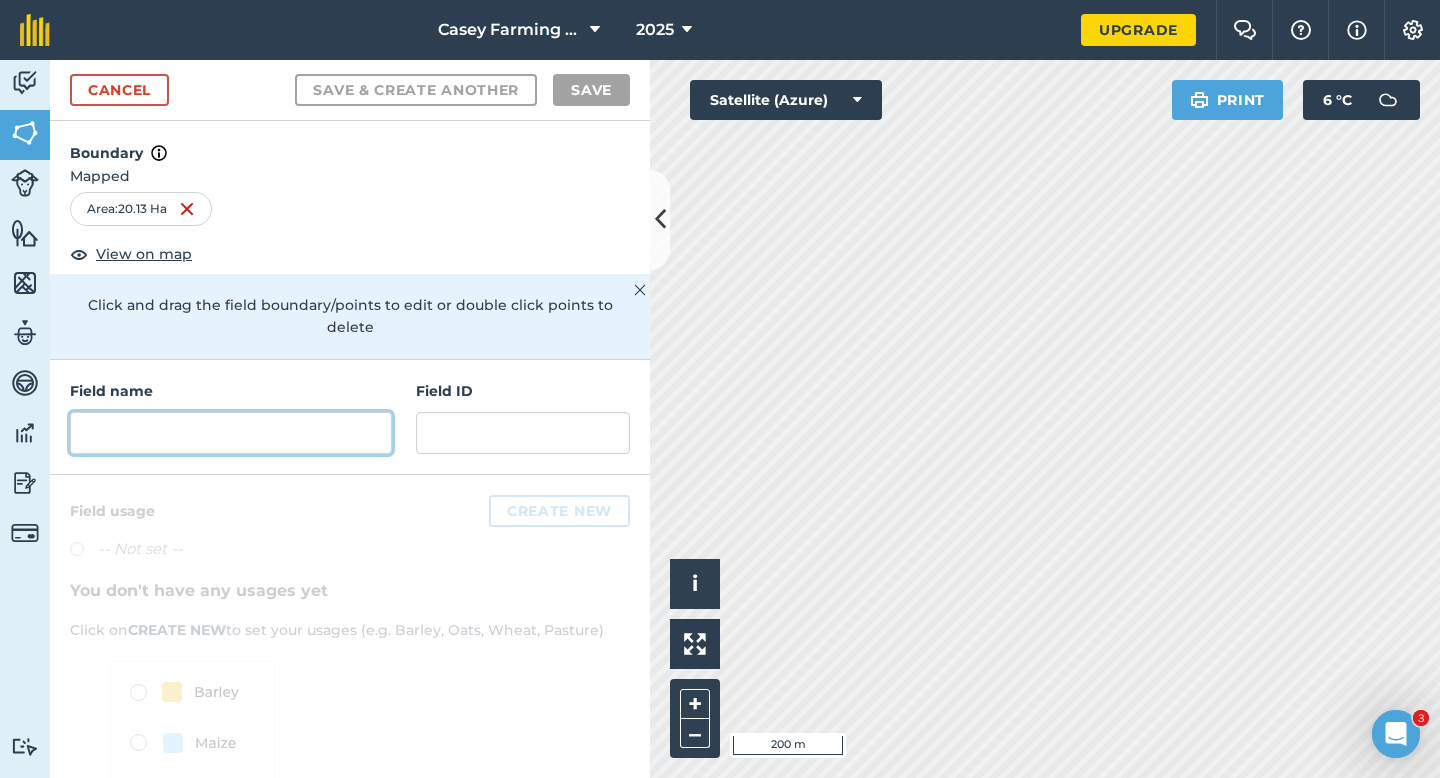 click at bounding box center [231, 433] 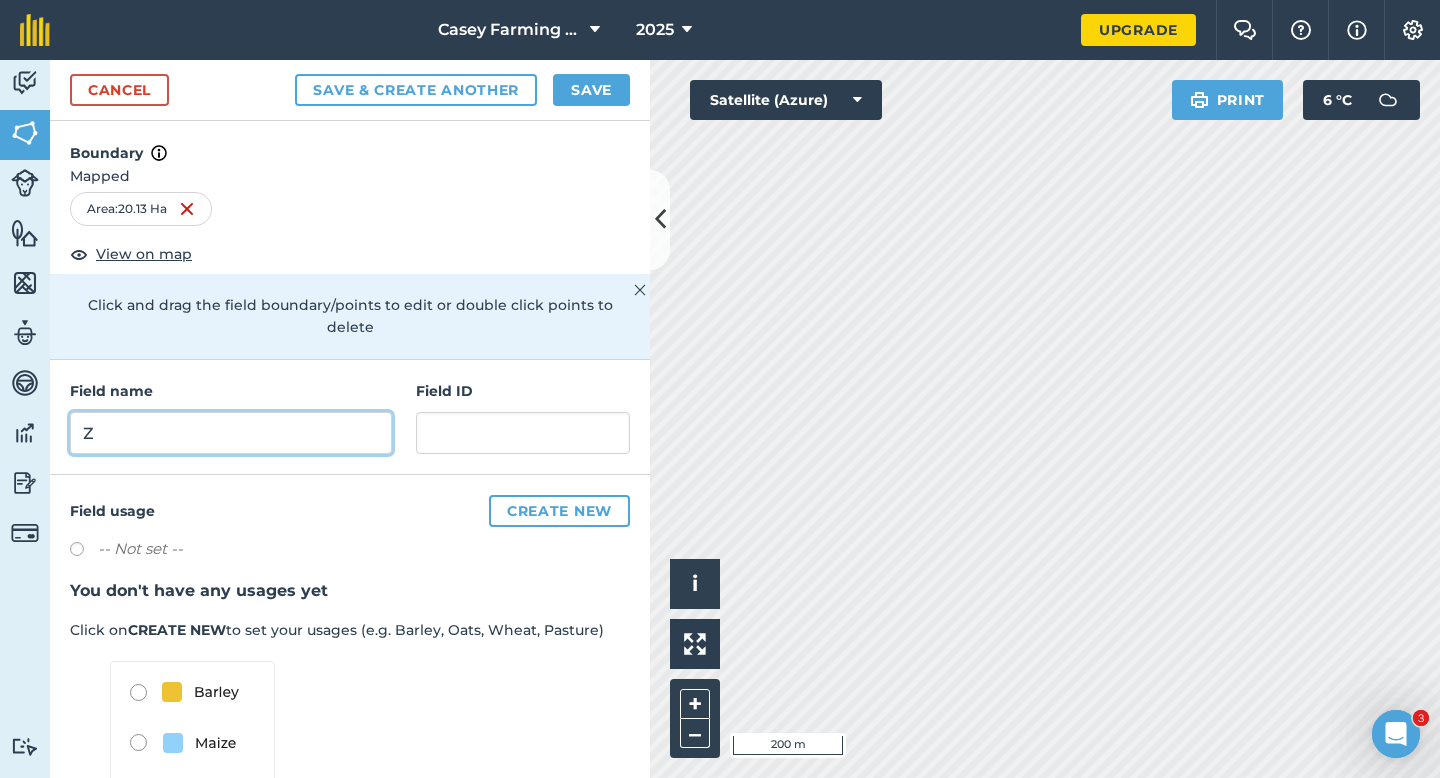 type on "Z" 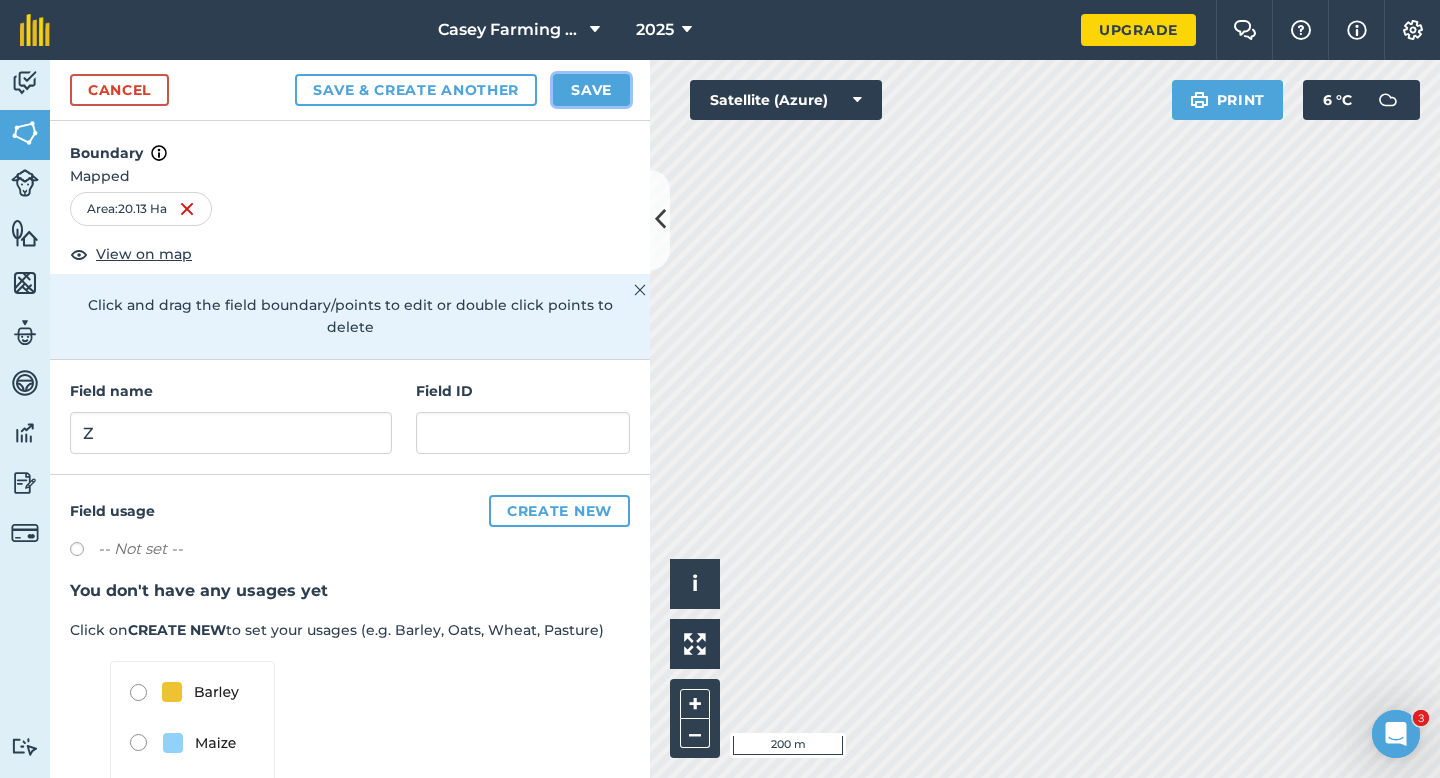 click on "Save" at bounding box center [591, 90] 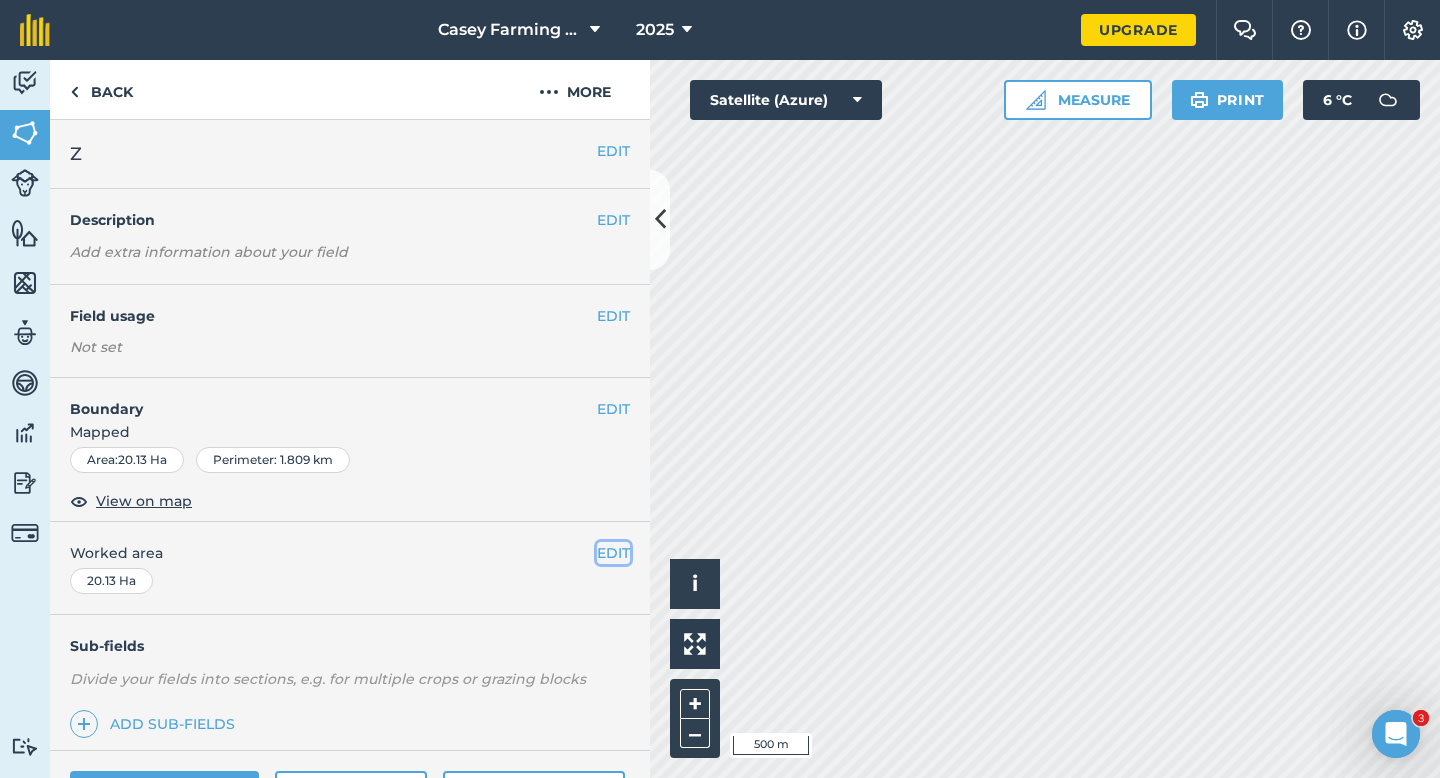 click on "EDIT" at bounding box center (613, 553) 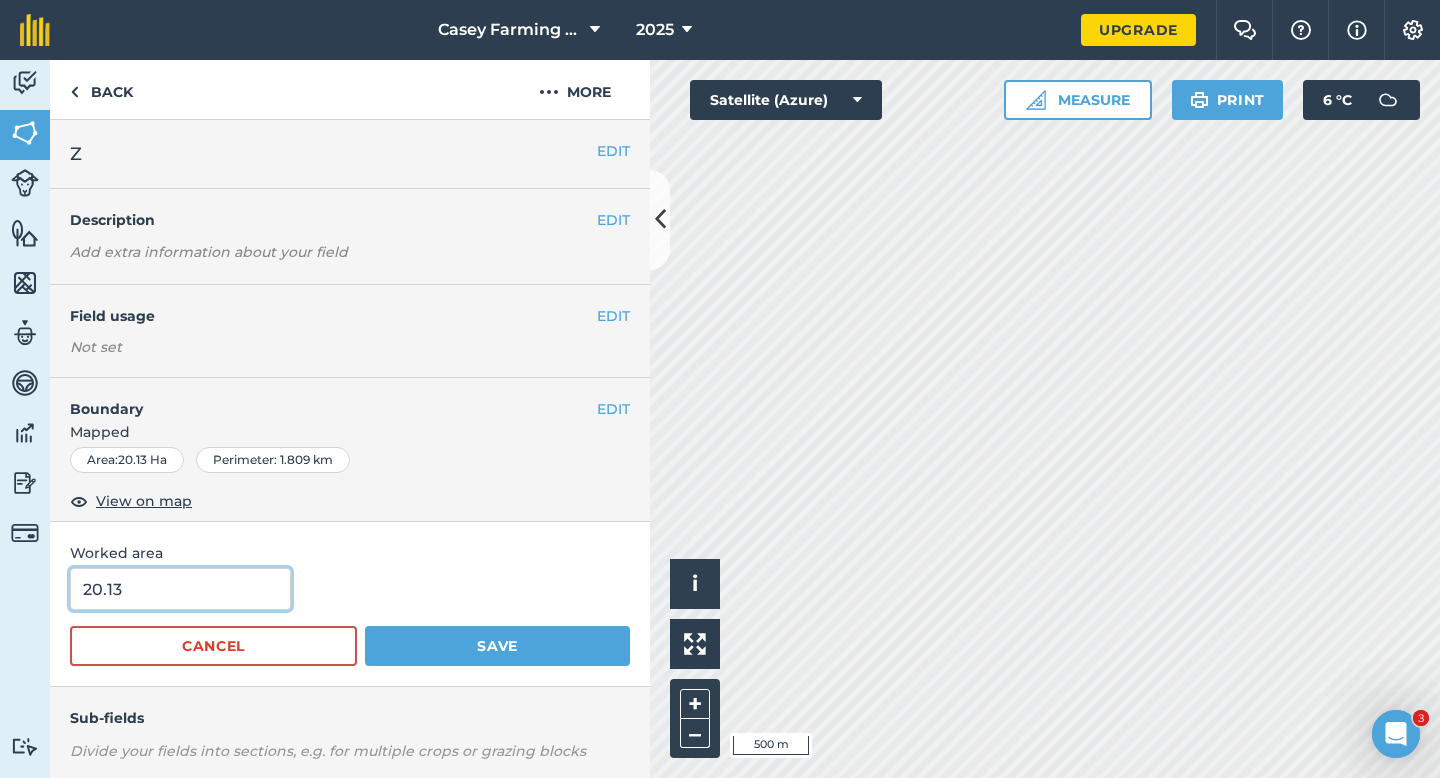 click on "20.13" at bounding box center [180, 589] 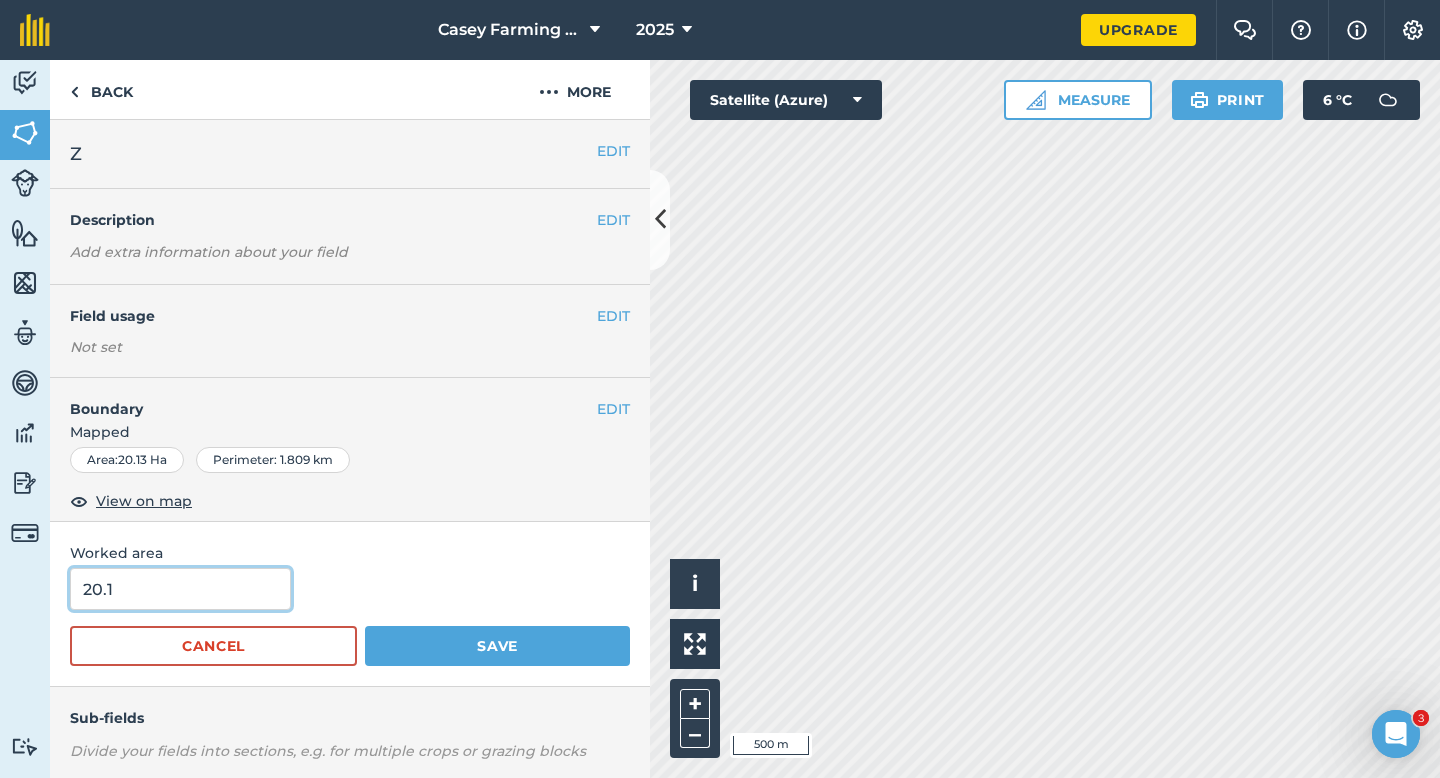 type on "20.1" 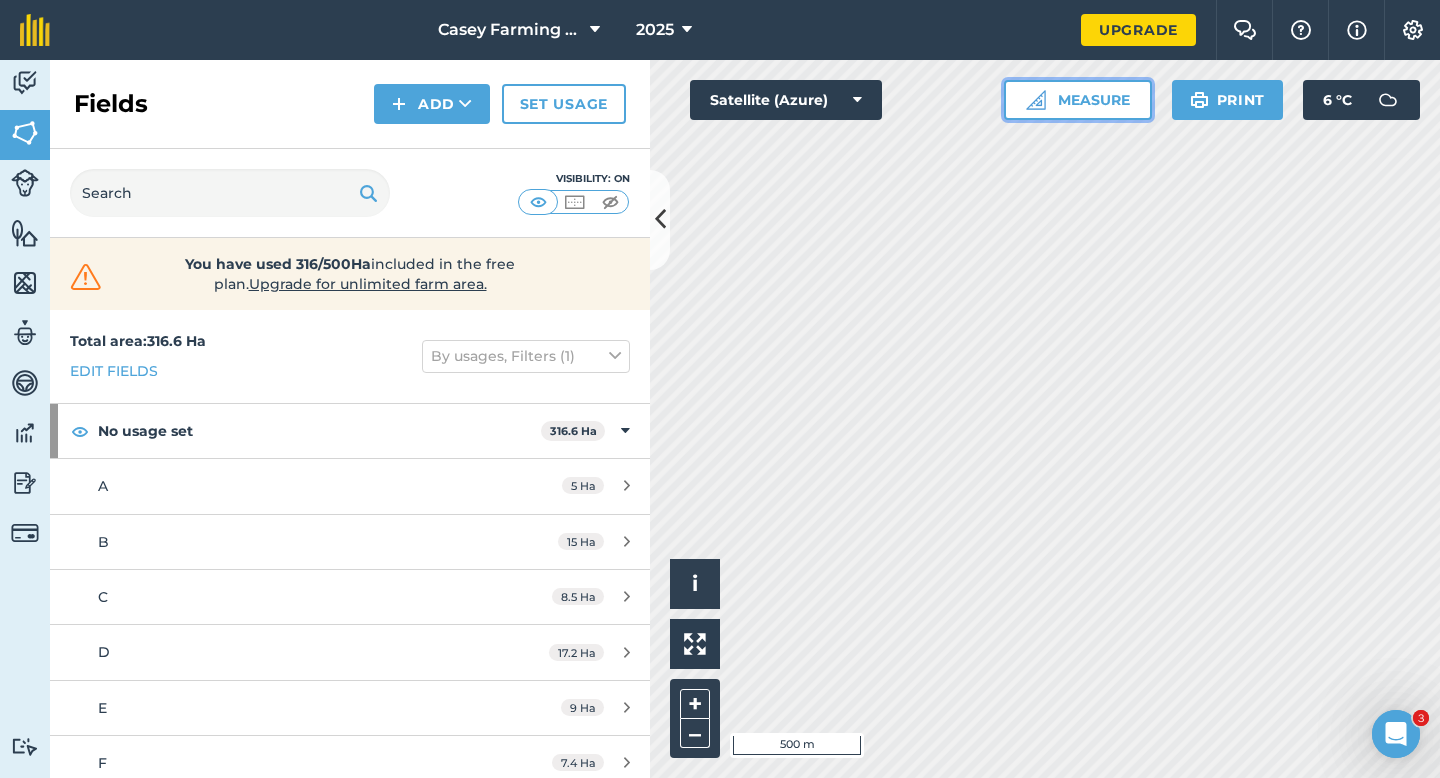 click on "Measure" at bounding box center (1078, 100) 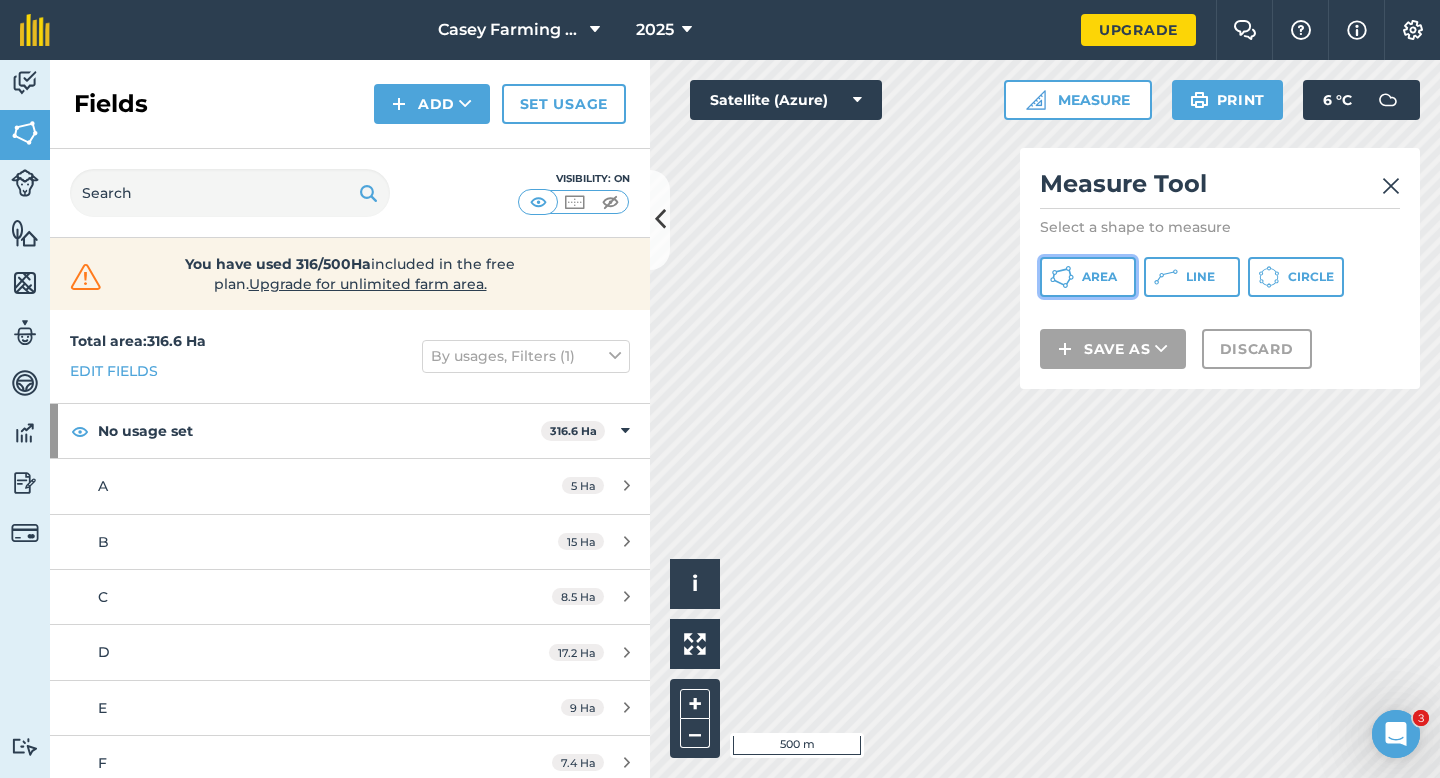 click on "Area" at bounding box center (1088, 277) 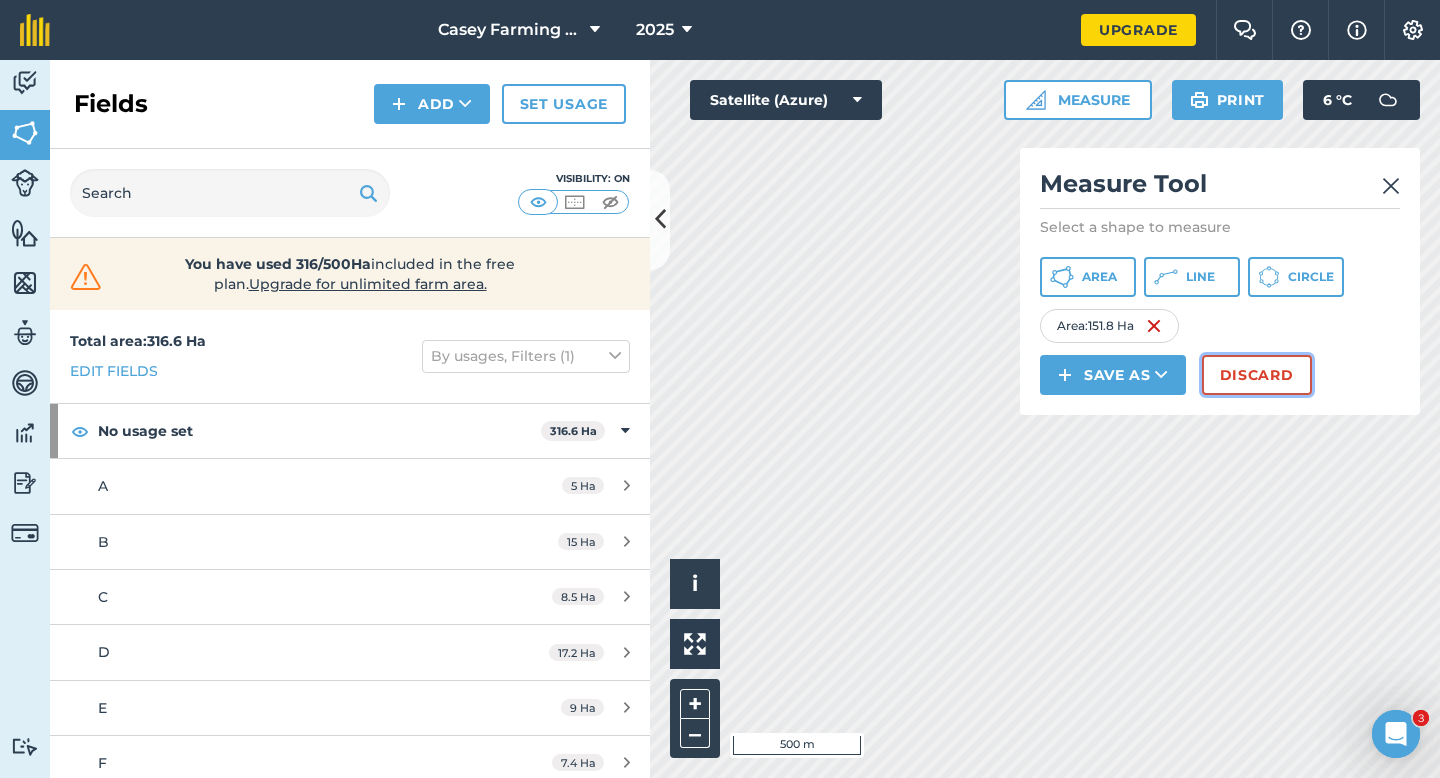 click on "Discard" at bounding box center [1257, 375] 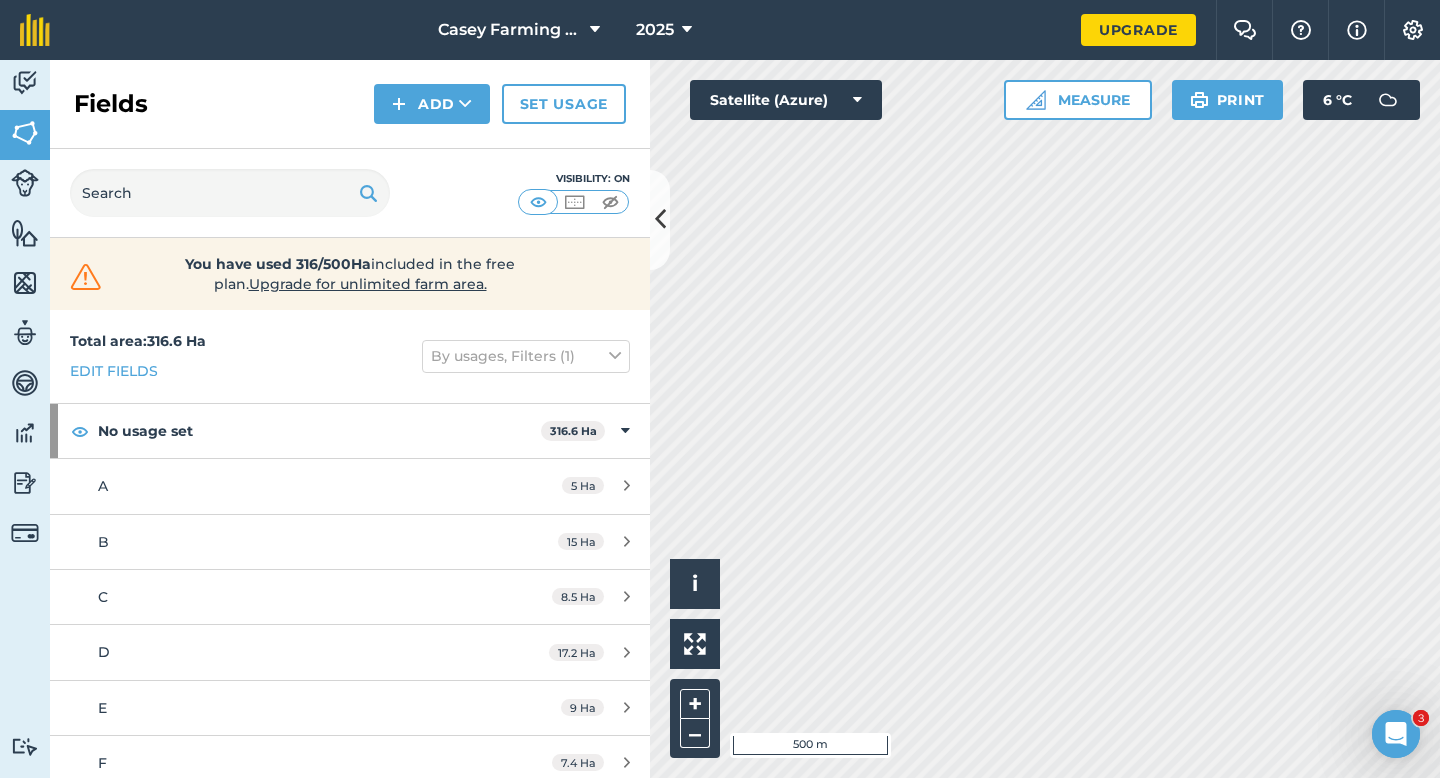 click on "Fields   Add   Set usage" at bounding box center [350, 104] 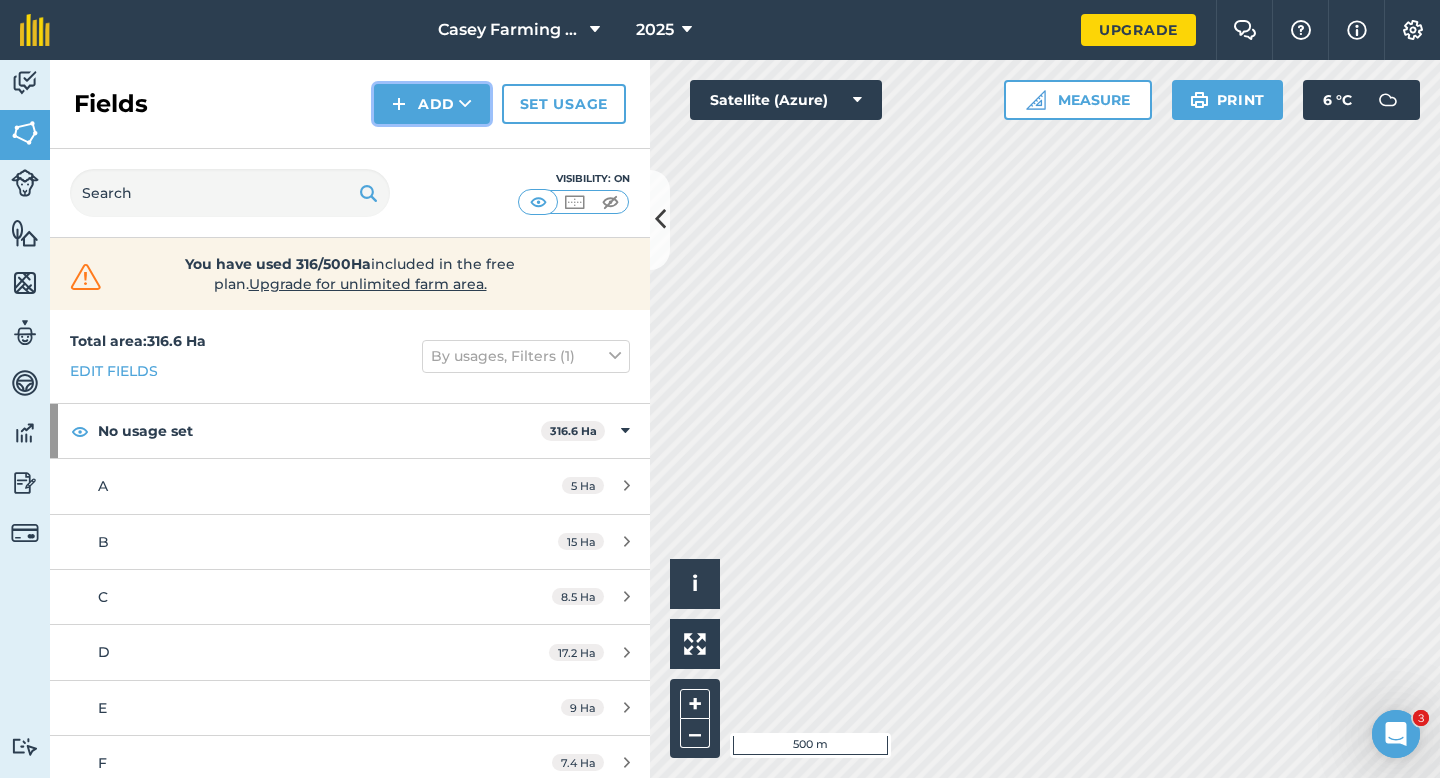 click at bounding box center [399, 104] 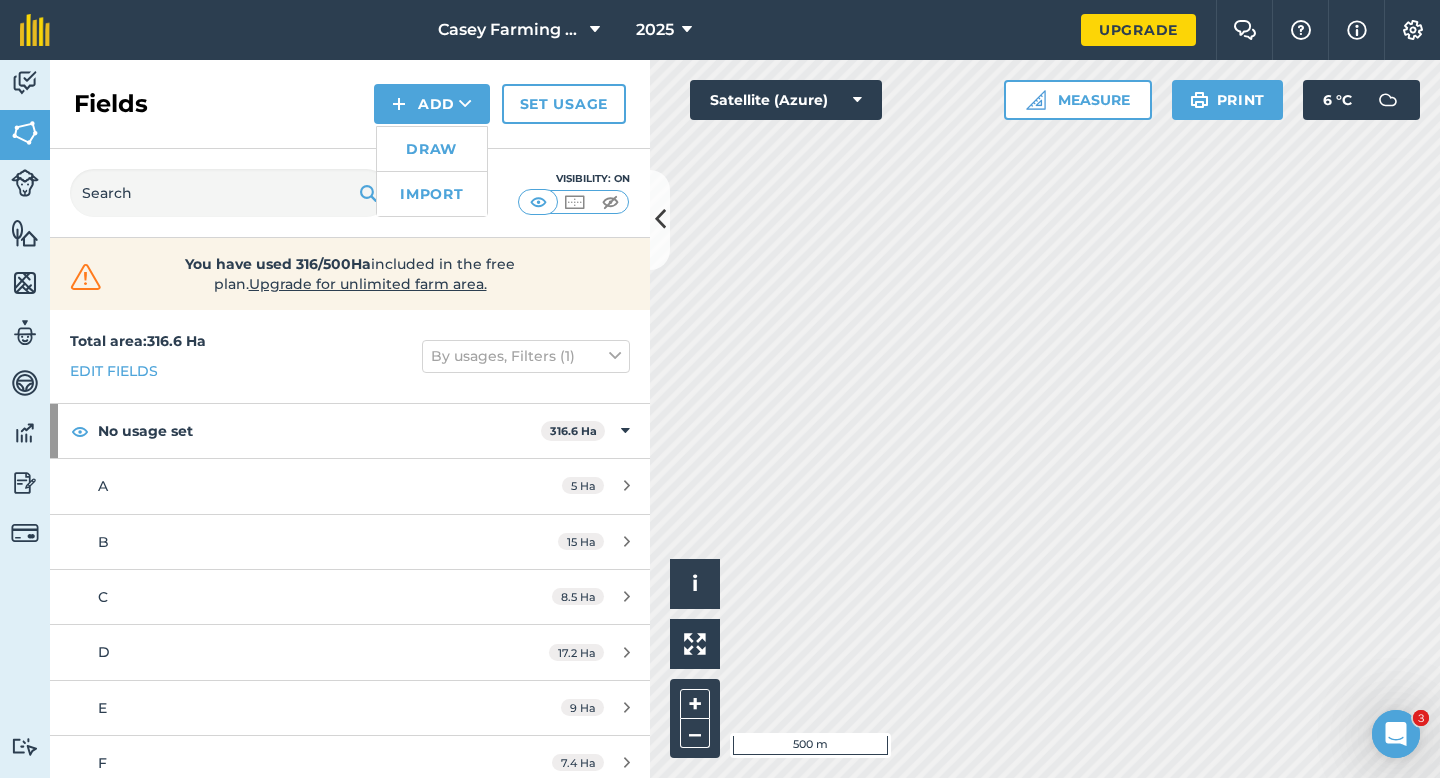 click on "Draw" at bounding box center (432, 149) 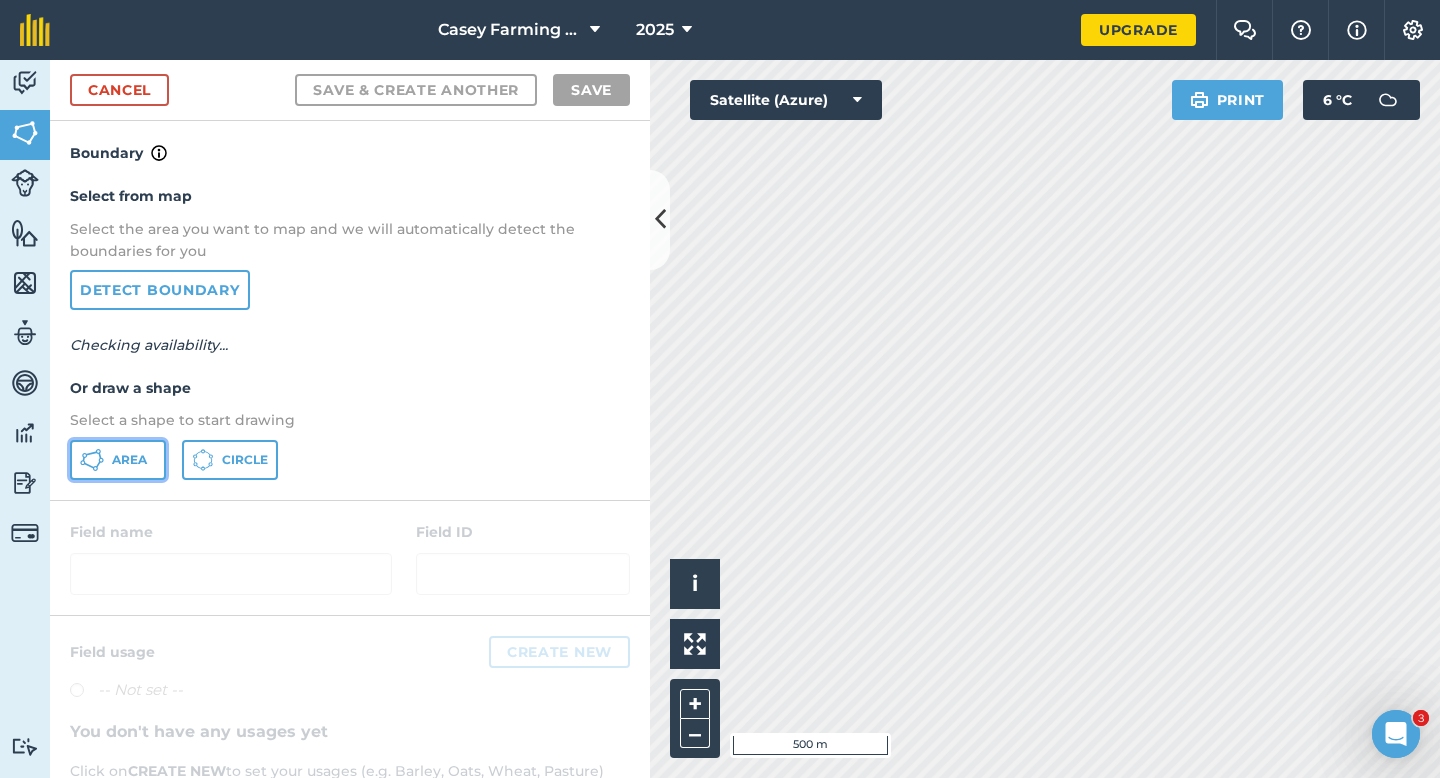 click on "Area" at bounding box center (118, 460) 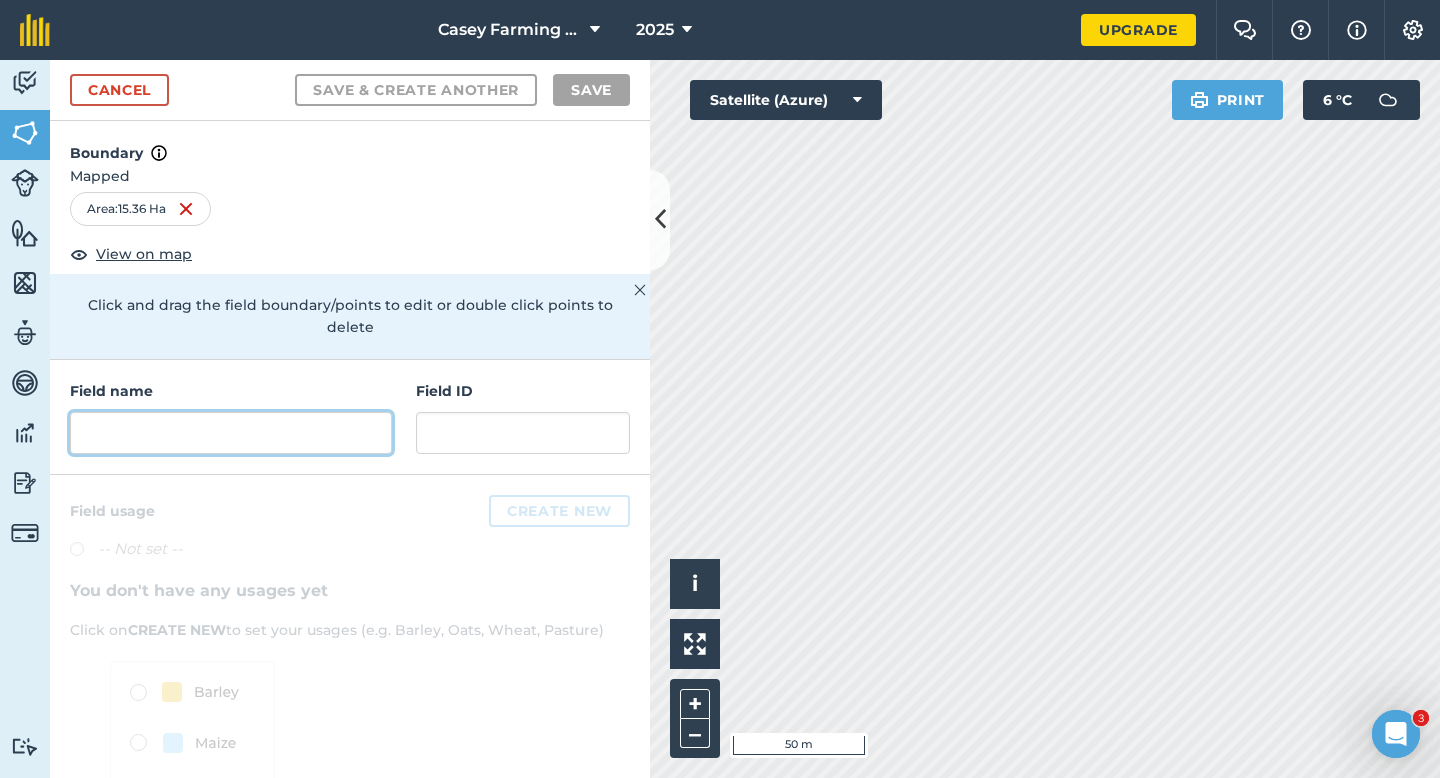 click at bounding box center [231, 433] 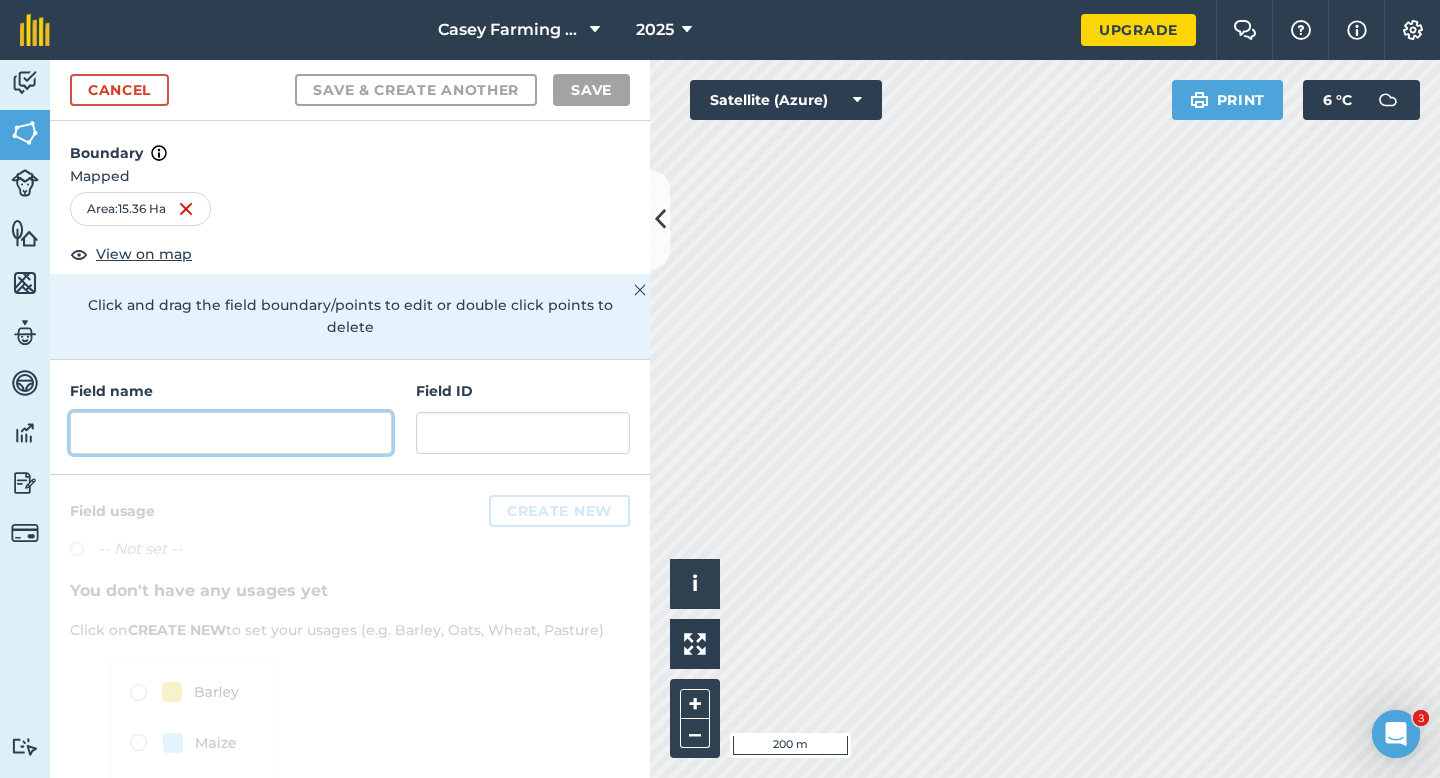 click at bounding box center (231, 433) 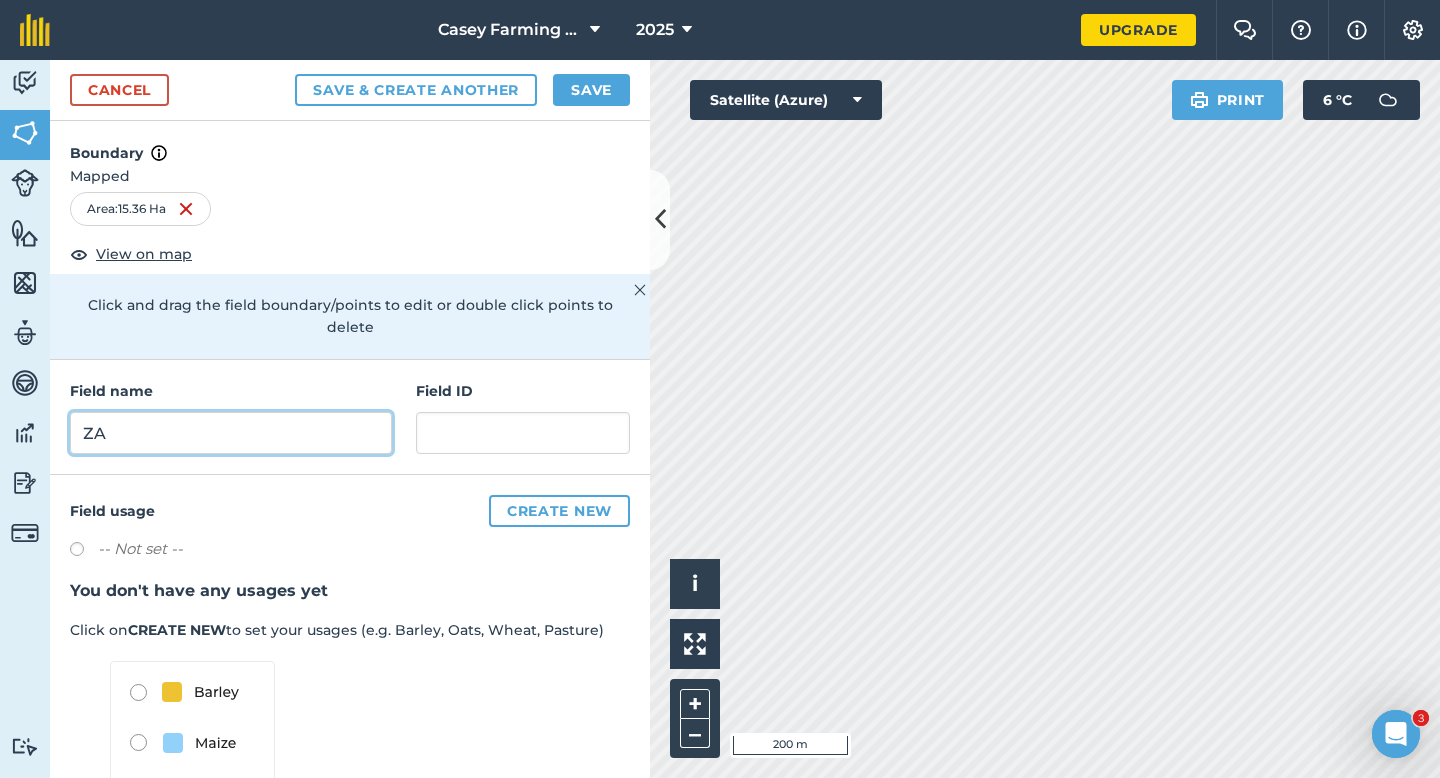 type on "ZA" 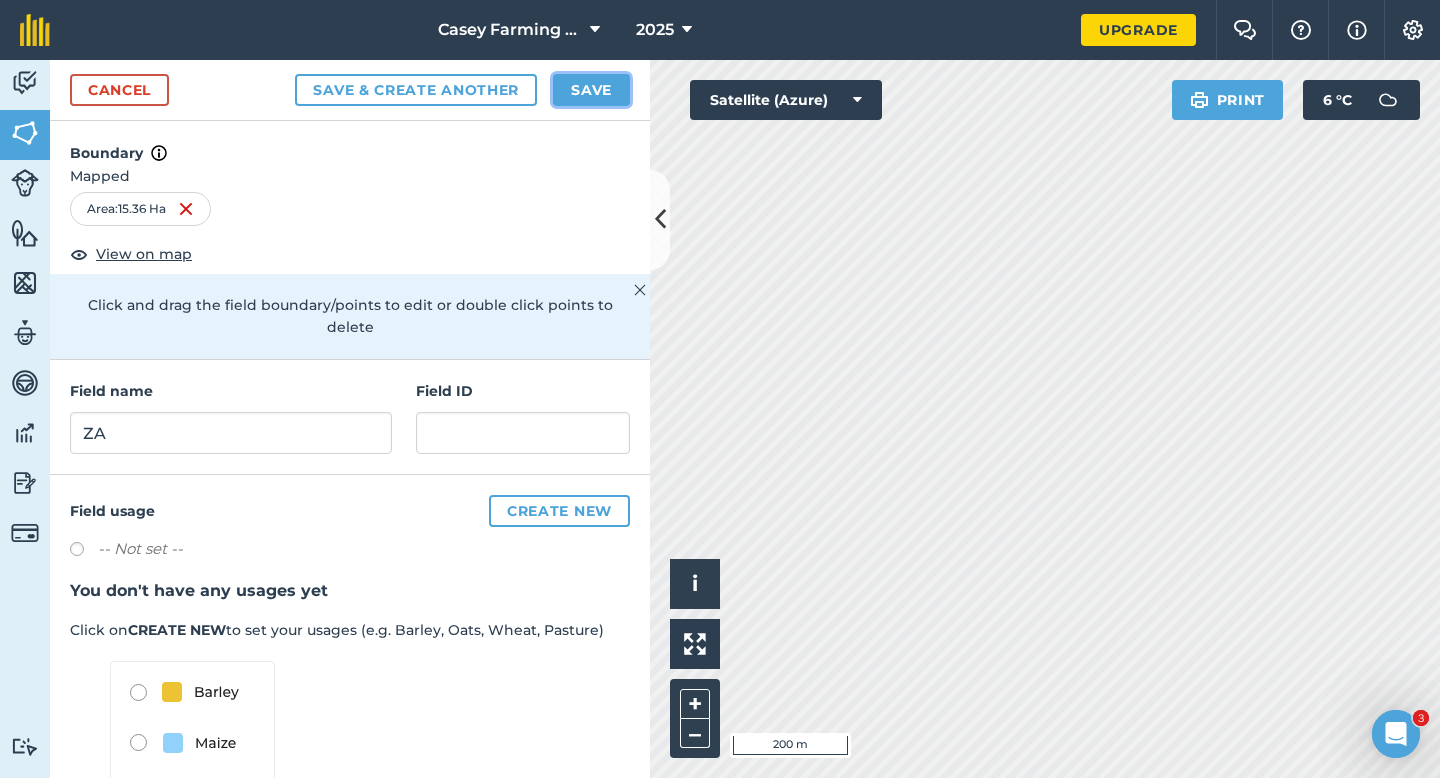 click on "Save" at bounding box center (591, 90) 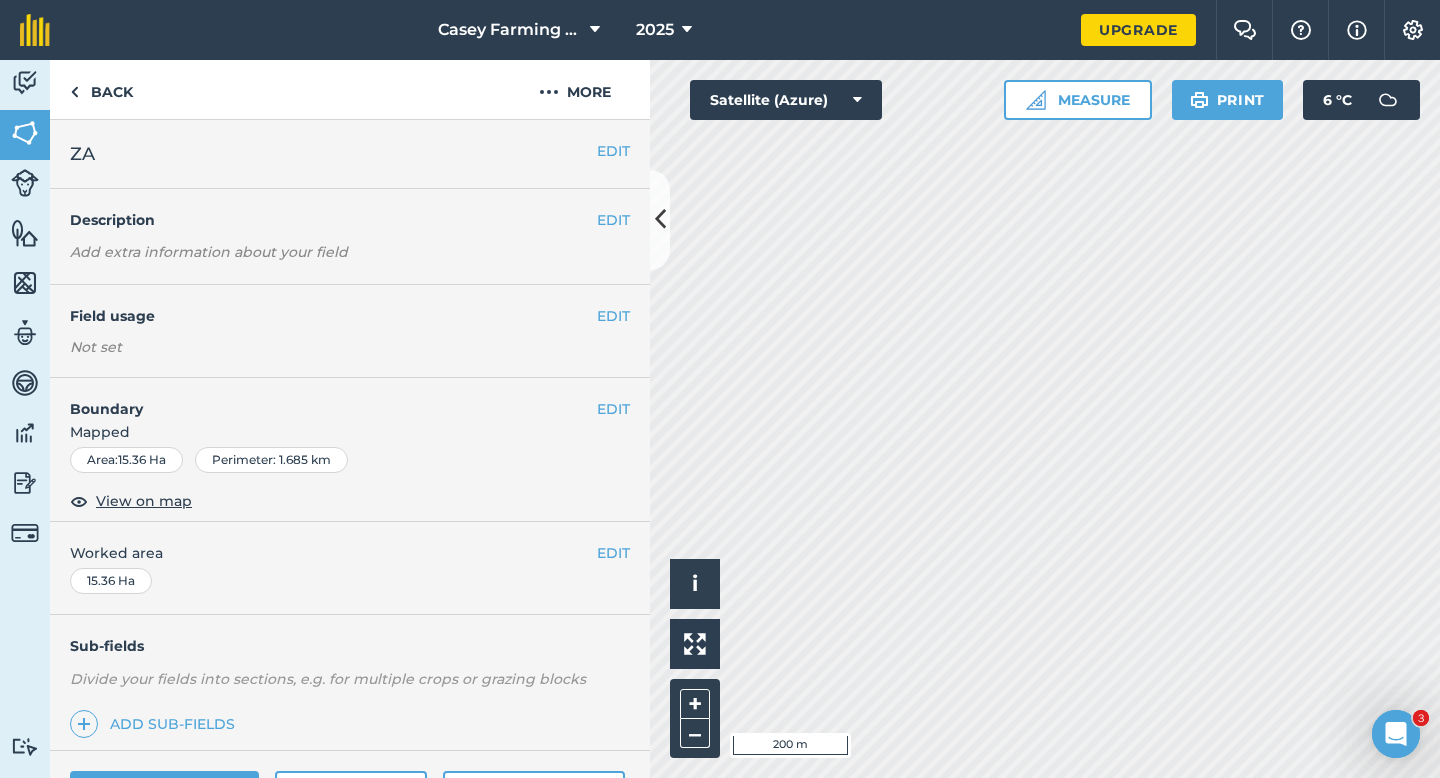 click on "EDIT Worked area 15.36   Ha" at bounding box center [350, 568] 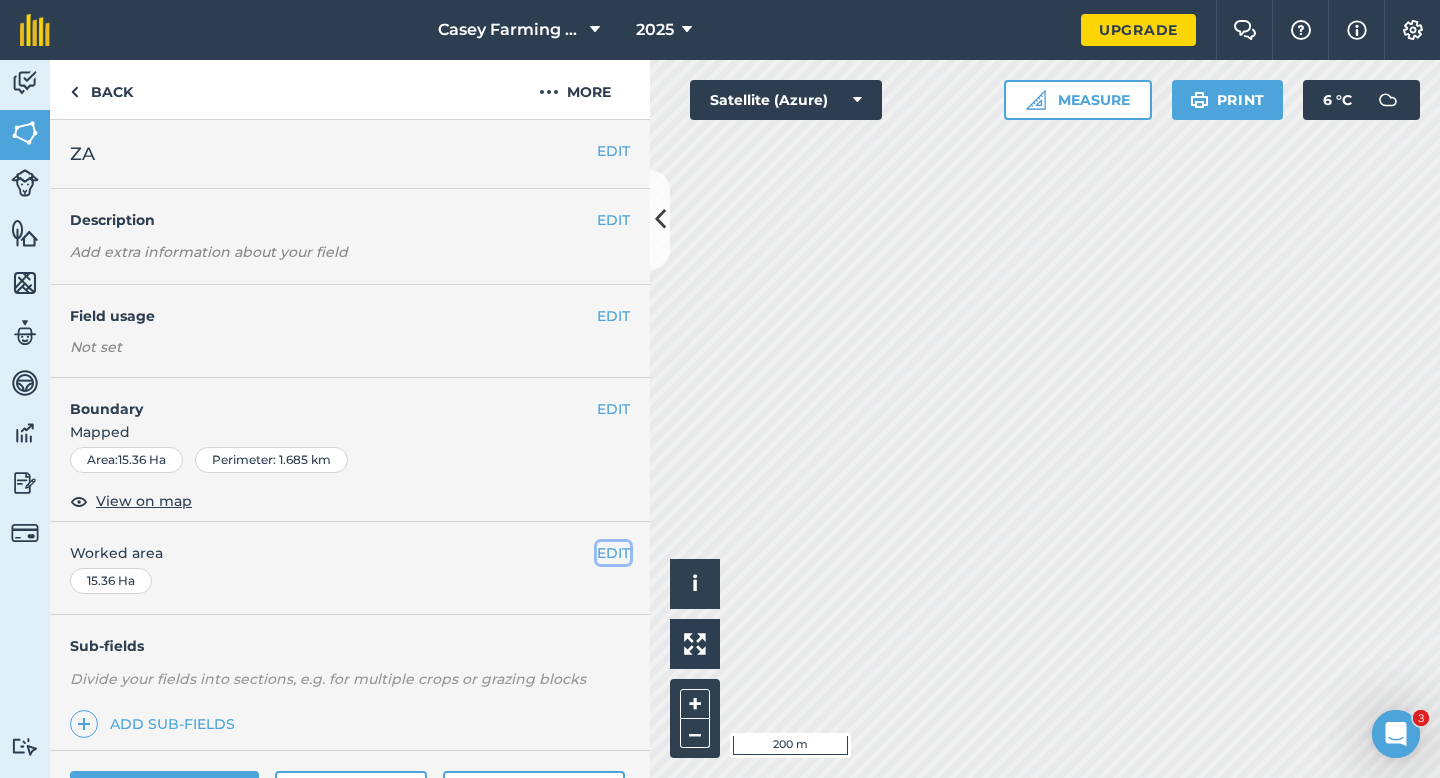 click on "EDIT" at bounding box center [613, 553] 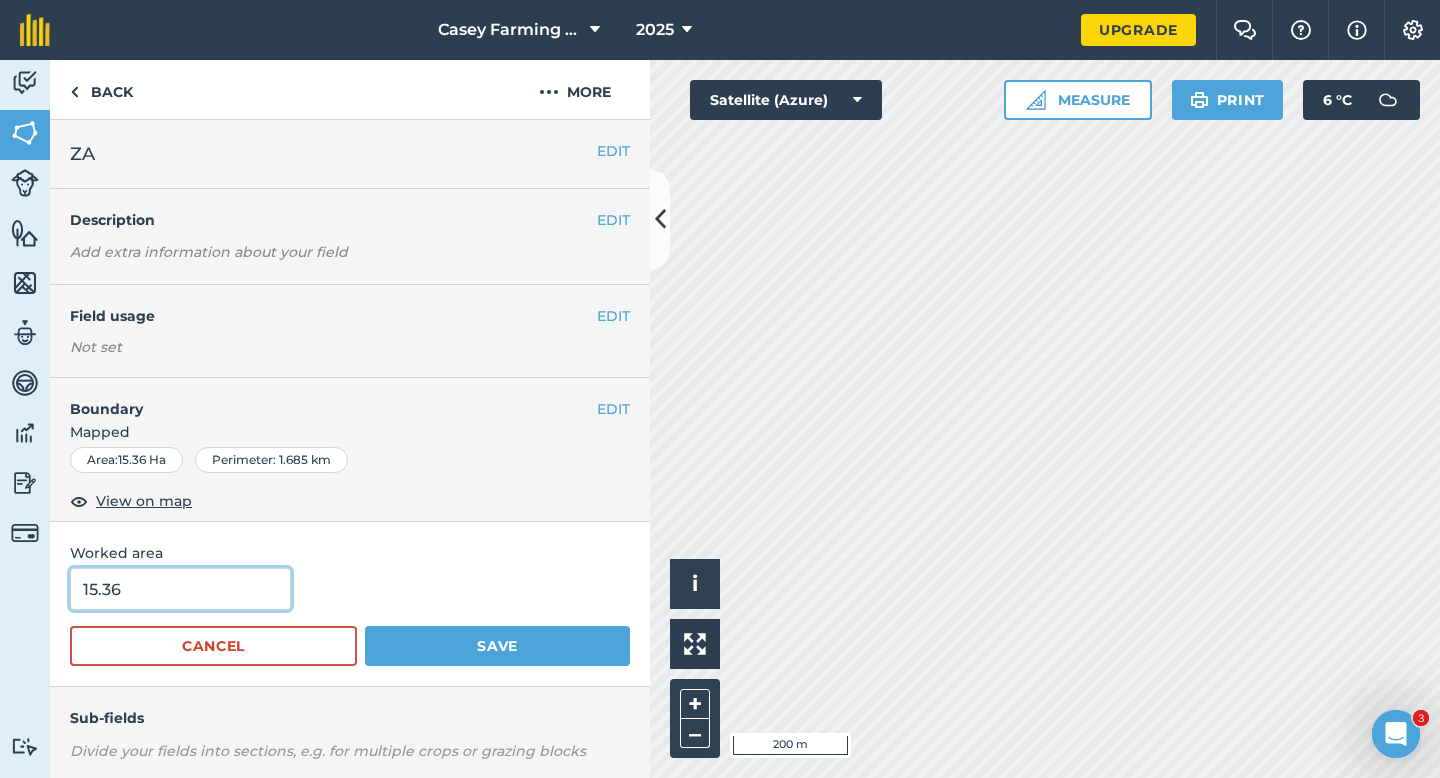 click on "15.36" at bounding box center (180, 589) 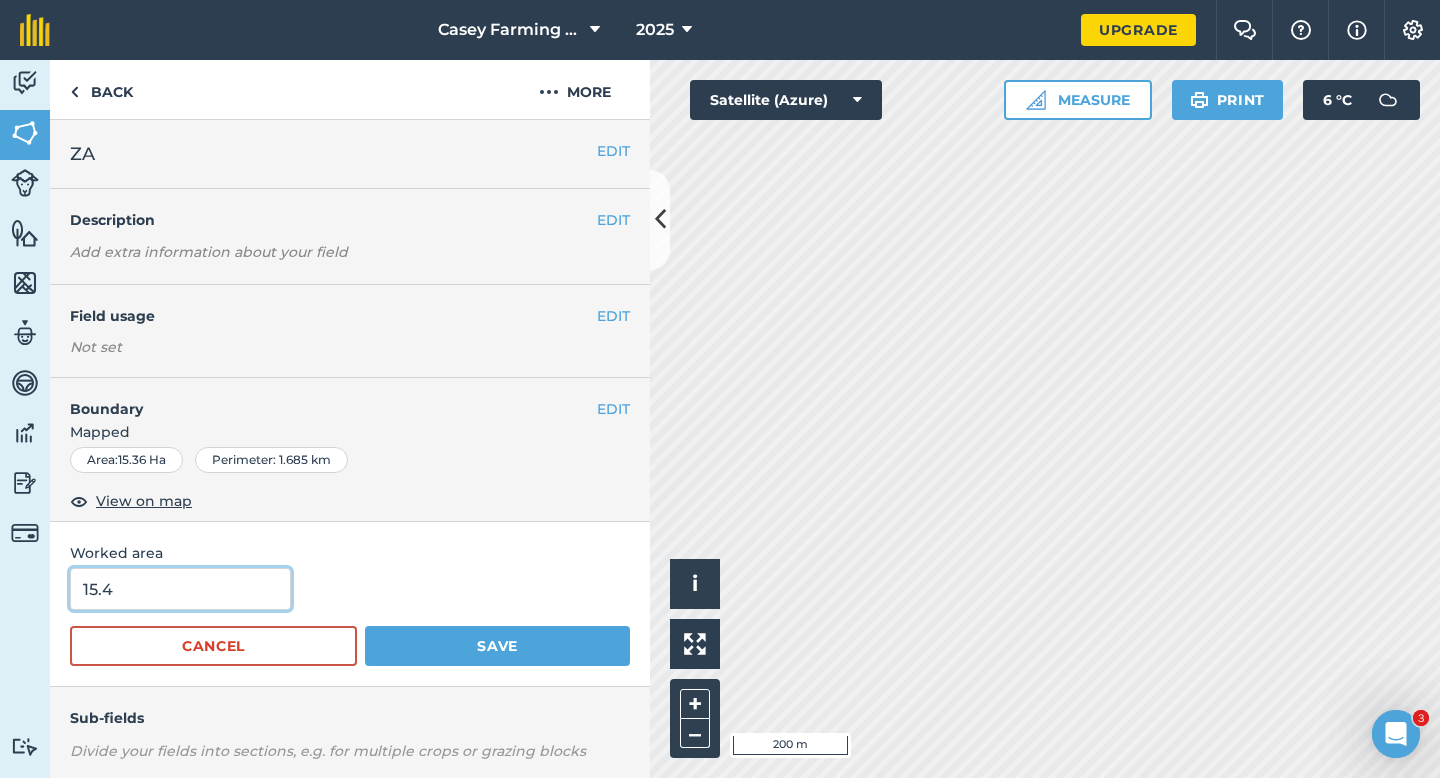 type on "15.4" 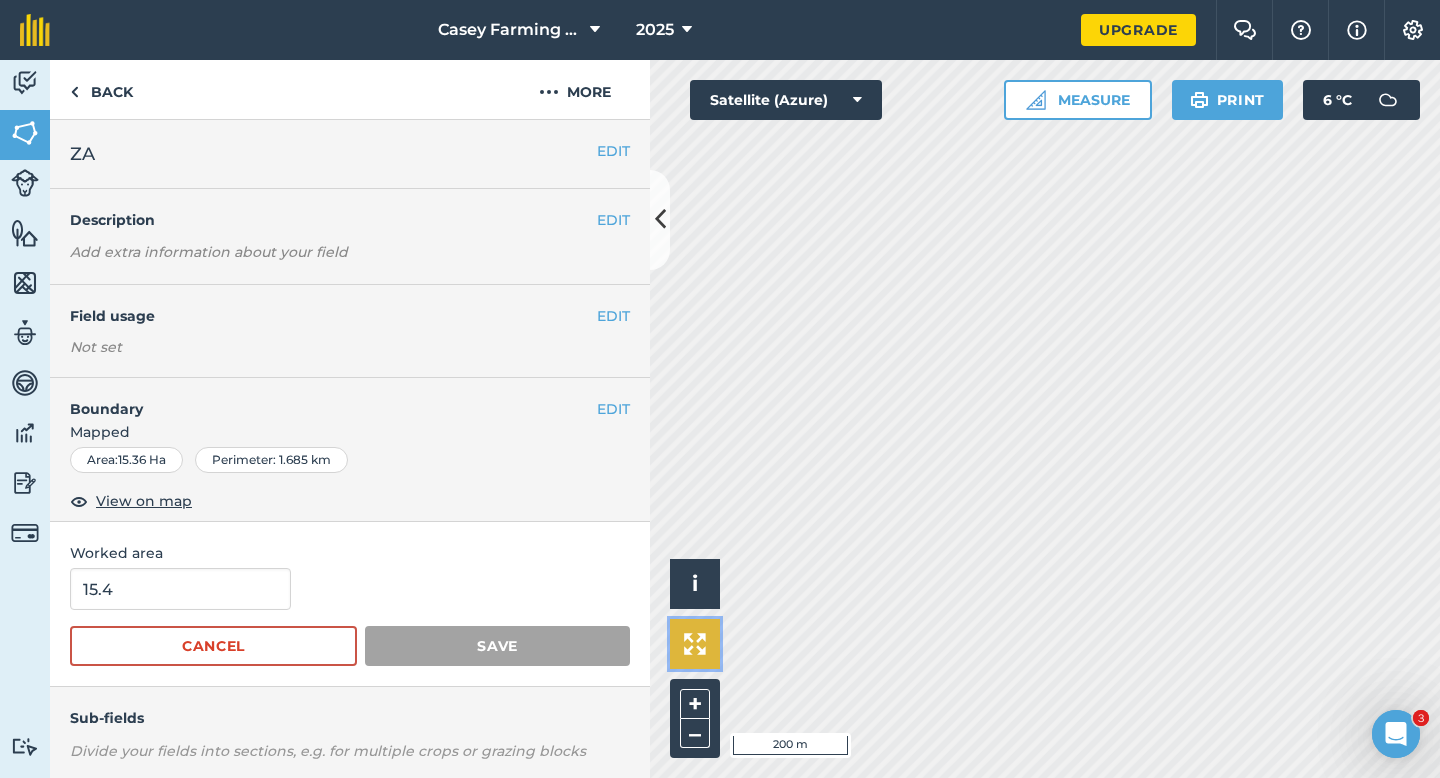 click at bounding box center (695, 644) 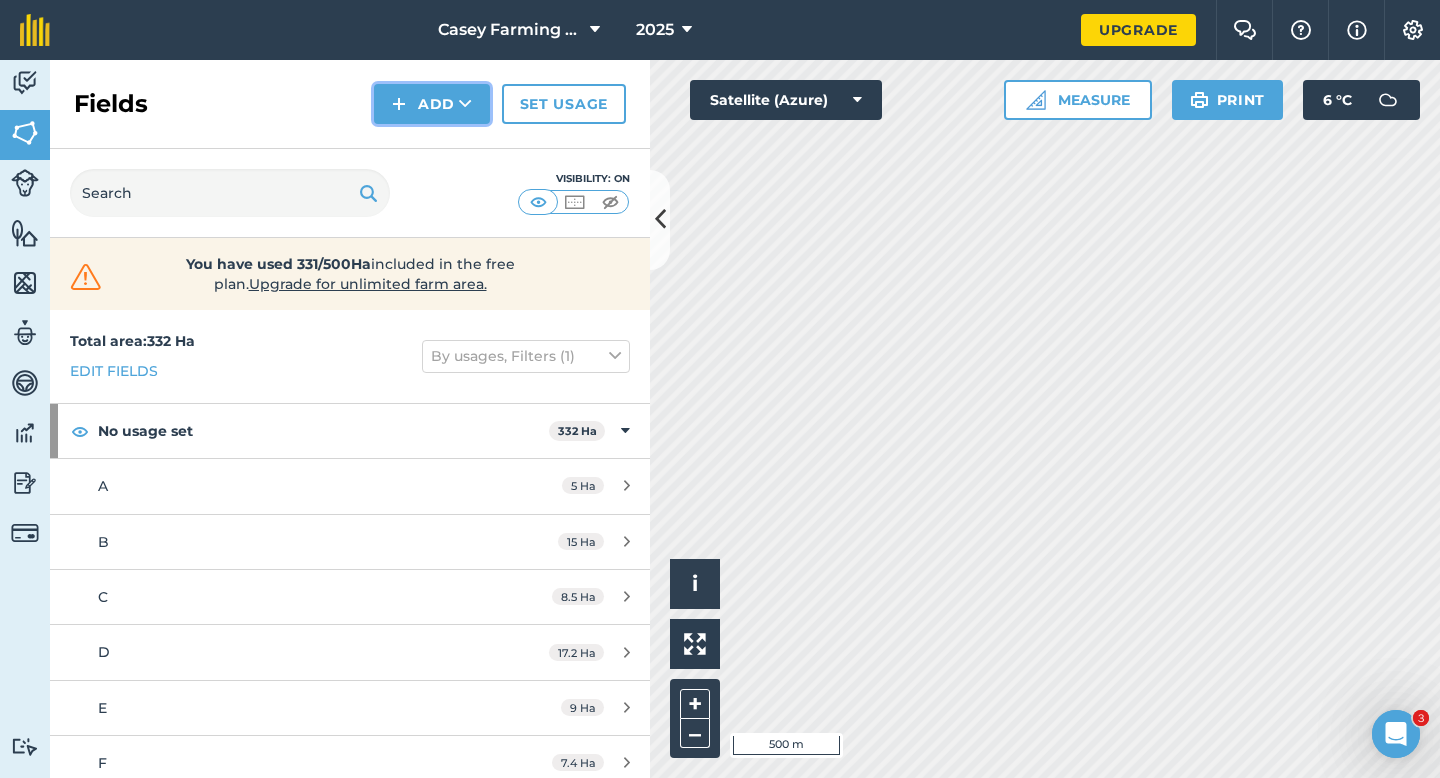 click on "Add" at bounding box center [432, 104] 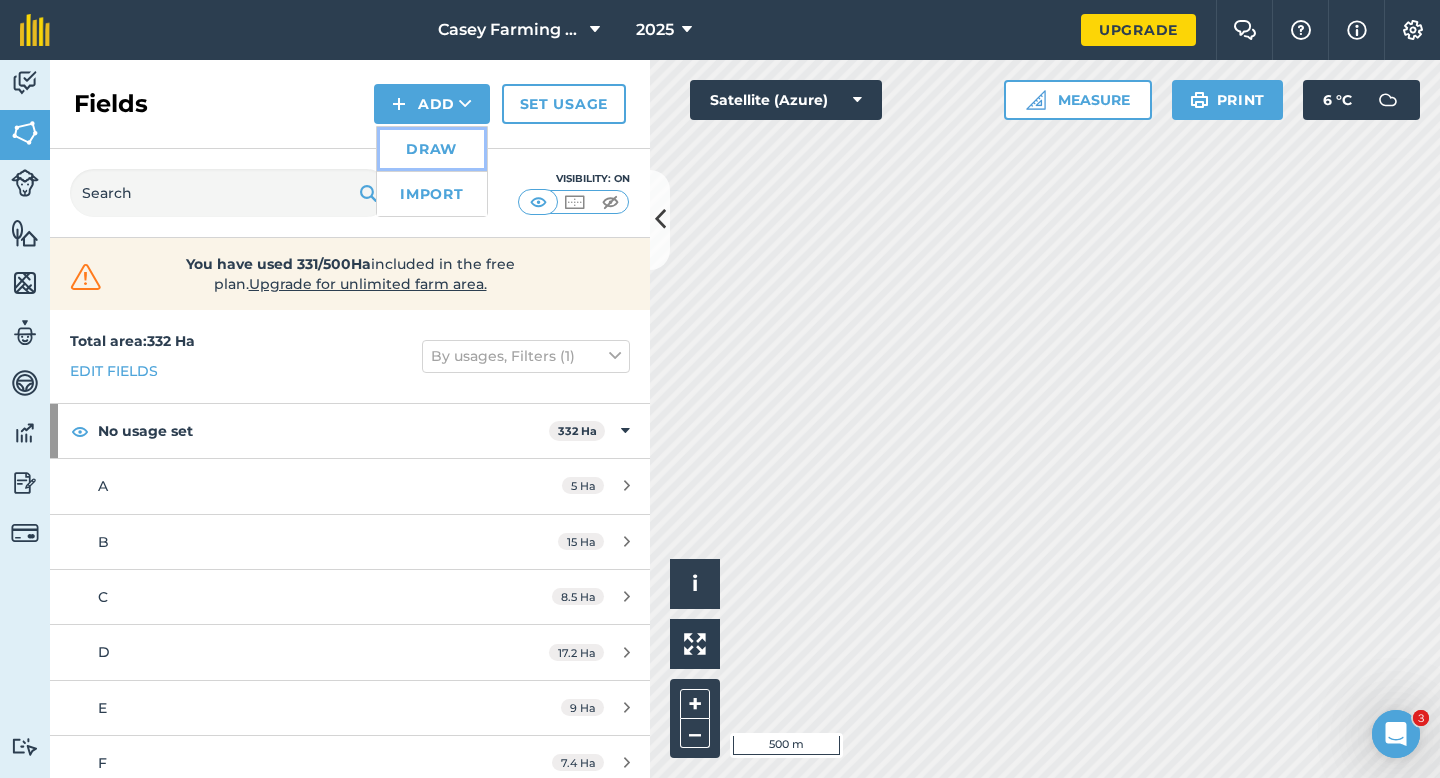 click on "Draw" at bounding box center [432, 149] 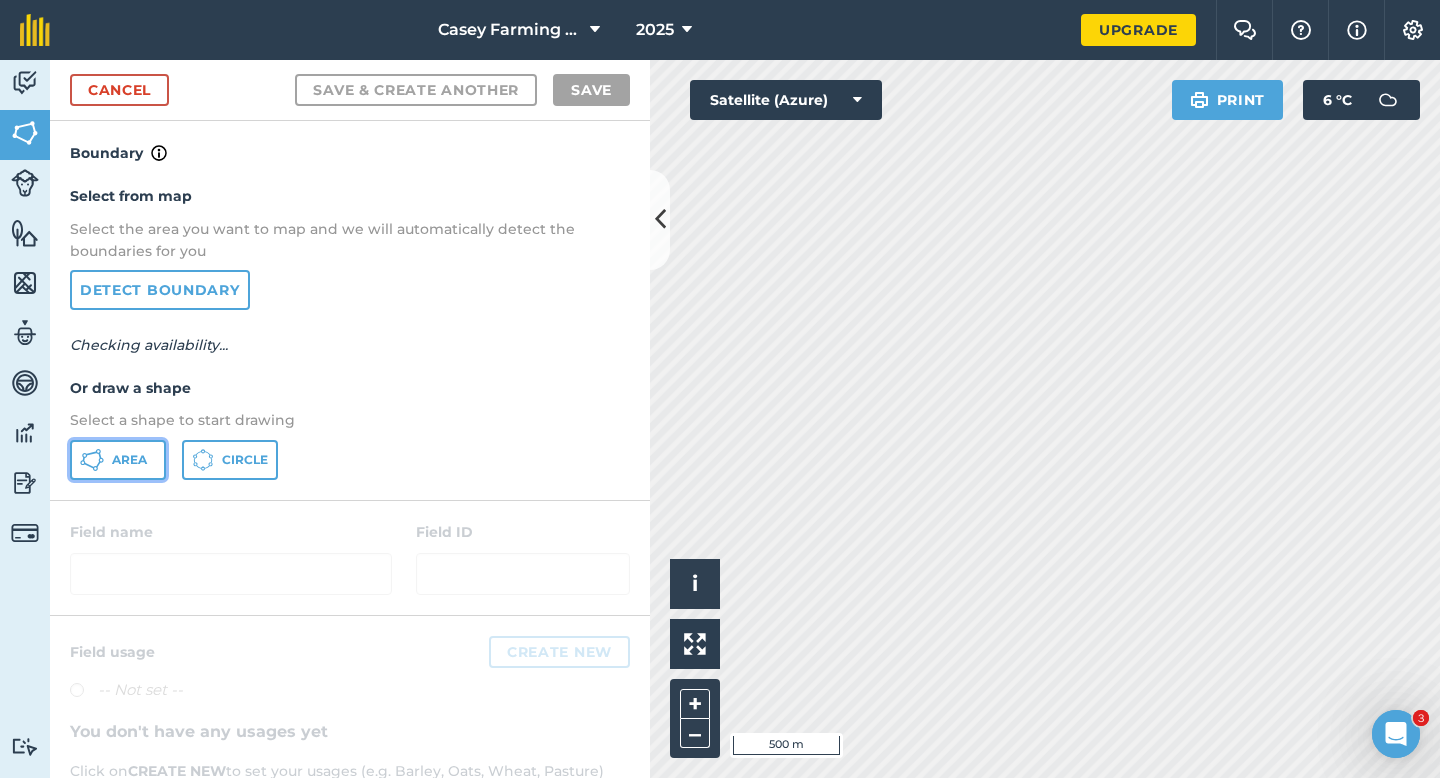 click on "Area" at bounding box center (118, 460) 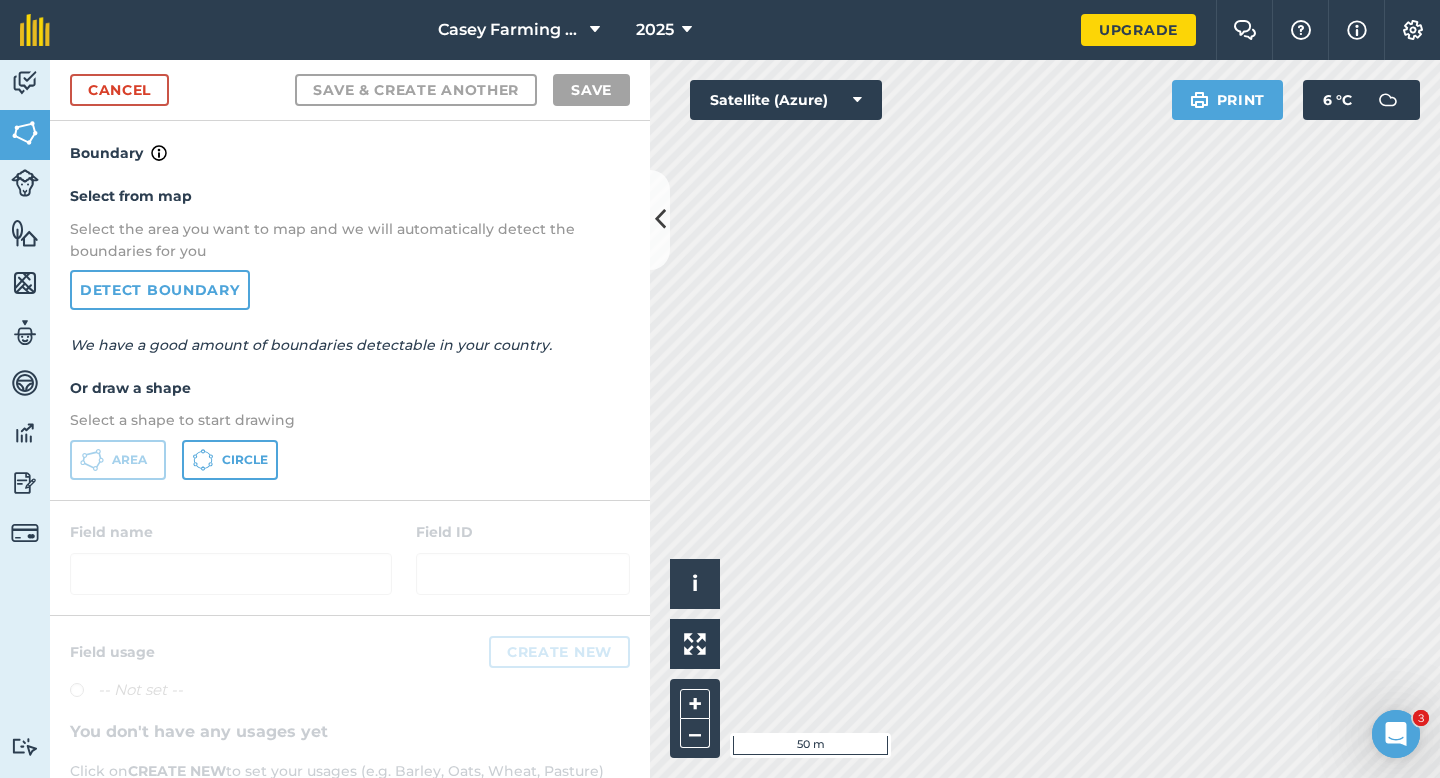 click on "[COMPANY] LTD 2025 Upgrade Farm Chat Help Info Settings Map printing is not available on our free plan Please upgrade to our Essentials, Plus or Pro plan to access this feature. Activity Fields Livestock Features Maps Team Vehicles Data Reporting Billing Tutorials Tutorials Cancel Save & Create Another Save Boundary Select from map Select the area you want to map and we will automatically detect the boundaries for you Detect boundary We have a good amount of boundaries detectable in your country. Or draw a shape Select a shape to start drawing Area Circle Field name Field ID Field usage Create new -- Not set -- You don't have any usages yet Click on CREATE NEW to set your usages (e.g. Barley, Oats, Wheat, Pasture) Click to start drawing i © 2025 TomTom, Microsoft 50 m + – Satellite (Azure) Print 6 ° C
3 3" at bounding box center (720, 389) 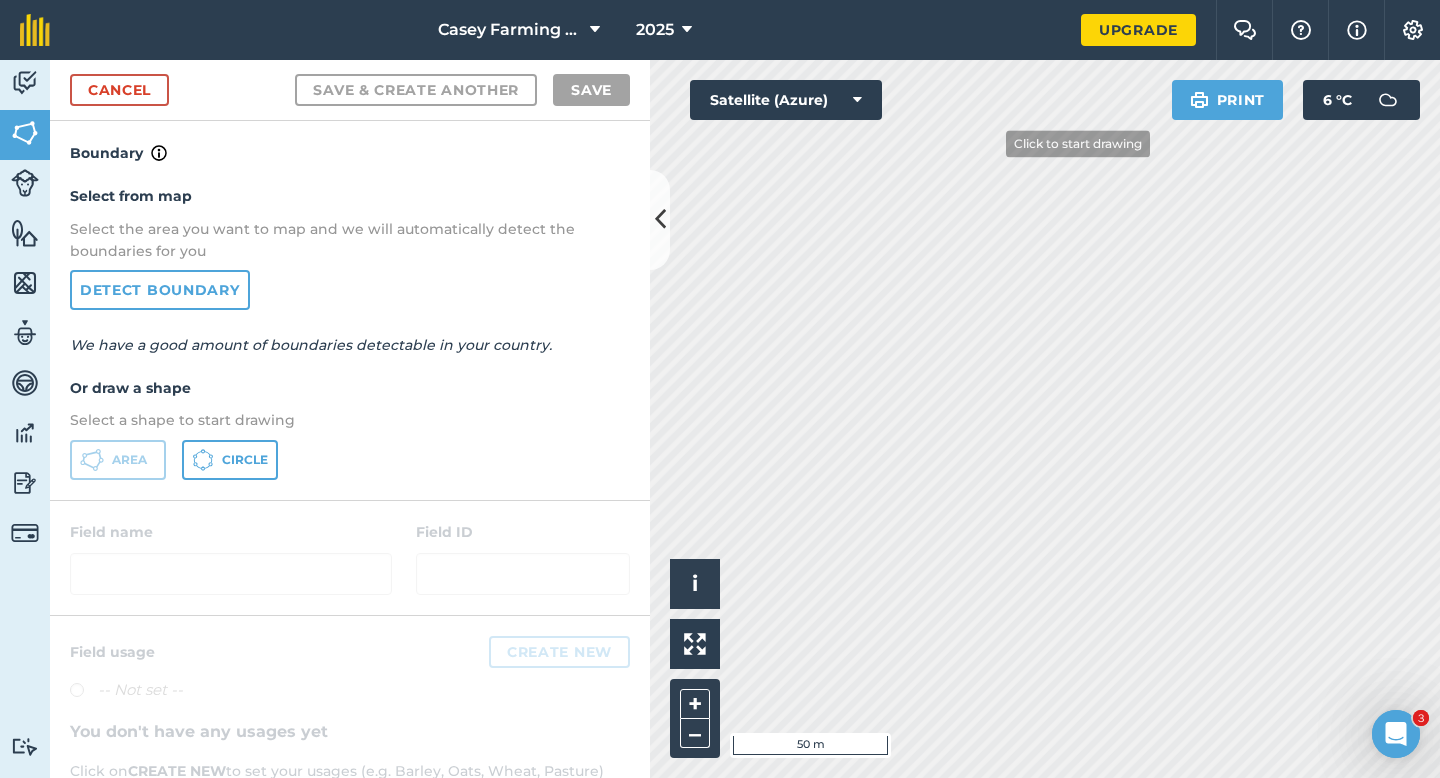 click on "Casey Farming LTD 2025 Upgrade Farm Chat Help Info Settings Map printing is not available on our free plan Please upgrade to our Essentials, Plus or Pro plan to access this feature. Activity Fields Livestock Features Maps Team Vehicles Data Reporting Billing Tutorials Tutorials Cancel Save & Create Another Save Boundary Select from map Select the area you want to map and we will automatically detect the boundaries for you Detect boundary We have a good amount of boundaries detectable in your country. Or draw a shape Select a shape to start drawing Area Circle Field name Field ID Field usage Create new -- Not set -- You don't have any usages yet Click on CREATE NEW to set your usages (e.g. Barley, Oats, Wheat, Pasture) Click to start drawing i © 2025 TomTom, Microsoft 50 m + – Satellite (Azure) Print 6 ° C" at bounding box center (720, 389) 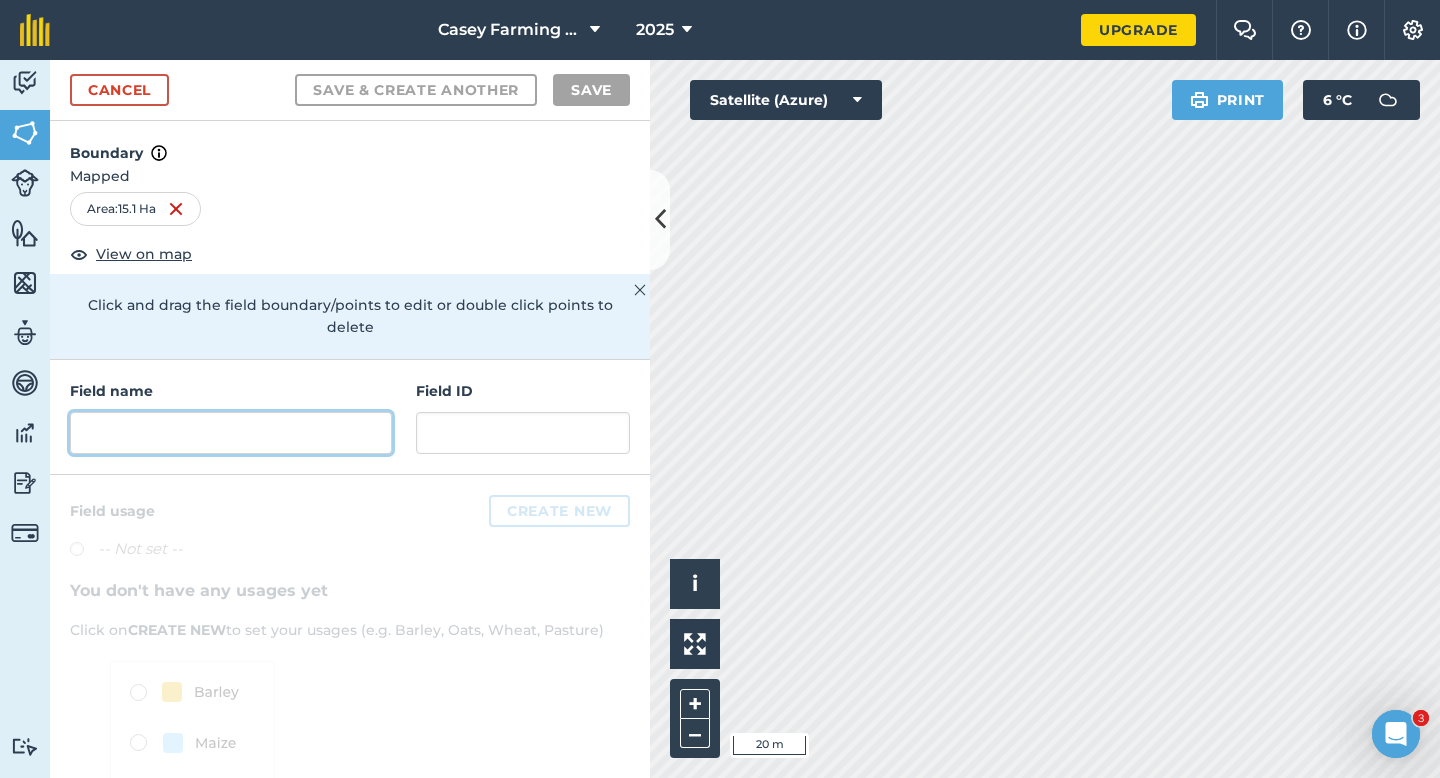click at bounding box center [231, 433] 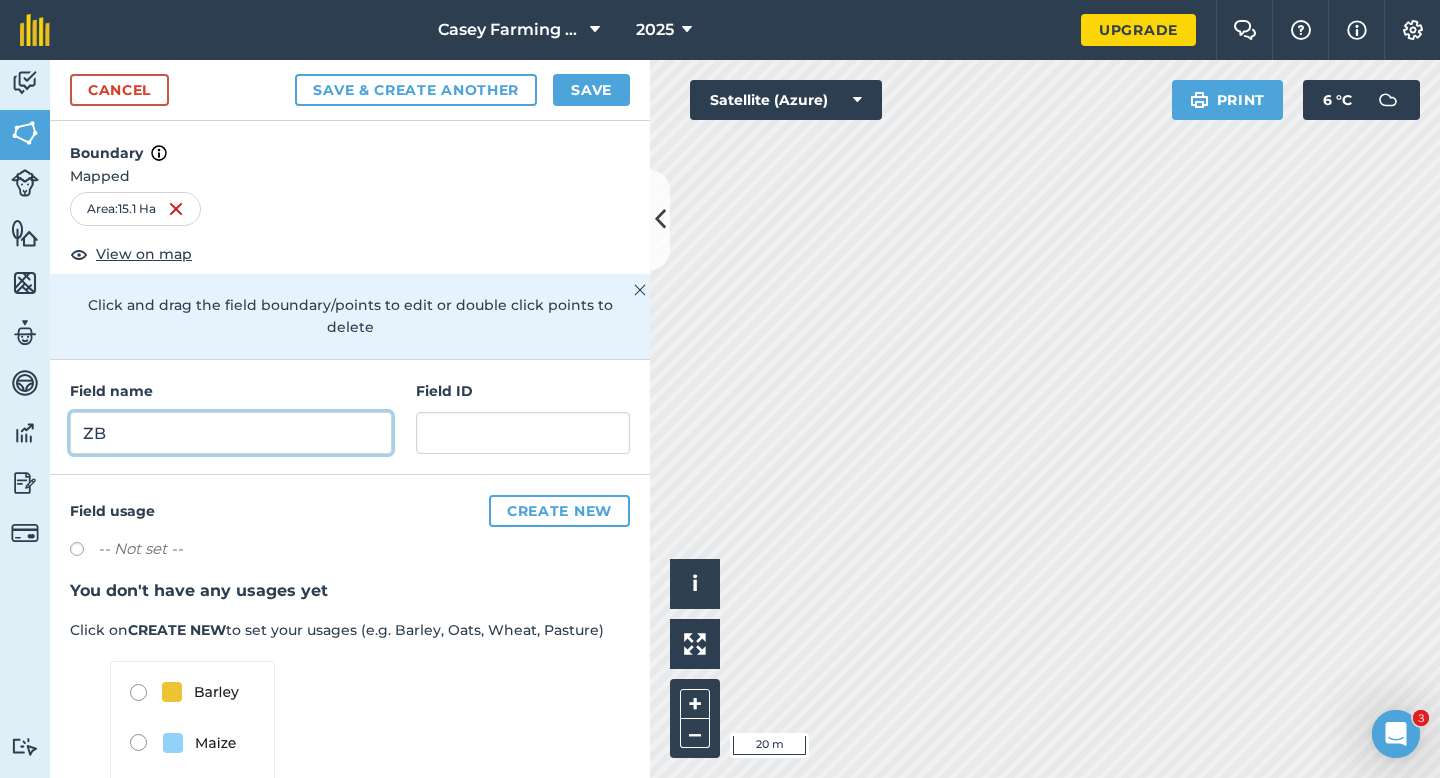 type on "ZB" 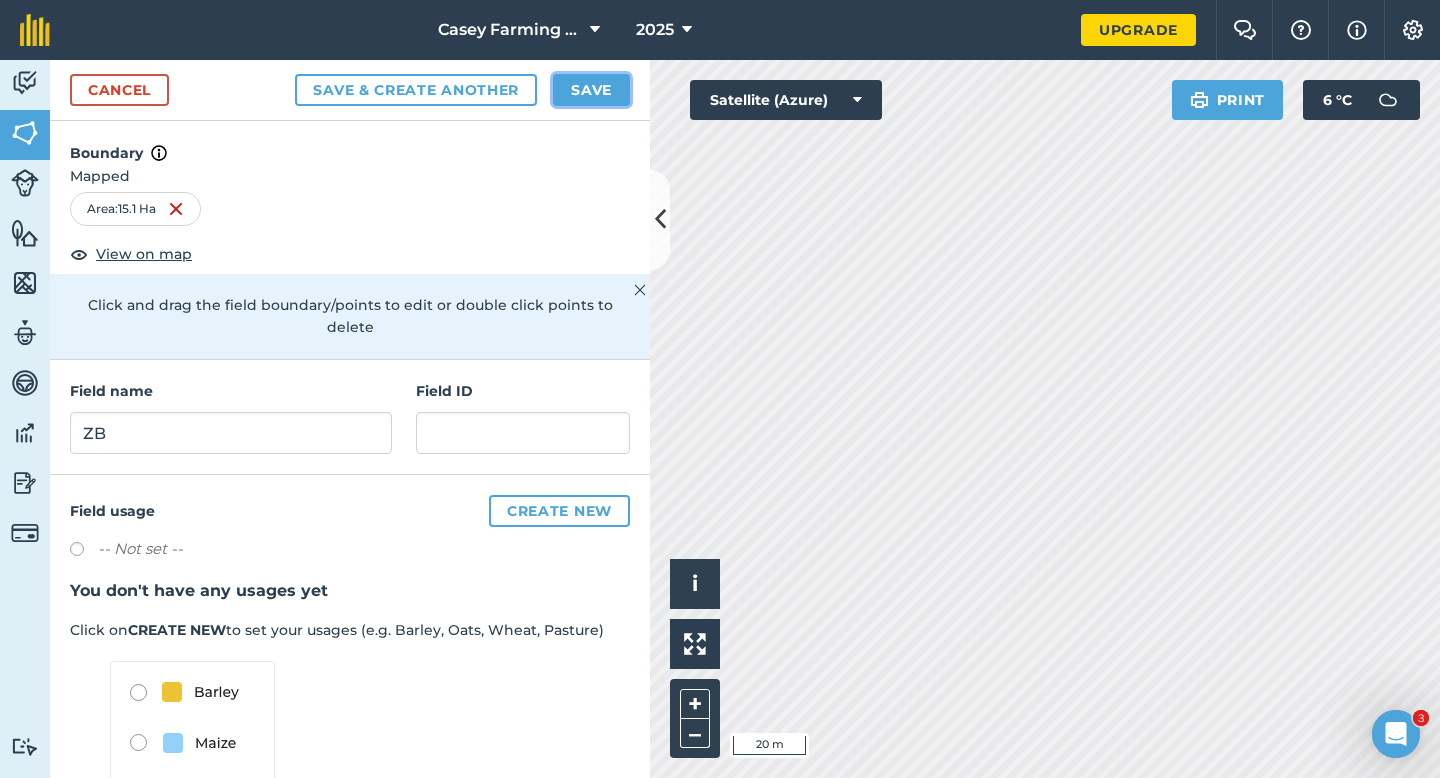click on "Save" at bounding box center [591, 90] 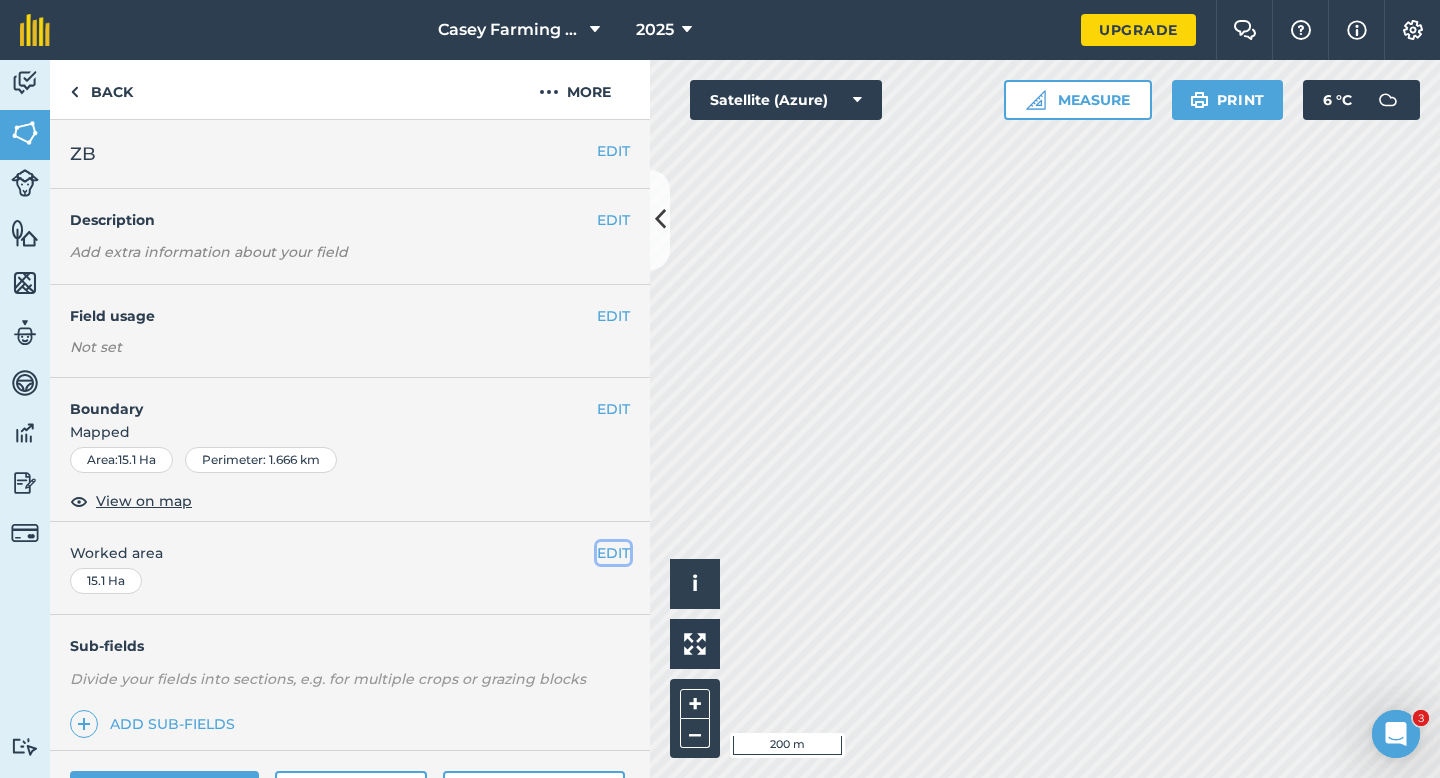 click on "EDIT" at bounding box center (613, 553) 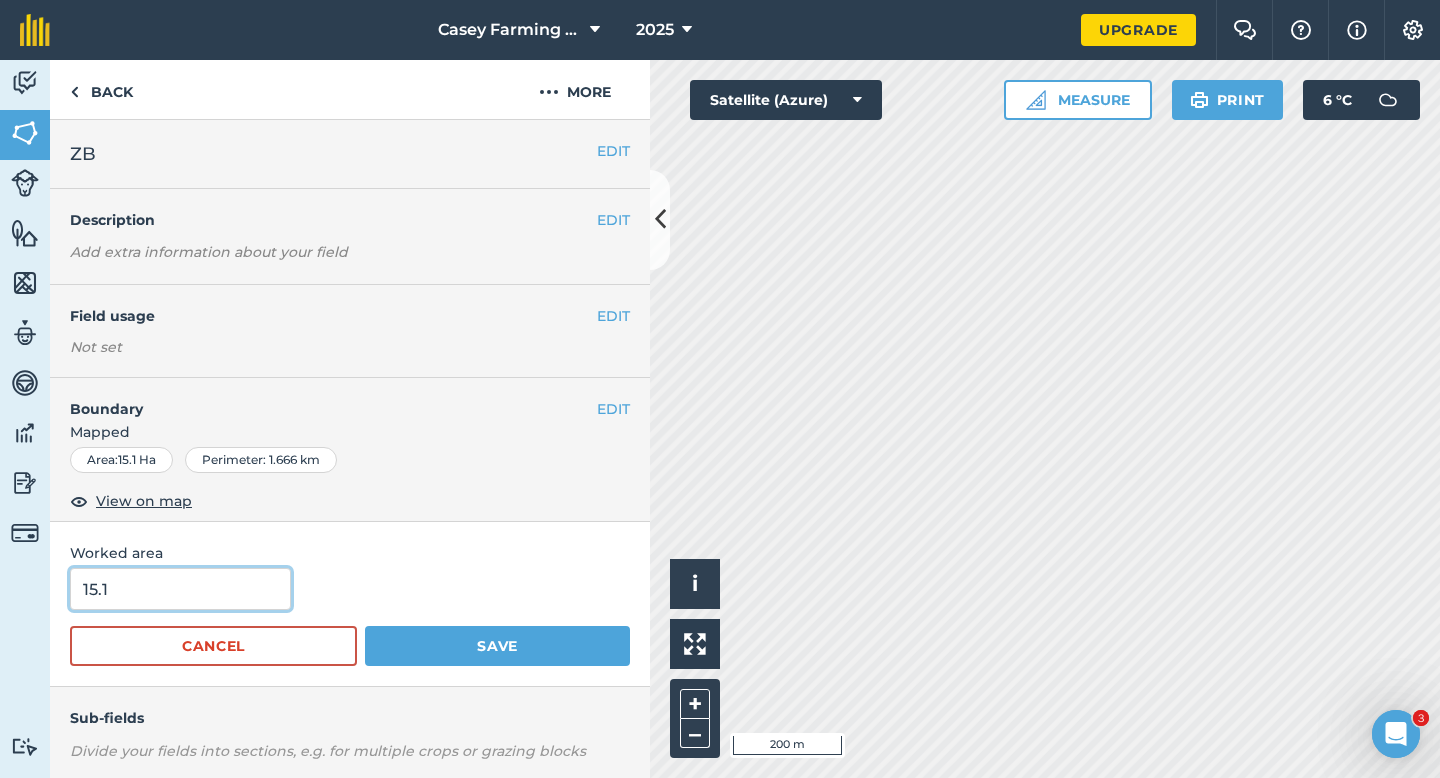 click on "15.1" at bounding box center [180, 589] 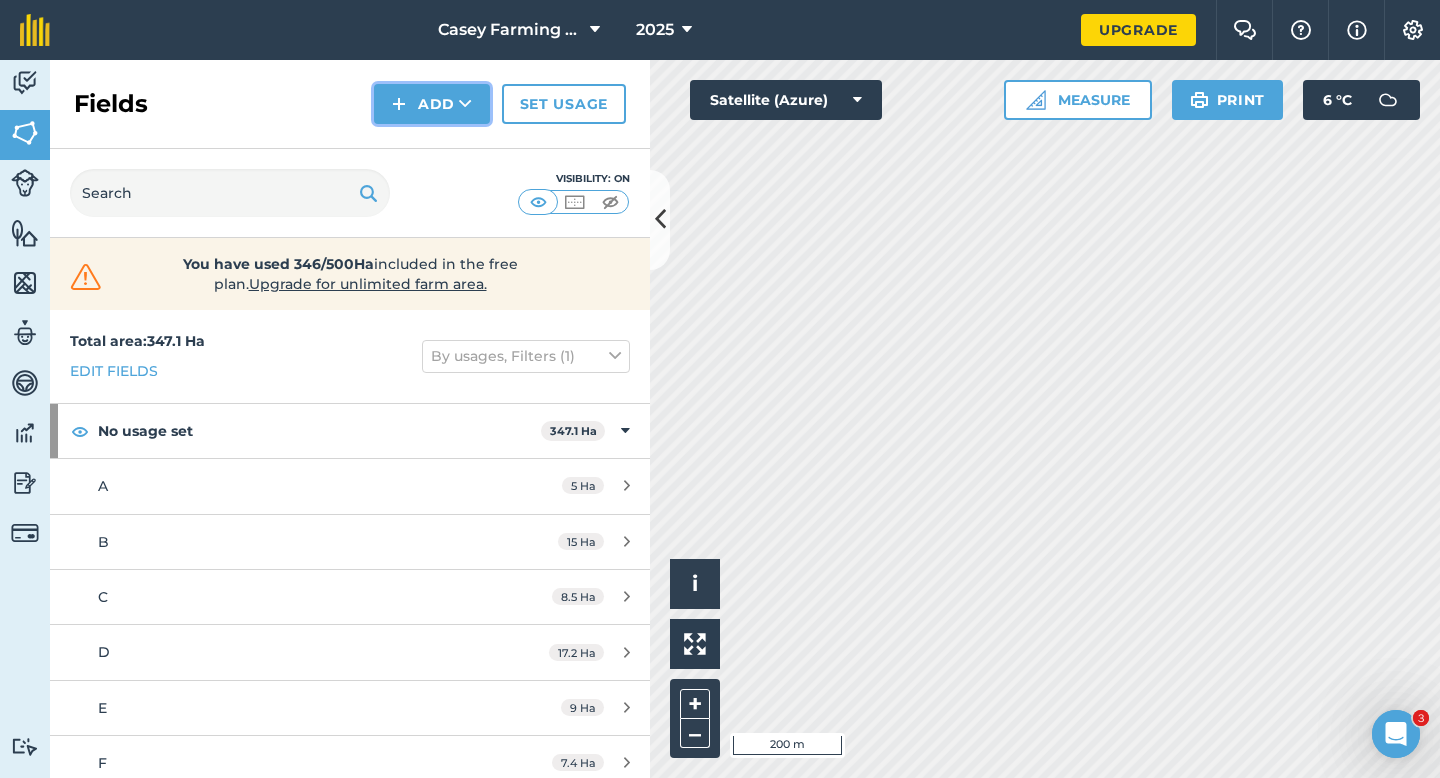 click on "Add" at bounding box center (432, 104) 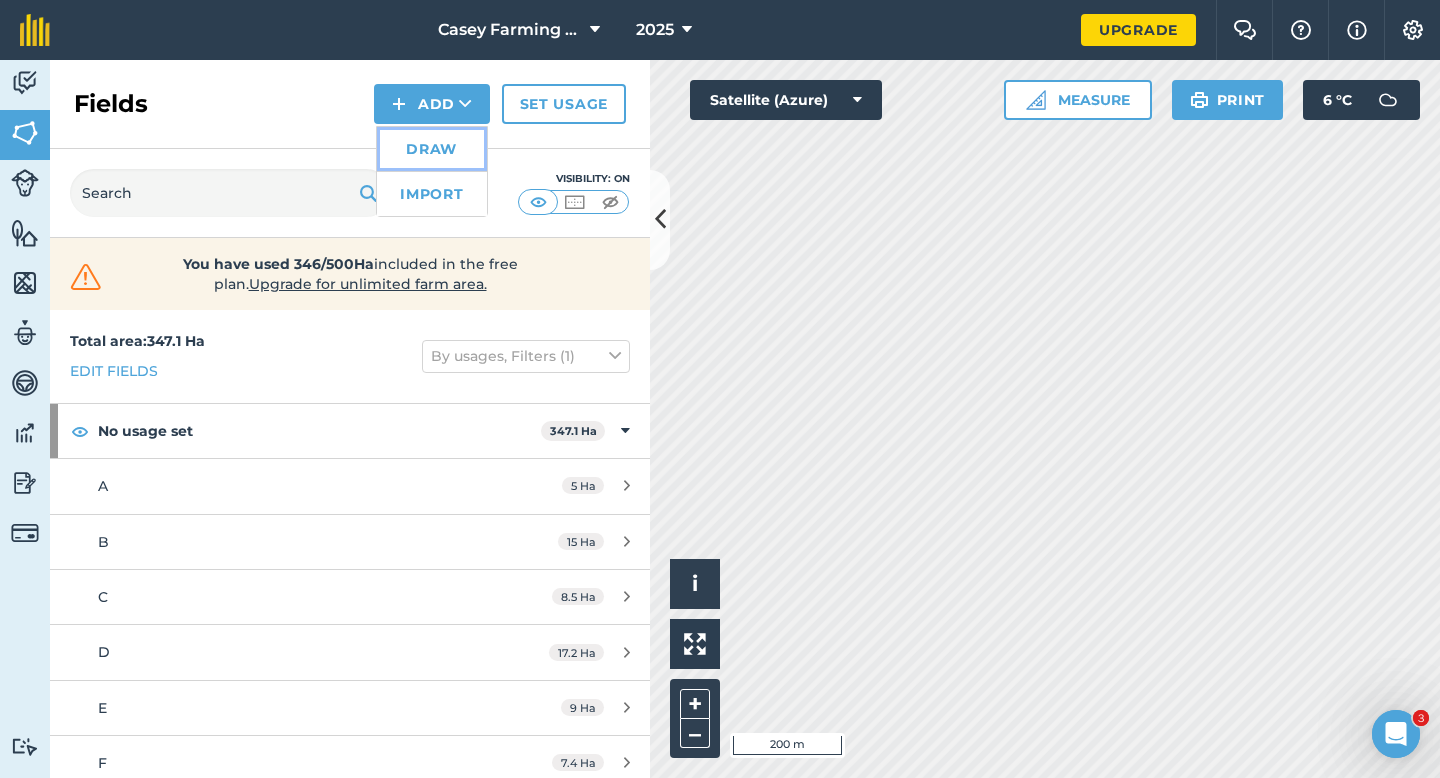 click on "Draw" at bounding box center (432, 149) 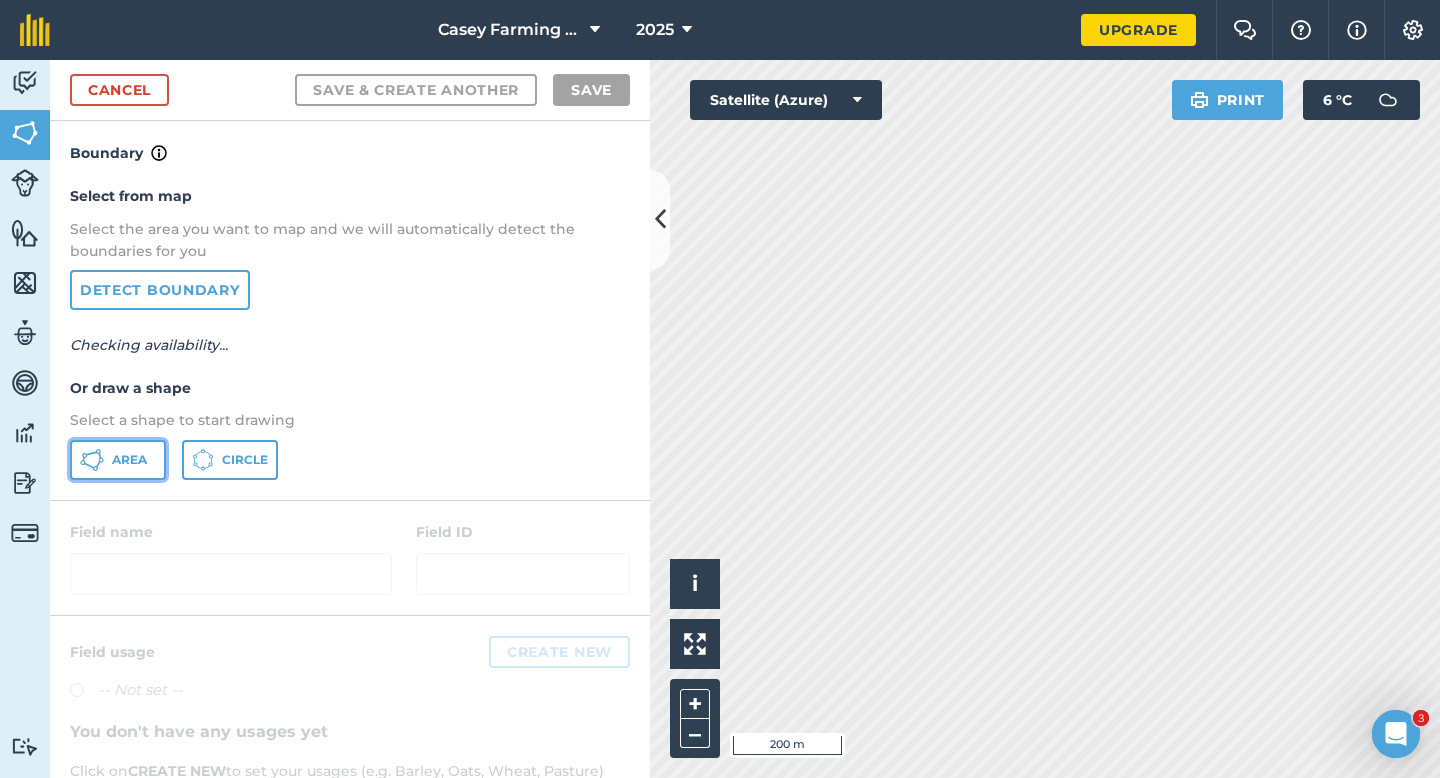 click on "Area" at bounding box center [129, 460] 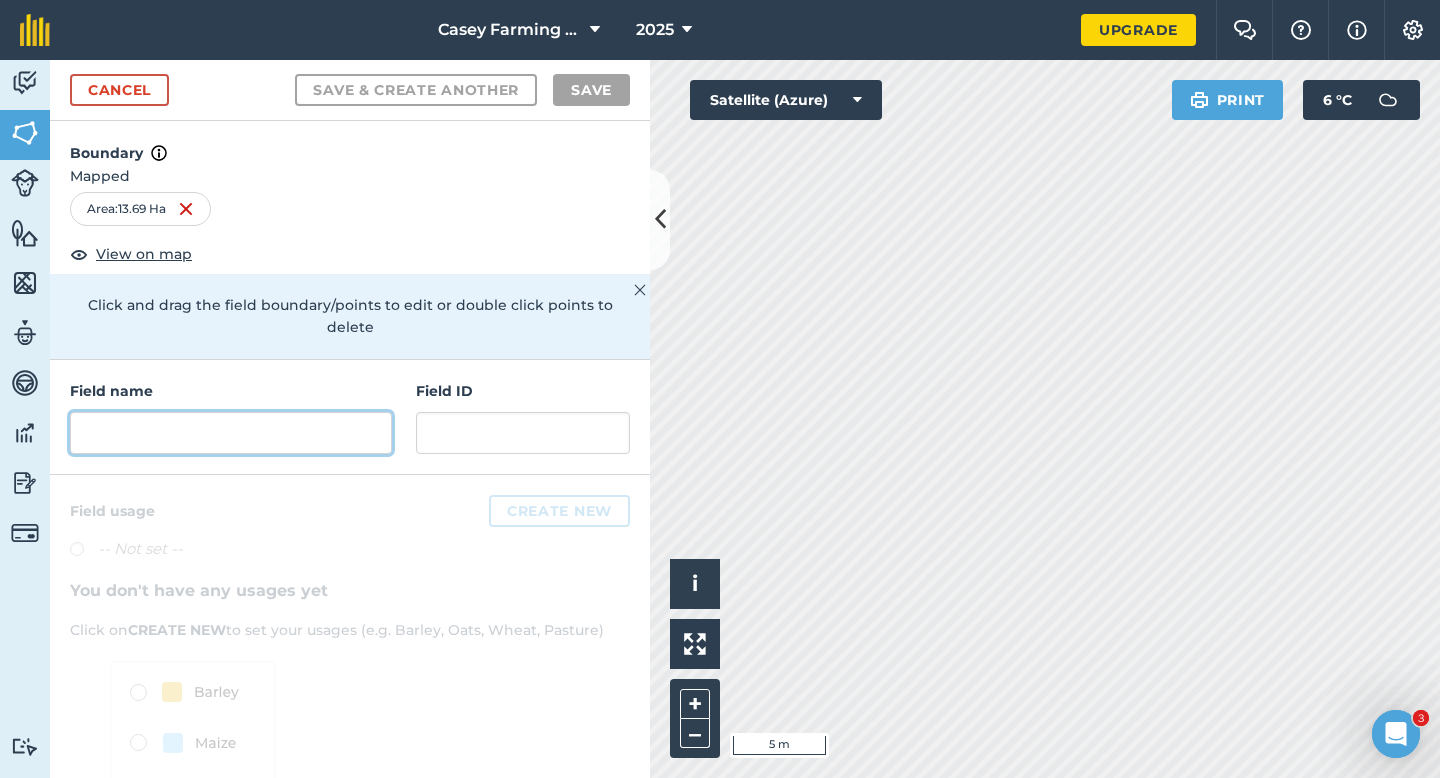 click at bounding box center [231, 433] 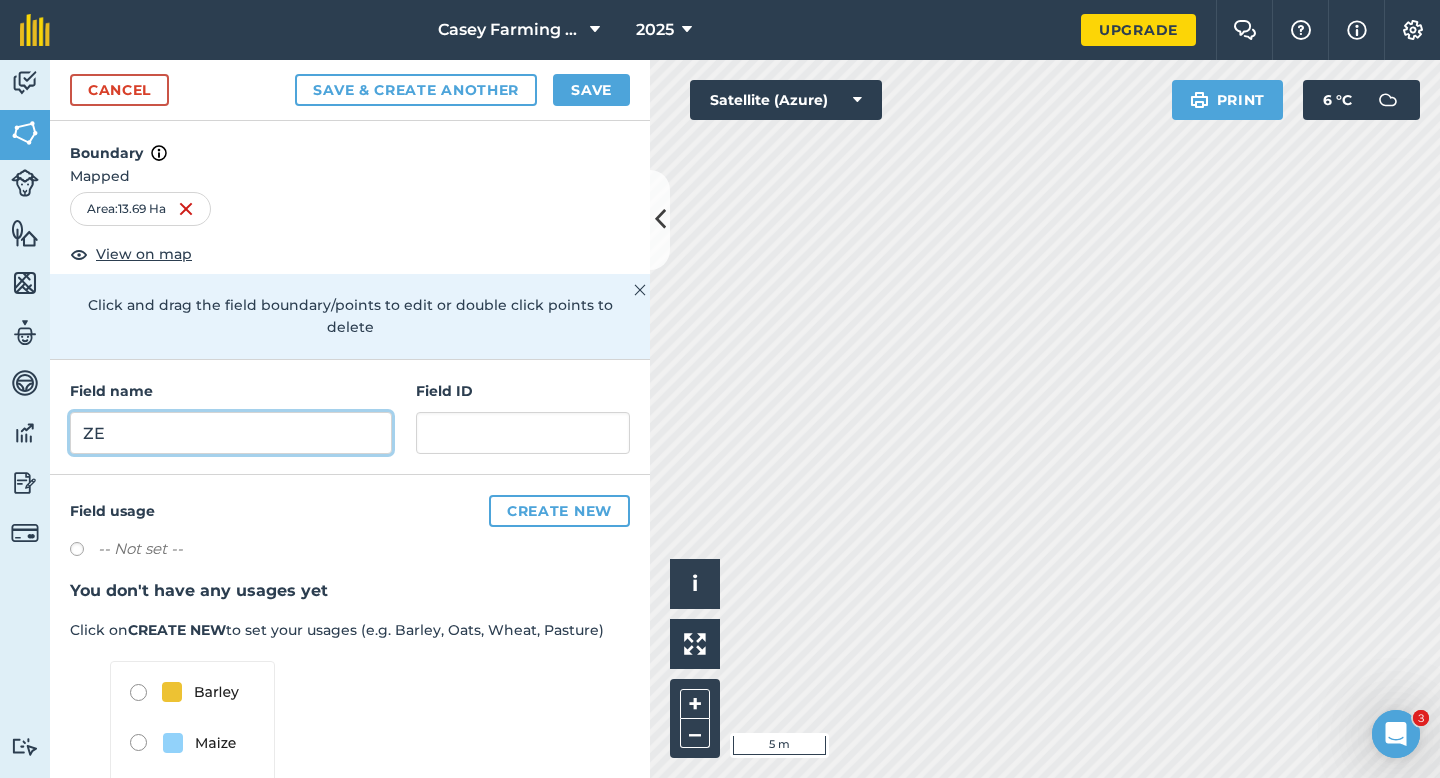 type on "ZE" 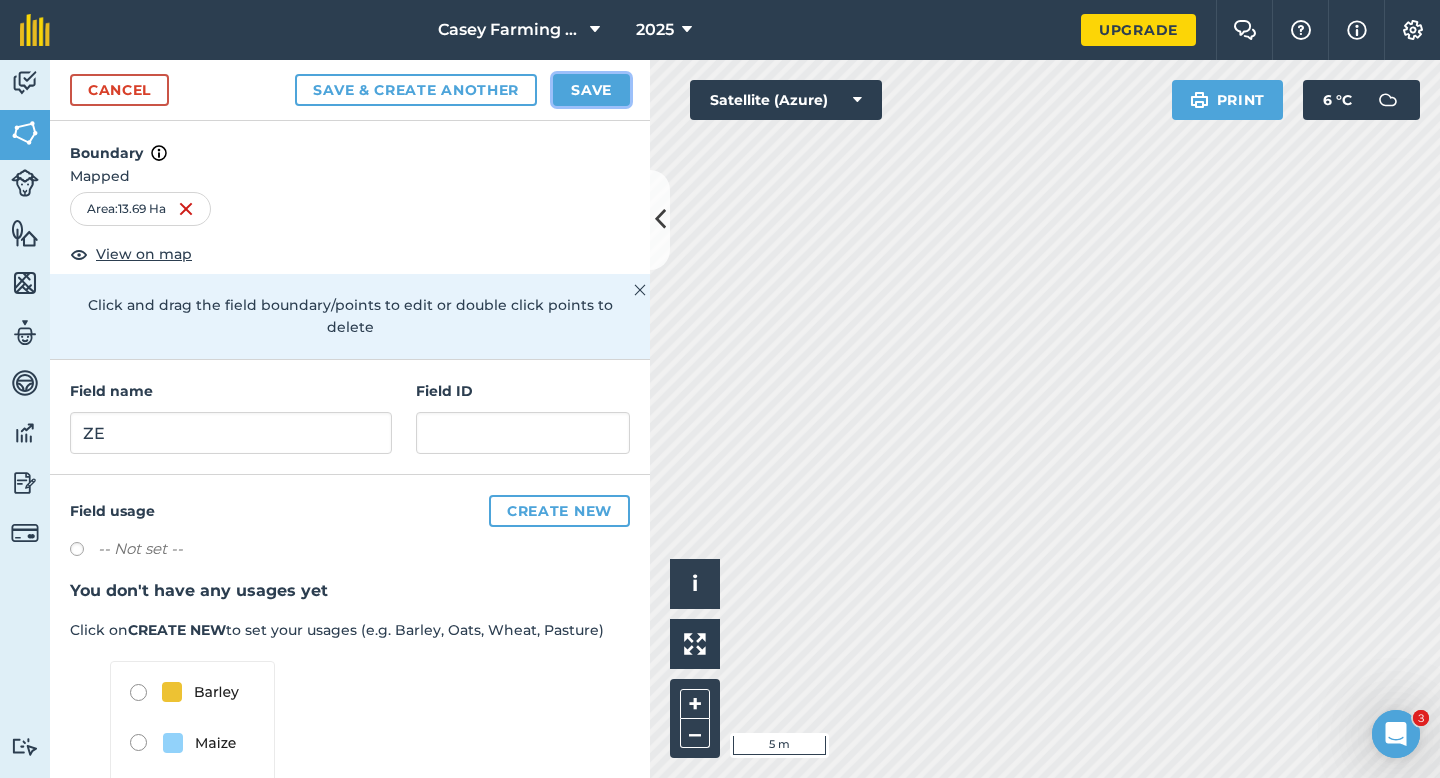 click on "Save" at bounding box center (591, 90) 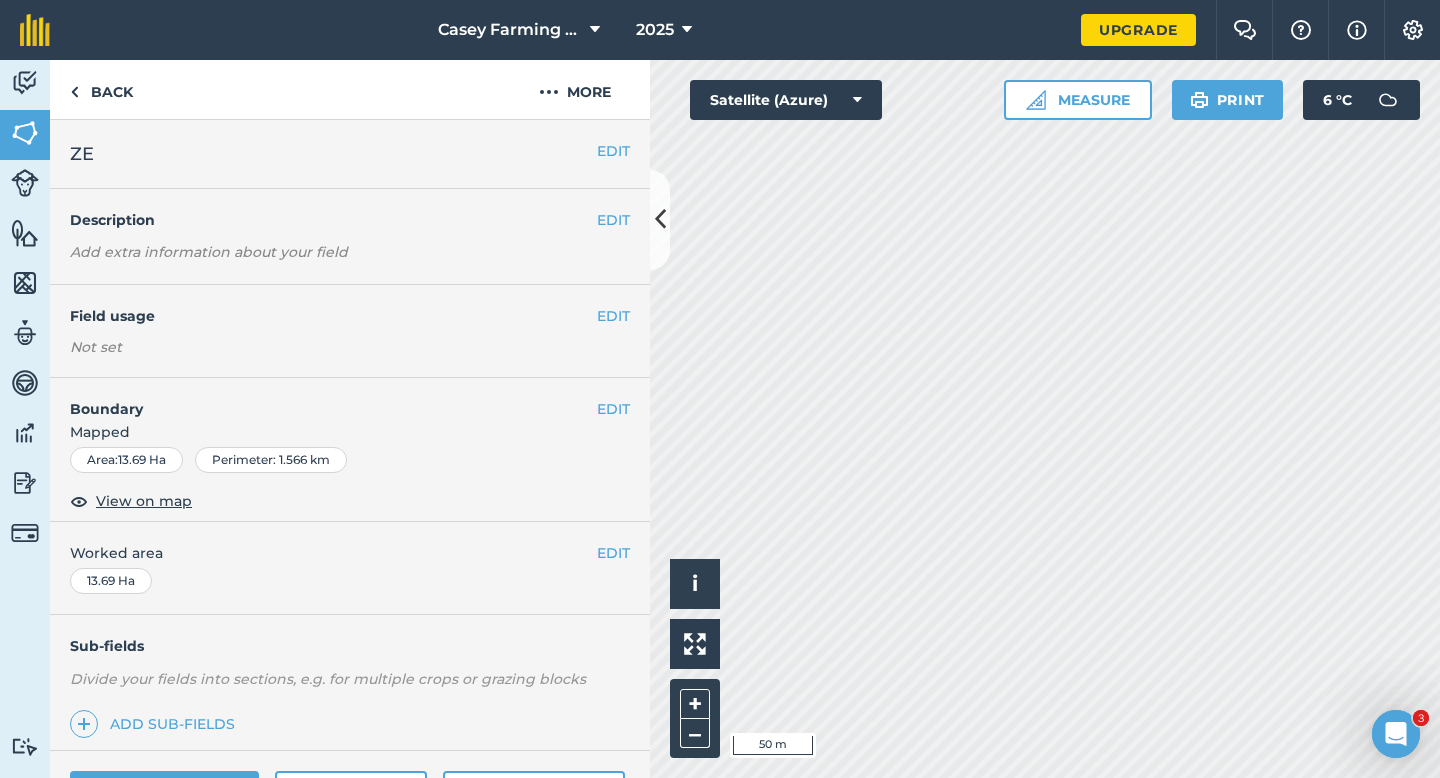 click on "EDIT Worked area 13.69   Ha" at bounding box center [350, 568] 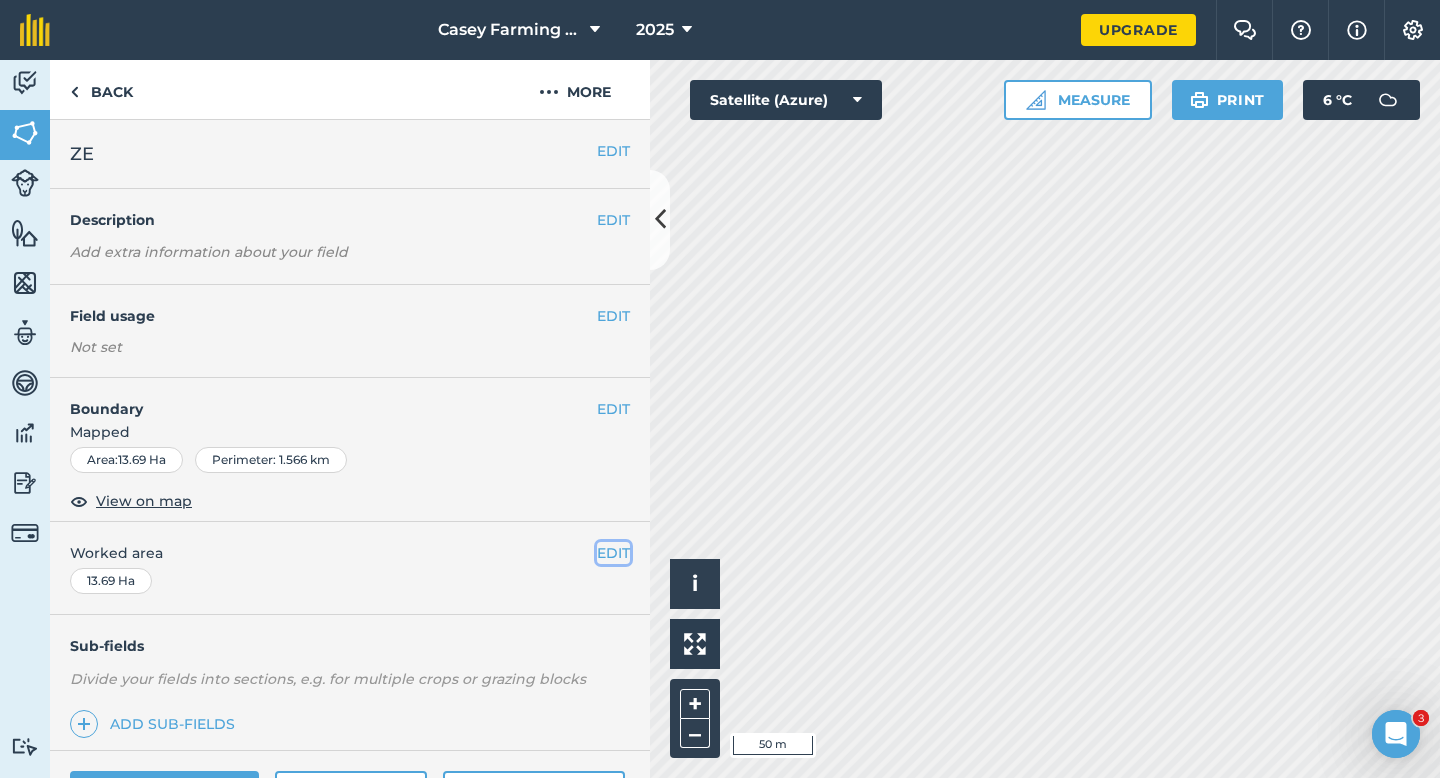click on "EDIT" at bounding box center (613, 553) 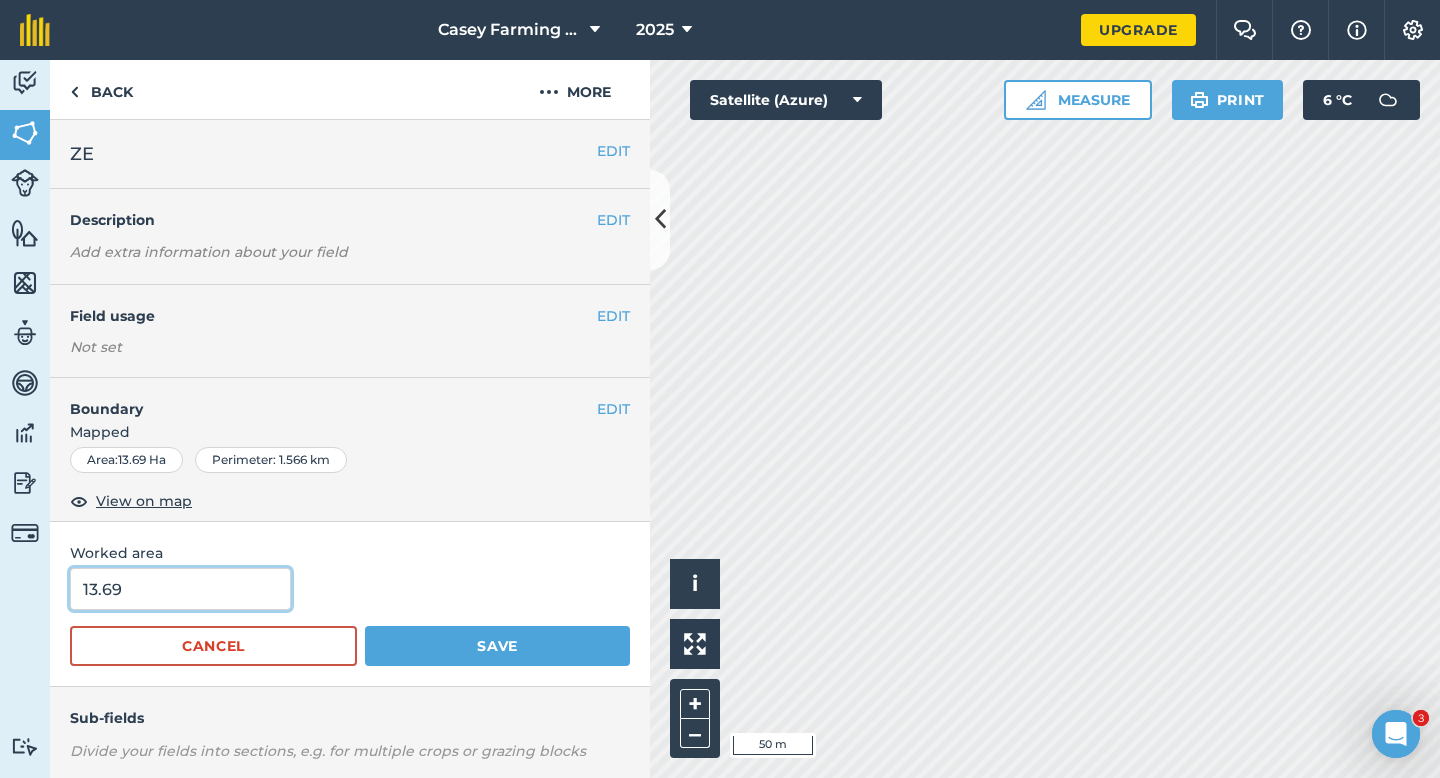 click on "13.69" at bounding box center (180, 589) 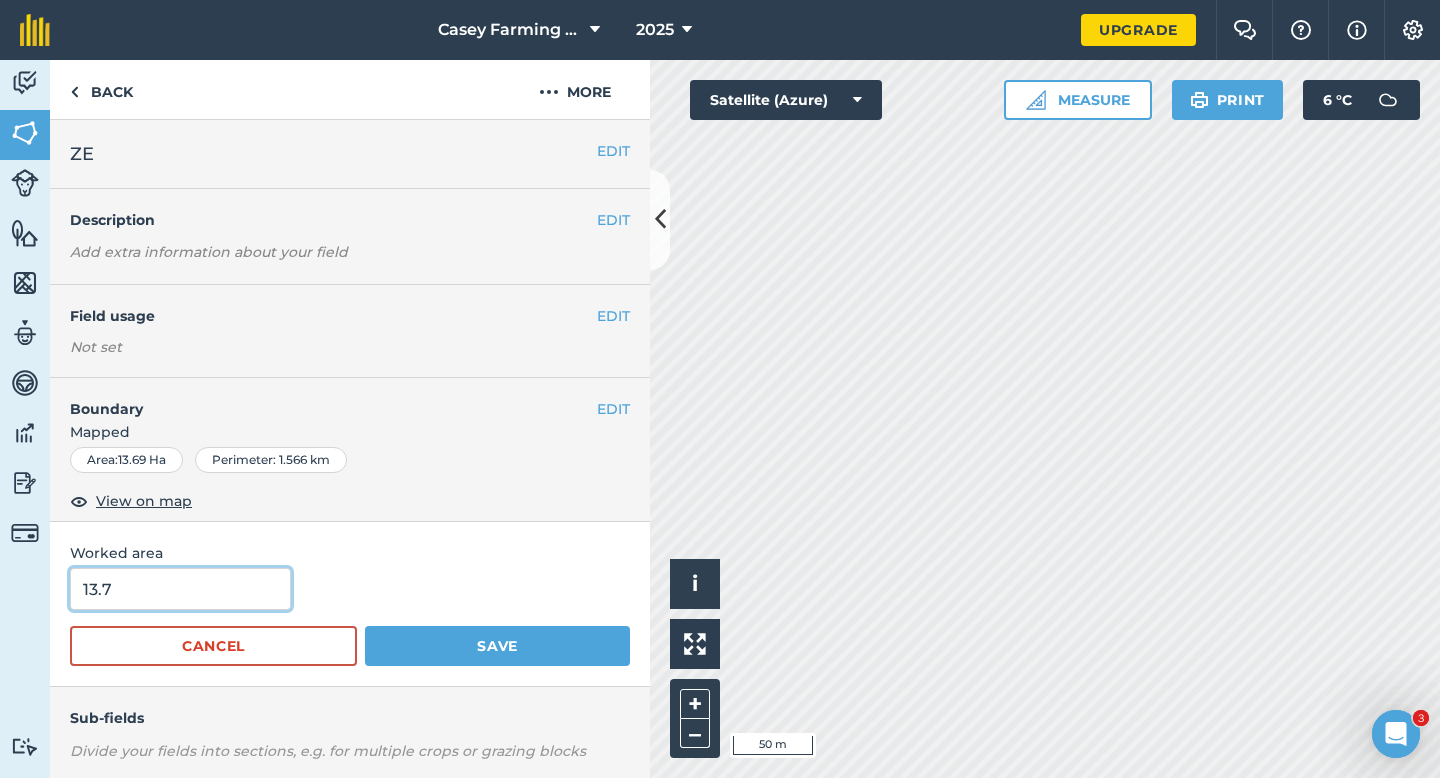 type on "13.7" 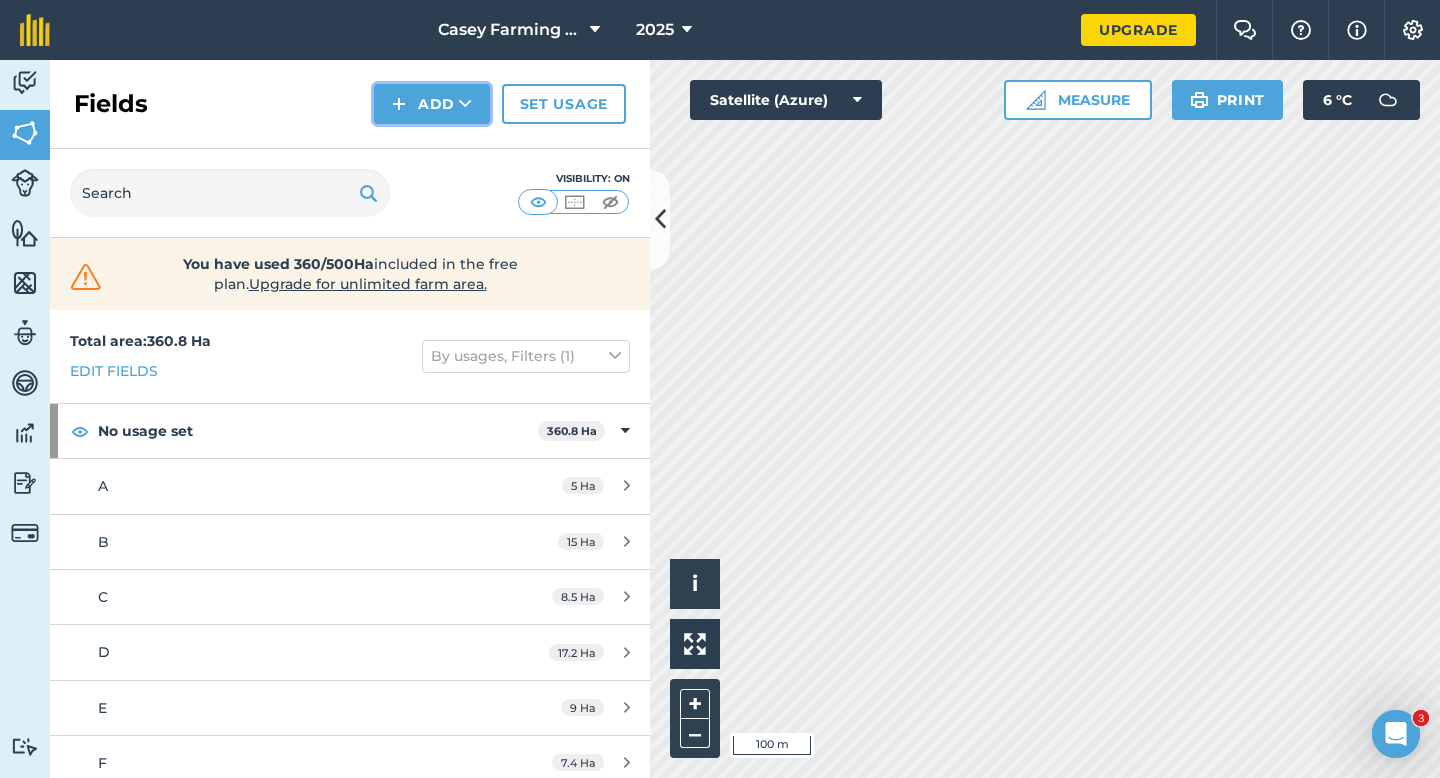 click on "Add" at bounding box center [432, 104] 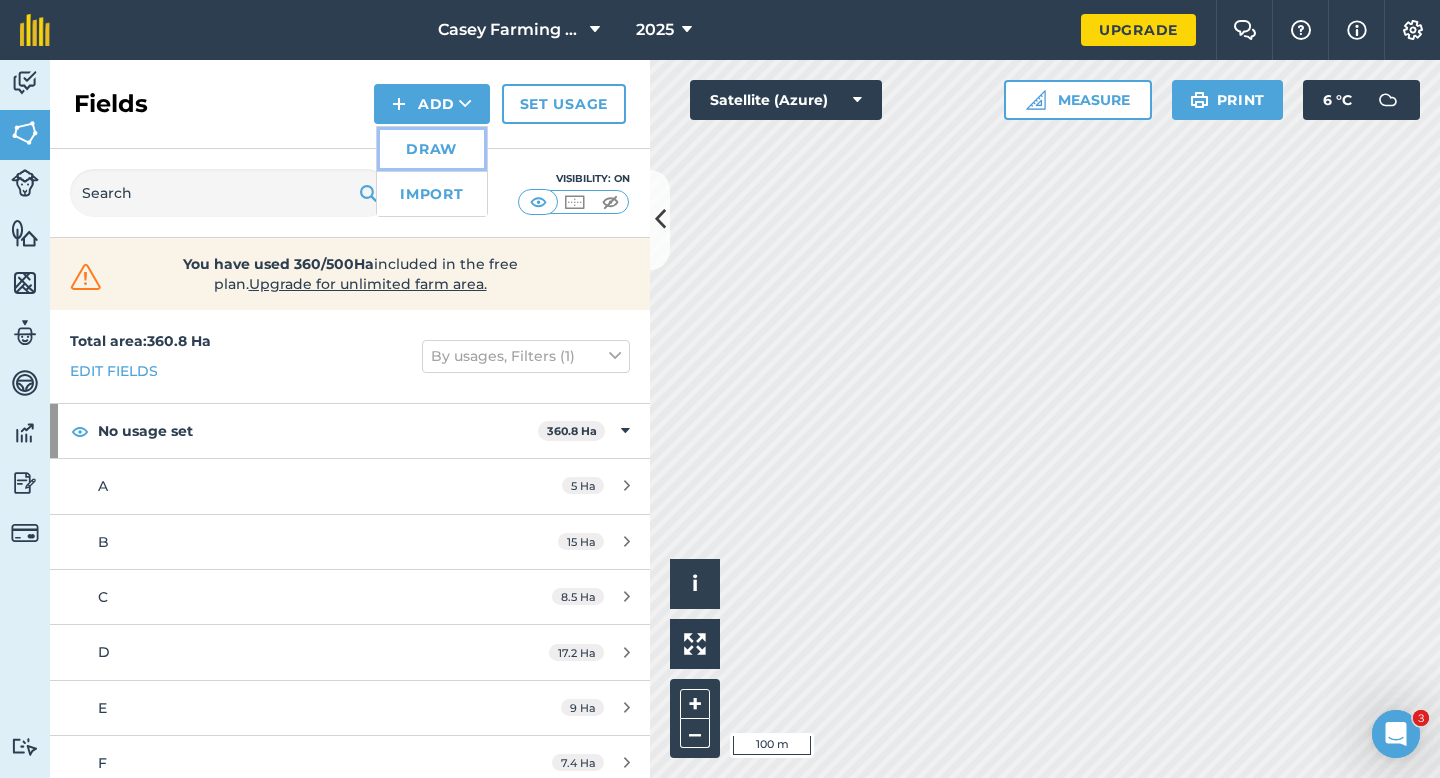 click on "Draw" at bounding box center (432, 149) 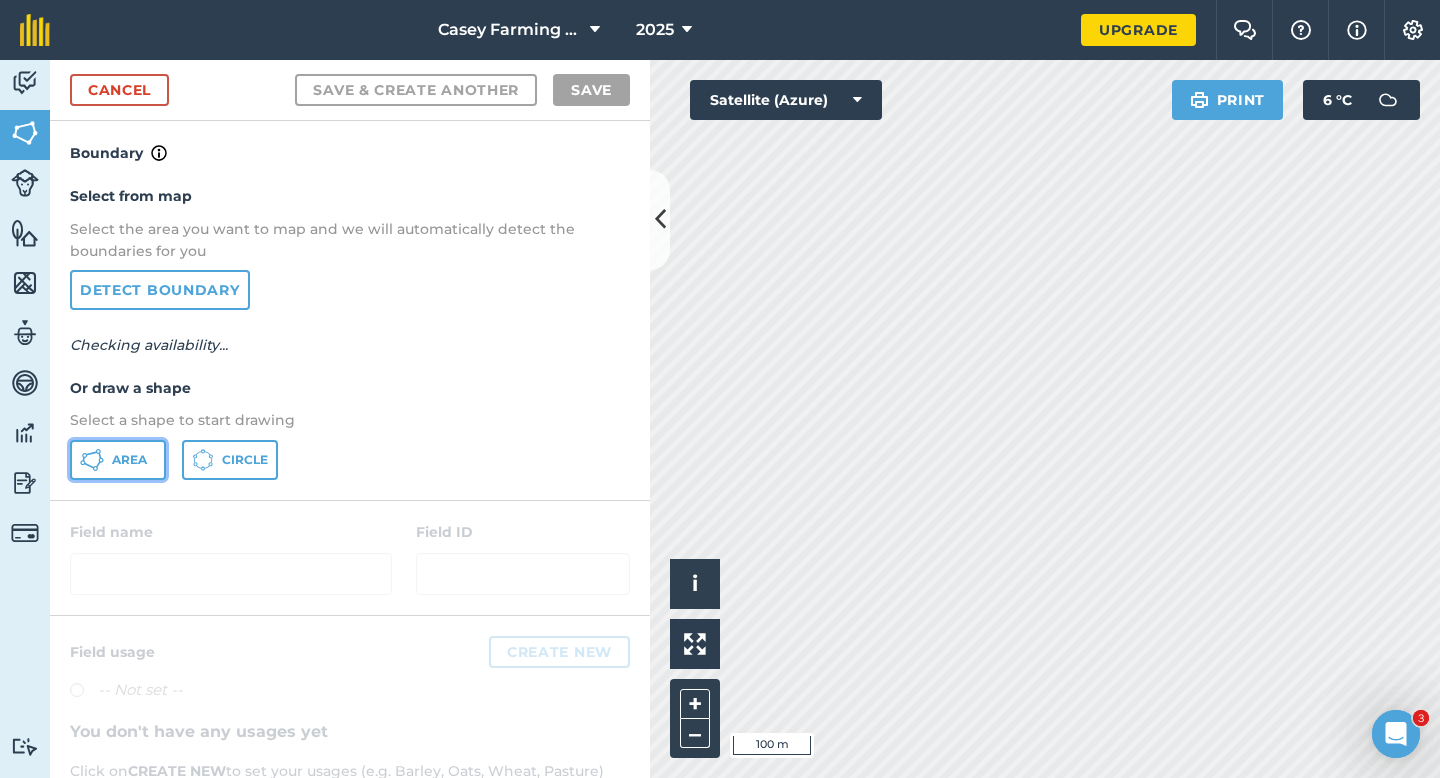 click on "Area" at bounding box center [118, 460] 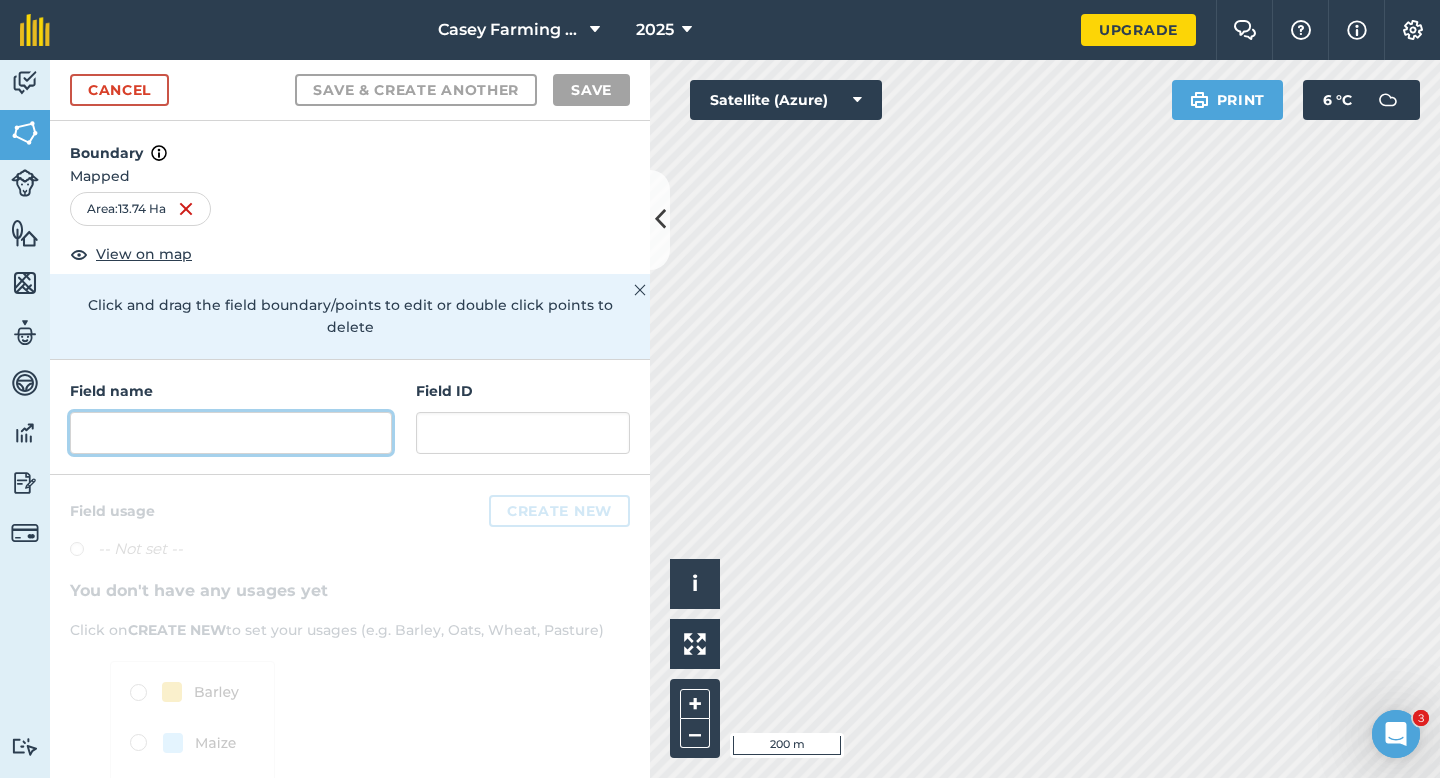 click at bounding box center (231, 433) 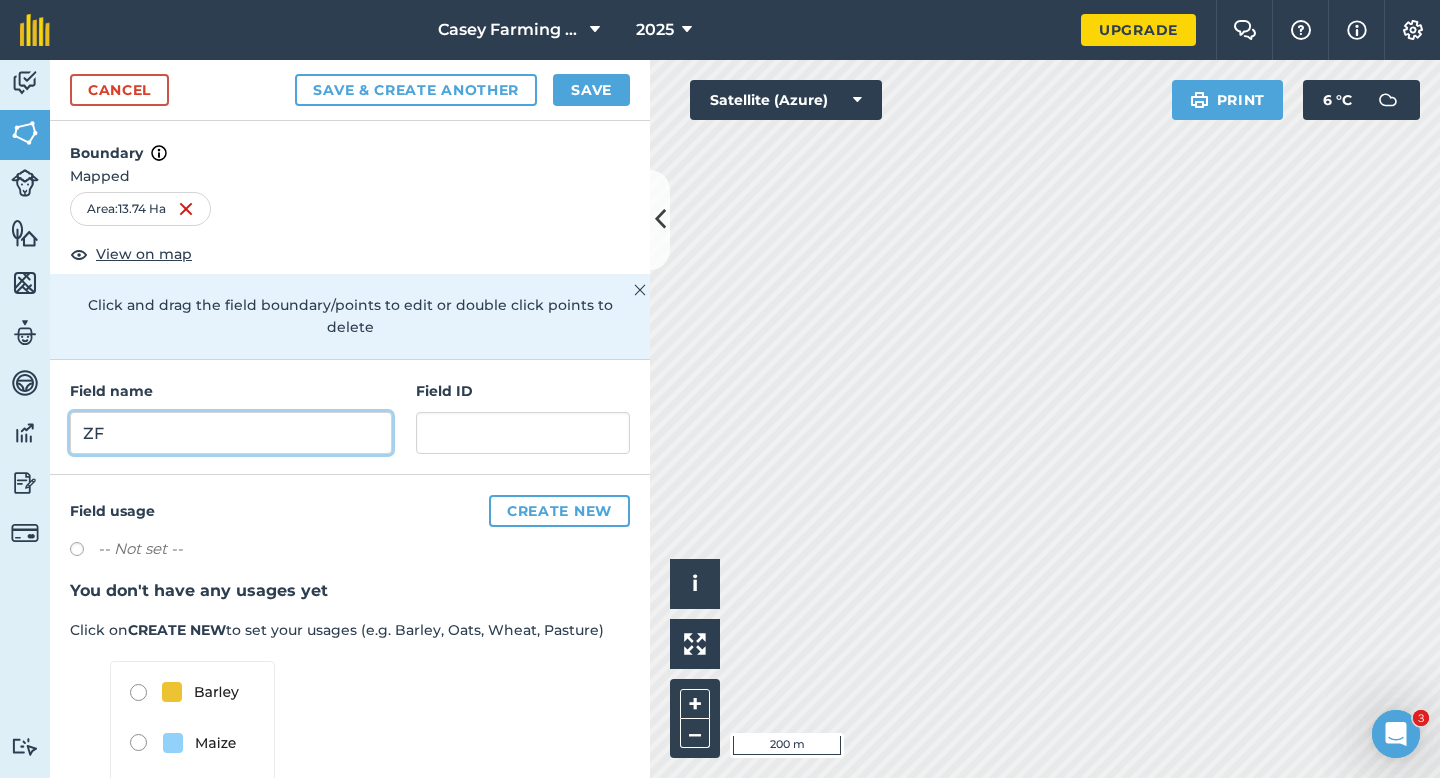type on "ZF" 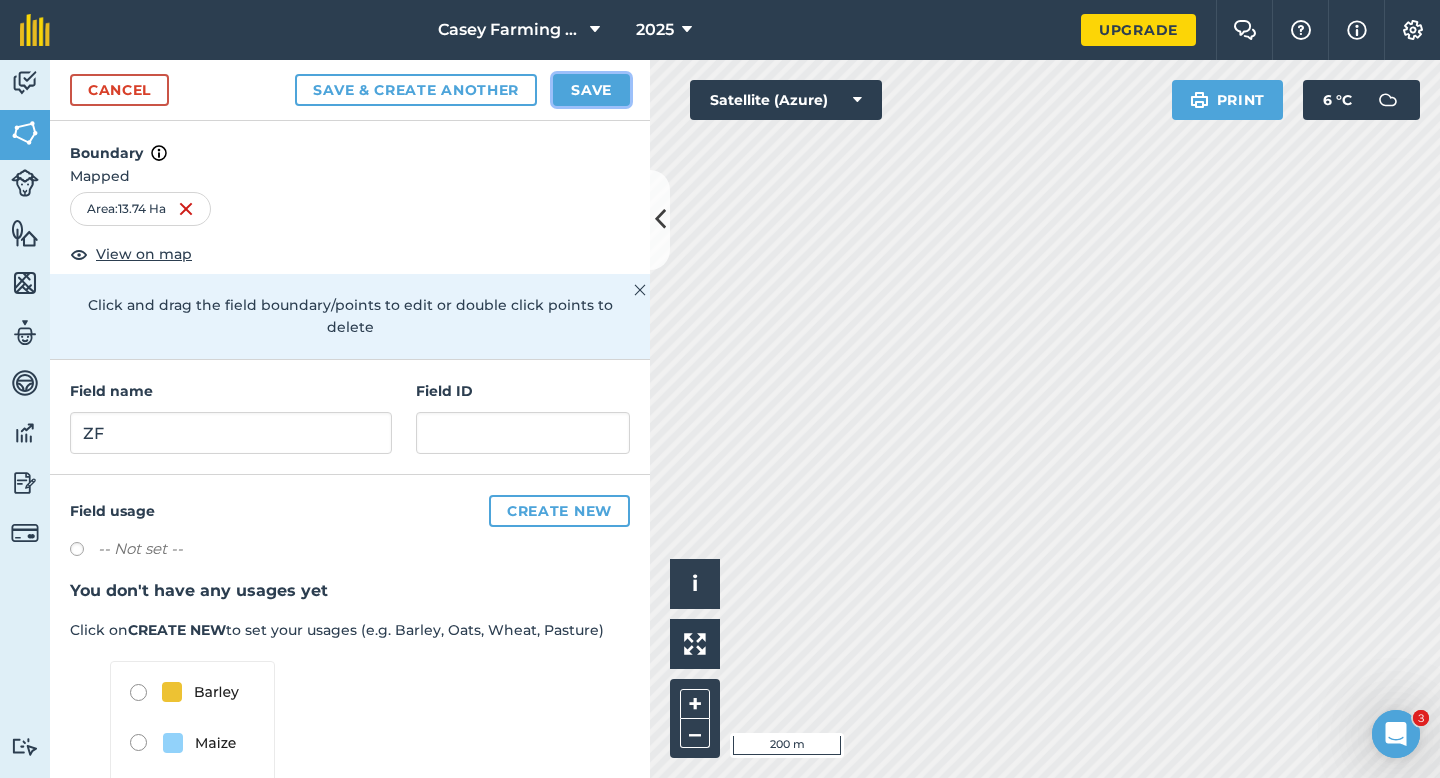 click on "Save" at bounding box center (591, 90) 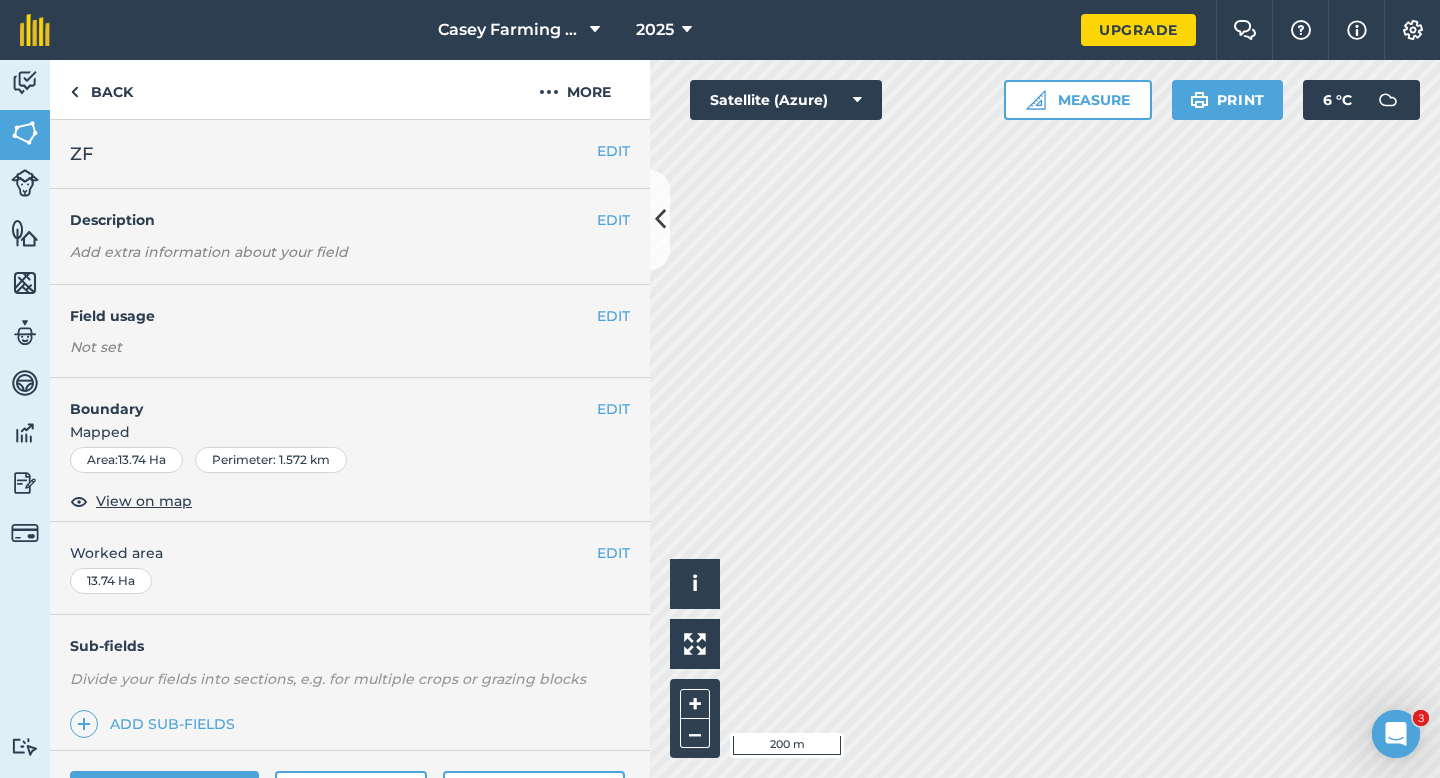 click on "EDIT Worked area 13.74   Ha" at bounding box center (350, 568) 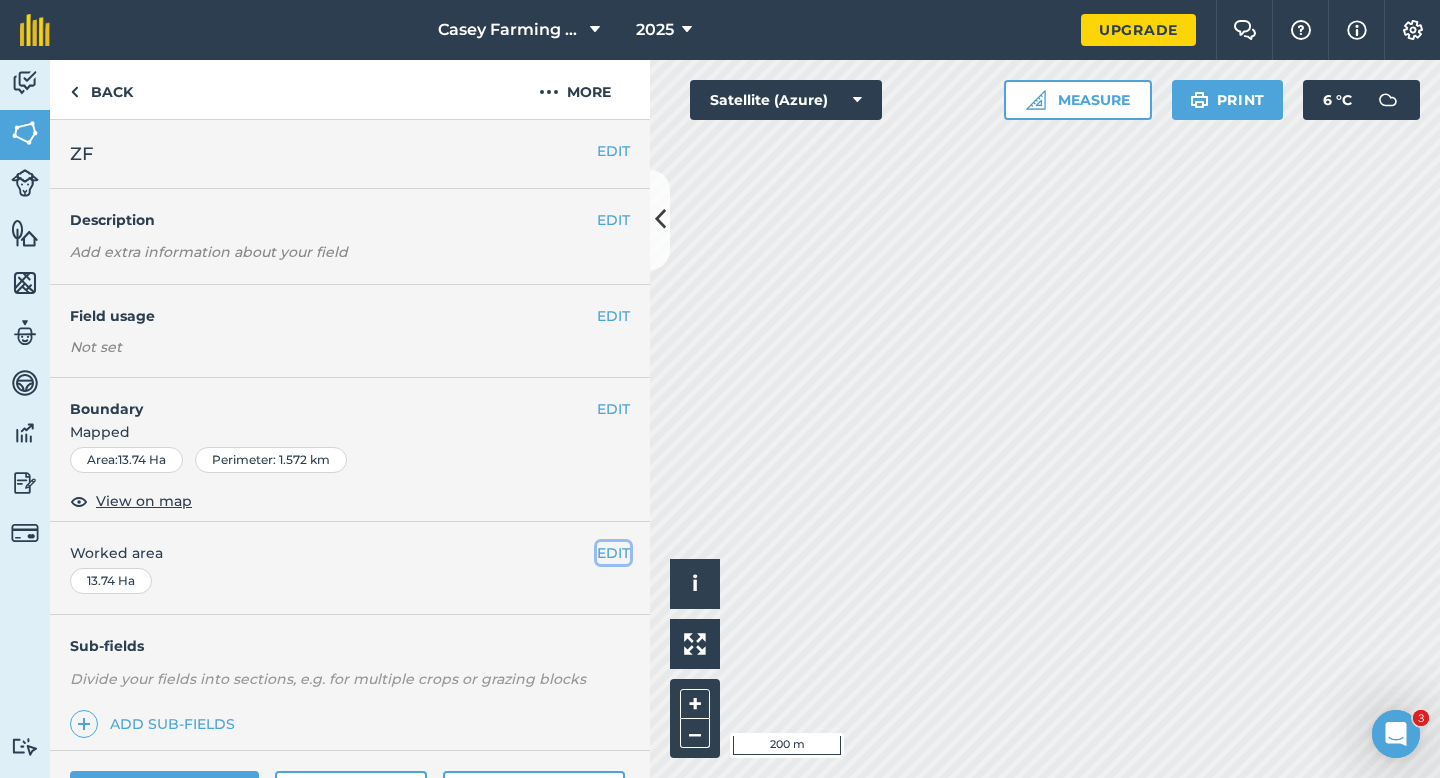 click on "EDIT" at bounding box center (613, 553) 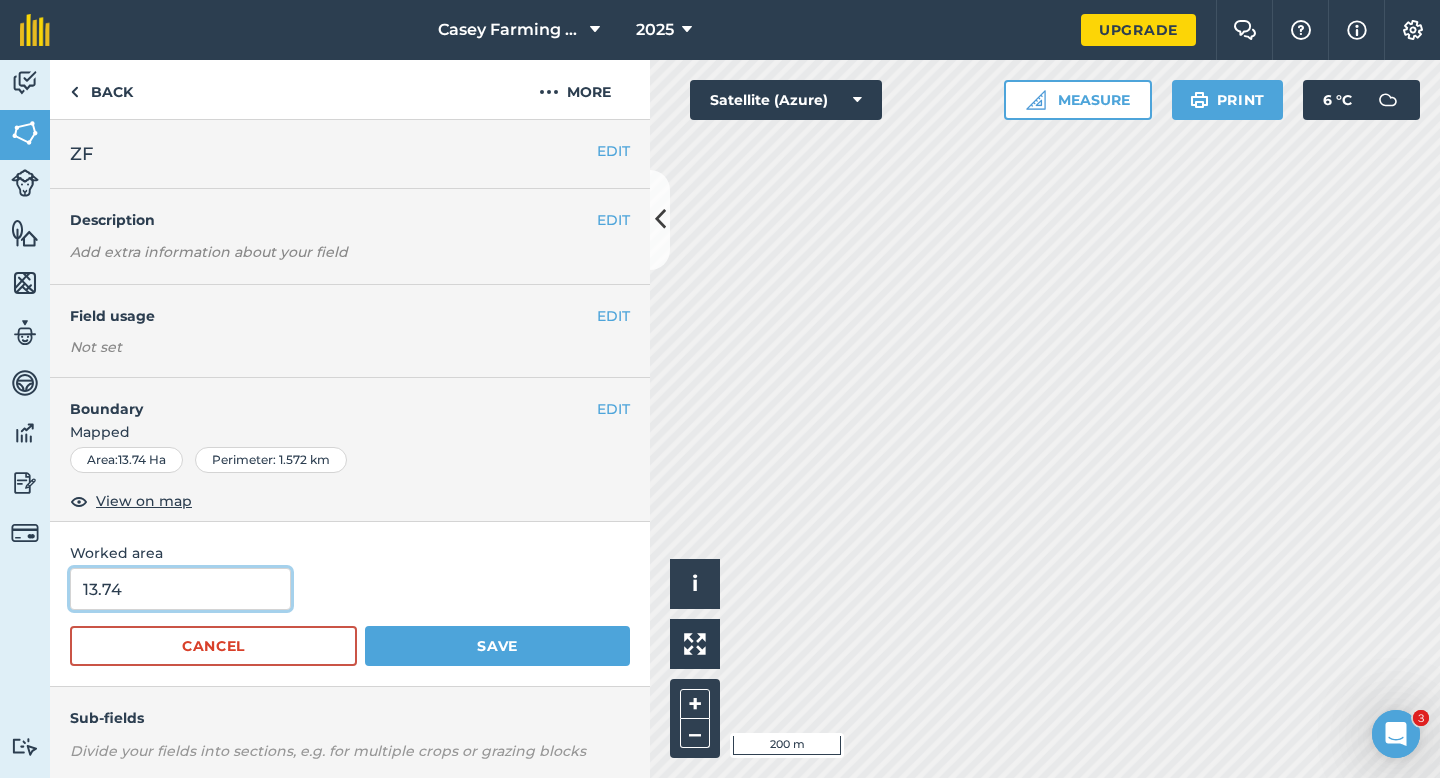 click on "13.74" at bounding box center [180, 589] 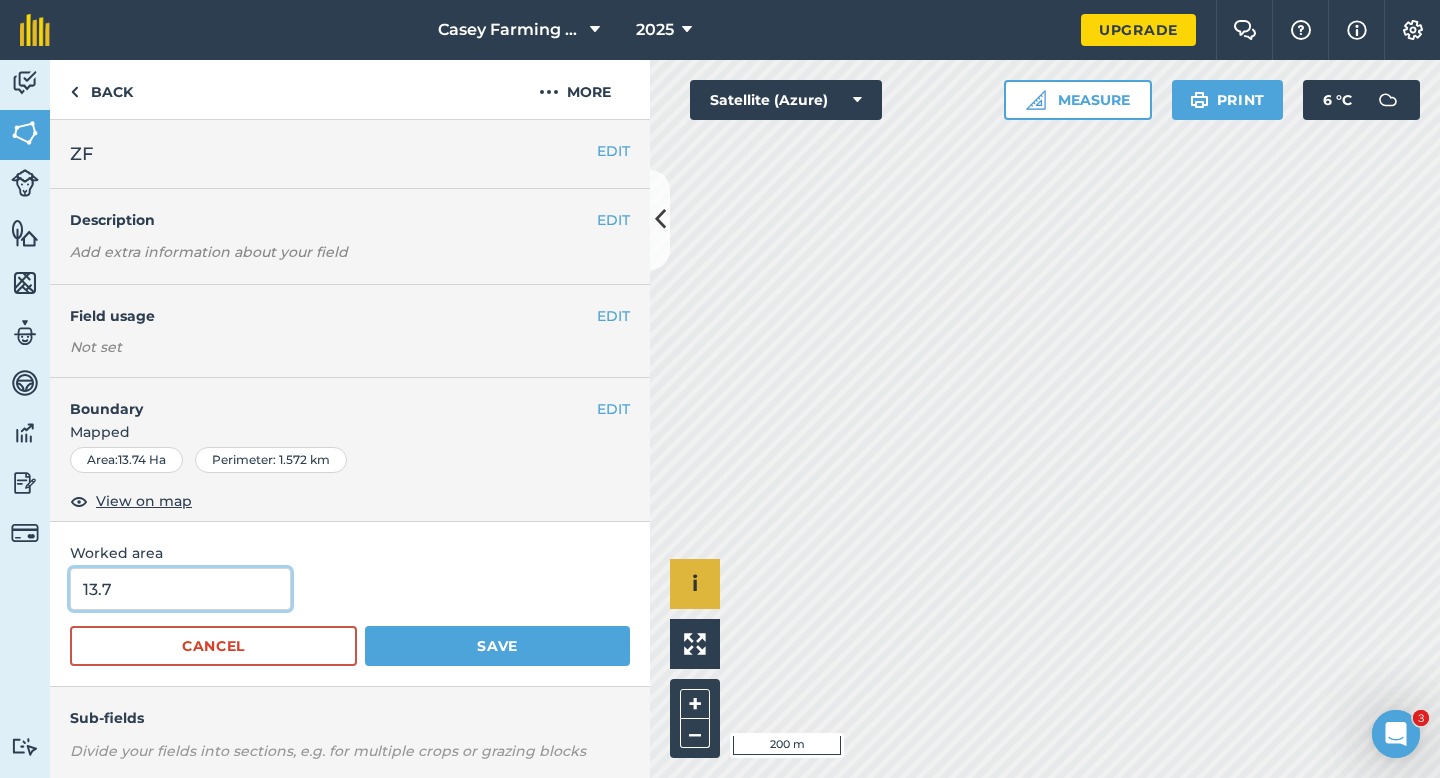 type on "13.7" 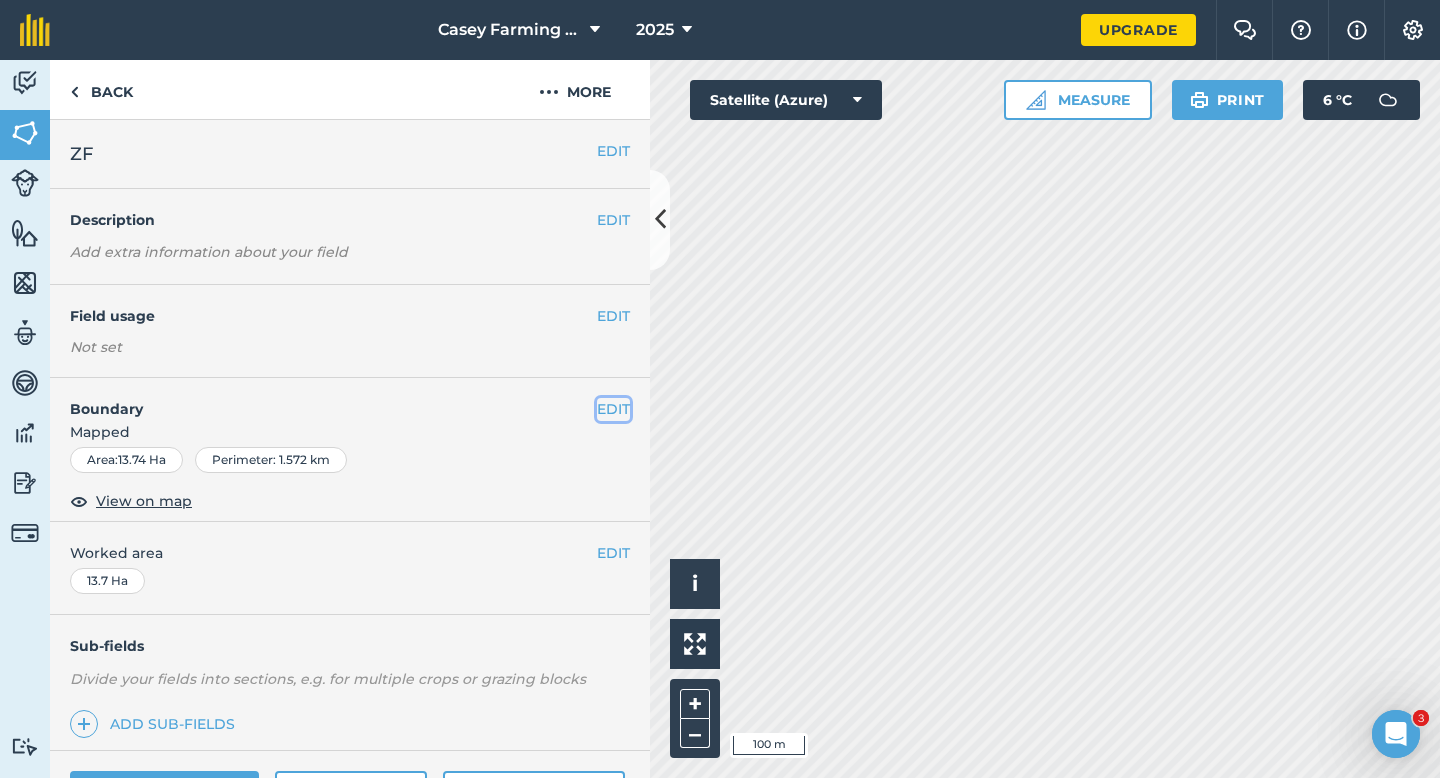 click on "EDIT" at bounding box center [613, 409] 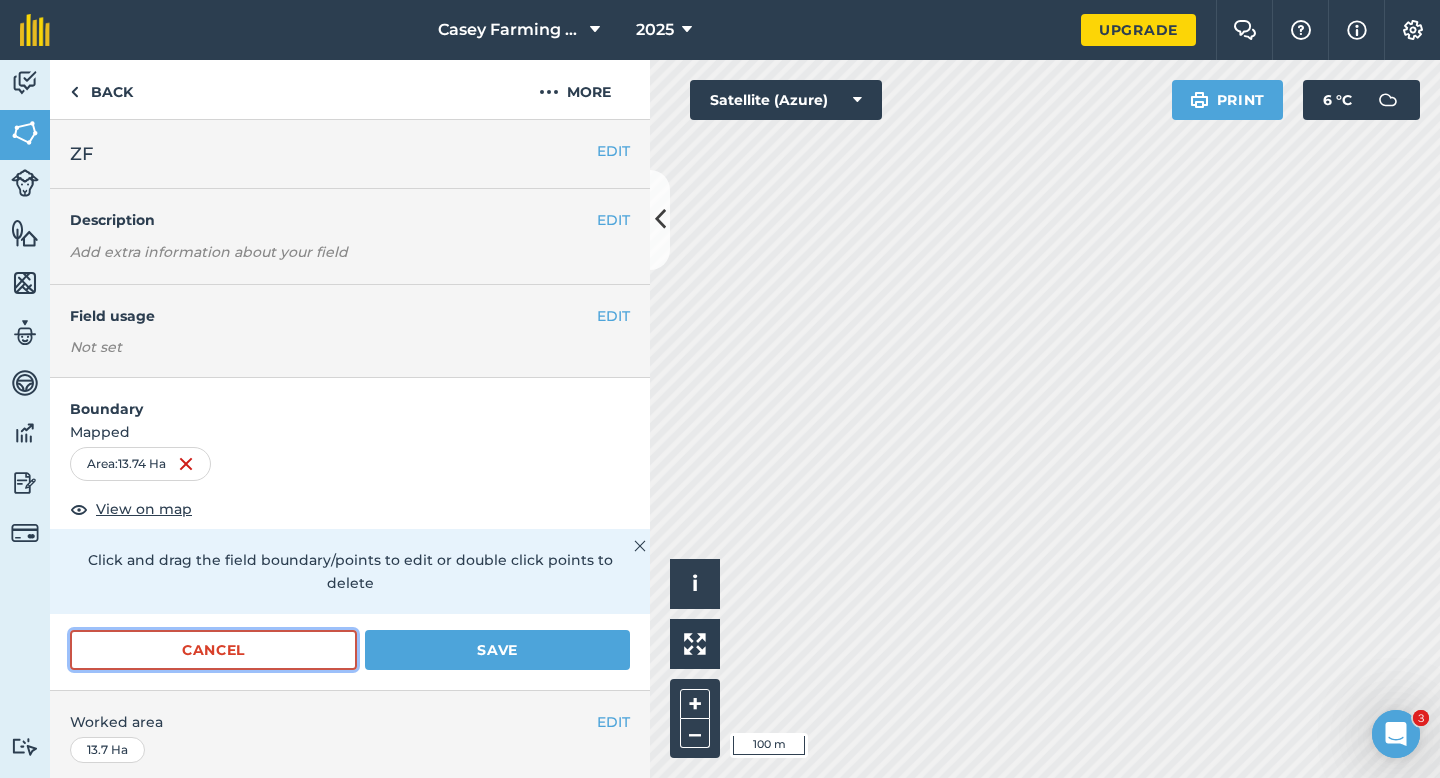 click on "Cancel" at bounding box center [213, 650] 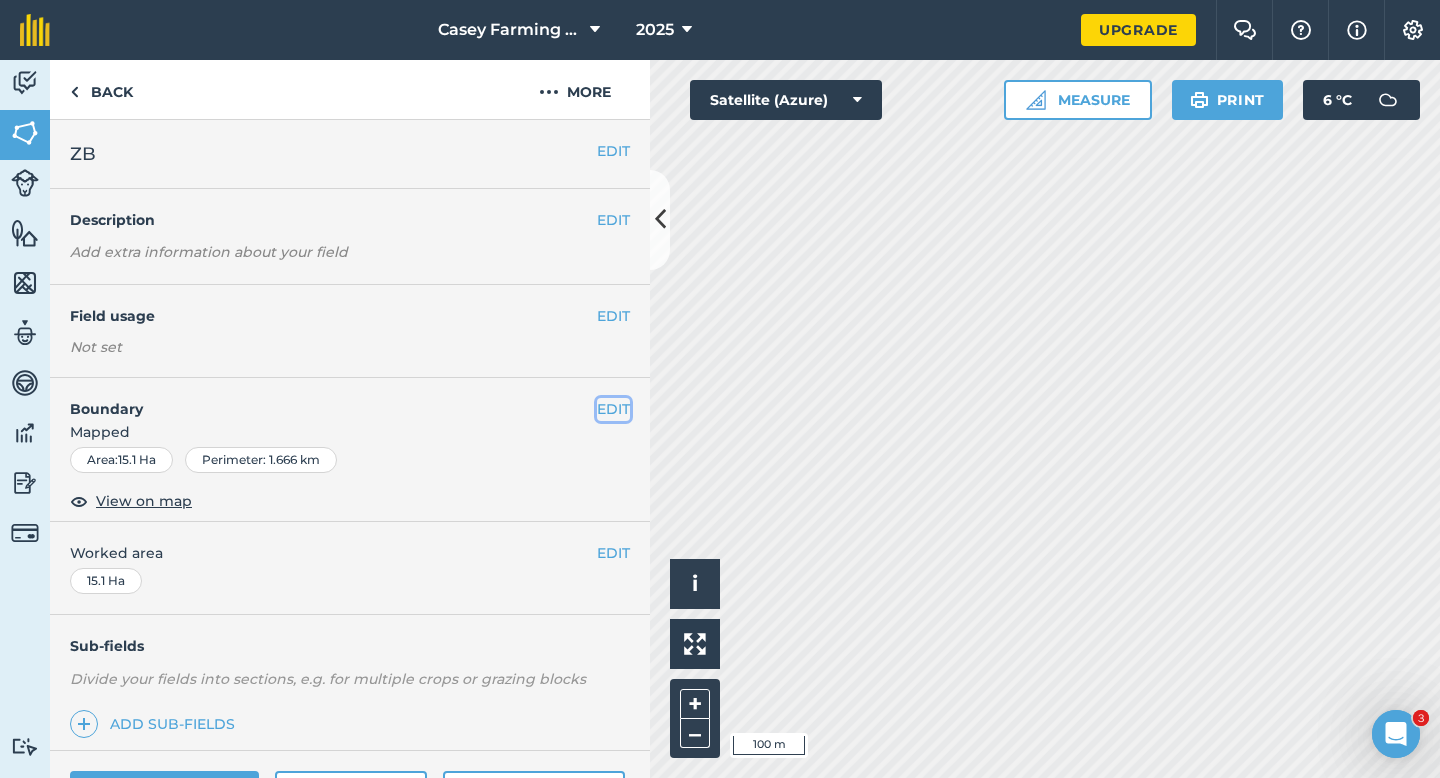 click on "EDIT" at bounding box center [613, 409] 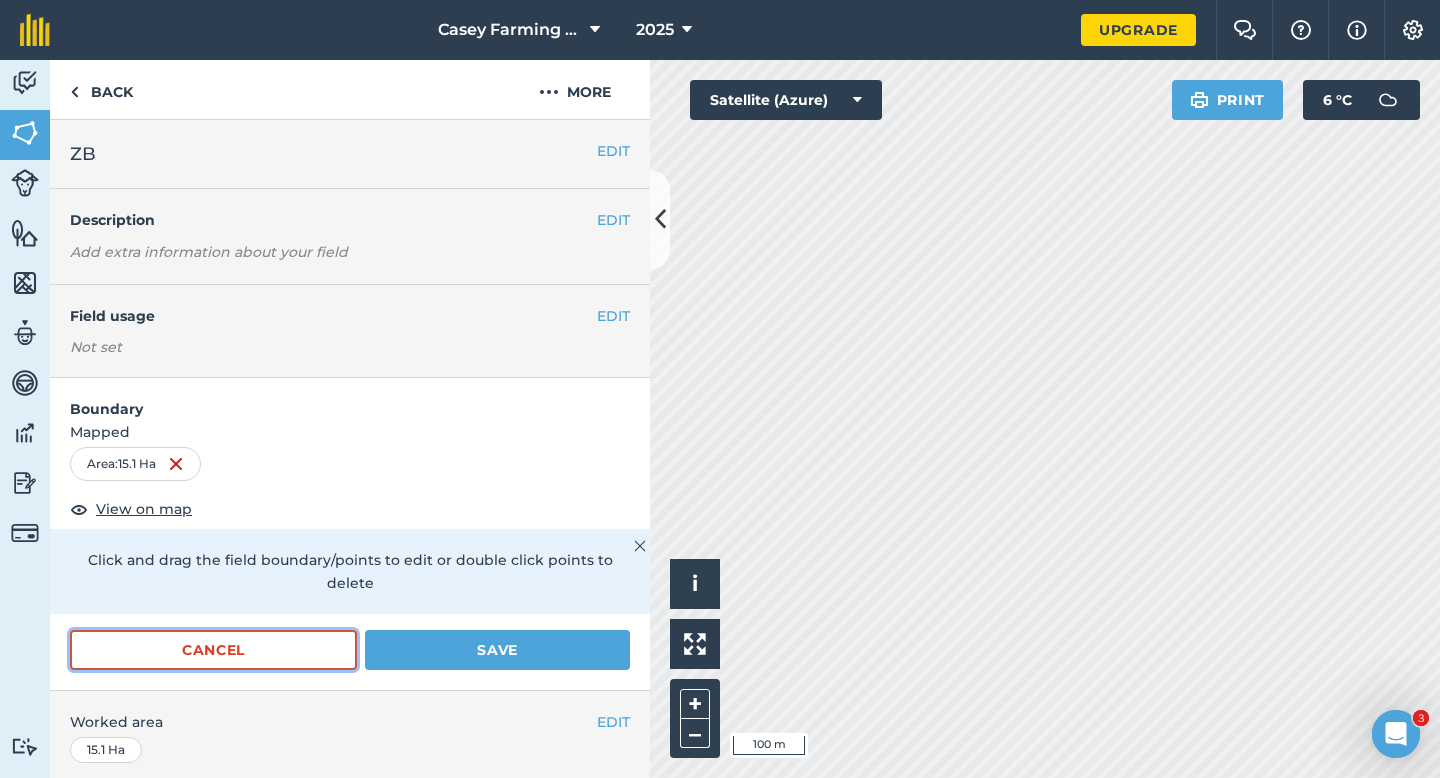 click on "Cancel" at bounding box center [213, 650] 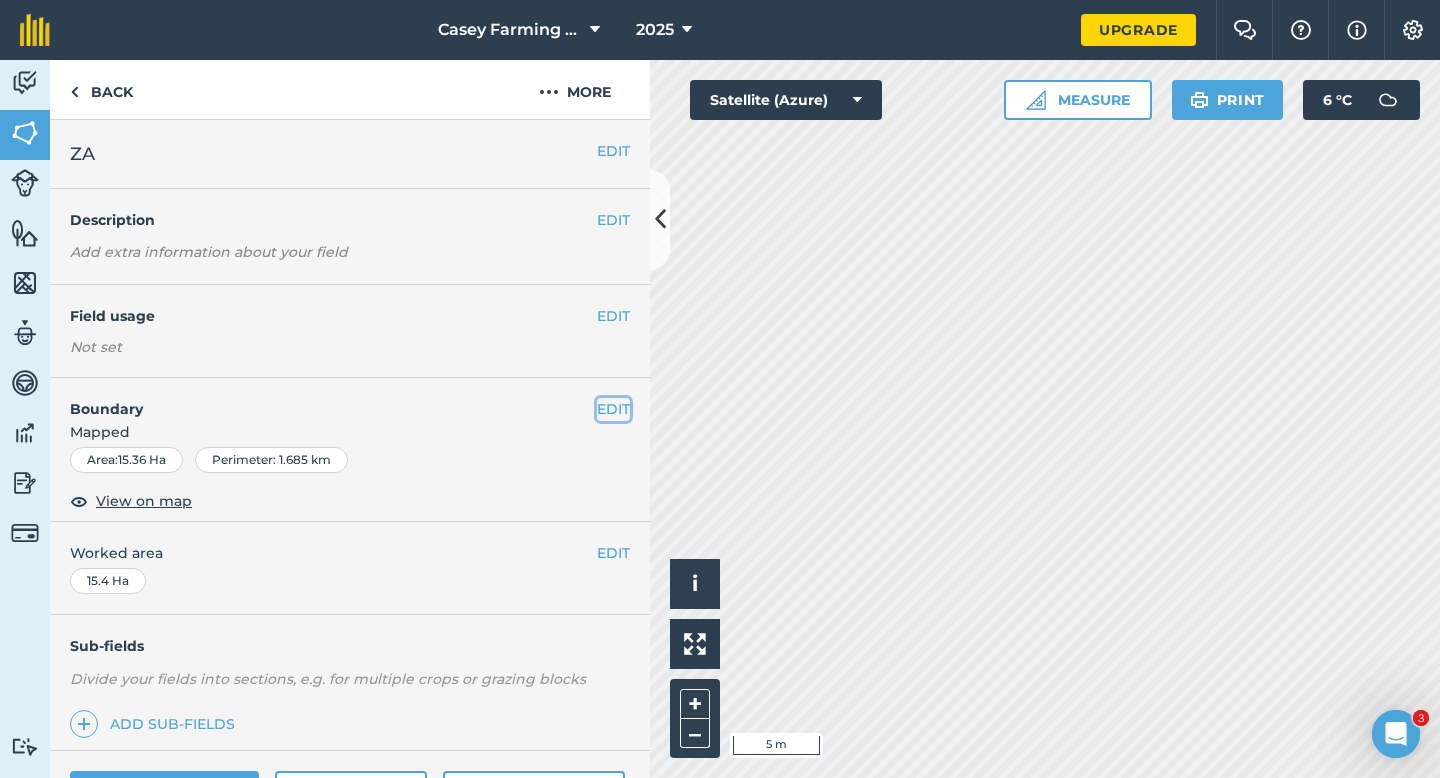 click on "EDIT" at bounding box center [613, 409] 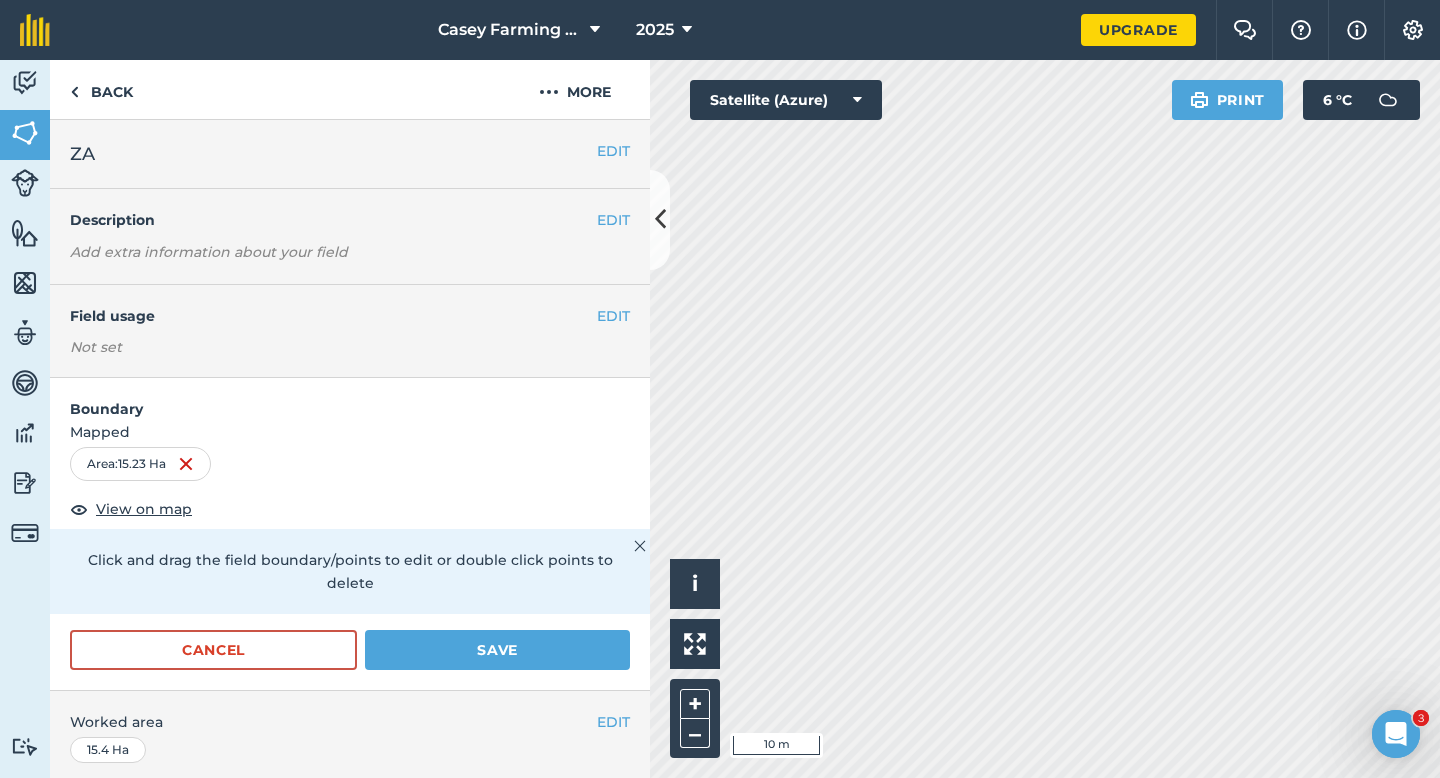 click on "Activity Fields Livestock Features Maps Team Vehicles Data Reporting Billing Tutorials Tutorials Back More EDIT ZA EDIT Description Add extra information about your field EDIT Field usage Not set Boundary Mapped Area : 15.23 Ha View on map Click and drag the field boundary/points to edit or double click points to delete Cancel Save EDIT Worked area 15.4 Ha Sub-fields Divide your fields into sections, e.g. for multiple crops or grazing blocks Add sub-fields Add field job Add note Field Health To-Do Field History Reports There are no outstanding tasks for this field. Click to start drawing i © 2025 TomTom, Microsoft 10 m + – Satellite (Azure) Print 6 ° C" at bounding box center [720, 419] 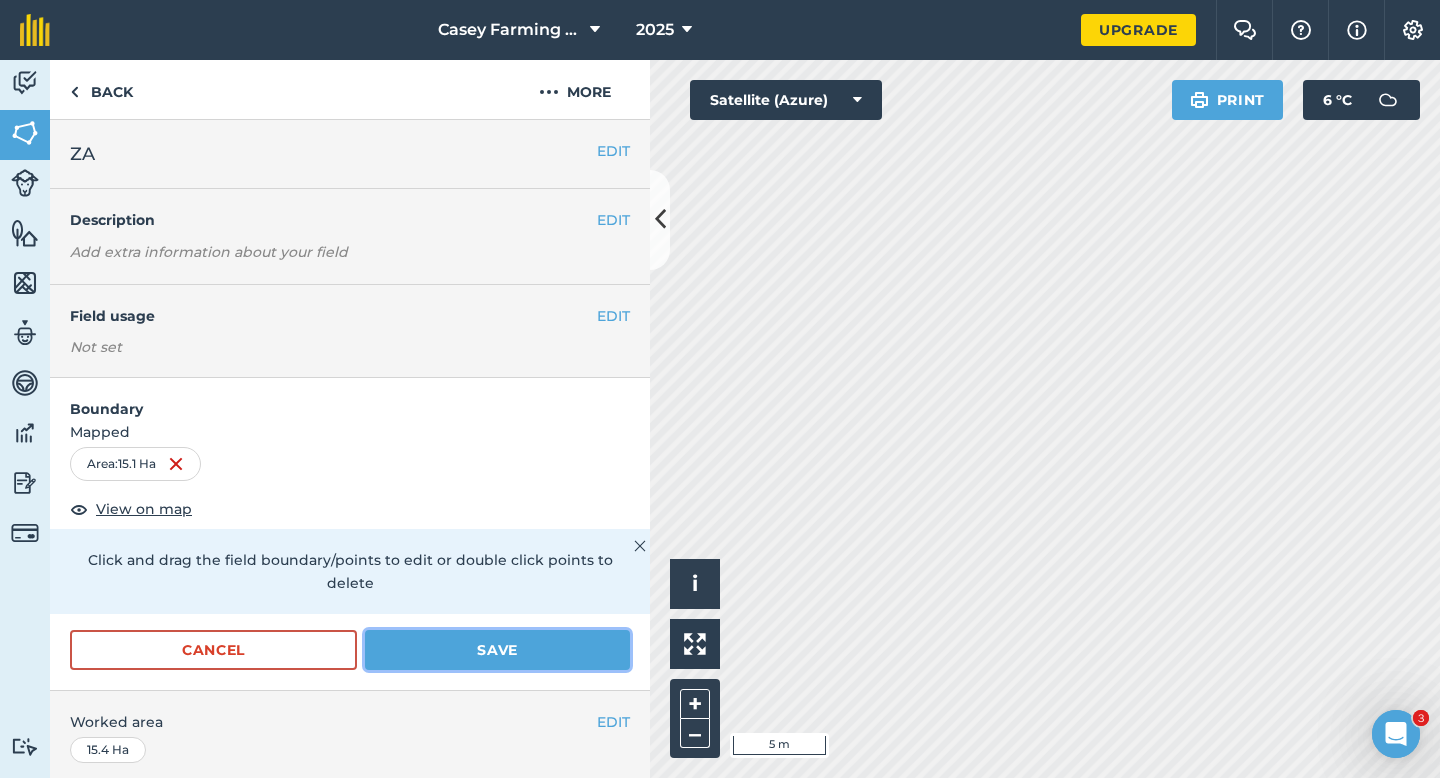 click on "Save" at bounding box center (497, 650) 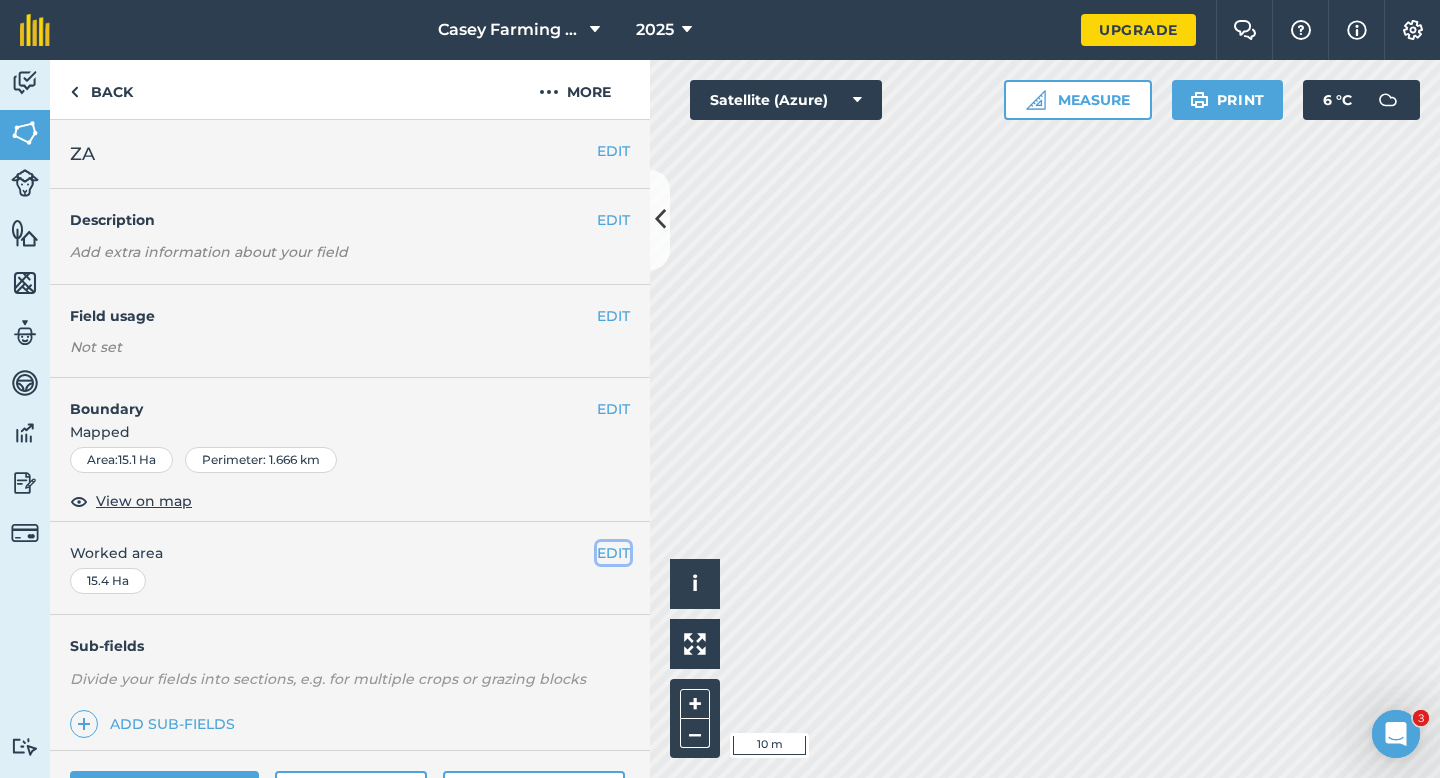 click on "EDIT" at bounding box center (613, 553) 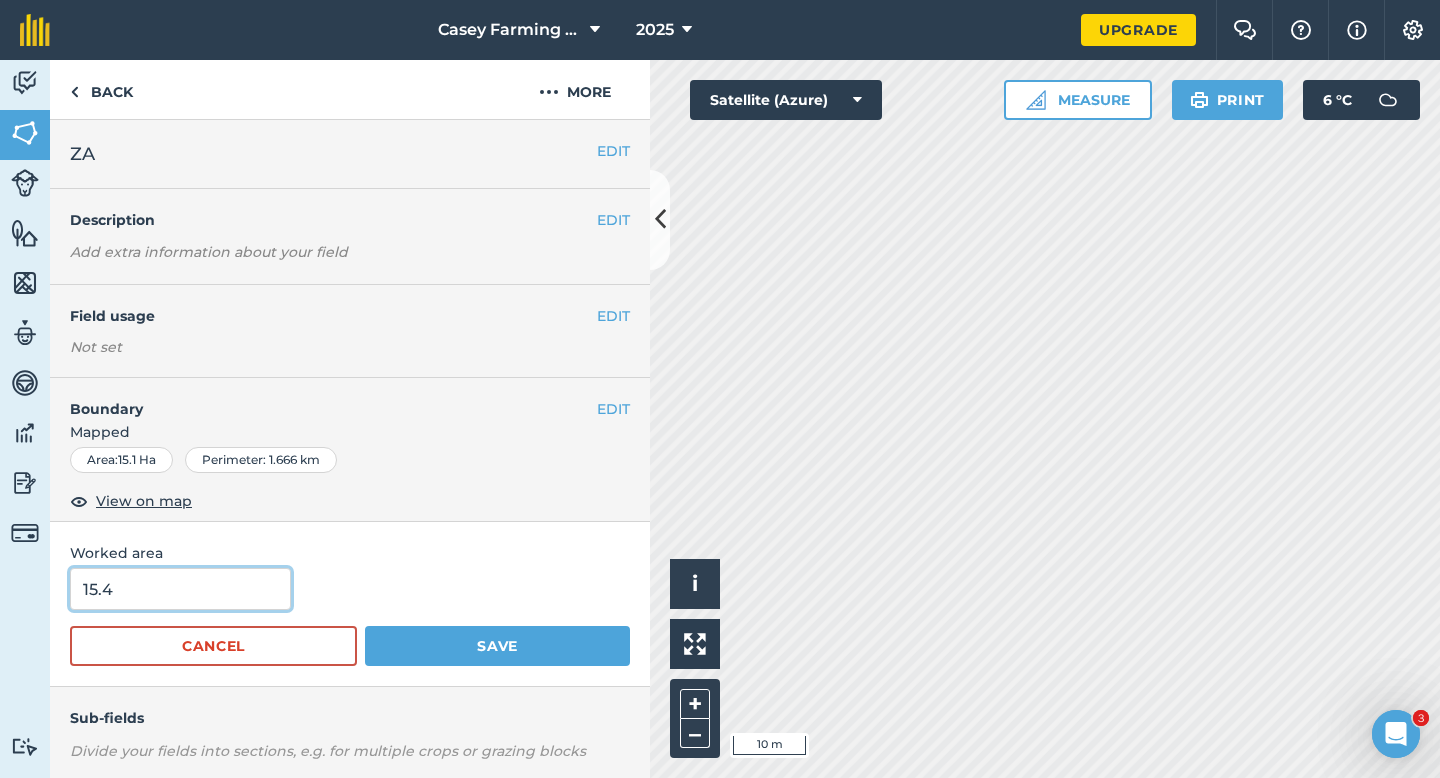 click on "15.4" at bounding box center (180, 589) 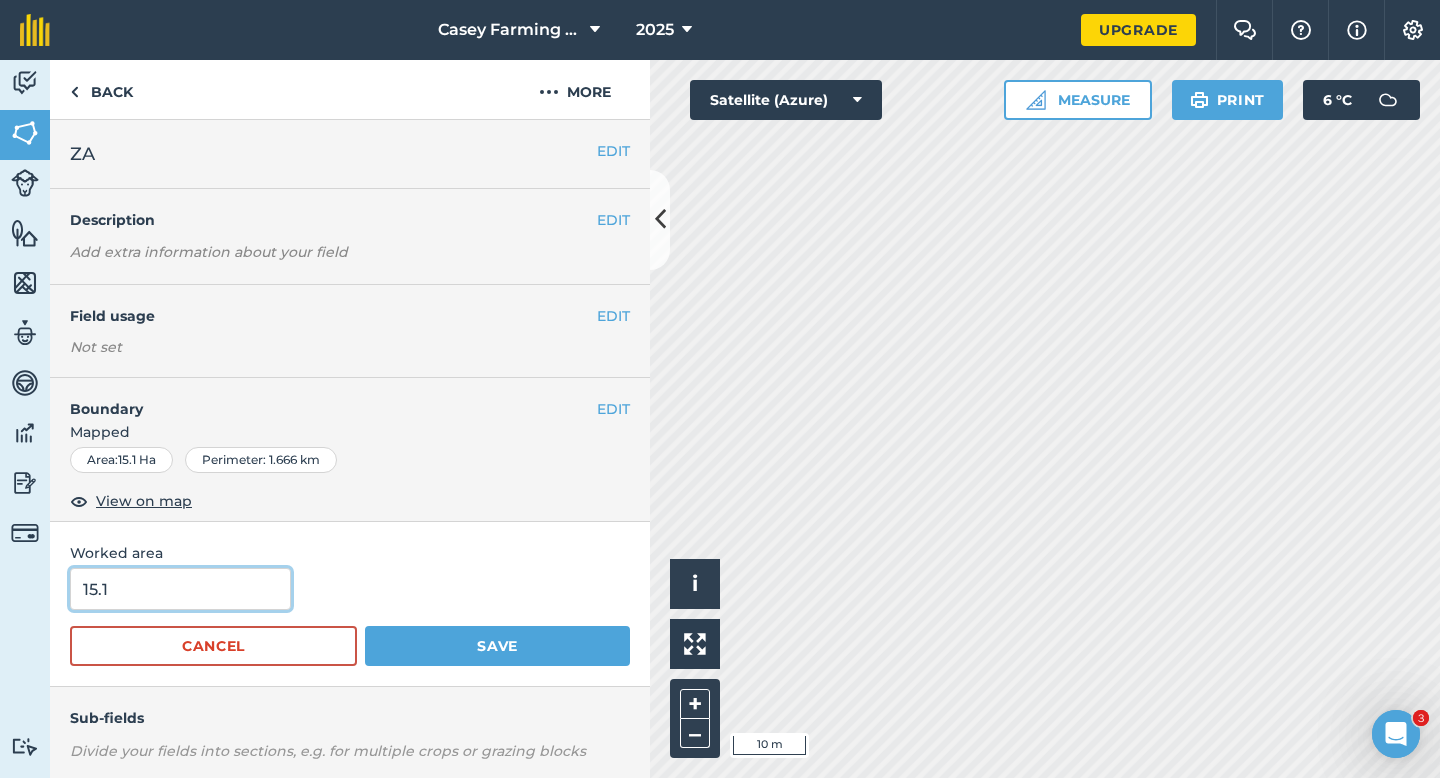 type on "15.1" 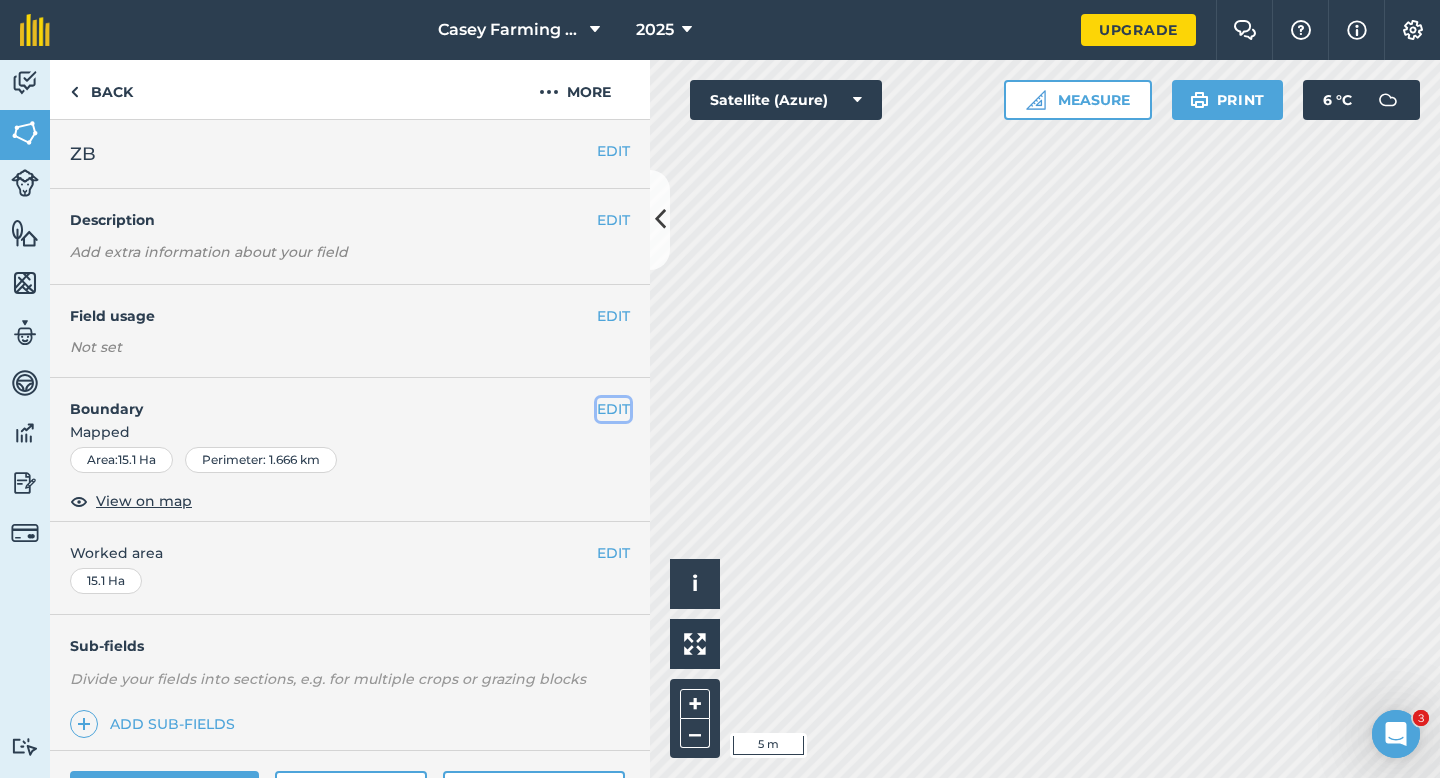 click on "EDIT" at bounding box center (613, 409) 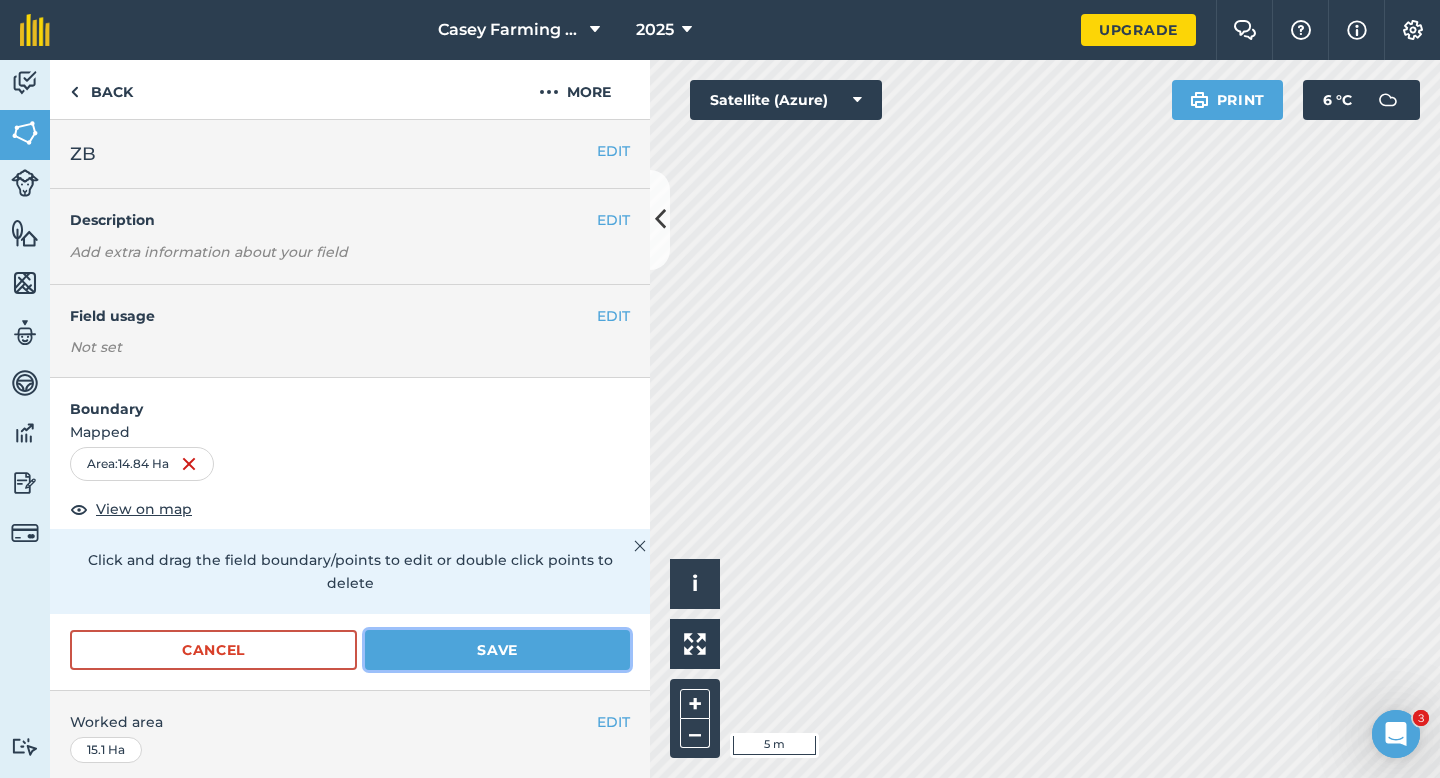 click on "Save" at bounding box center [497, 650] 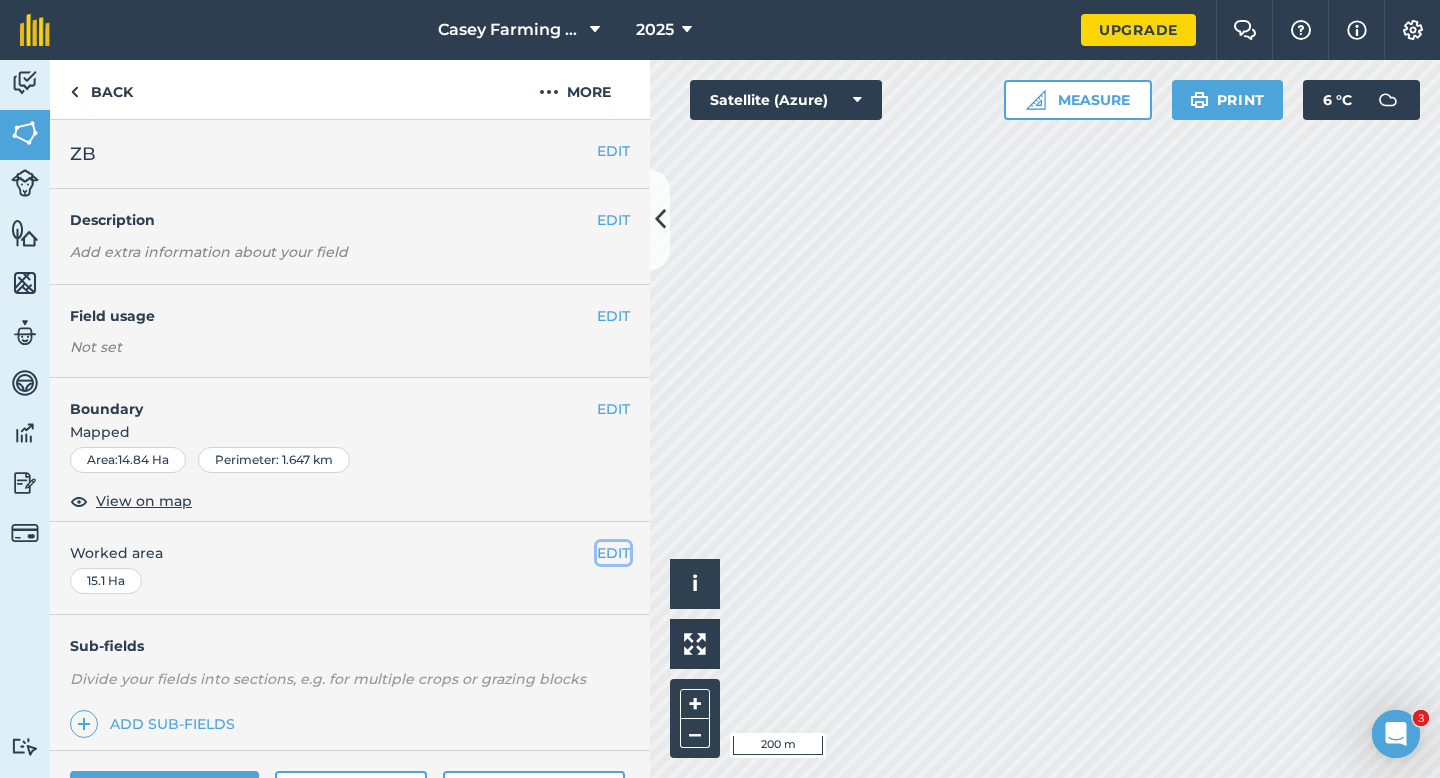 click on "EDIT" at bounding box center (613, 553) 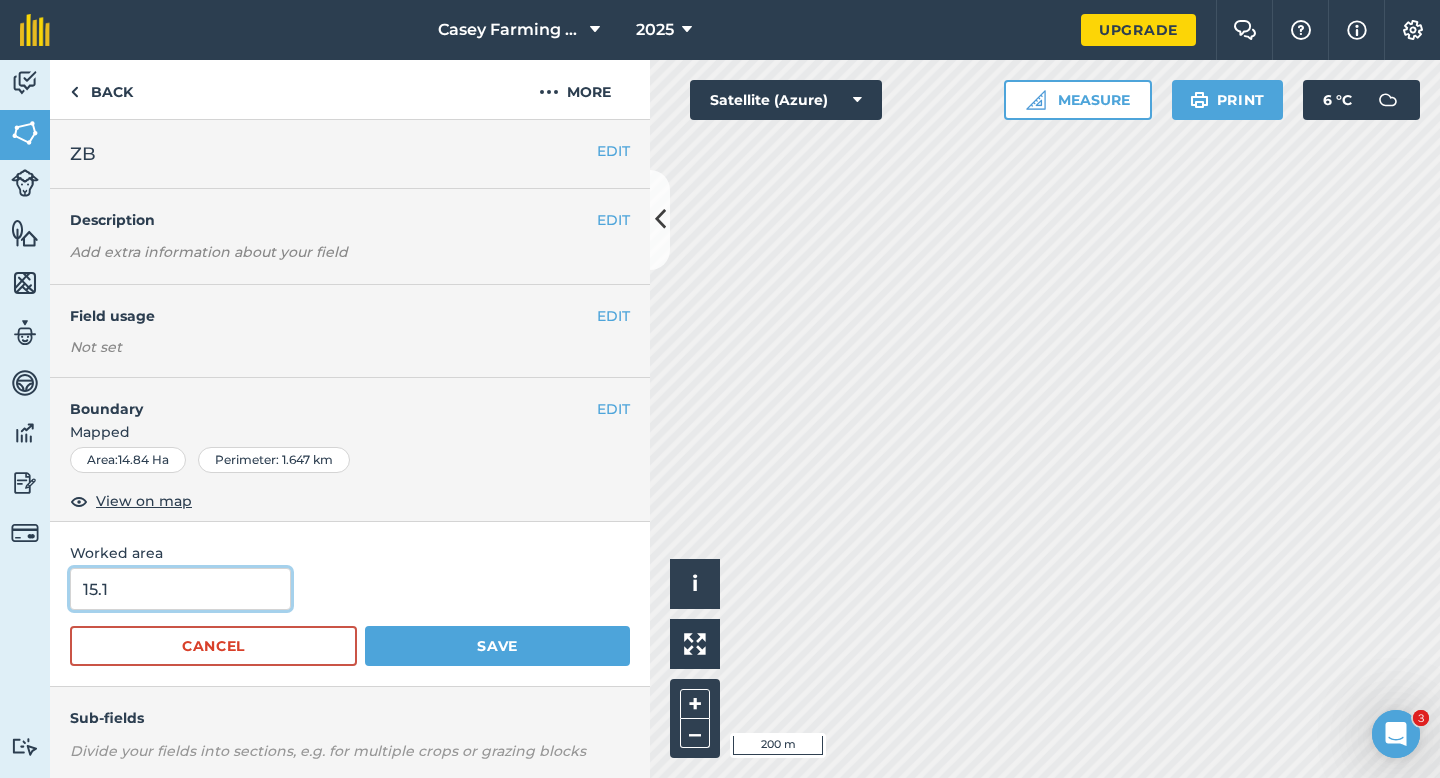 click on "15.1" at bounding box center (180, 589) 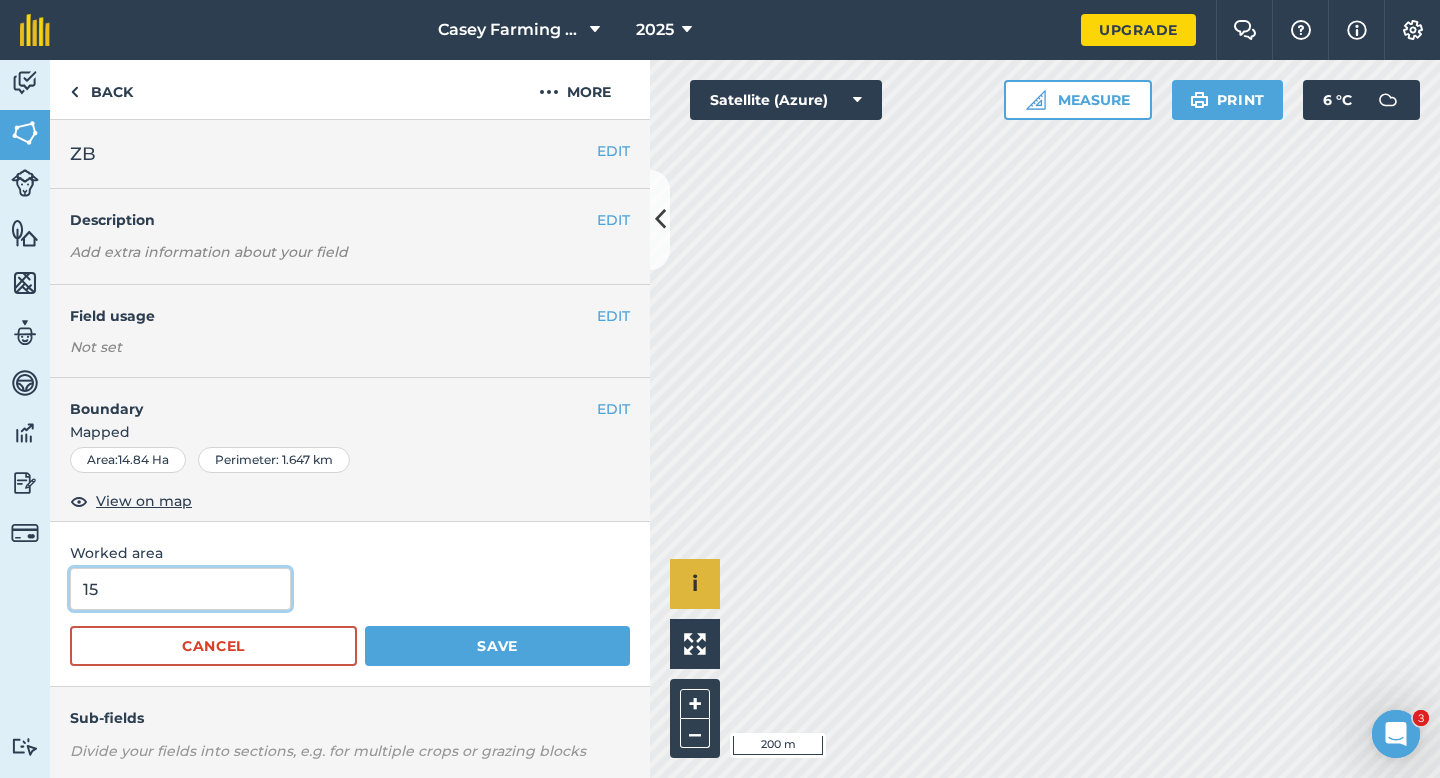 click on "Save" at bounding box center [497, 646] 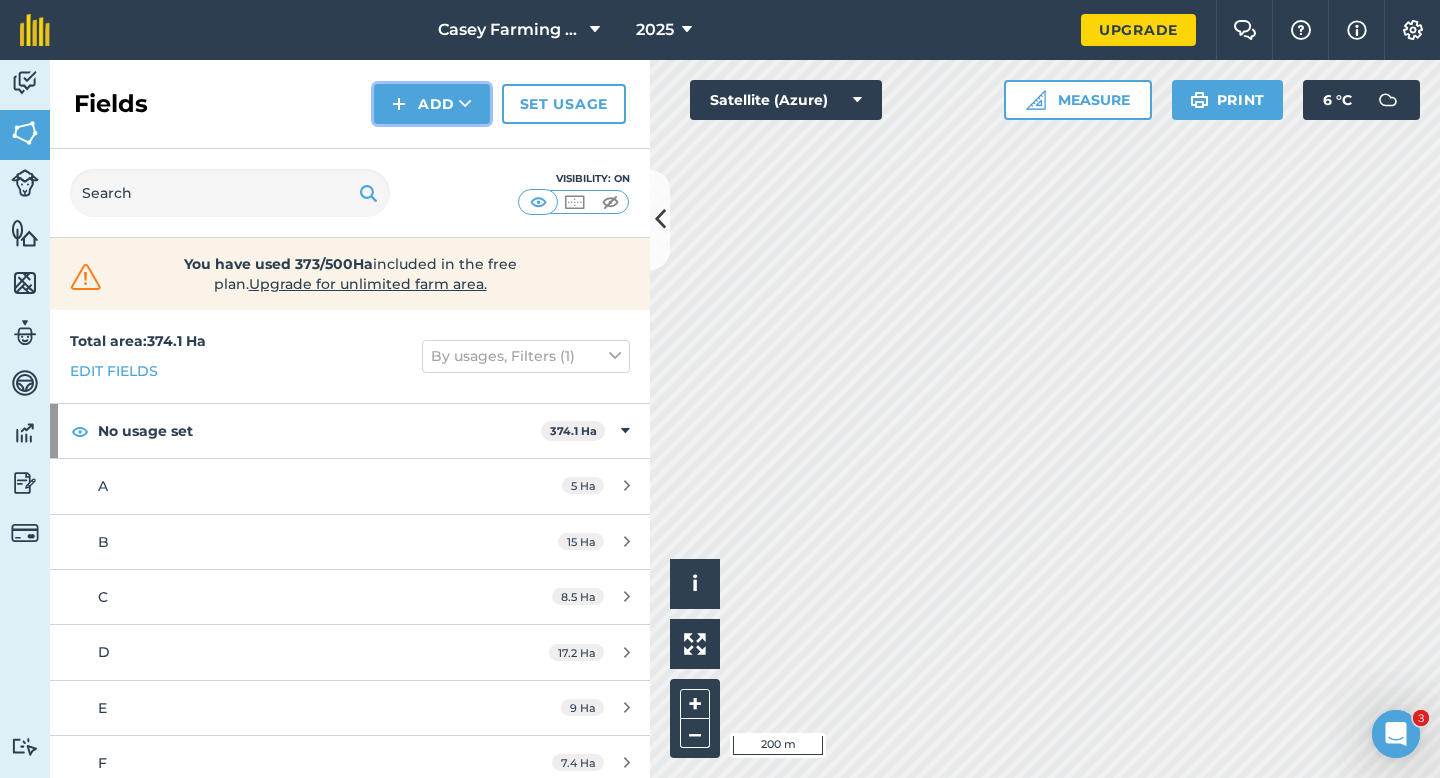 click on "Add" at bounding box center [432, 104] 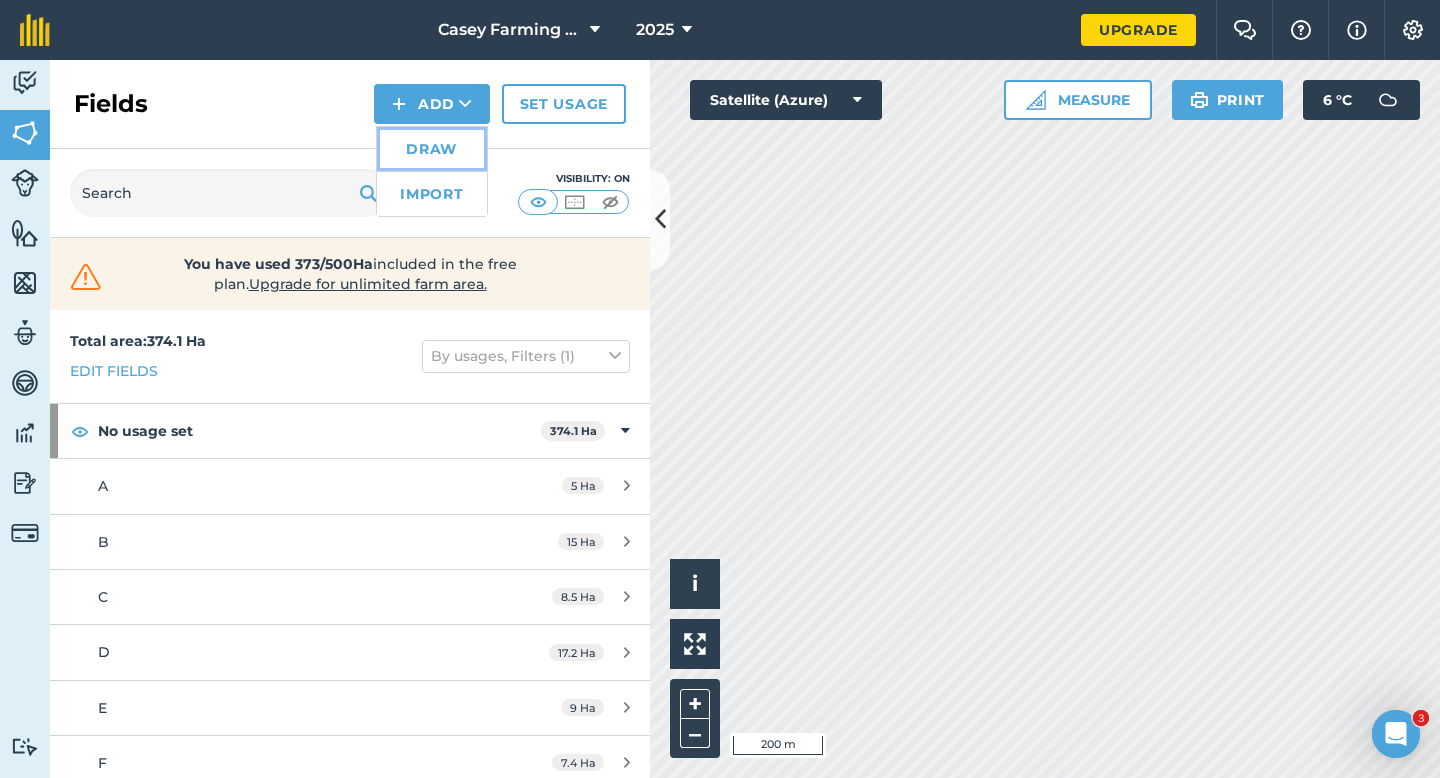 click on "Draw" at bounding box center [432, 149] 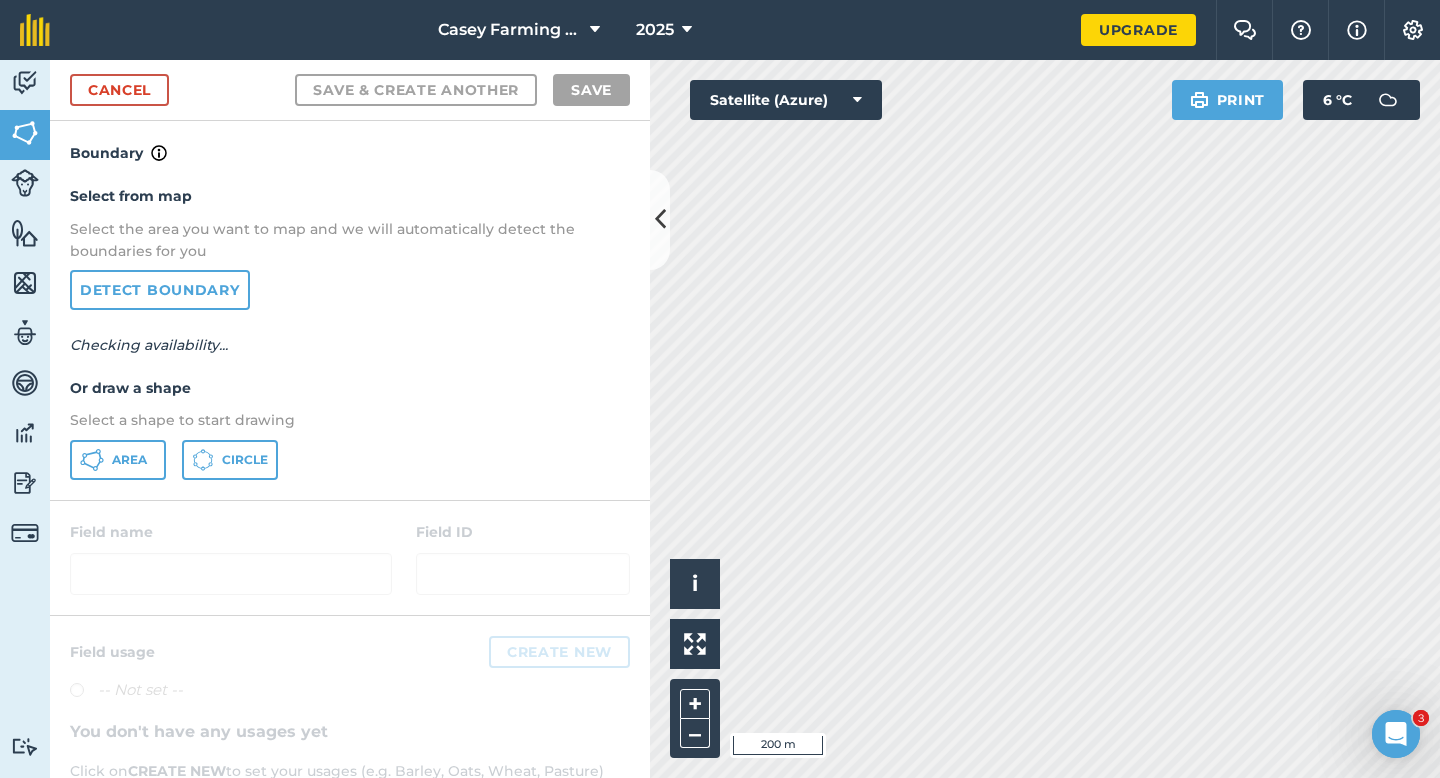 click on "Select from map Select the area you want to map and we will automatically detect the boundaries for you Detect boundary Checking availability... Or draw a shape Select a shape to start drawing Area Circle" at bounding box center (350, 332) 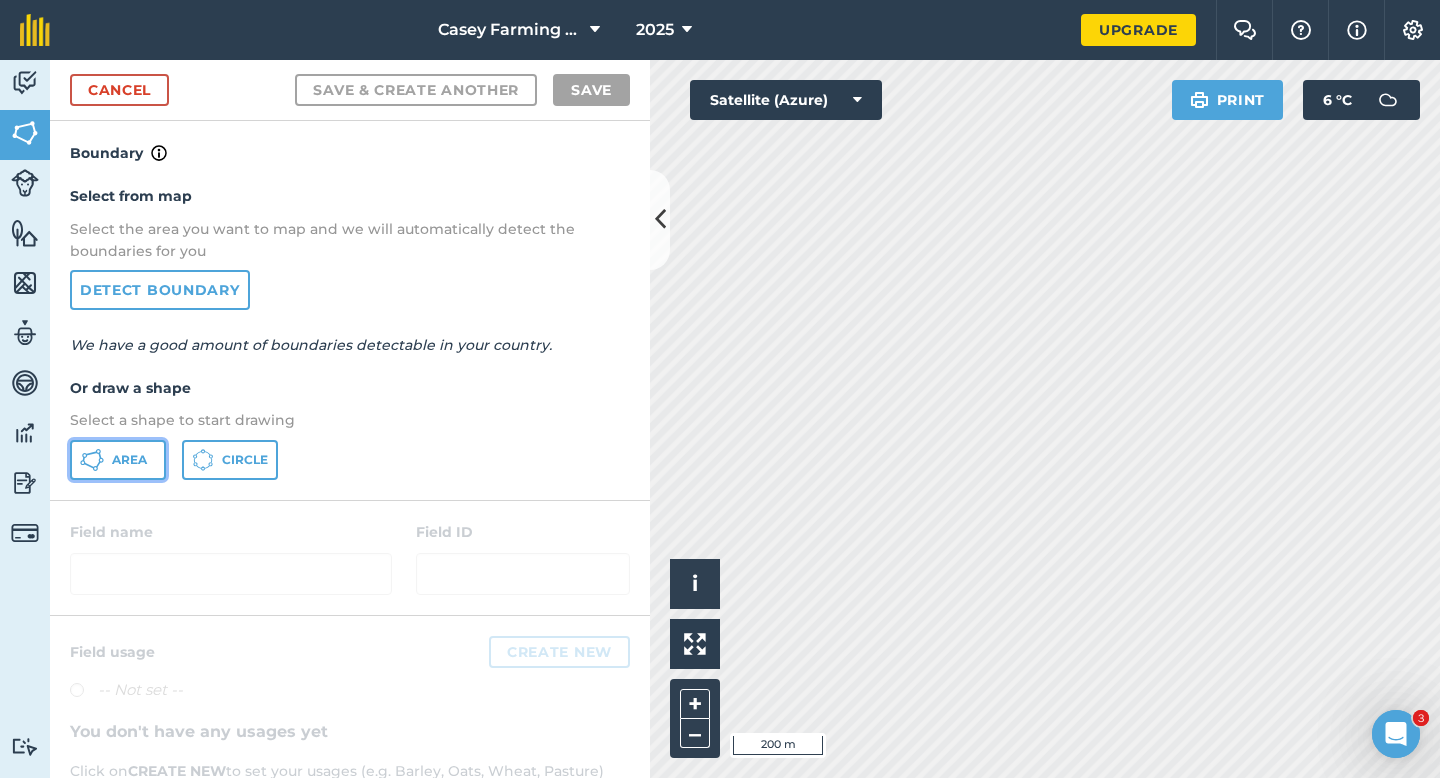 click on "Area" at bounding box center (118, 460) 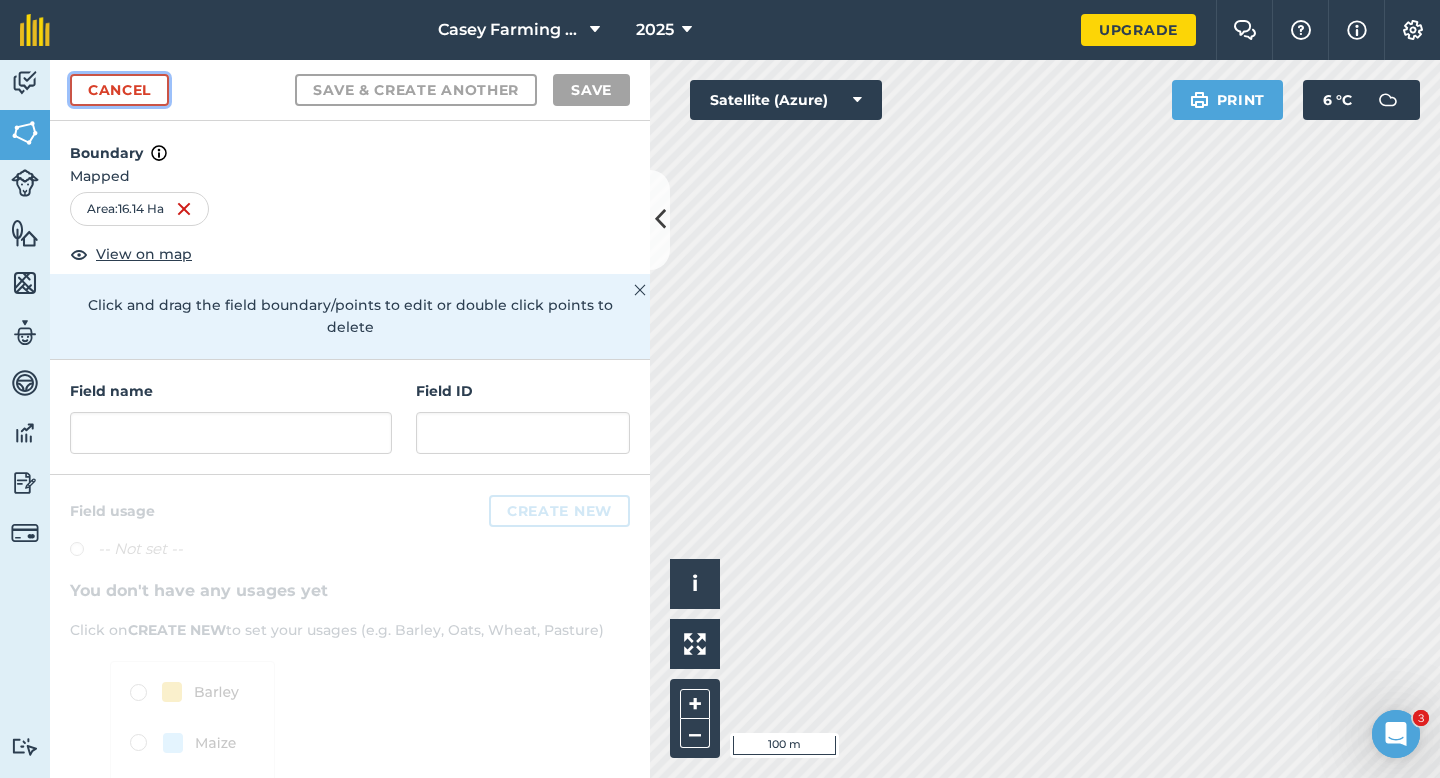 click on "Cancel" at bounding box center (119, 90) 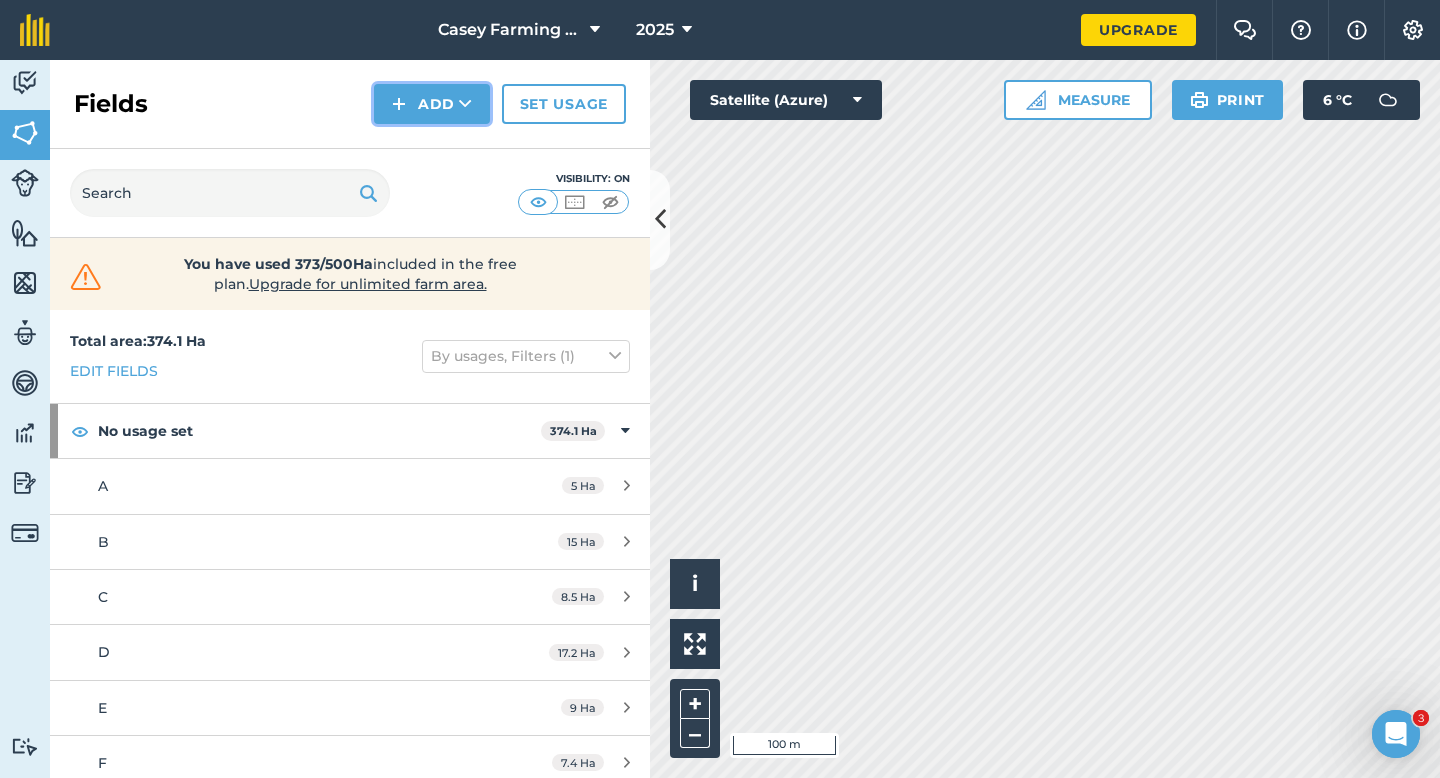 click on "Add" at bounding box center [432, 104] 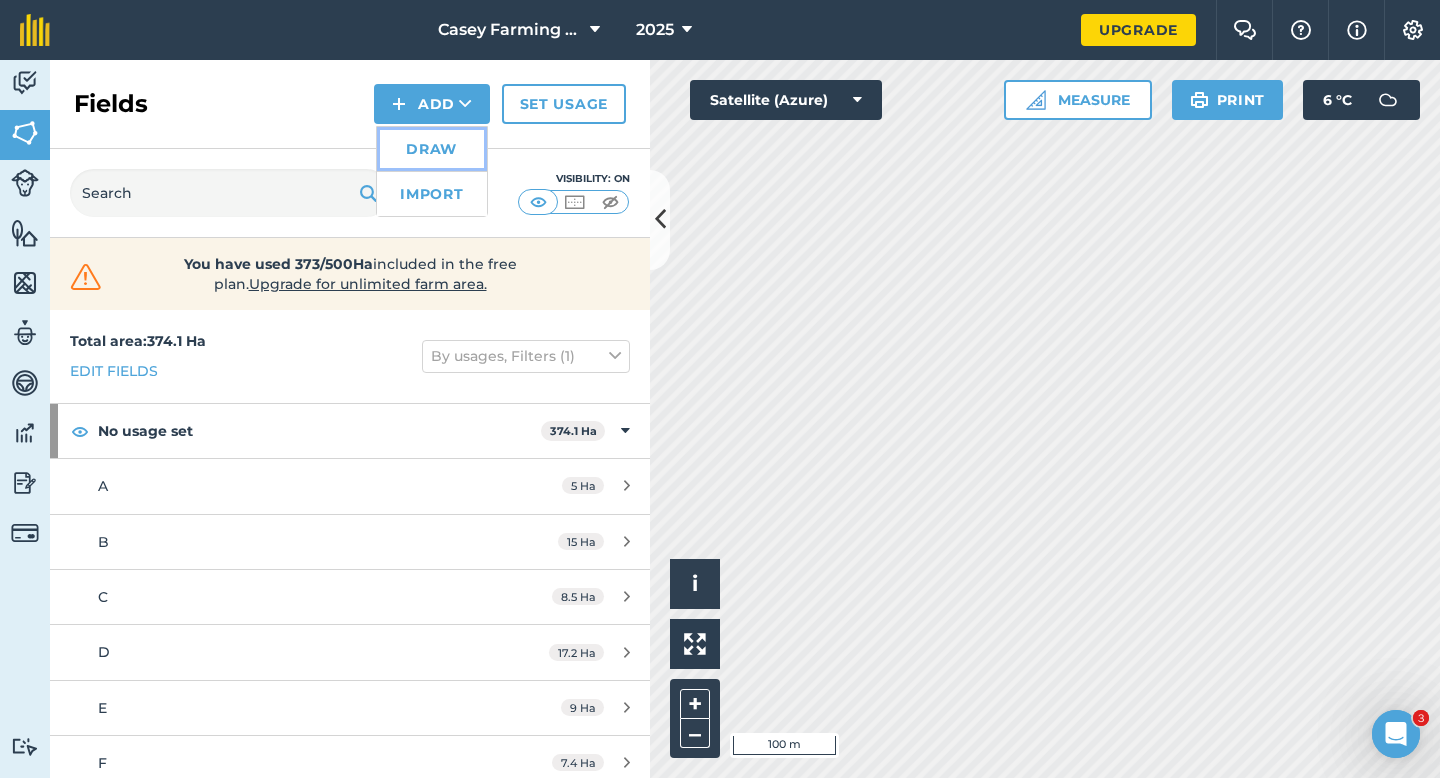 click on "Draw" at bounding box center [432, 149] 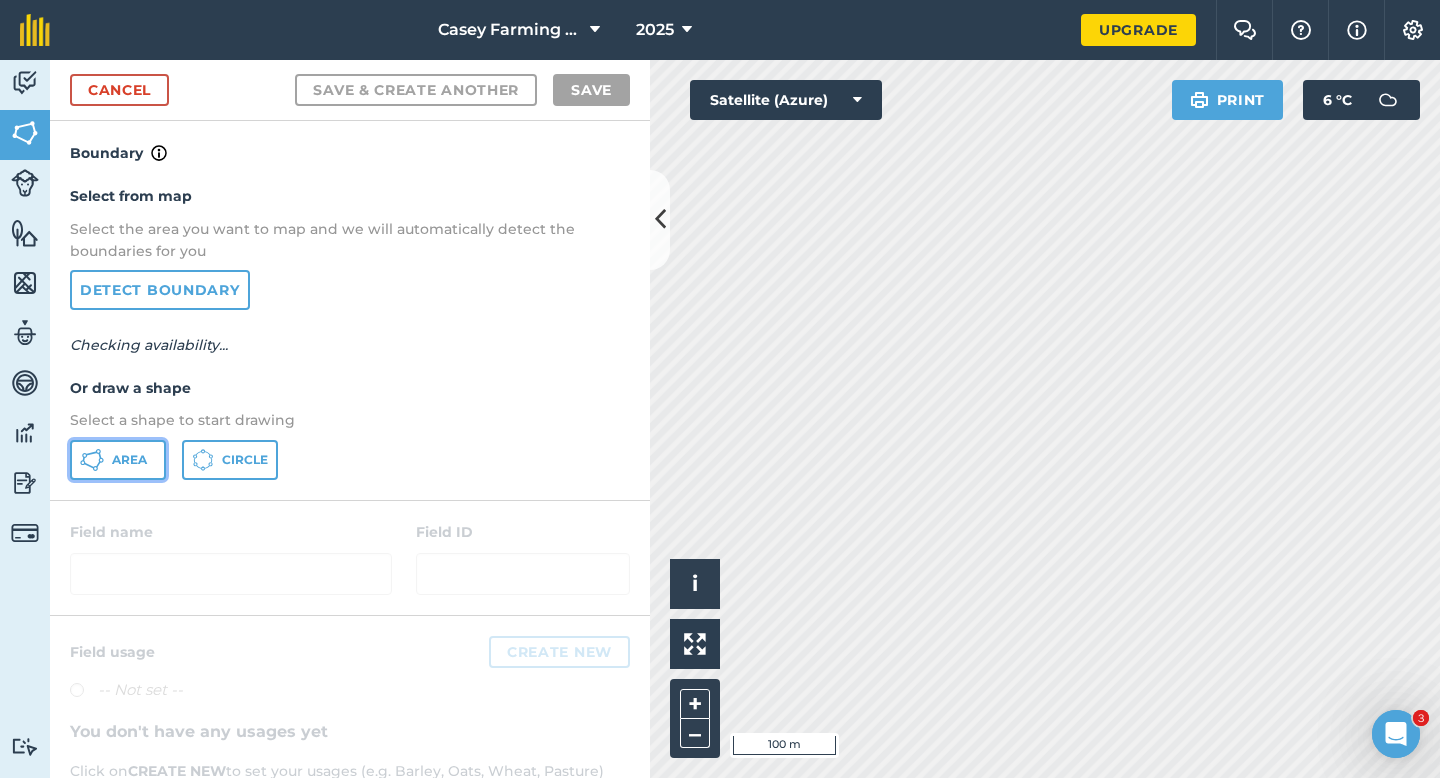 click on "Area" at bounding box center [129, 460] 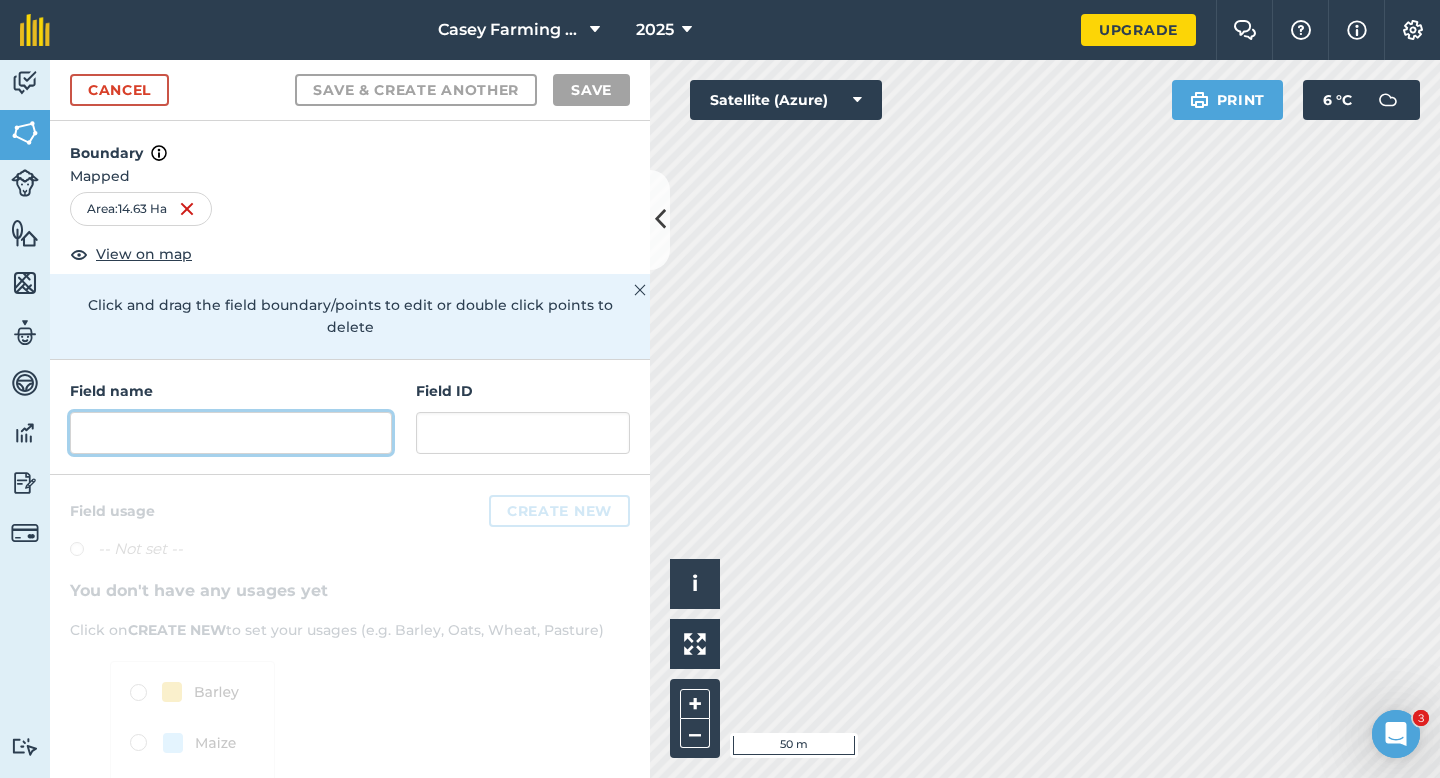 click at bounding box center (231, 433) 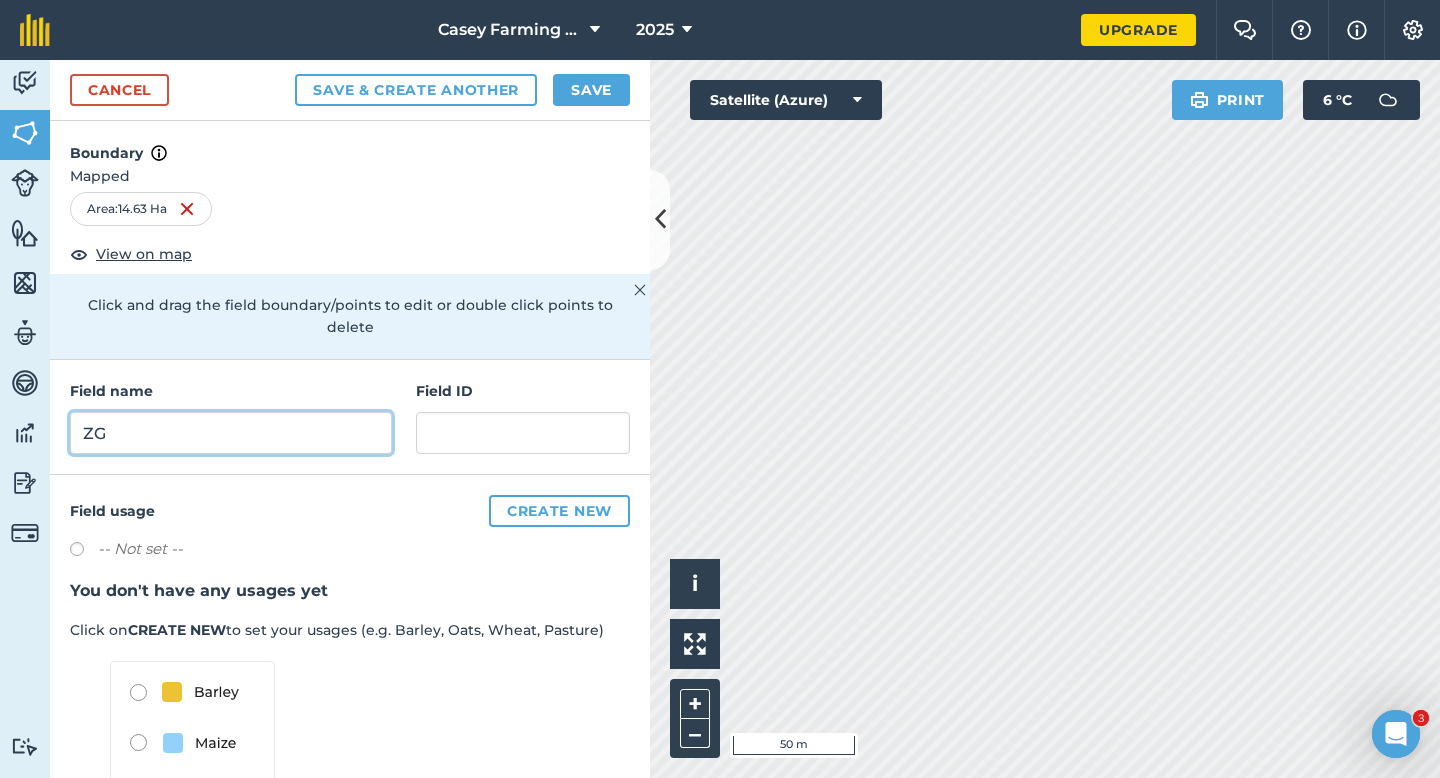 type on "ZG" 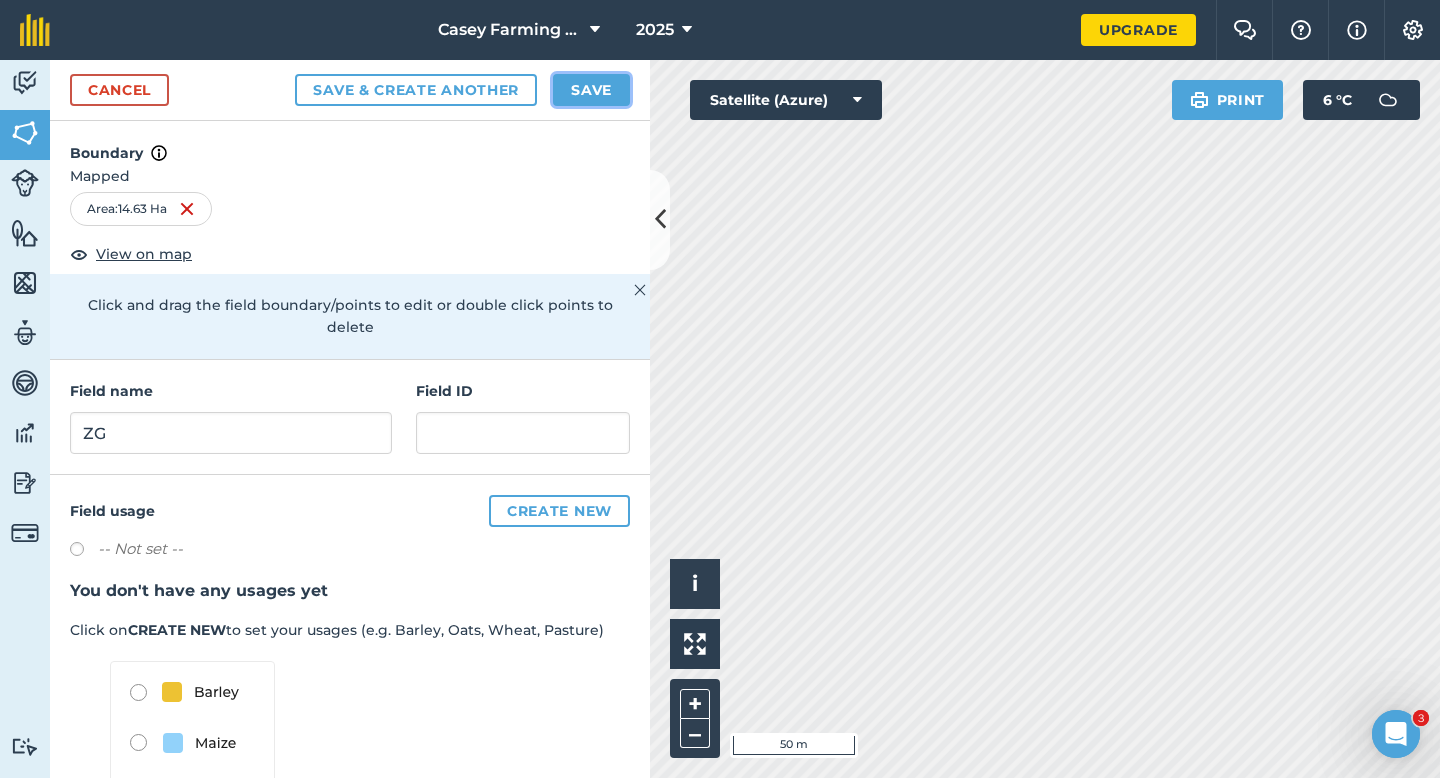 click on "Save" at bounding box center (591, 90) 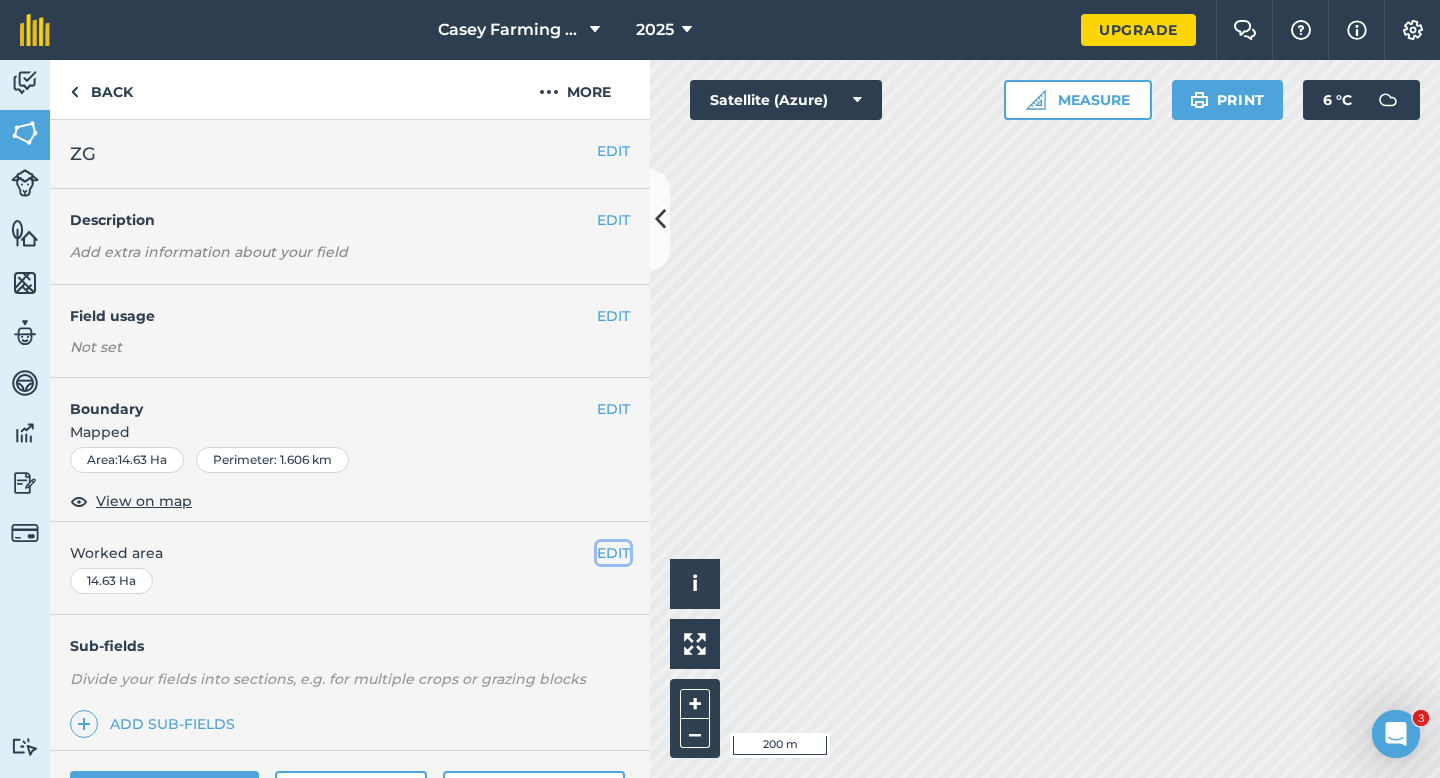 click on "EDIT" at bounding box center (613, 553) 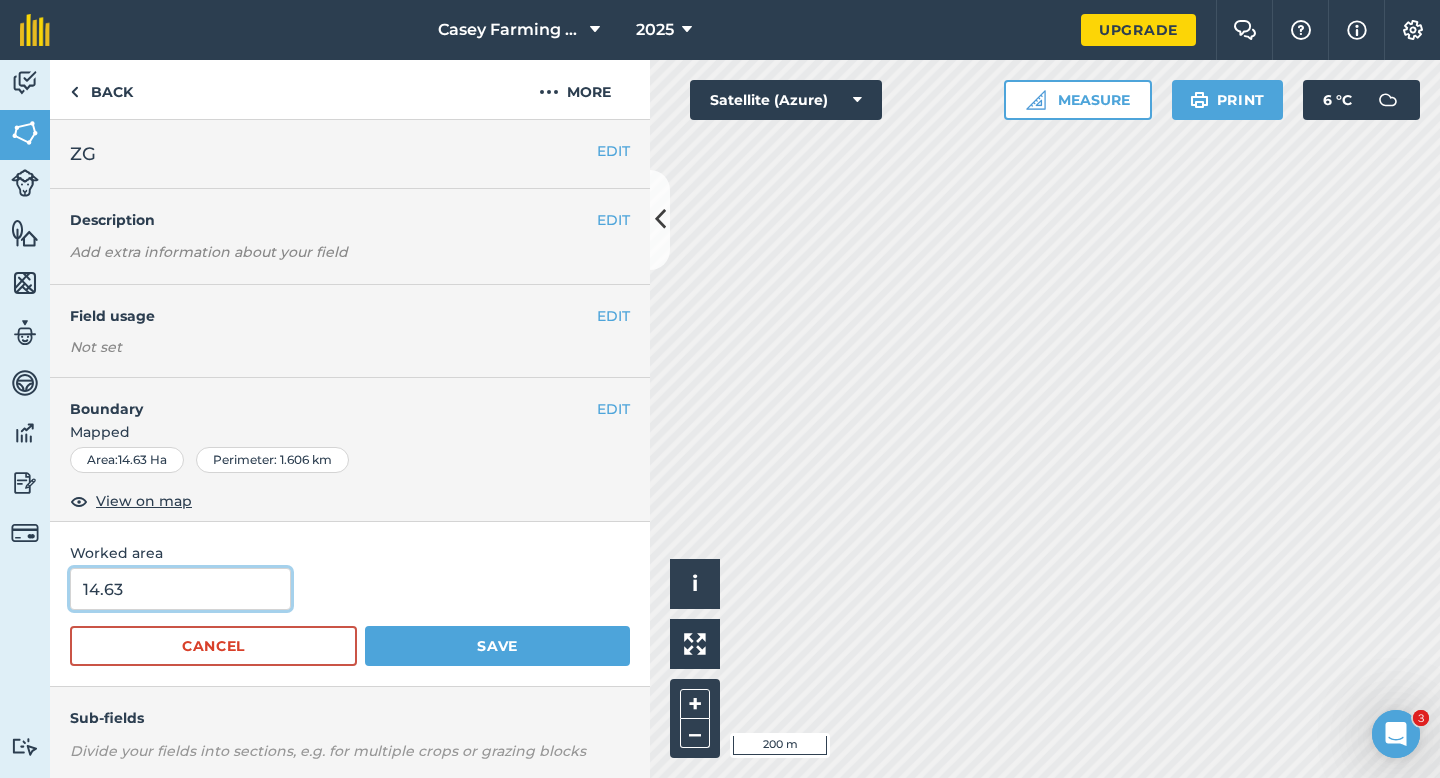 click on "14.63" at bounding box center [180, 589] 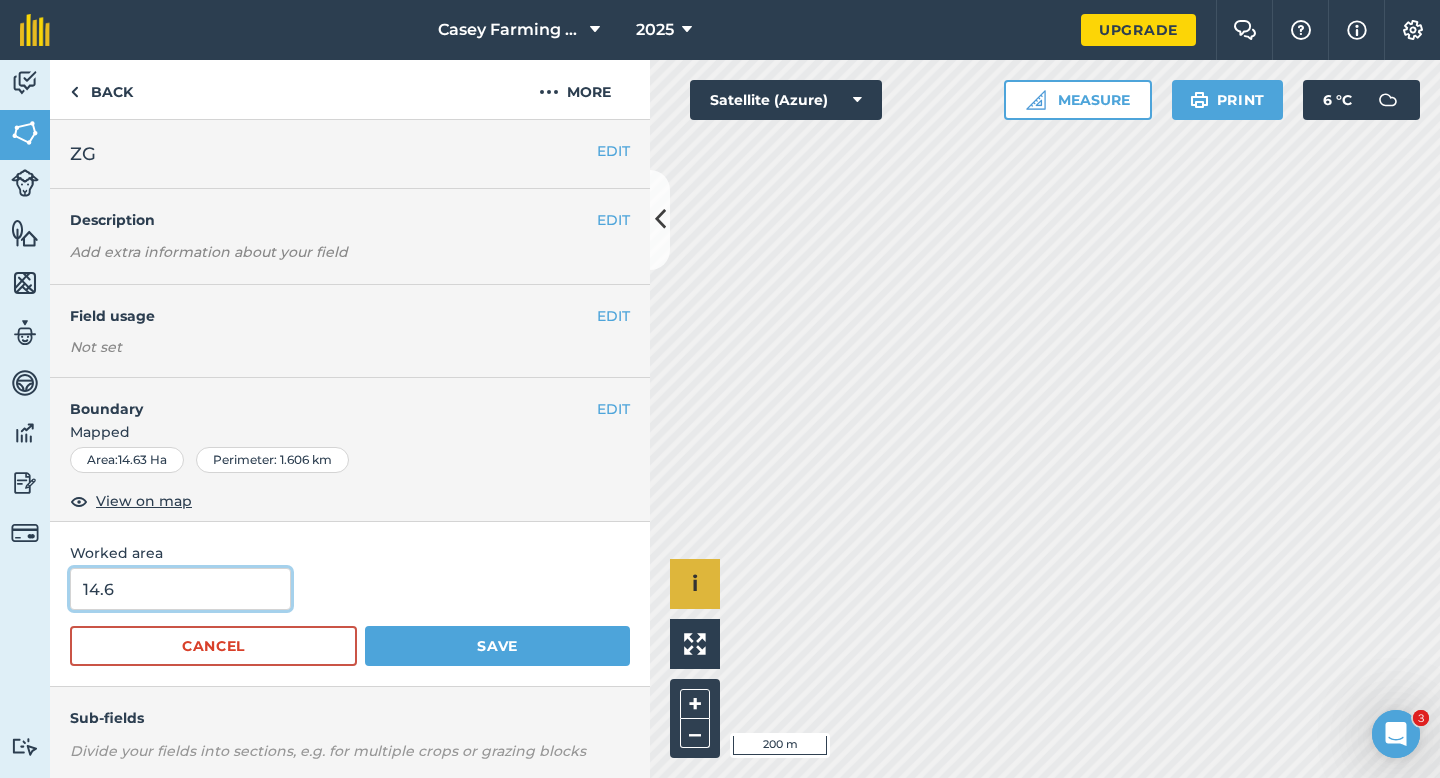 type on "14.6" 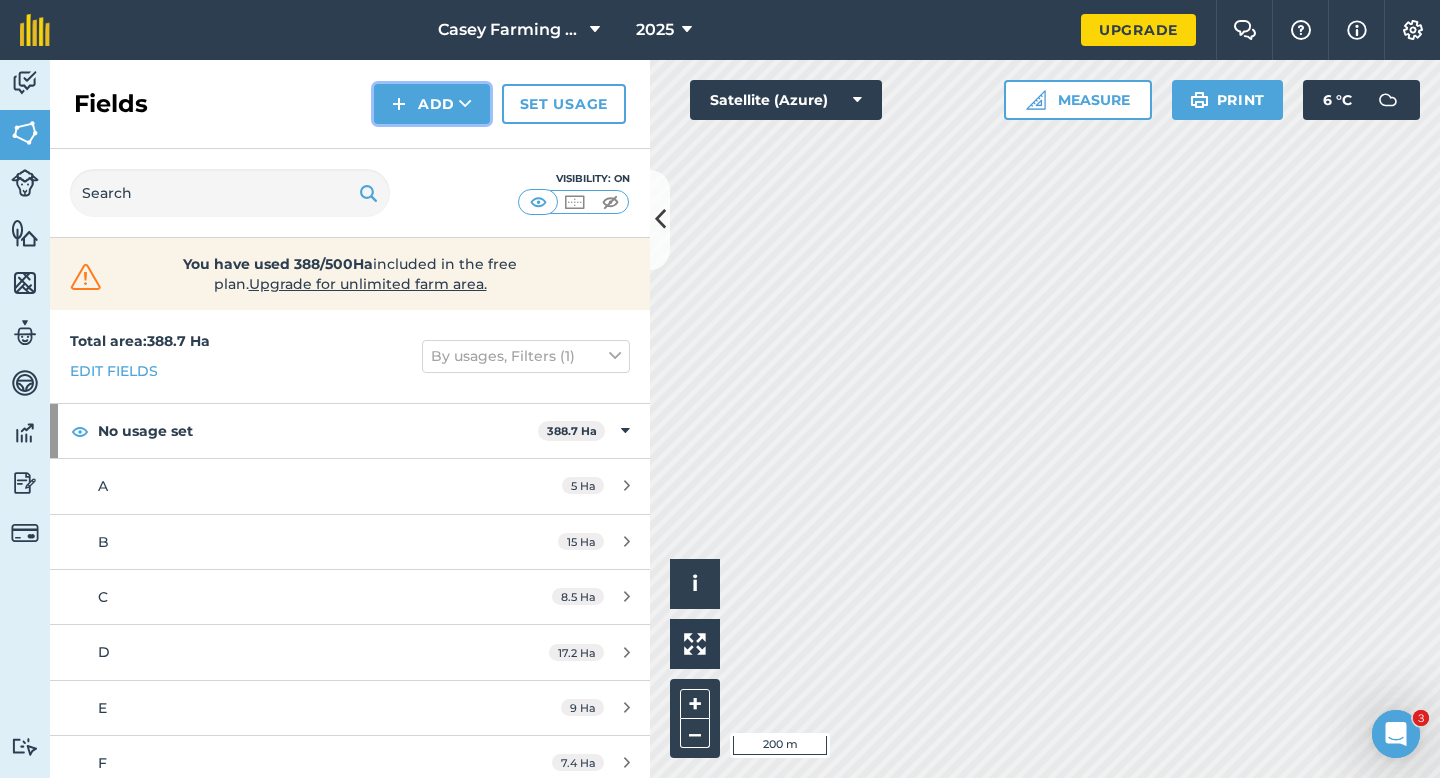 click on "Add" at bounding box center [432, 104] 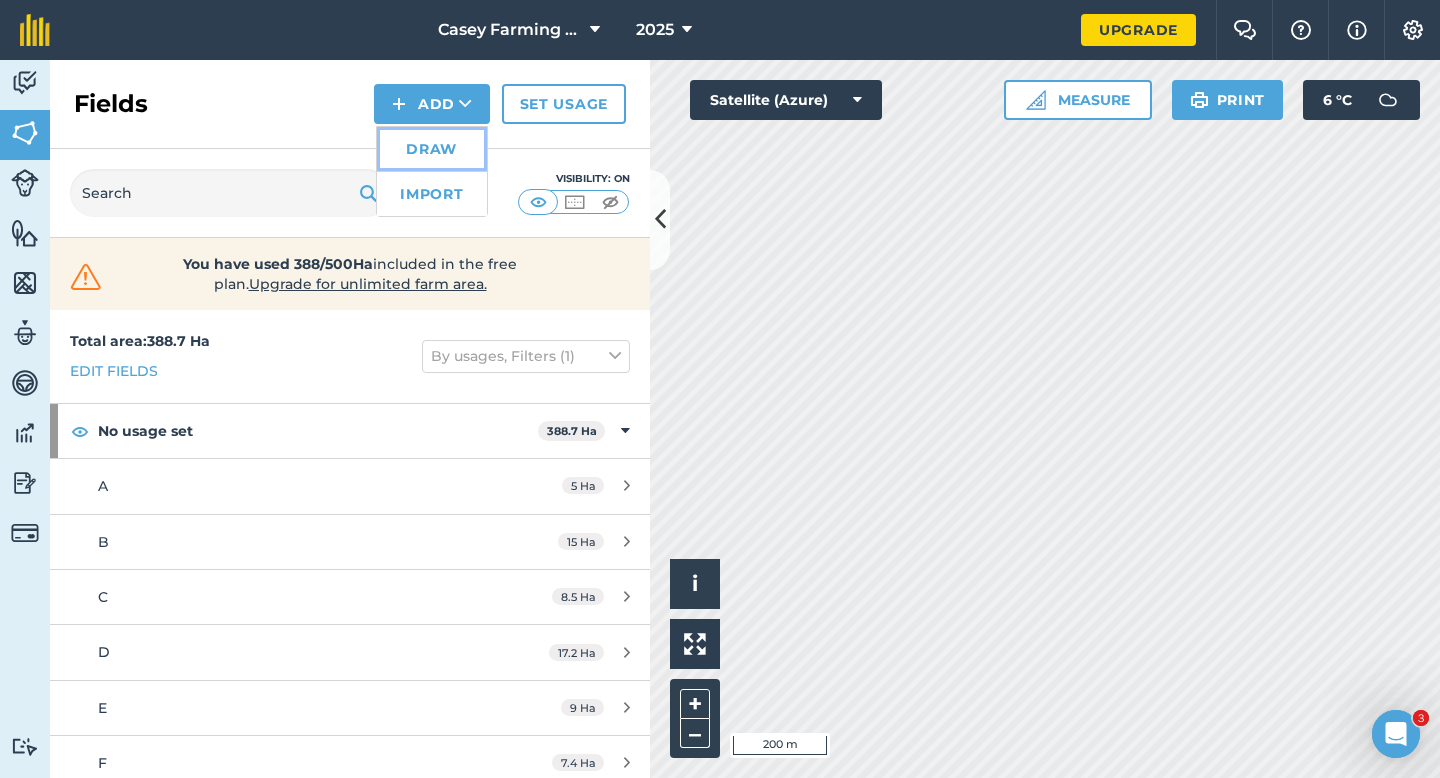 click on "Draw" at bounding box center [432, 149] 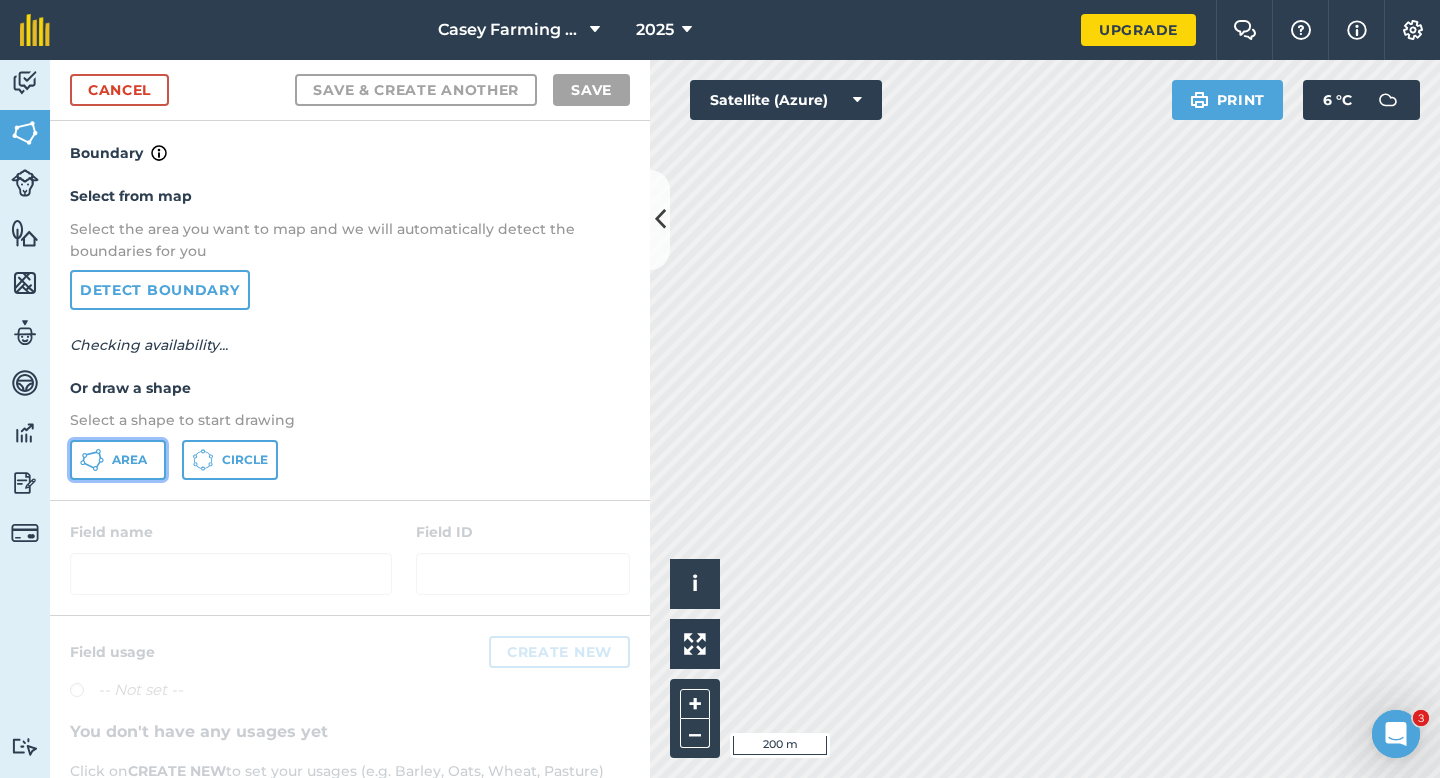 click on "Area" at bounding box center (129, 460) 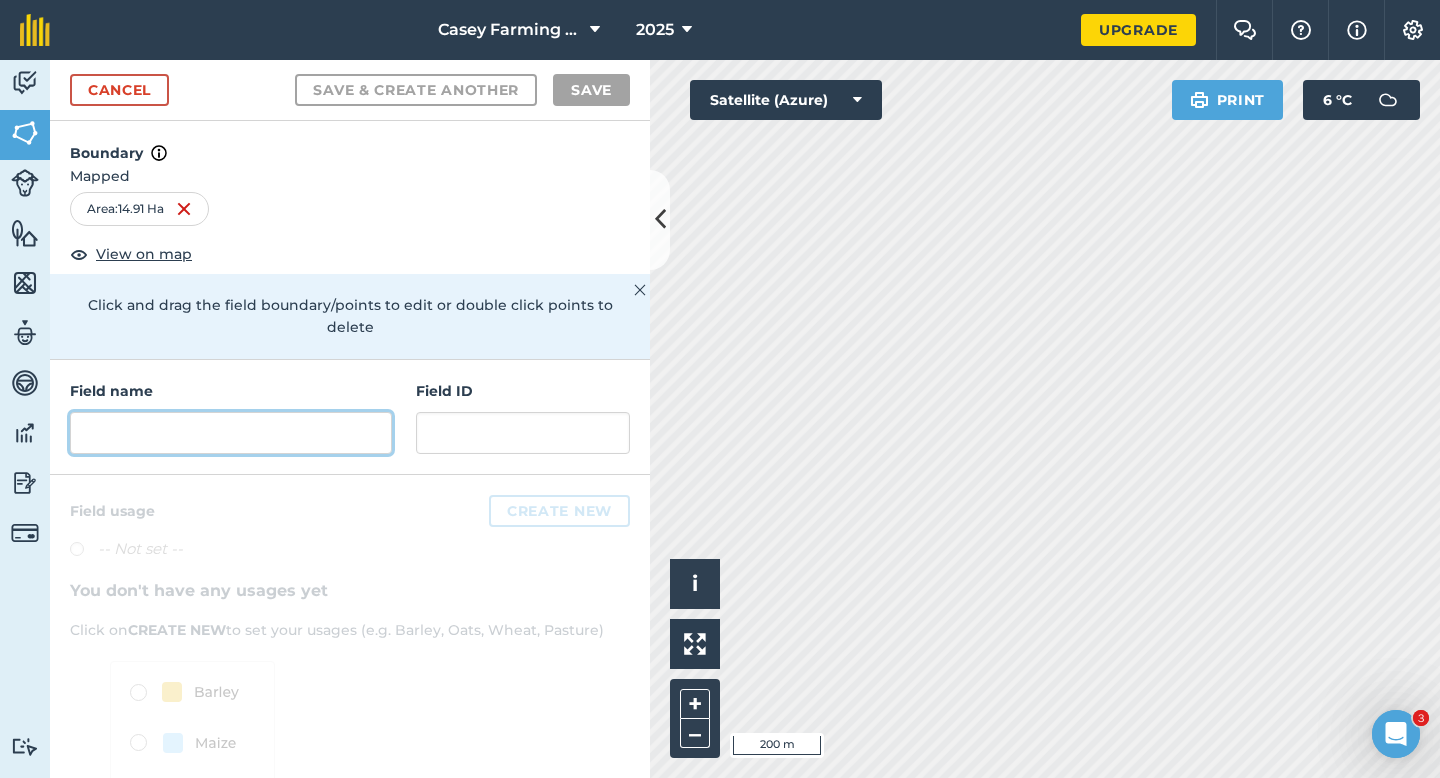 click at bounding box center (231, 433) 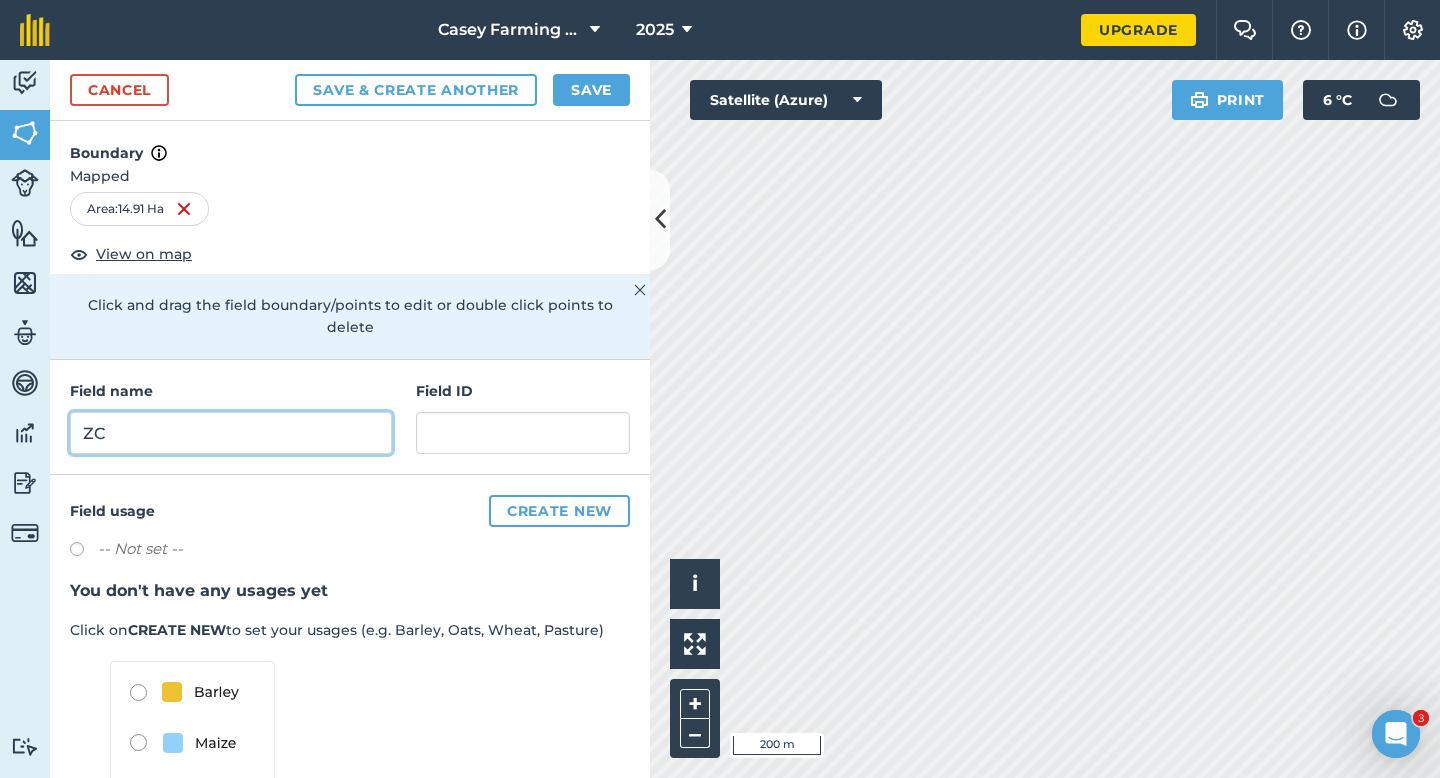 type on "ZC" 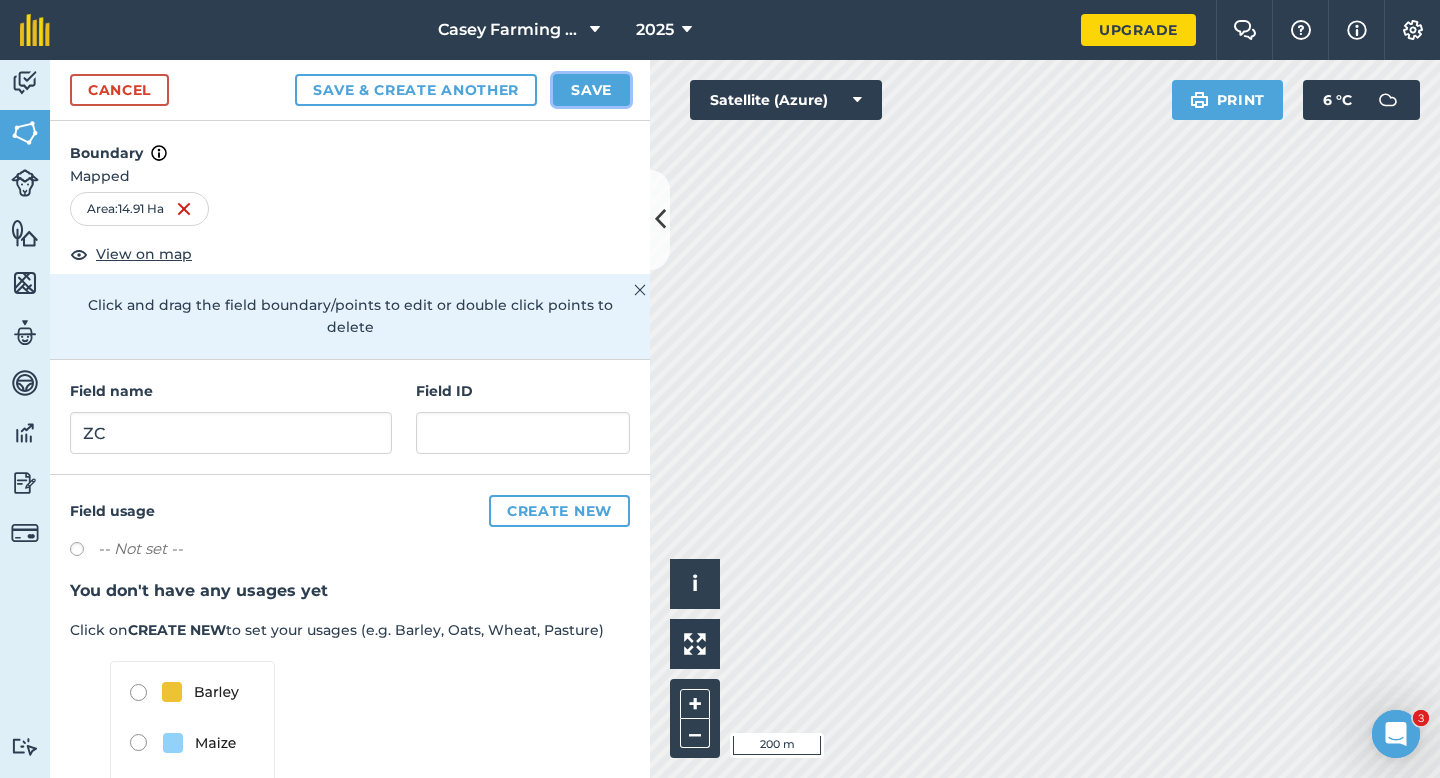 click on "Save" at bounding box center [591, 90] 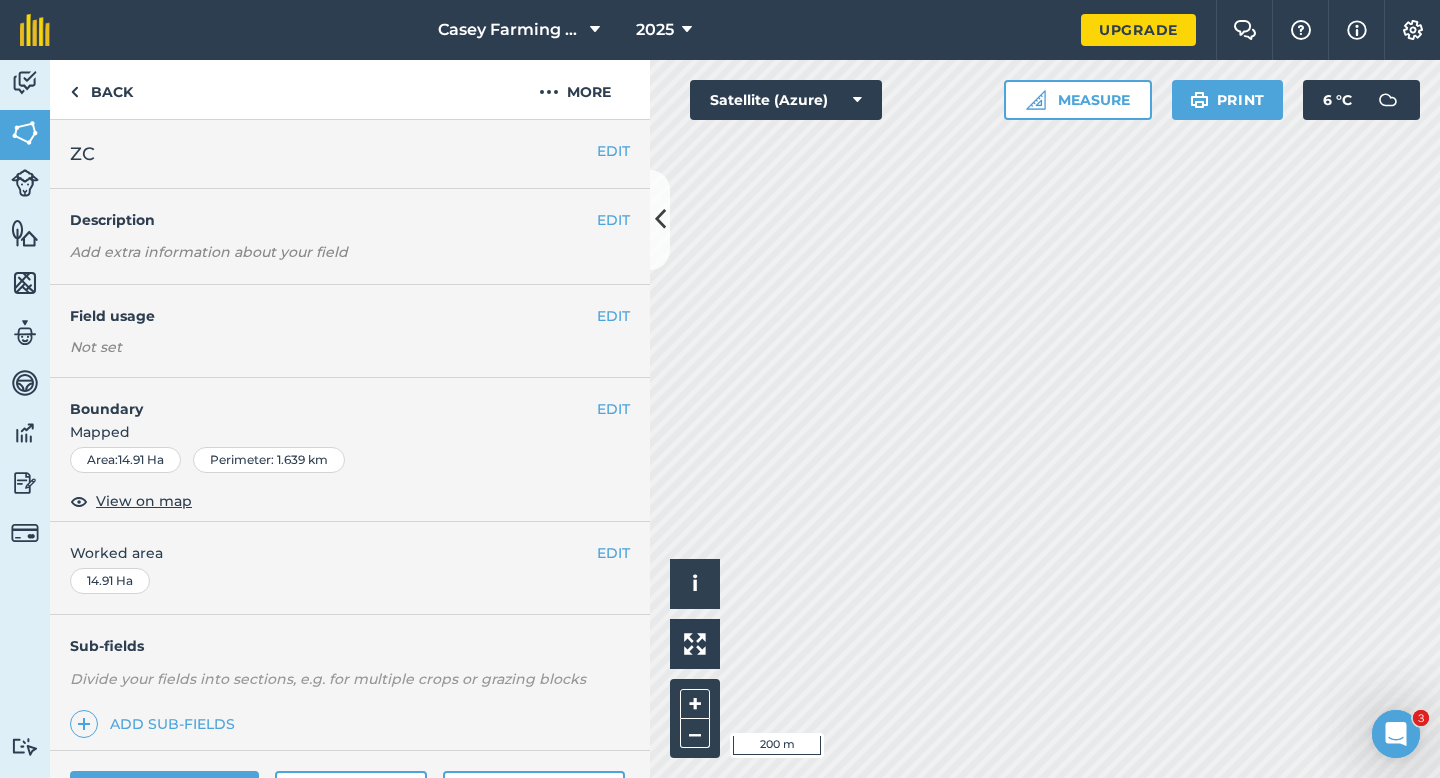 click on "EDIT Boundary   Mapped Area :  14.91   Ha Perimeter :   1.639   km   View on map" at bounding box center (350, 450) 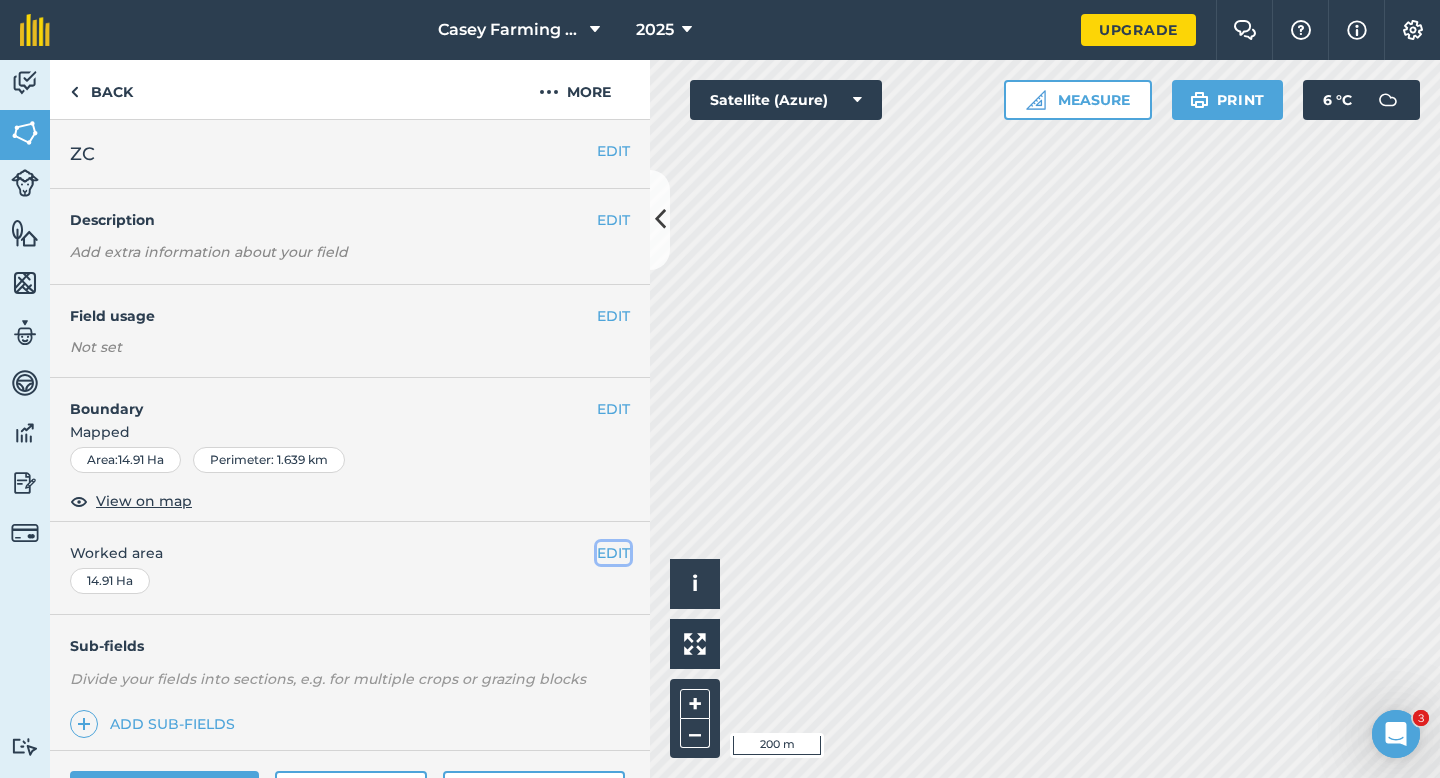 click on "EDIT" at bounding box center (613, 553) 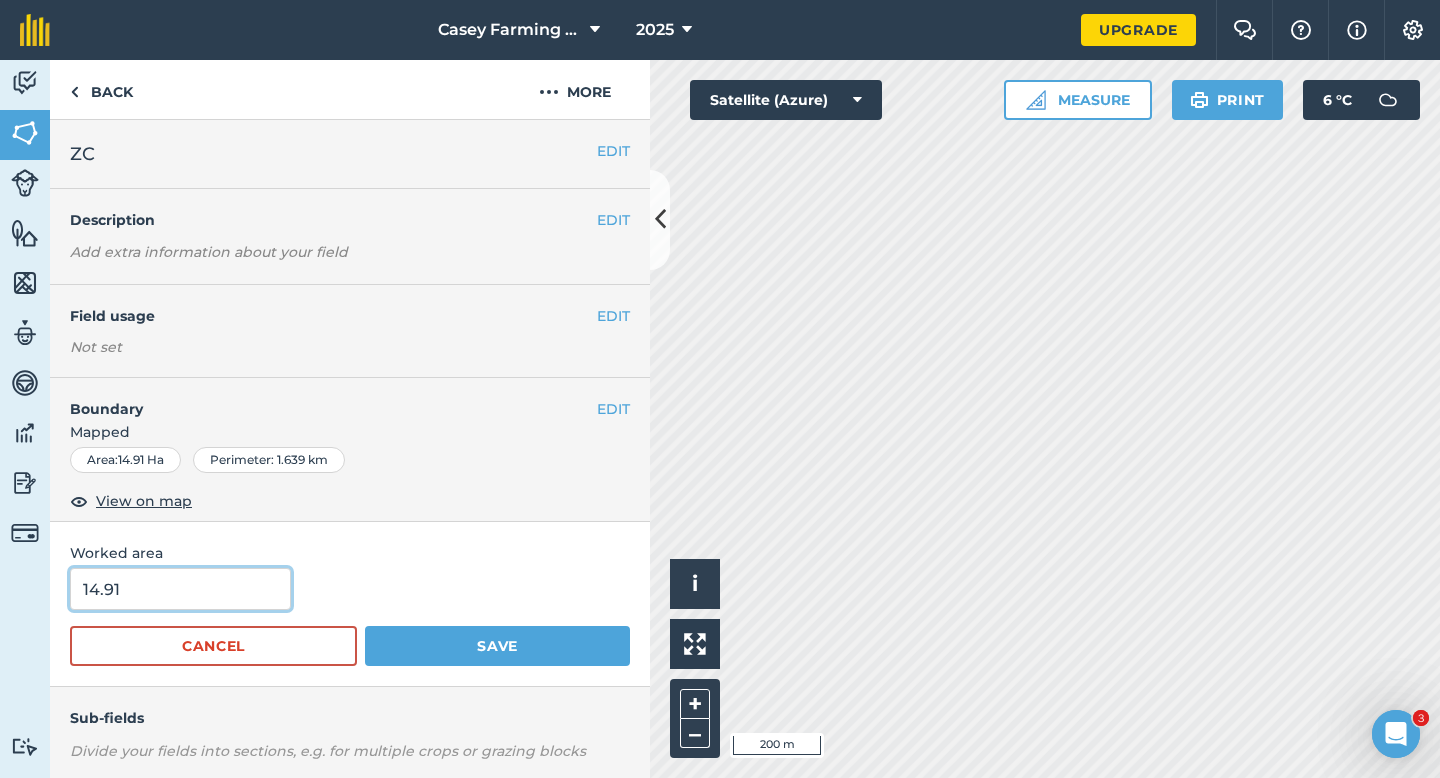click on "14.91" at bounding box center [180, 589] 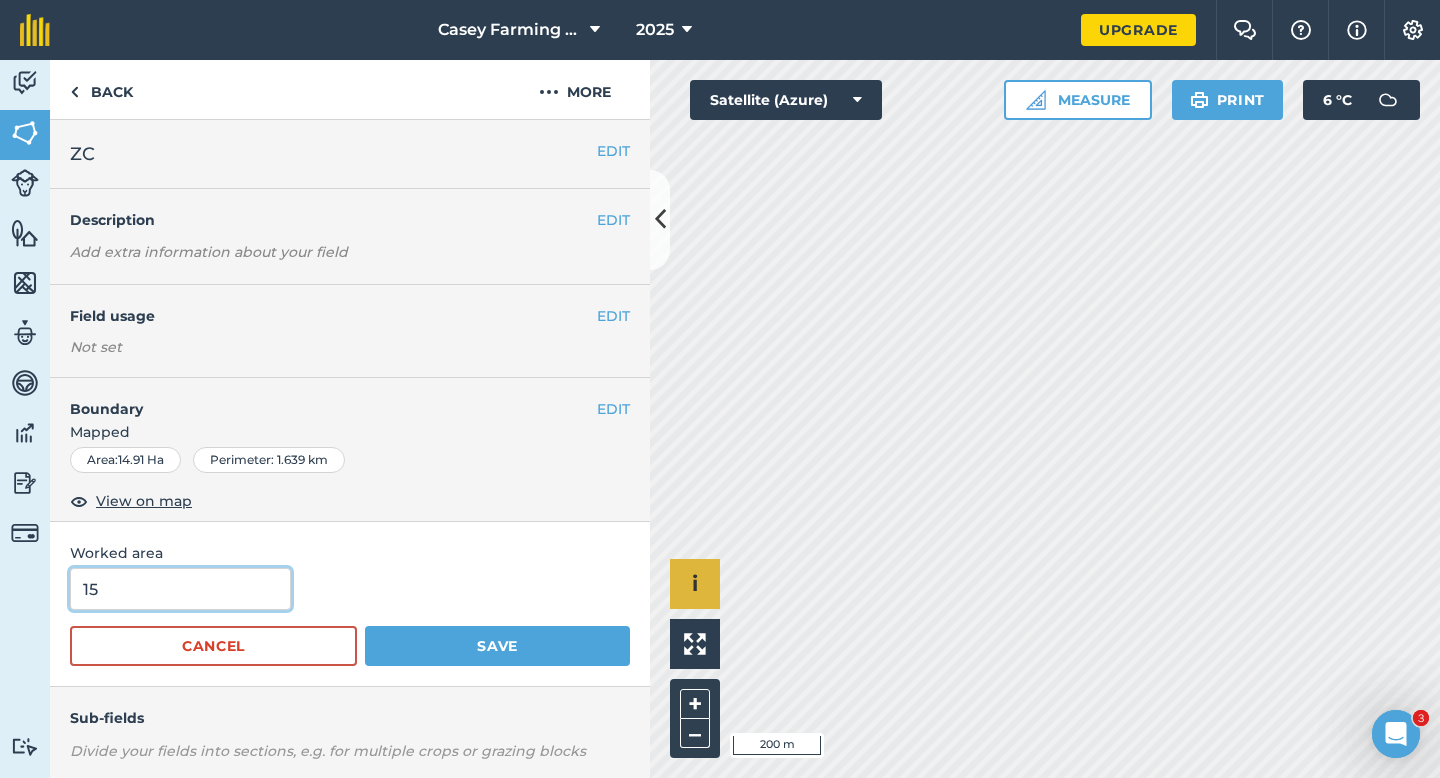 click on "Save" at bounding box center [497, 646] 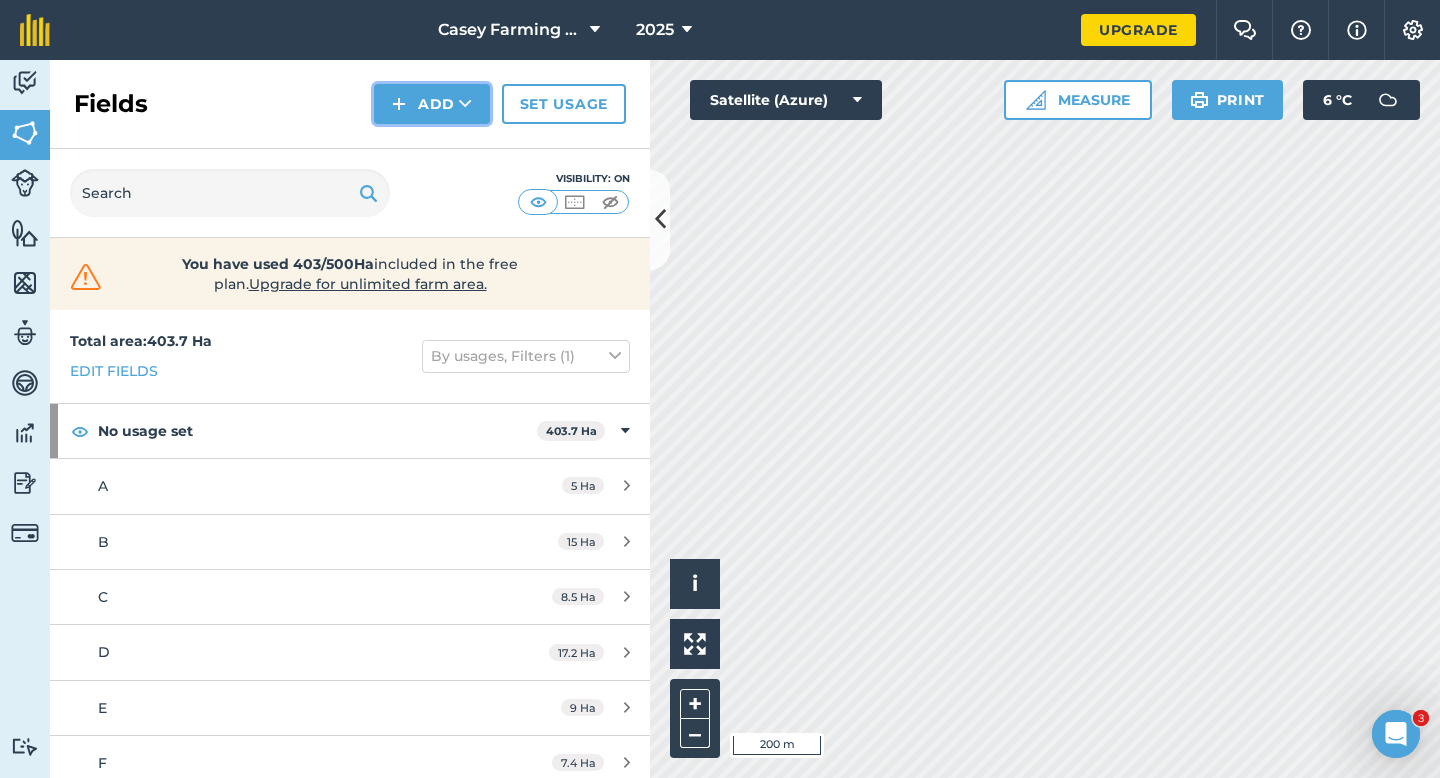 click at bounding box center [399, 104] 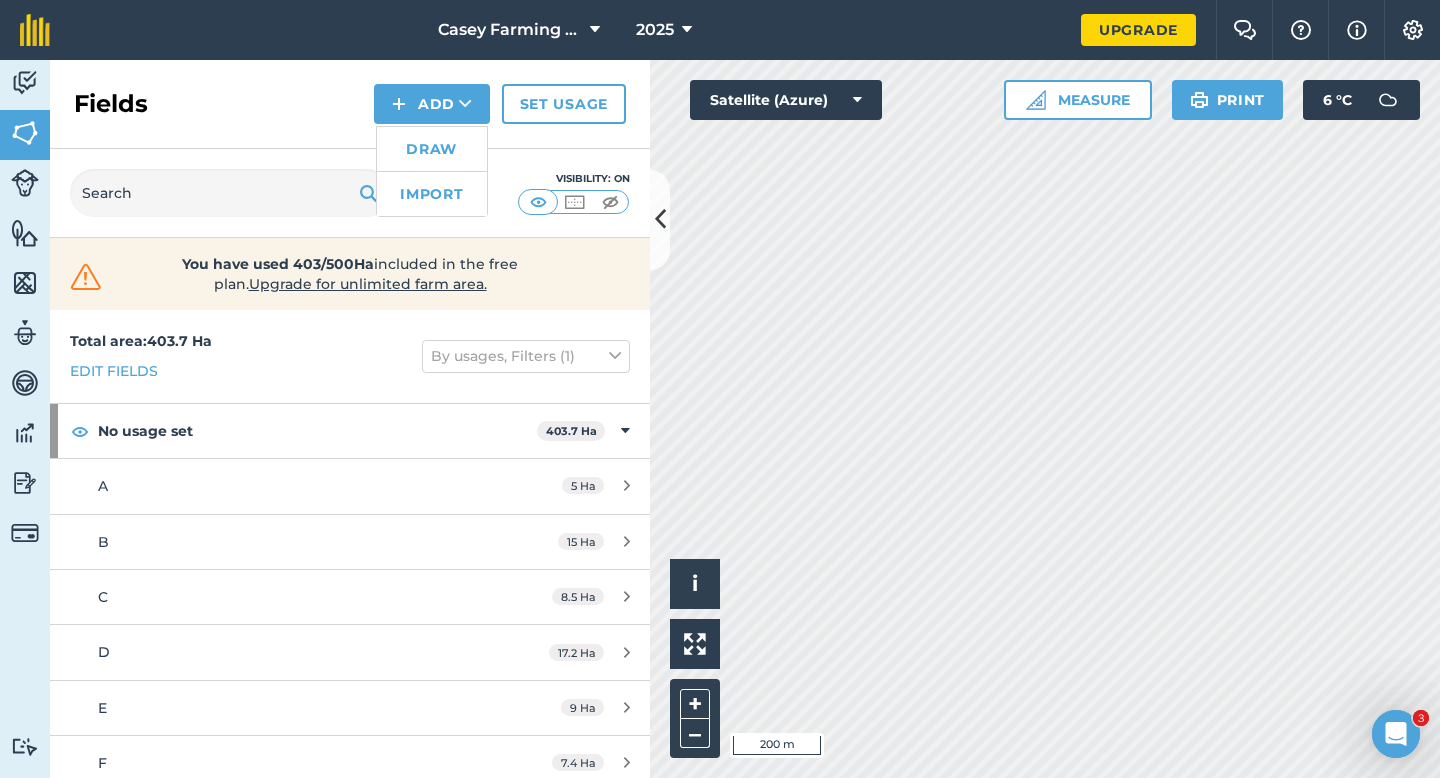 click on "Draw" at bounding box center (432, 149) 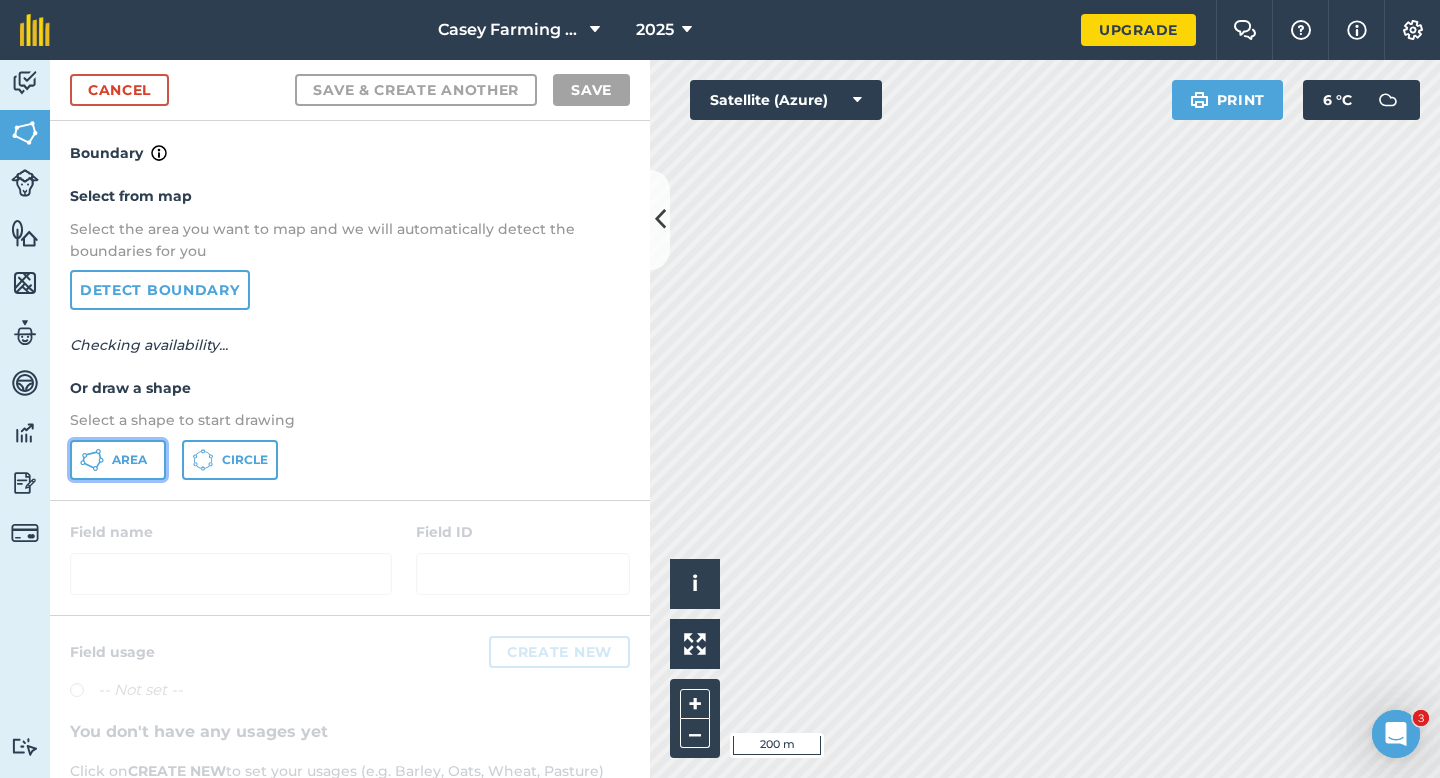 click on "Area" at bounding box center [118, 460] 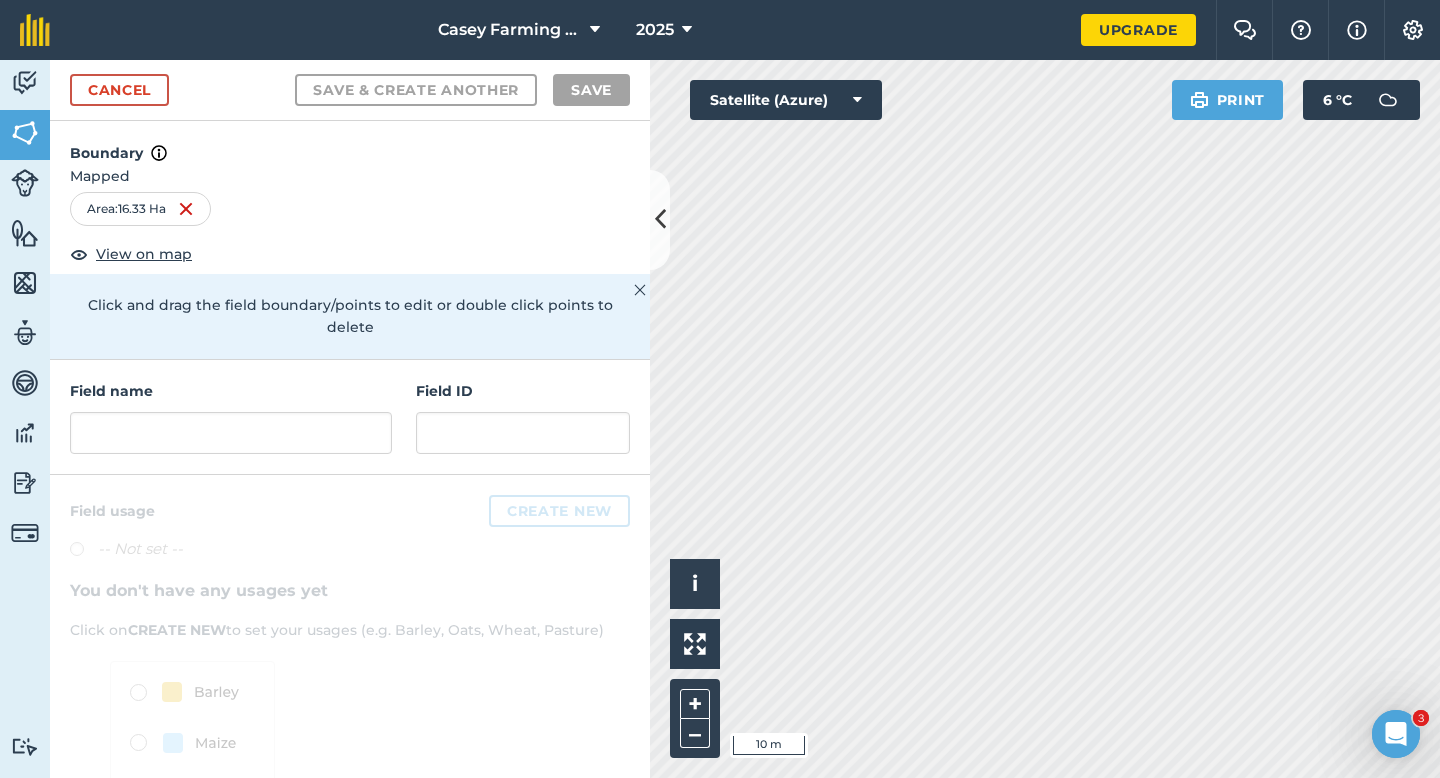 click on "Activity Fields Livestock Features Maps Team Vehicles Data Reporting Billing Tutorials Tutorials Cancel Save & Create Another Save Boundary Mapped Area : 16.33 Ha View on map Click and drag the field boundary/points to edit or double click points to delete Field name Field ID Field usage Create new -- Not set -- You don't have any usages yet Click on CREATE NEW to set your usages (e.g. Barley, Oats, Wheat, Pasture) Click to start drawing i © 2025 [COMPANY], [COMPANY] 10 m + – Satellite ([COMPANY]) Print 6 ° C" at bounding box center [720, 419] 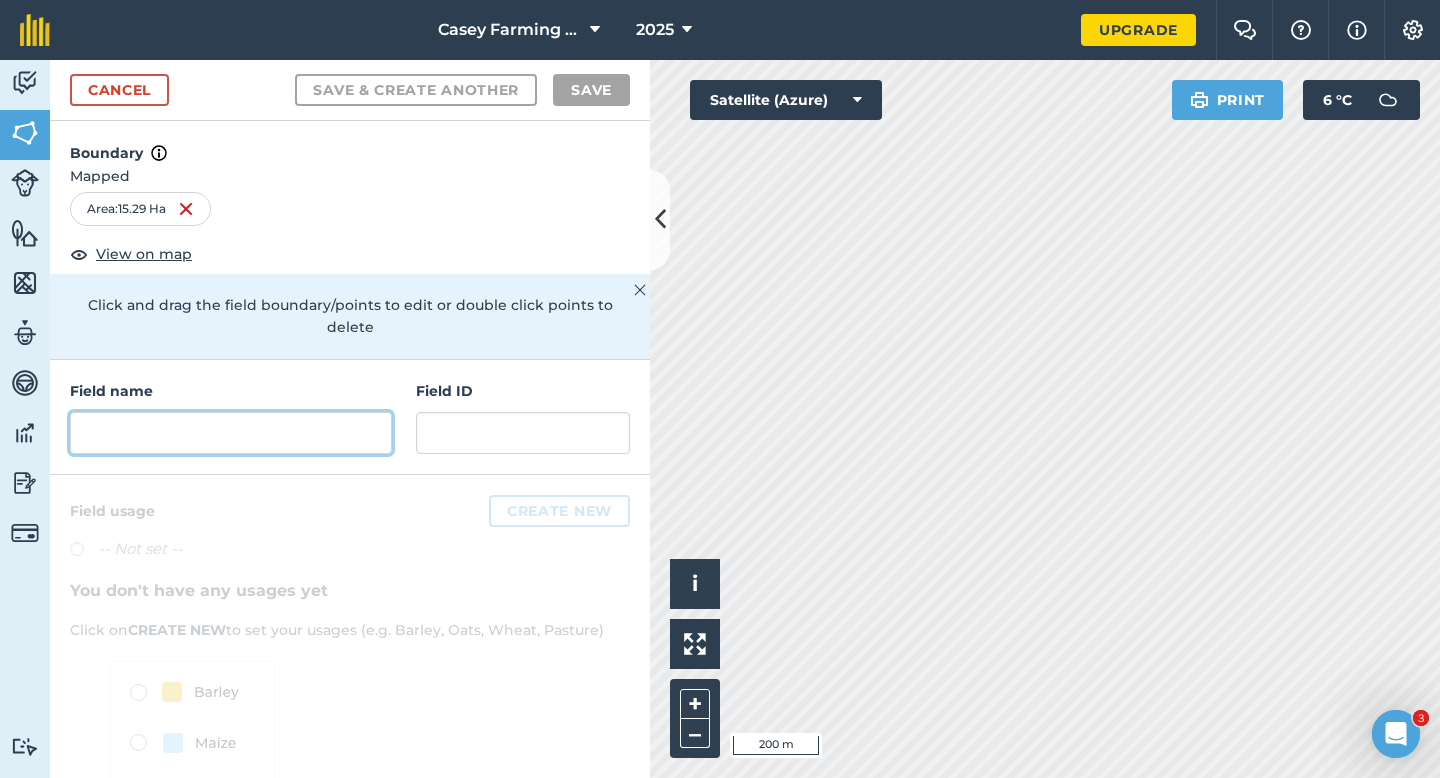 click at bounding box center (231, 433) 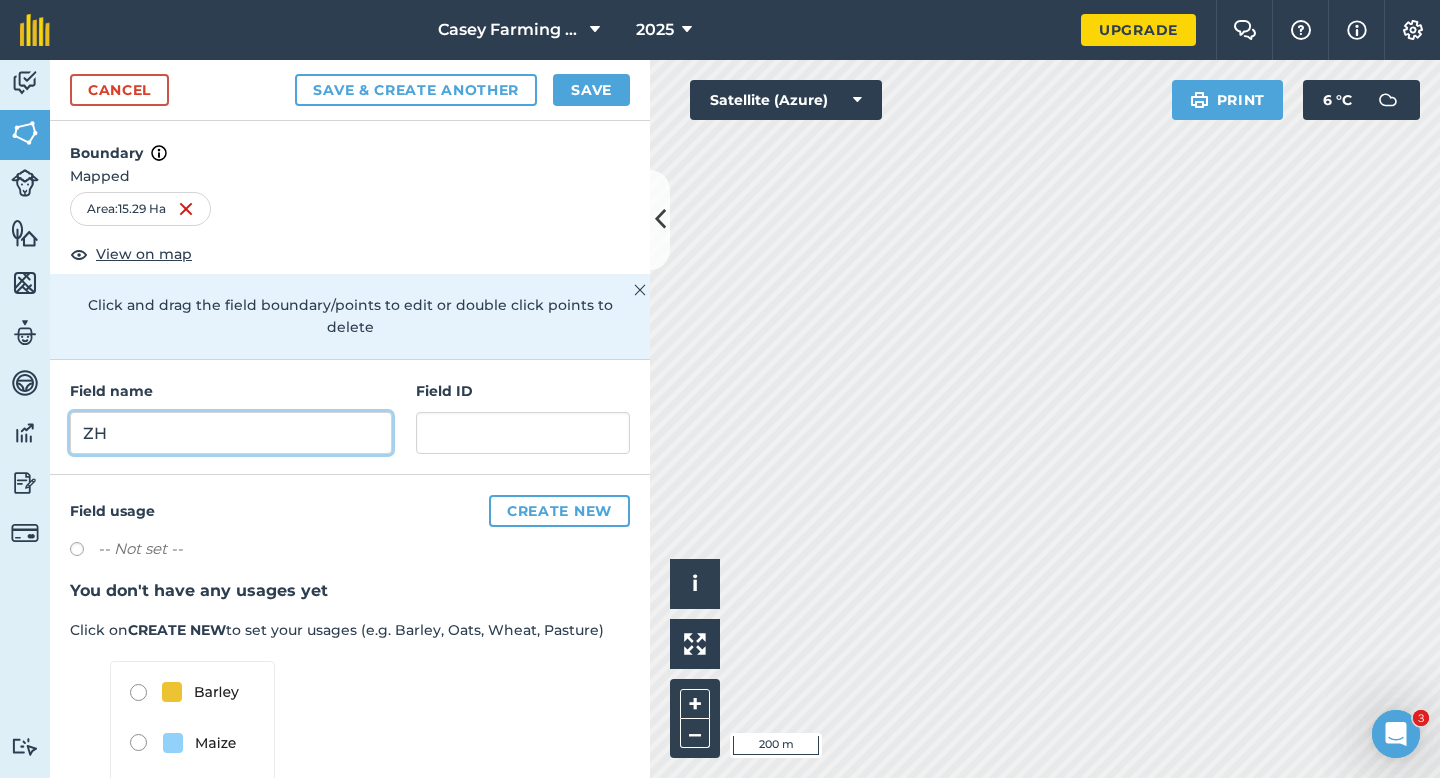 type on "ZH" 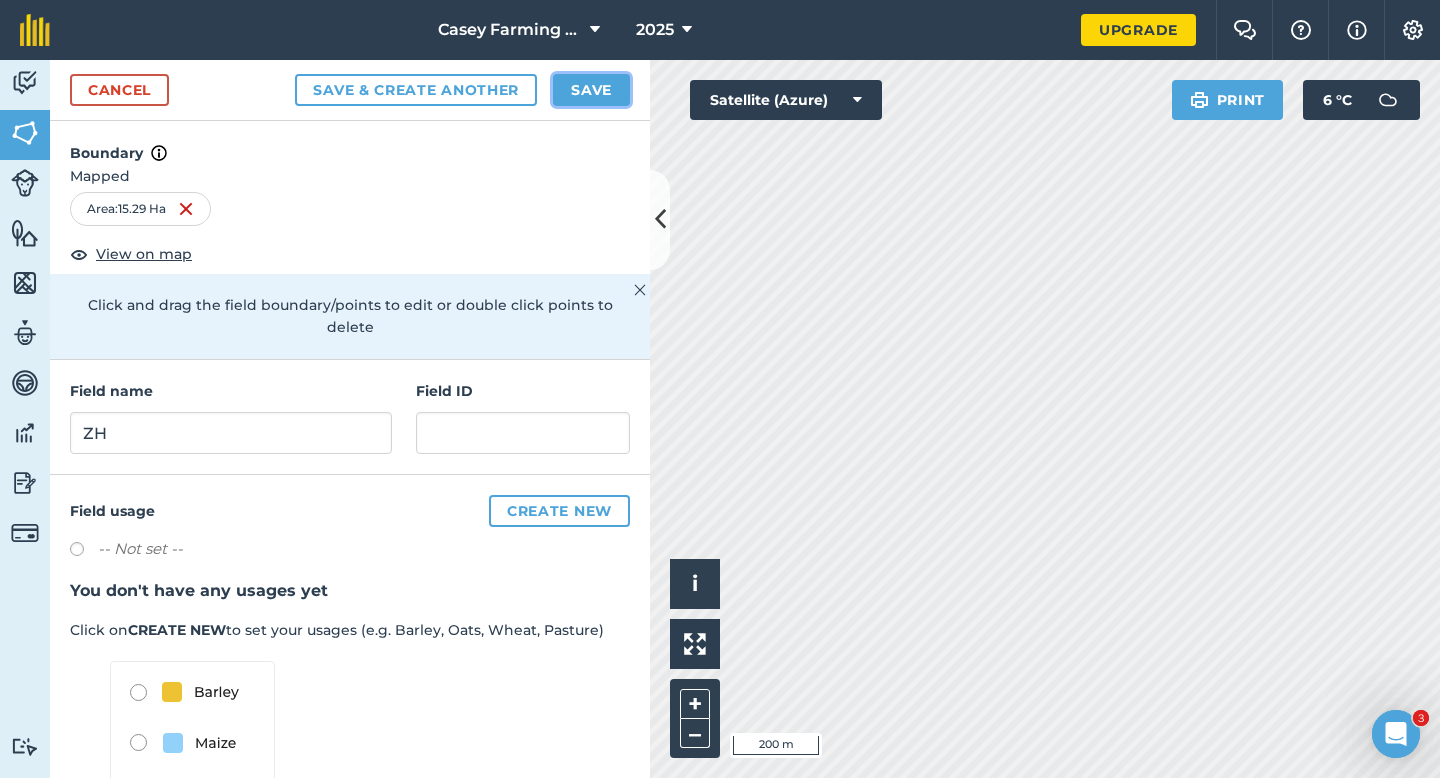click on "Save" at bounding box center [591, 90] 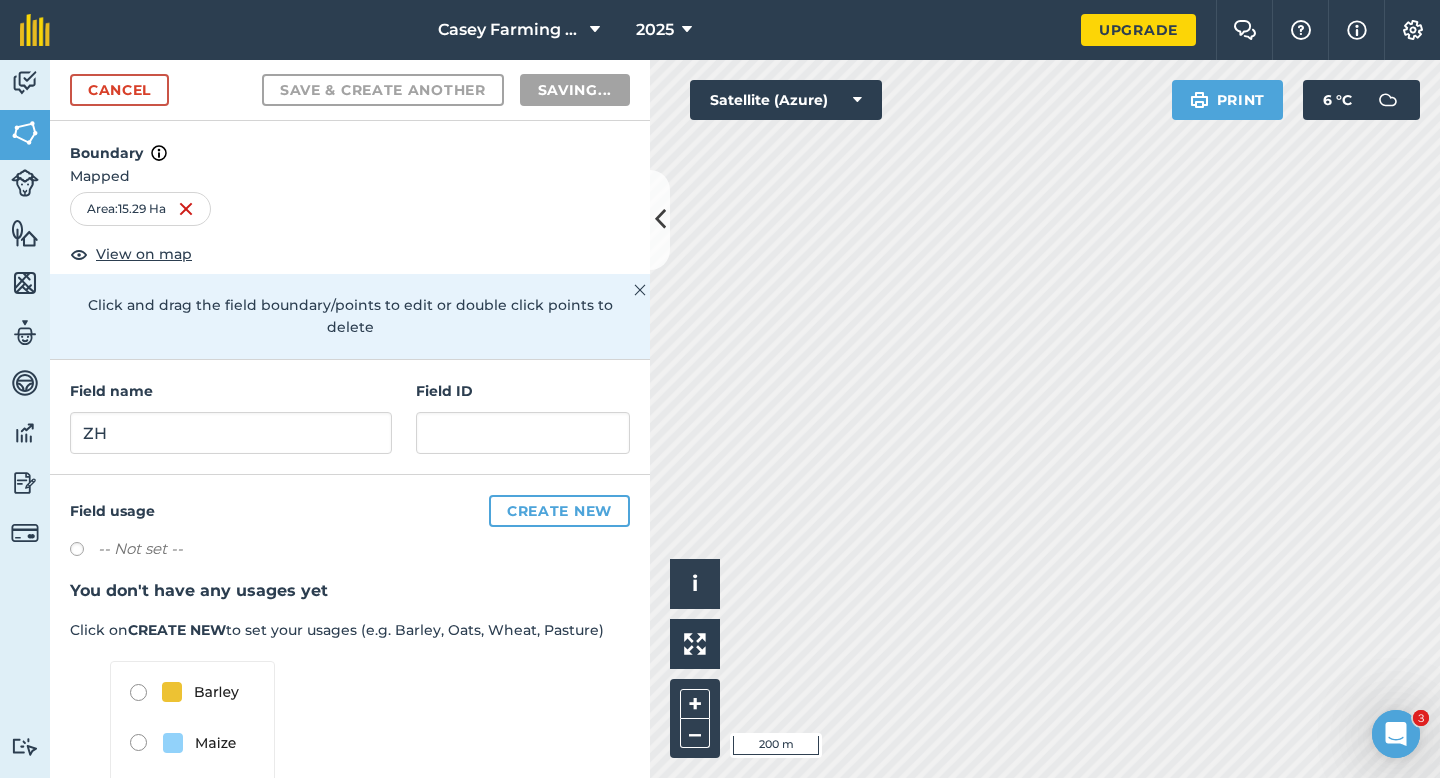 click on "Field usage Create new -- Not set -- You don't have any usages yet Click on CREATE NEW to set your usages (e.g. Barley, Oats, Wheat, Pasture)" at bounding box center [350, 691] 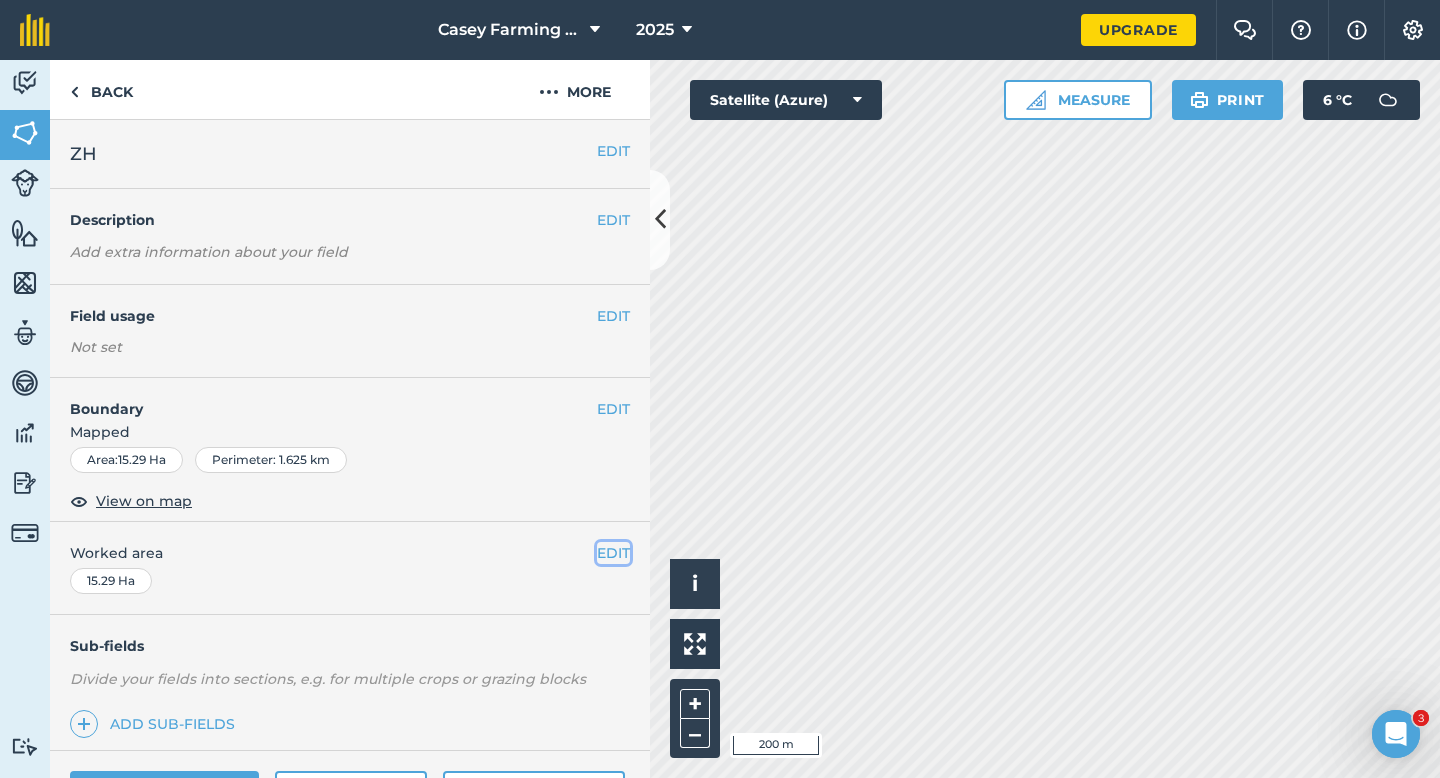 click on "EDIT" at bounding box center [613, 553] 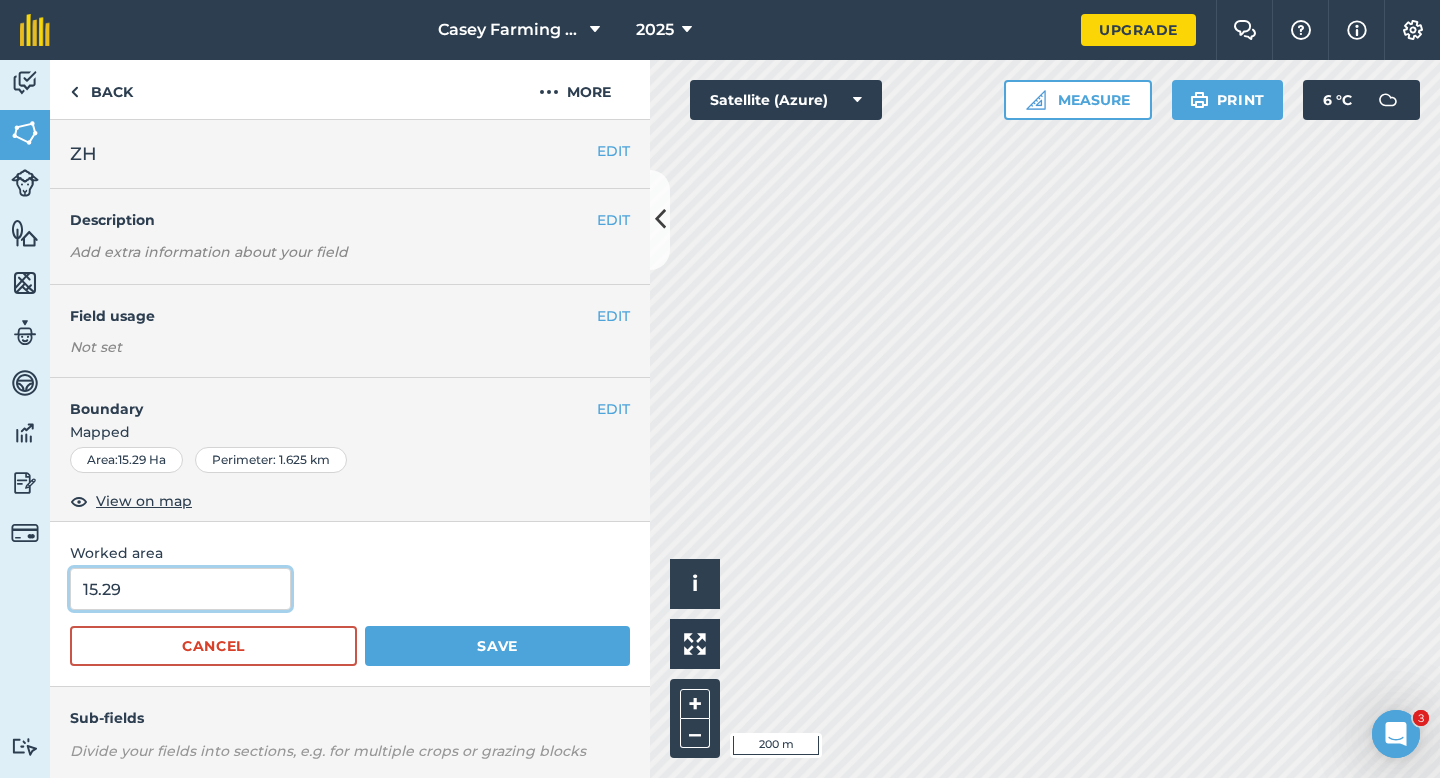 click on "15.29" at bounding box center [180, 589] 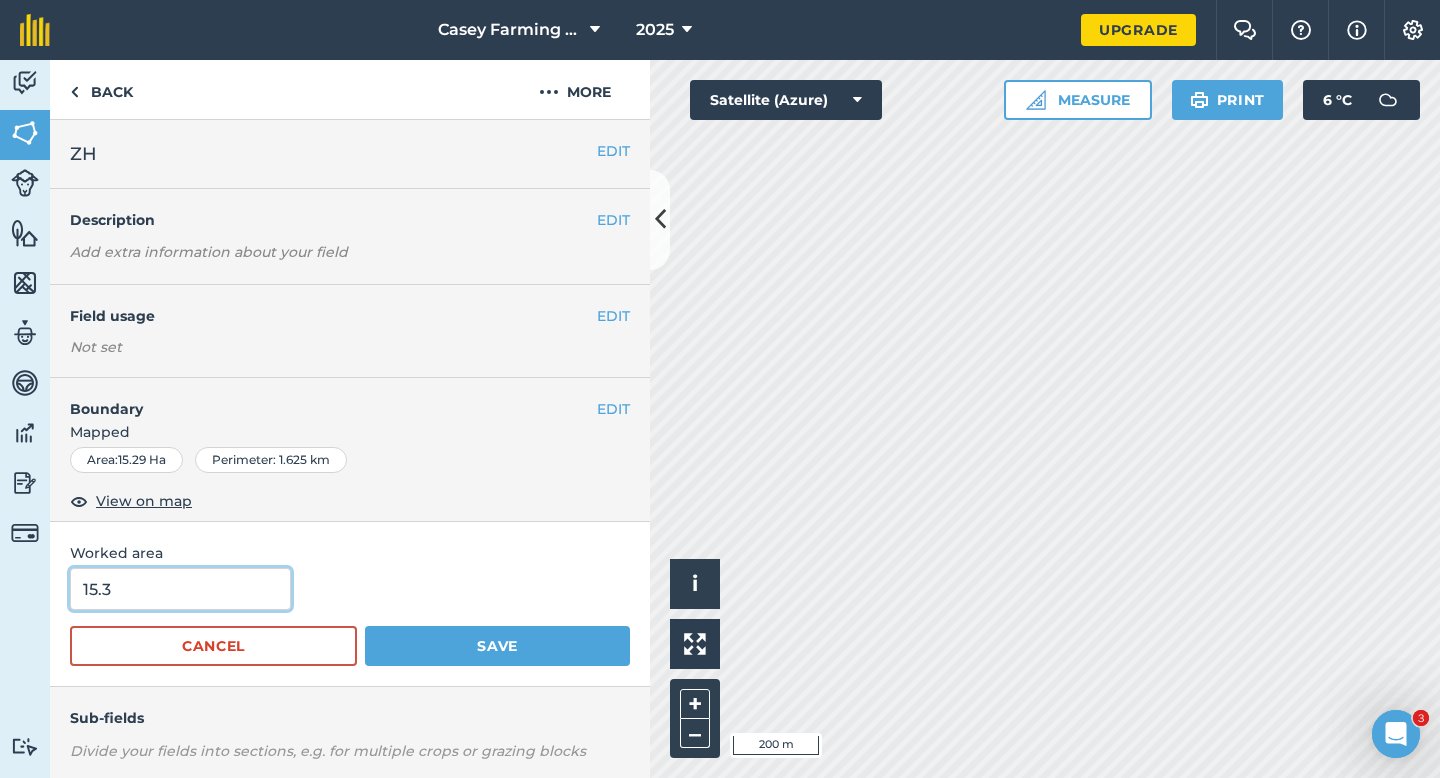 type on "15.3" 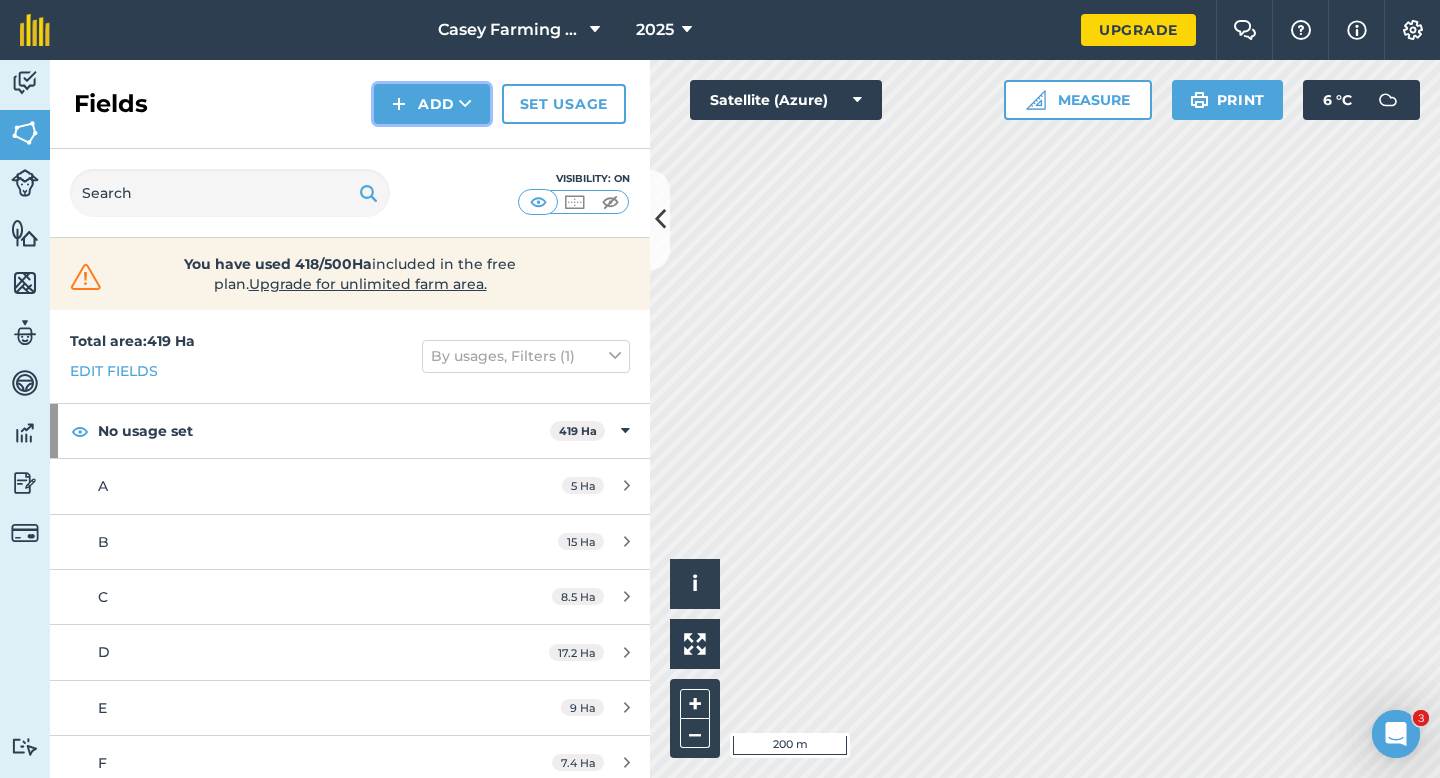 click on "Add" at bounding box center (432, 104) 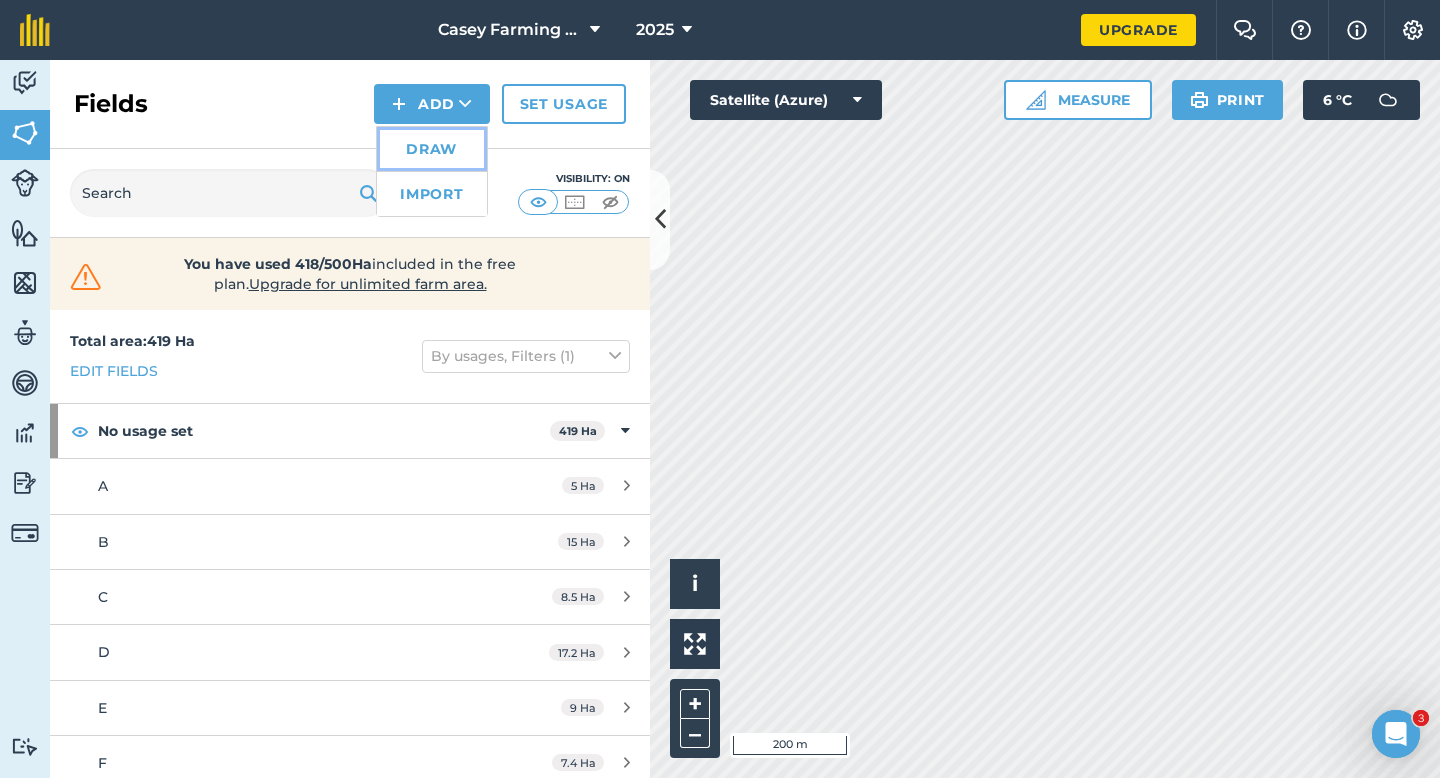 click on "Draw" at bounding box center (432, 149) 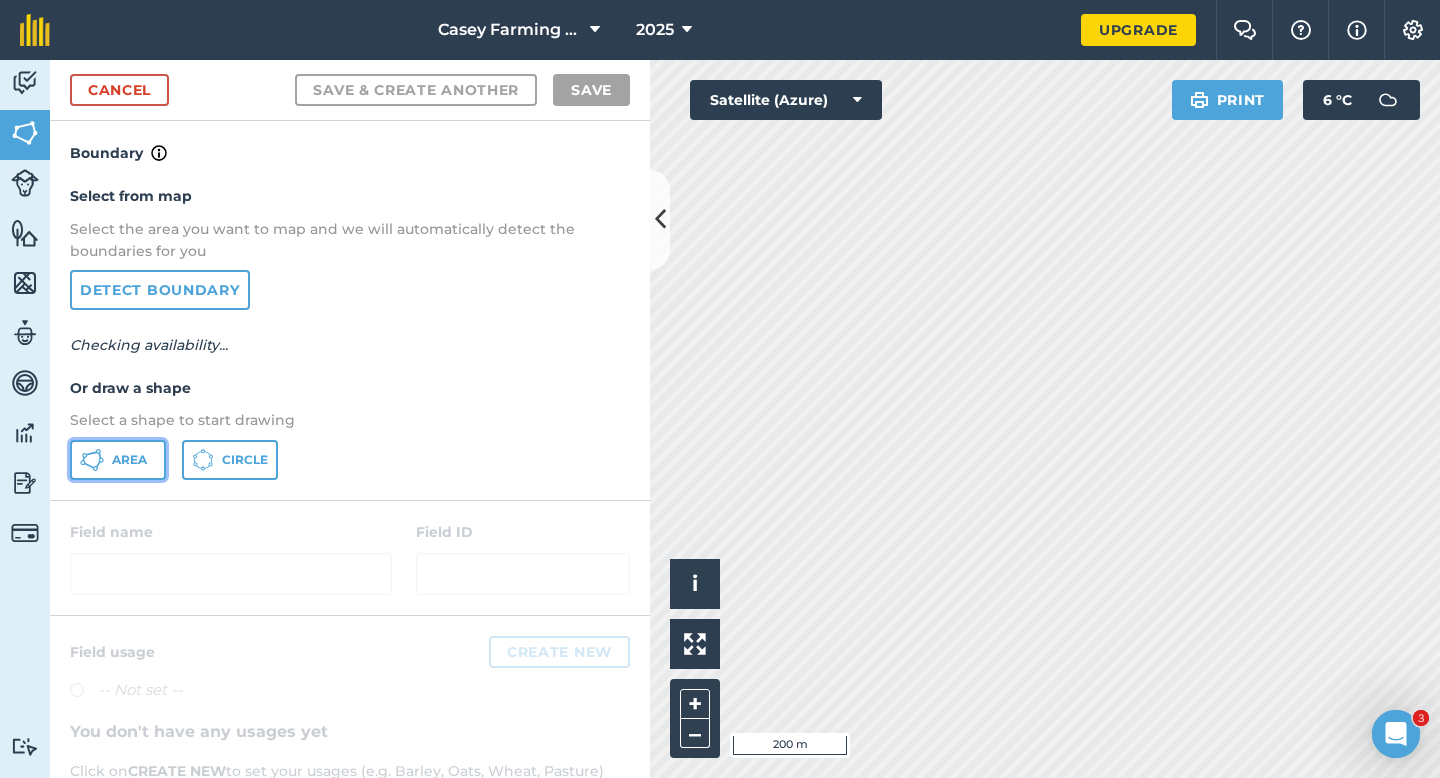 click on "Area" at bounding box center [118, 460] 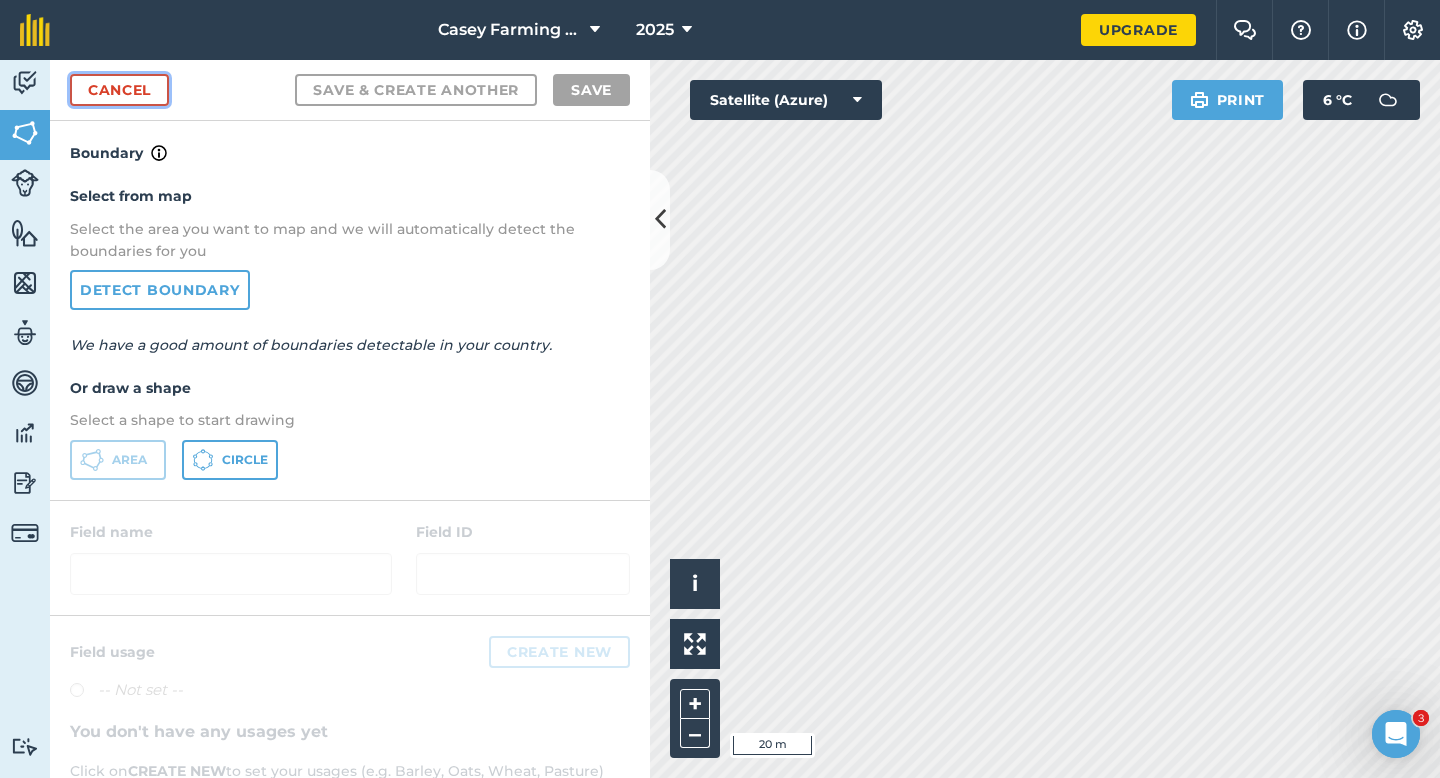 click on "Cancel" at bounding box center (119, 90) 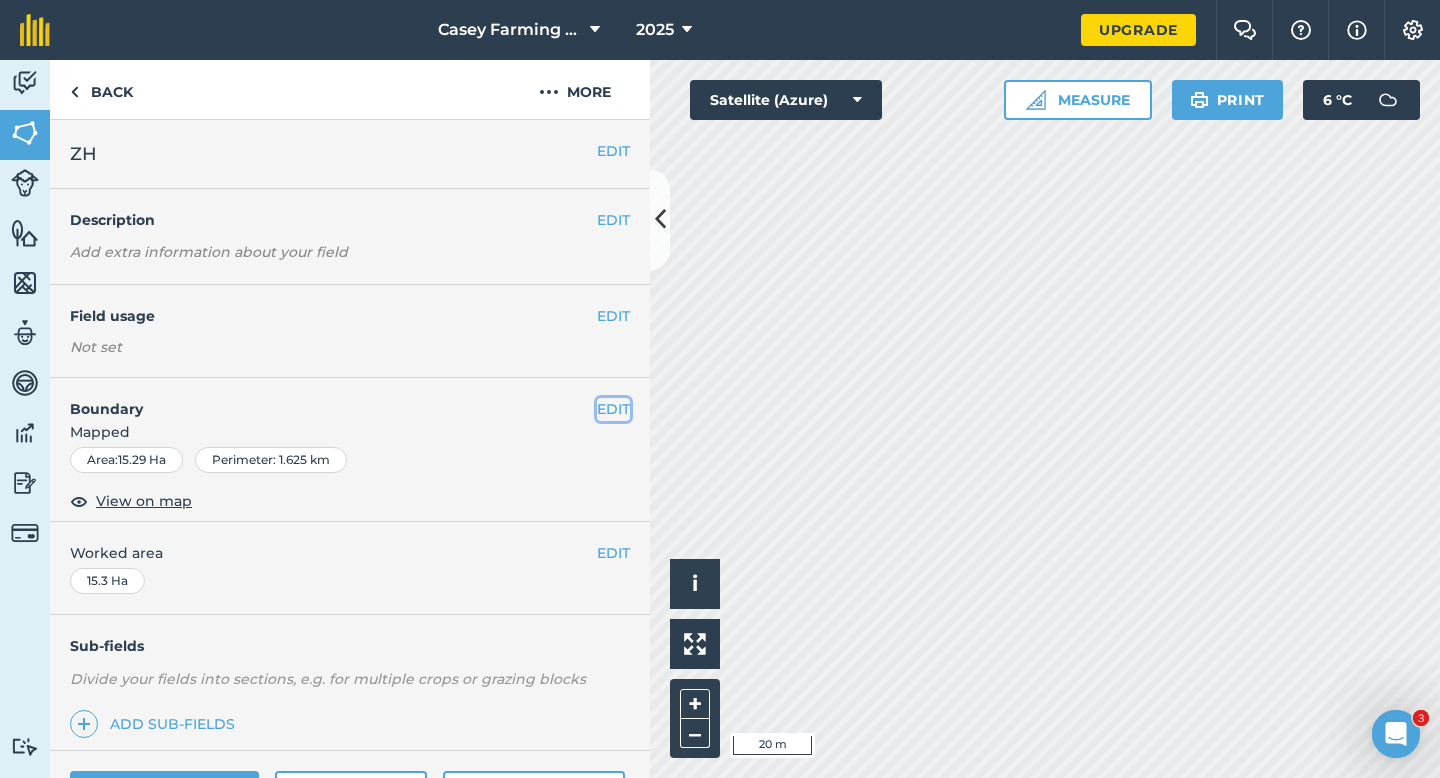 click on "EDIT" at bounding box center (613, 409) 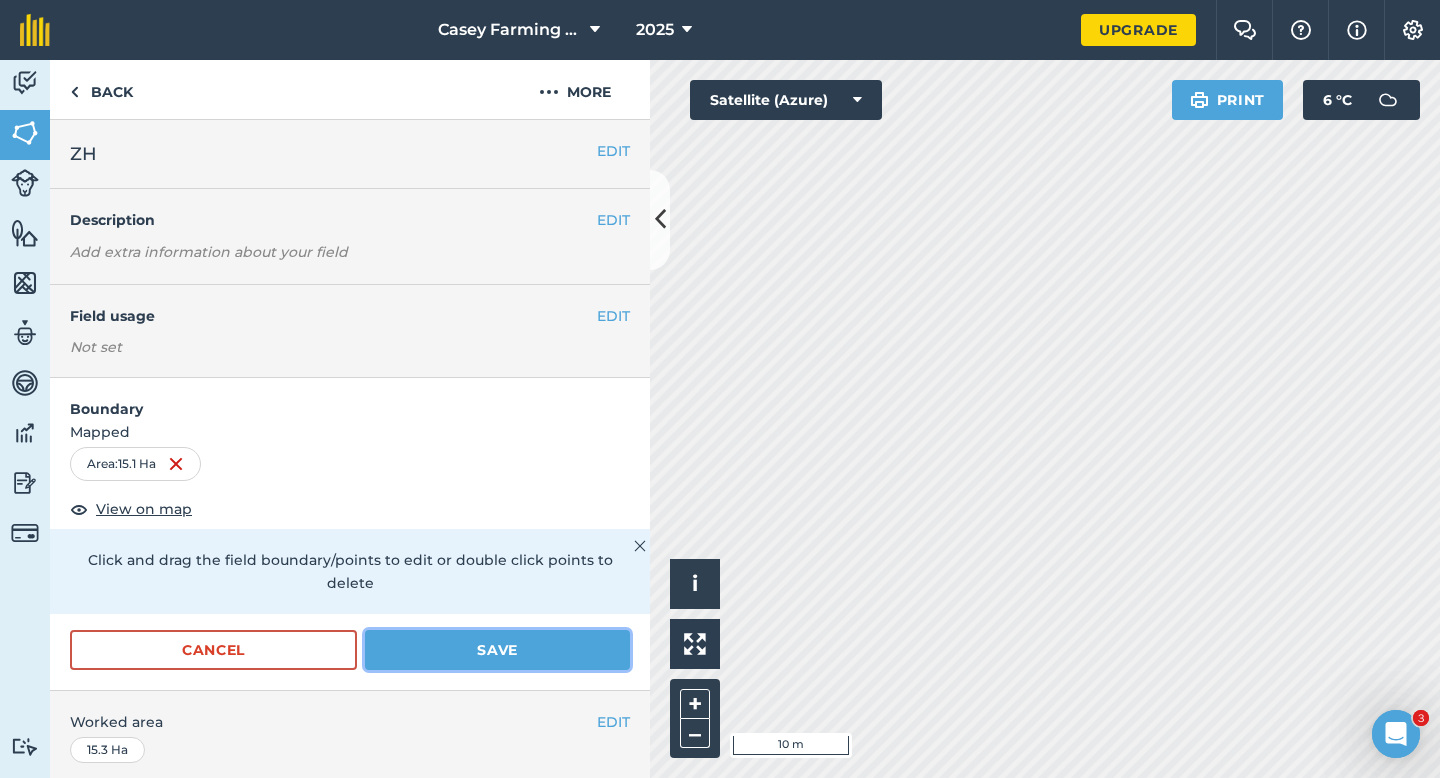 click on "Save" at bounding box center (497, 650) 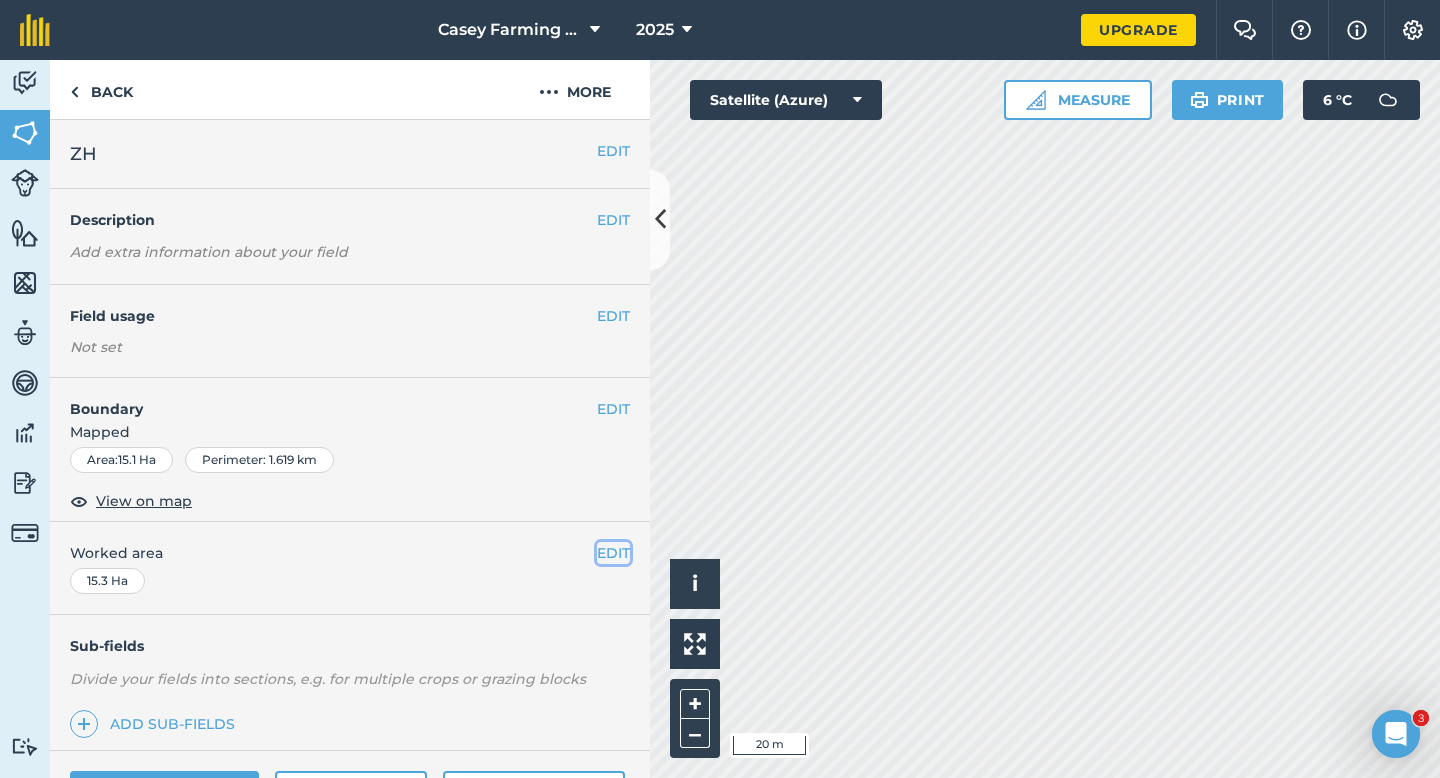 click on "EDIT" at bounding box center (613, 553) 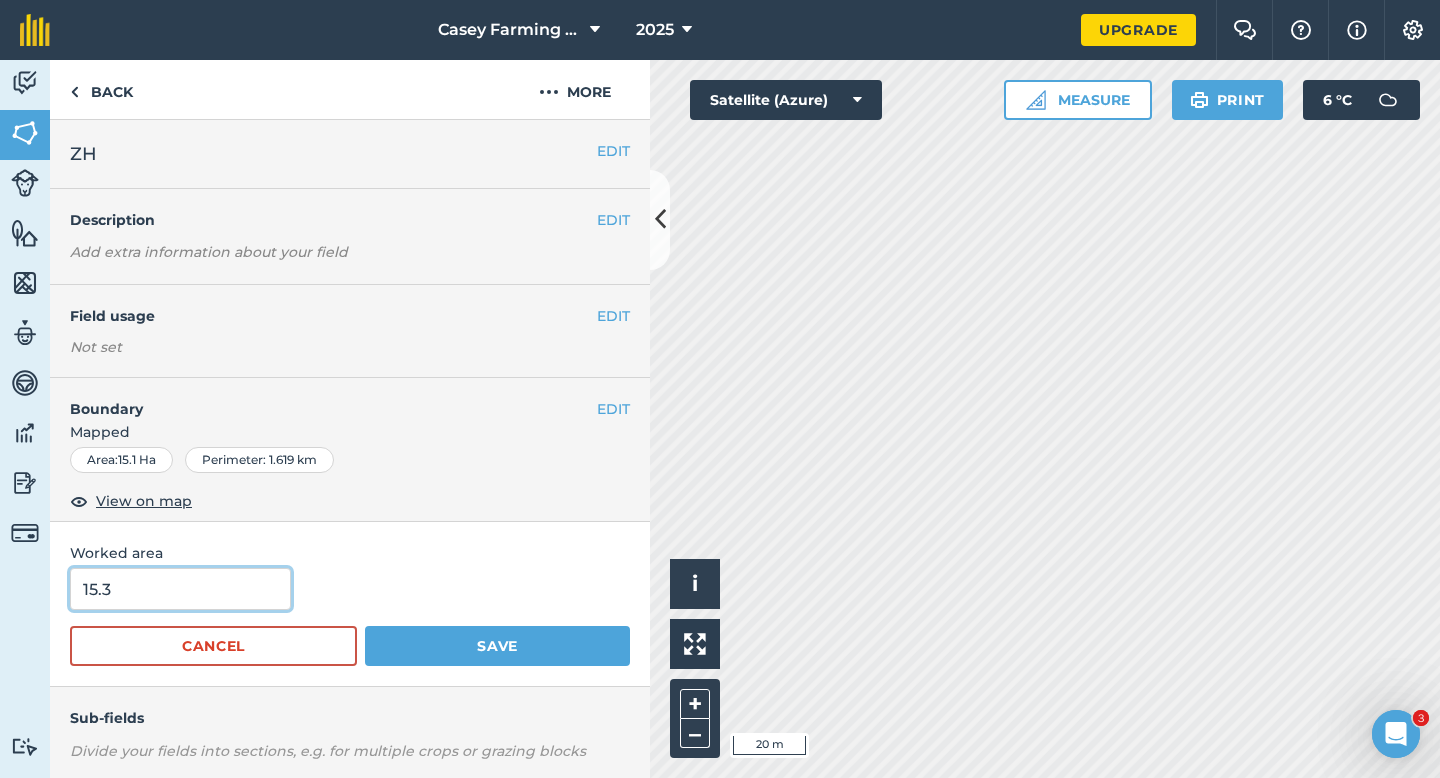 click on "15.3" at bounding box center (180, 589) 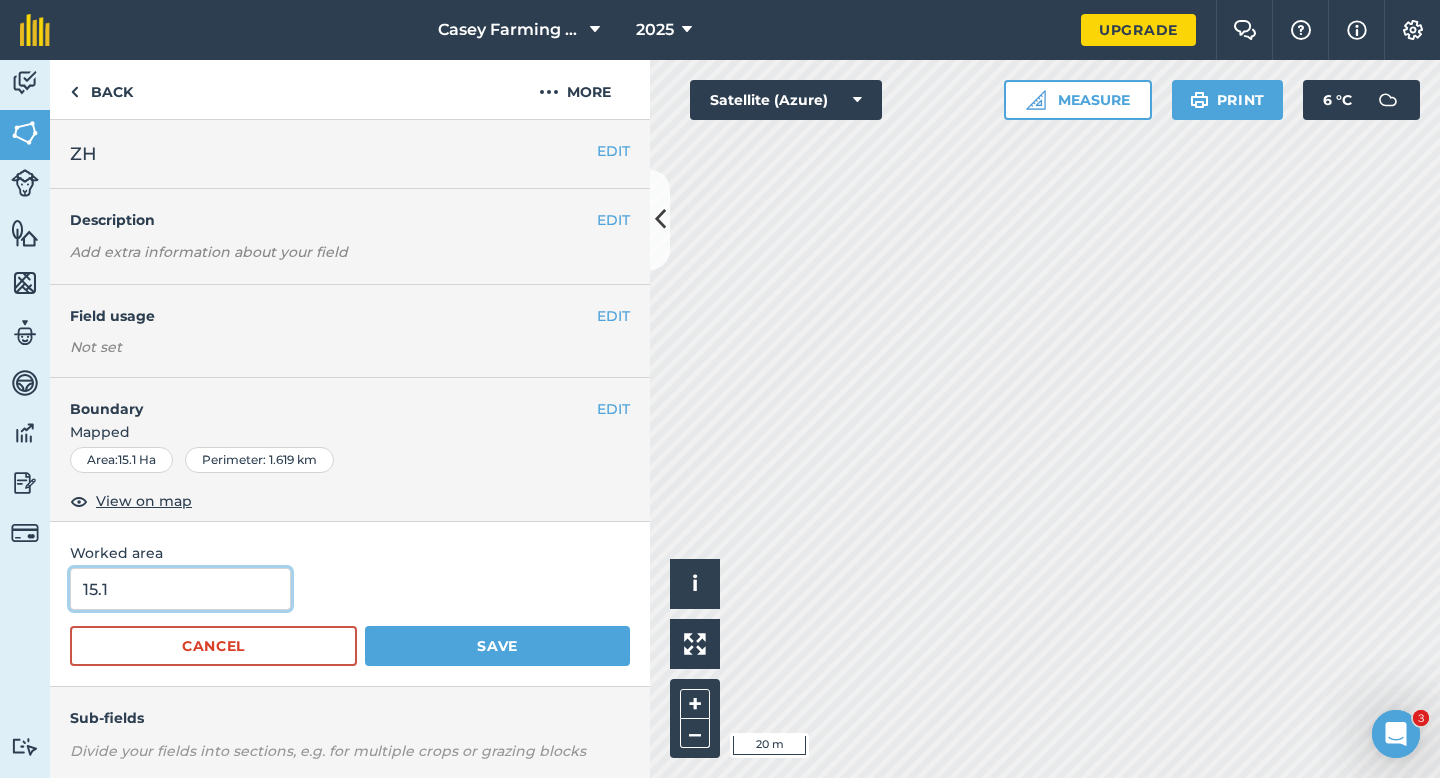 type on "15.1" 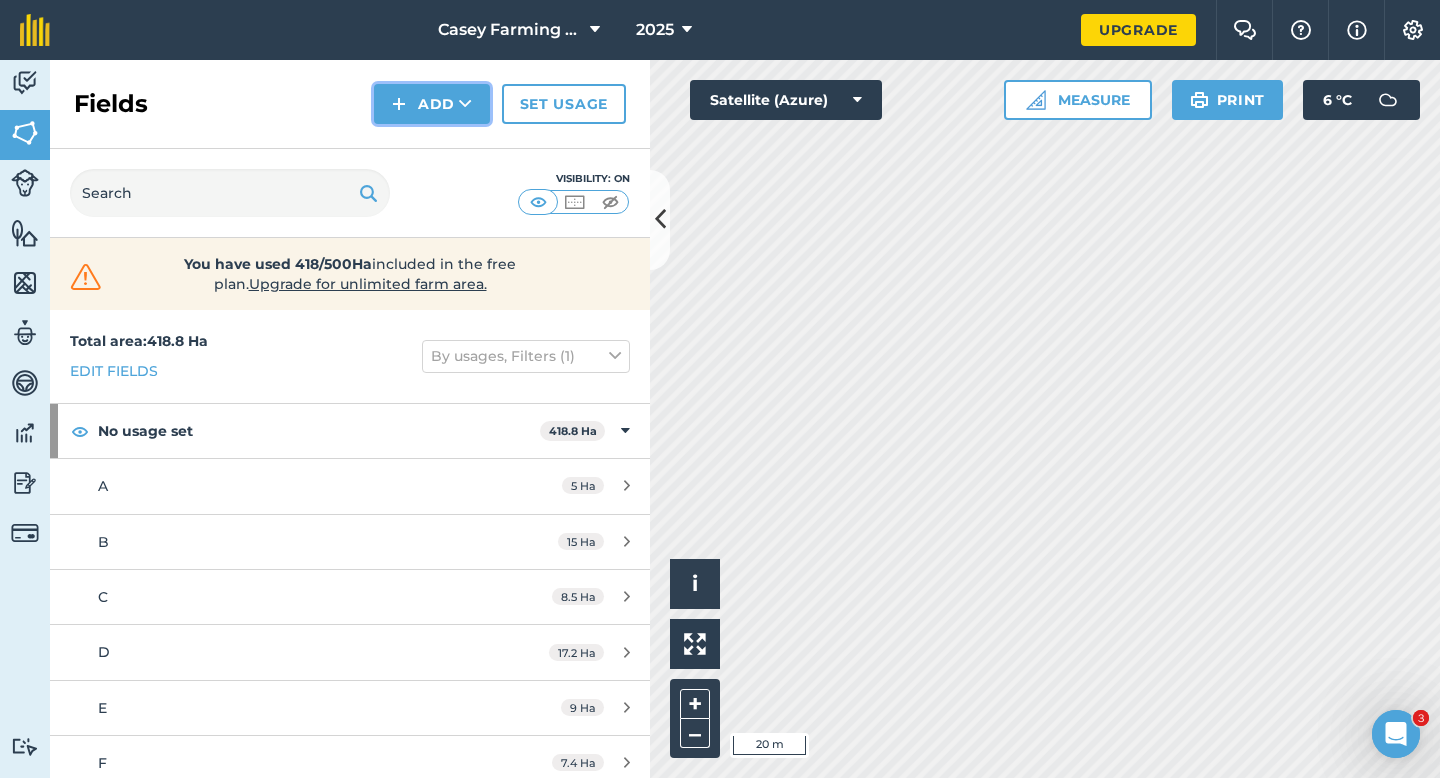 click on "Add" at bounding box center [432, 104] 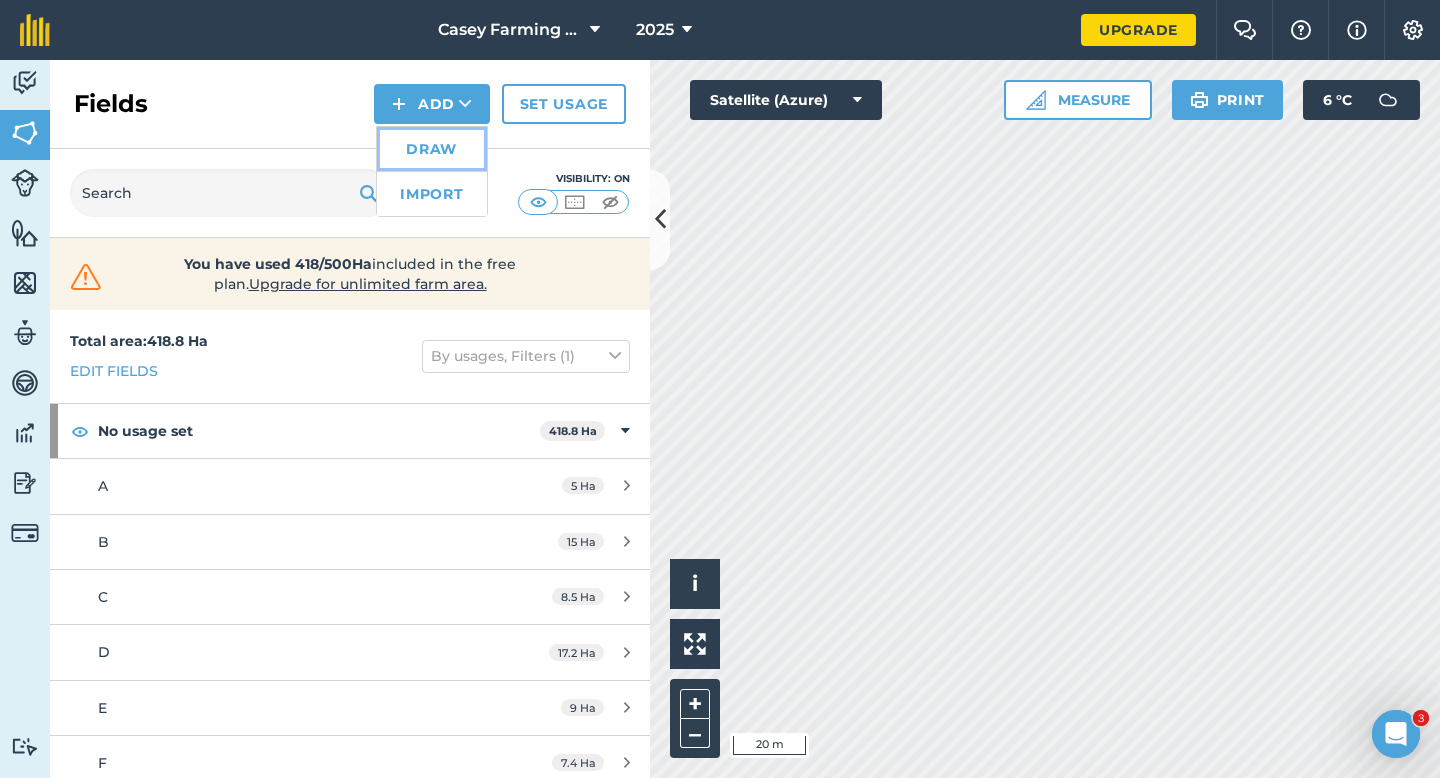 click on "Draw" at bounding box center (432, 149) 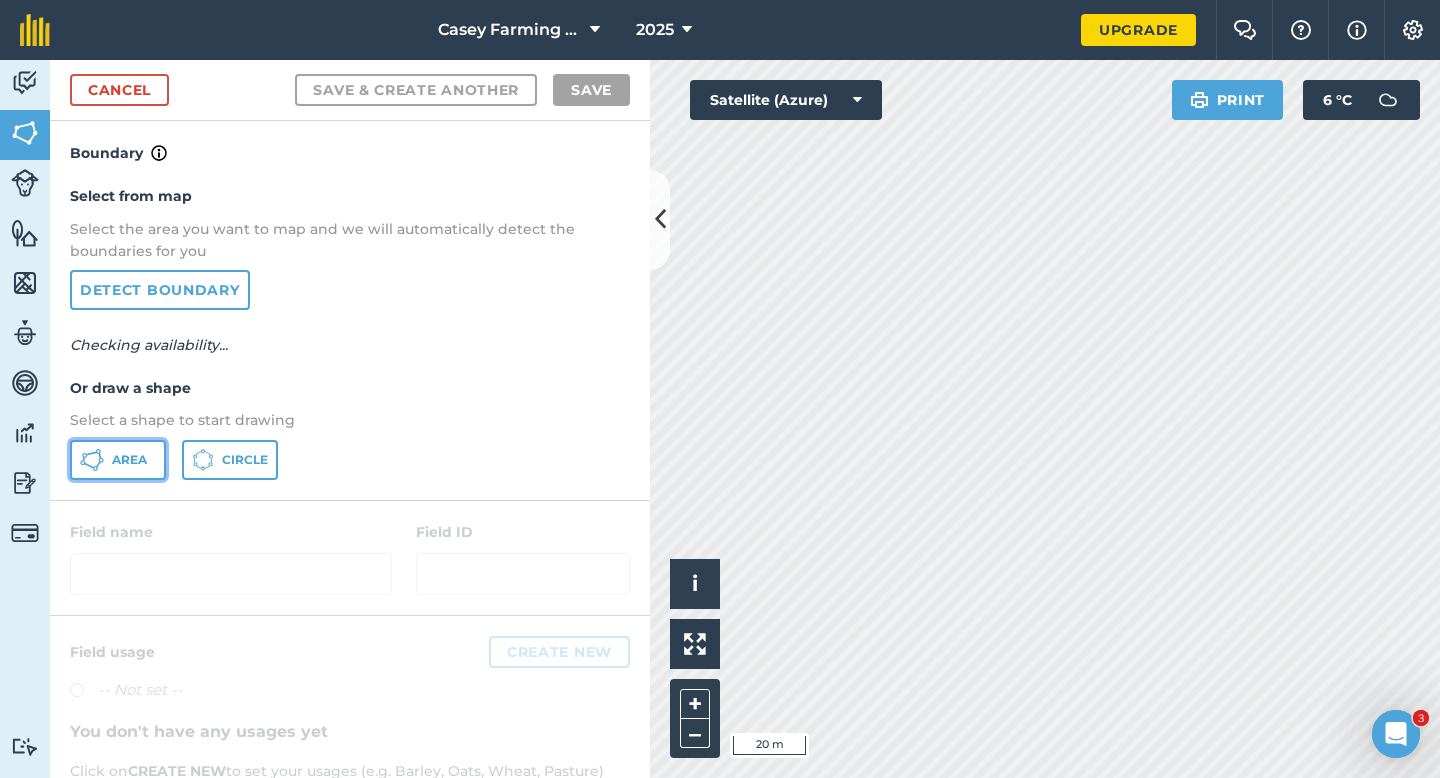 click on "Area" at bounding box center [118, 460] 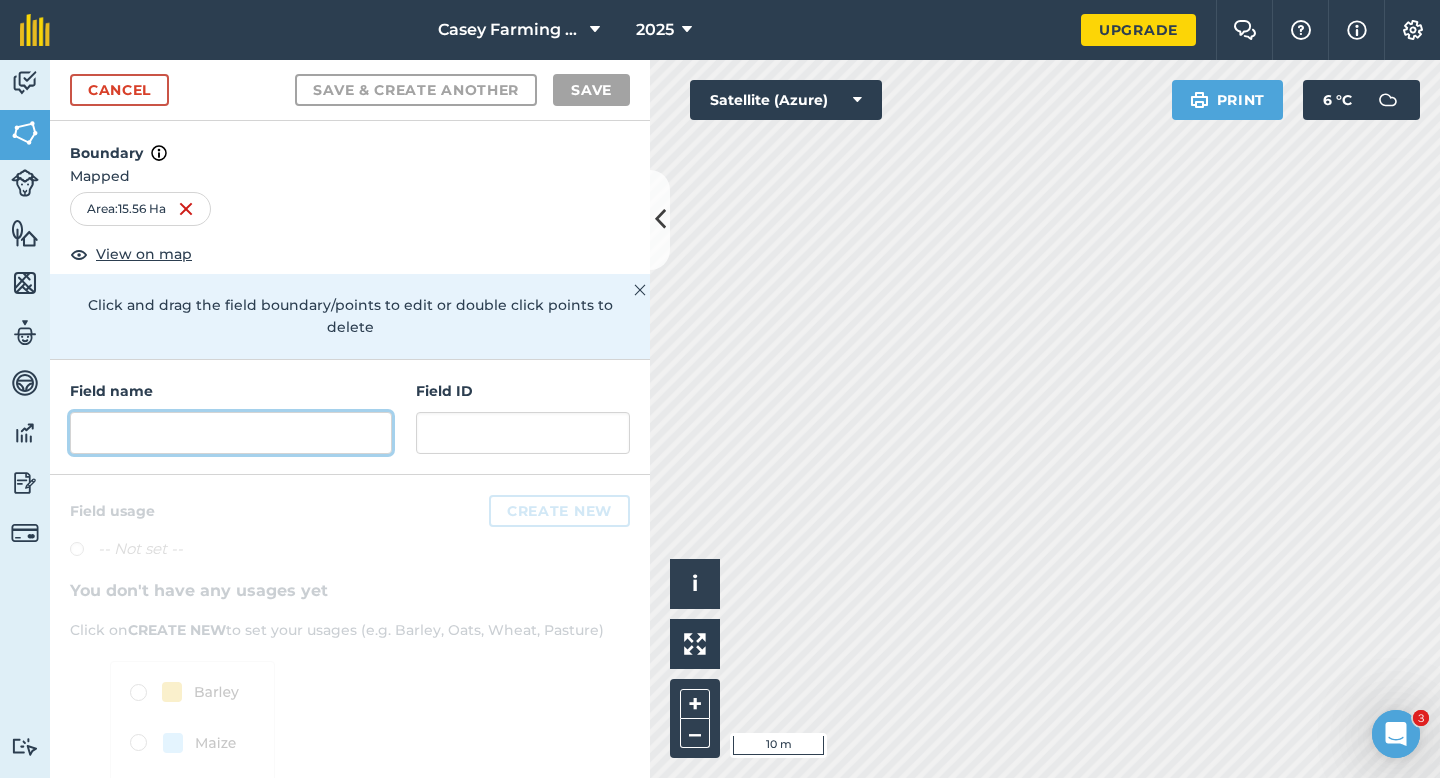 click at bounding box center [231, 433] 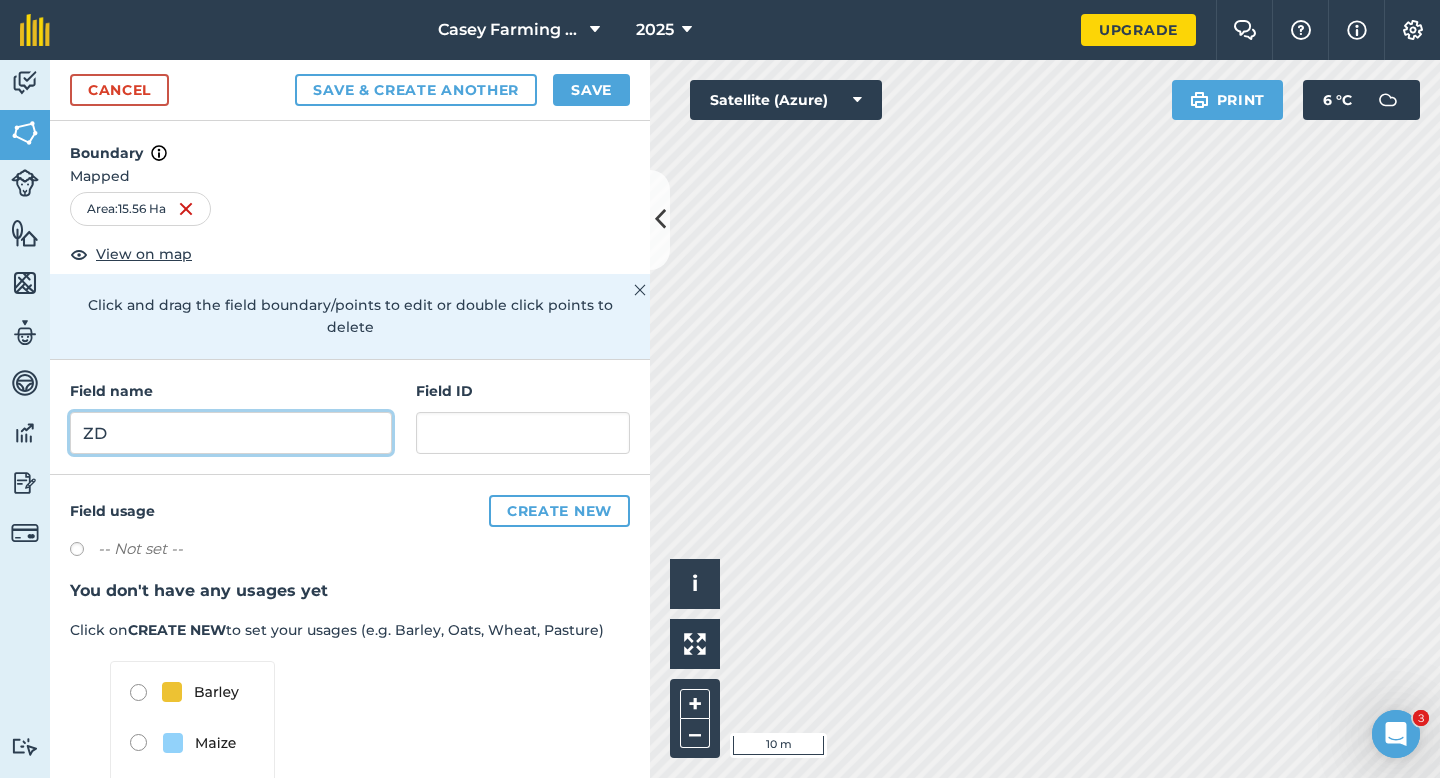 type on "ZD" 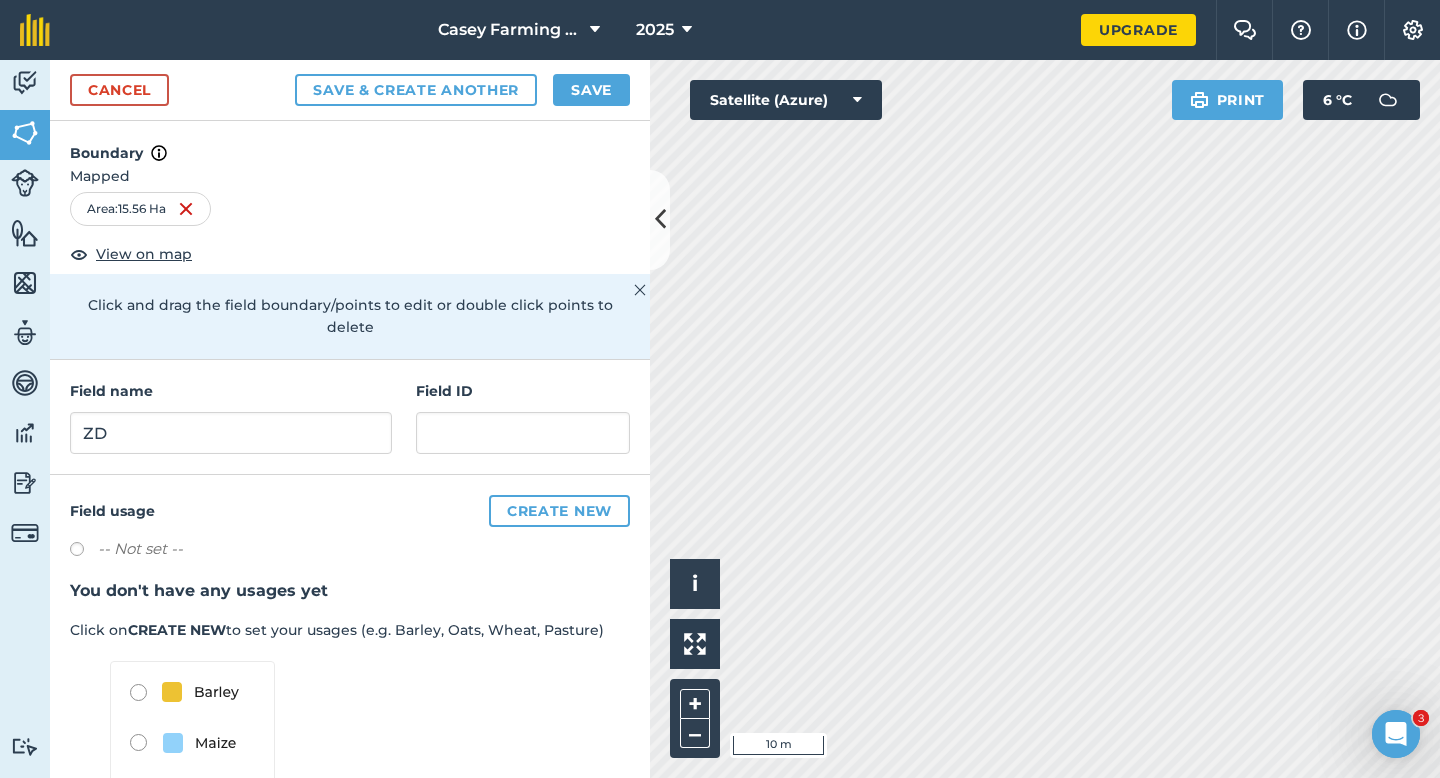 click on "2025" at bounding box center (664, 30) 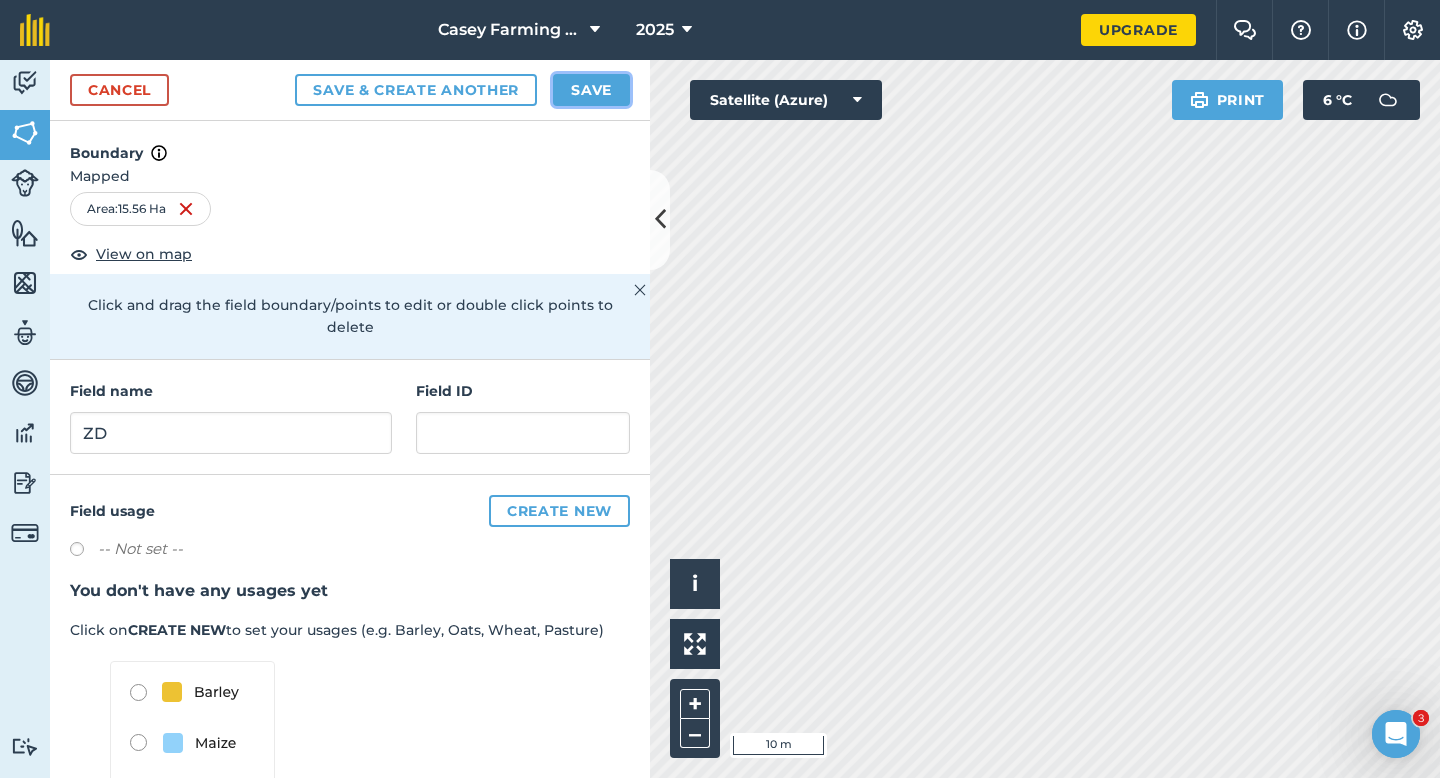 click on "Save" at bounding box center [591, 90] 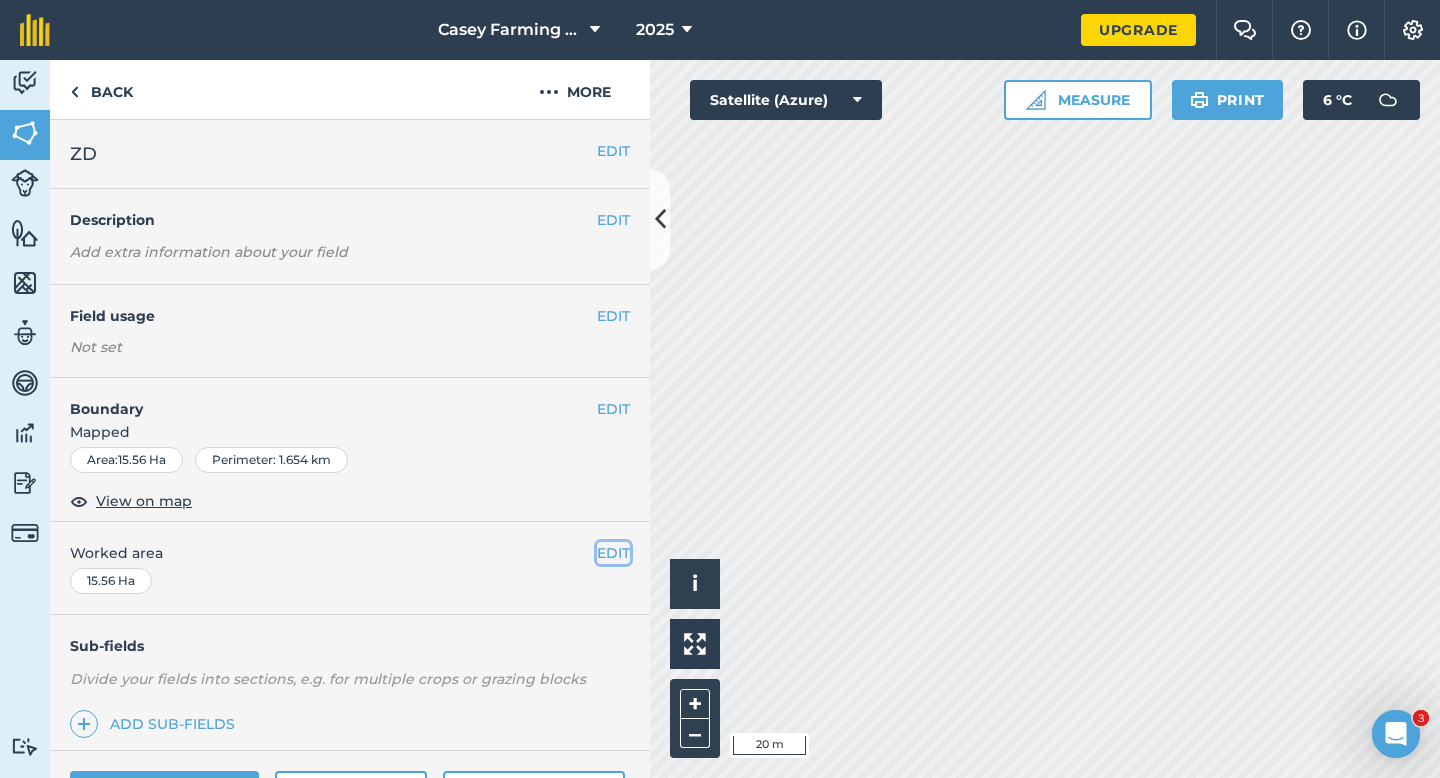 click on "EDIT" at bounding box center [613, 553] 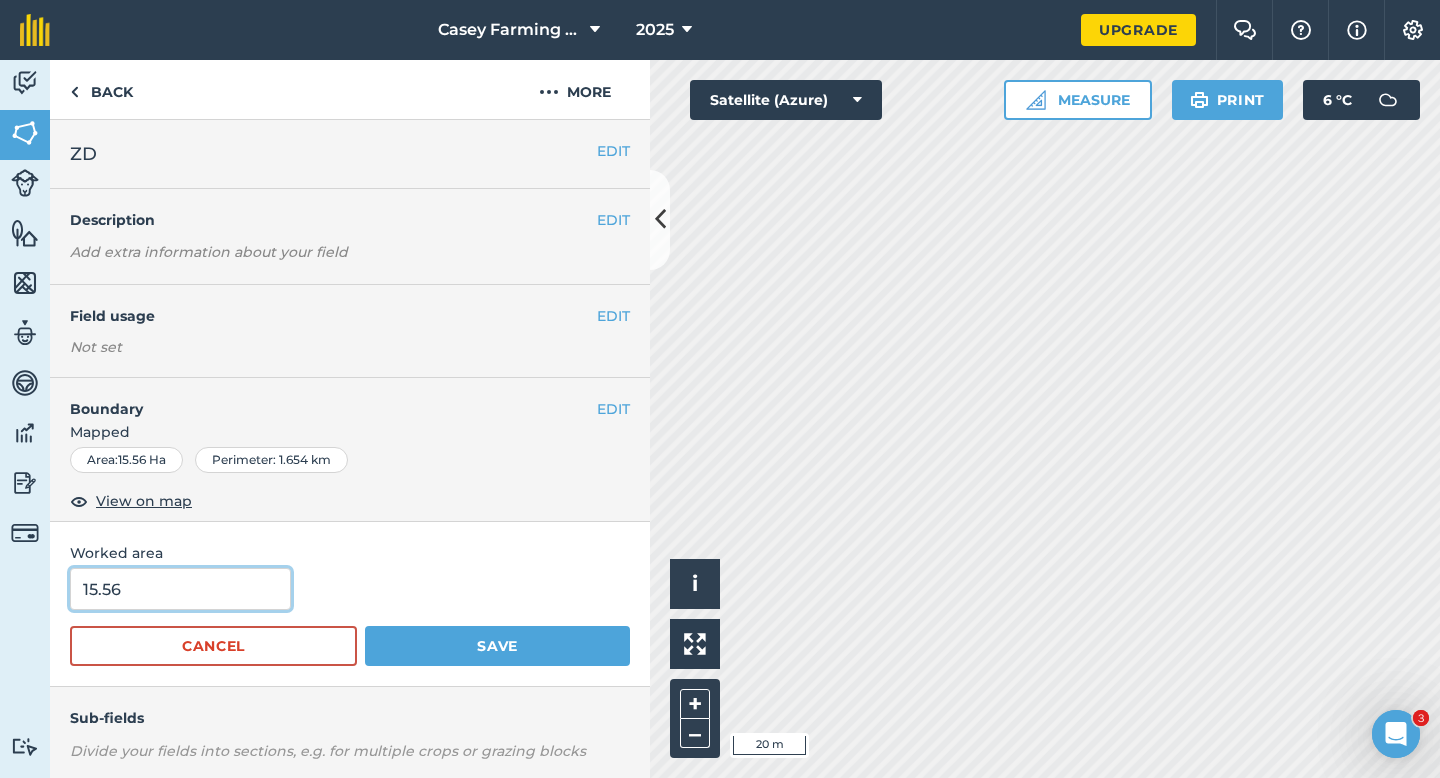 click on "15.56" at bounding box center [180, 589] 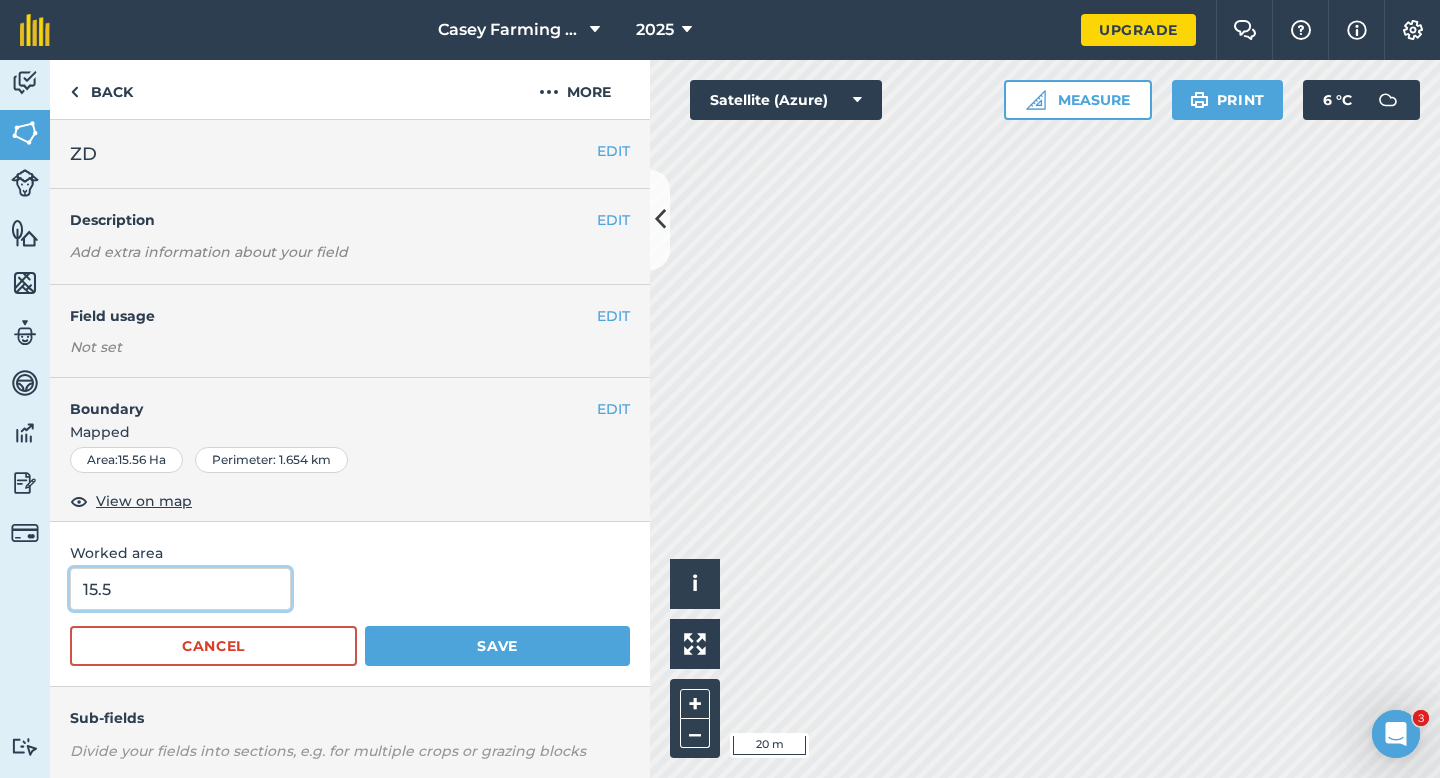 type on "15.5" 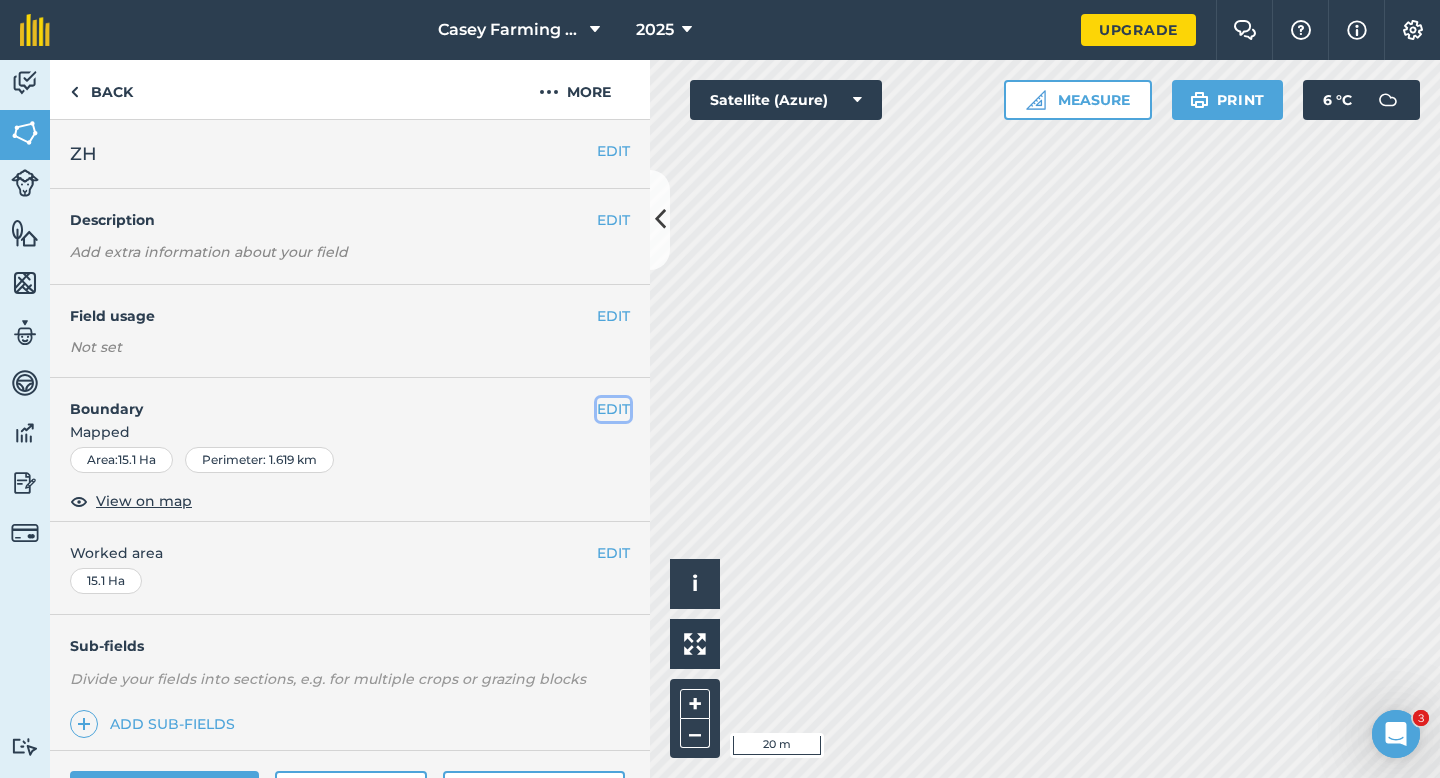 click on "EDIT" at bounding box center [613, 409] 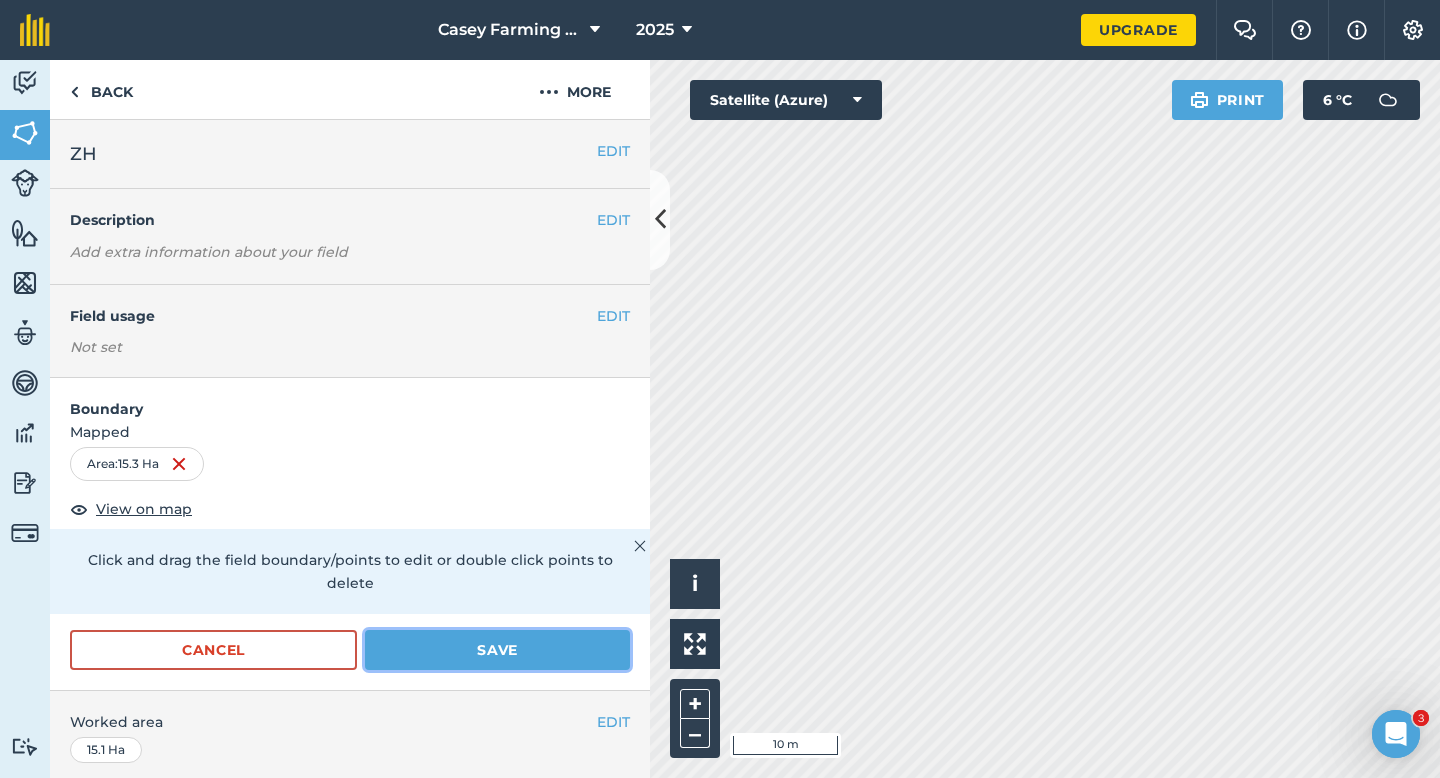 click on "Save" at bounding box center (497, 650) 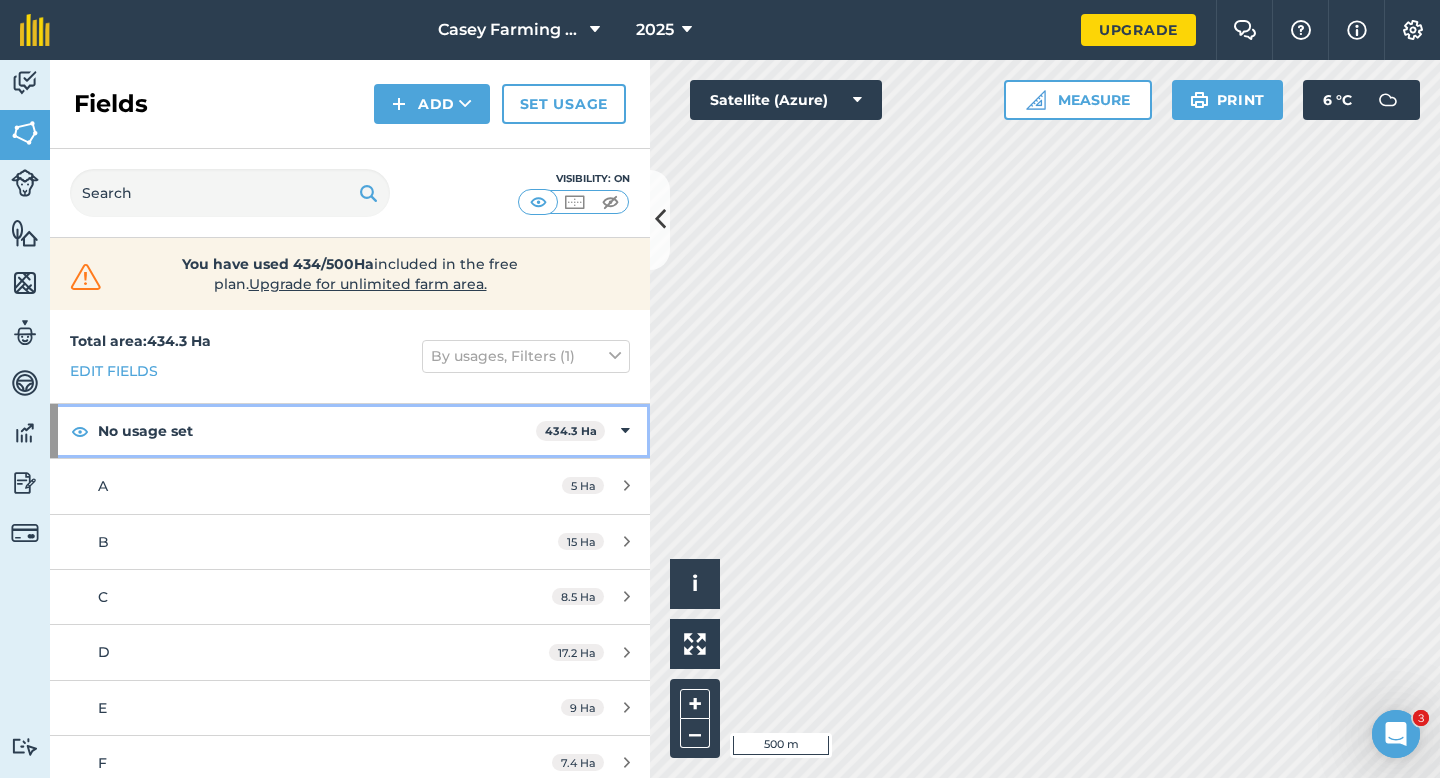 click on "No usage set 434.3   Ha" at bounding box center [350, 431] 